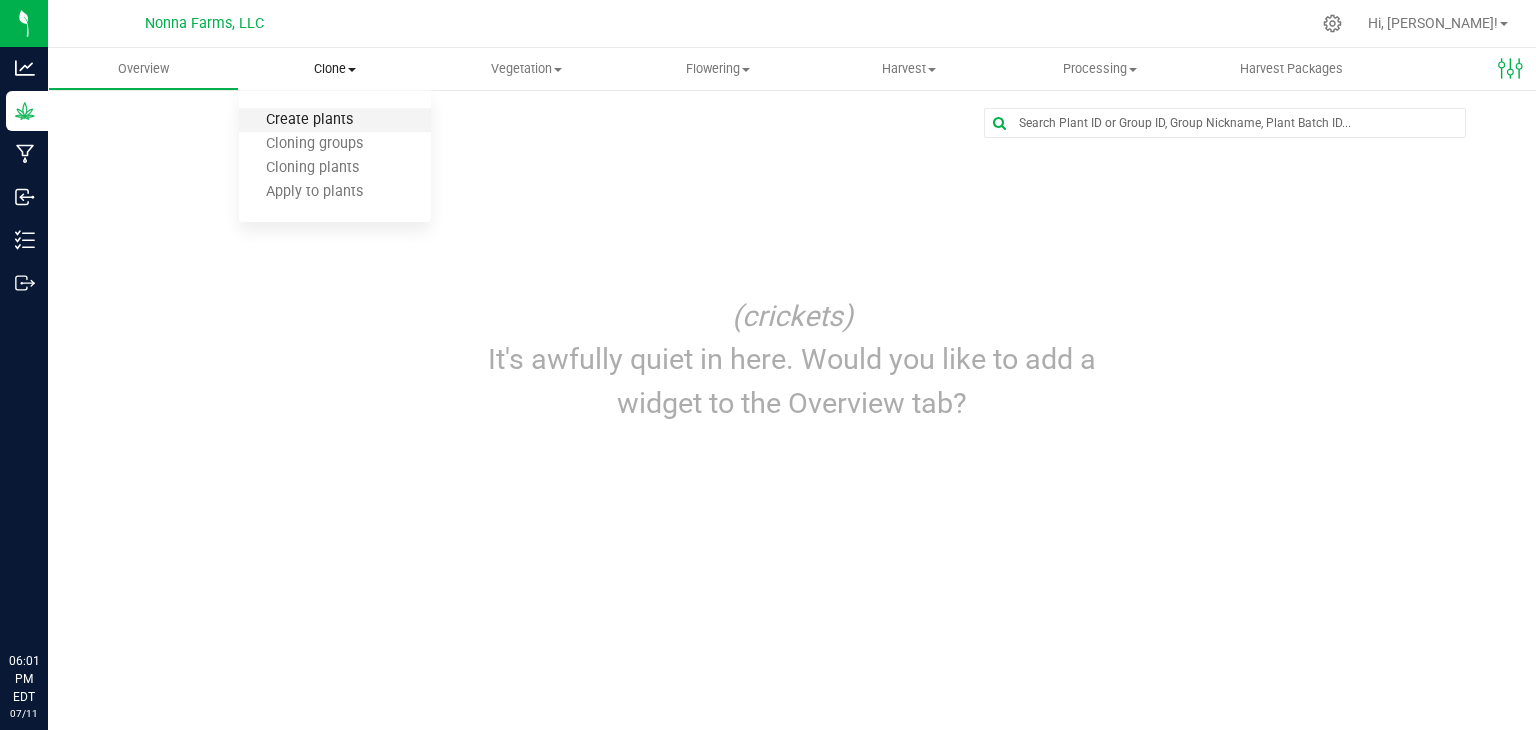 scroll, scrollTop: 0, scrollLeft: 0, axis: both 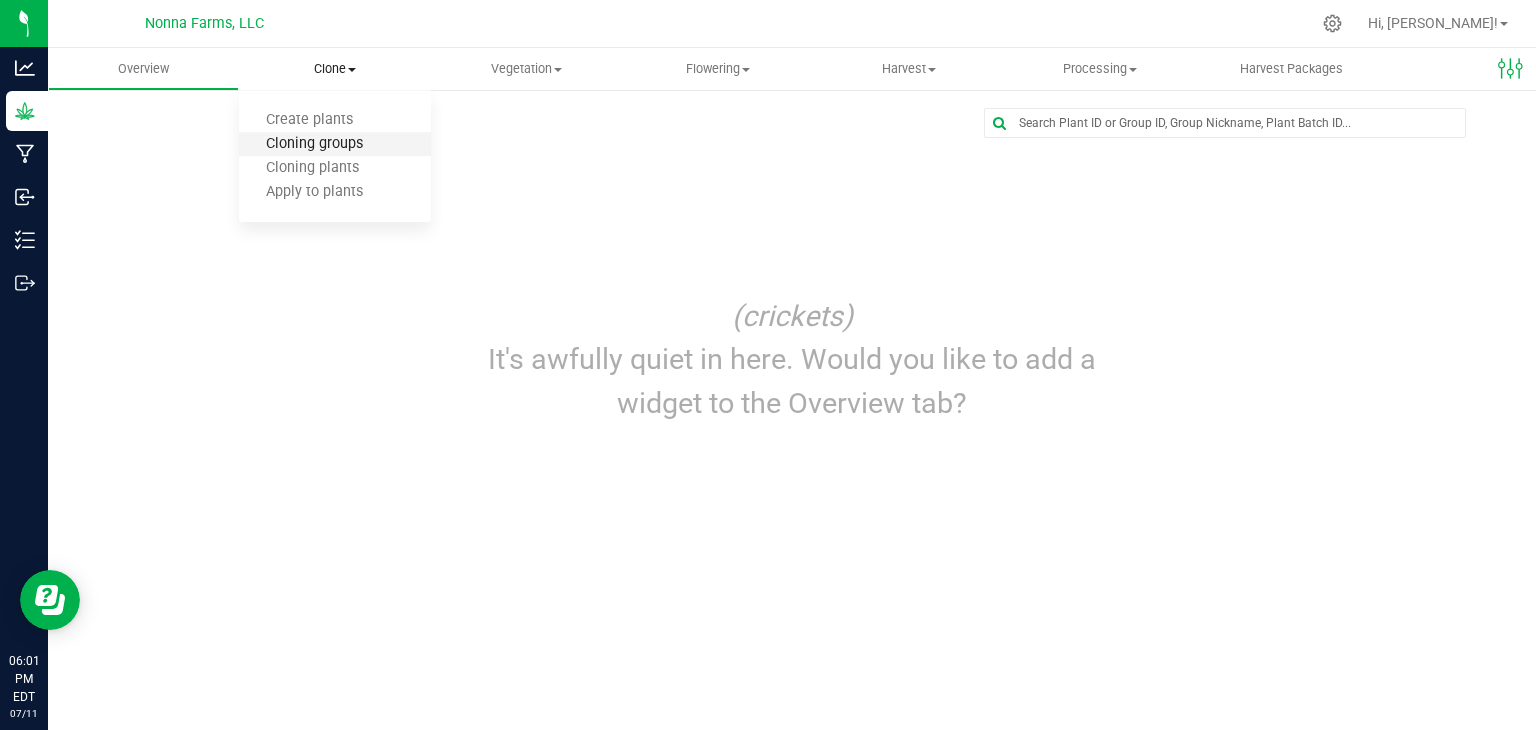 click on "Cloning groups" at bounding box center (314, 144) 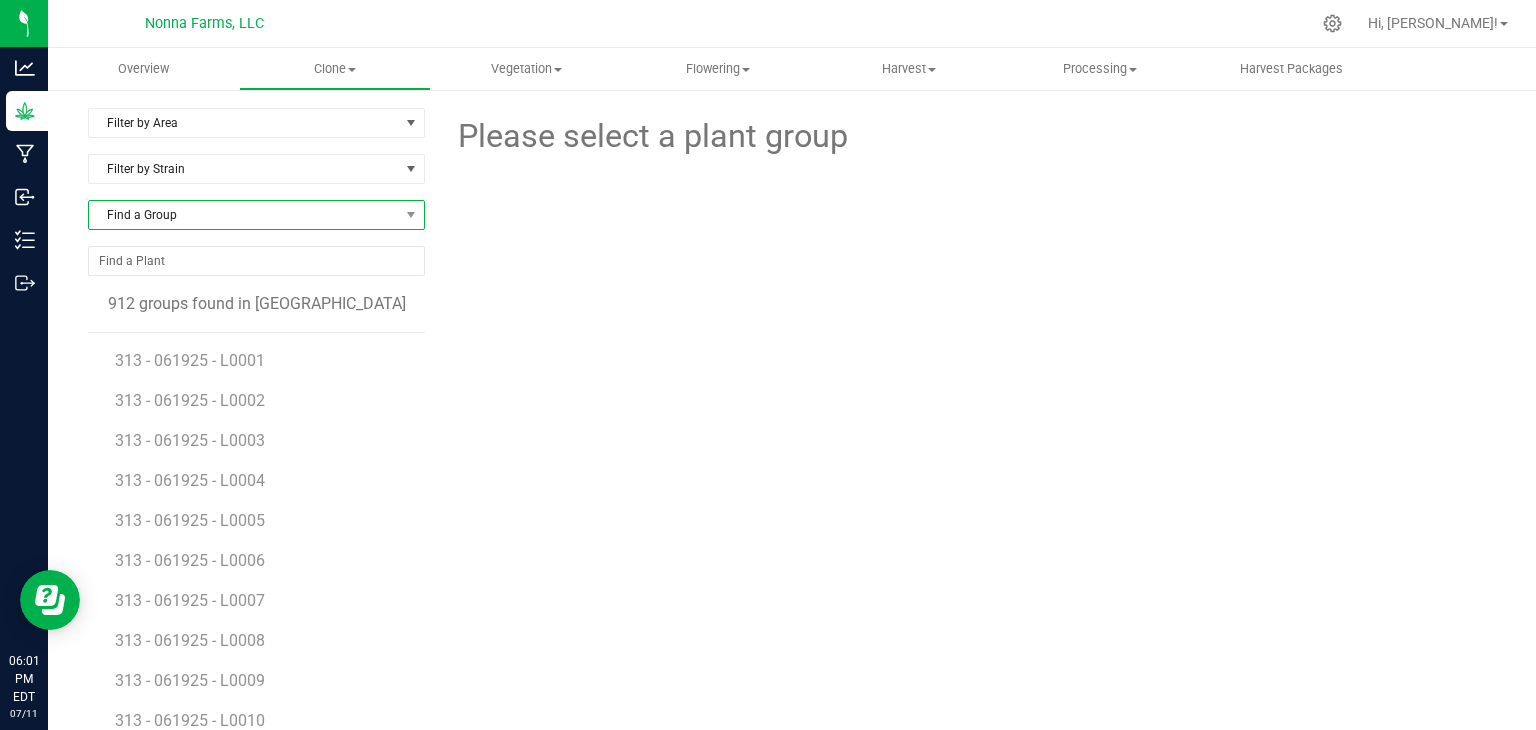 click on "Find a Group" at bounding box center (244, 215) 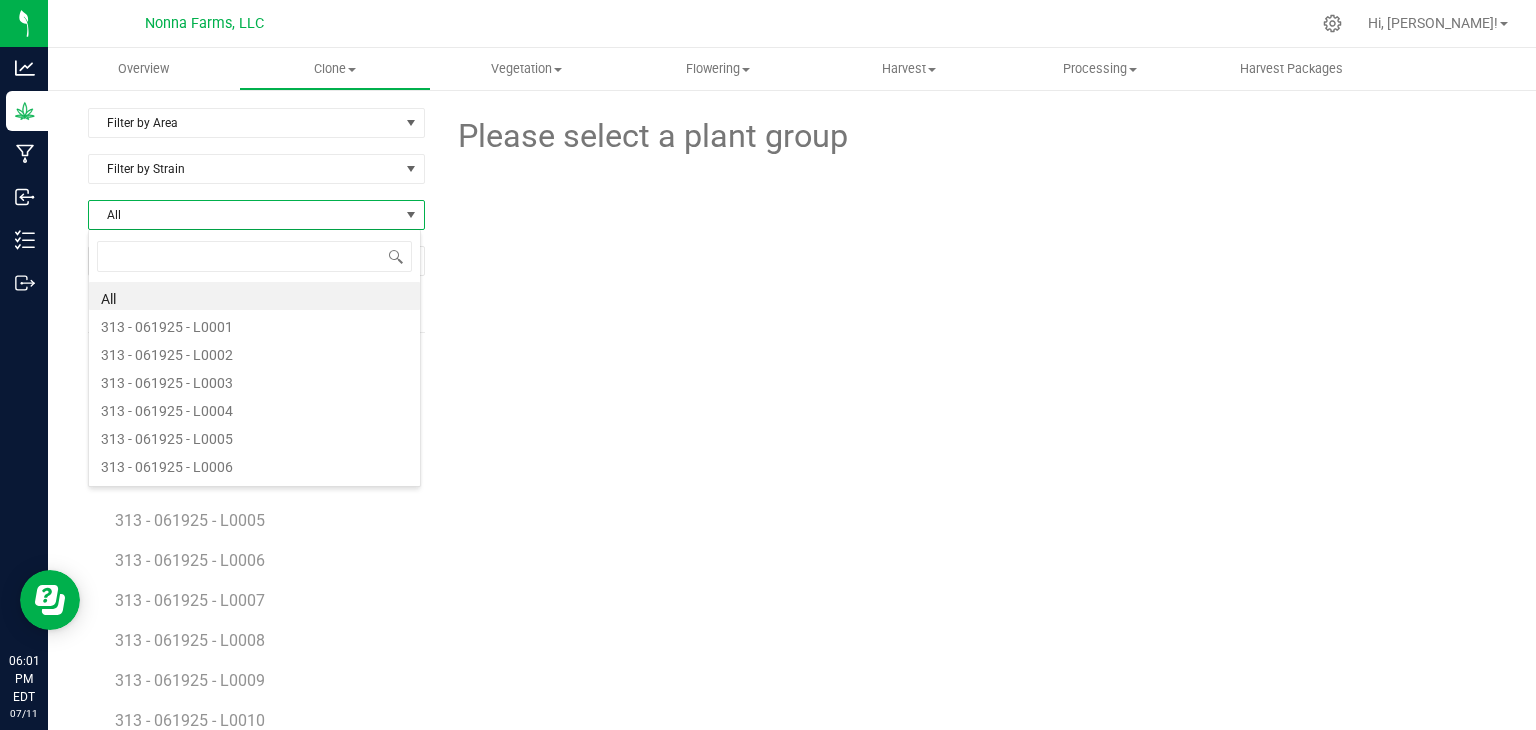 scroll, scrollTop: 99970, scrollLeft: 99666, axis: both 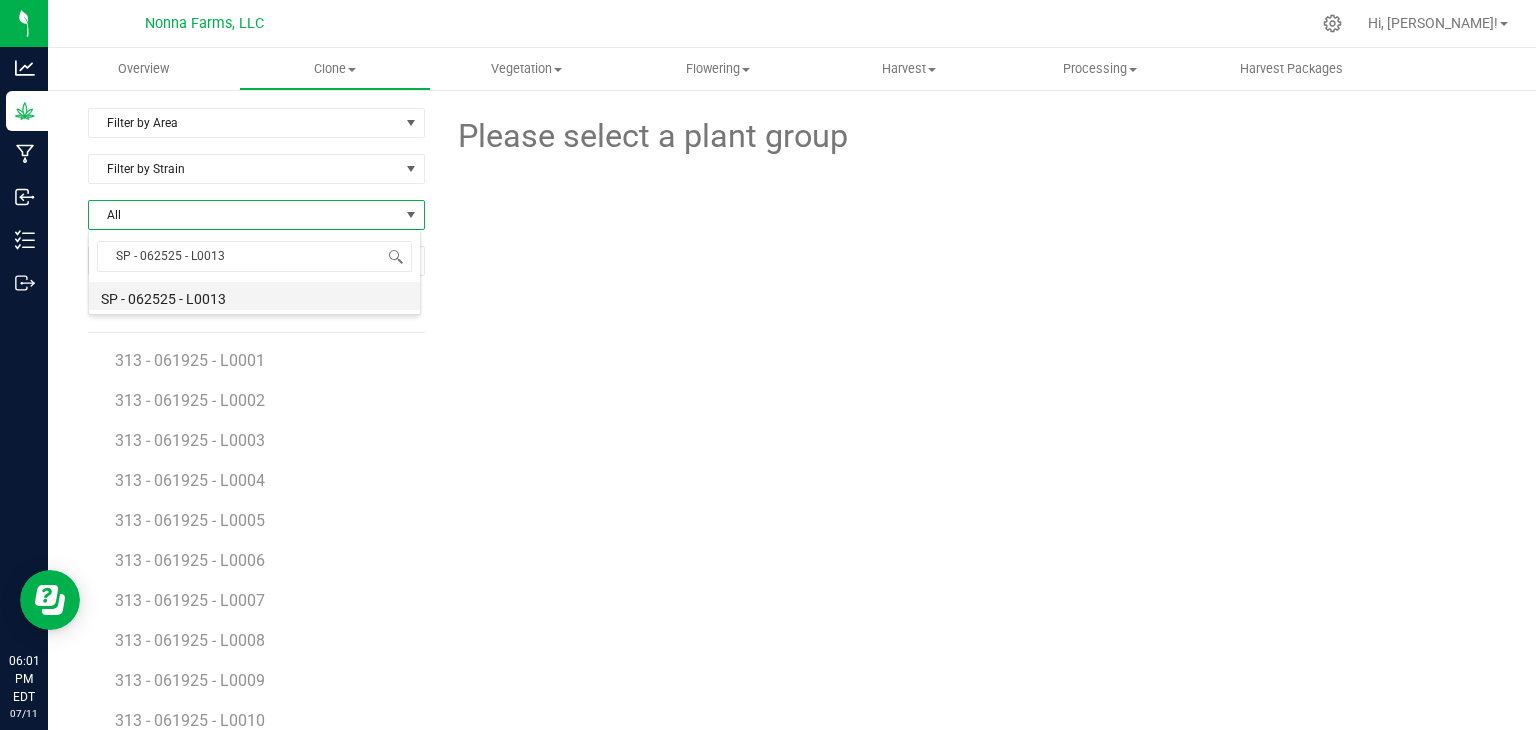 click on "SP - 062525 - L0013" at bounding box center (254, 296) 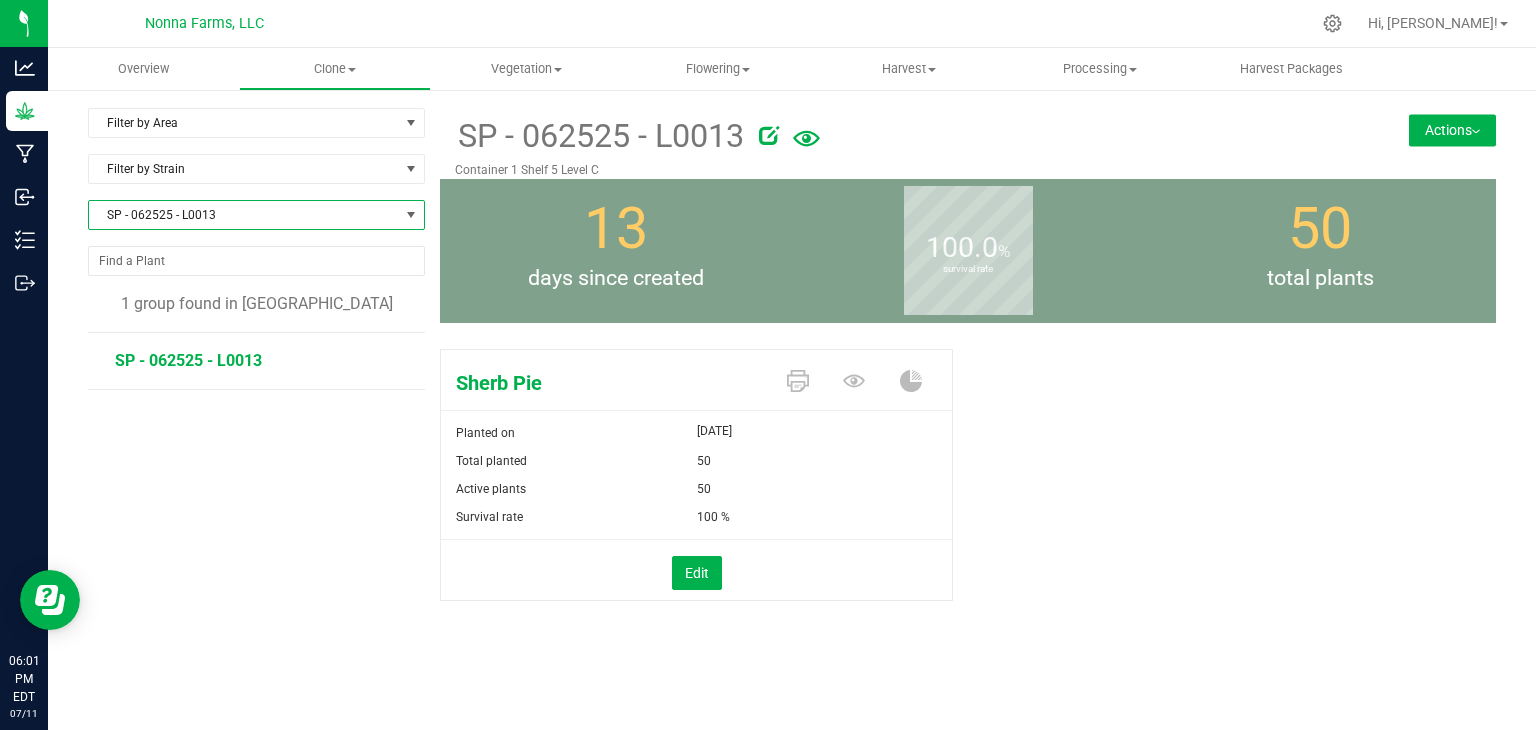 click on "Actions" at bounding box center [1452, 130] 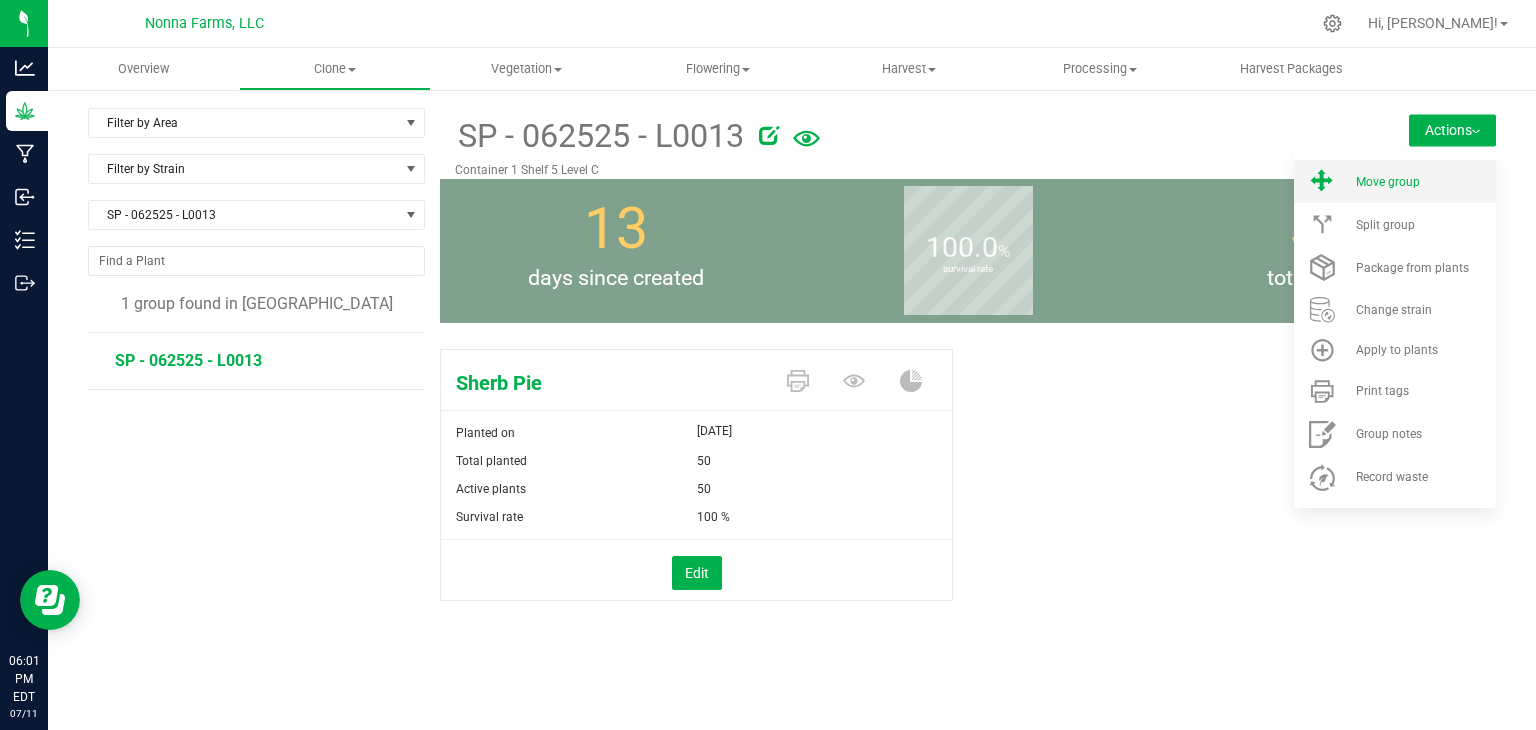 click on "Move group" at bounding box center (1388, 182) 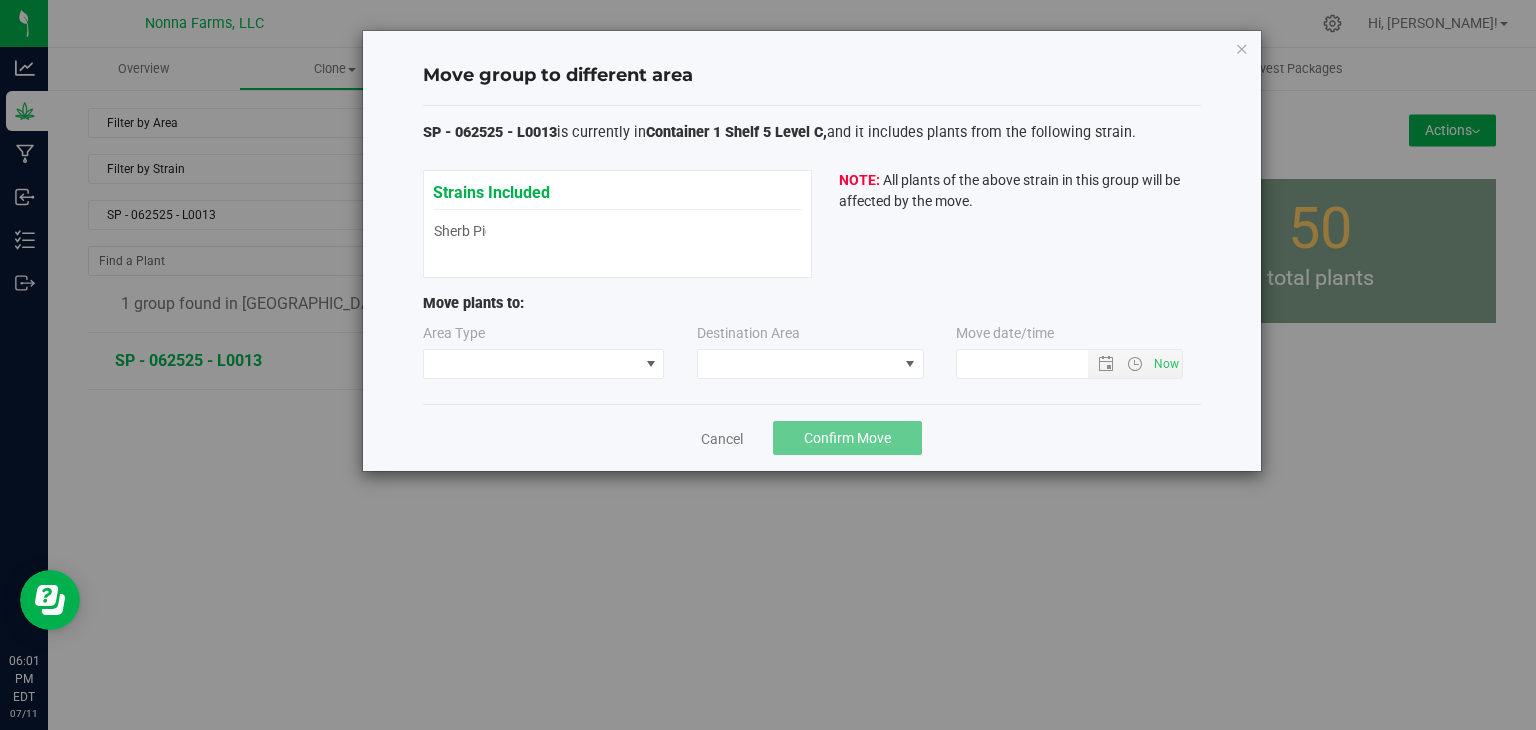 type on "[DATE] 6:01 PM" 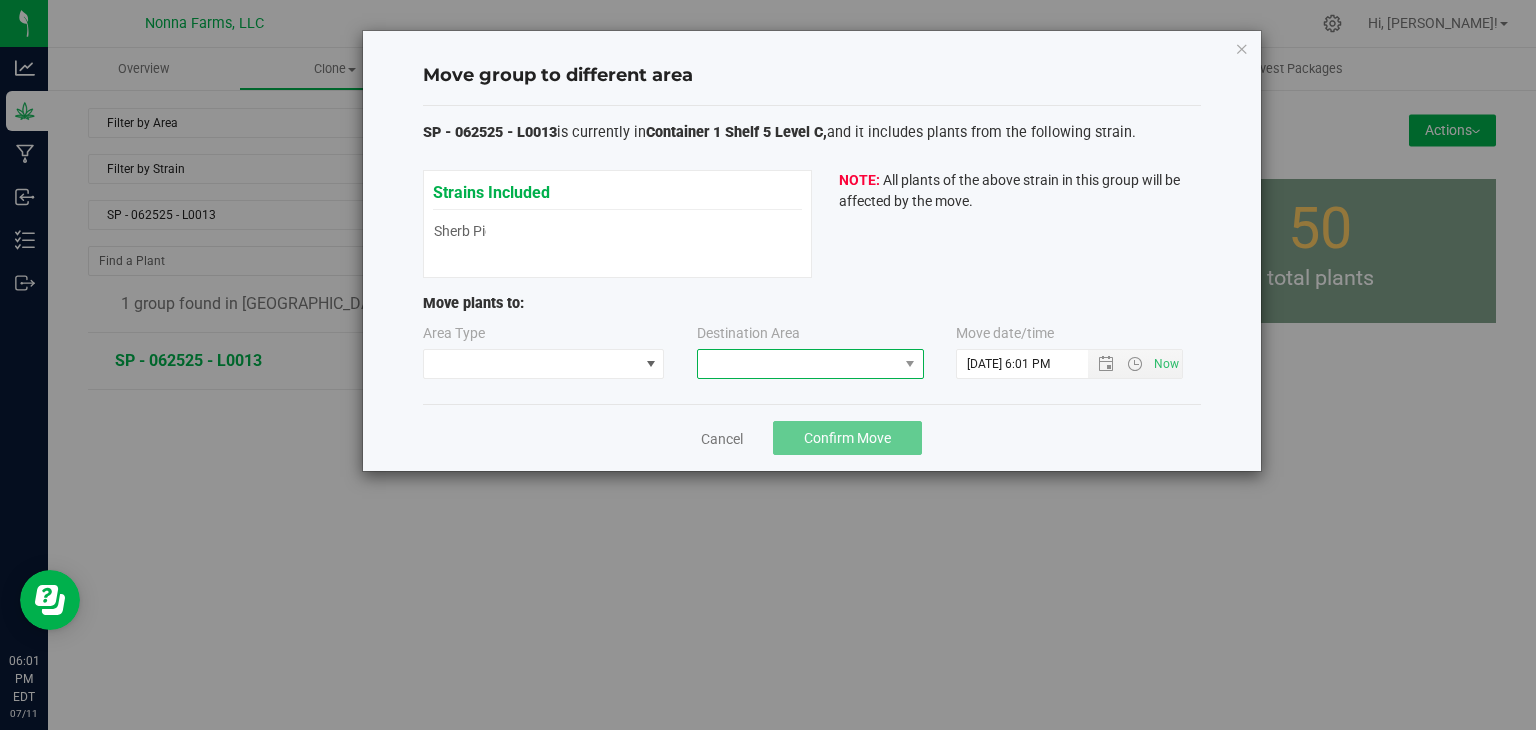 click at bounding box center [798, 364] 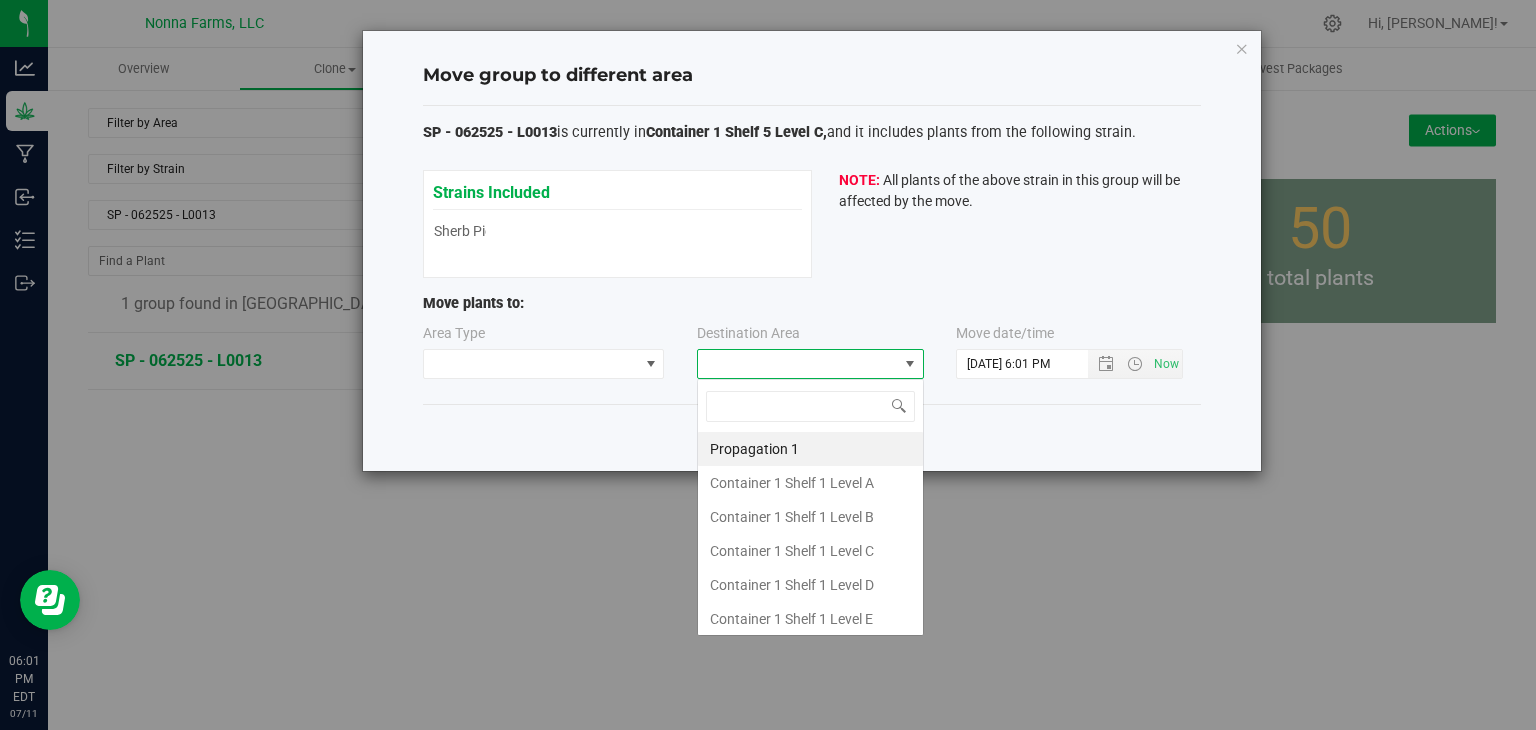 scroll, scrollTop: 99970, scrollLeft: 99772, axis: both 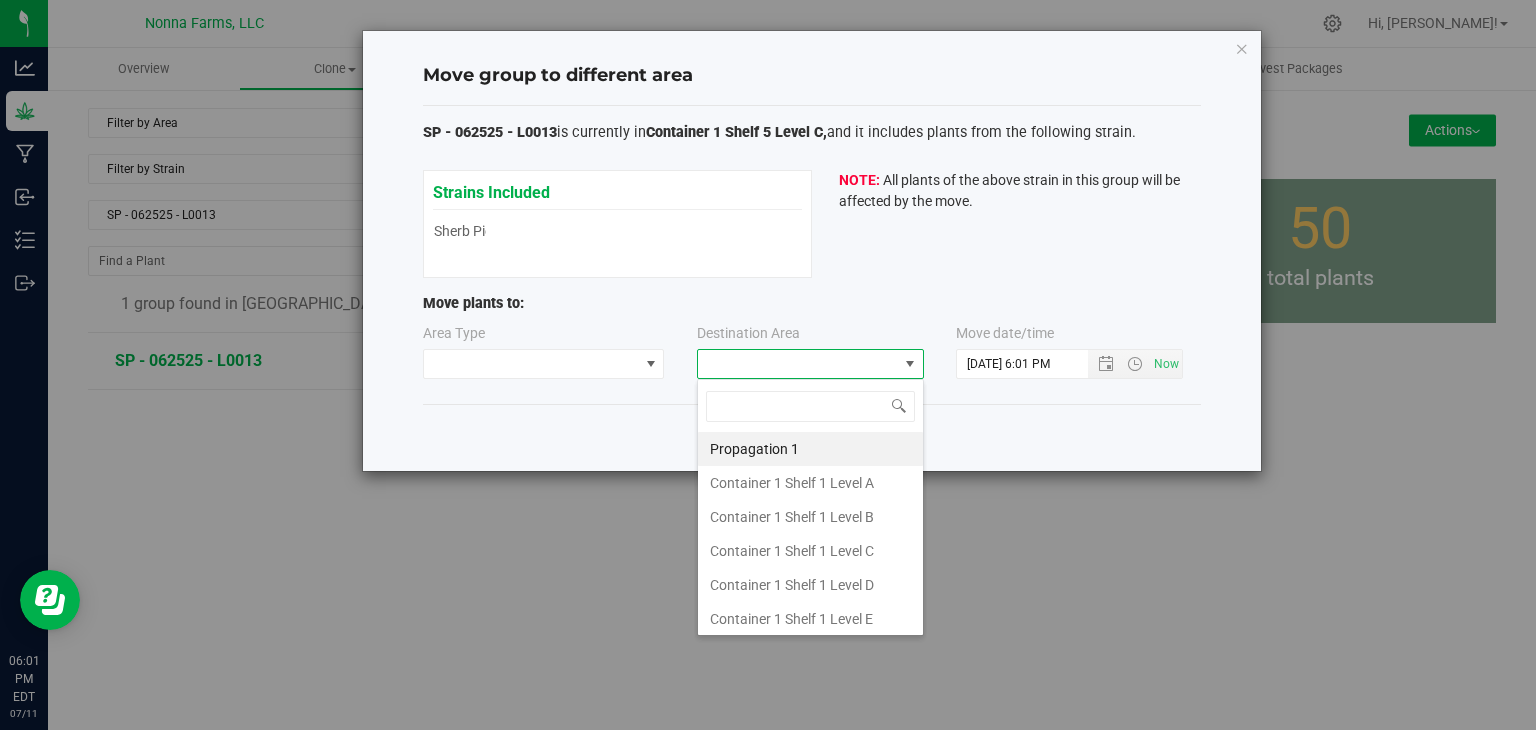 type on "z" 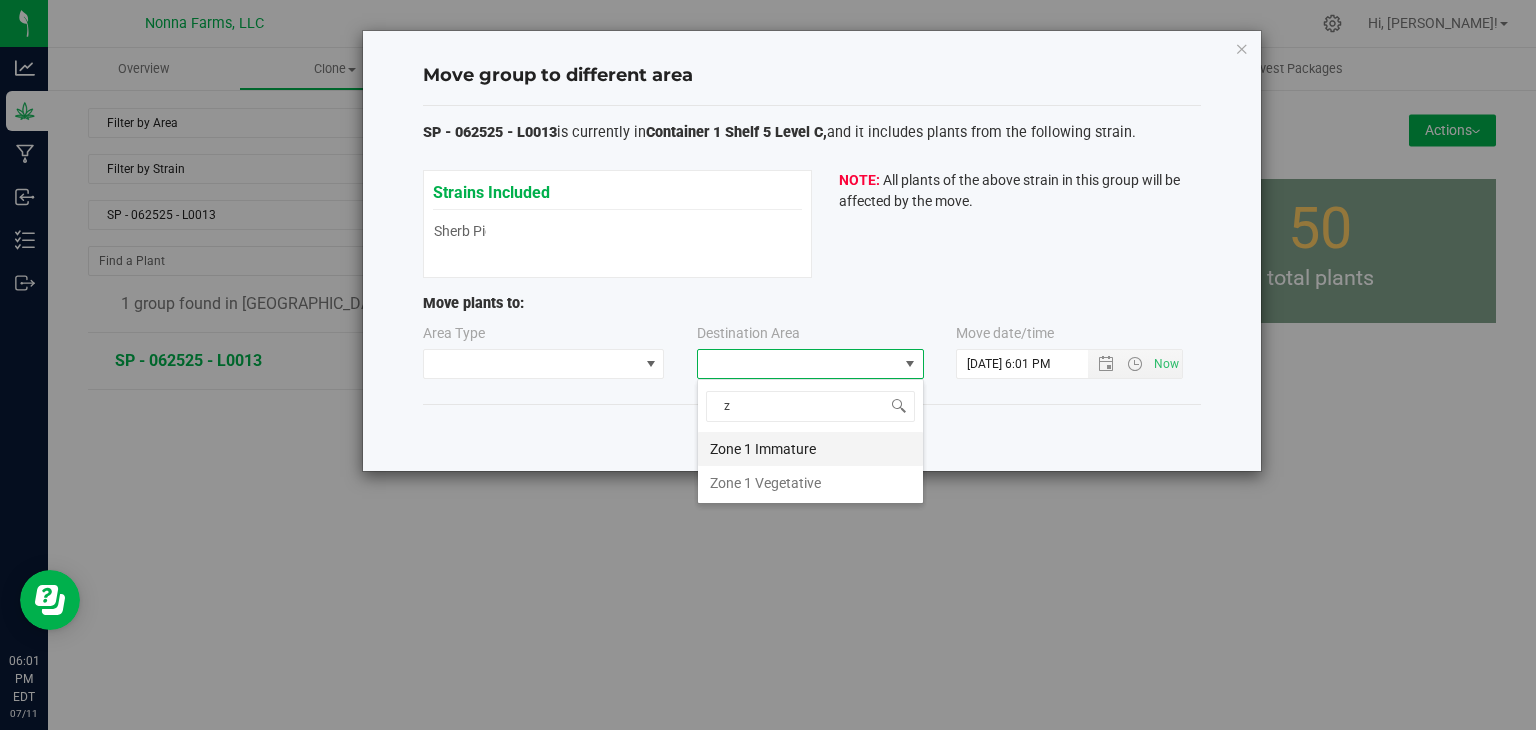 click on "Zone 1 Immature" at bounding box center [810, 449] 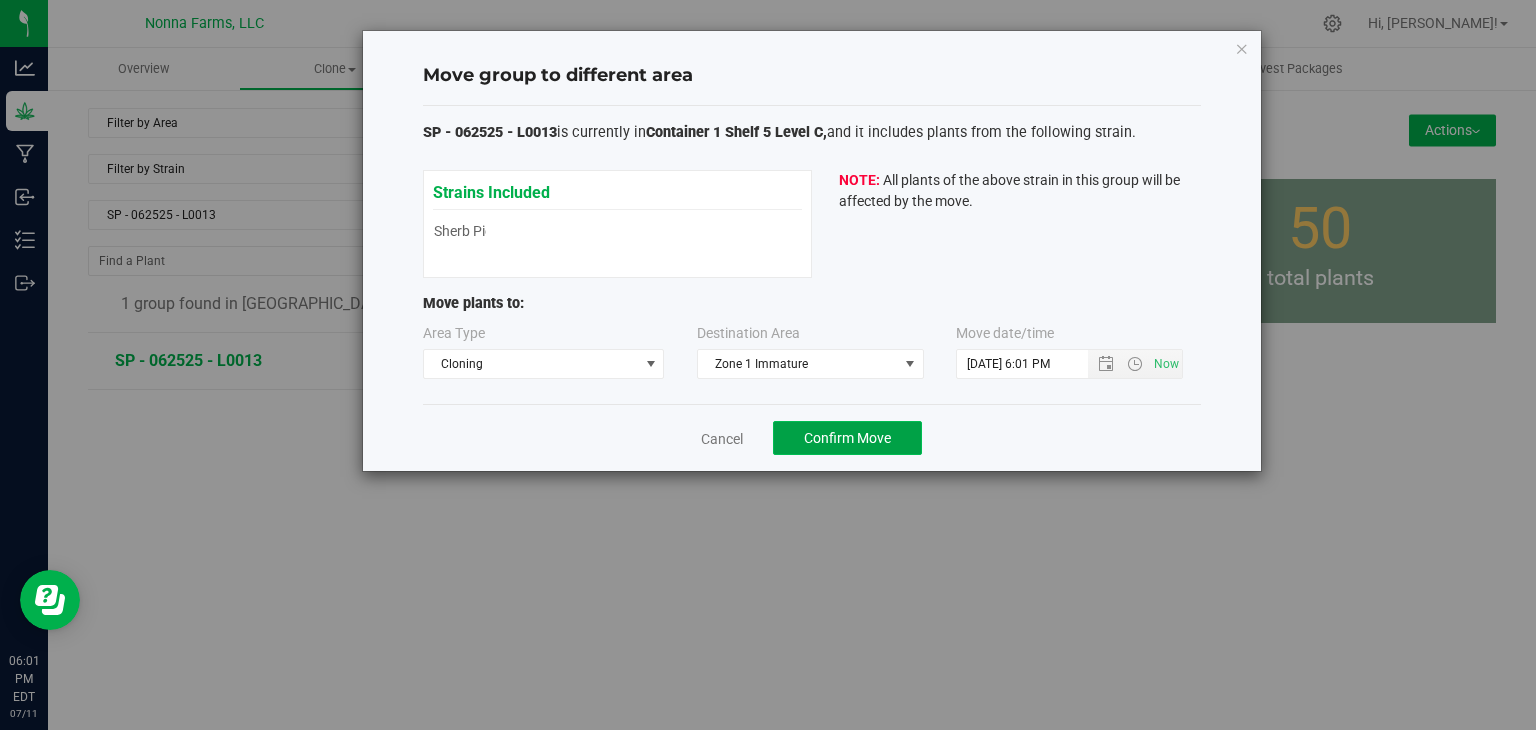 click on "Confirm Move" 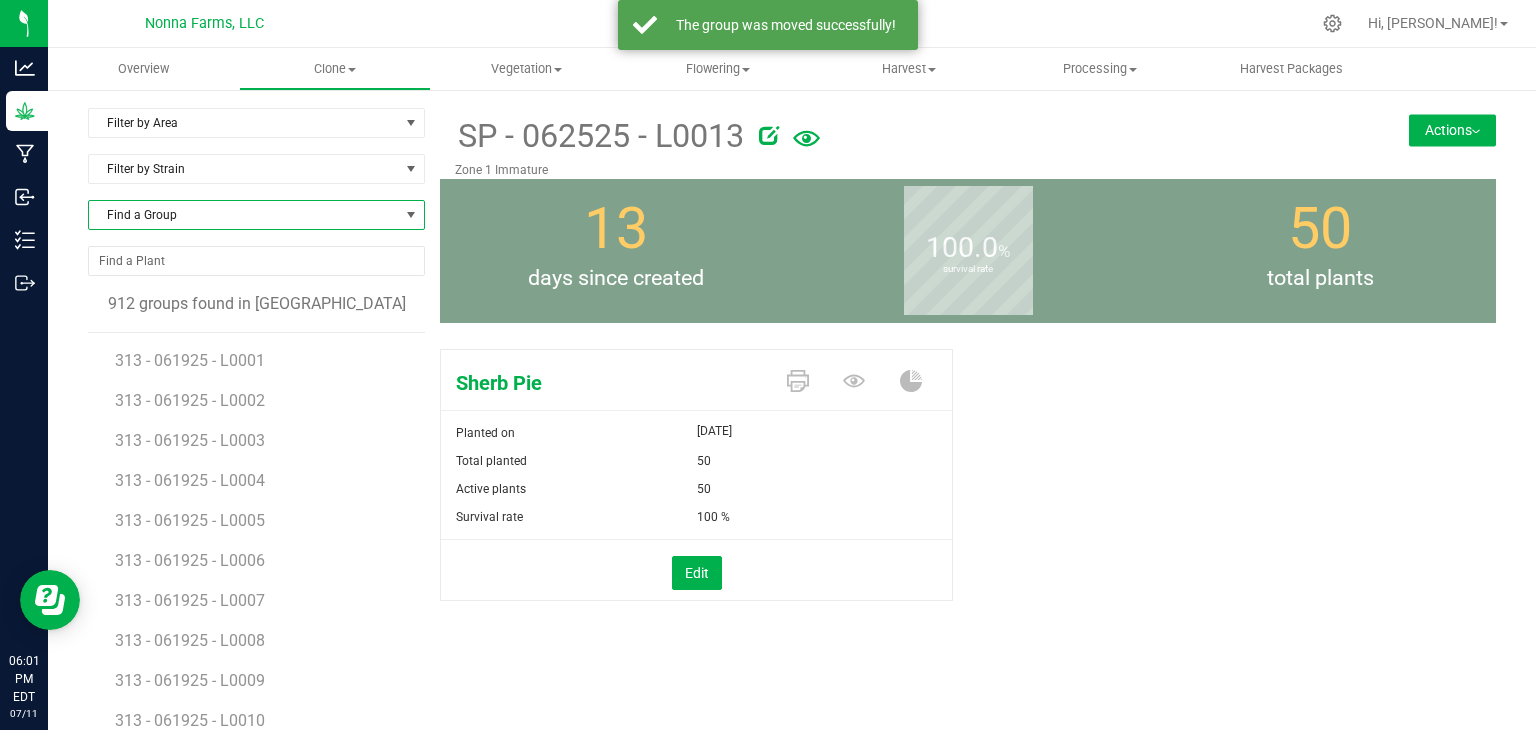 click on "Find a Group" at bounding box center (244, 215) 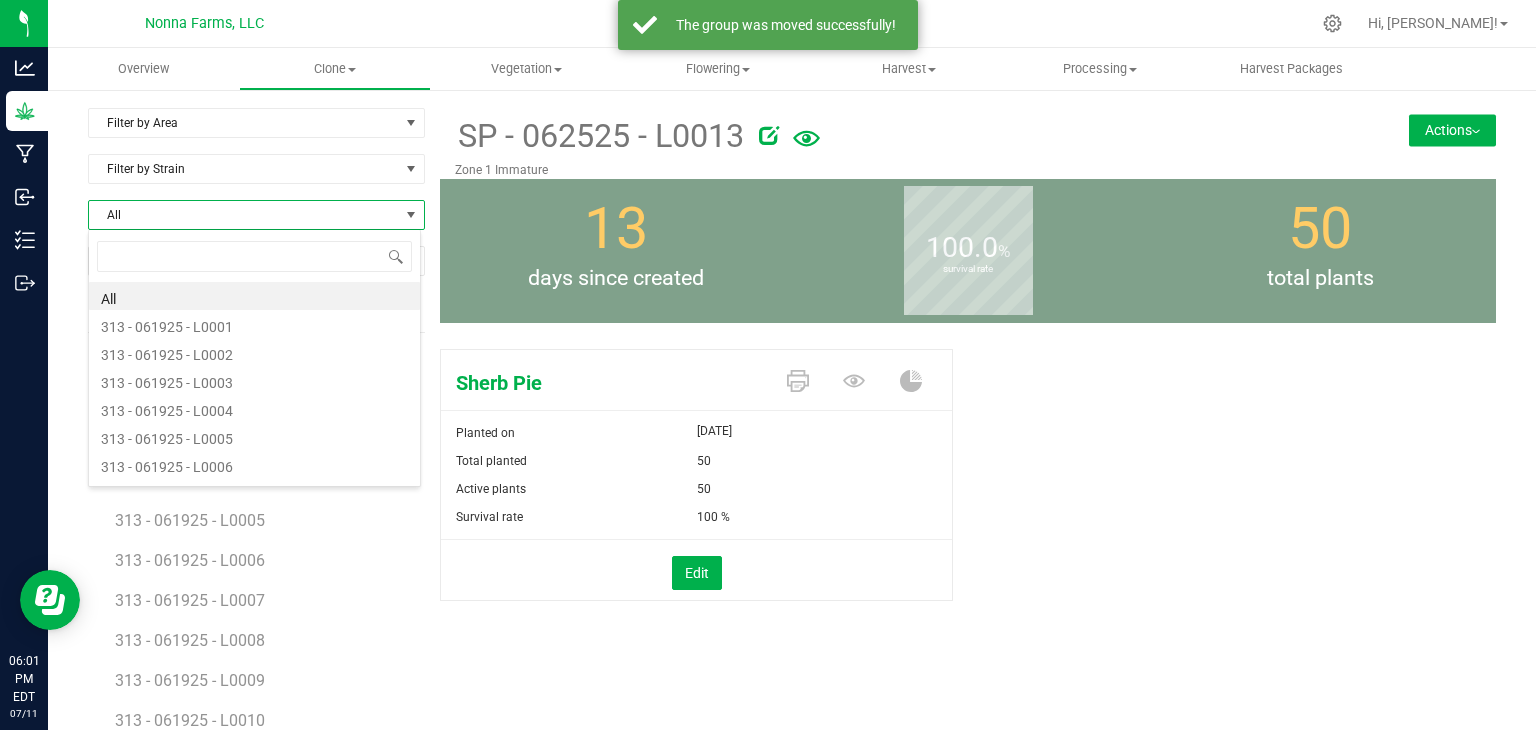 scroll, scrollTop: 99970, scrollLeft: 99666, axis: both 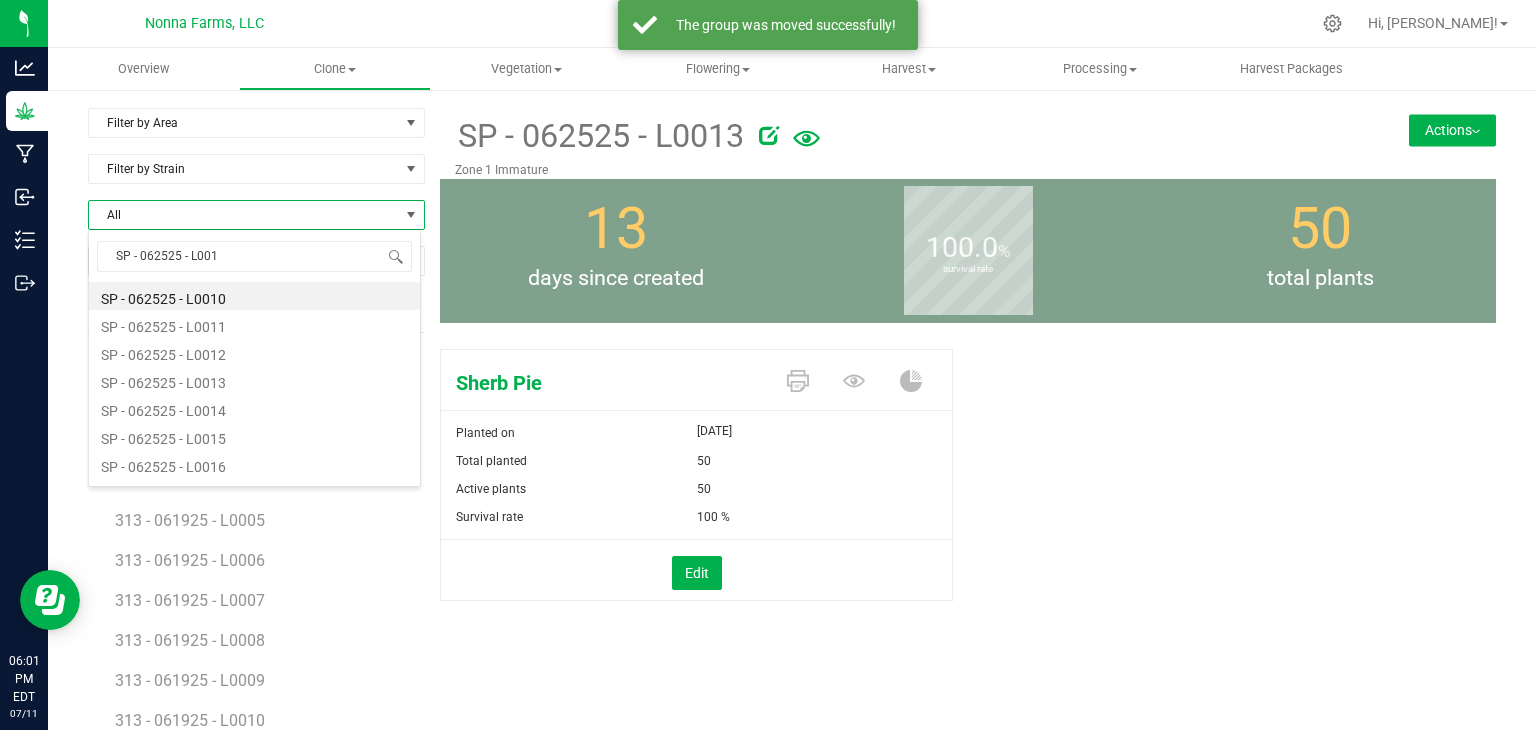 type on "SP - 062525 - L0014" 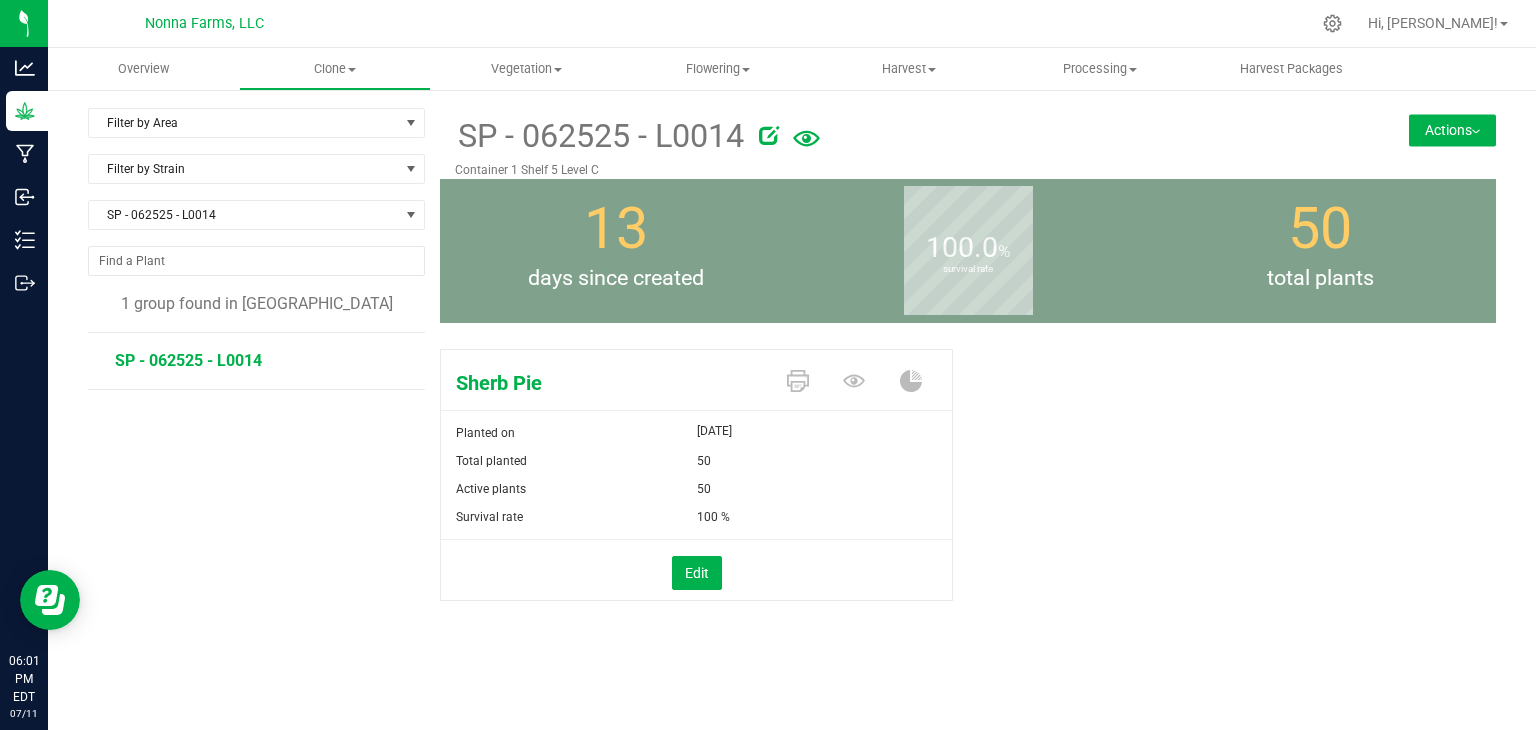 click on "Actions" at bounding box center [1452, 130] 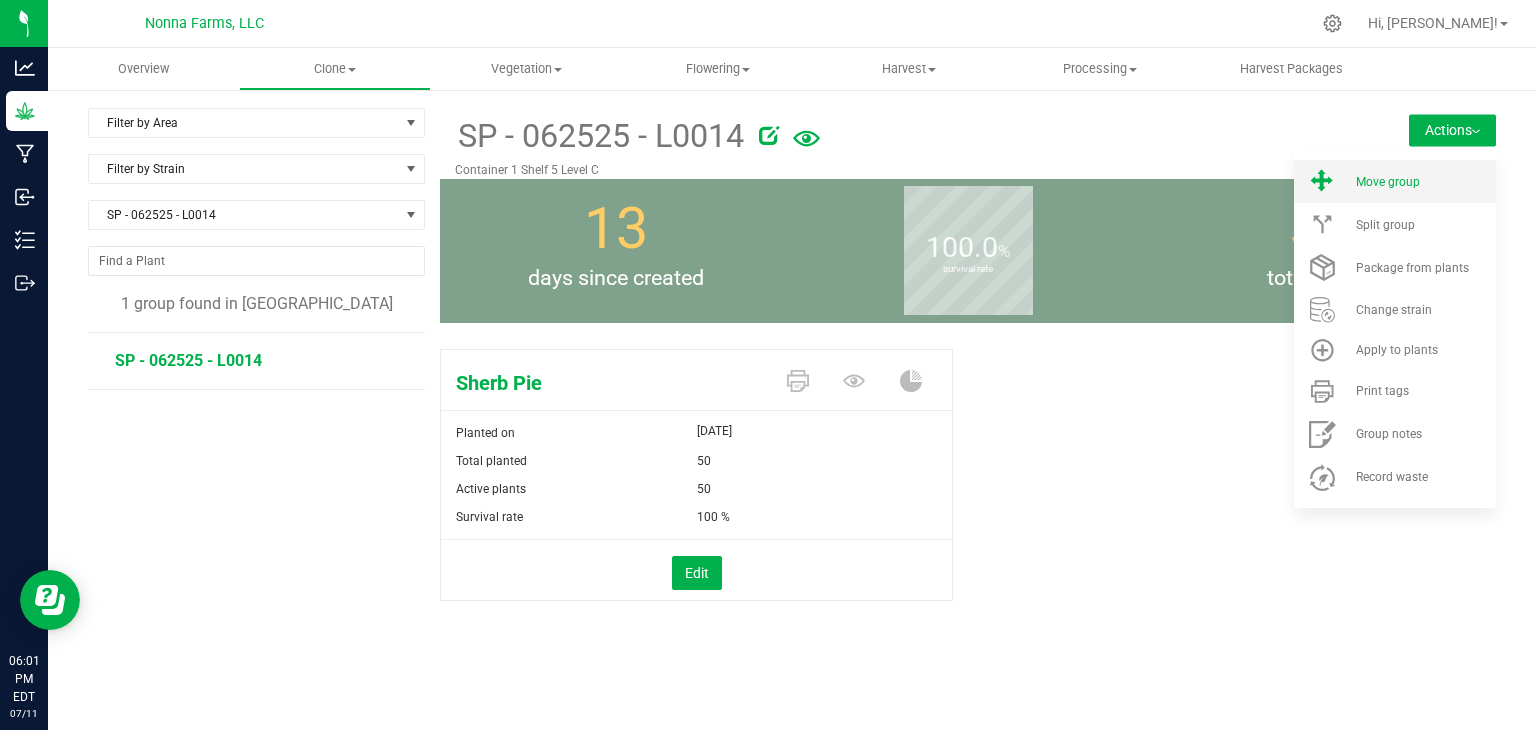 click on "Move group" at bounding box center (1388, 182) 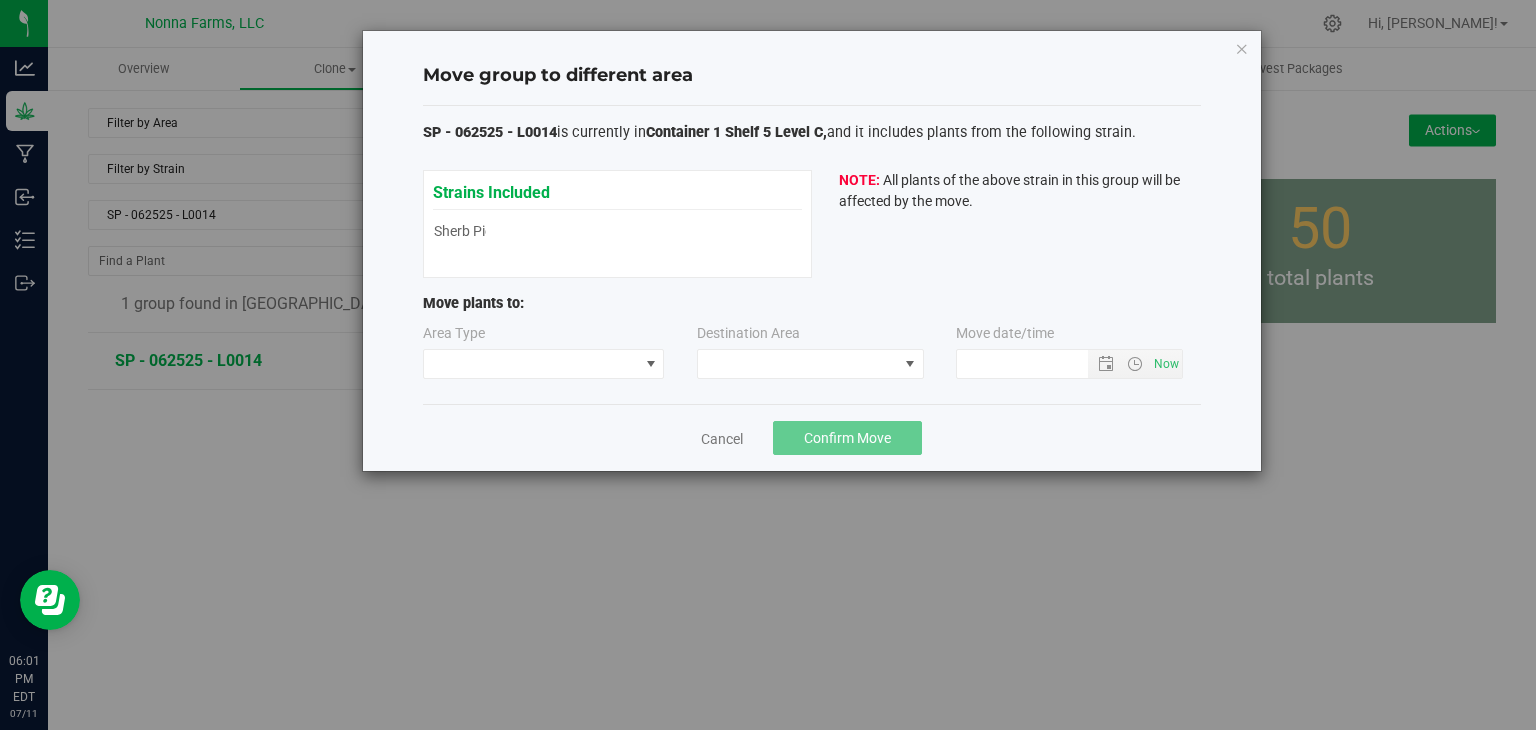type on "[DATE] 6:01 PM" 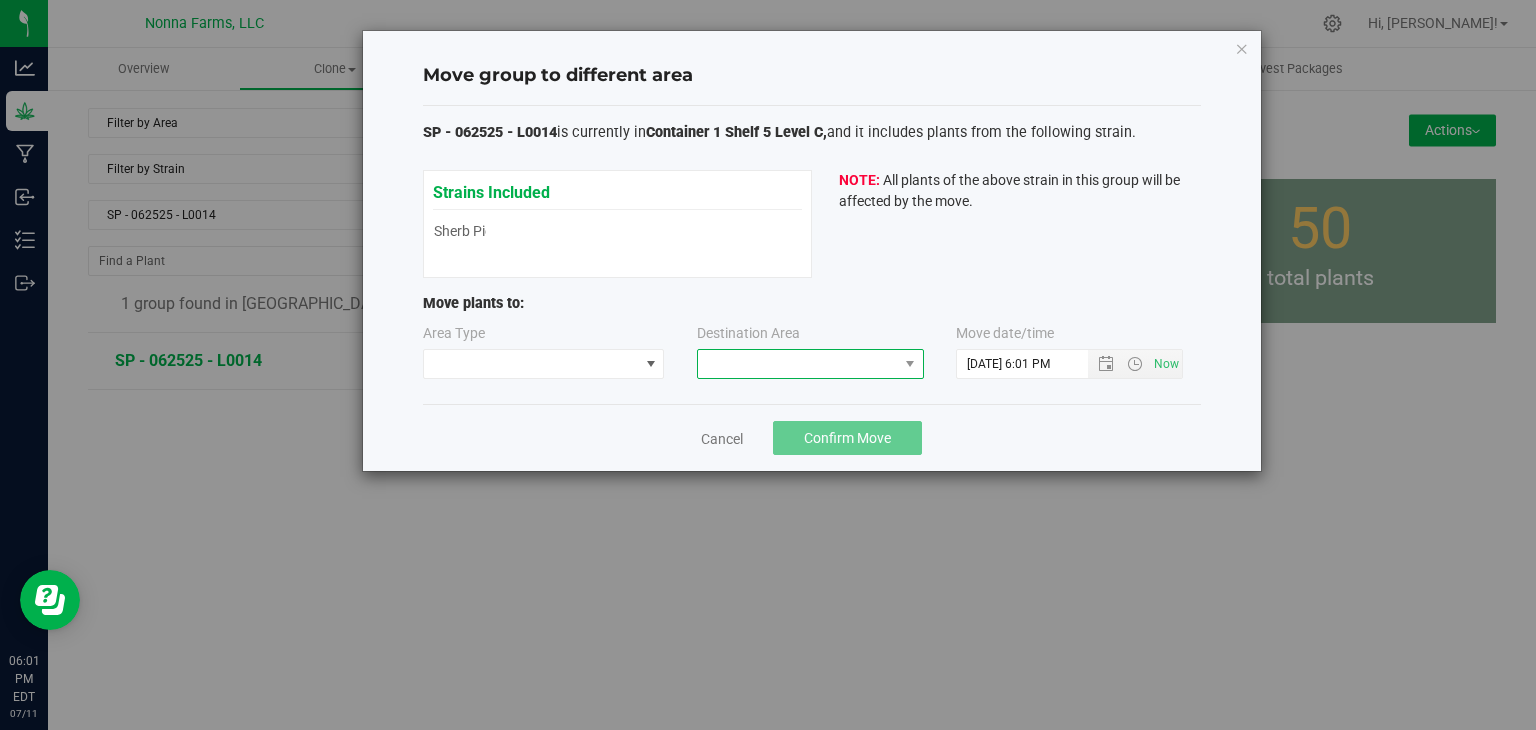 click at bounding box center [798, 364] 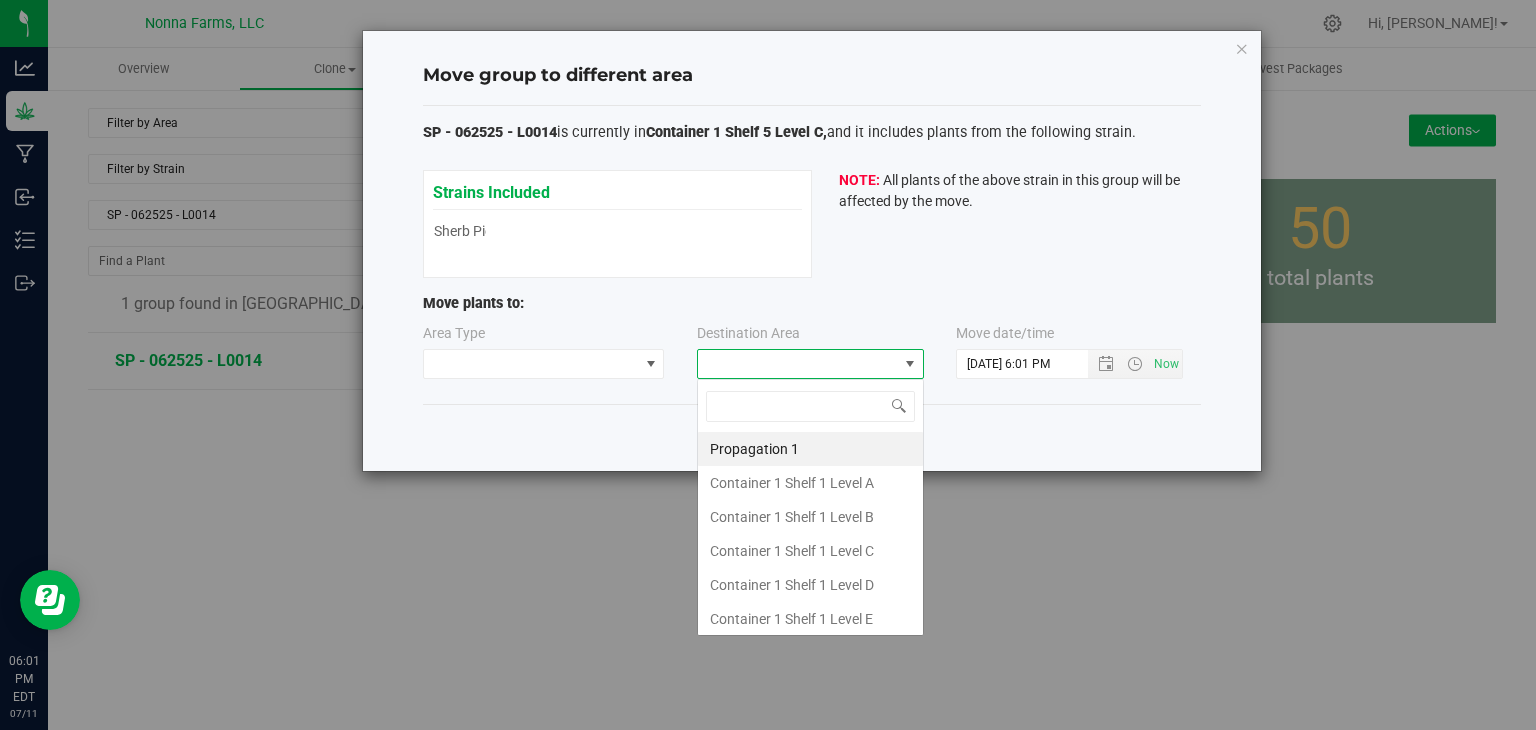 scroll, scrollTop: 99970, scrollLeft: 99772, axis: both 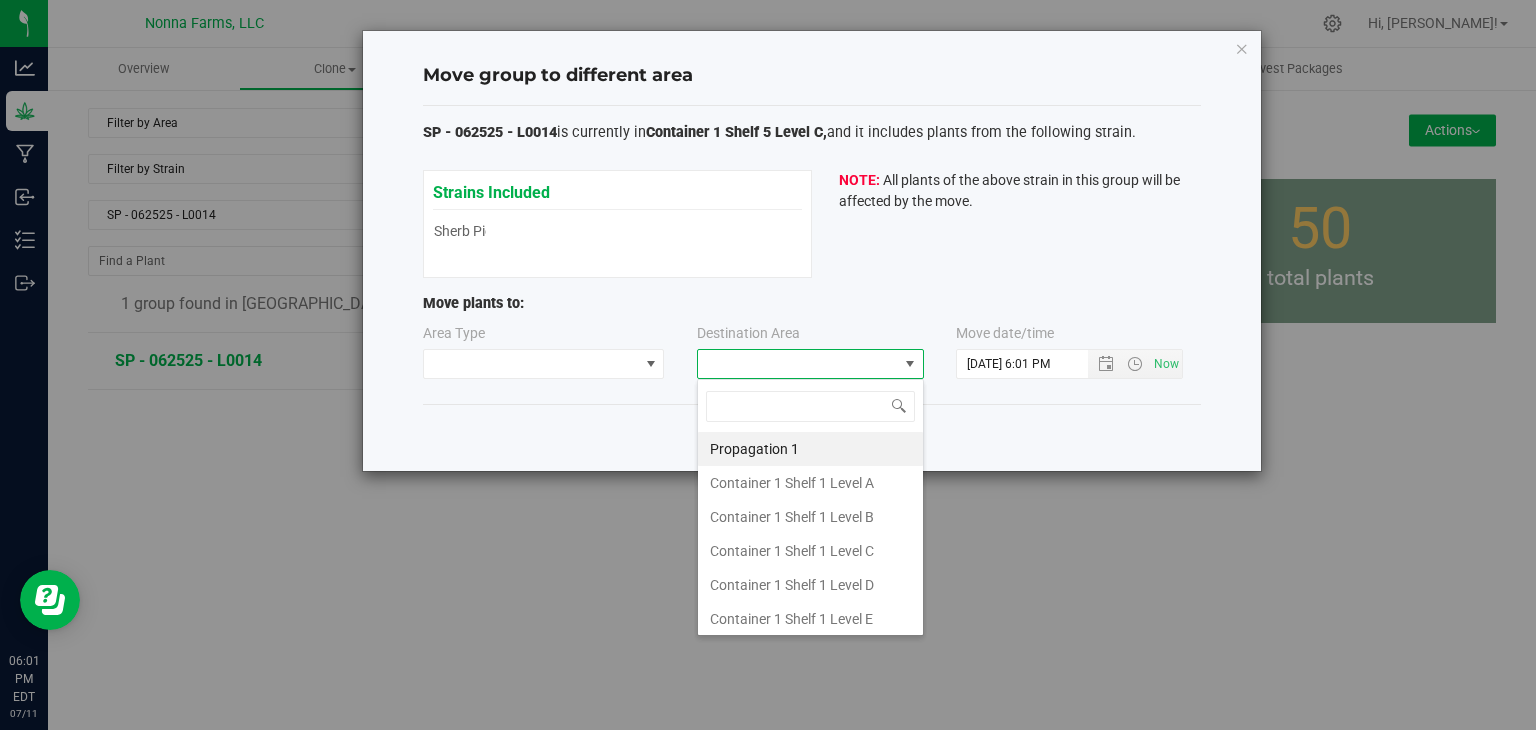 type on "z" 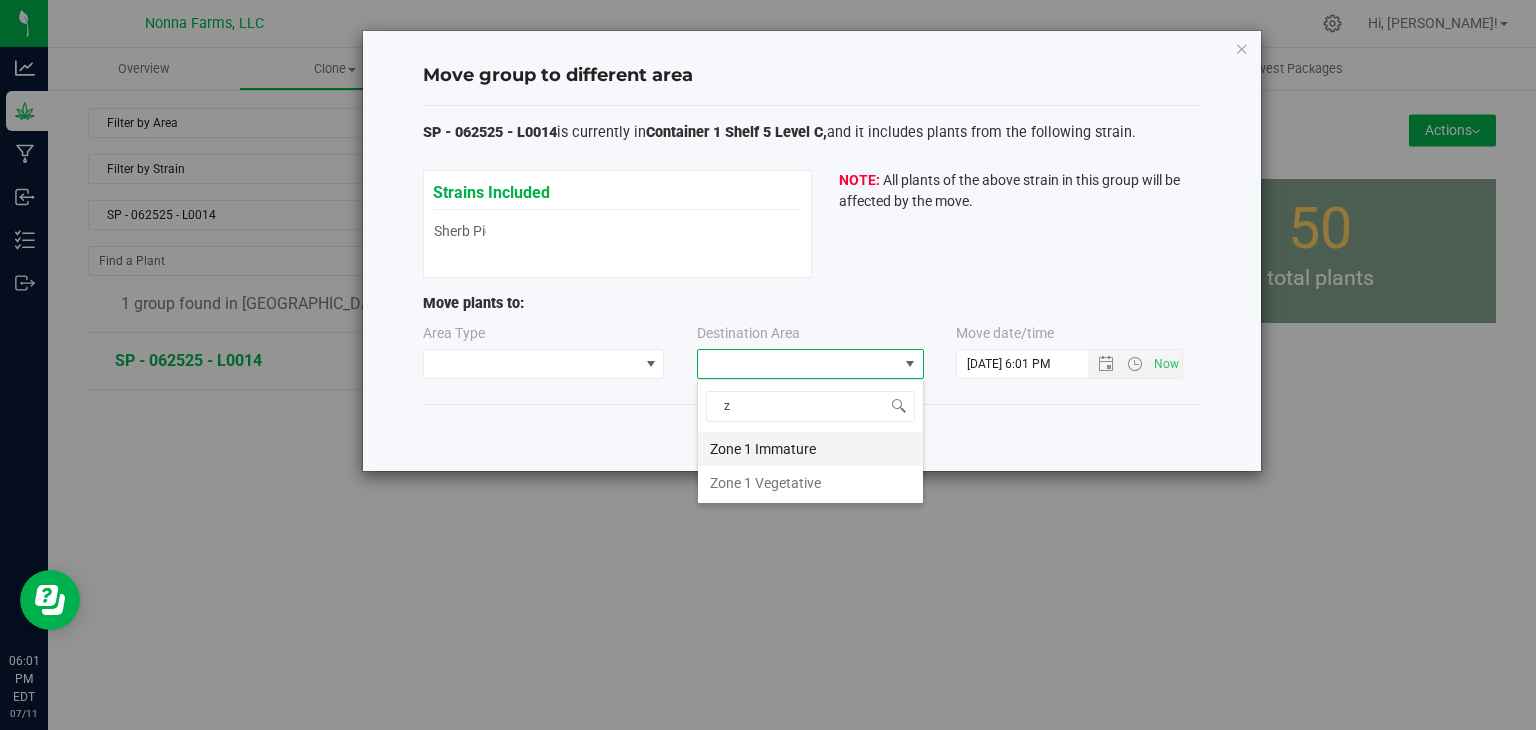 click on "Zone 1 Immature" at bounding box center (810, 449) 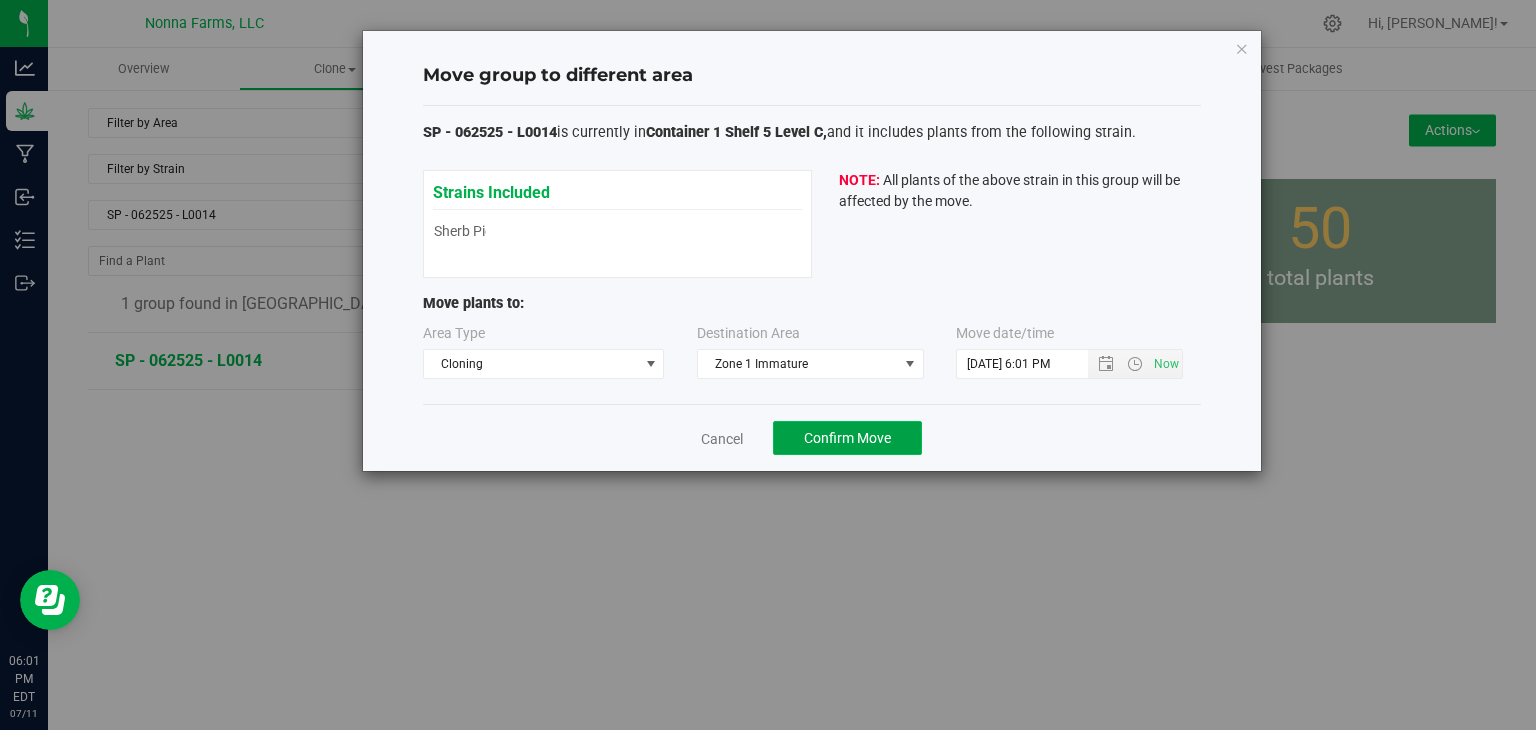 click on "Confirm Move" 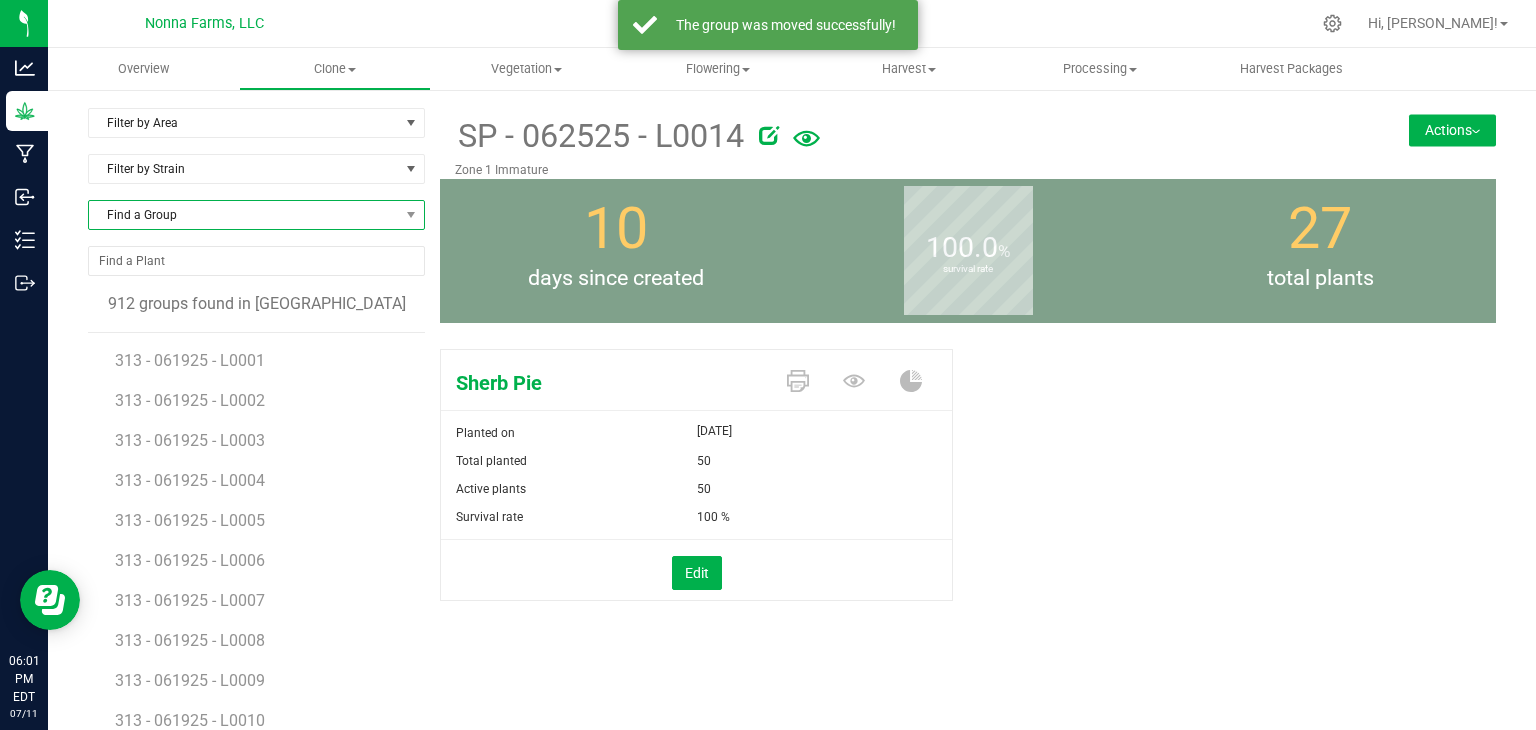 click on "Find a Group" at bounding box center [244, 215] 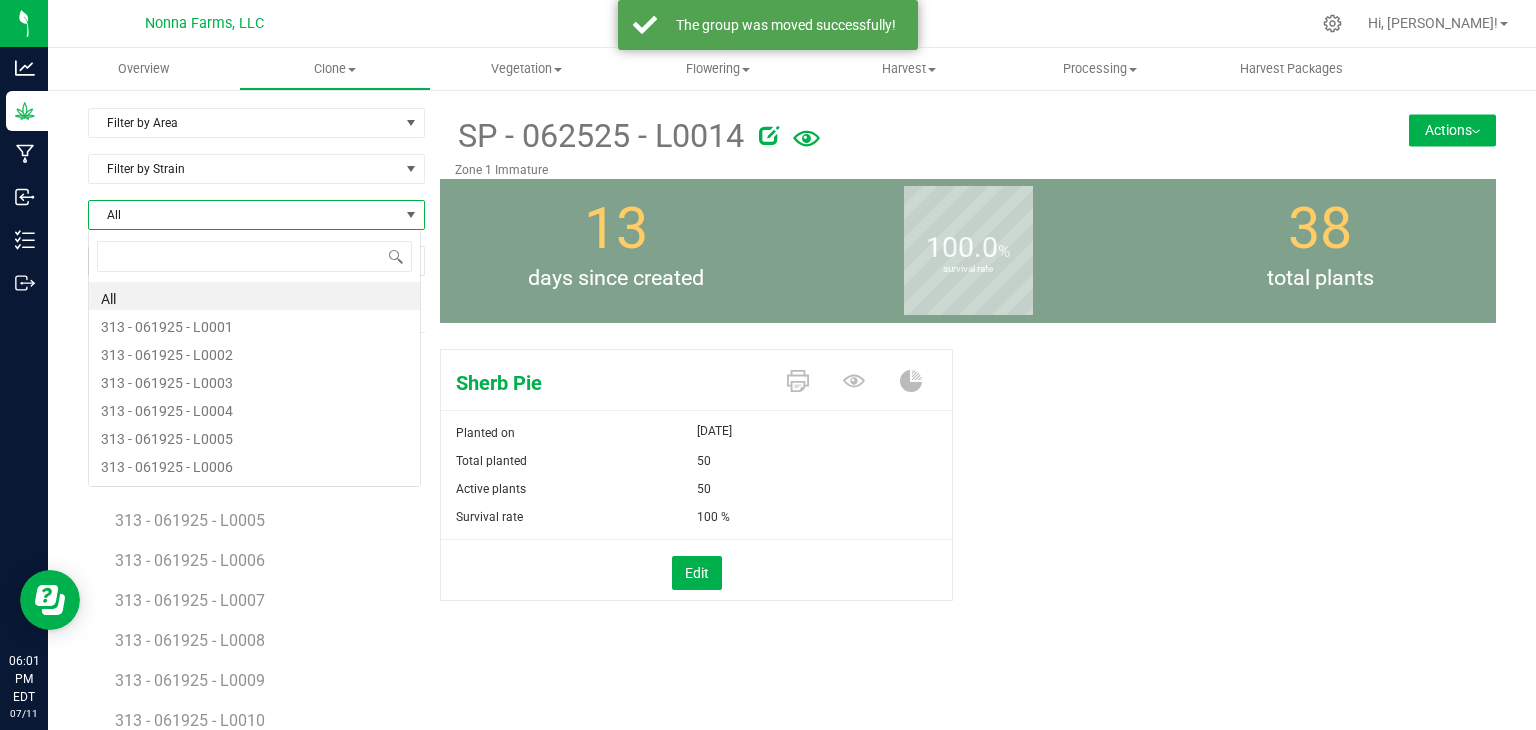 scroll, scrollTop: 99970, scrollLeft: 99666, axis: both 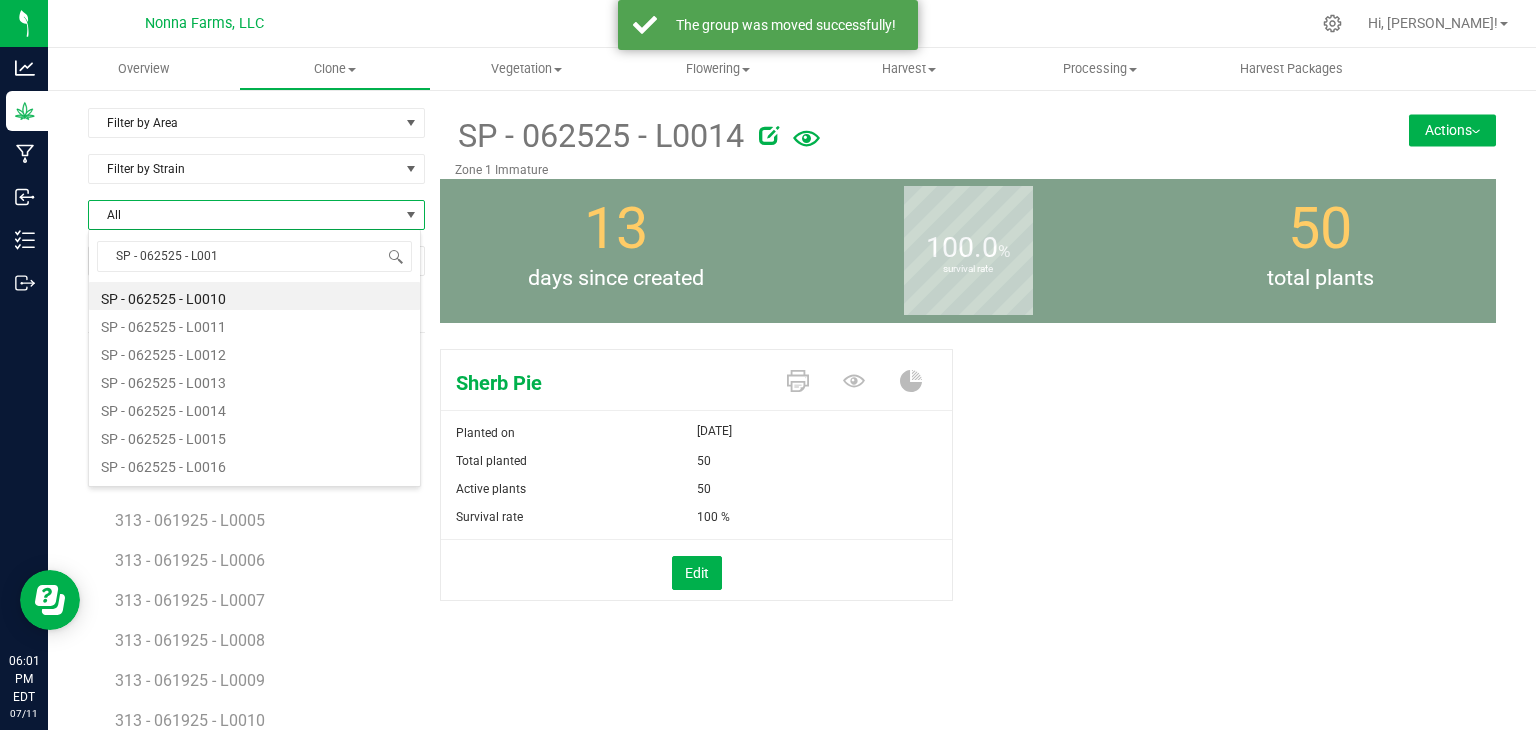 type on "SP - 062525 - L0015" 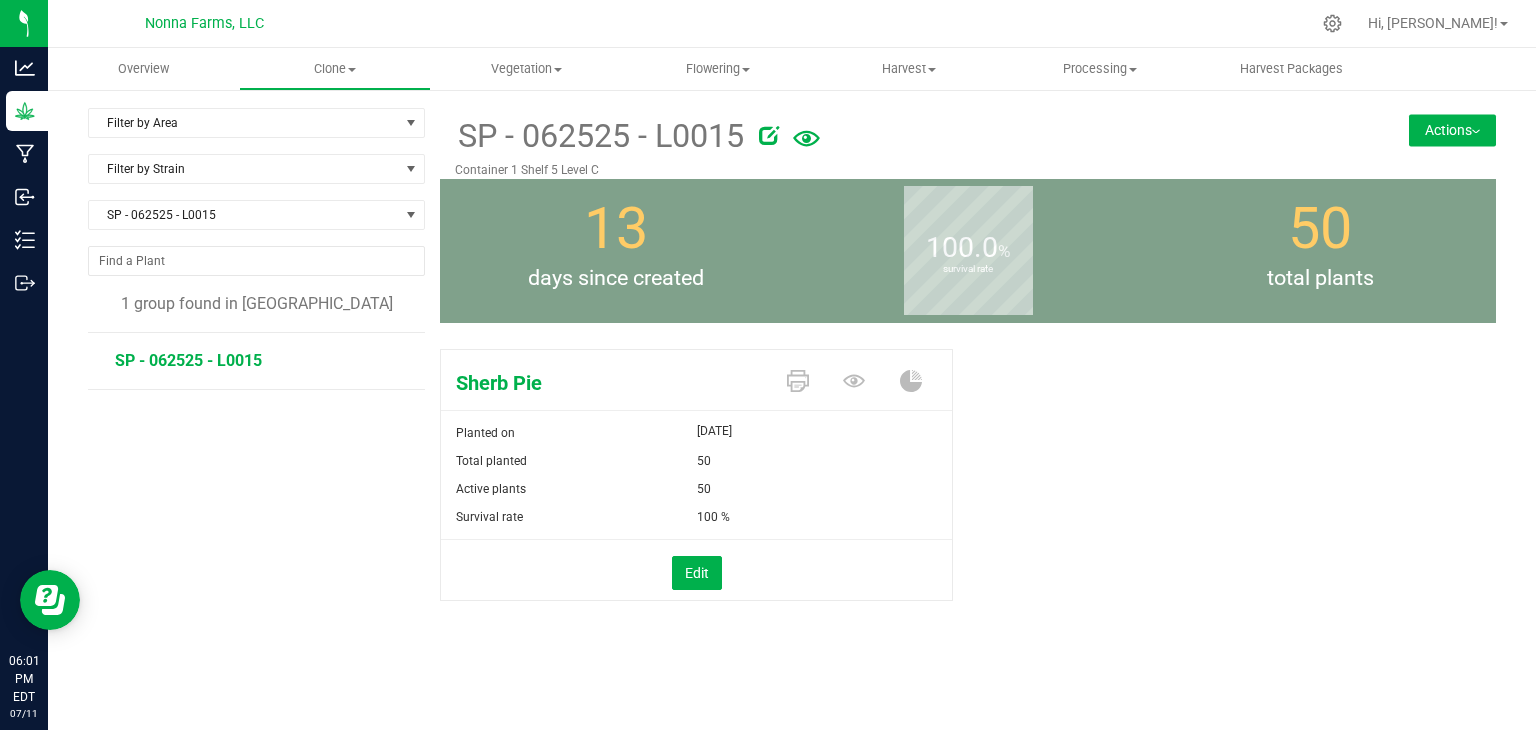 click on "Actions" at bounding box center [1452, 130] 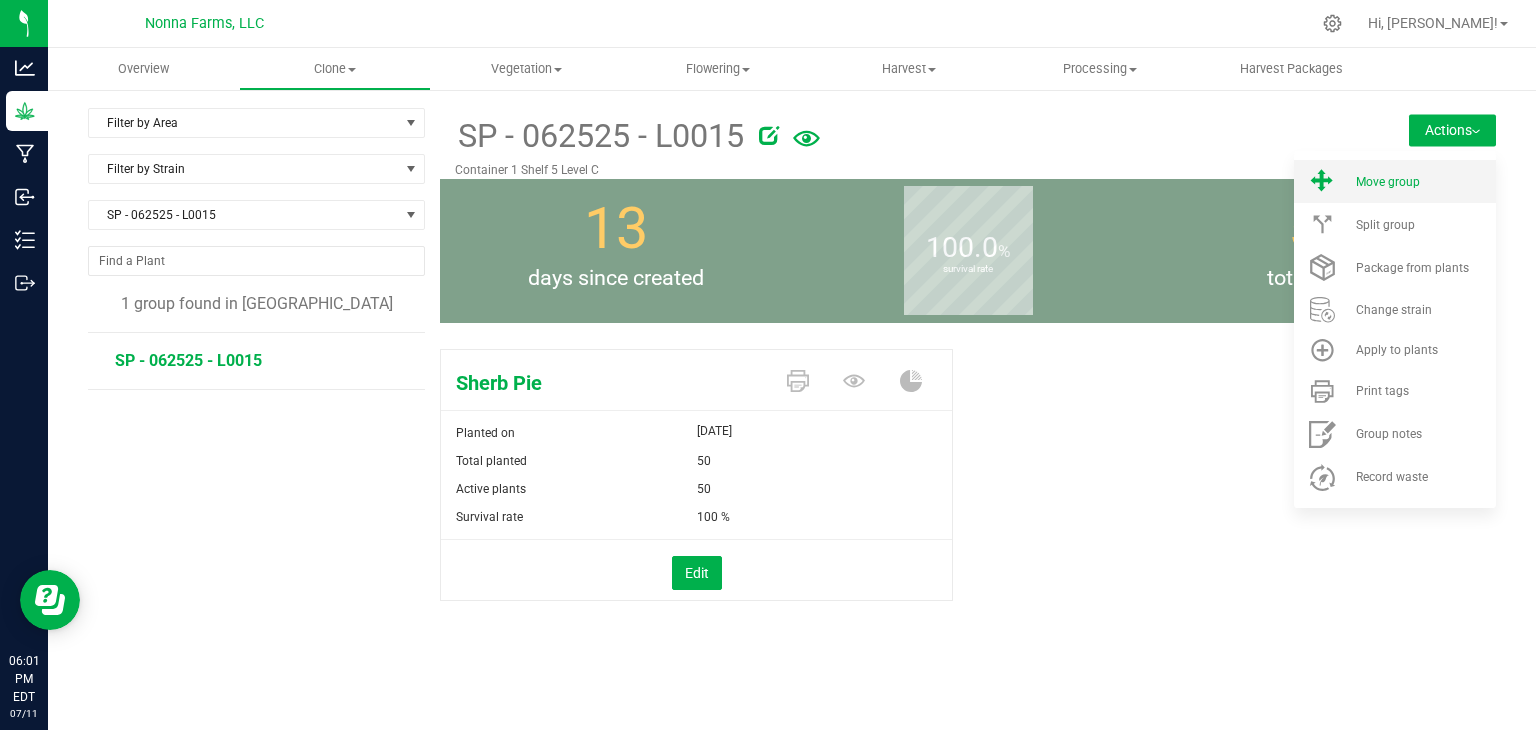 click on "Move group" at bounding box center [1388, 182] 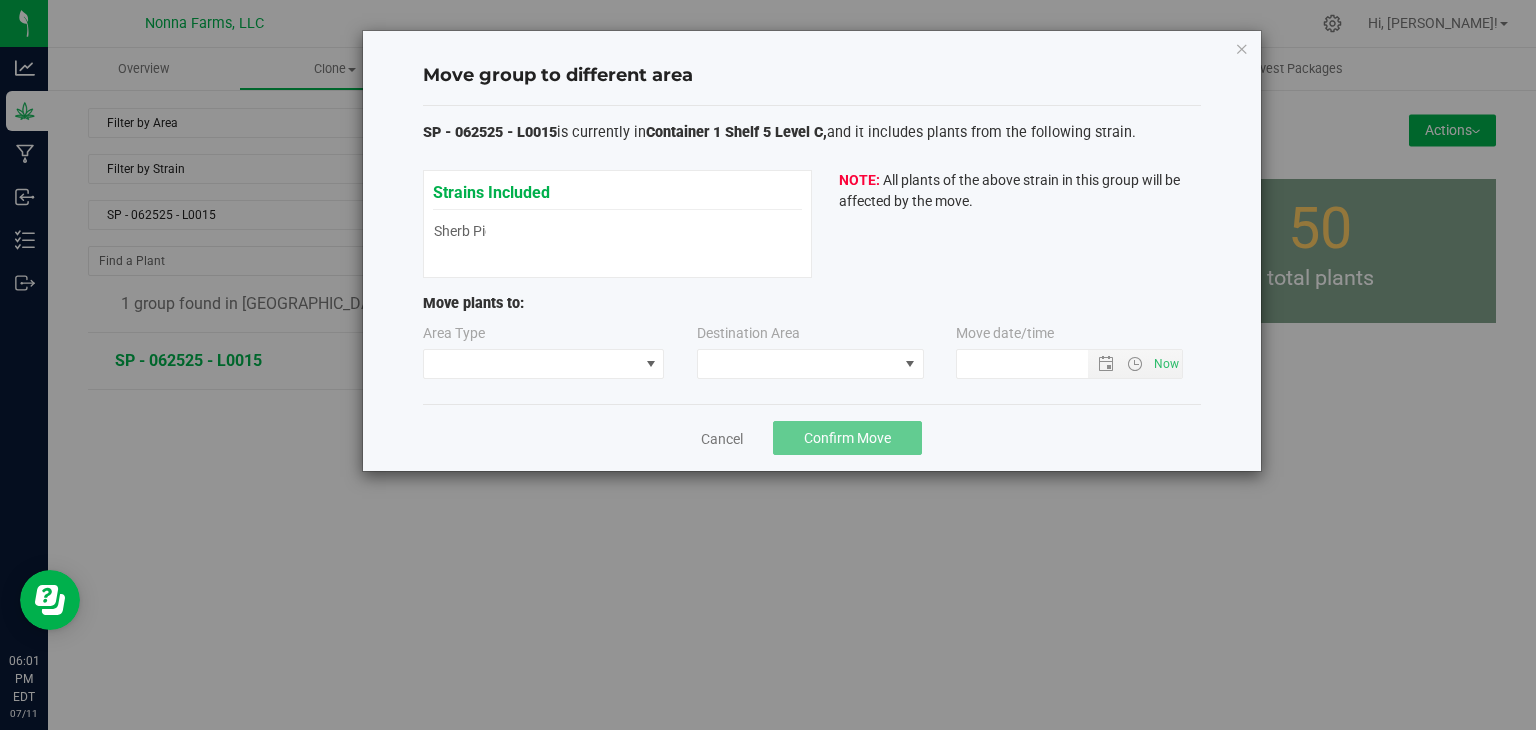 type on "[DATE] 6:01 PM" 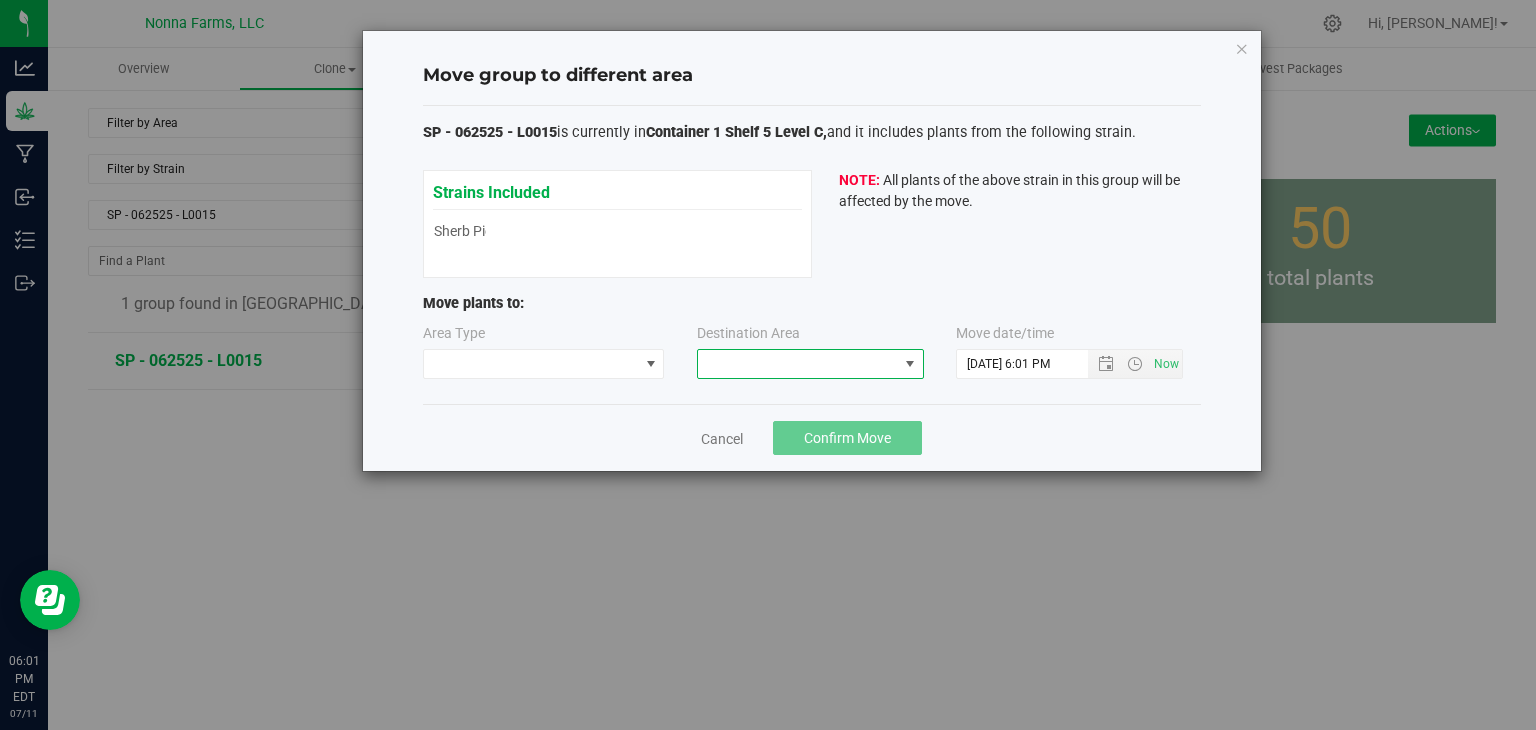 click at bounding box center (798, 364) 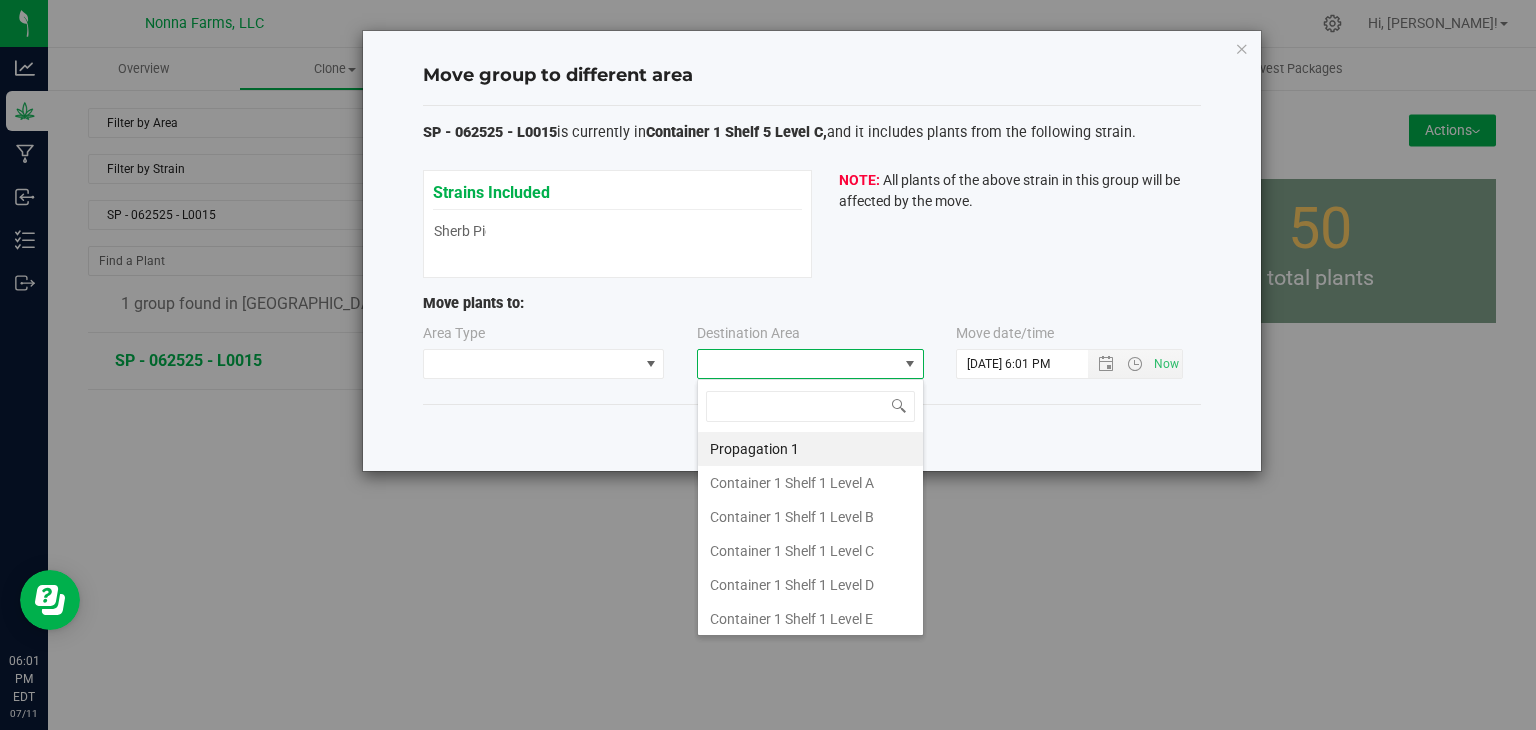 scroll, scrollTop: 99970, scrollLeft: 99772, axis: both 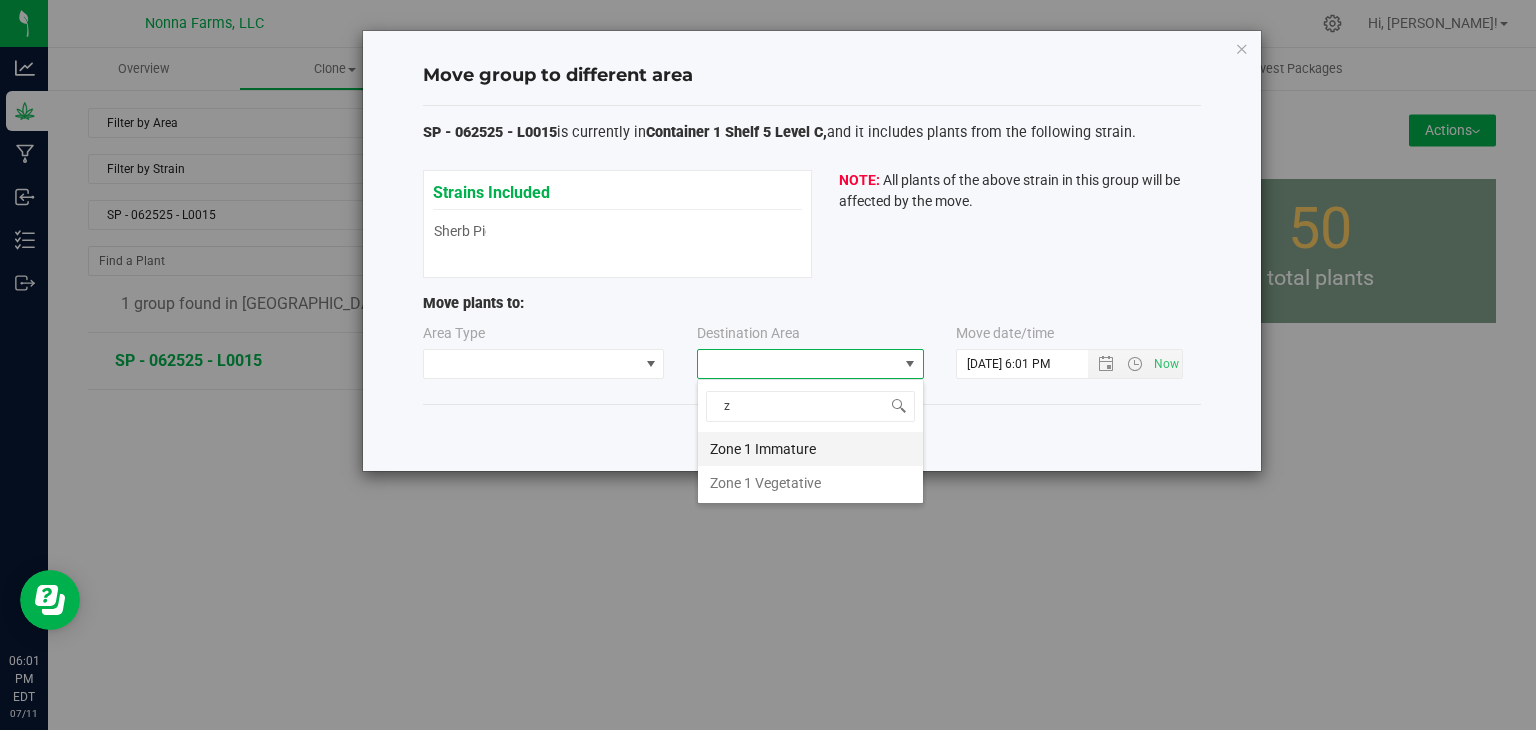 click on "Zone 1 Immature" at bounding box center (810, 449) 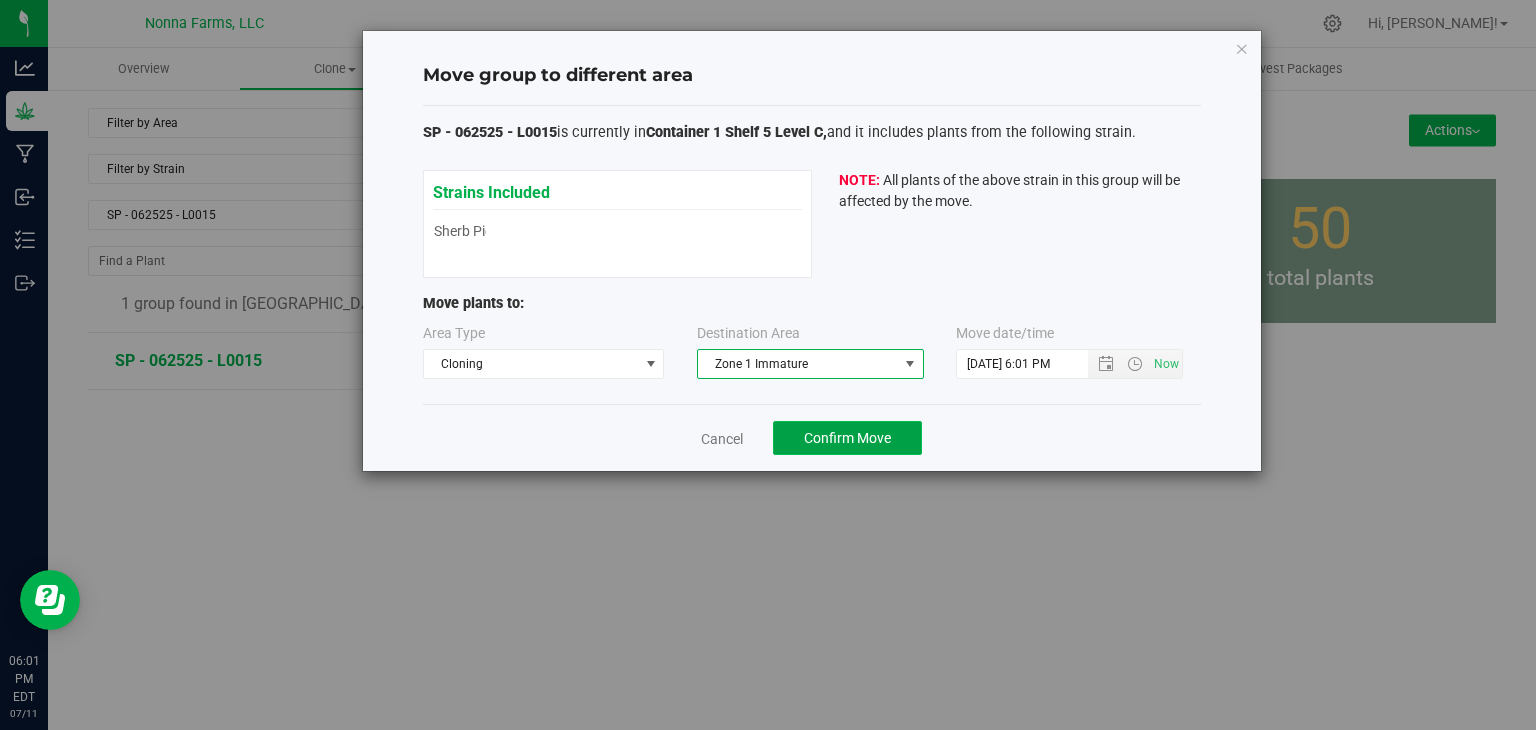 click on "Confirm Move" 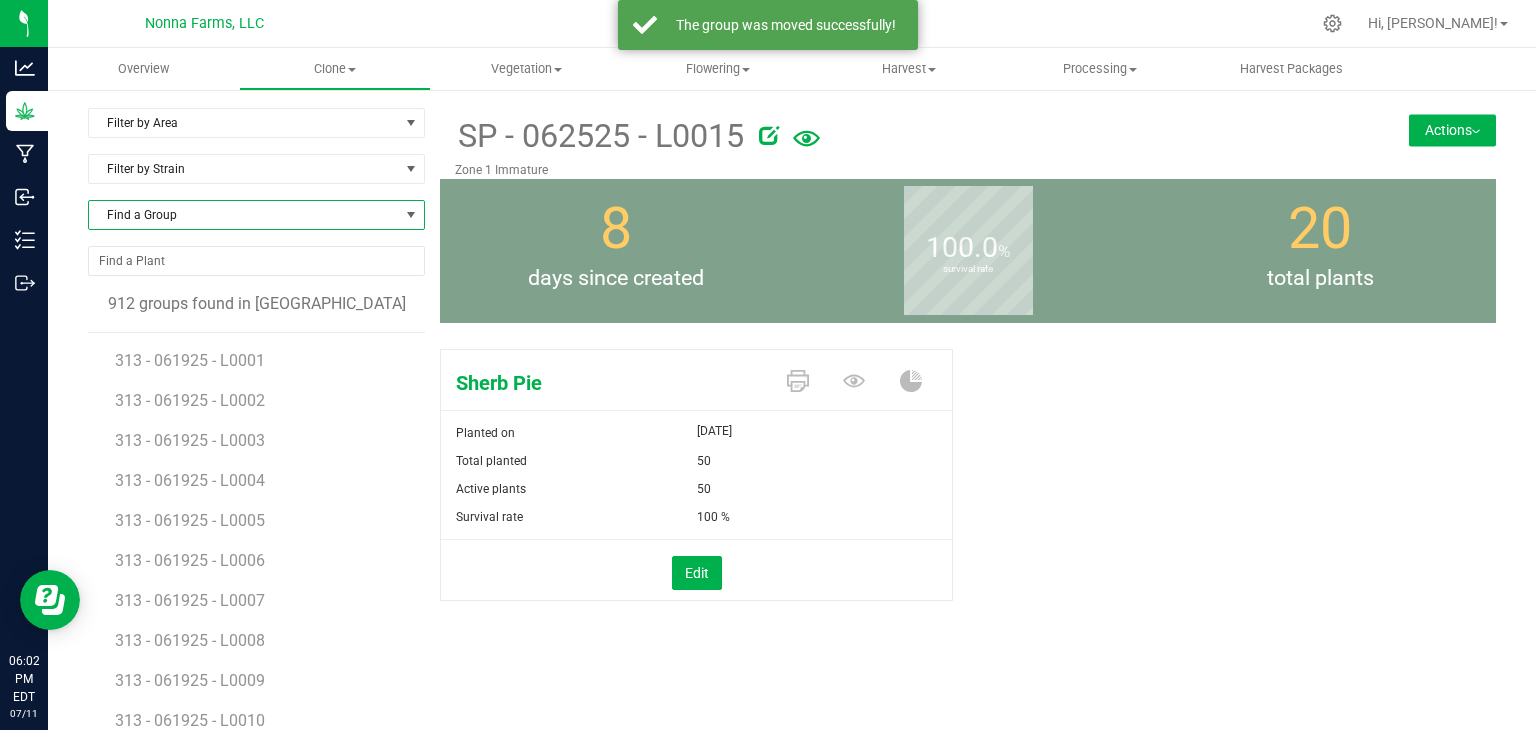 click on "Find a Group" at bounding box center (244, 215) 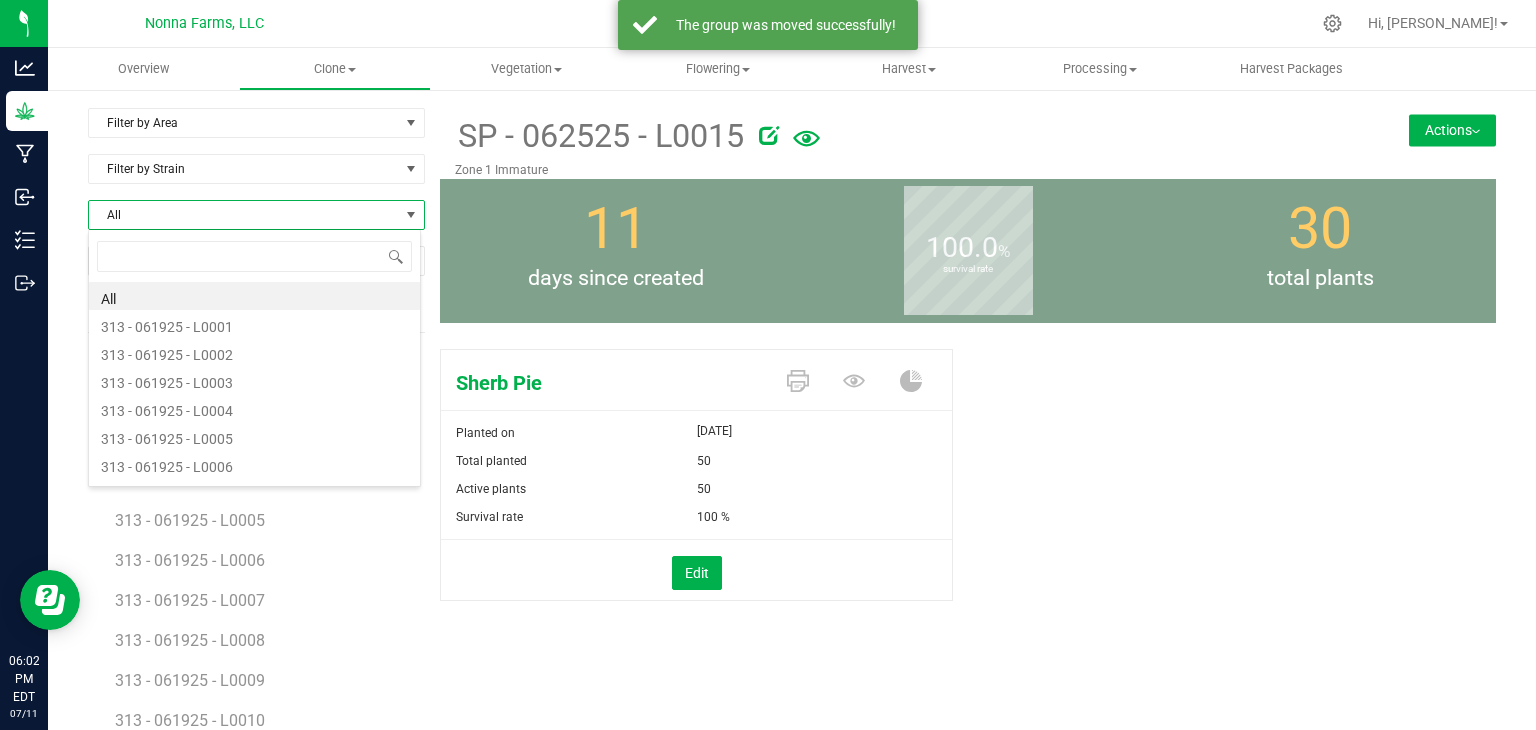 scroll, scrollTop: 99970, scrollLeft: 99666, axis: both 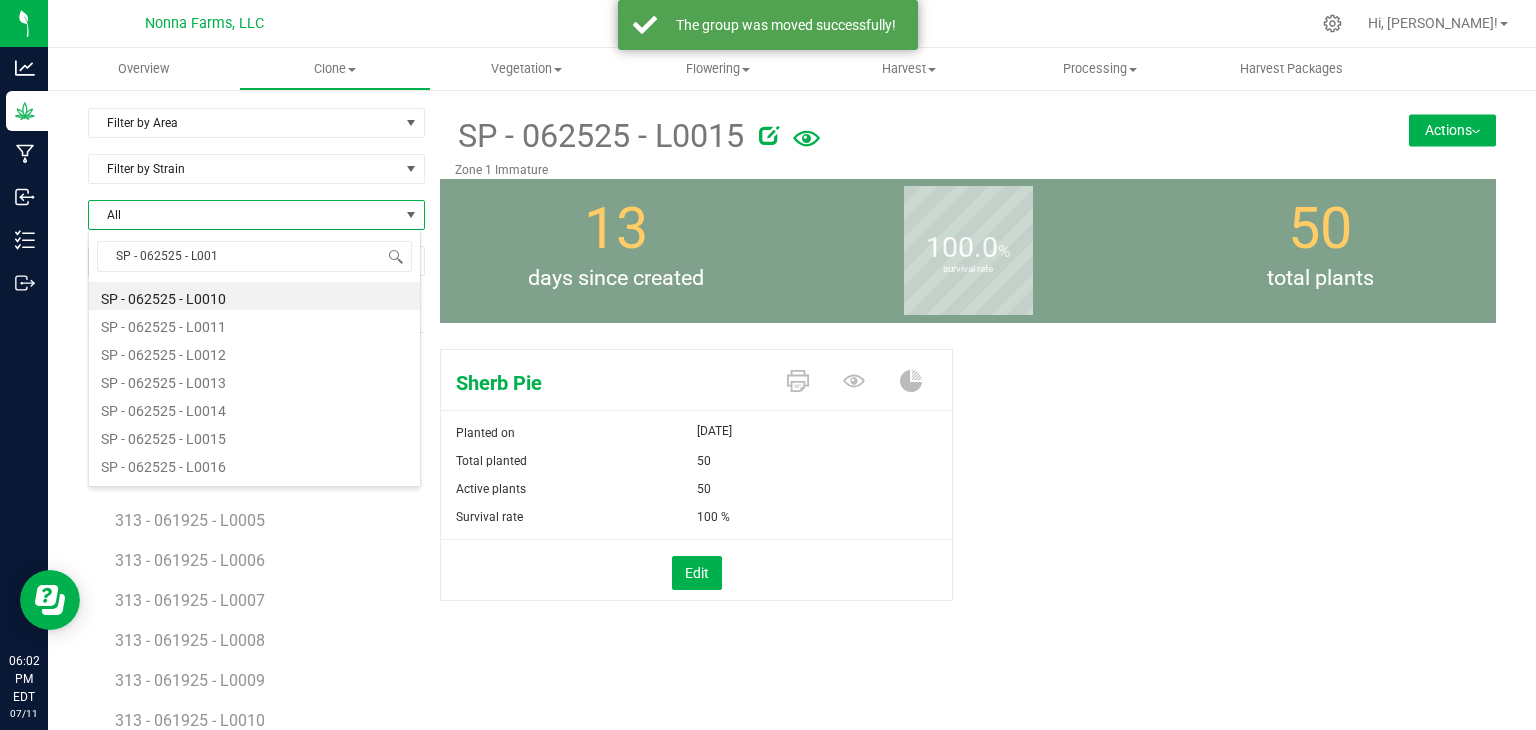 type on "SP - 062525 - L0016" 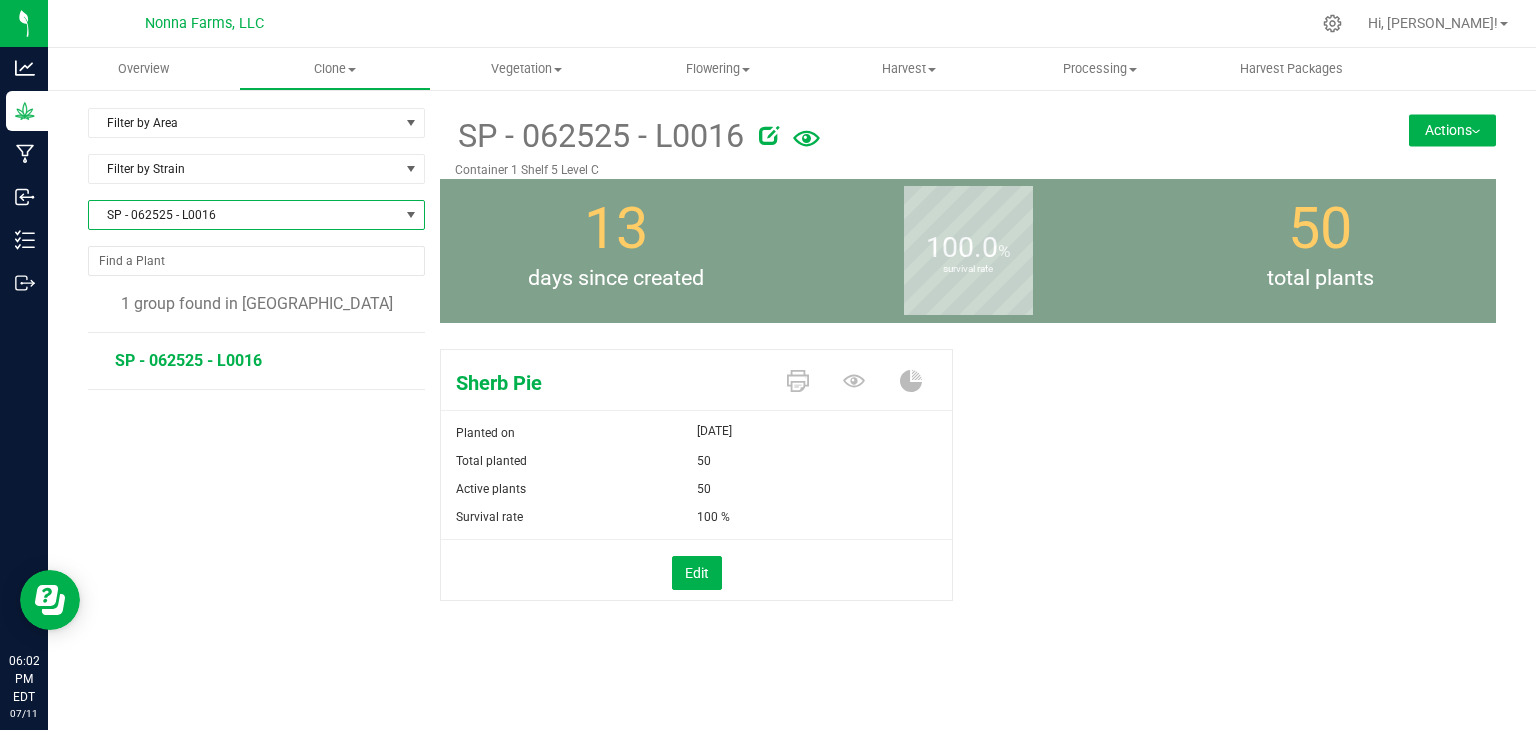 click on "Actions" at bounding box center (1452, 130) 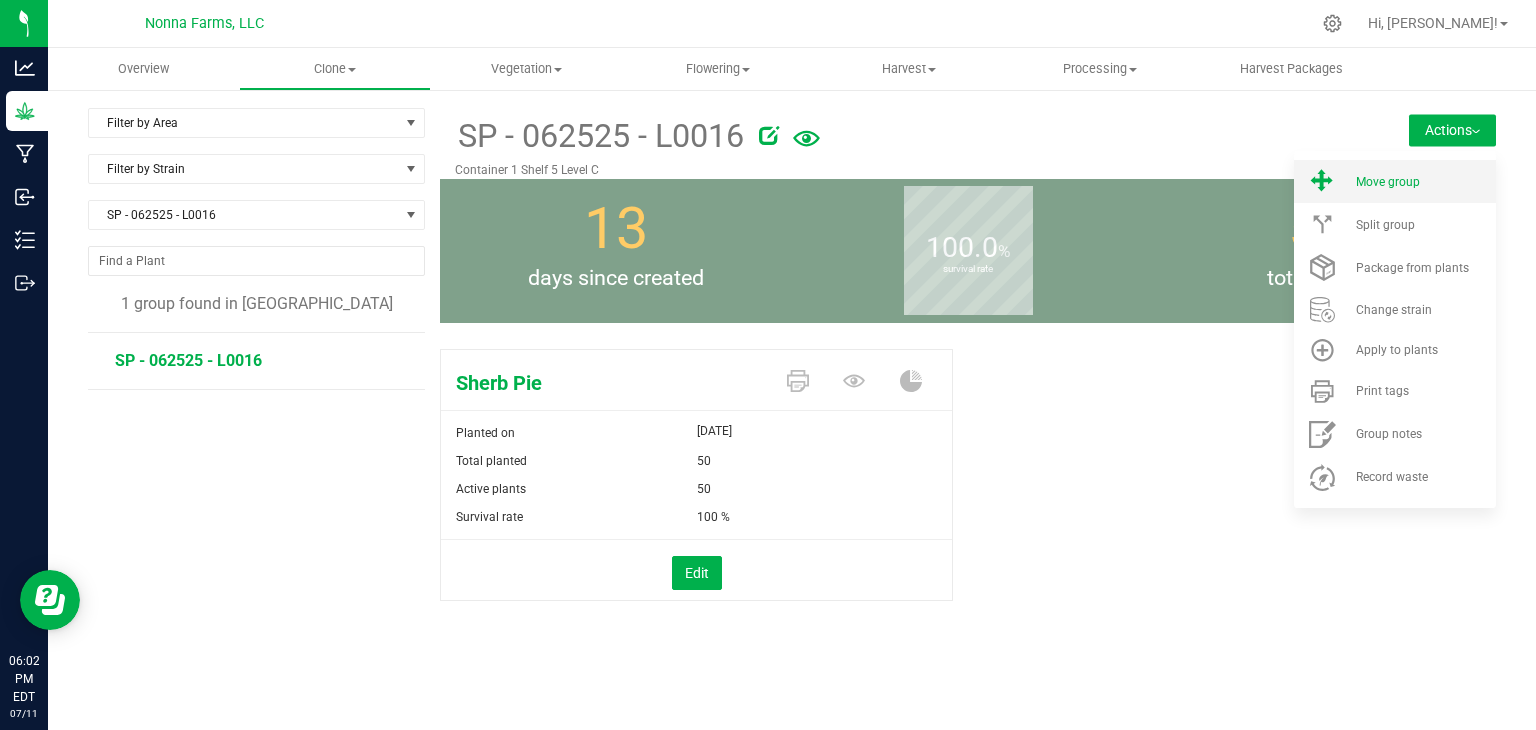 click on "Move group" at bounding box center (1395, 181) 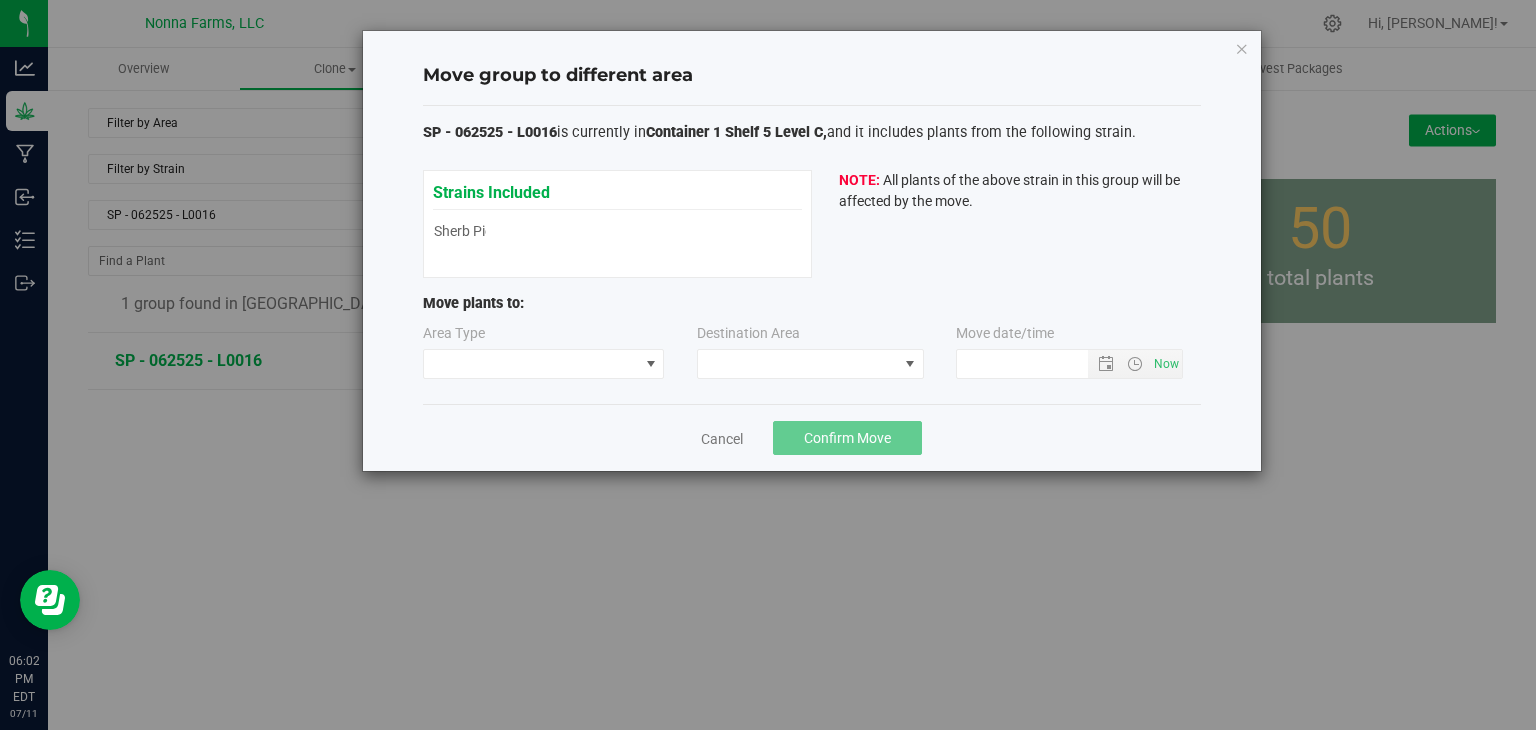 type on "[DATE] 6:02 PM" 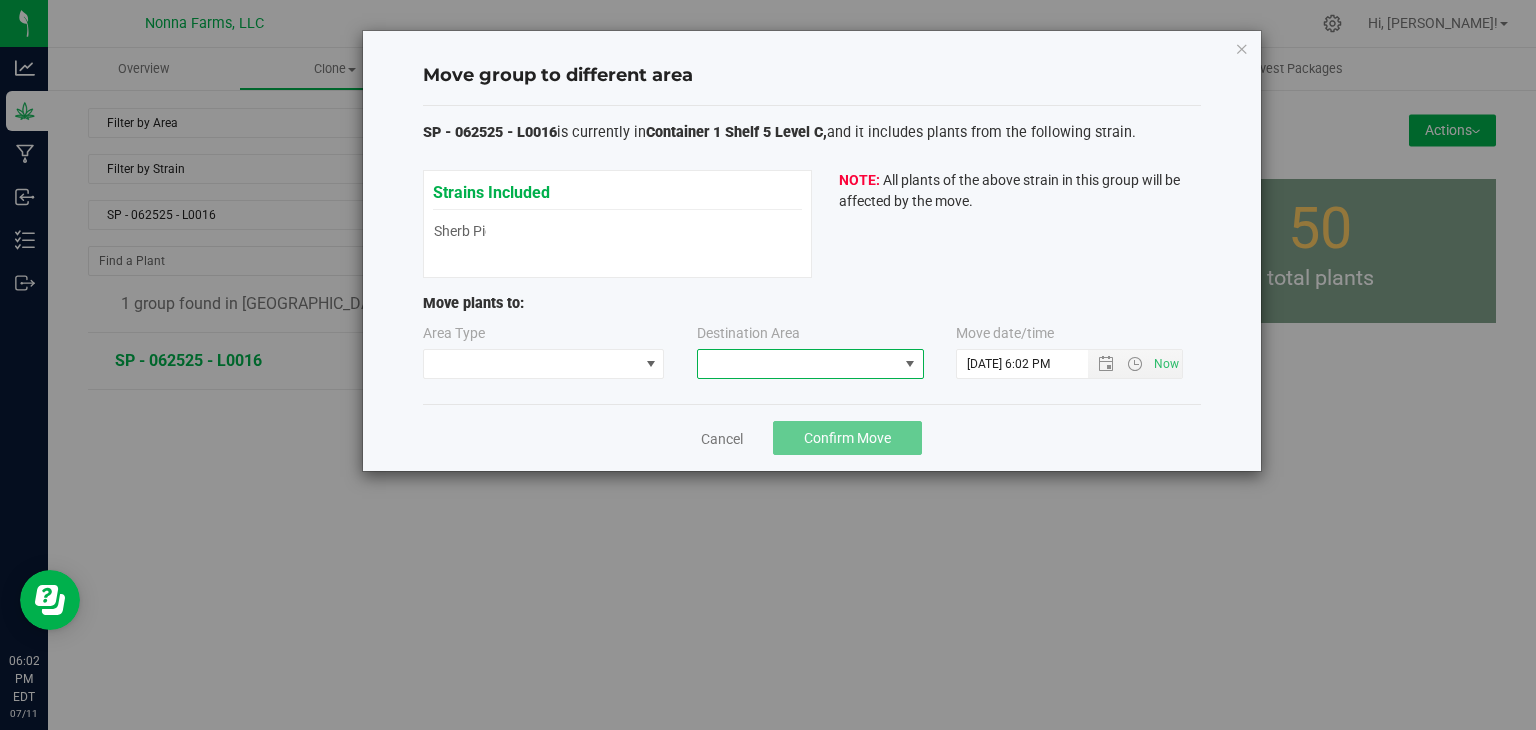click at bounding box center [798, 364] 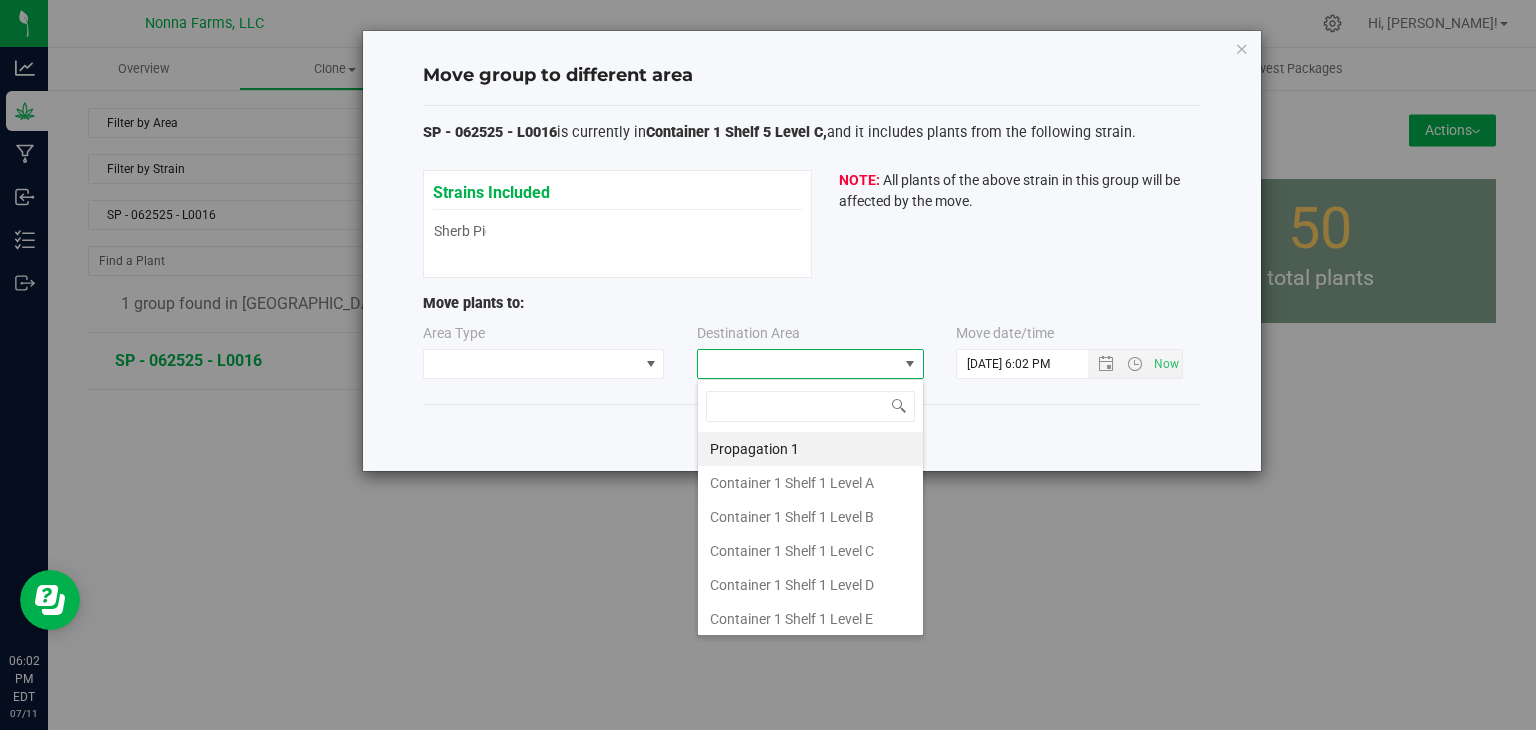 scroll, scrollTop: 99970, scrollLeft: 99772, axis: both 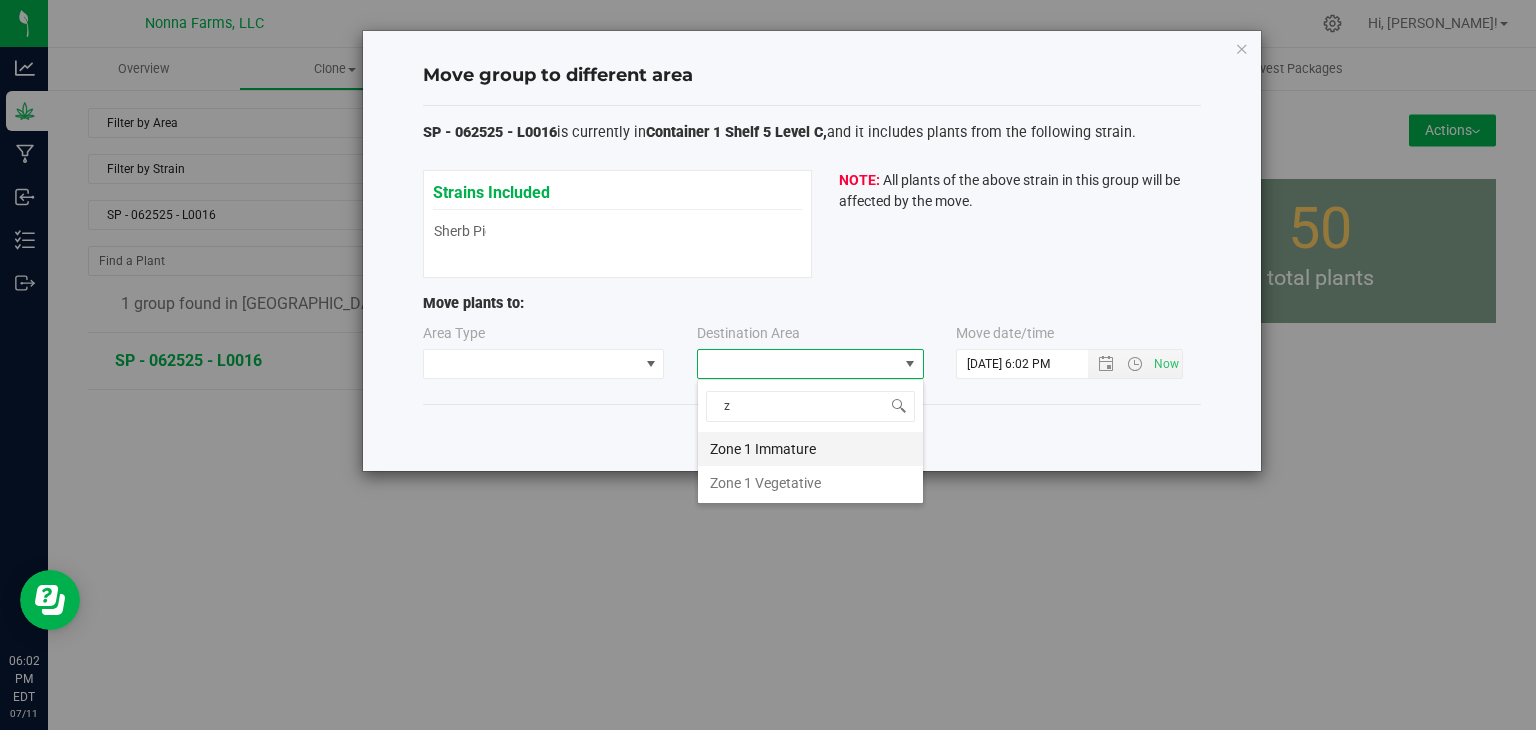 click on "Zone 1 Immature" at bounding box center (810, 449) 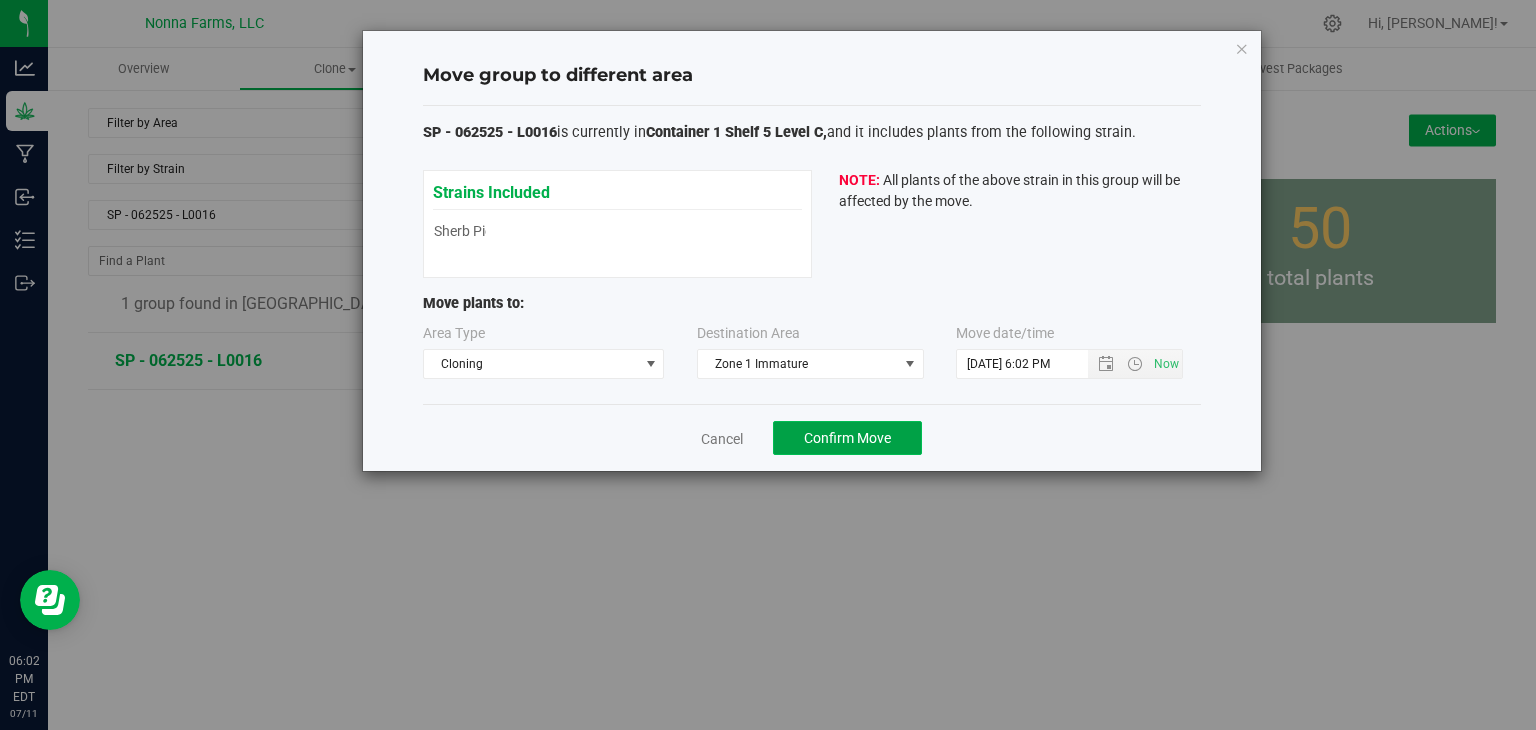 click on "Confirm Move" 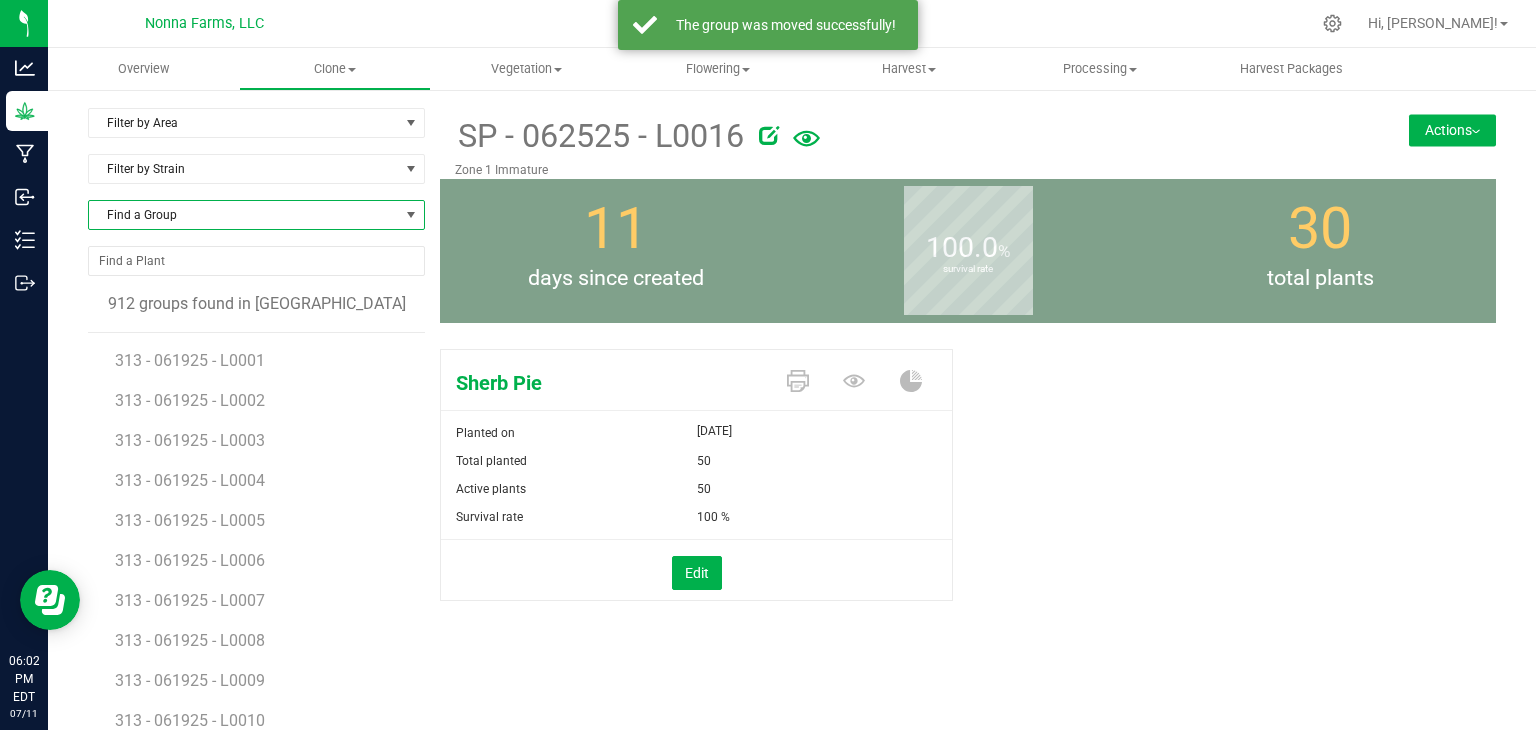 click on "Find a Group" at bounding box center [244, 215] 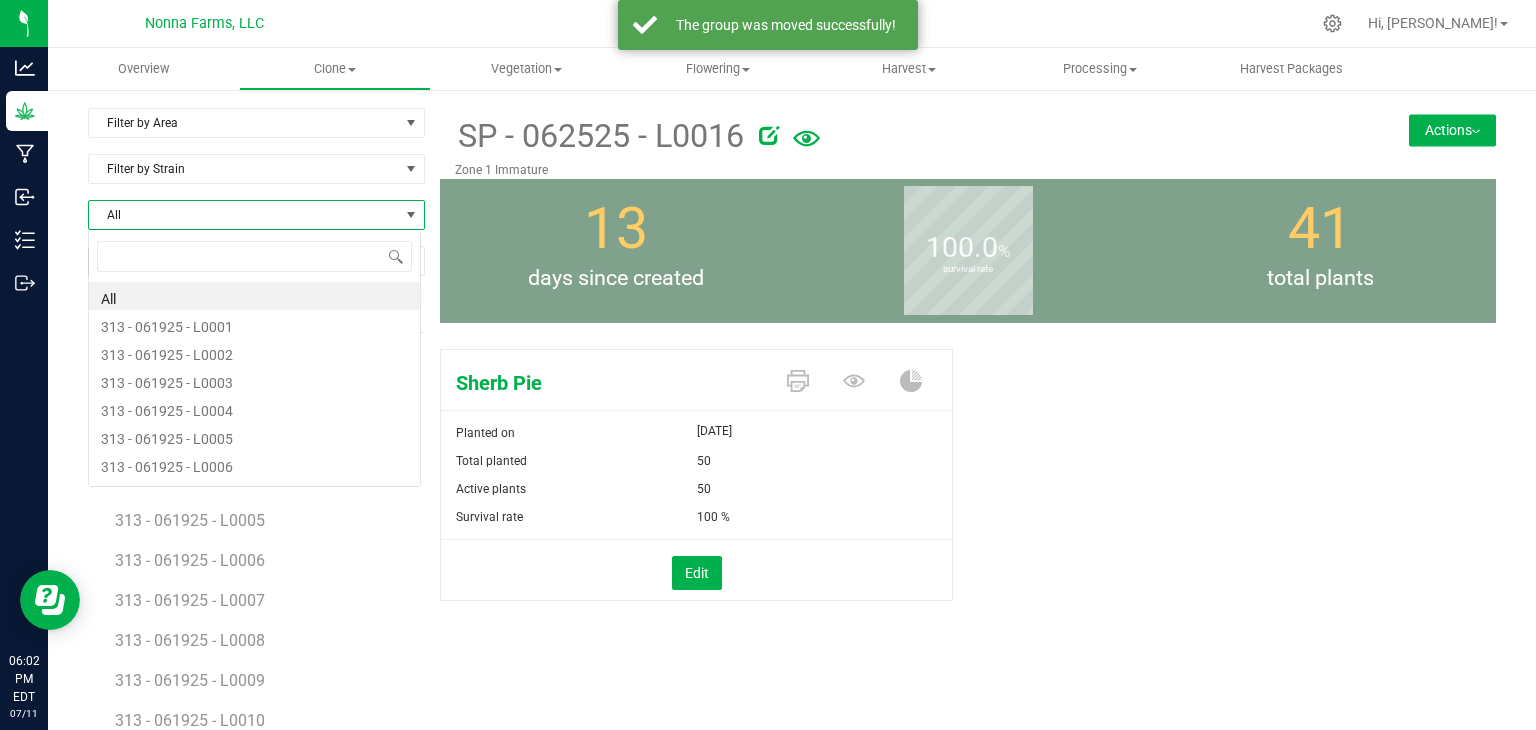 scroll, scrollTop: 99970, scrollLeft: 99666, axis: both 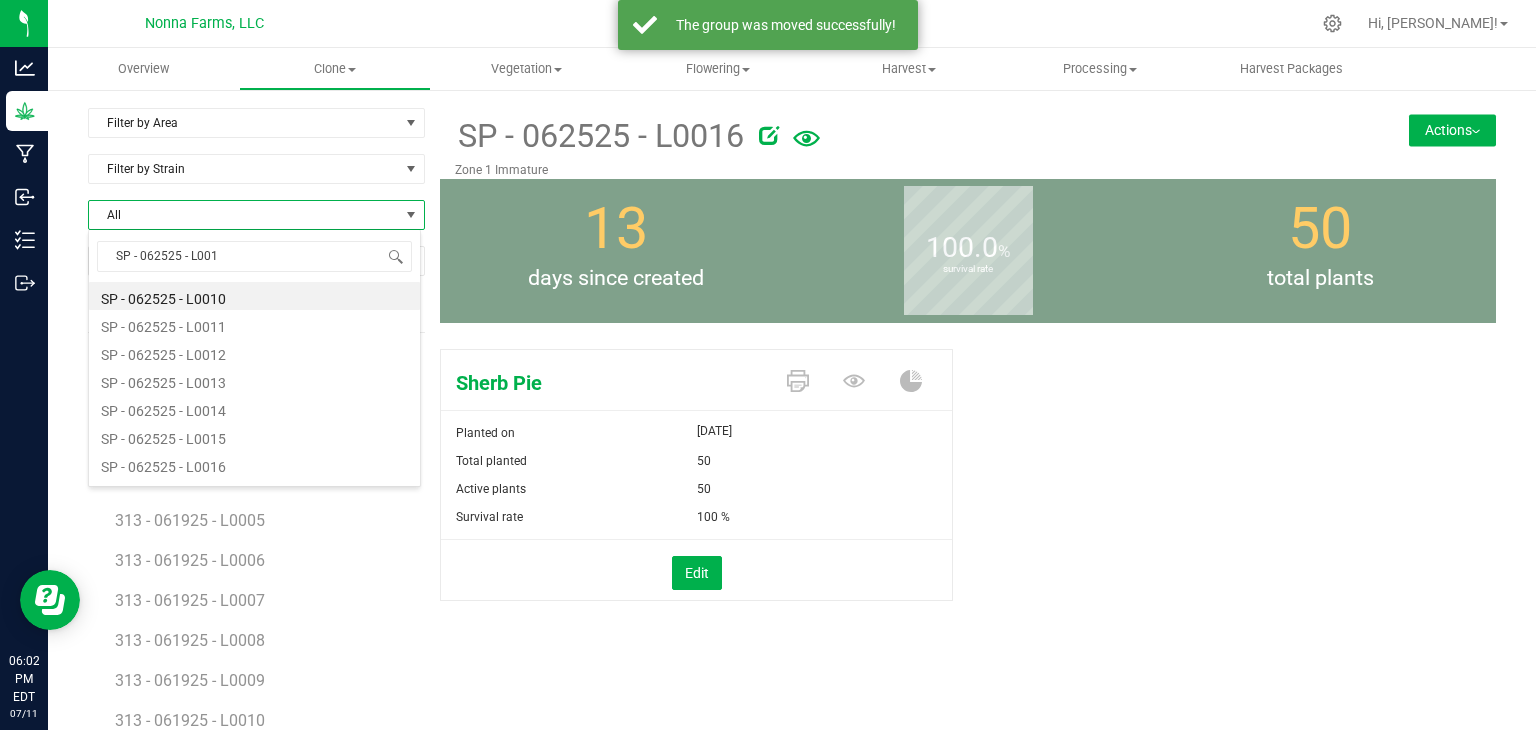 type on "SP - 062525 - L0017" 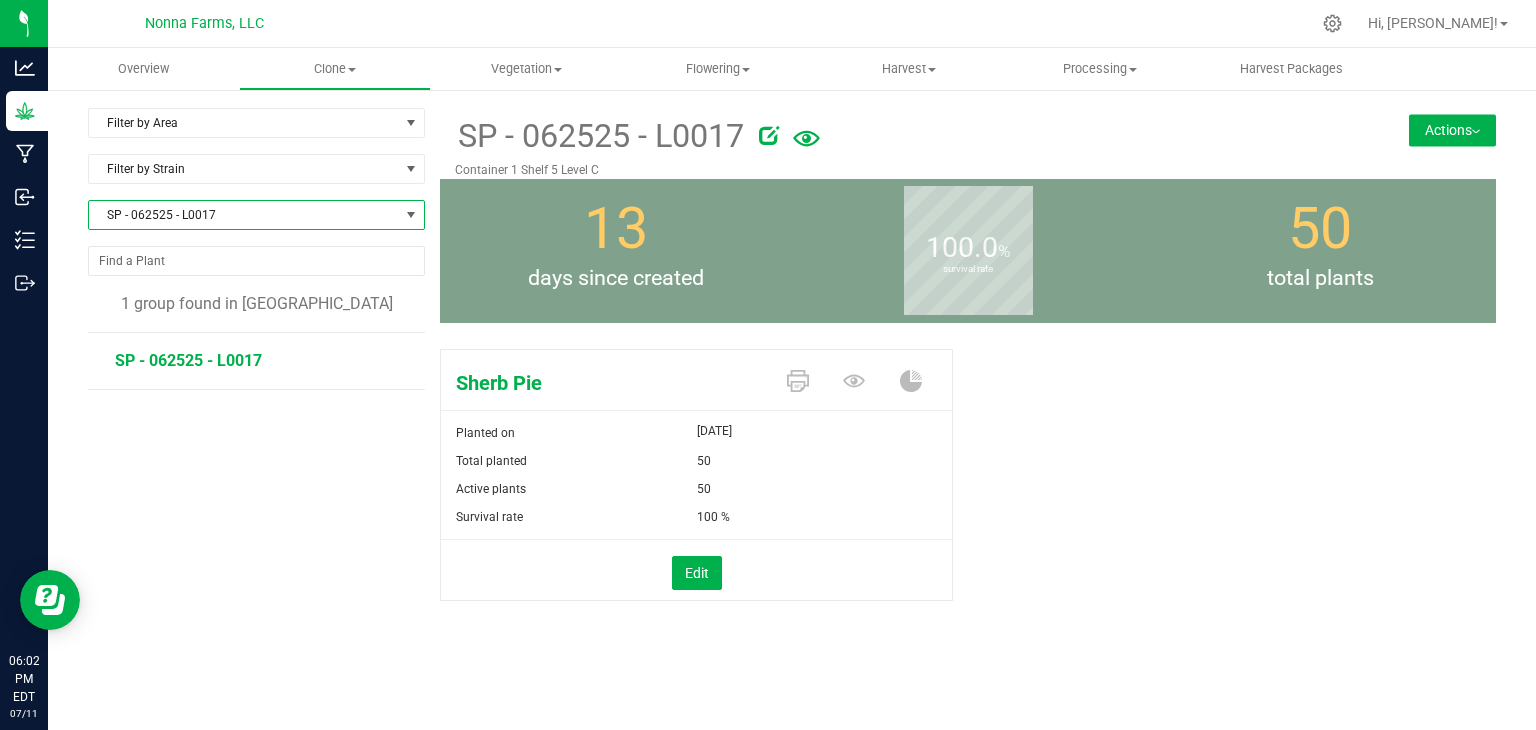 click on "Actions" at bounding box center [1452, 130] 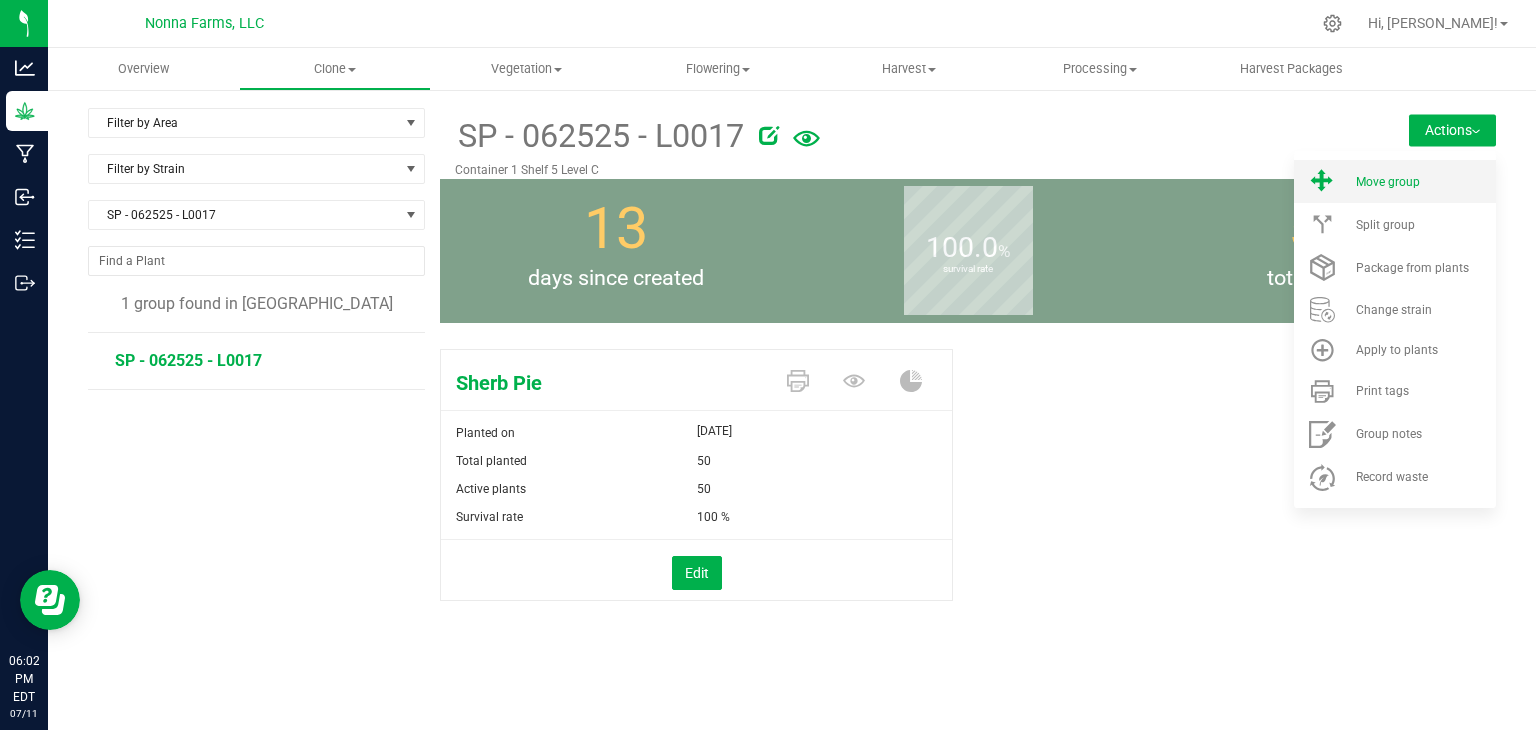 click on "Move group" at bounding box center (1395, 181) 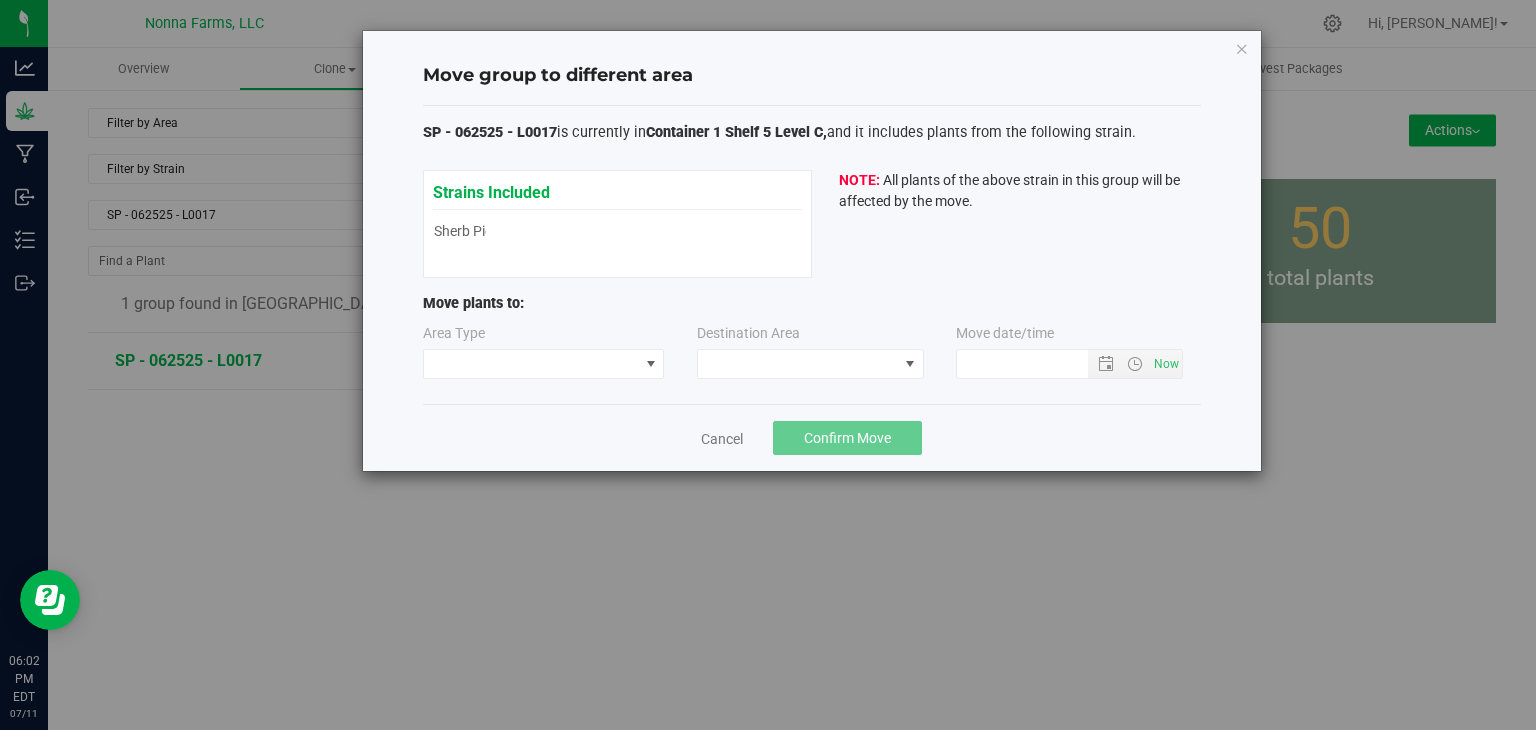 type on "[DATE] 6:02 PM" 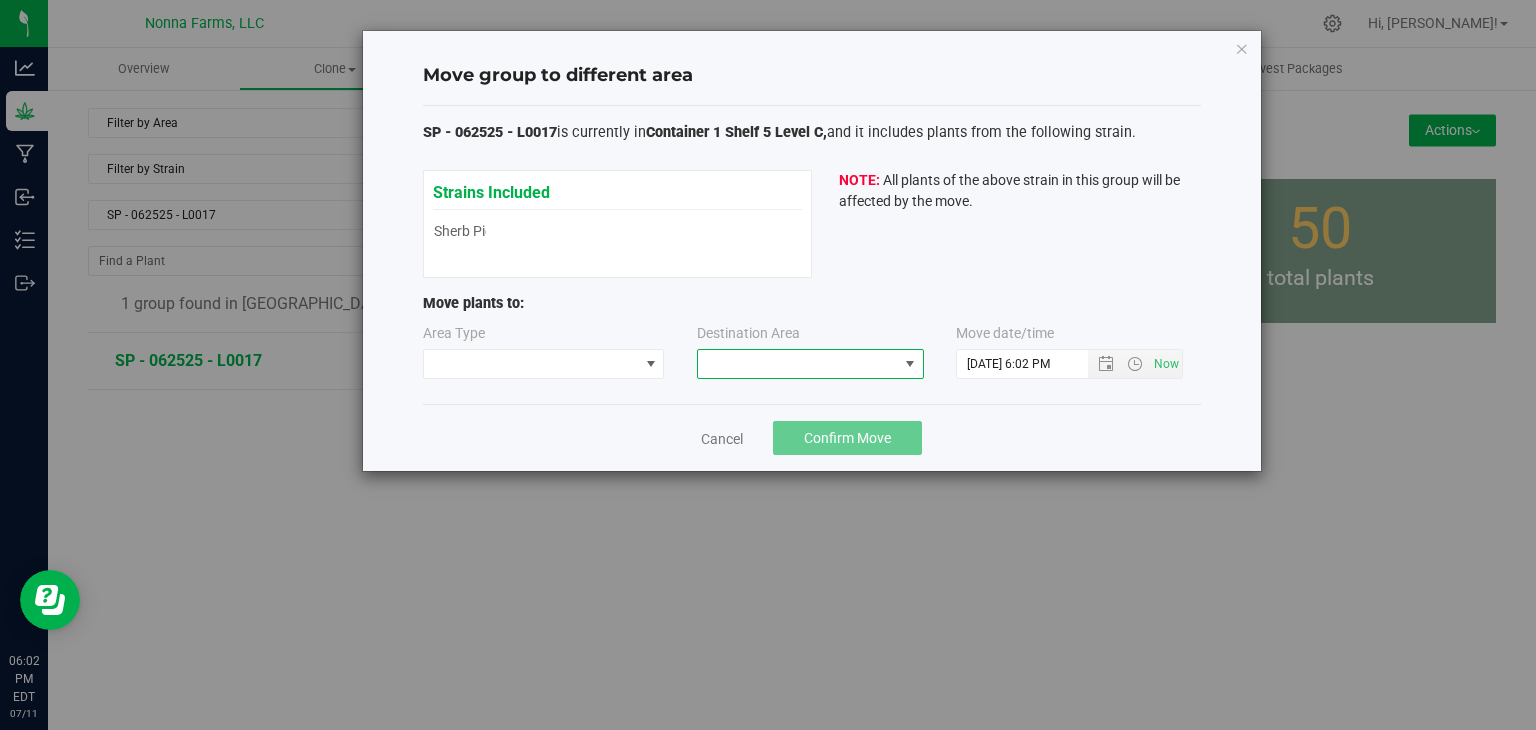click at bounding box center [798, 364] 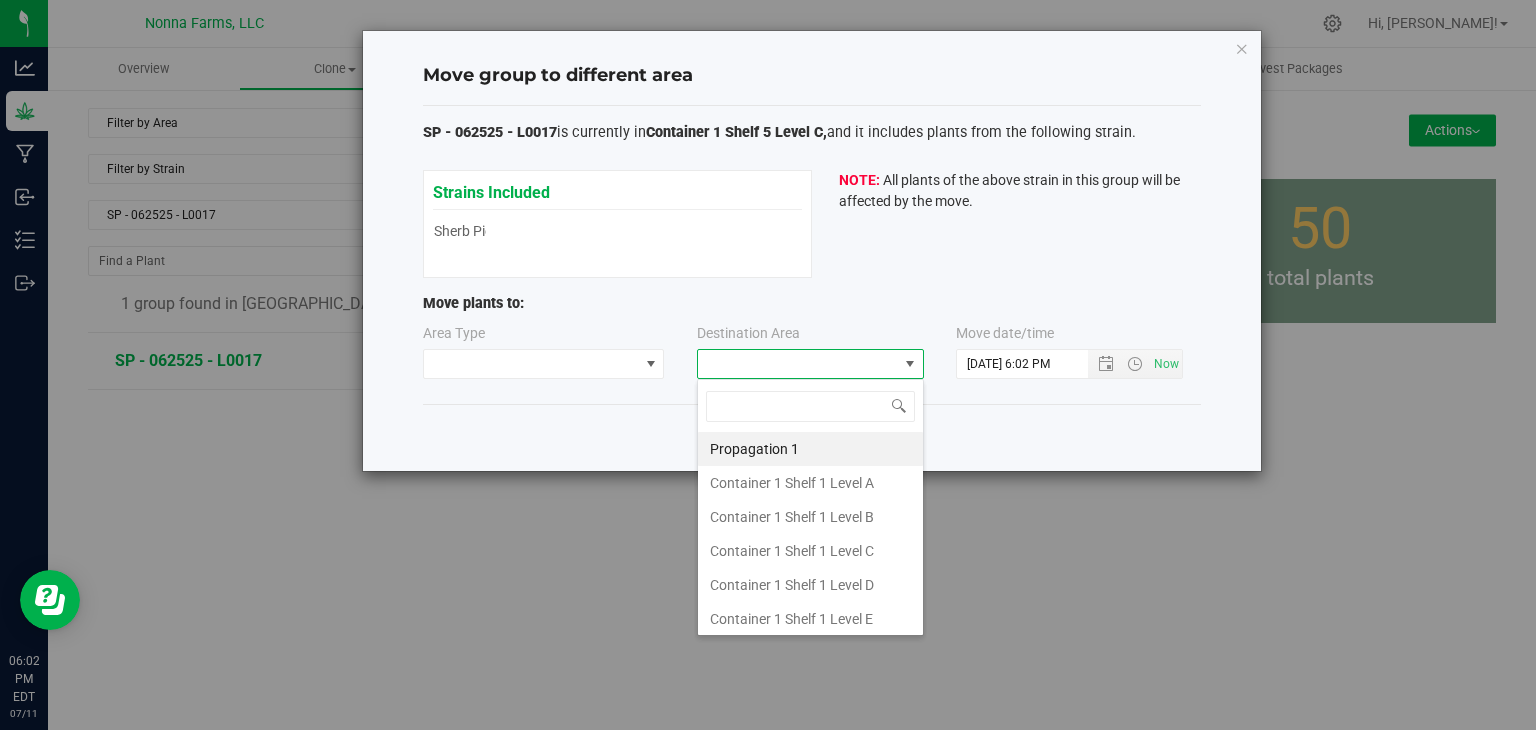scroll, scrollTop: 99970, scrollLeft: 99772, axis: both 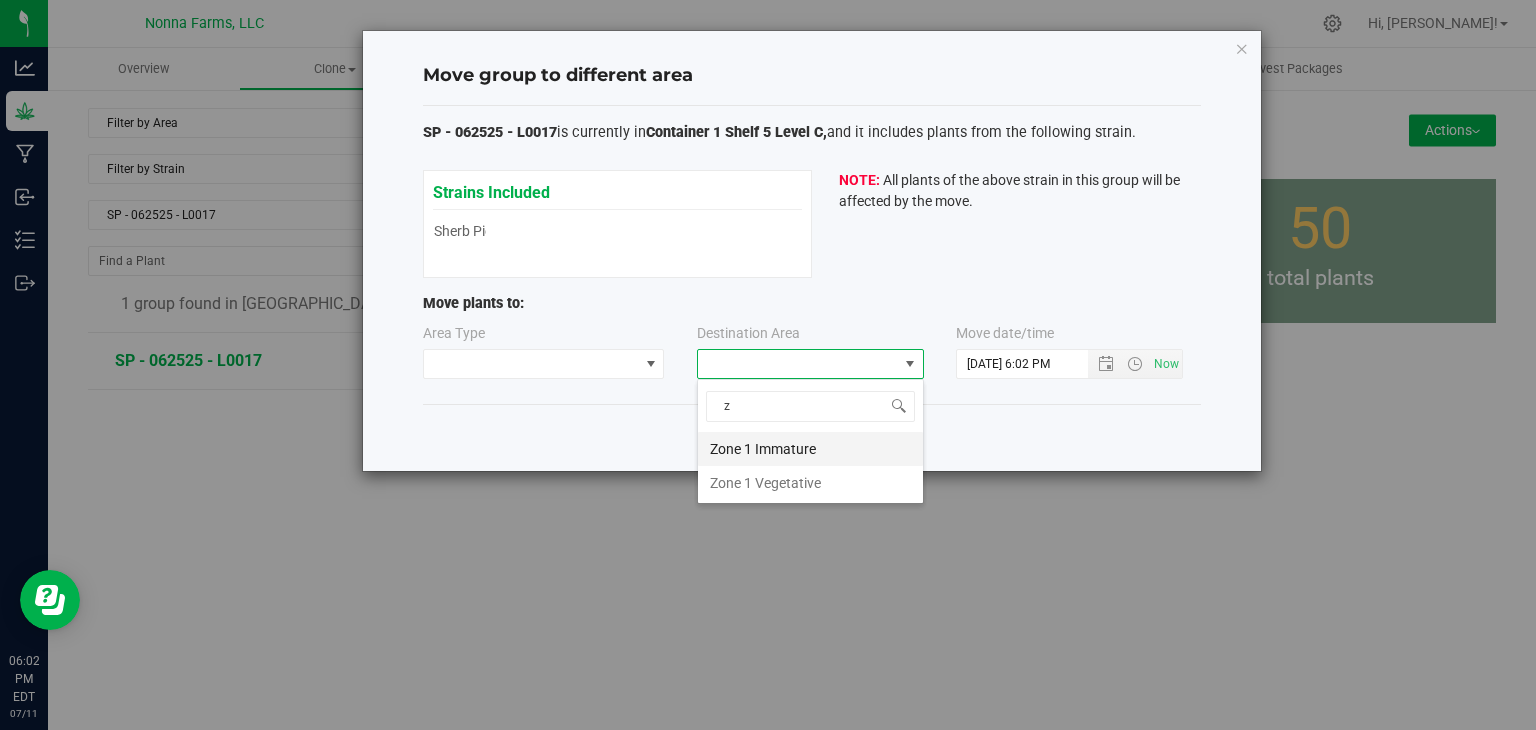 click on "Zone 1 Immature" at bounding box center (810, 449) 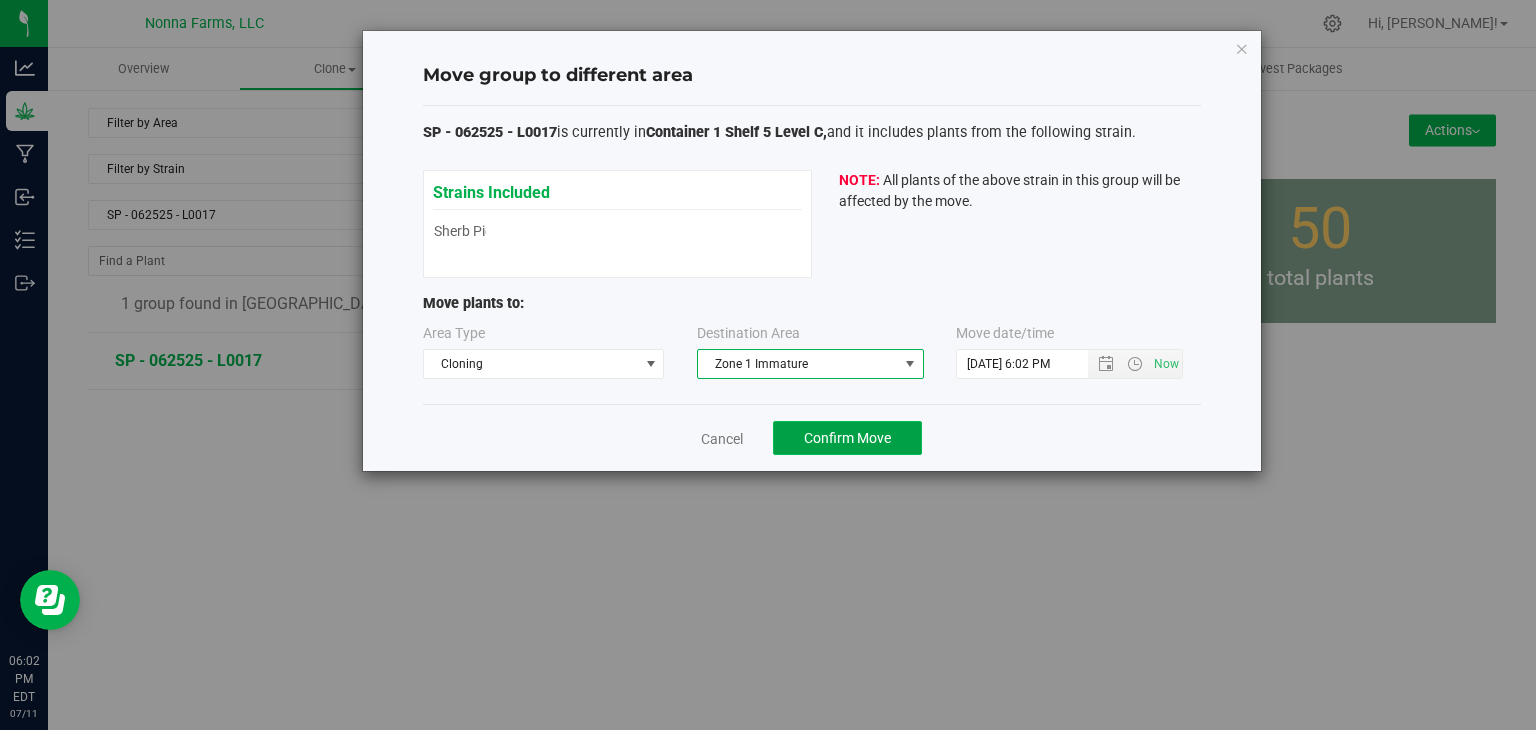 click on "Confirm Move" 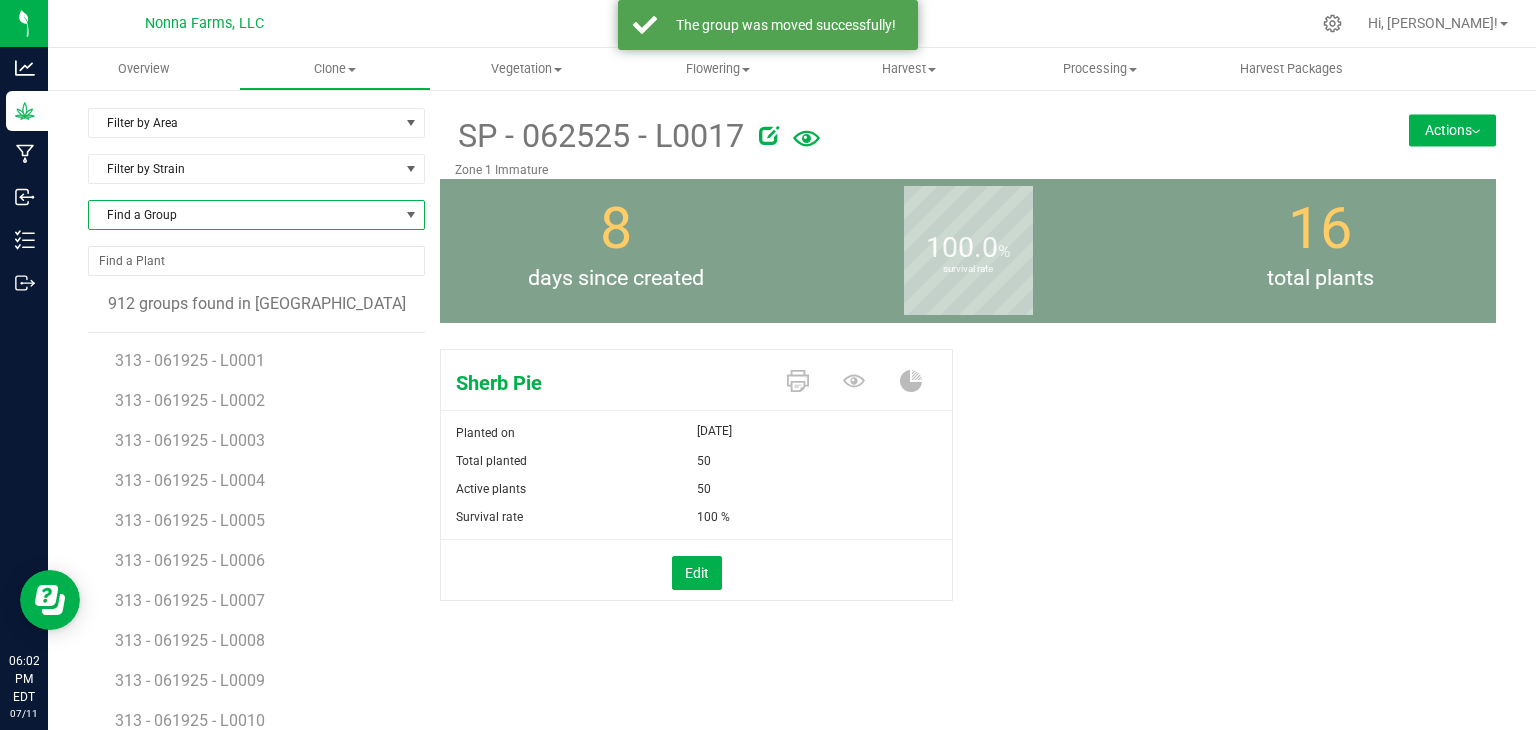 click on "Find a Group" at bounding box center (244, 215) 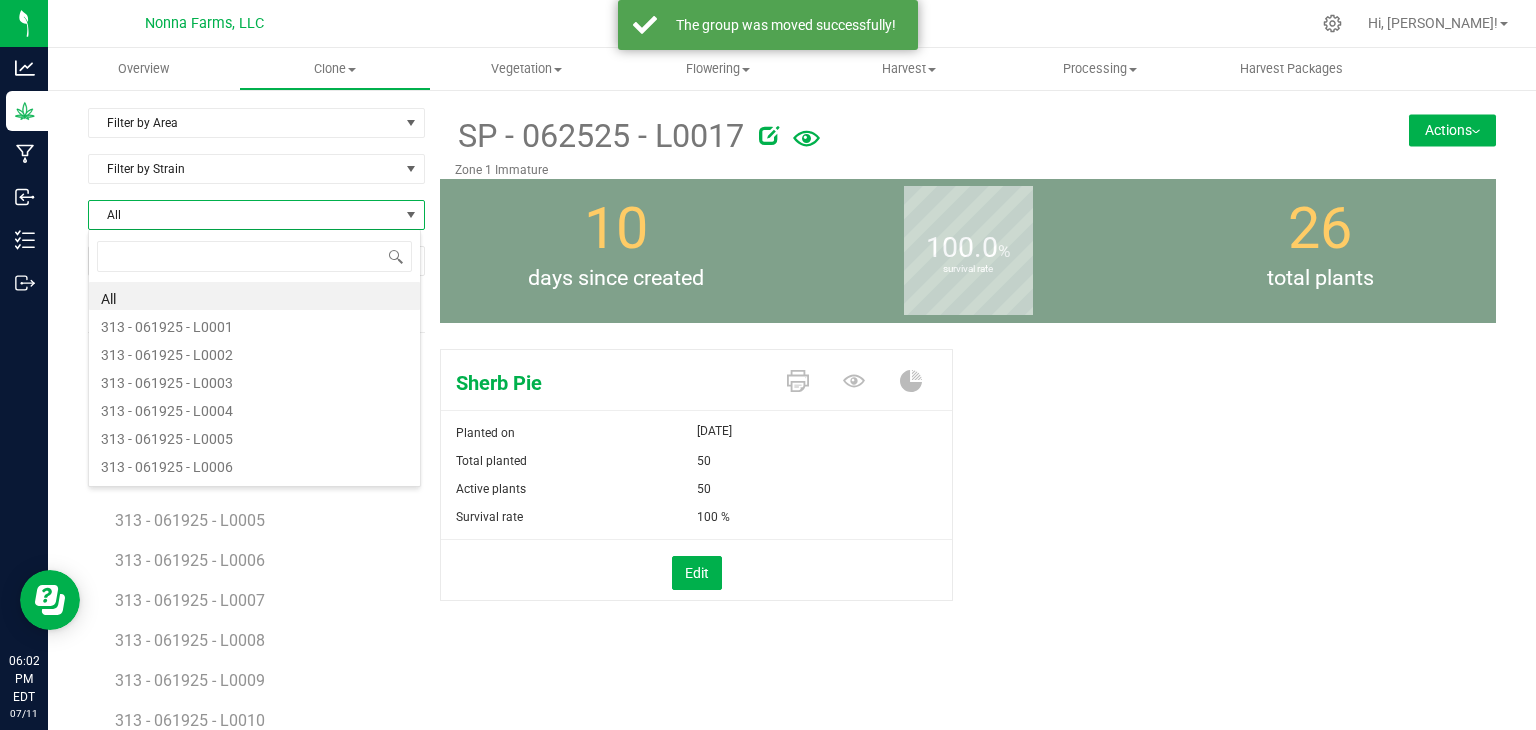 scroll, scrollTop: 99970, scrollLeft: 99666, axis: both 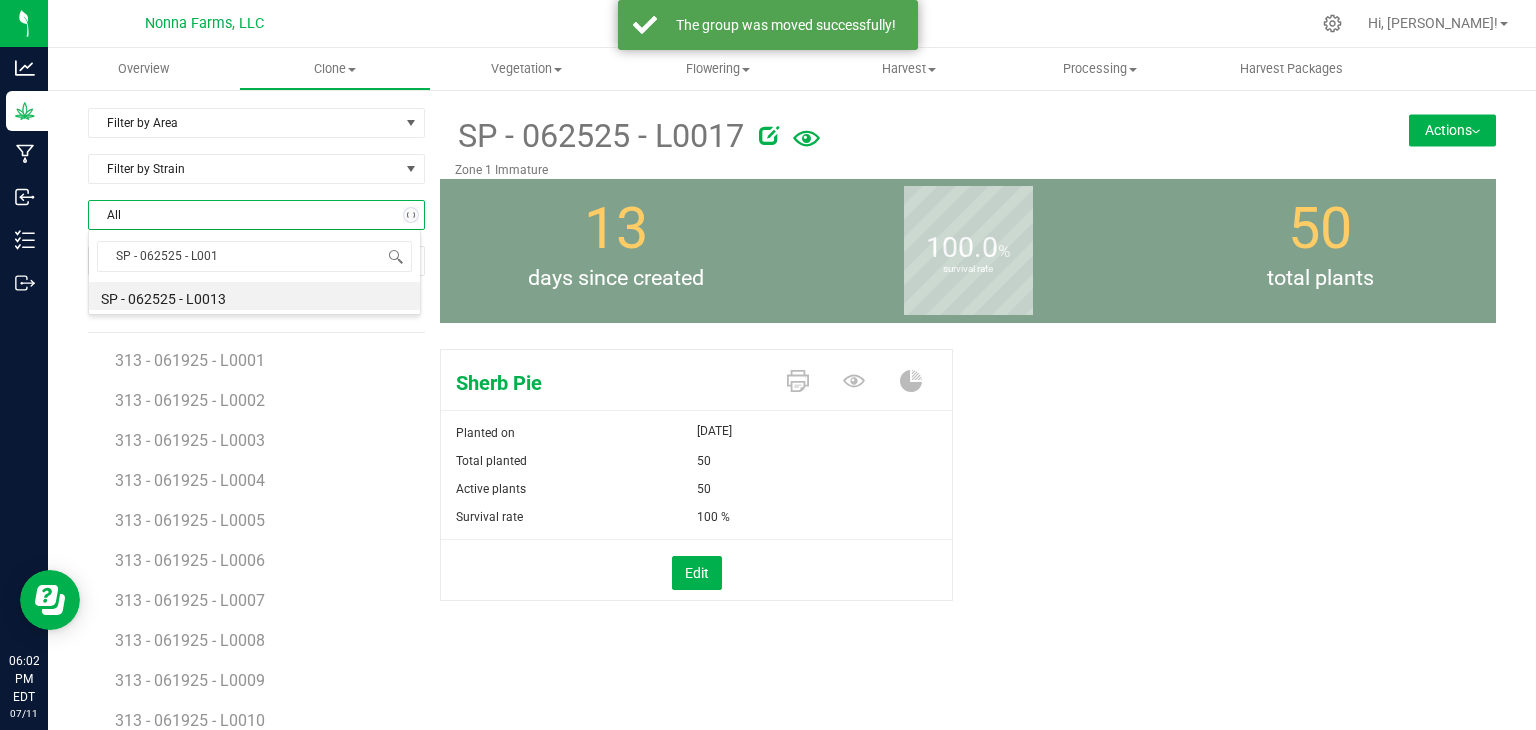 type on "SP - 062525 - L0018" 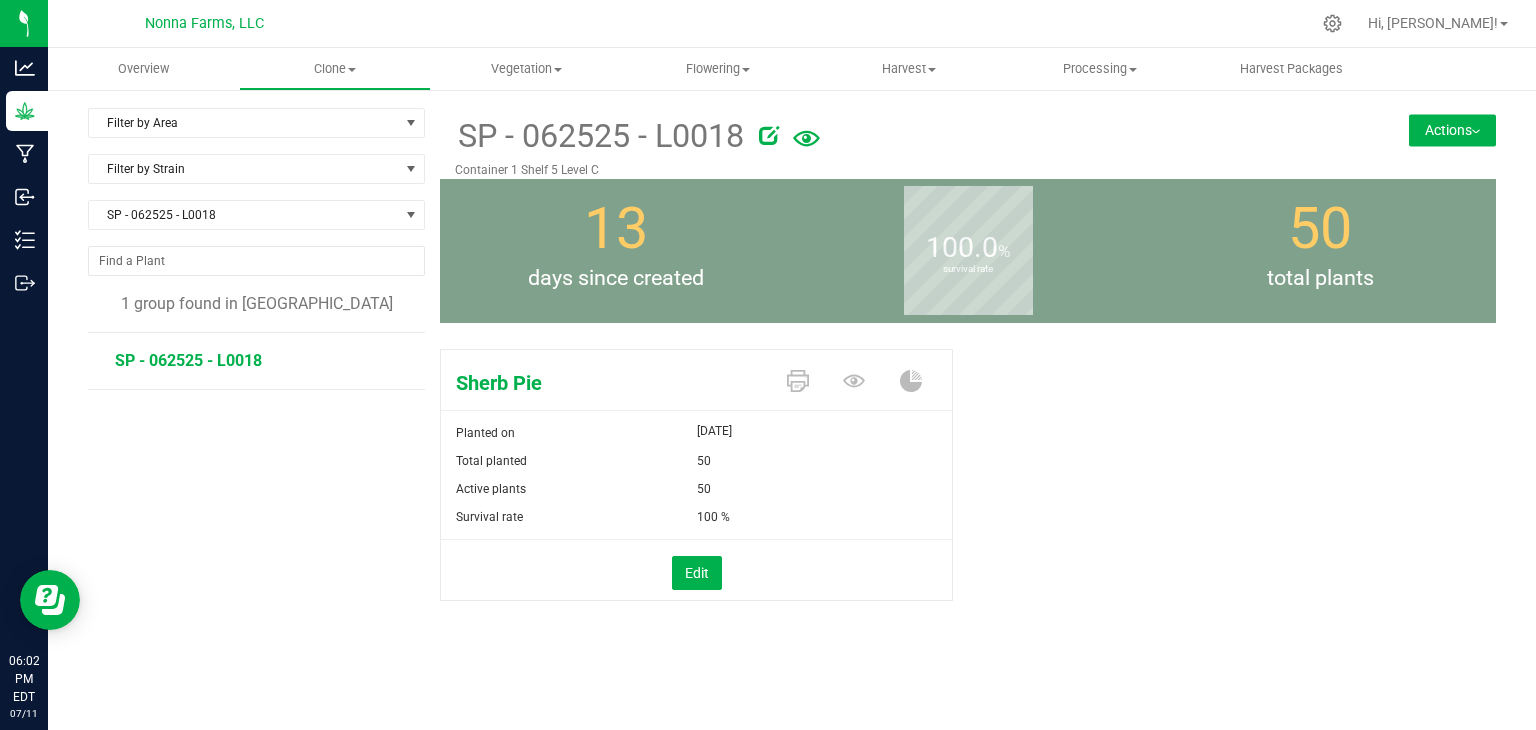 click on "Actions" at bounding box center (1452, 130) 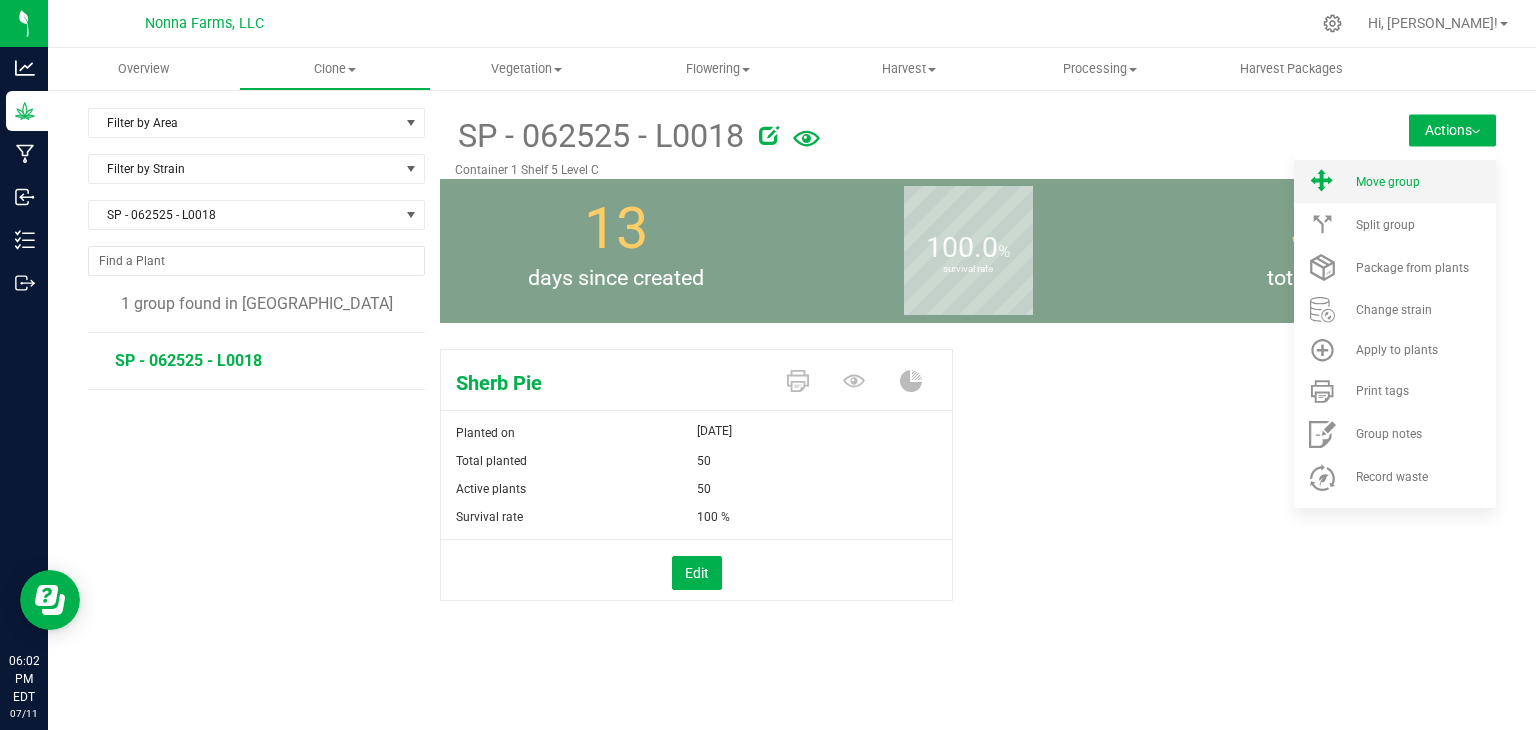 click on "Move group" at bounding box center (1395, 181) 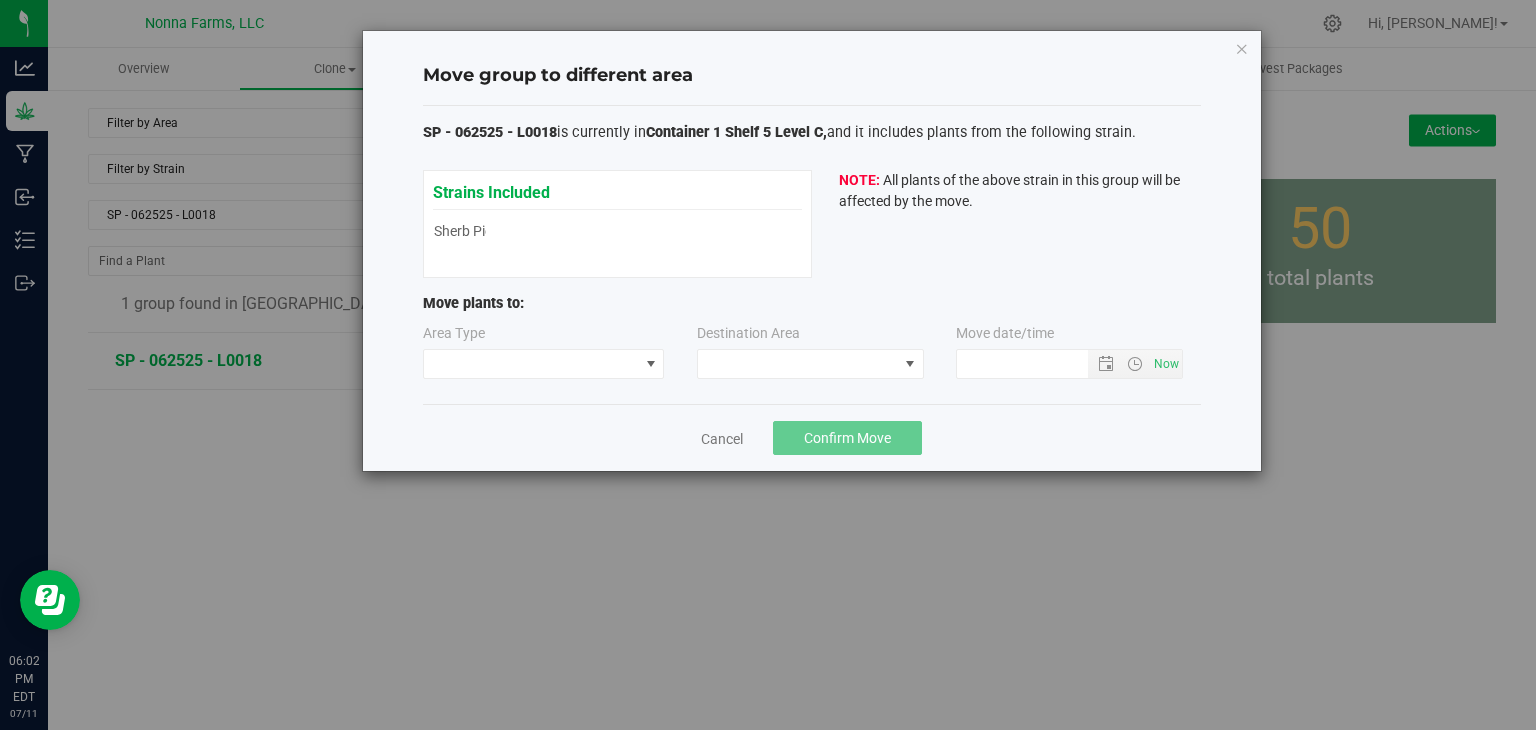 type on "[DATE] 6:02 PM" 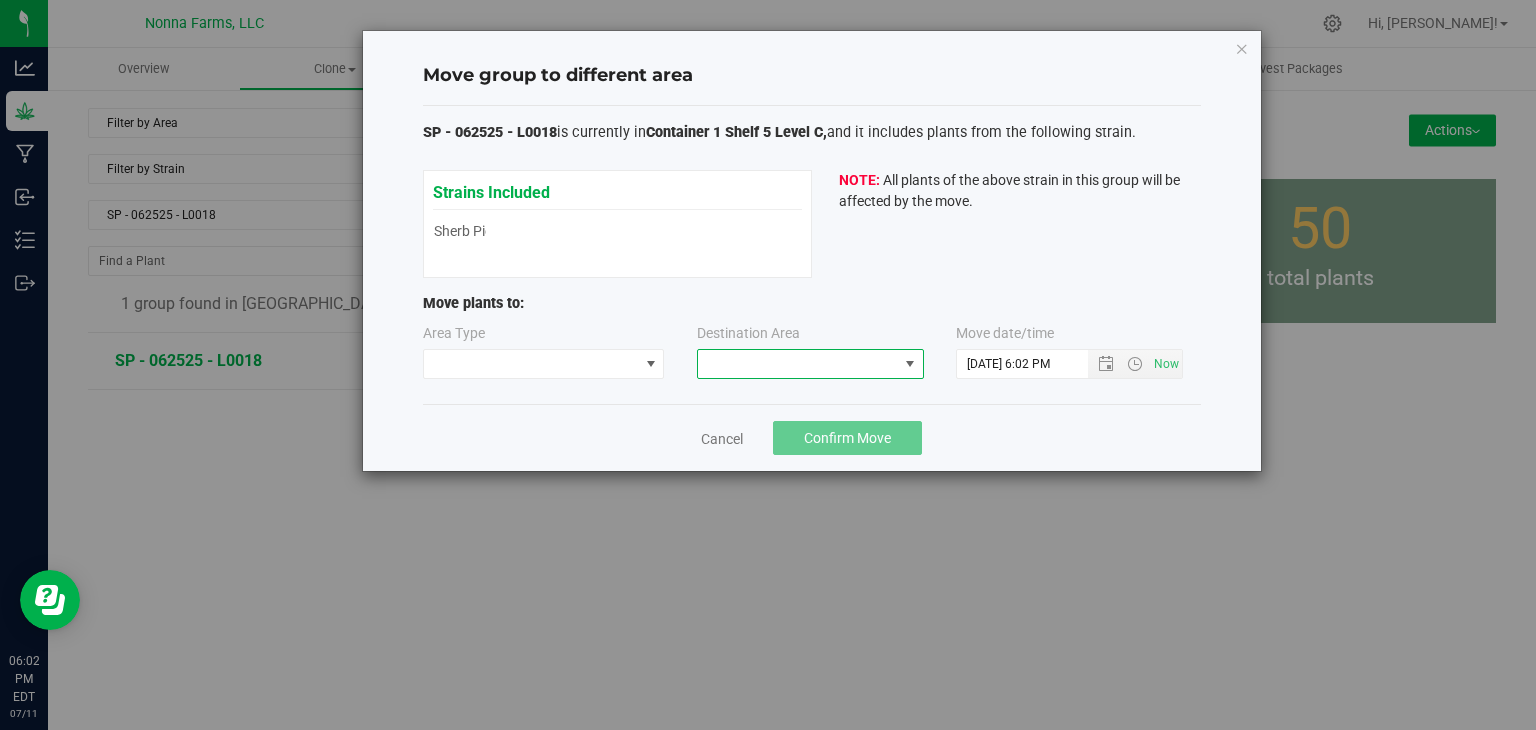 click at bounding box center [798, 364] 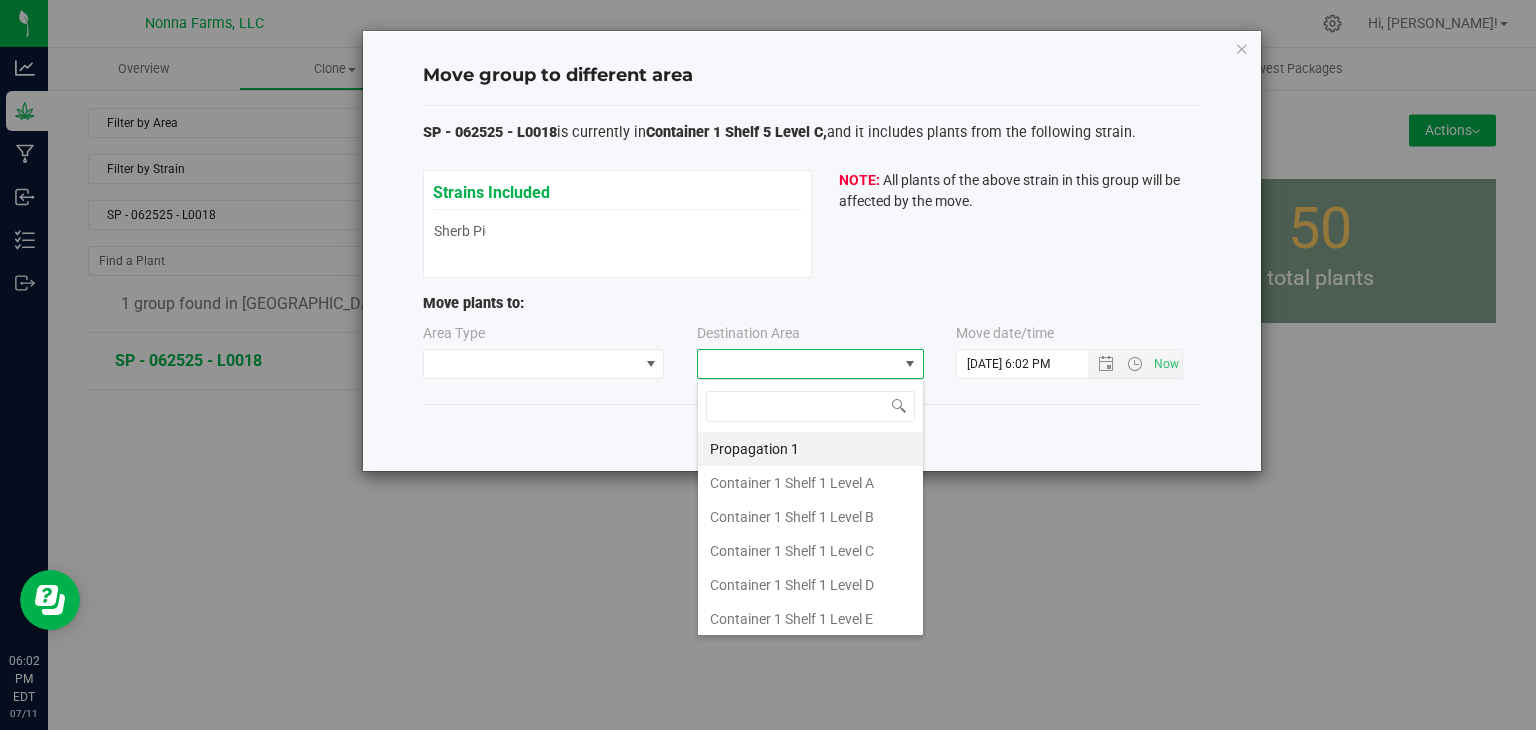 type on "z" 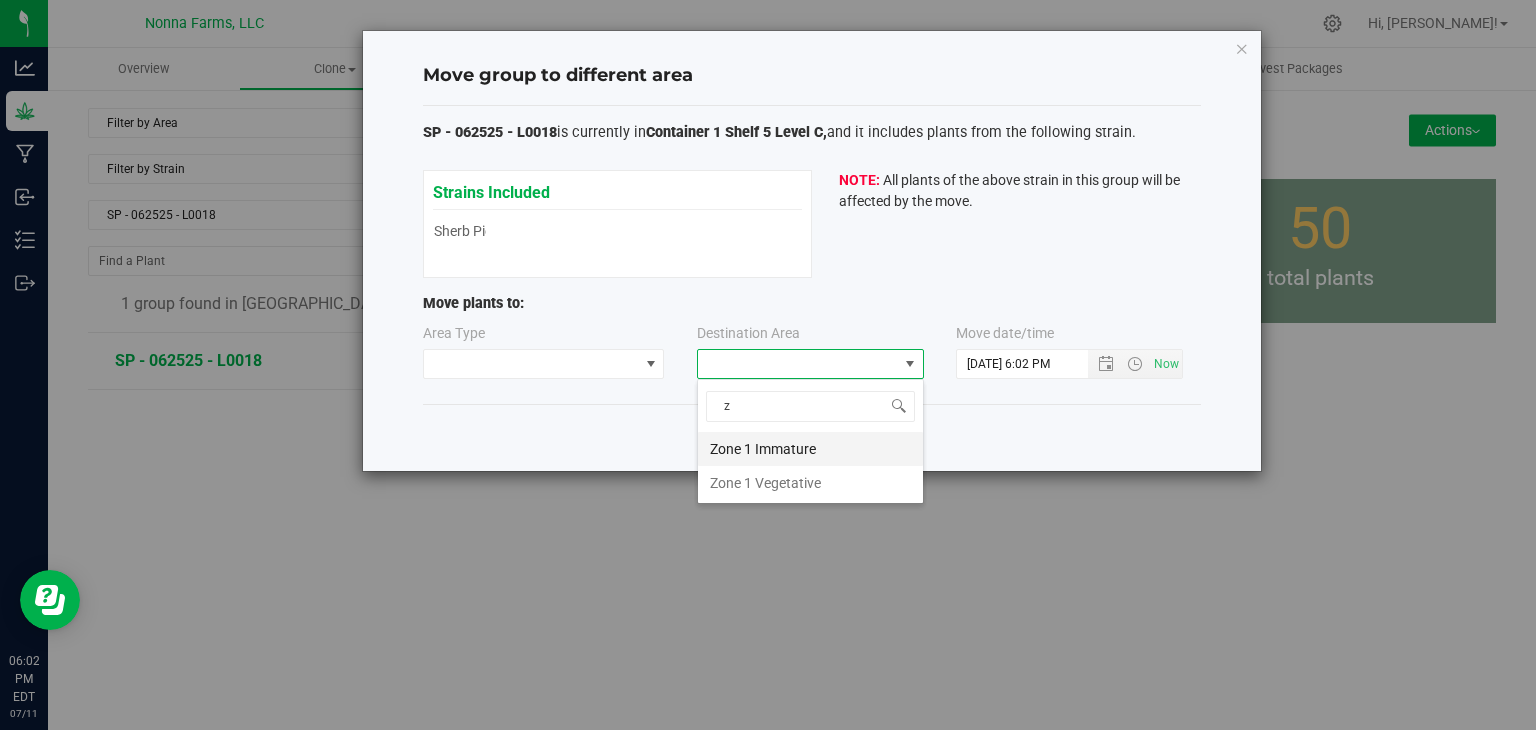click on "Zone 1 Immature" at bounding box center [810, 449] 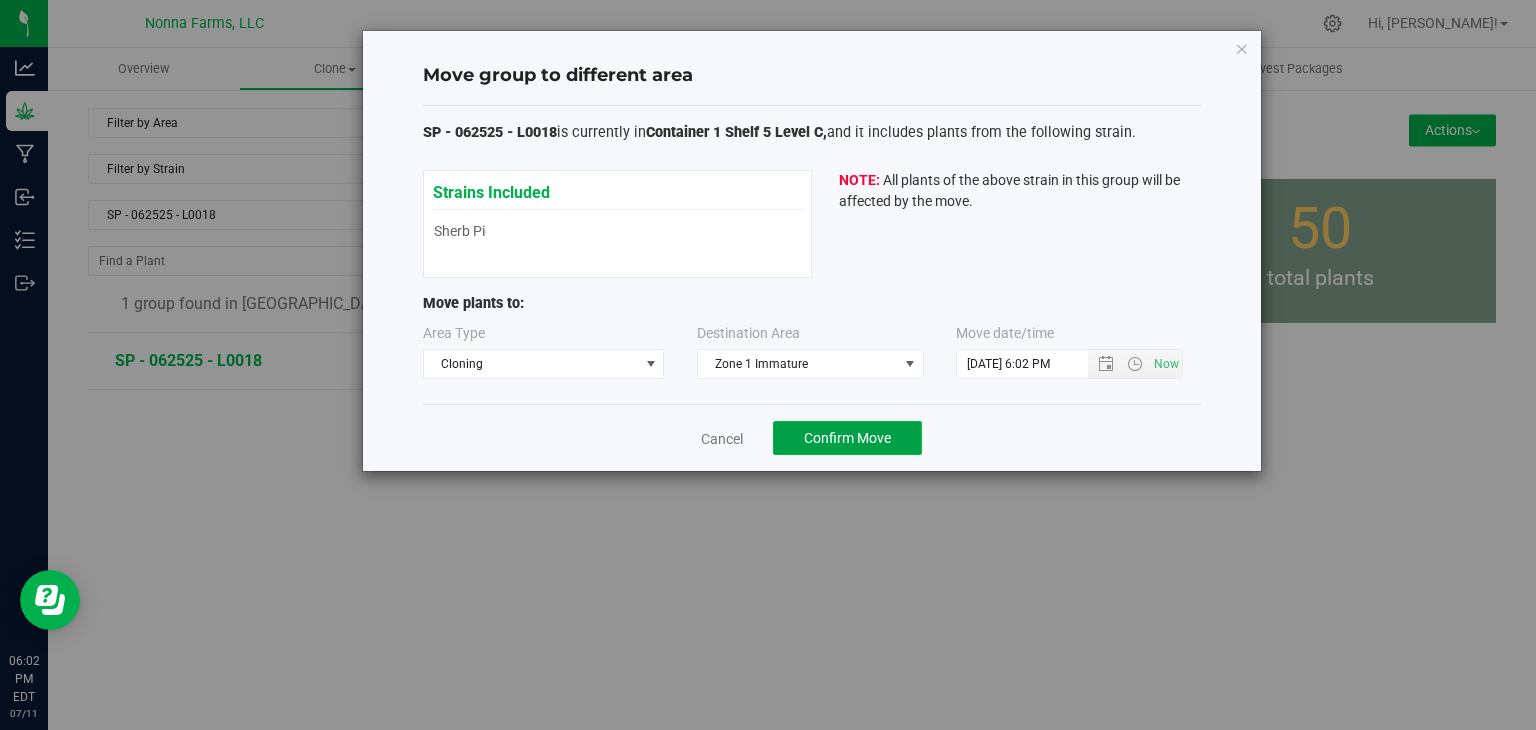 click on "Confirm Move" 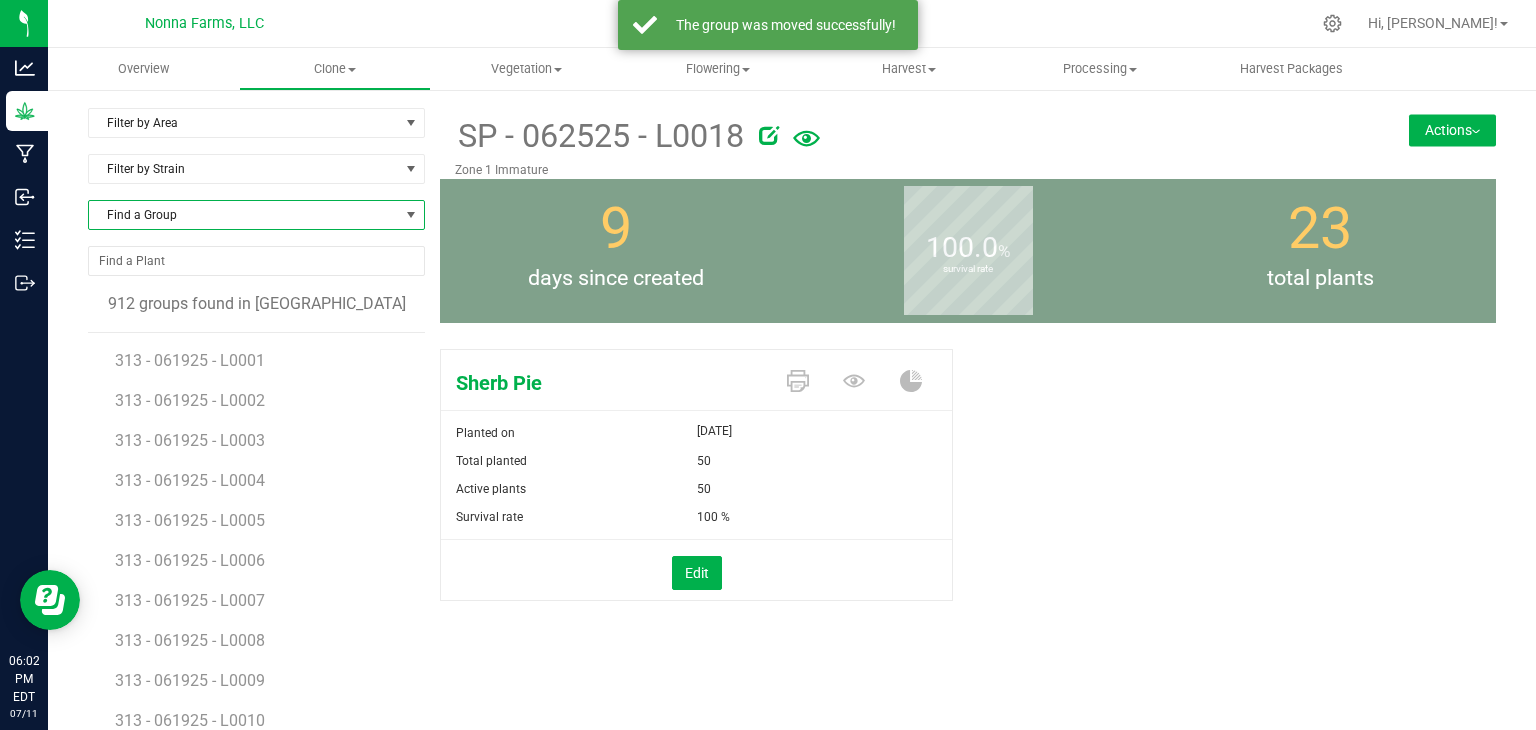 click on "Find a Group" at bounding box center [244, 215] 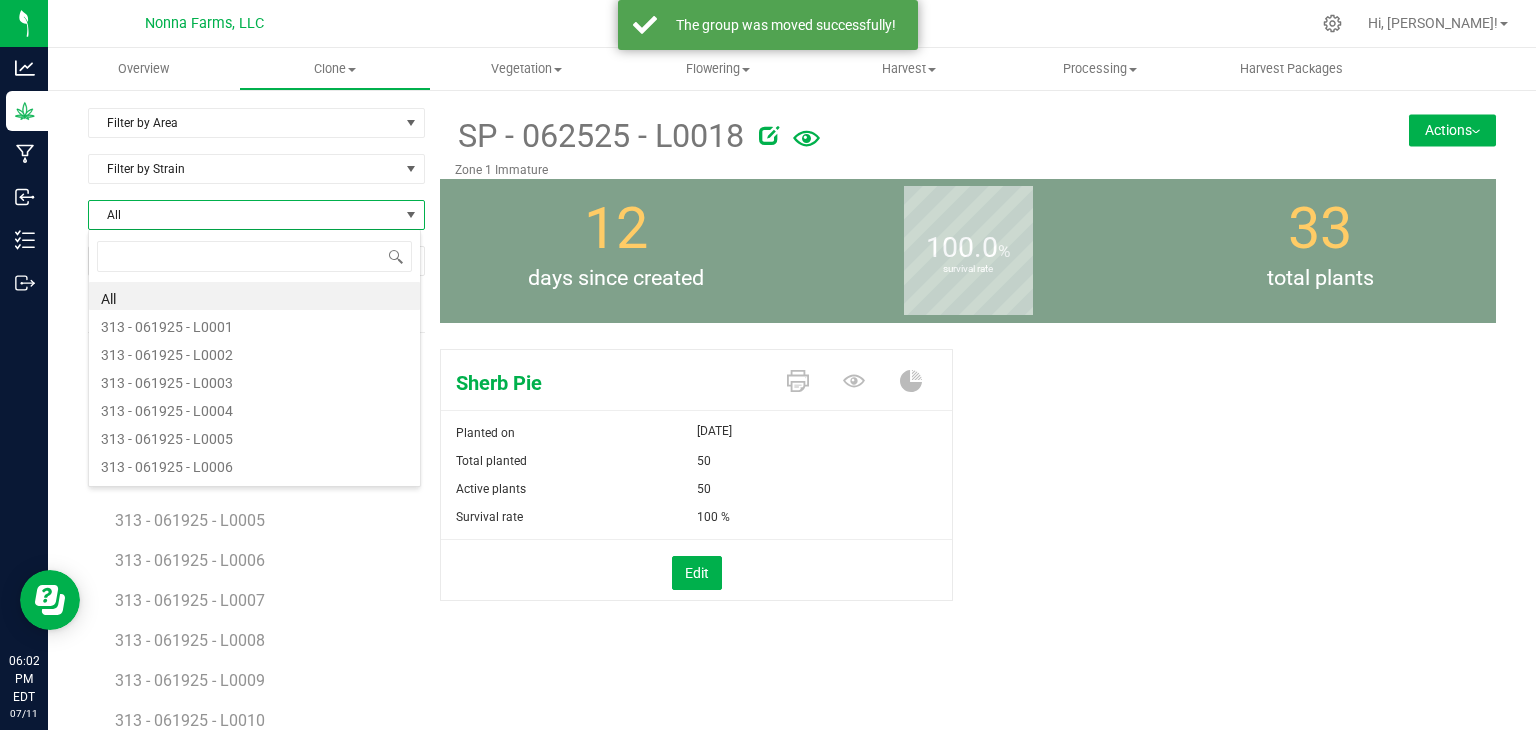 scroll, scrollTop: 99970, scrollLeft: 99666, axis: both 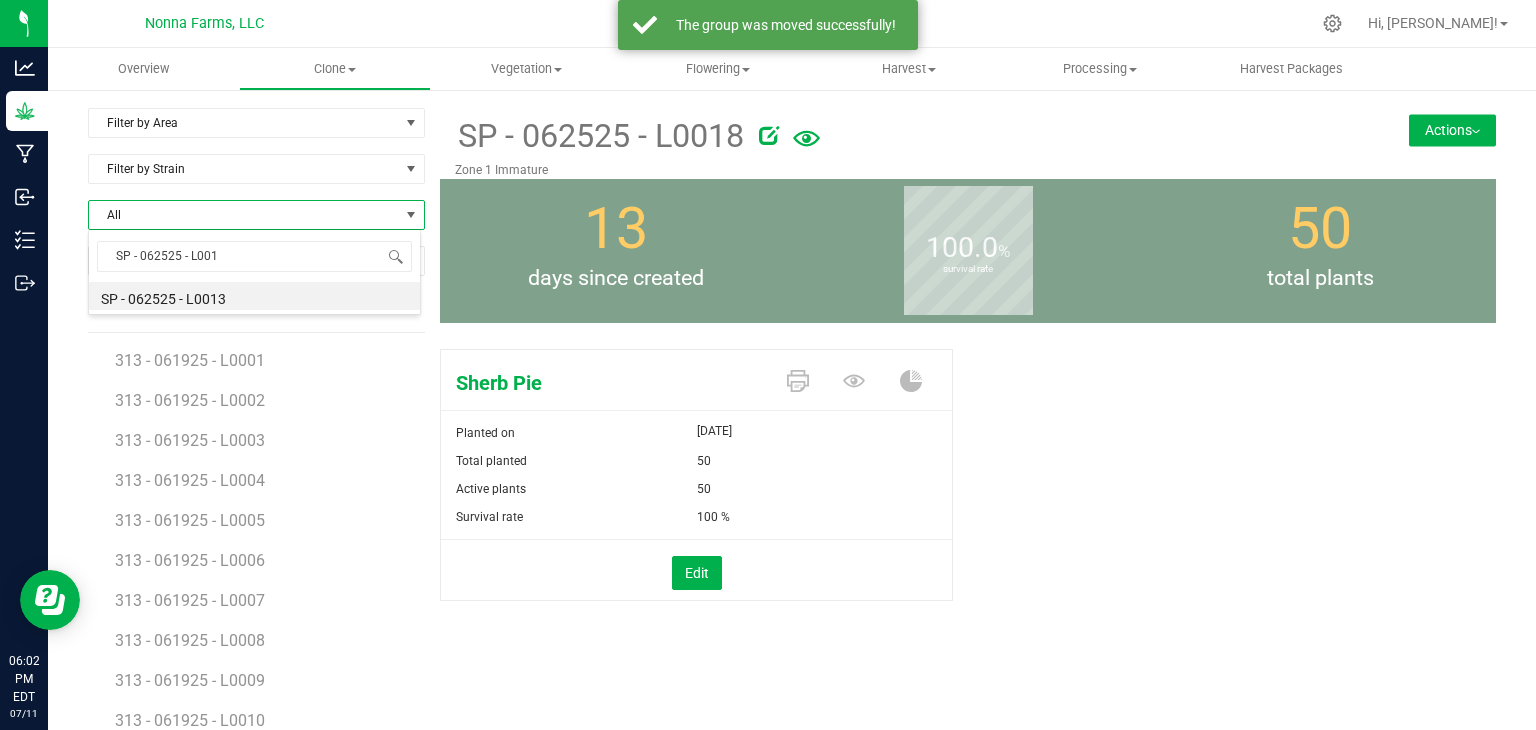 type on "SP - 062525 - L0019" 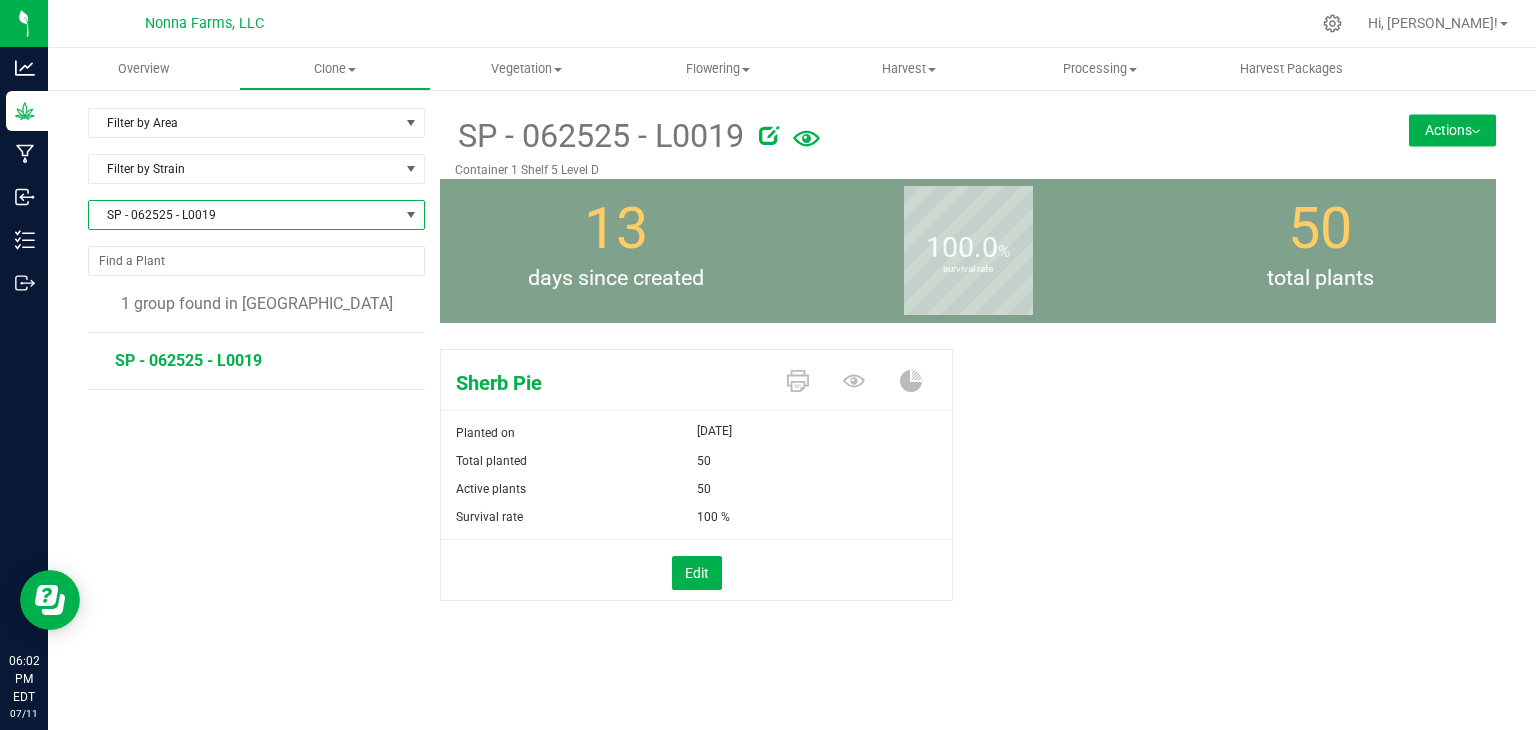 click on "Actions" at bounding box center (1452, 130) 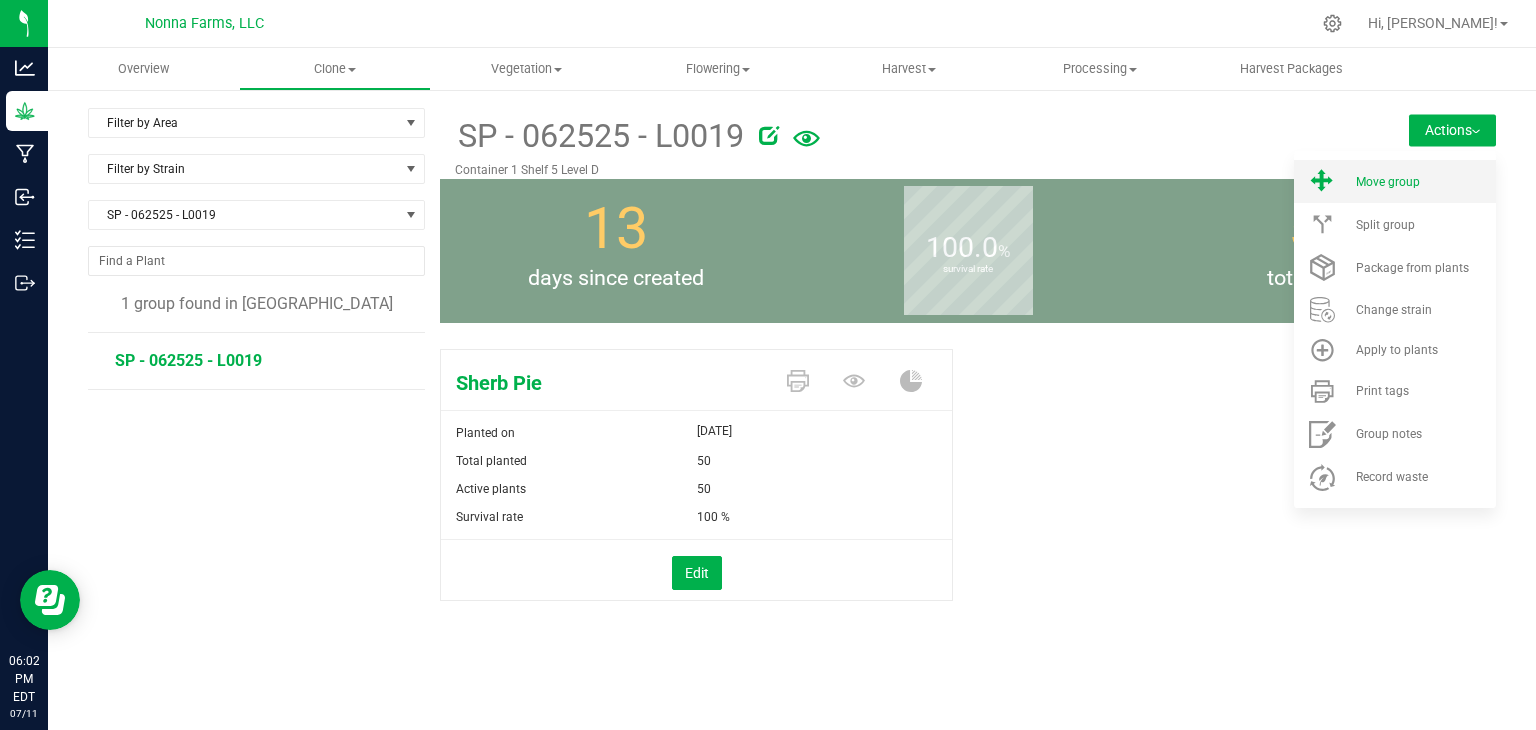 click on "Move group" at bounding box center (1395, 181) 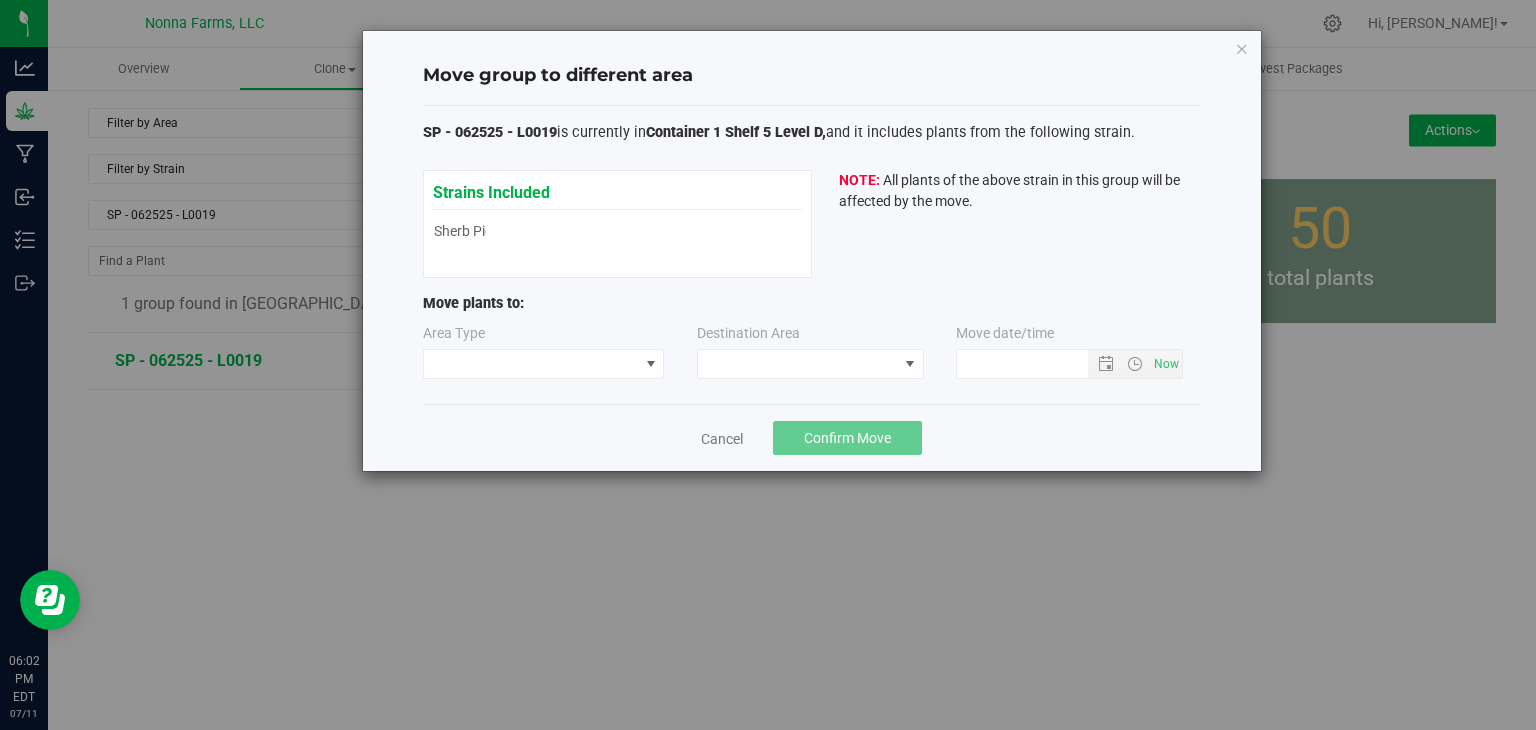 type on "[DATE] 6:02 PM" 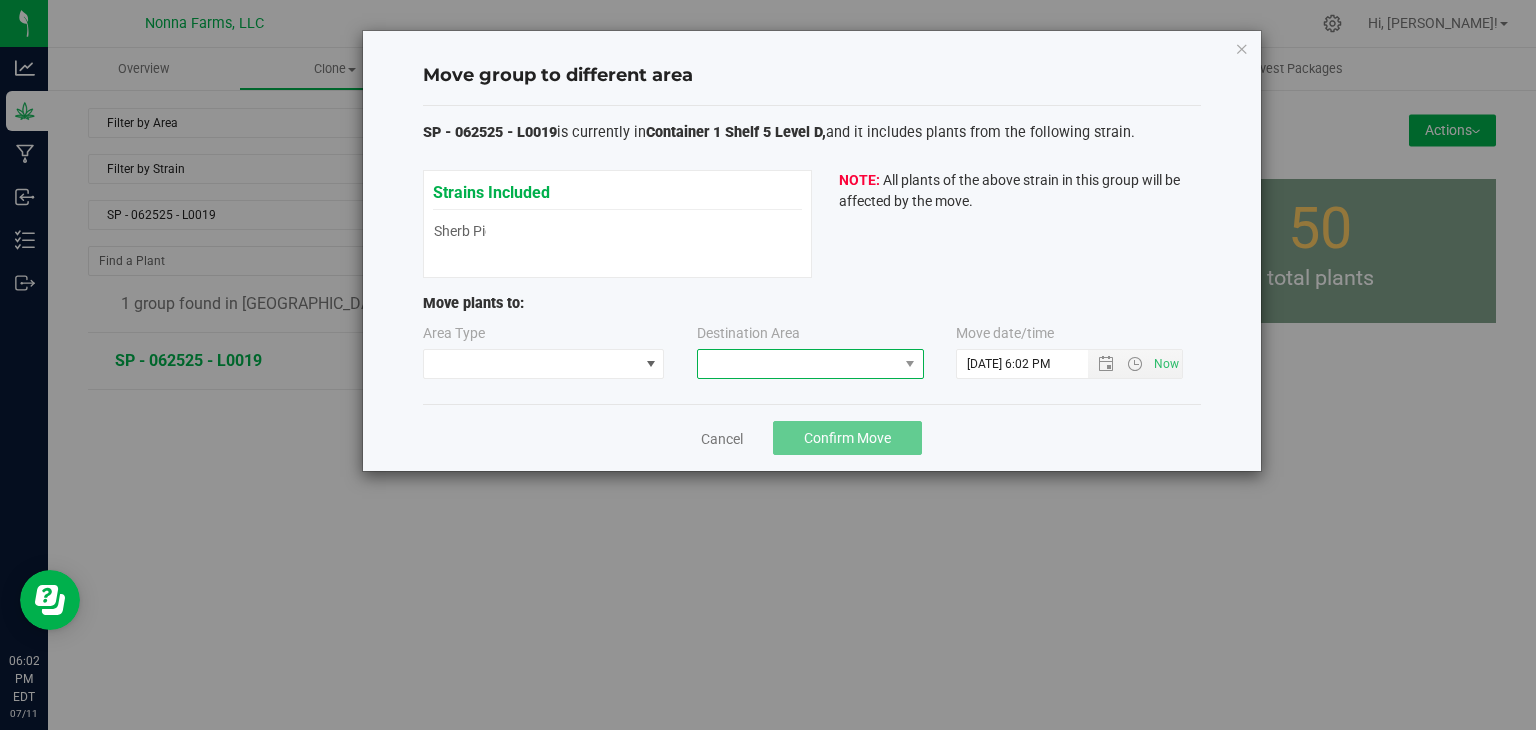 click at bounding box center [798, 364] 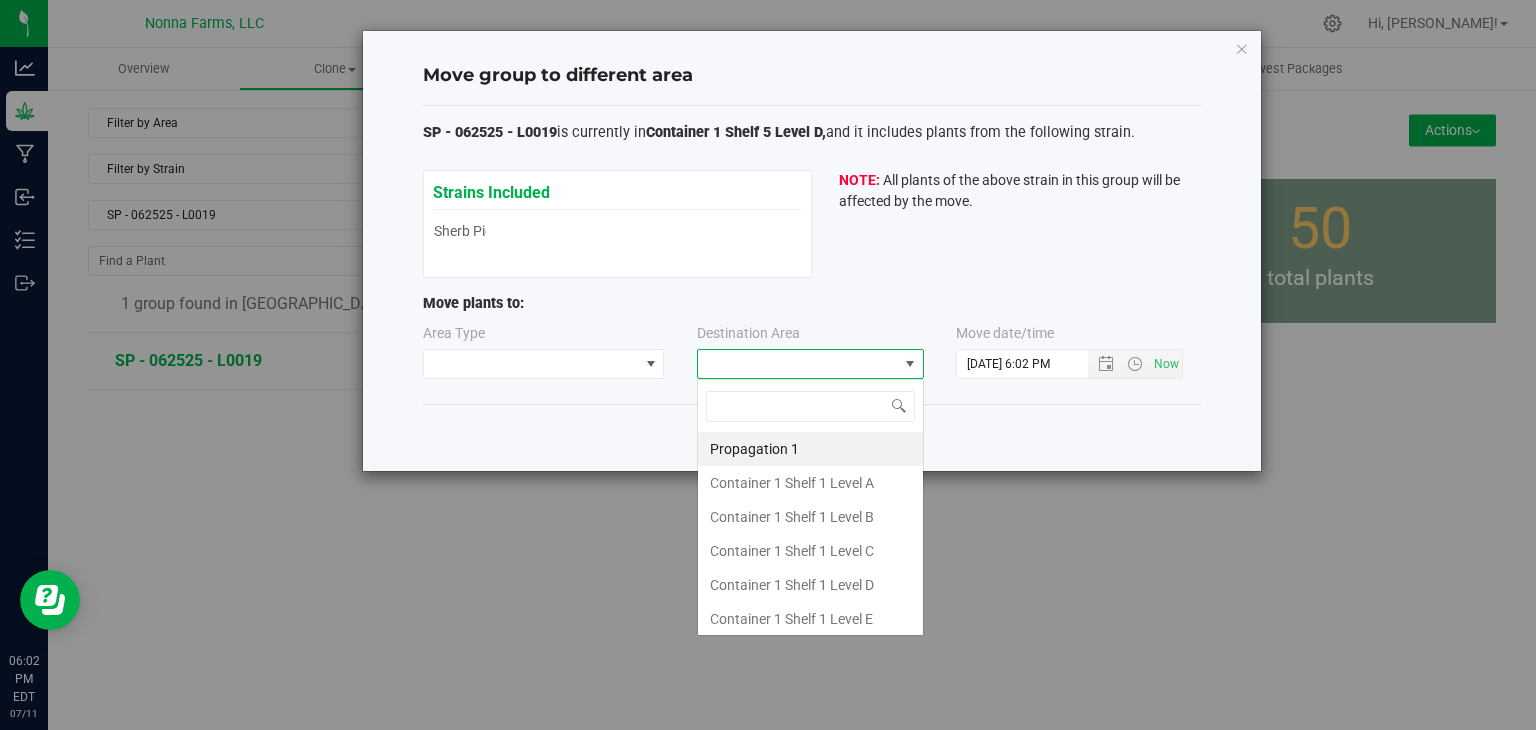 scroll, scrollTop: 99970, scrollLeft: 99772, axis: both 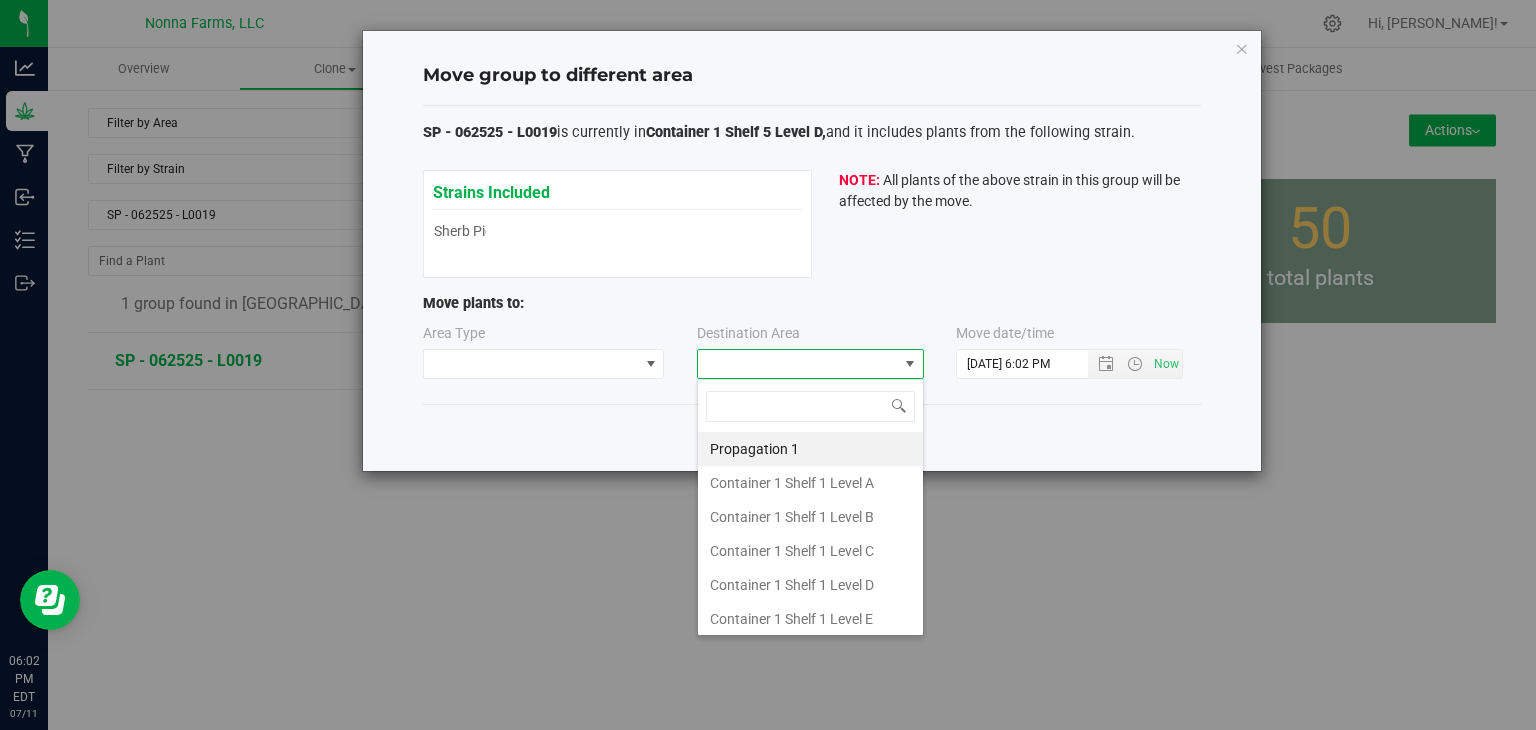 type on "z" 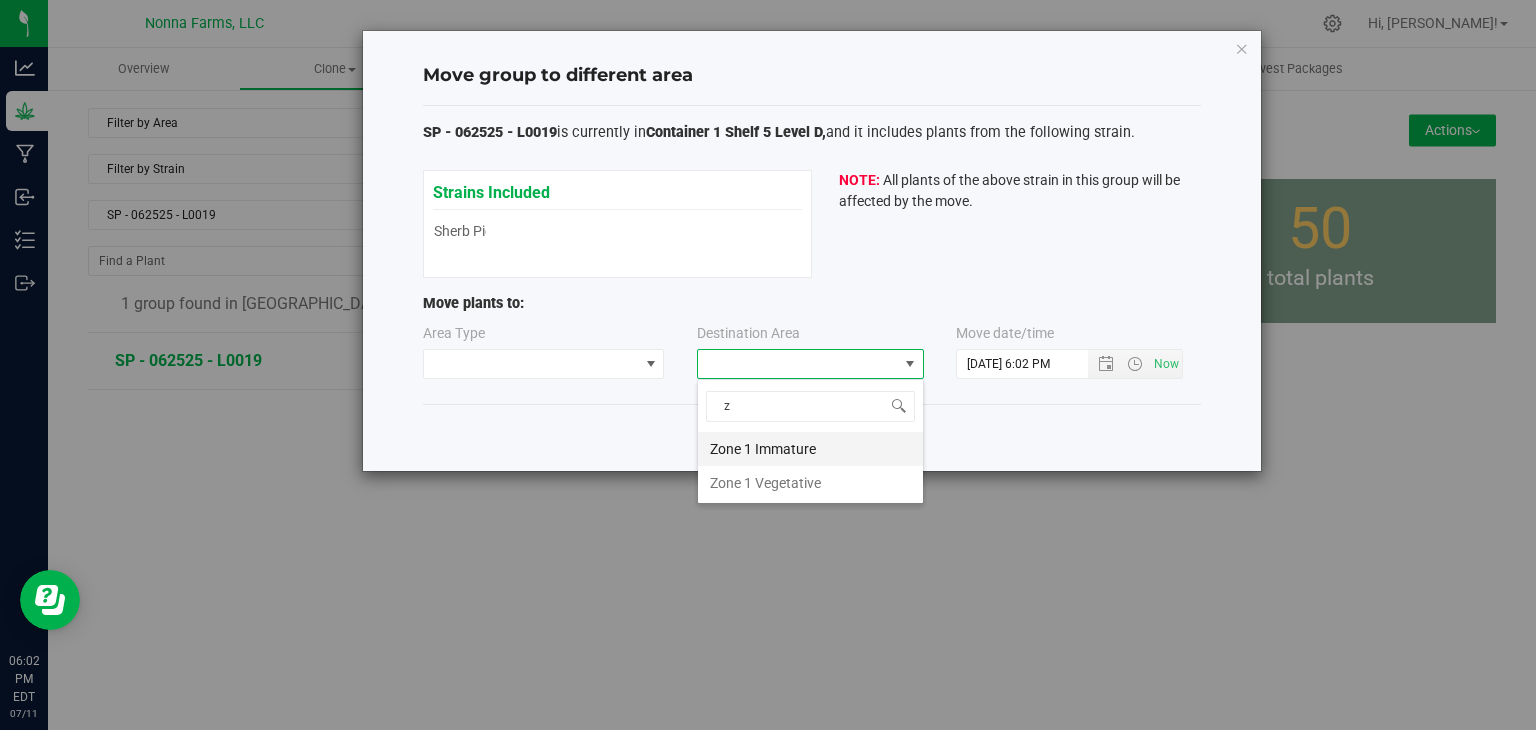 click on "Zone 1 Immature" at bounding box center (810, 449) 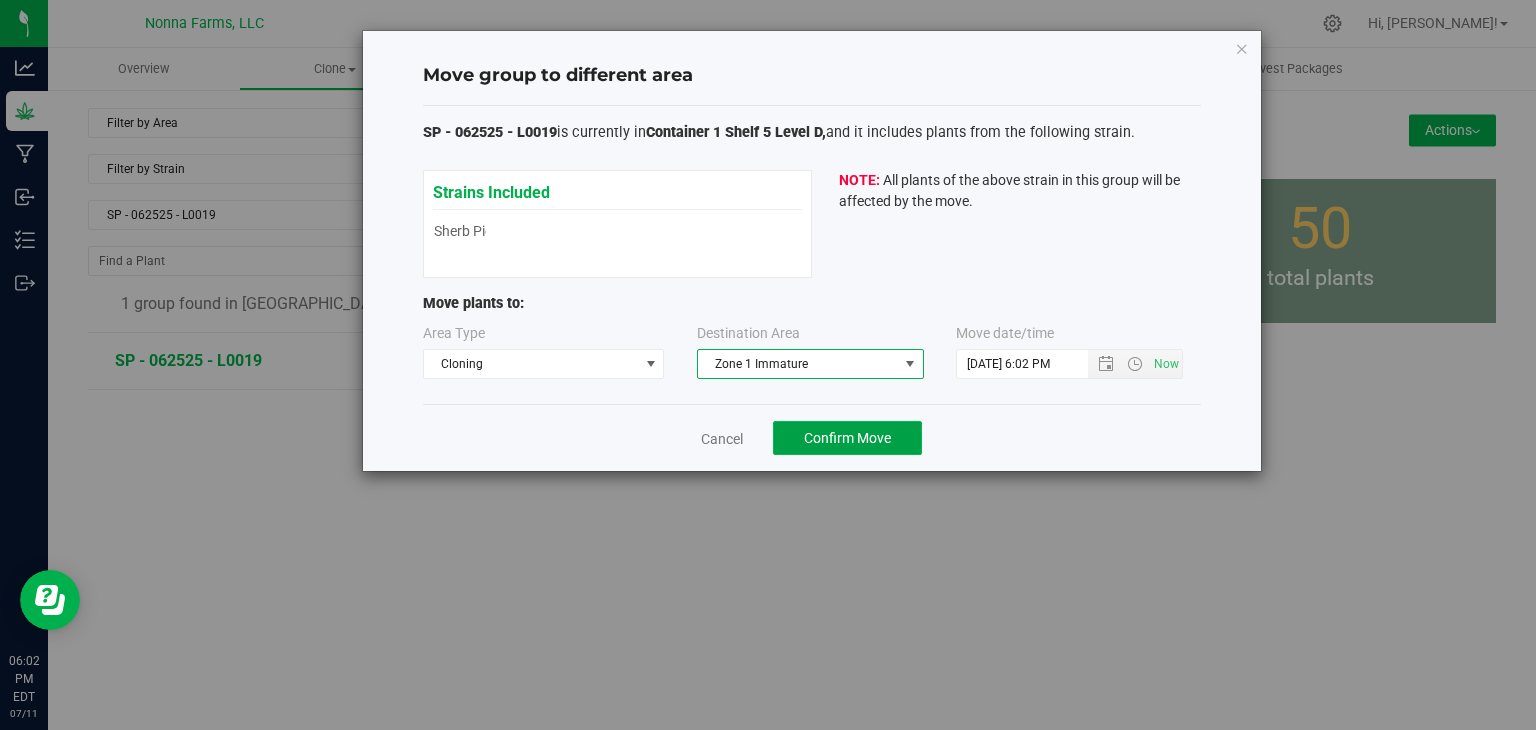 click on "Confirm Move" 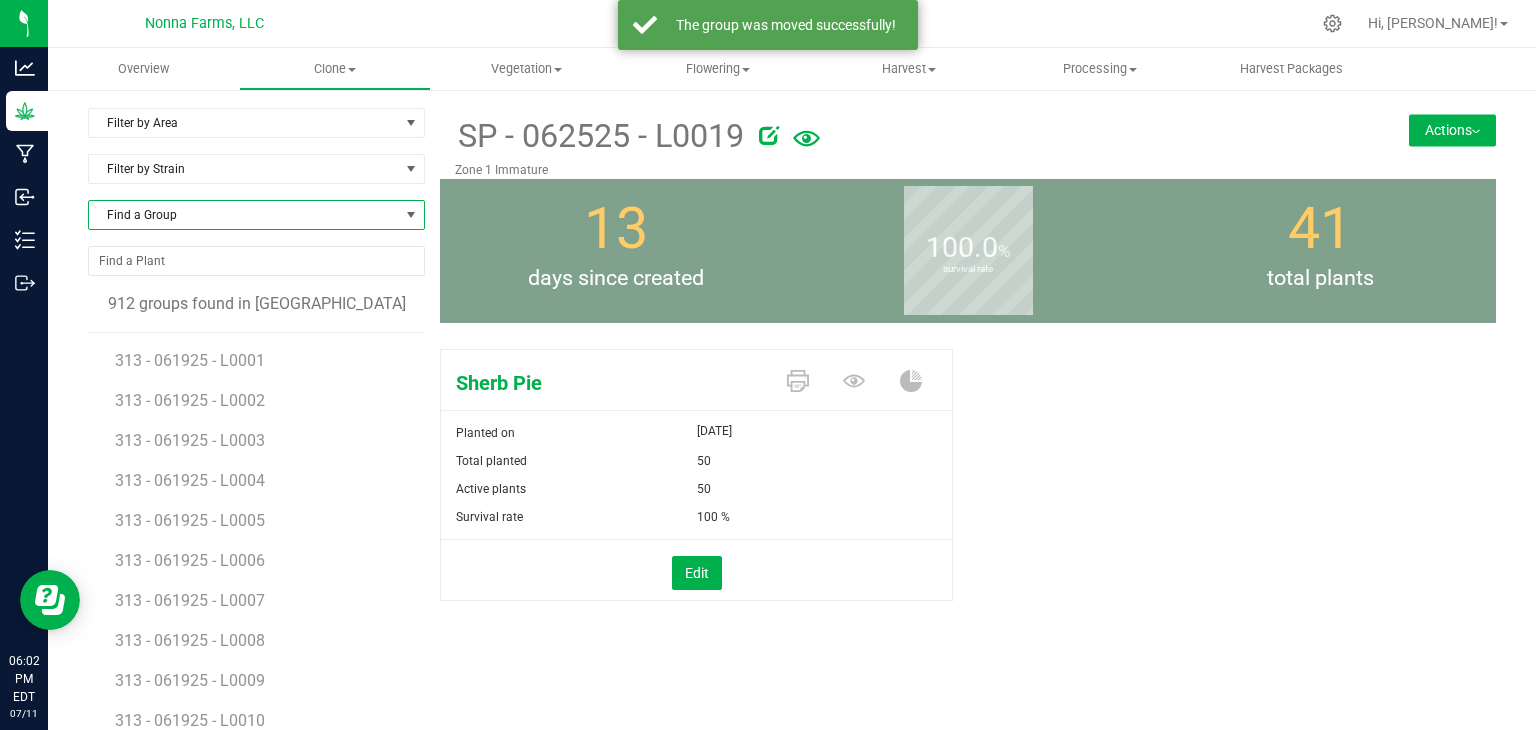click on "Find a Group" at bounding box center (244, 215) 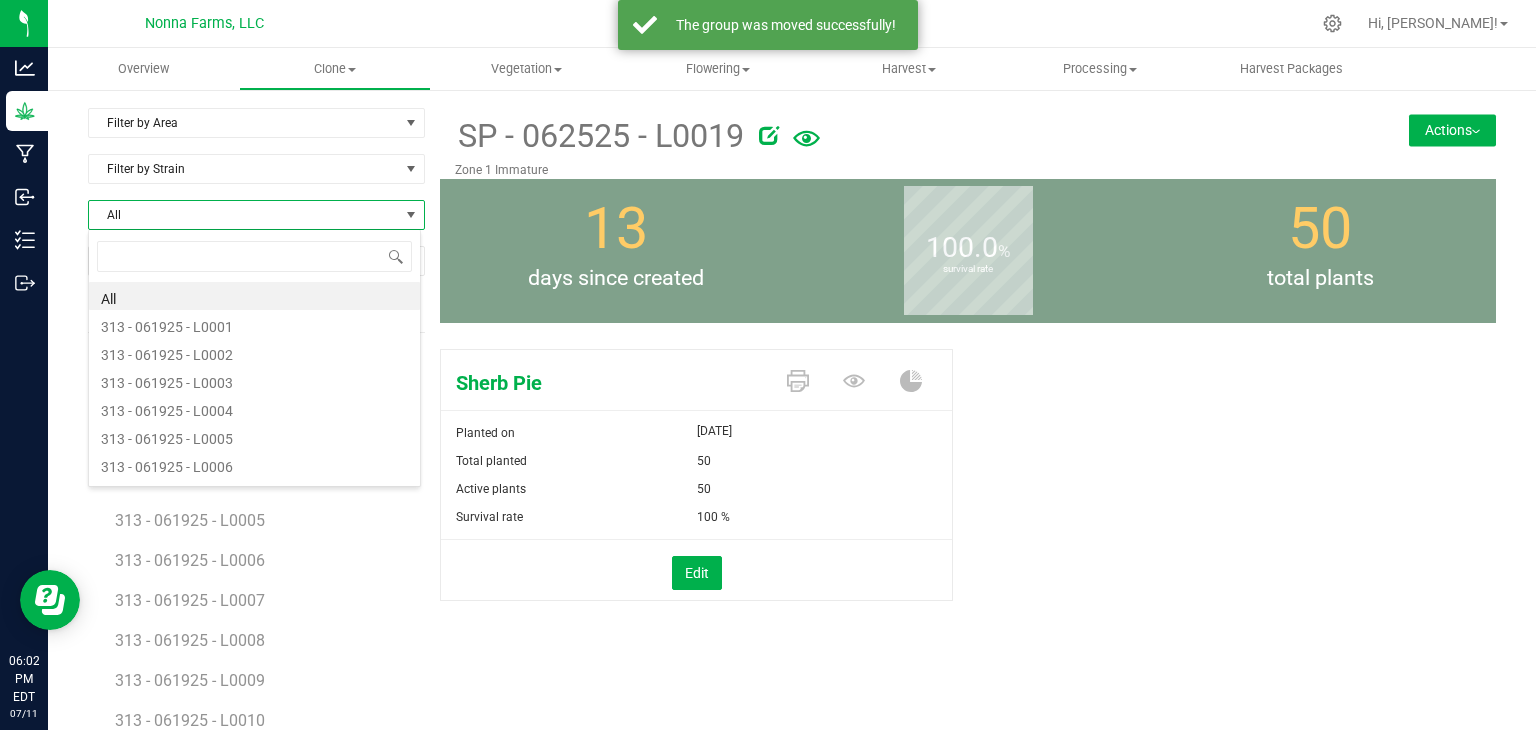 scroll, scrollTop: 99970, scrollLeft: 99666, axis: both 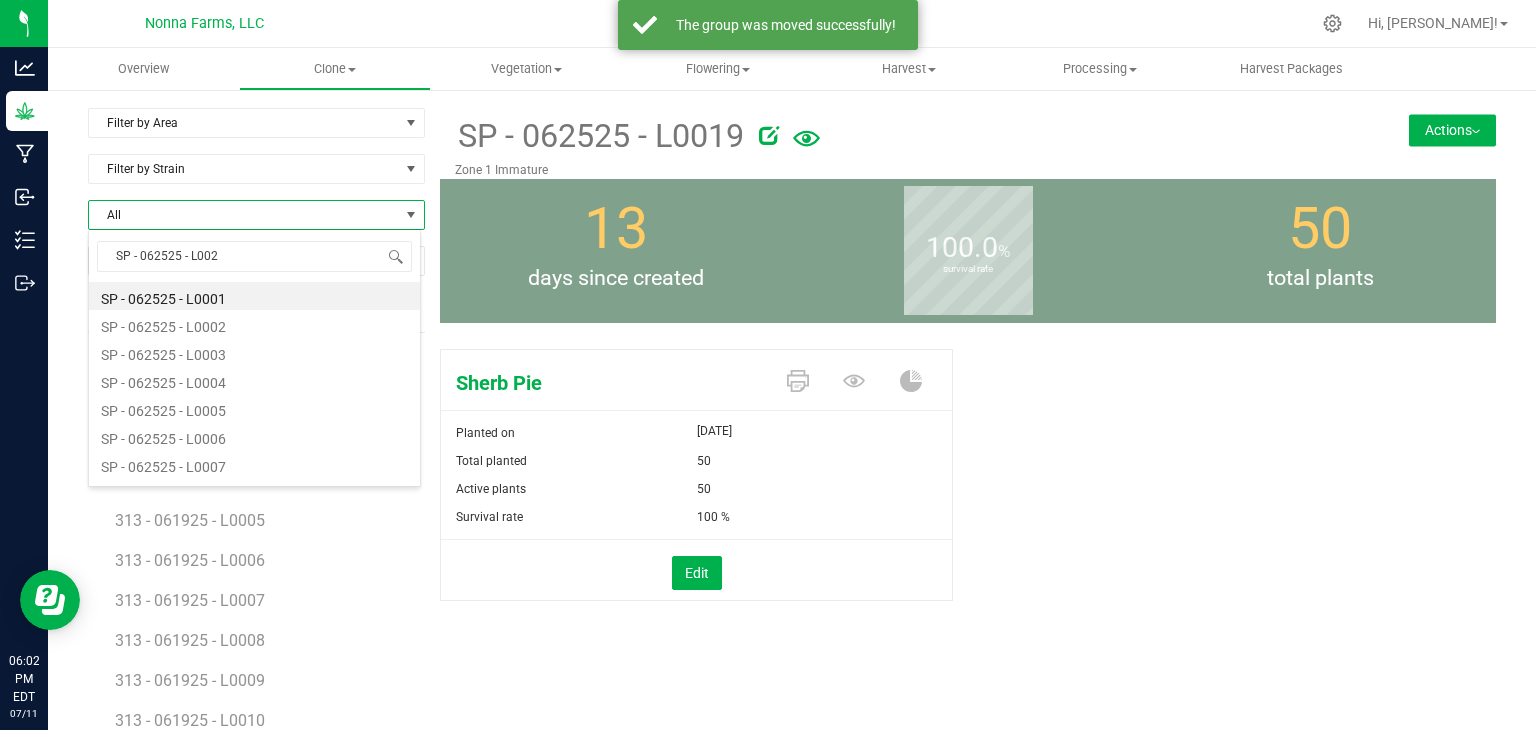type on "SP - 062525 - L0020" 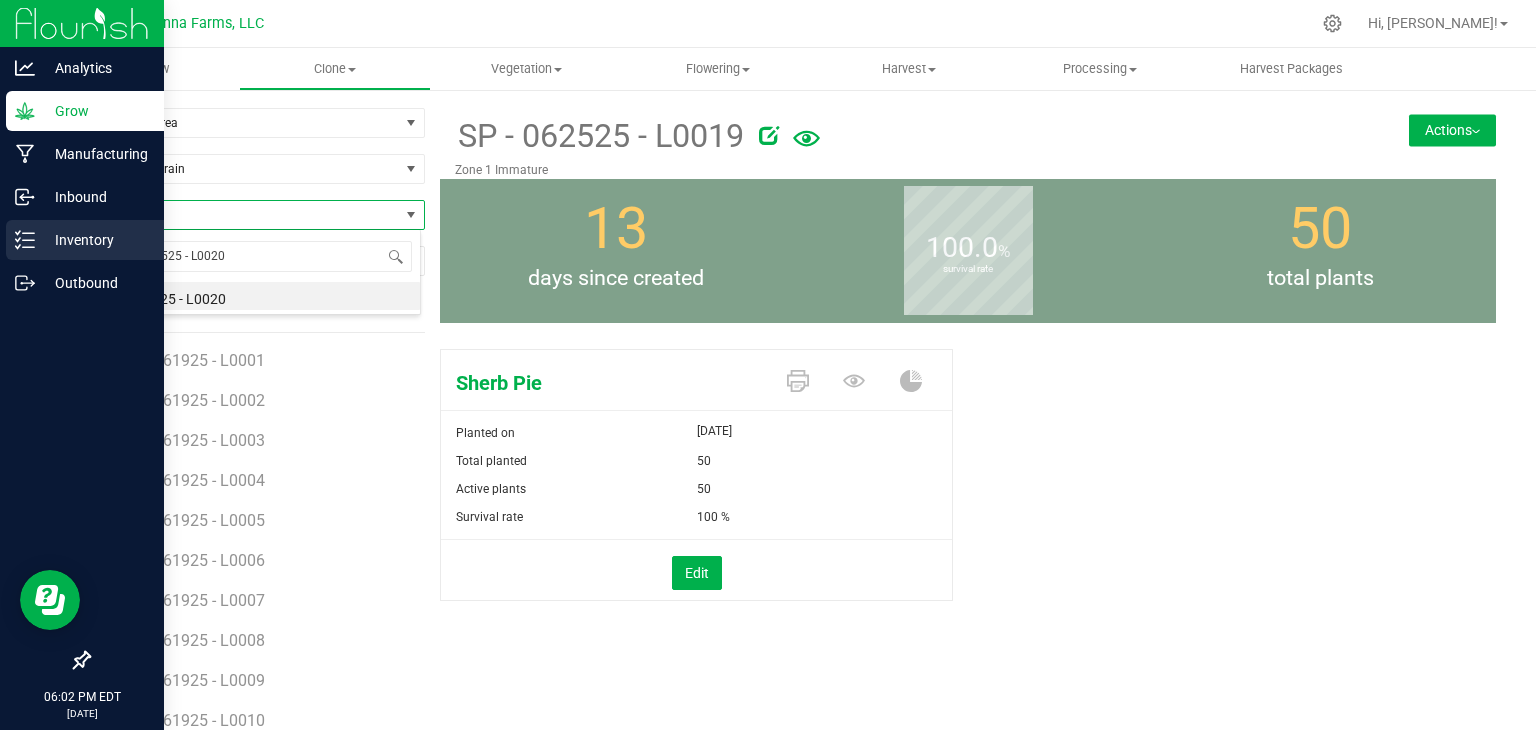 drag, startPoint x: 254, startPoint y: 261, endPoint x: 8, endPoint y: 252, distance: 246.16458 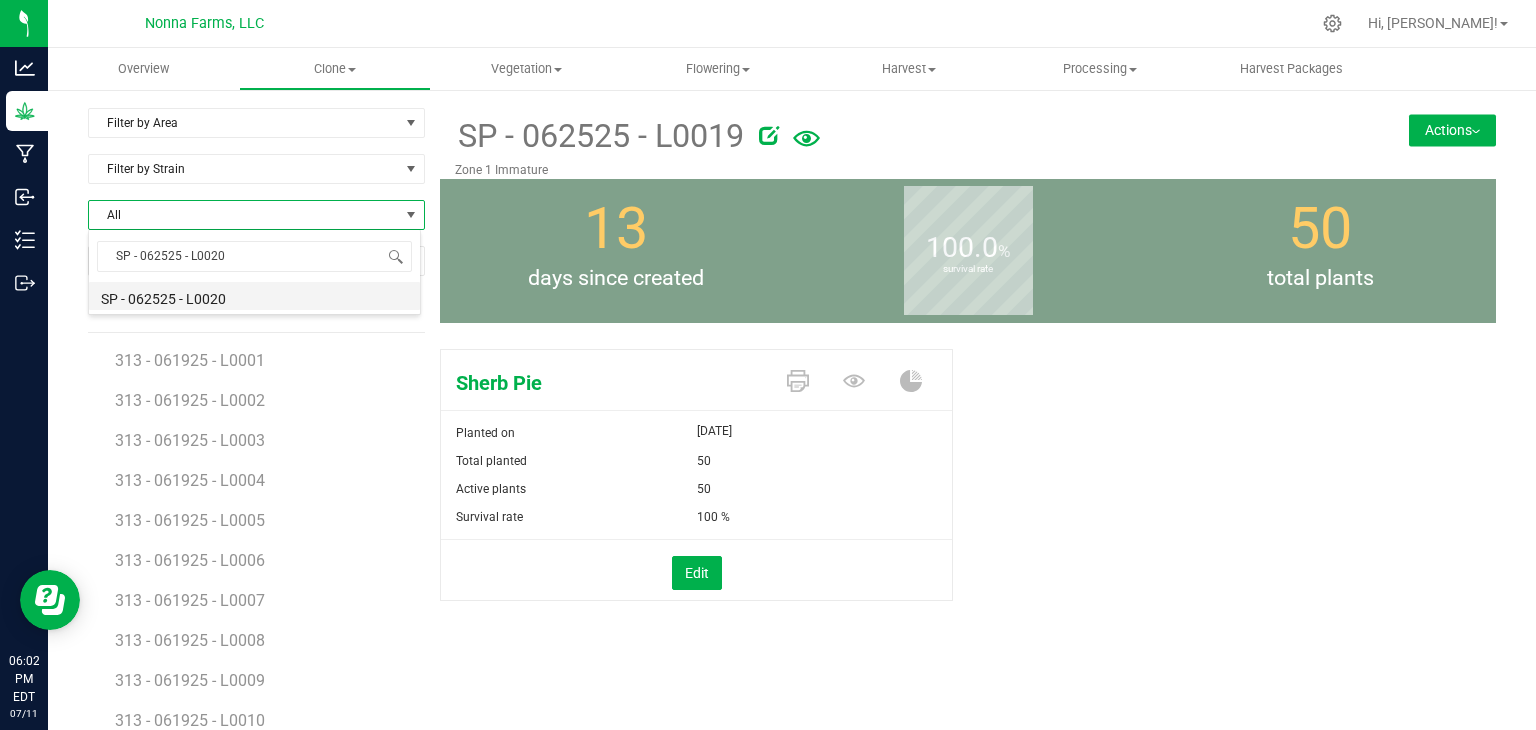 click on "SP - 062525 - L0020" at bounding box center (254, 296) 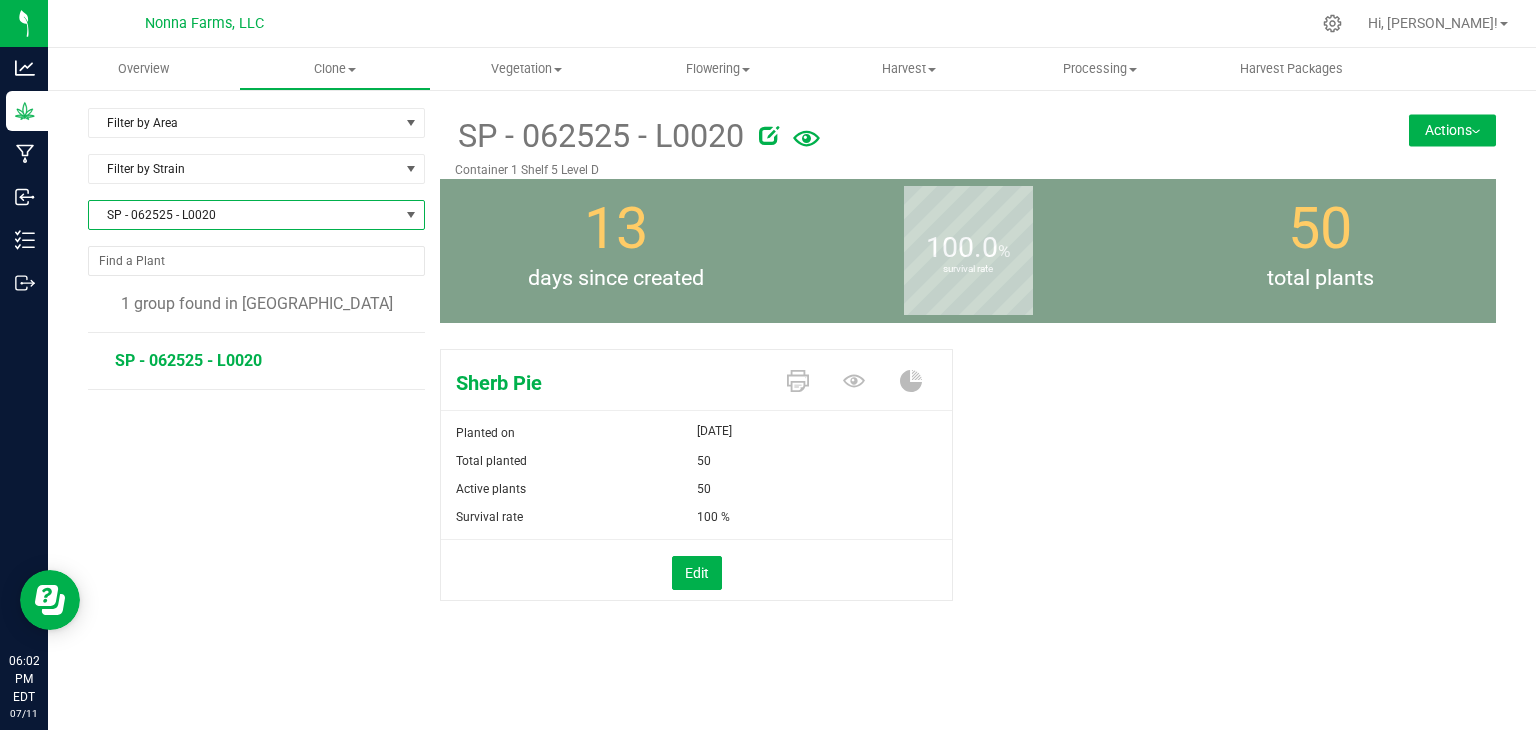 click on "Actions" at bounding box center (1452, 130) 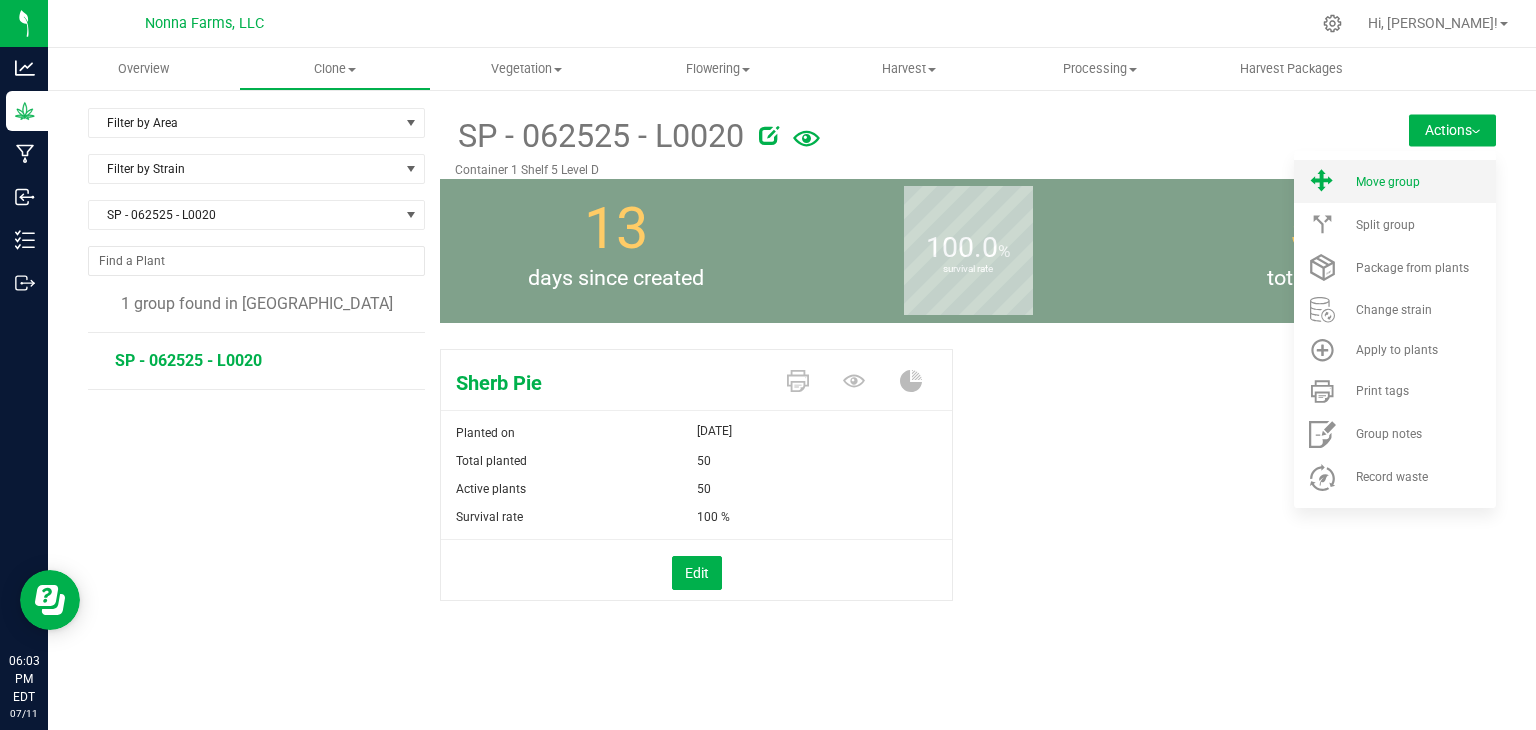 click on "Move group" at bounding box center (1388, 182) 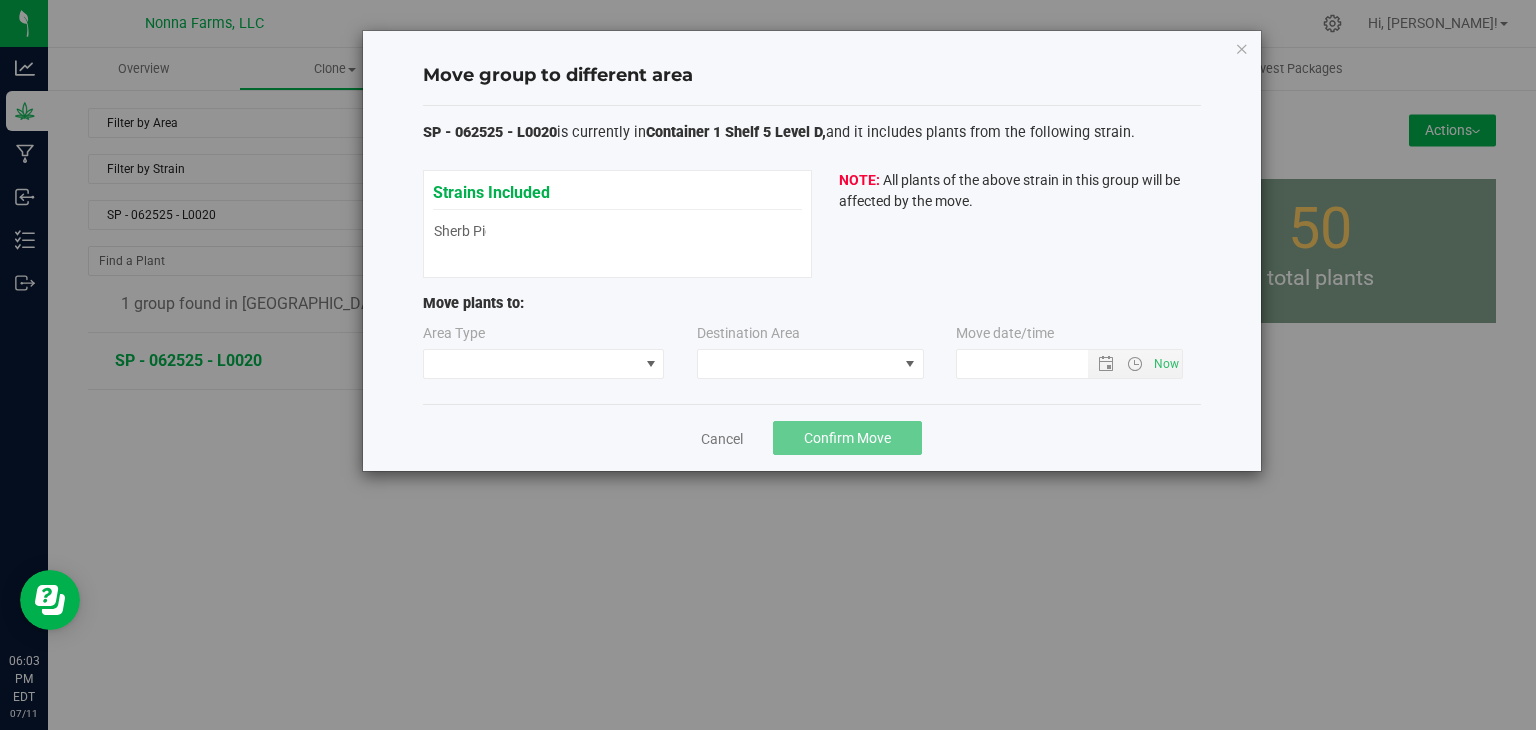 type on "[DATE] 6:03 PM" 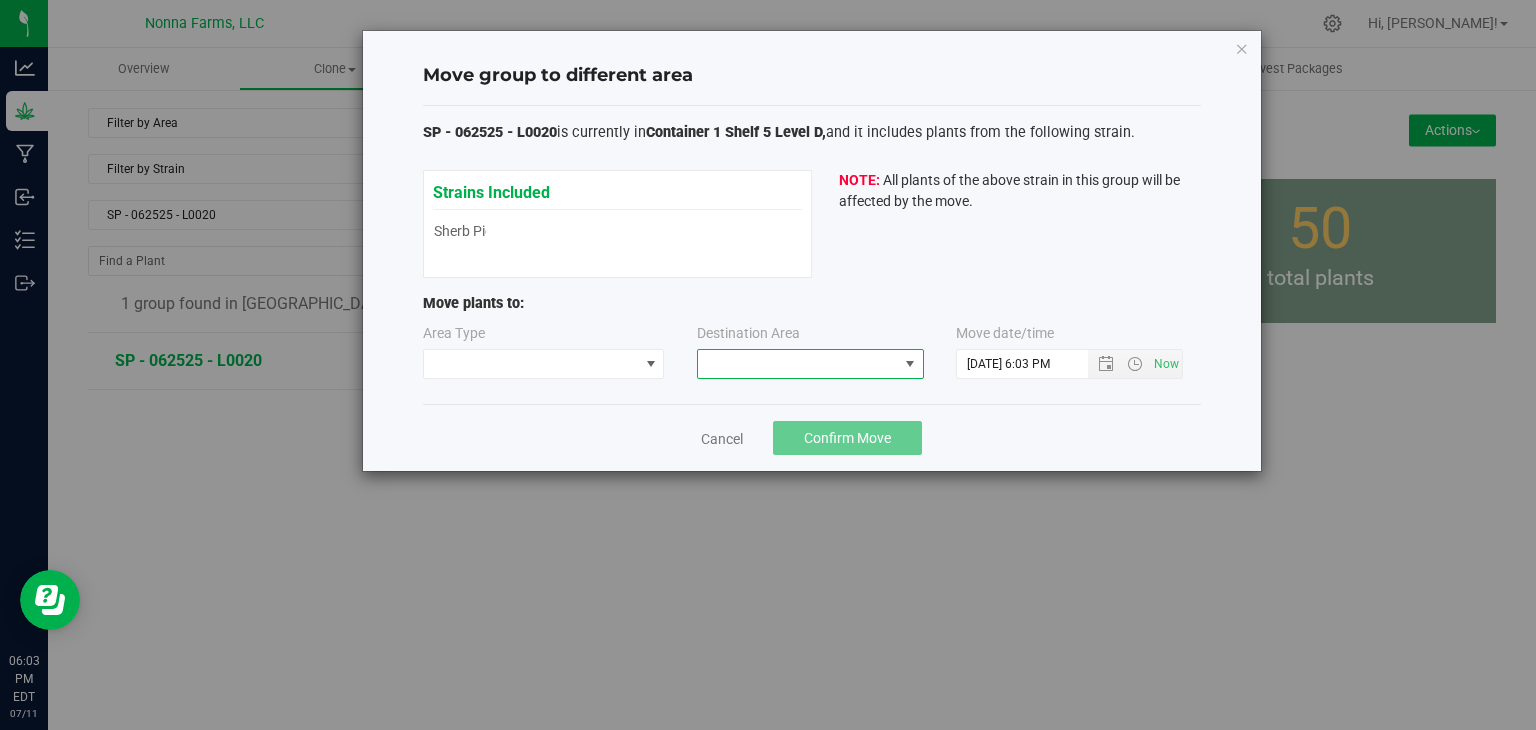 click at bounding box center (798, 364) 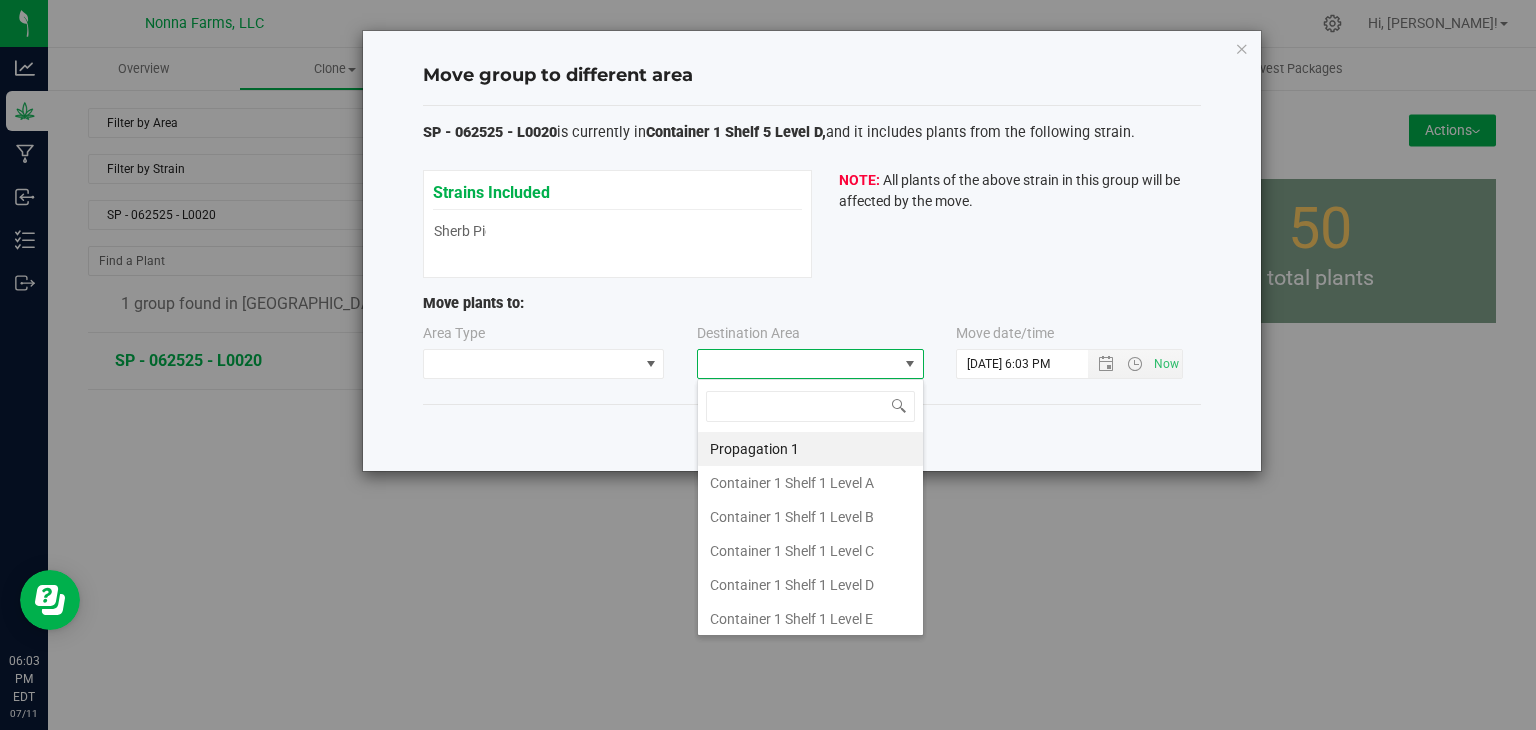 type on "z" 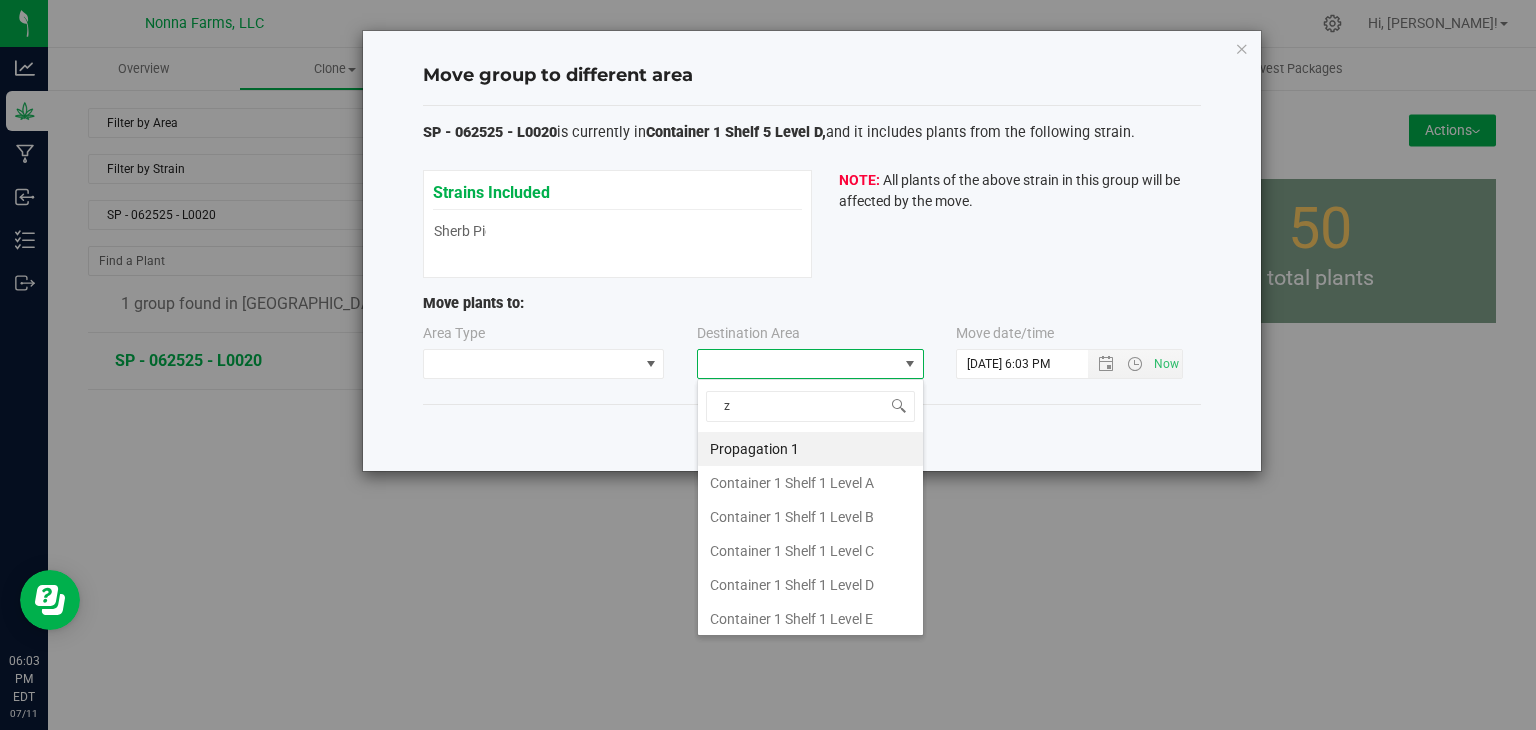 scroll, scrollTop: 99970, scrollLeft: 99772, axis: both 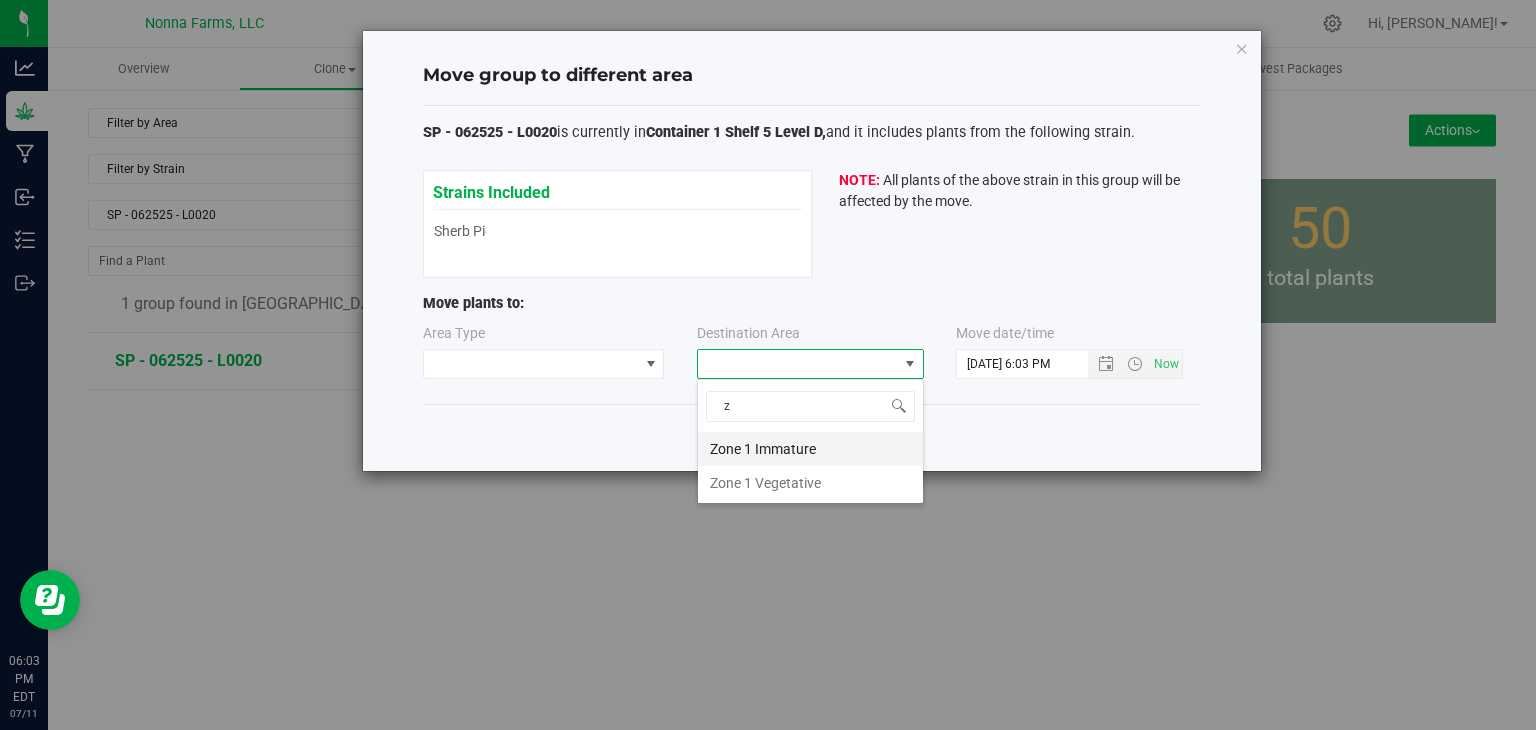 click on "Zone 1 Immature" at bounding box center [810, 449] 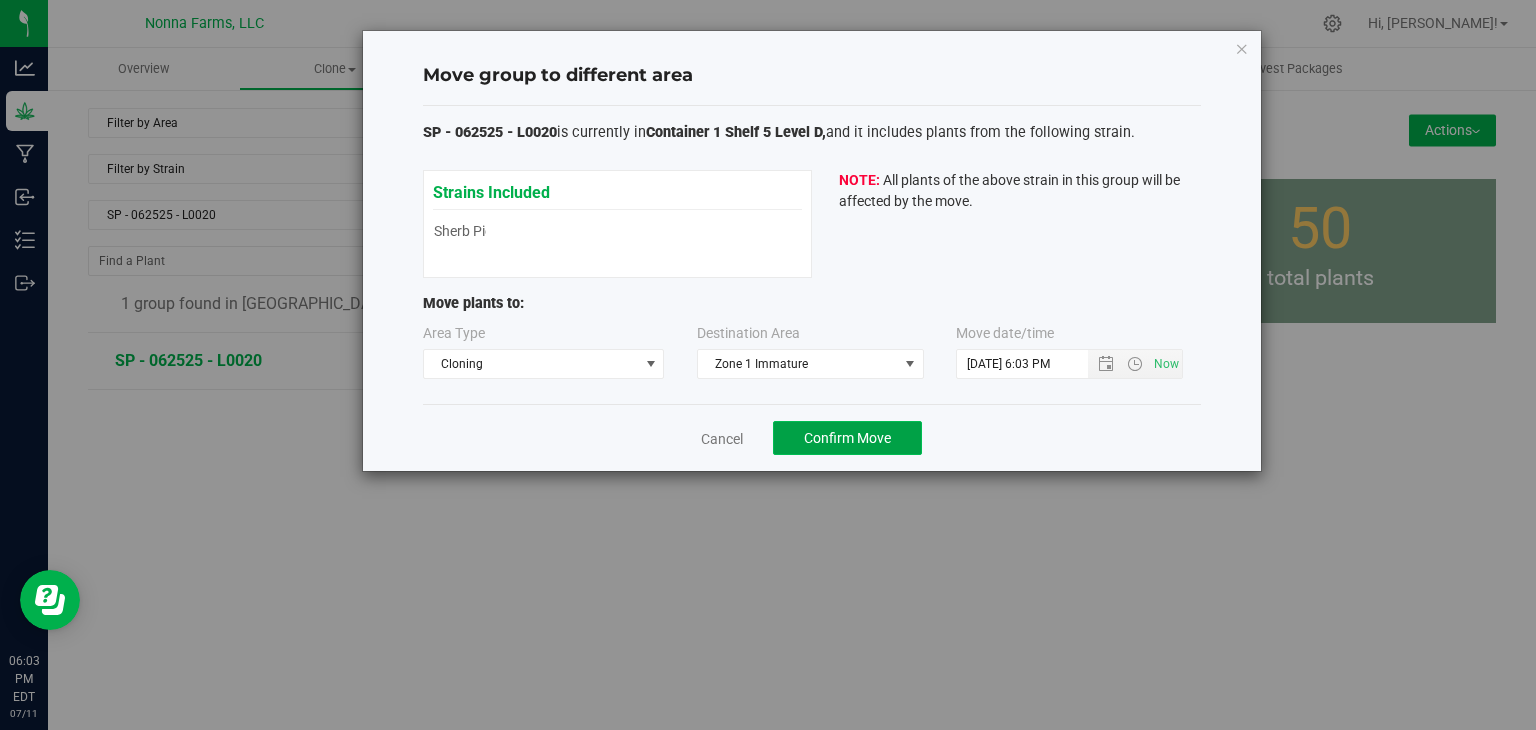 click on "Confirm Move" 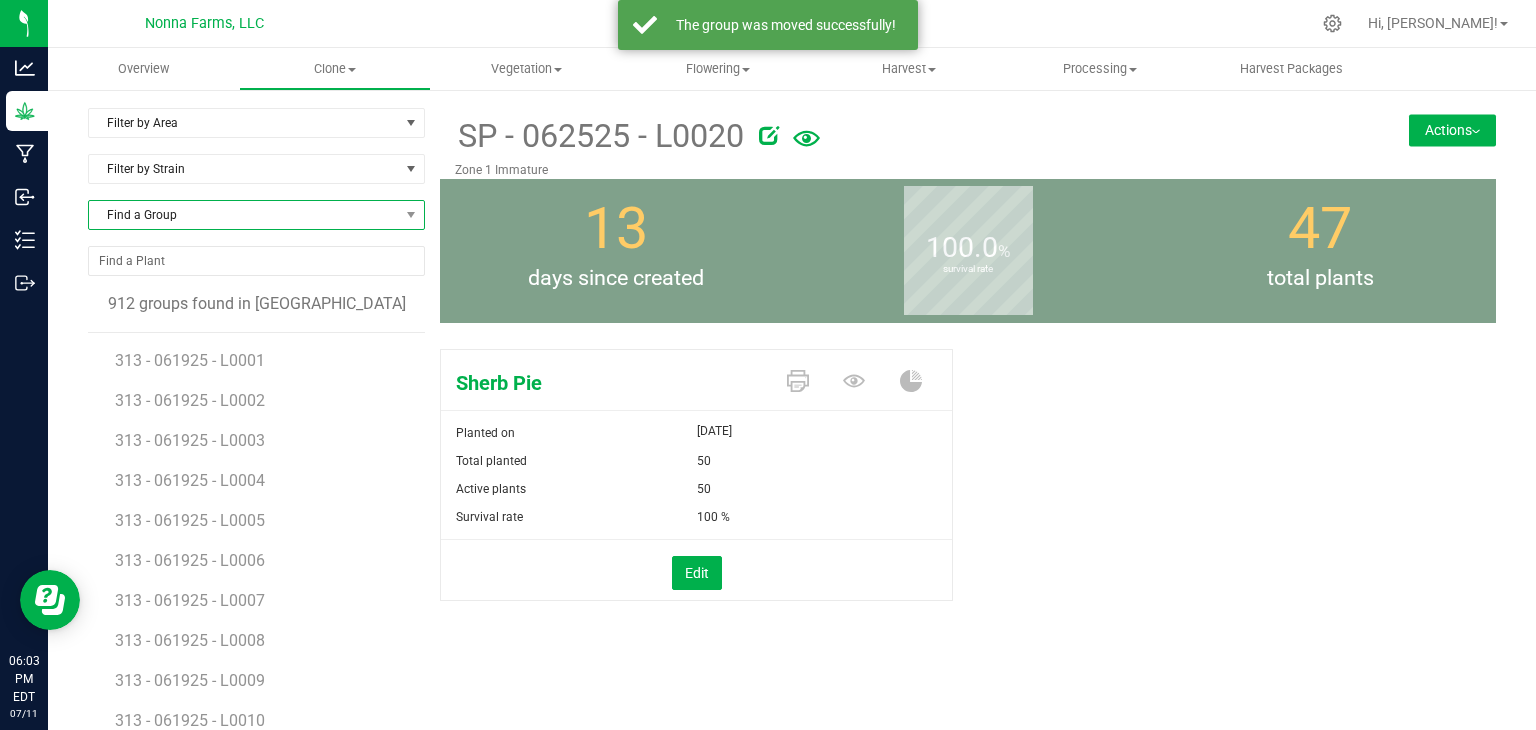 click on "Find a Group" at bounding box center [244, 215] 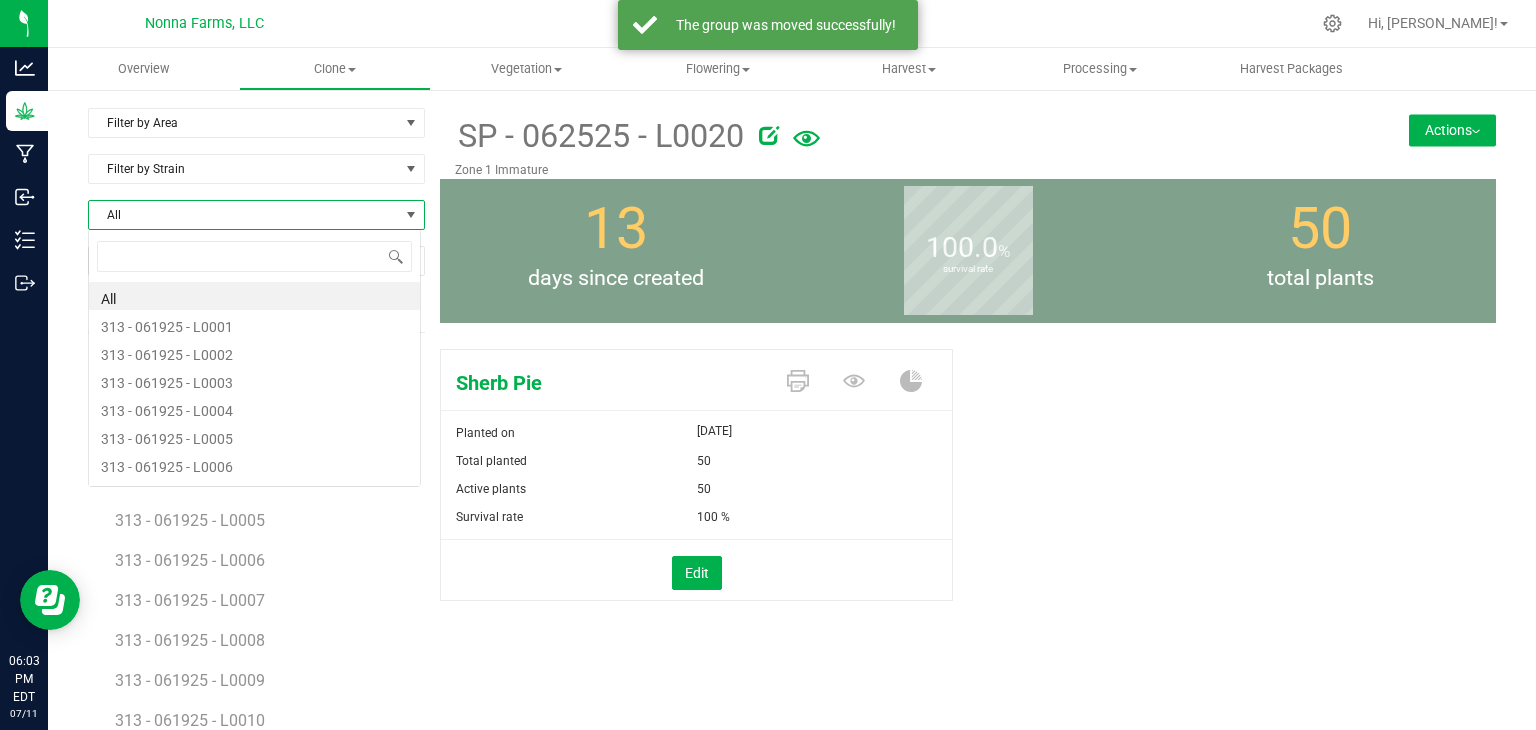 scroll, scrollTop: 99970, scrollLeft: 99666, axis: both 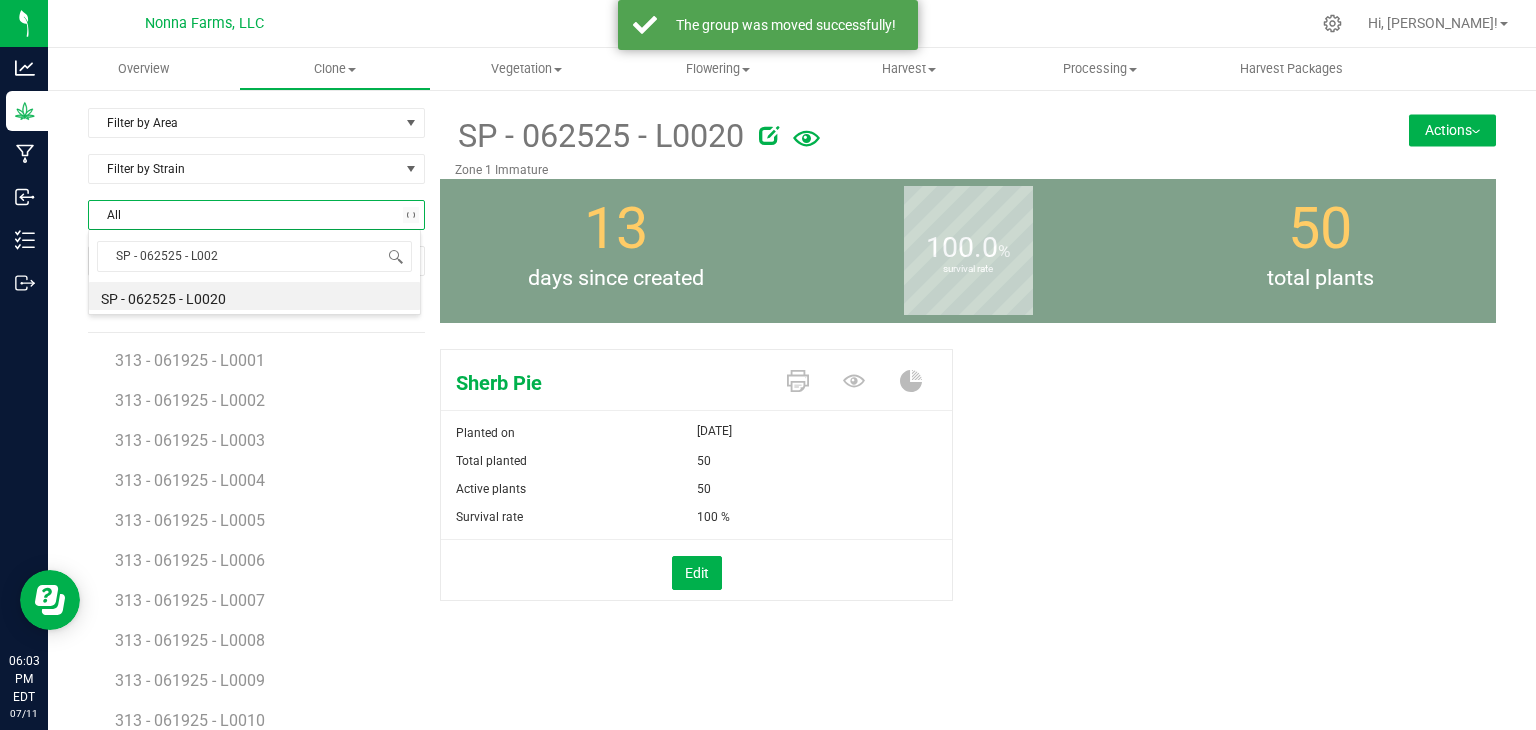 type on "SP - 062525 - L0021" 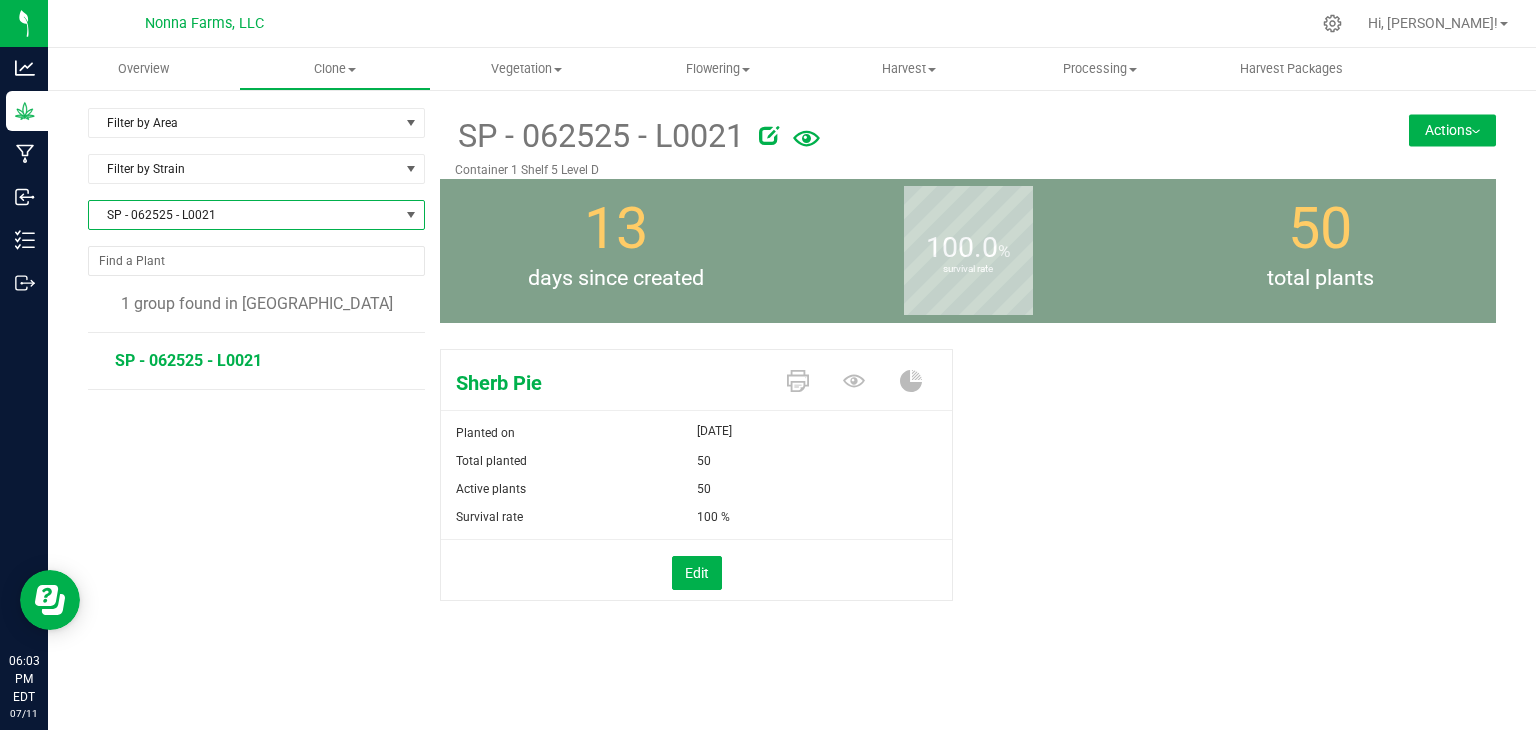 click on "Actions" at bounding box center [1452, 130] 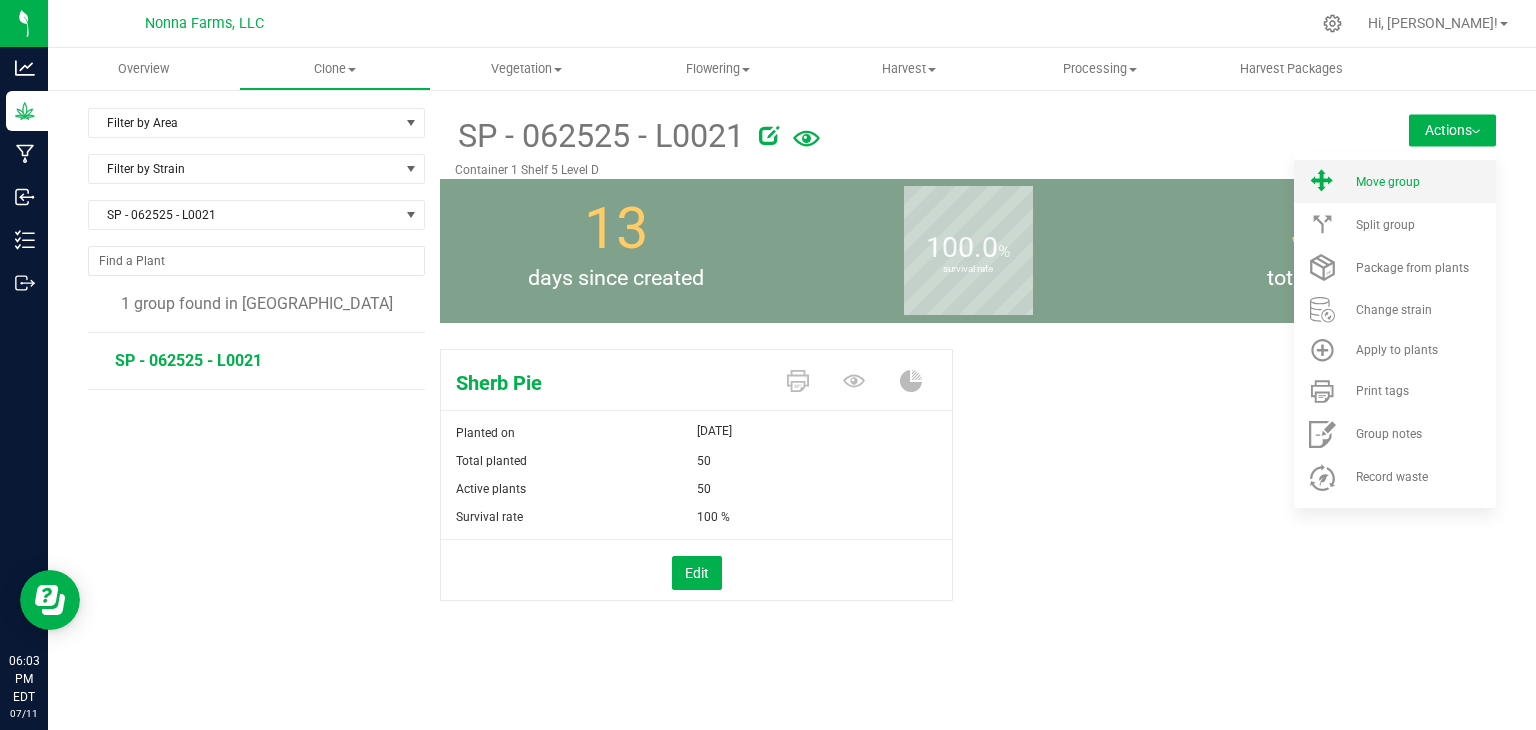click on "Move group" at bounding box center [1395, 181] 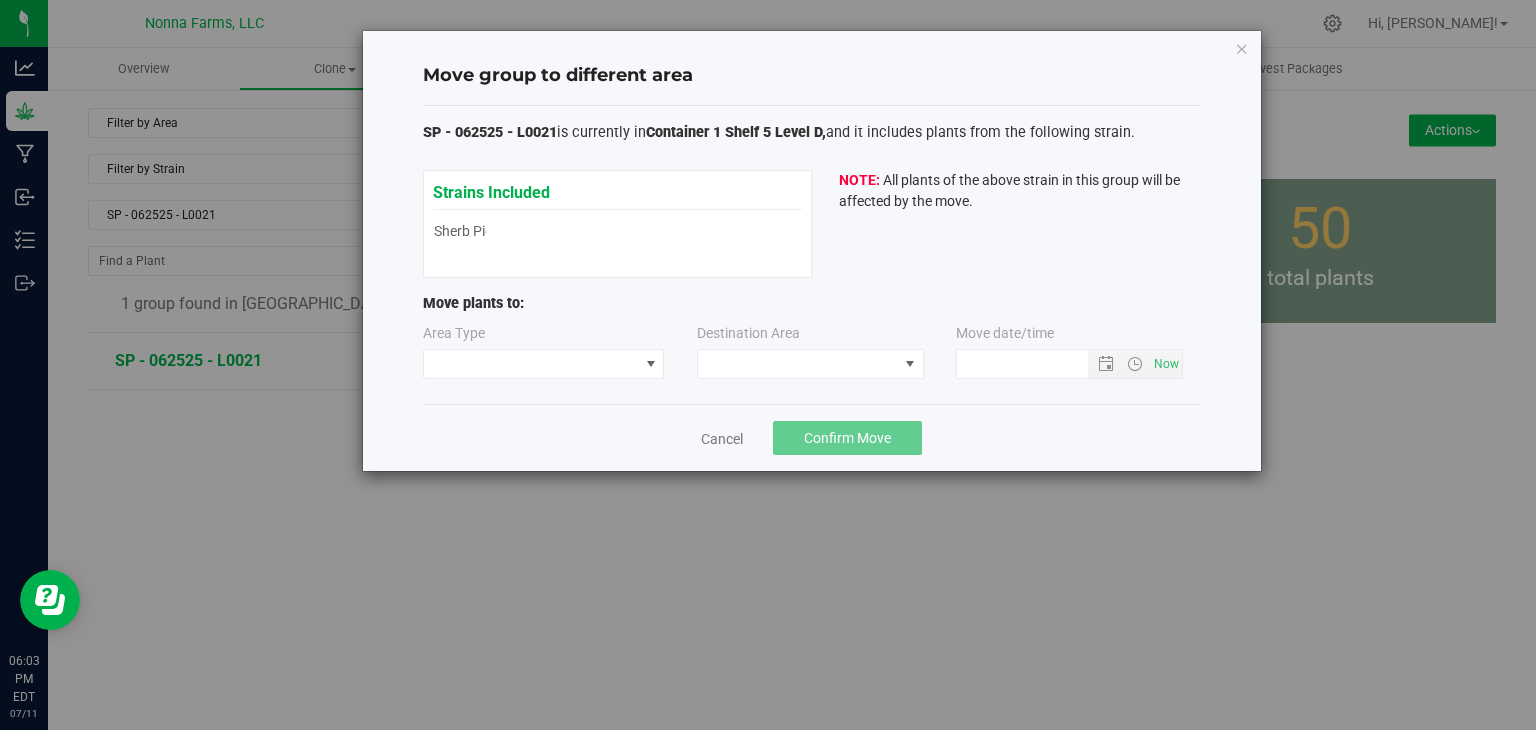 type on "[DATE] 6:03 PM" 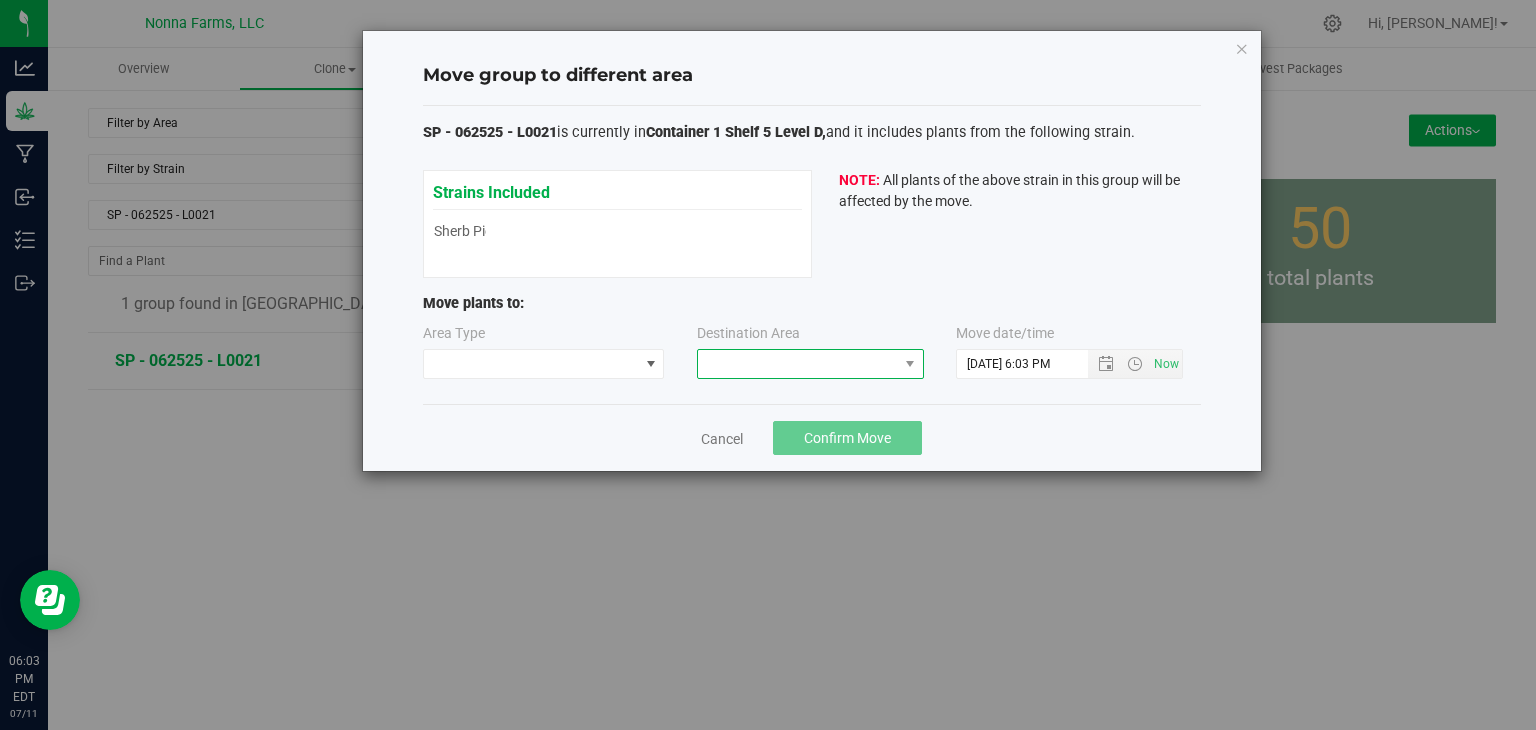 click at bounding box center [798, 364] 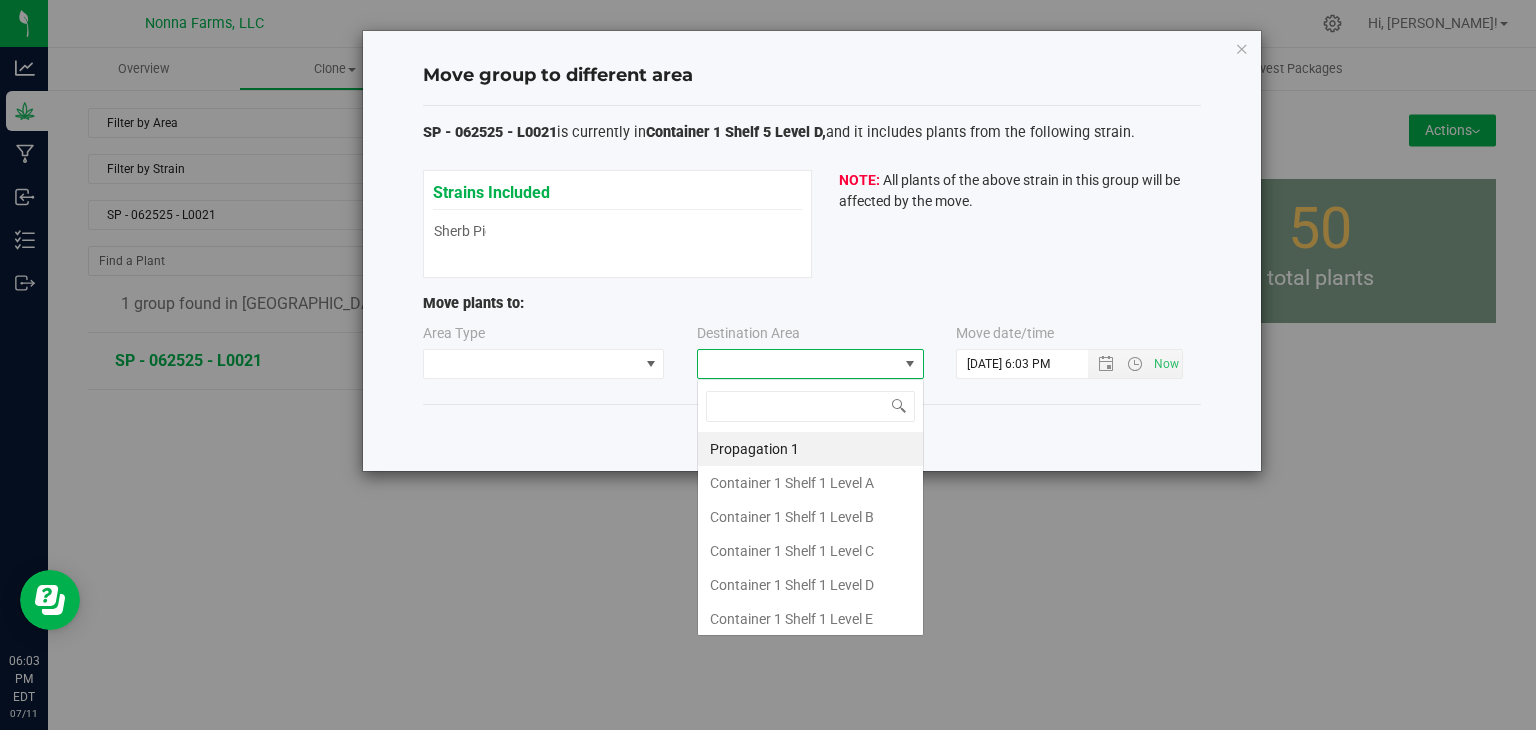 scroll, scrollTop: 99970, scrollLeft: 99772, axis: both 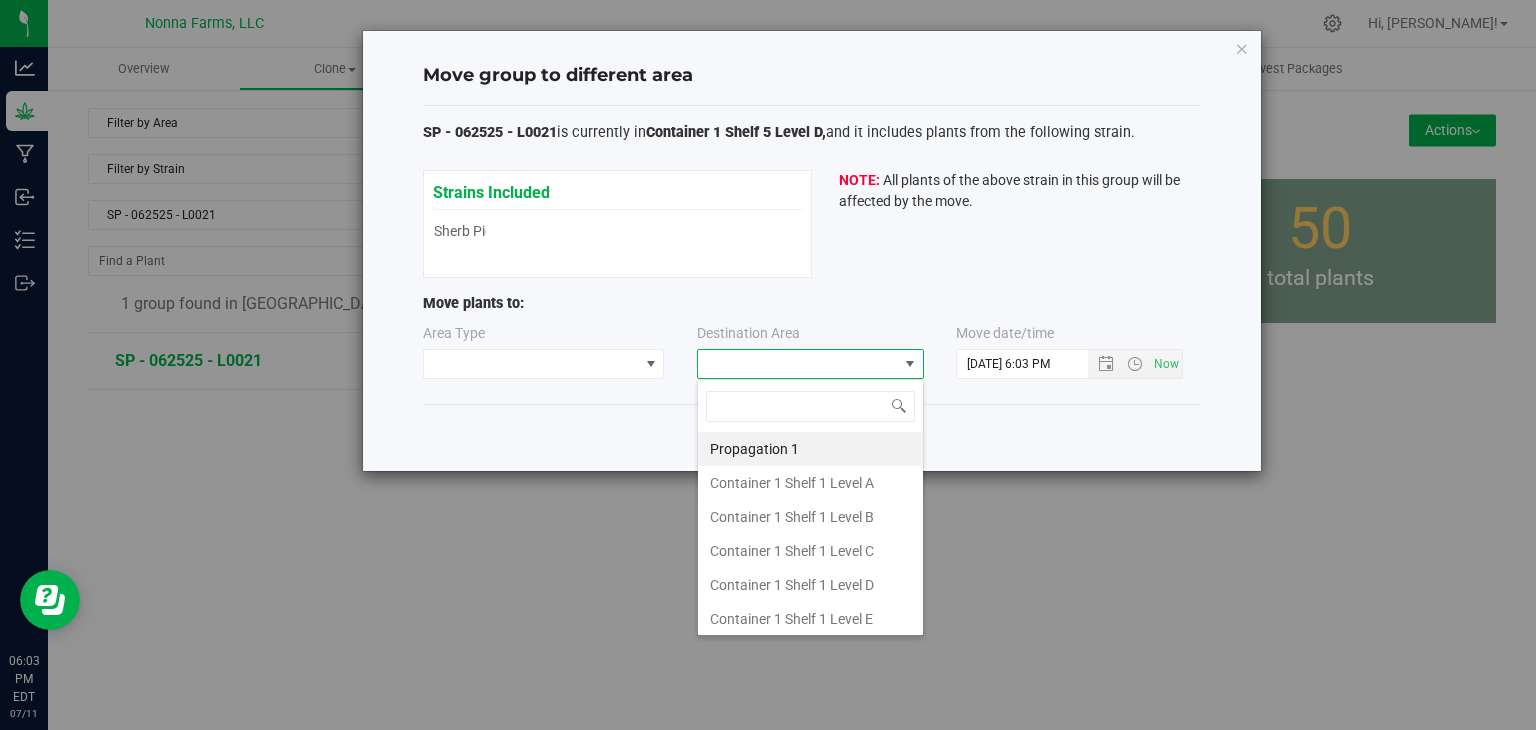type on "z" 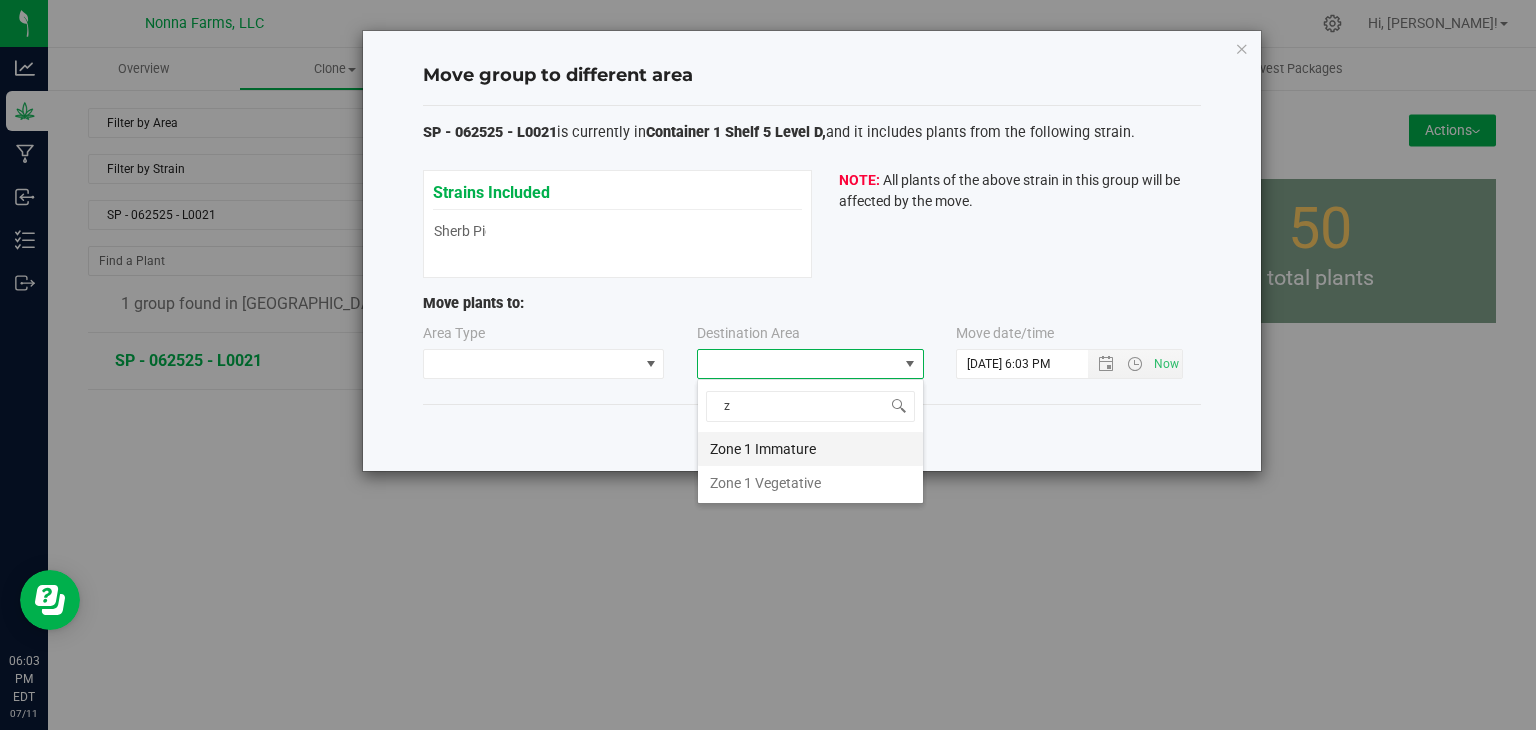 click on "Zone 1 Immature" at bounding box center (810, 449) 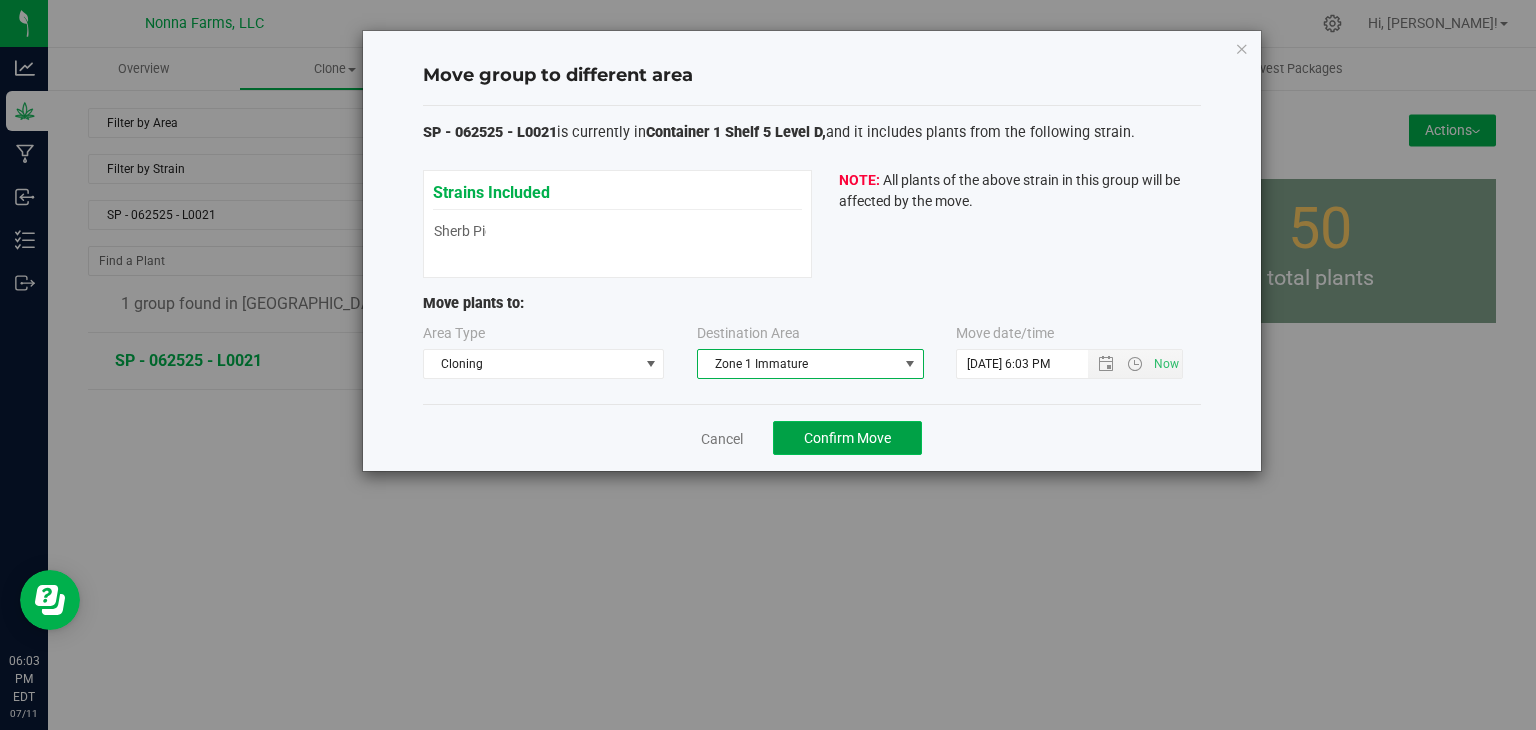 click on "Confirm Move" 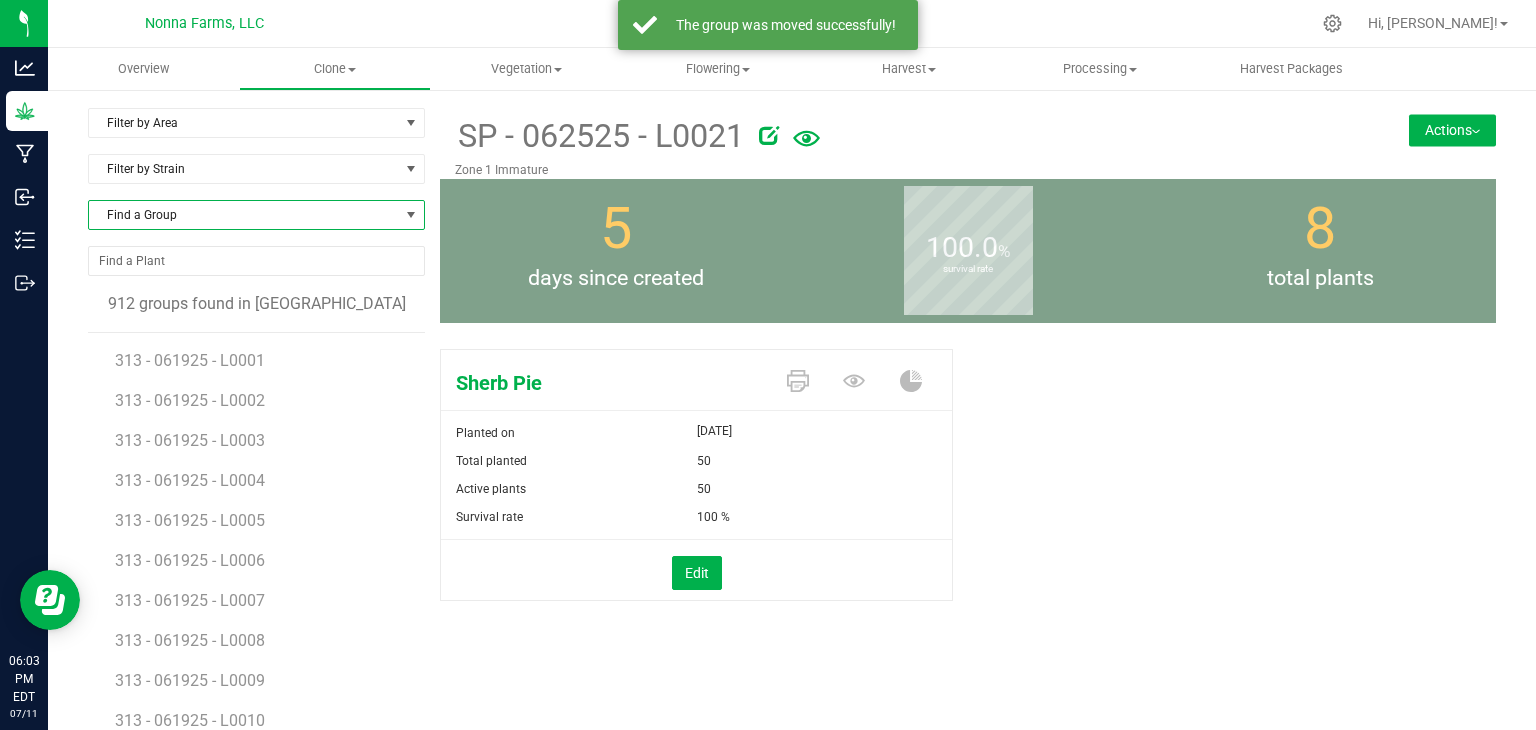 click on "Find a Group" at bounding box center (244, 215) 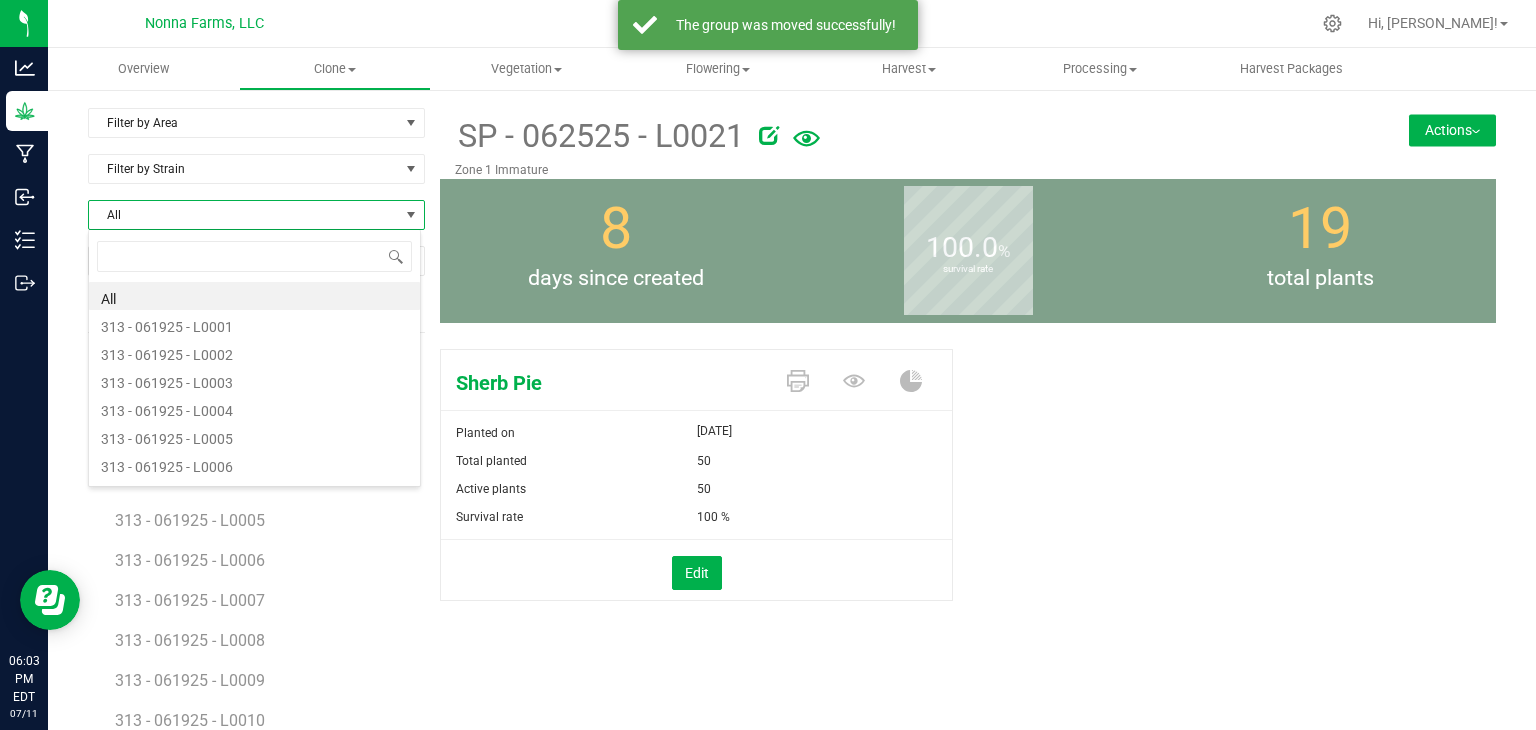 scroll, scrollTop: 99970, scrollLeft: 99666, axis: both 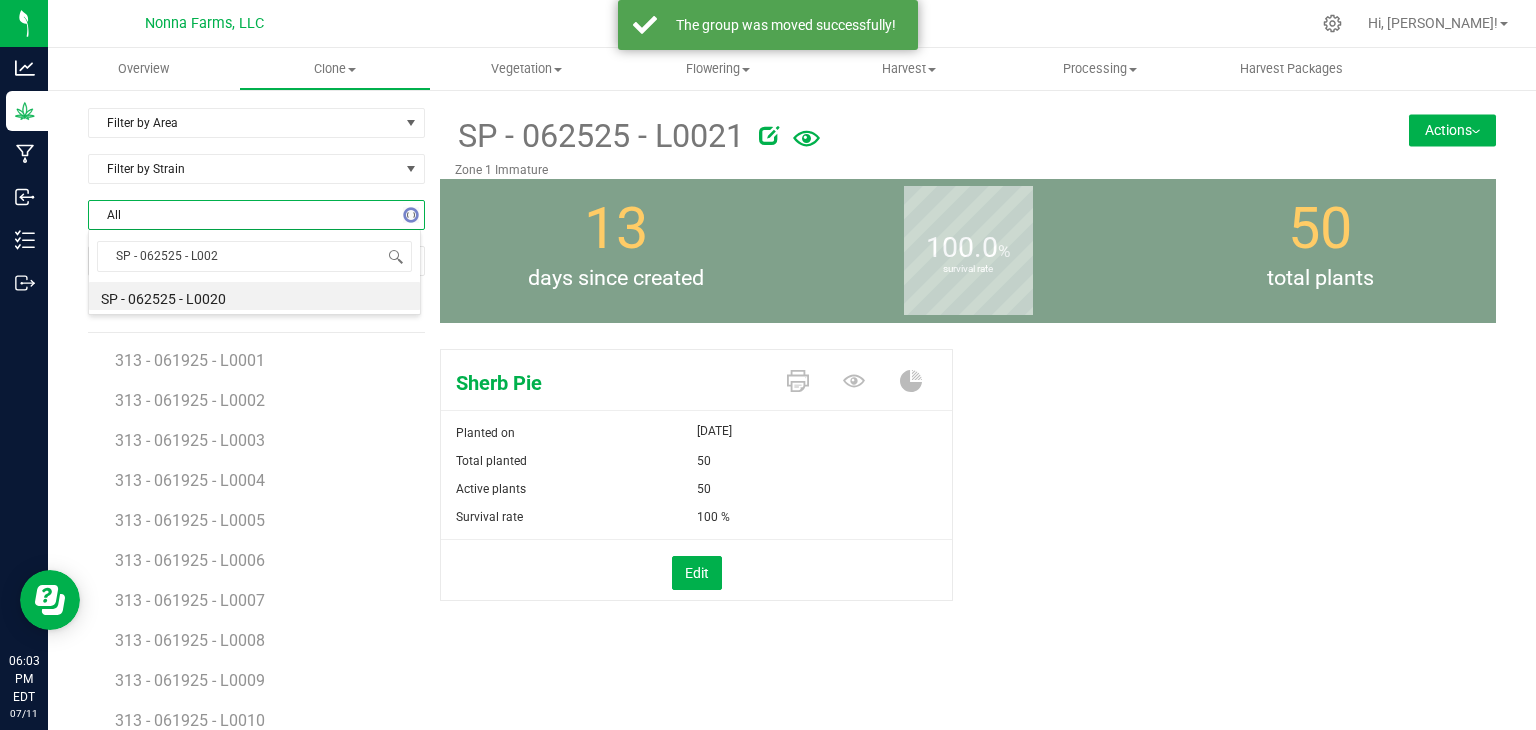 type on "SP - 062525 - L0022" 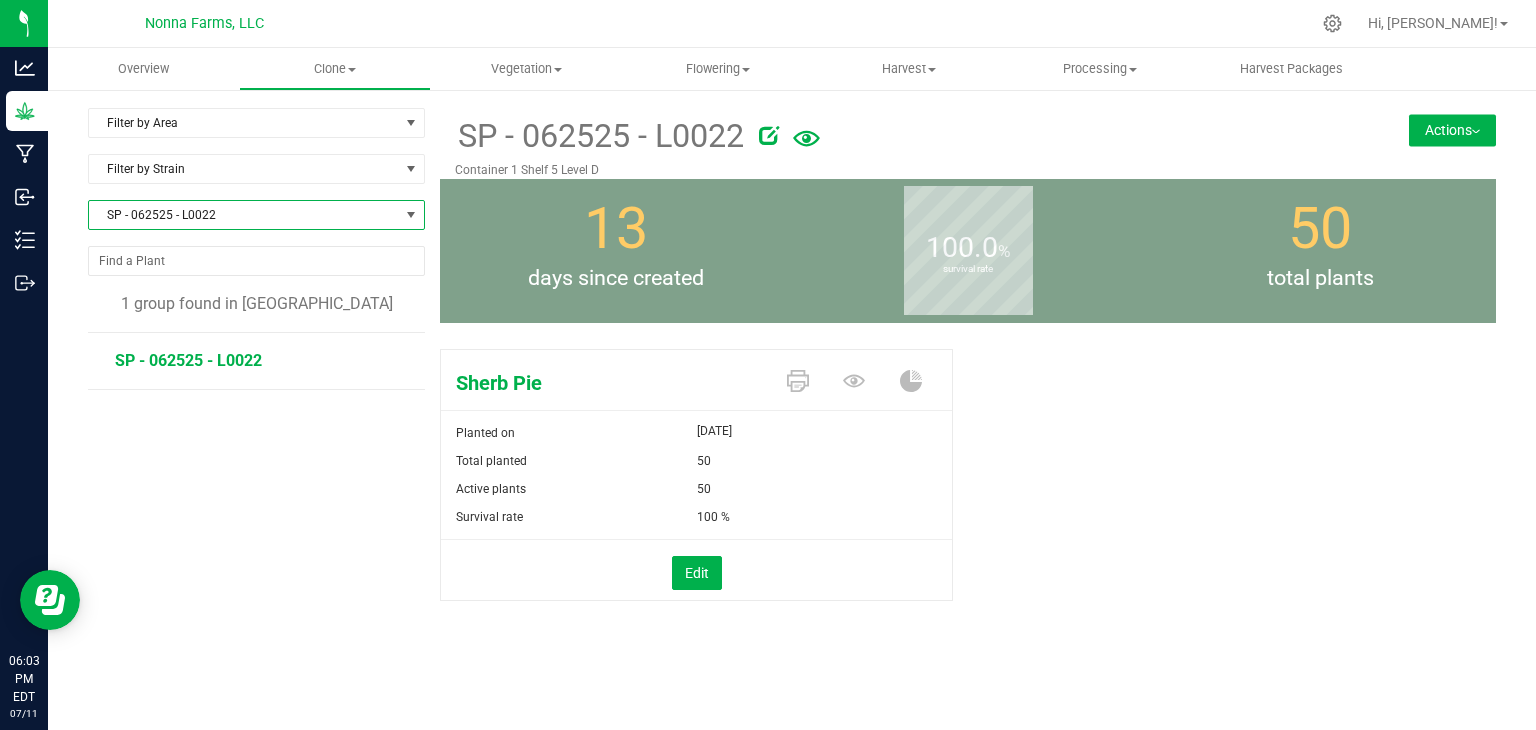 click on "Actions" at bounding box center [1452, 130] 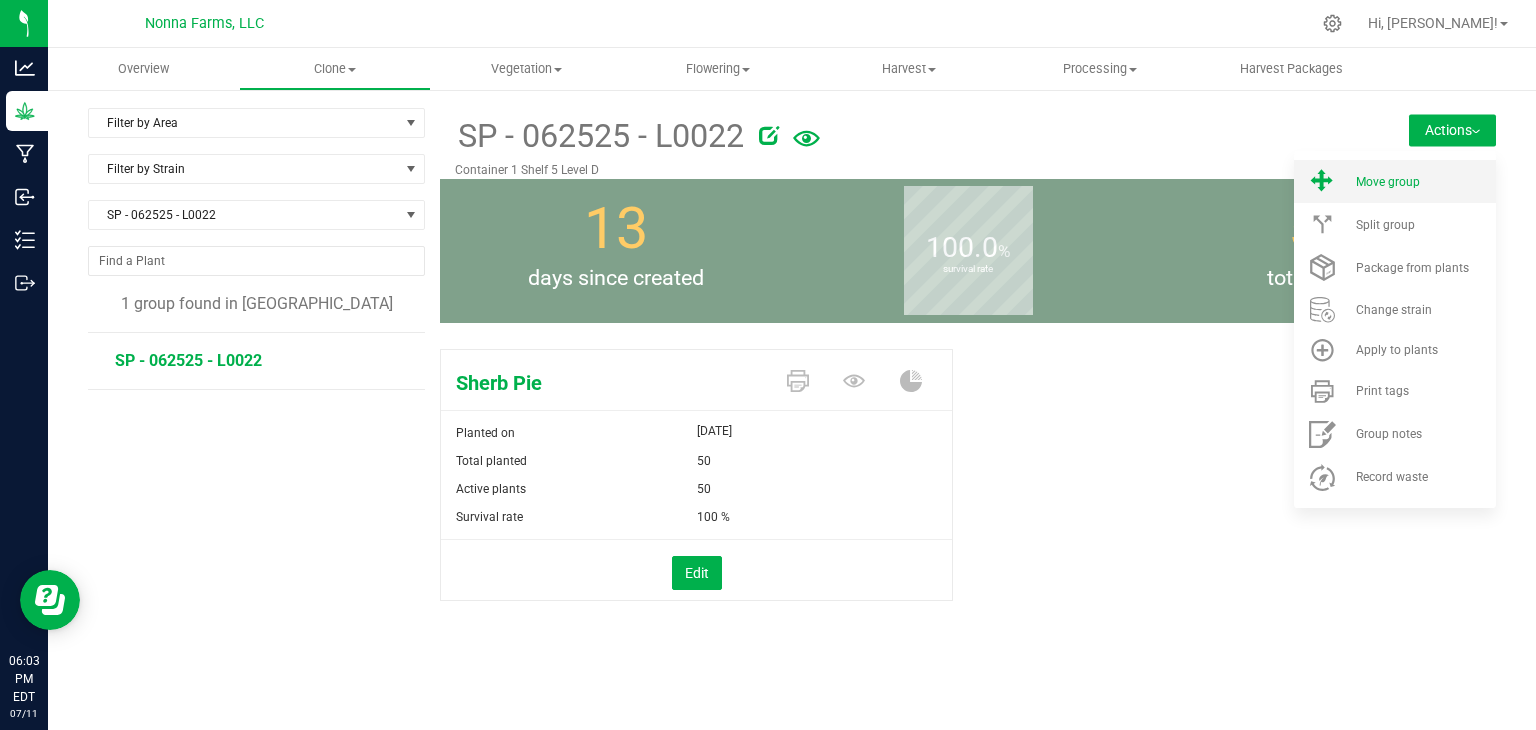 click on "Move group" at bounding box center (1395, 181) 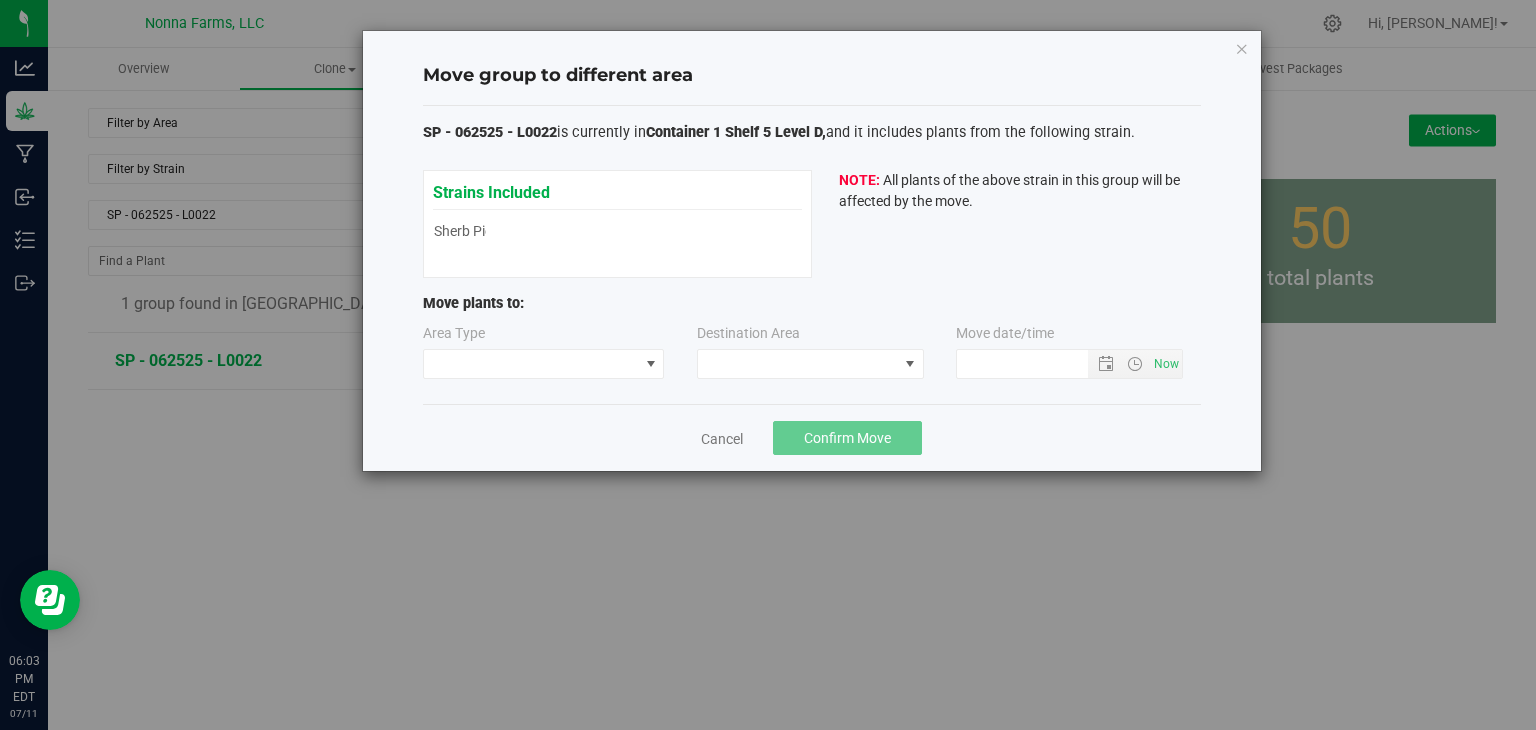 type on "[DATE] 6:03 PM" 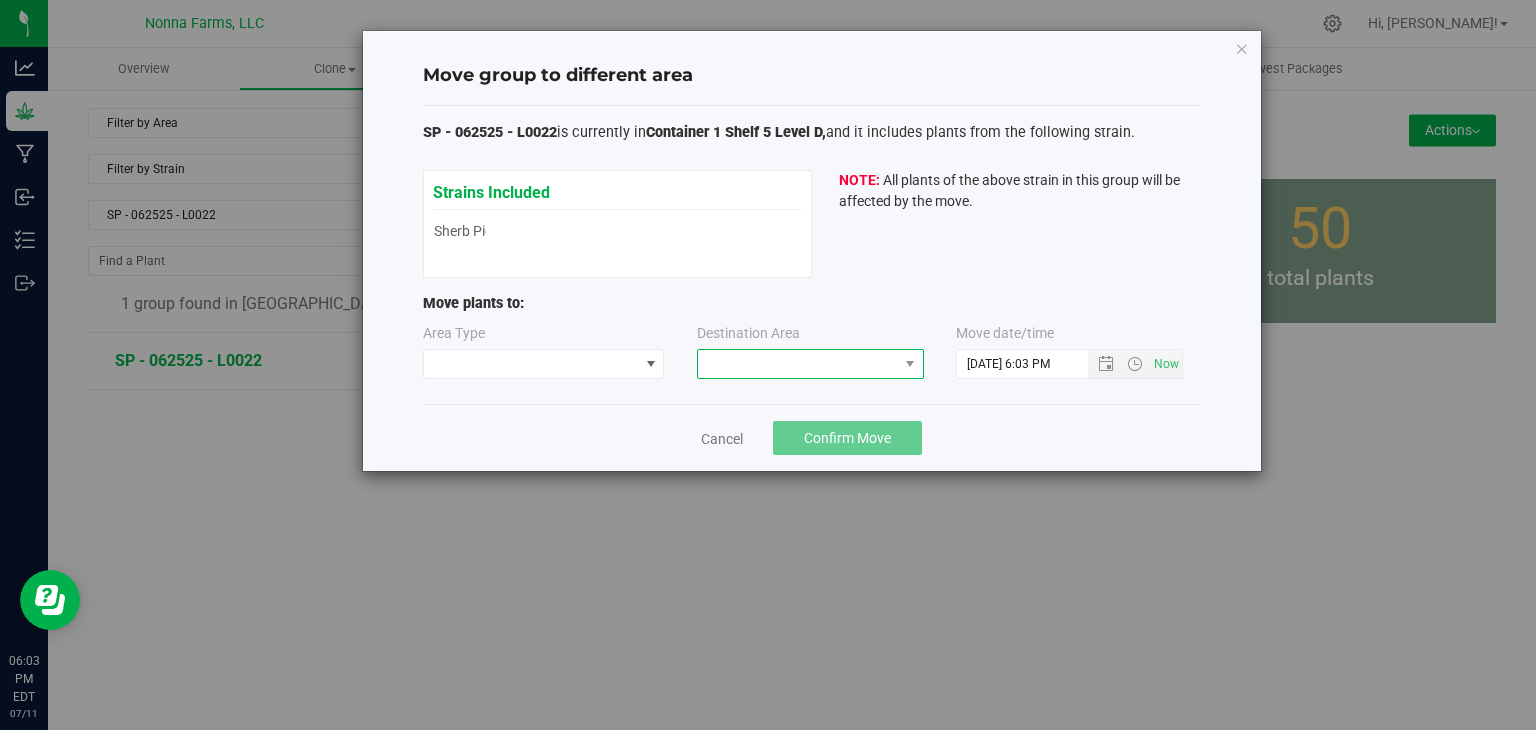 click at bounding box center (798, 364) 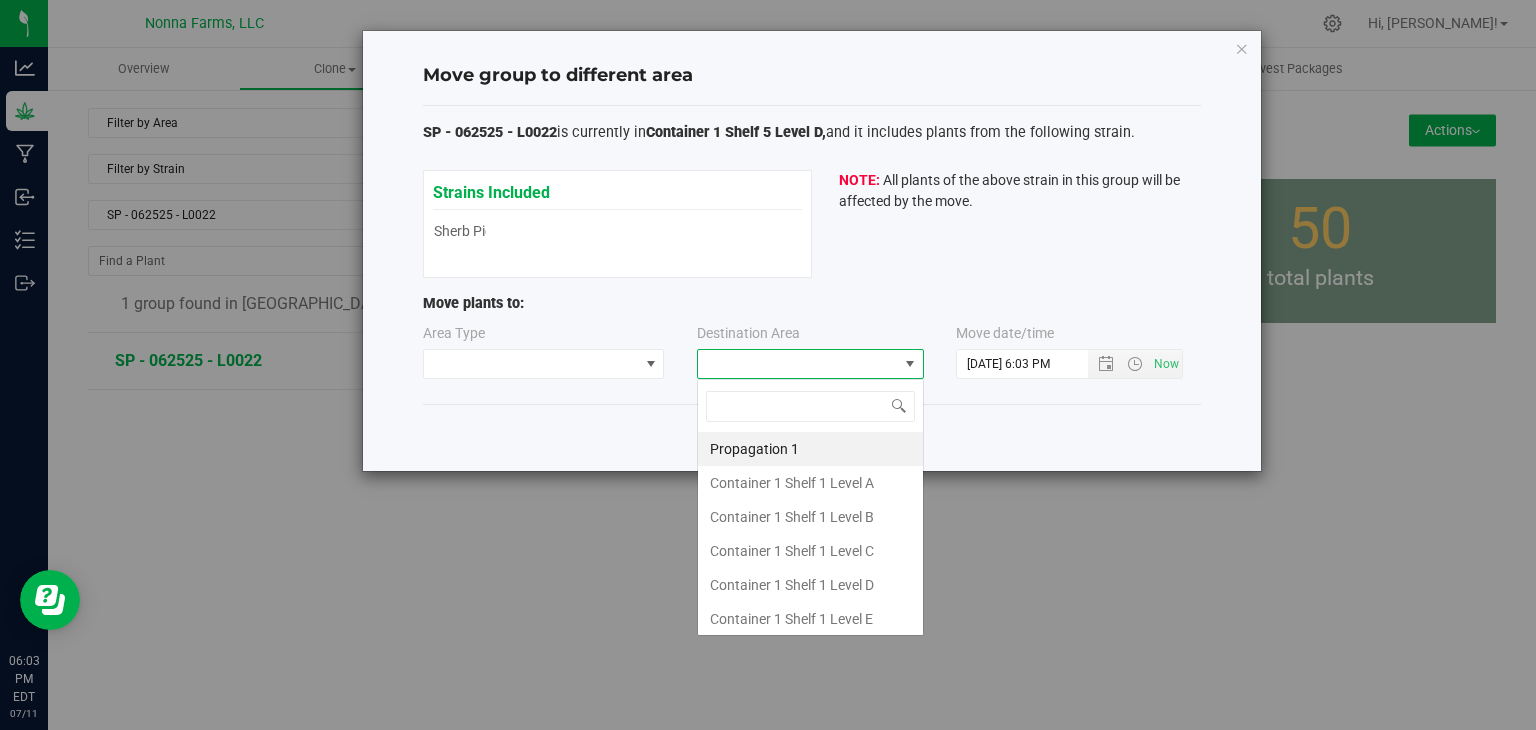 scroll, scrollTop: 99970, scrollLeft: 99772, axis: both 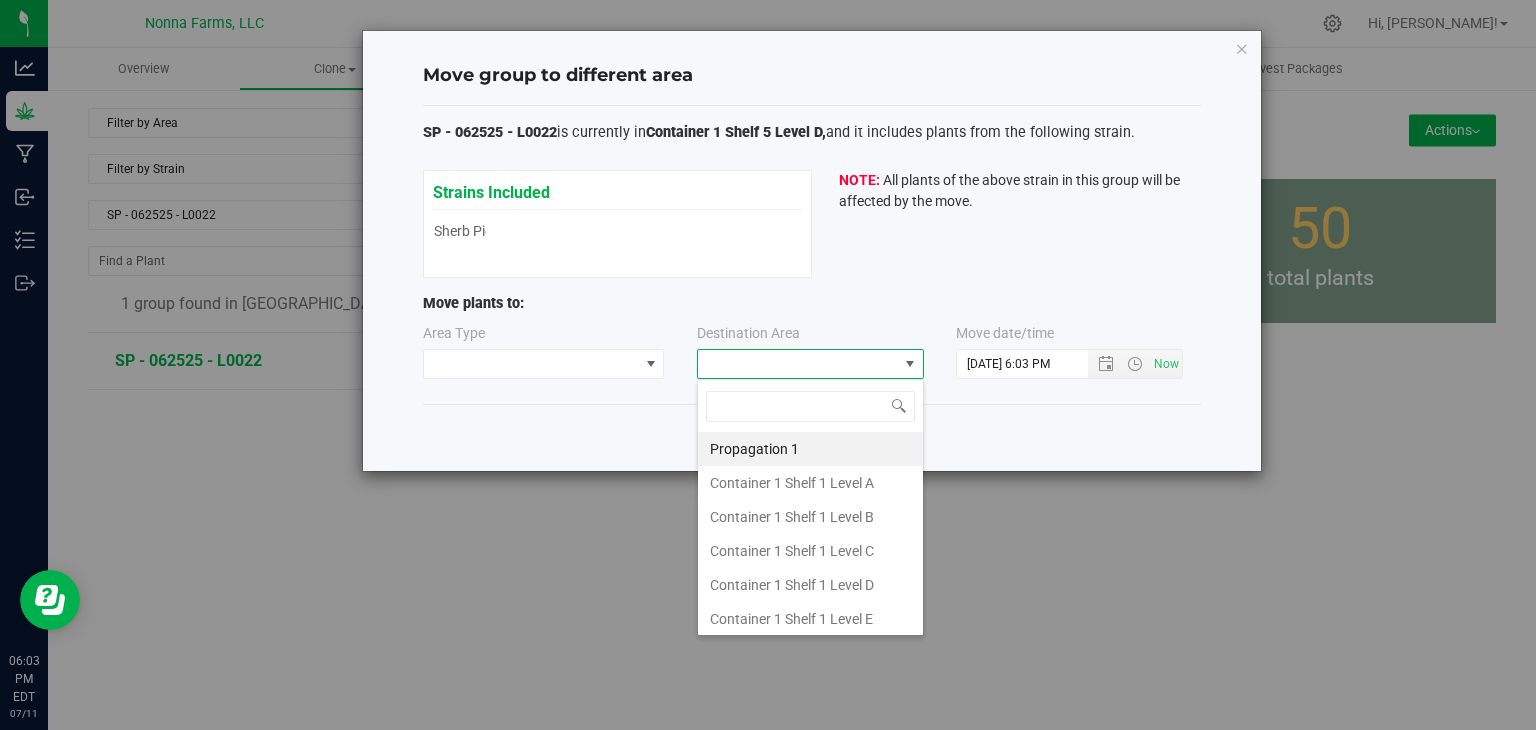 type on "z" 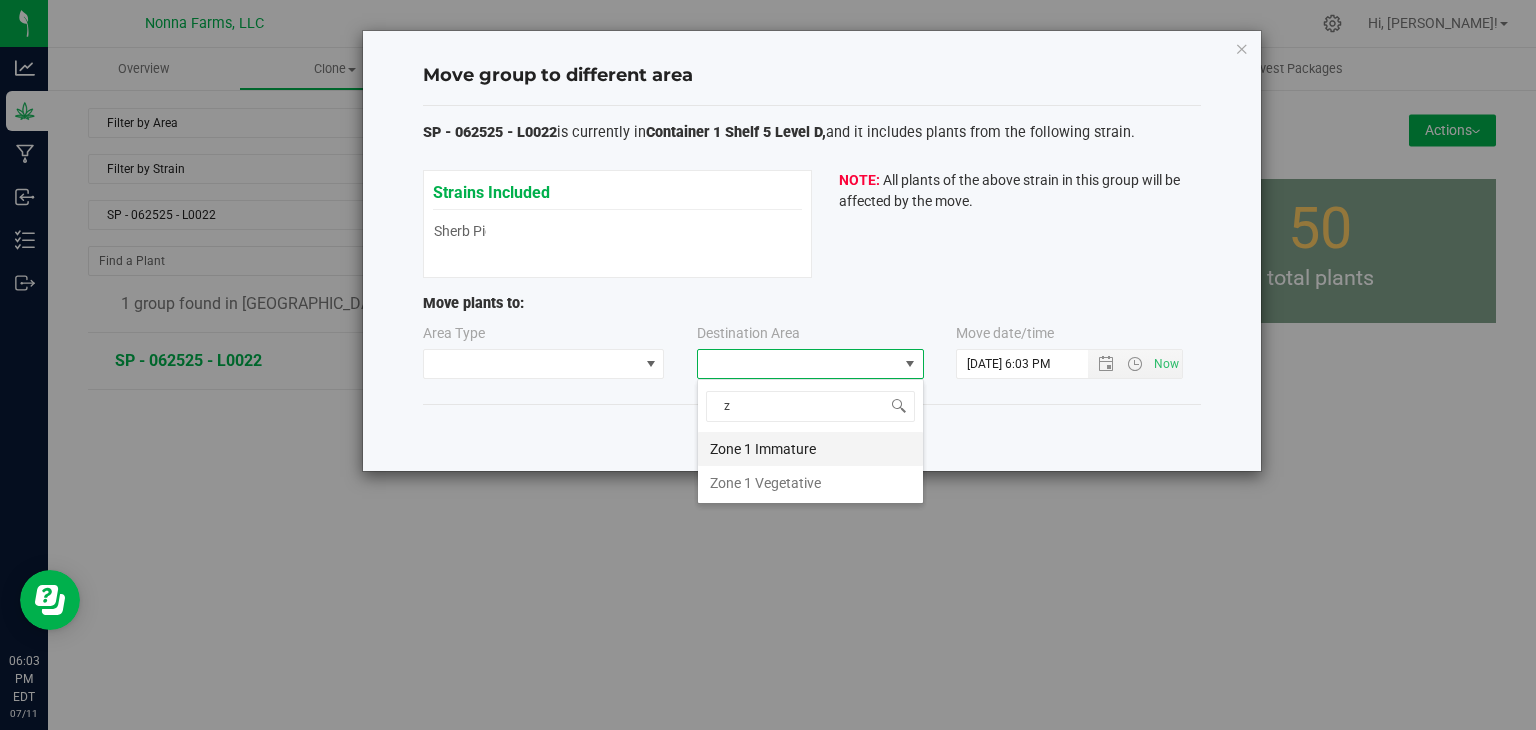 click on "Zone 1 Immature" at bounding box center (810, 449) 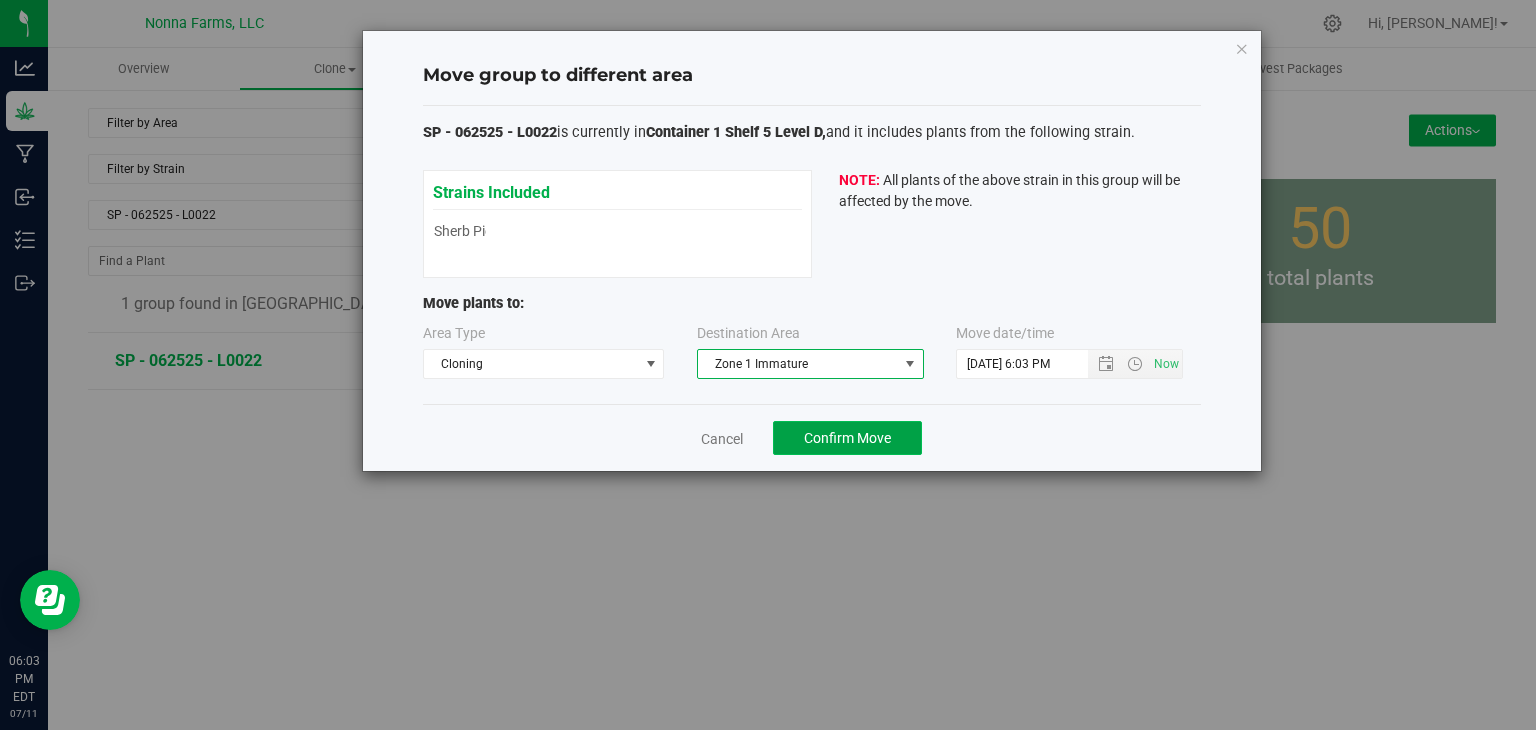 click on "Confirm Move" 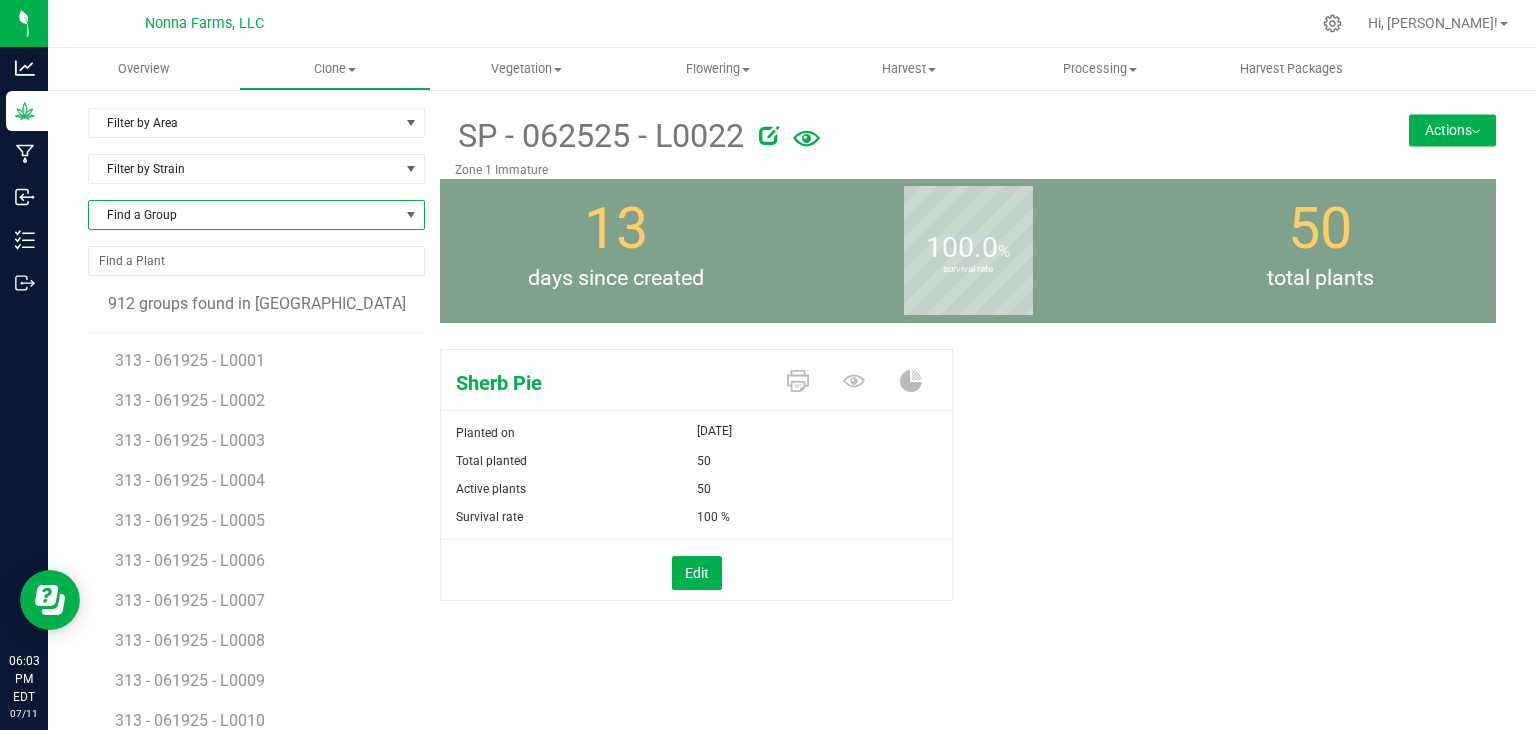 click on "Find a Group" at bounding box center (244, 215) 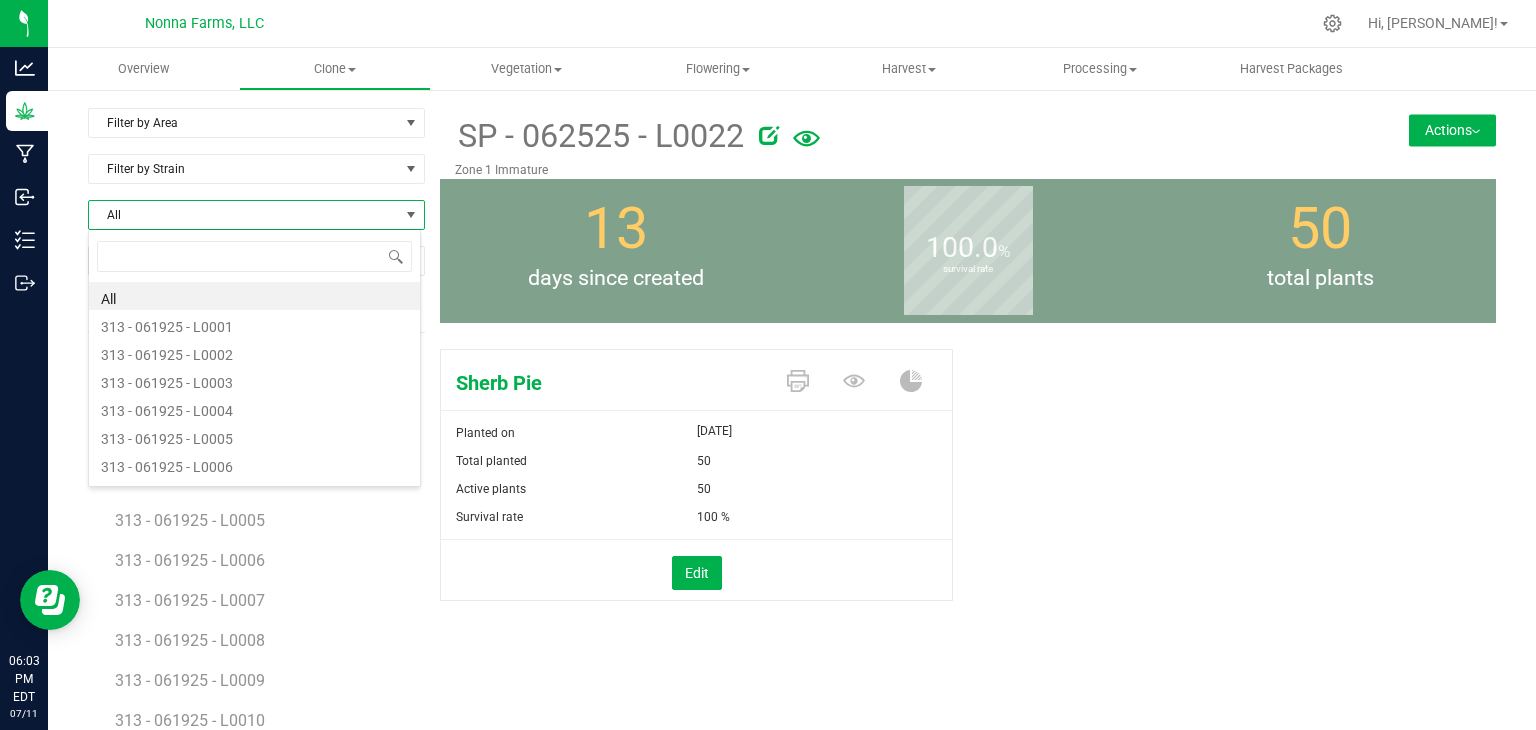 scroll, scrollTop: 99970, scrollLeft: 99666, axis: both 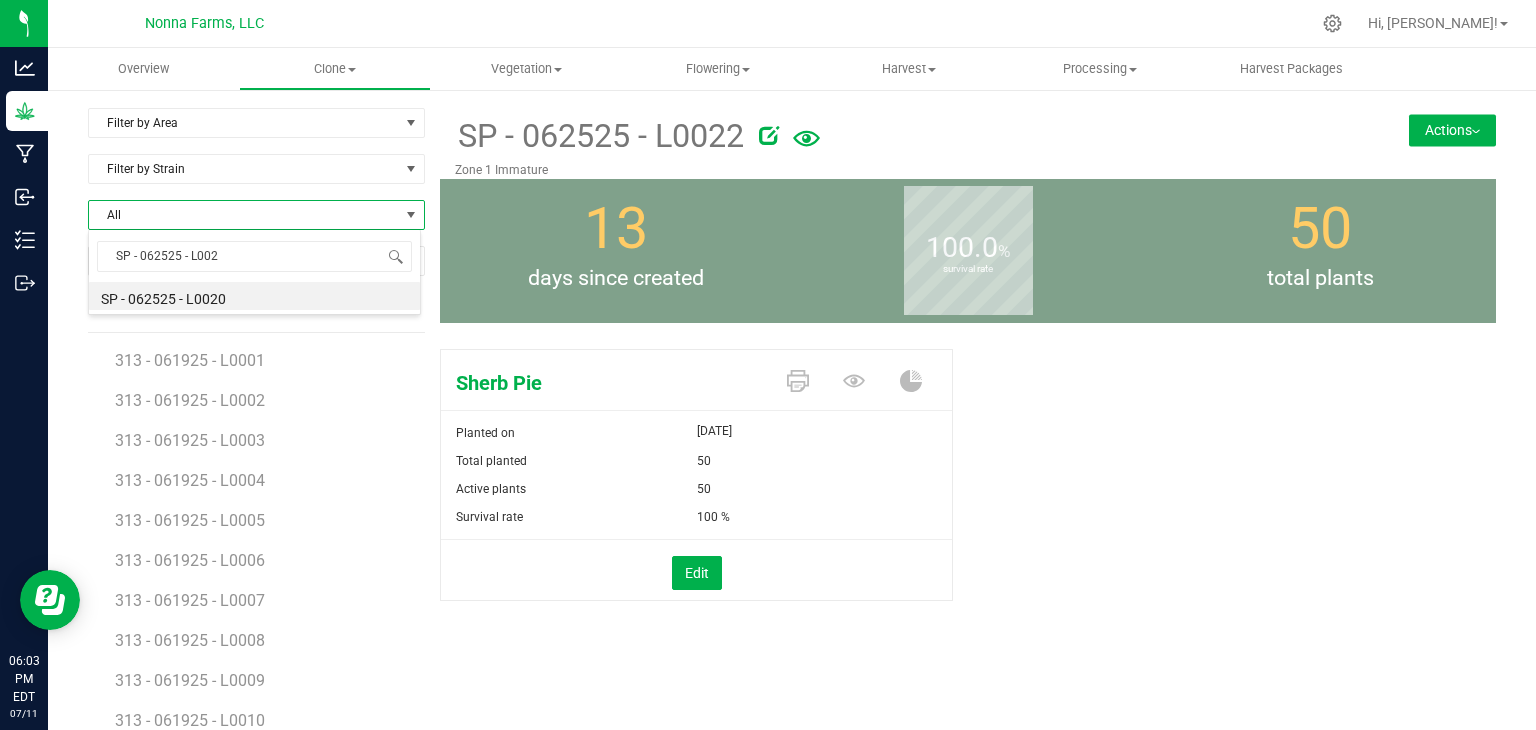 type on "SP - 062525 - L0023" 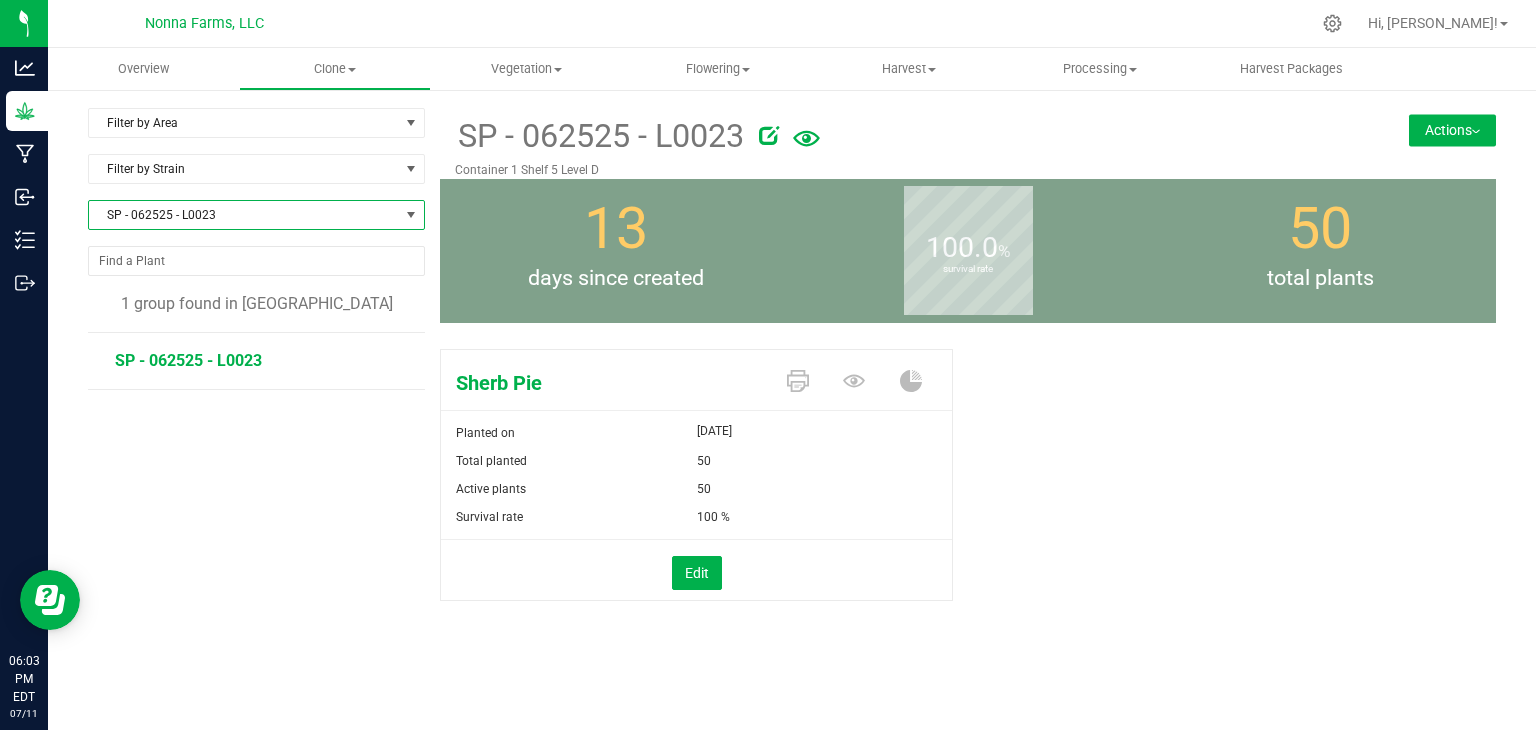 click on "Actions" at bounding box center [1452, 130] 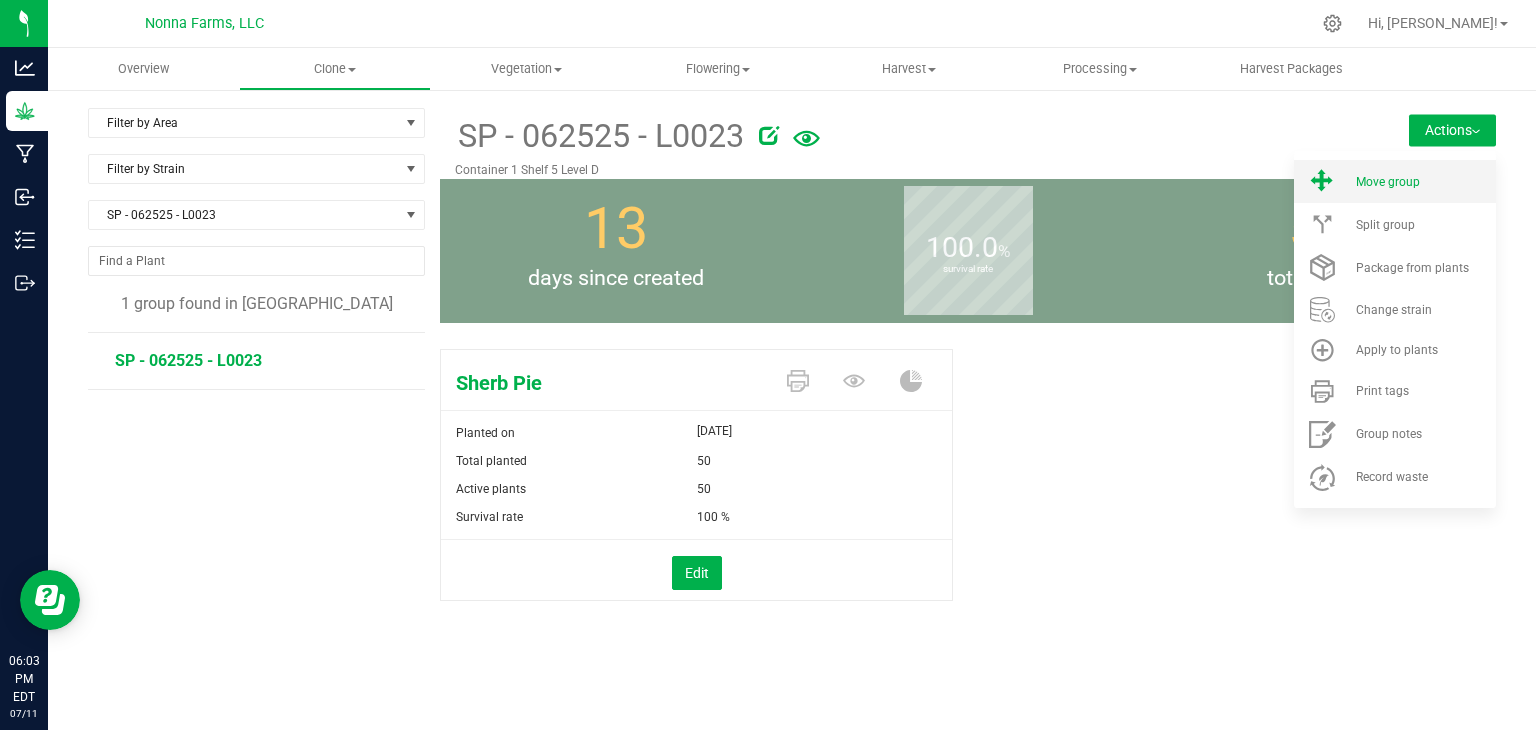 click on "Move group" at bounding box center [1388, 182] 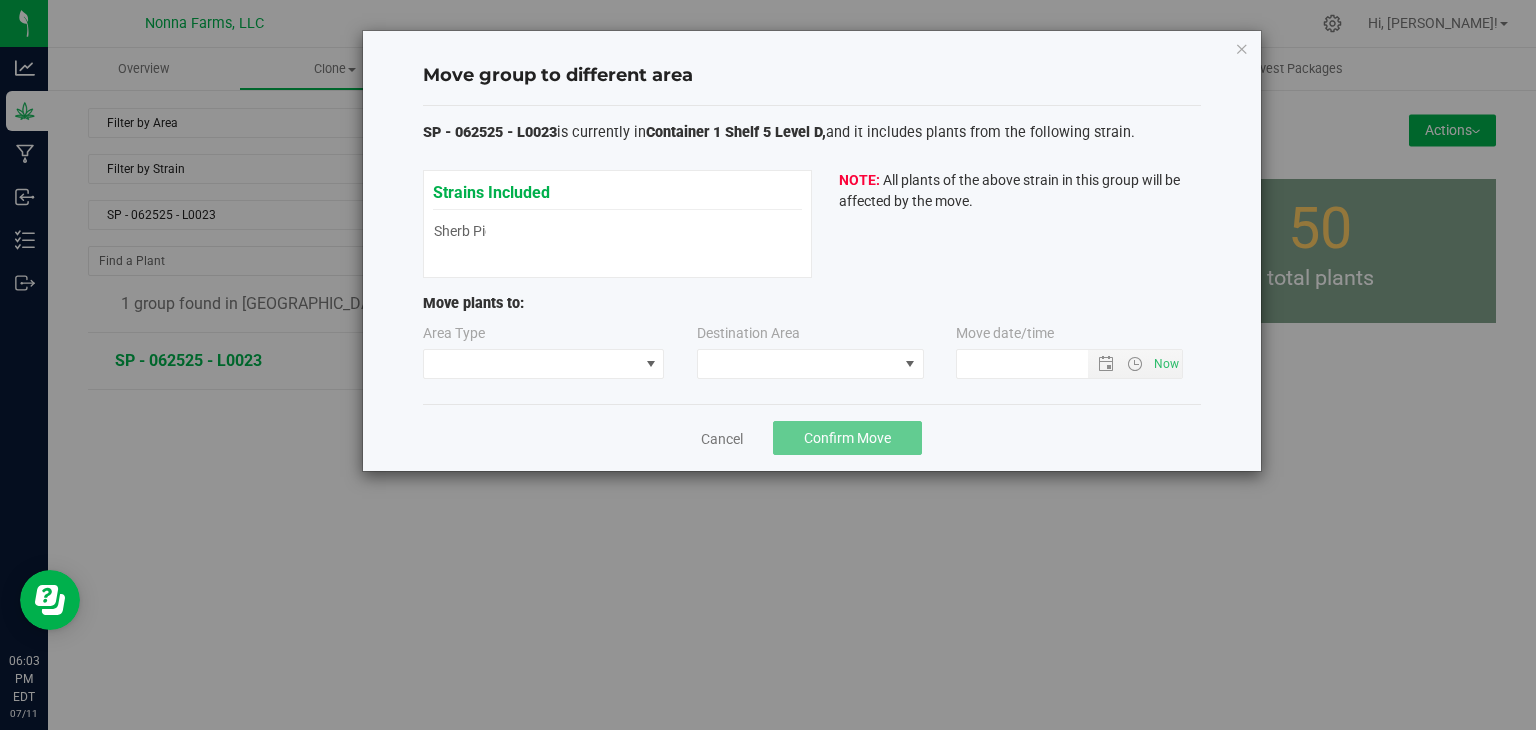 type on "[DATE] 6:03 PM" 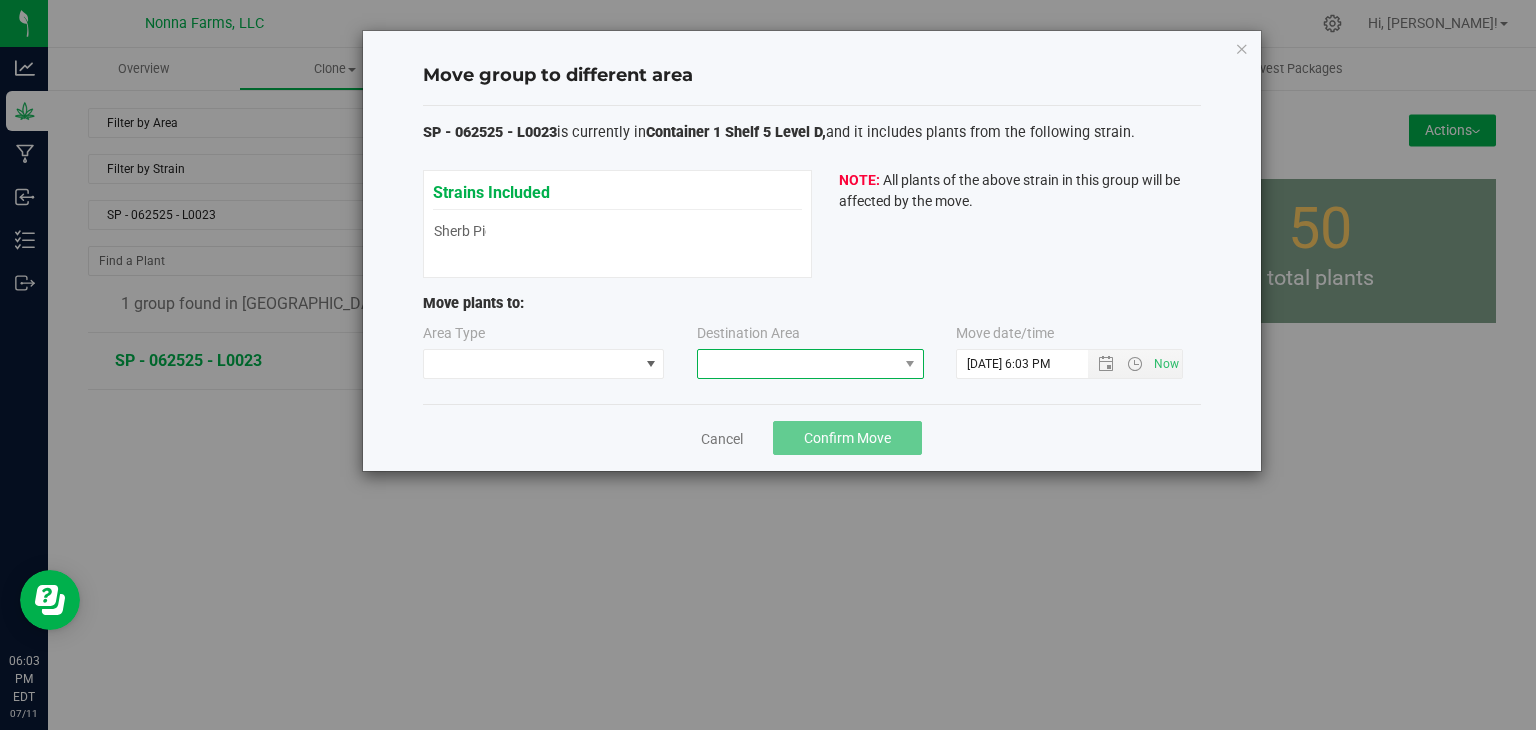 click at bounding box center [798, 364] 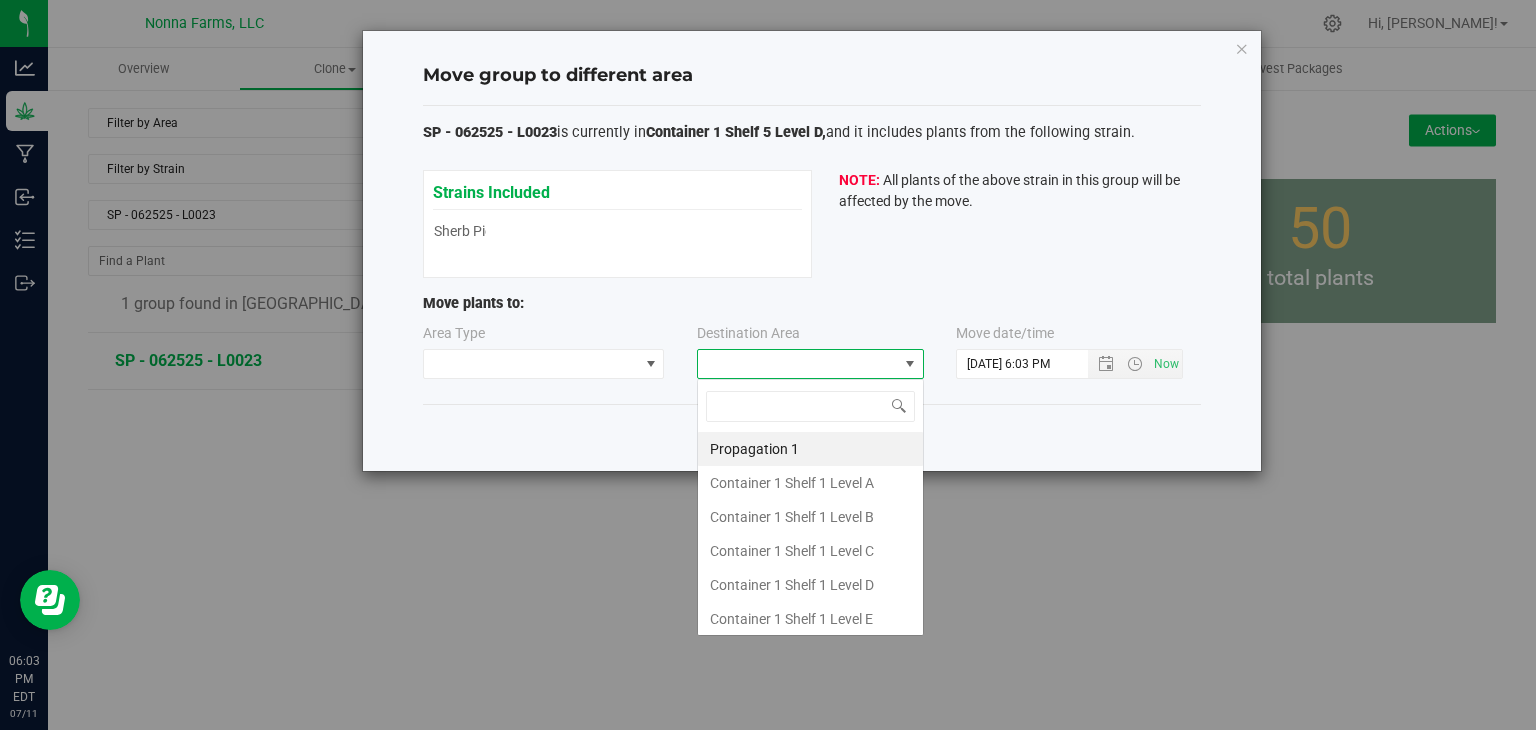 type on "z" 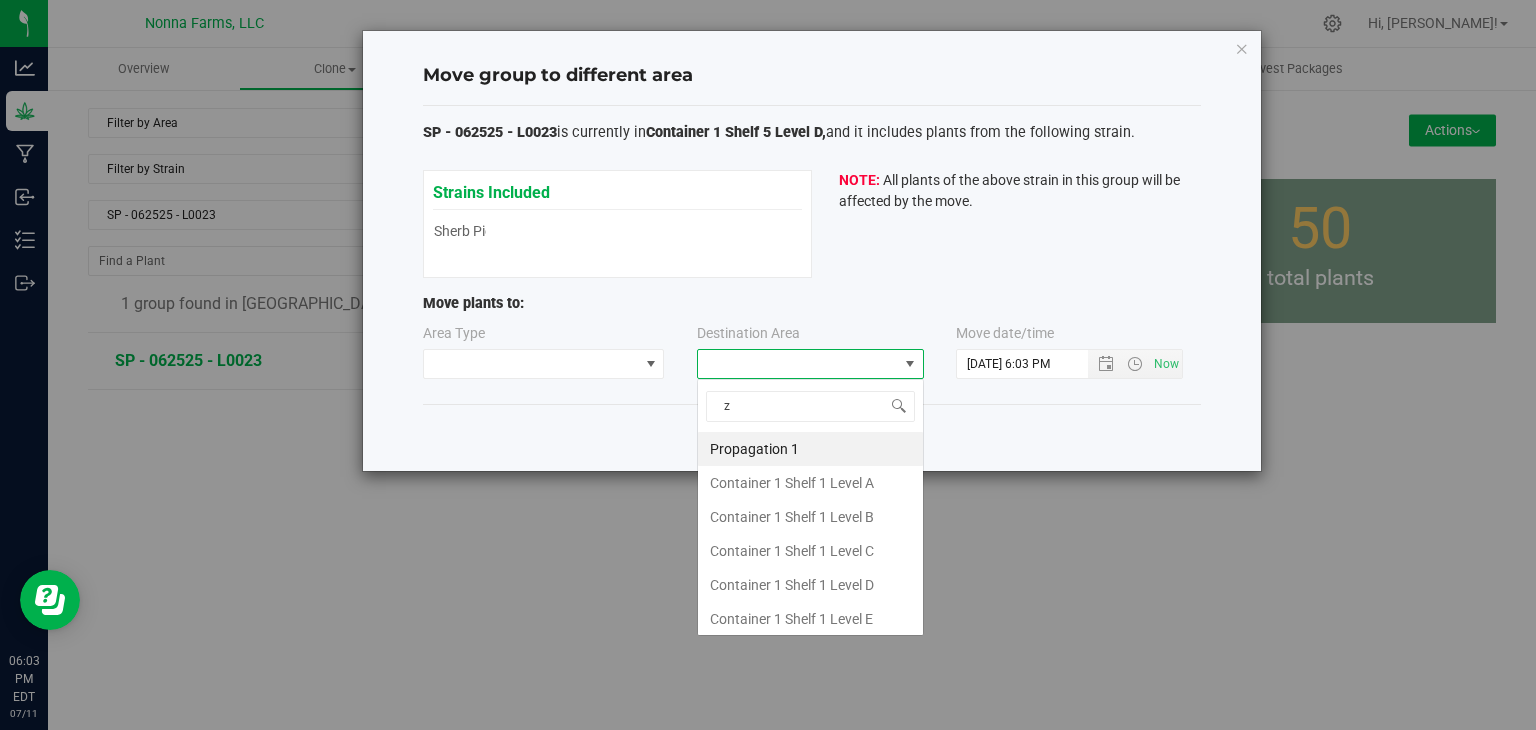 scroll, scrollTop: 99970, scrollLeft: 99772, axis: both 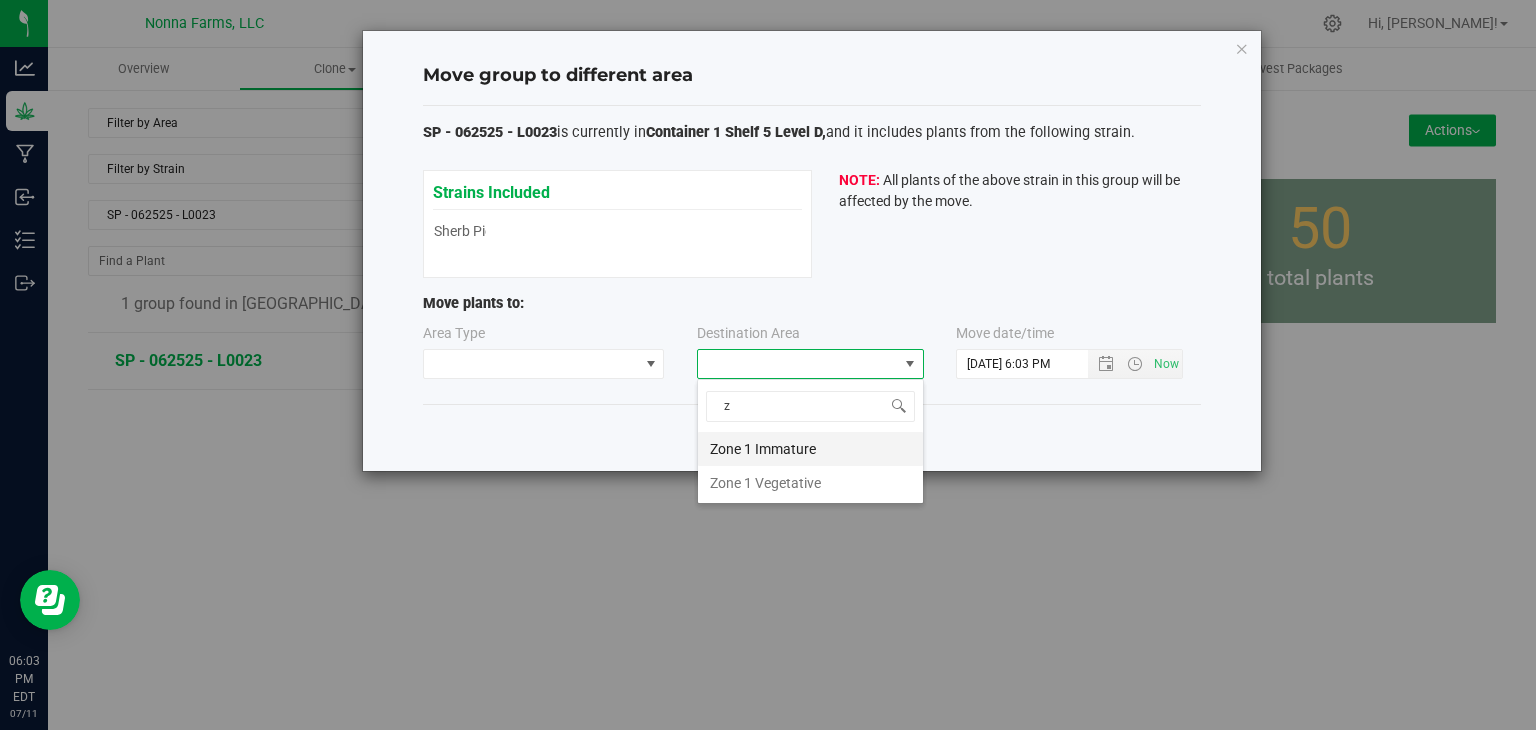 click on "Zone 1 Immature" at bounding box center [810, 449] 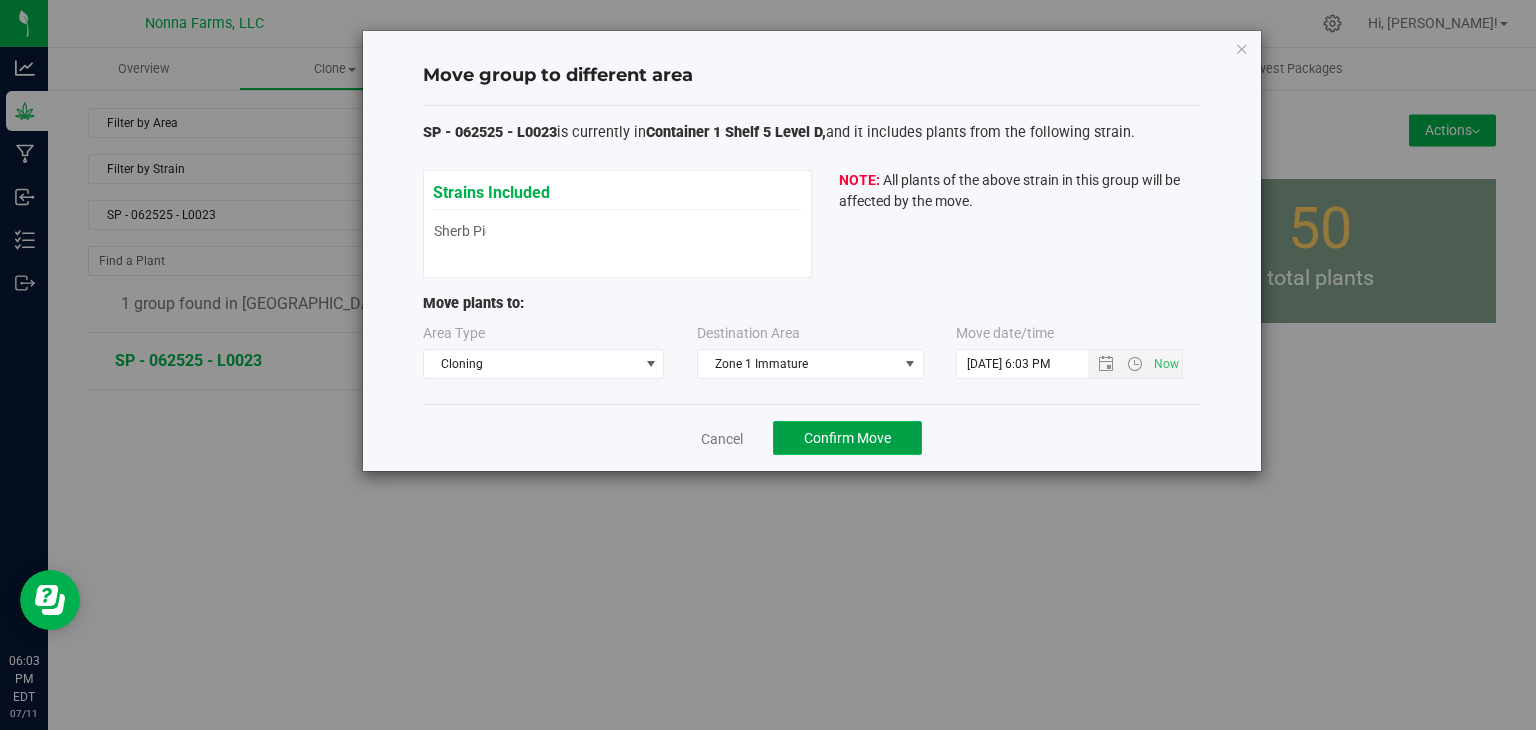 click on "Confirm Move" 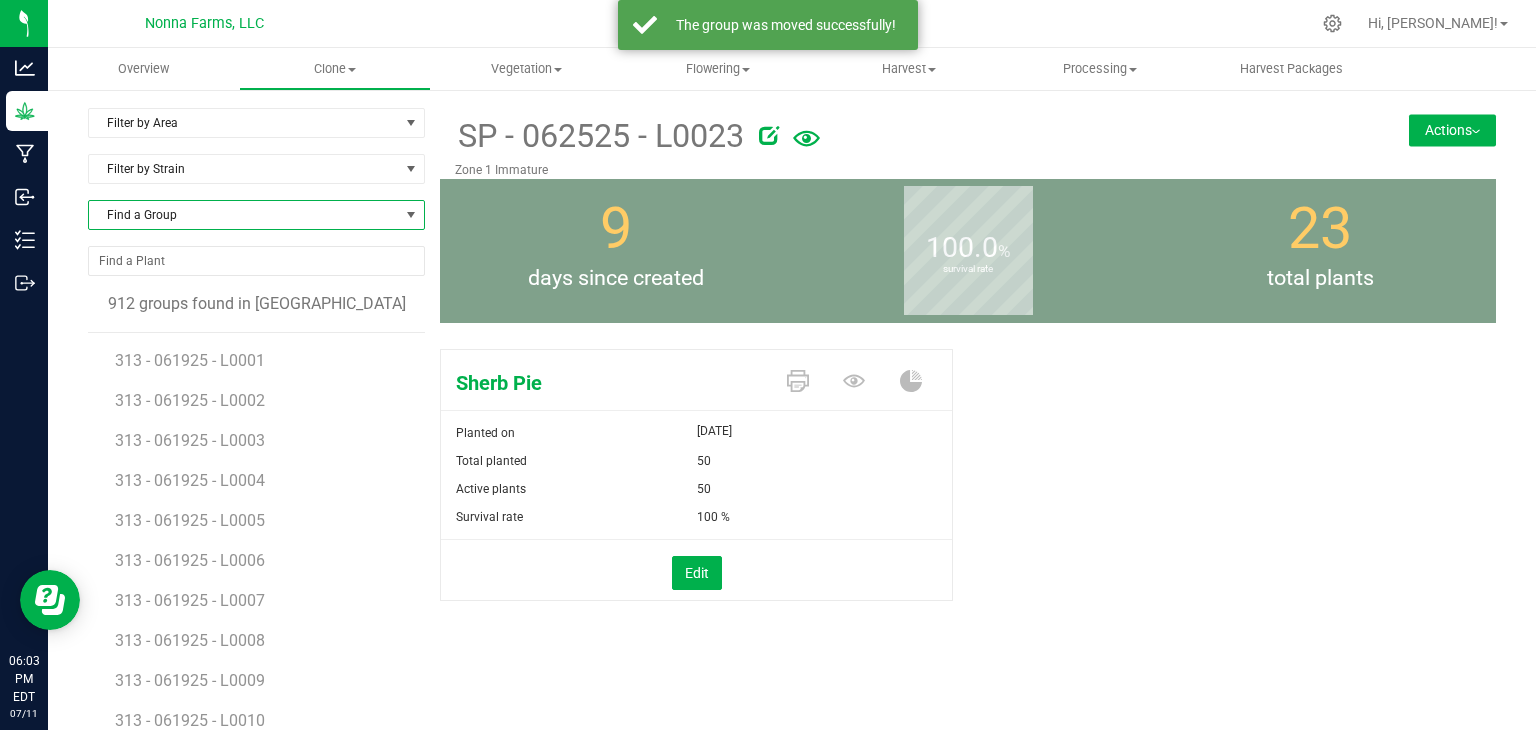 click on "Find a Group" at bounding box center [244, 215] 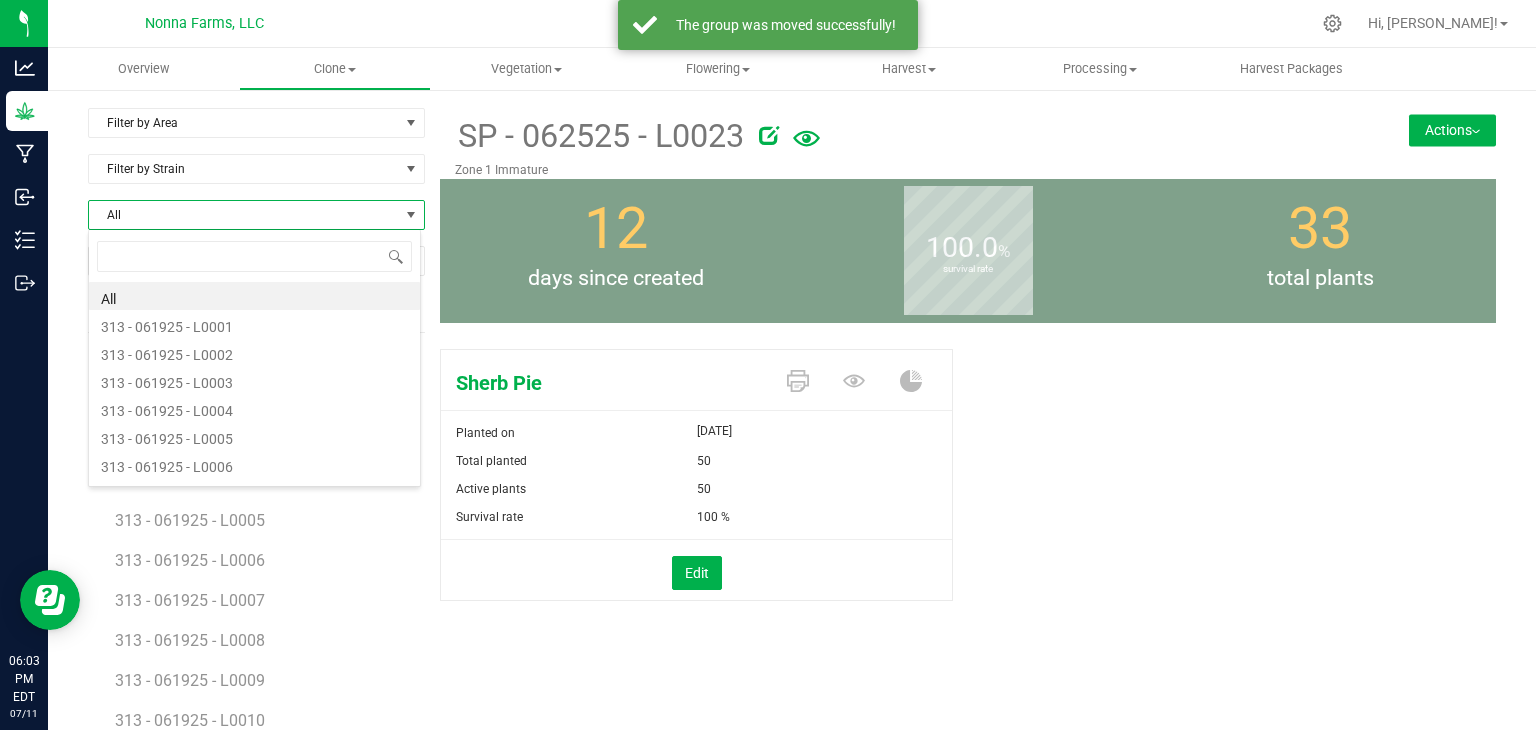 scroll, scrollTop: 99970, scrollLeft: 99666, axis: both 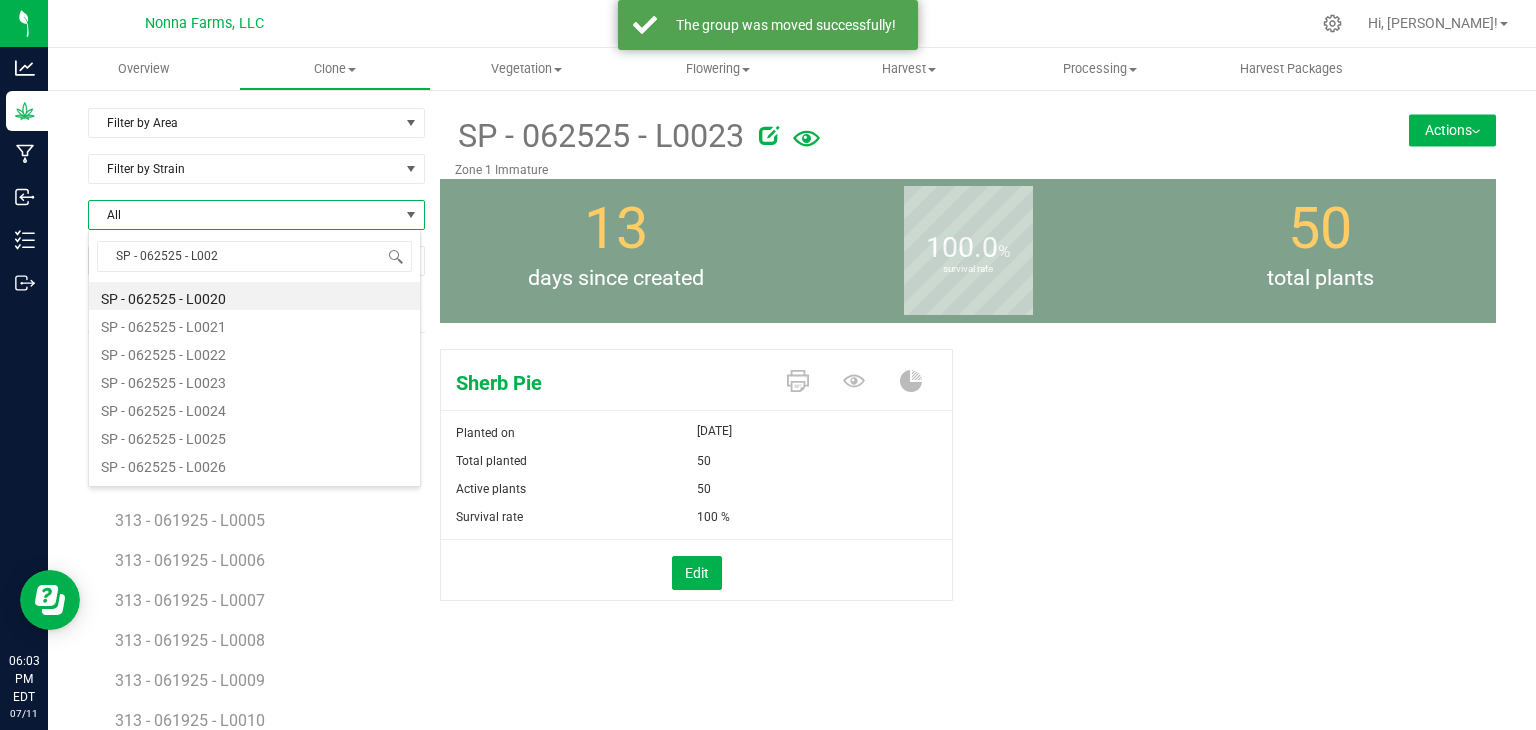 type on "SP - 062525 - L0024" 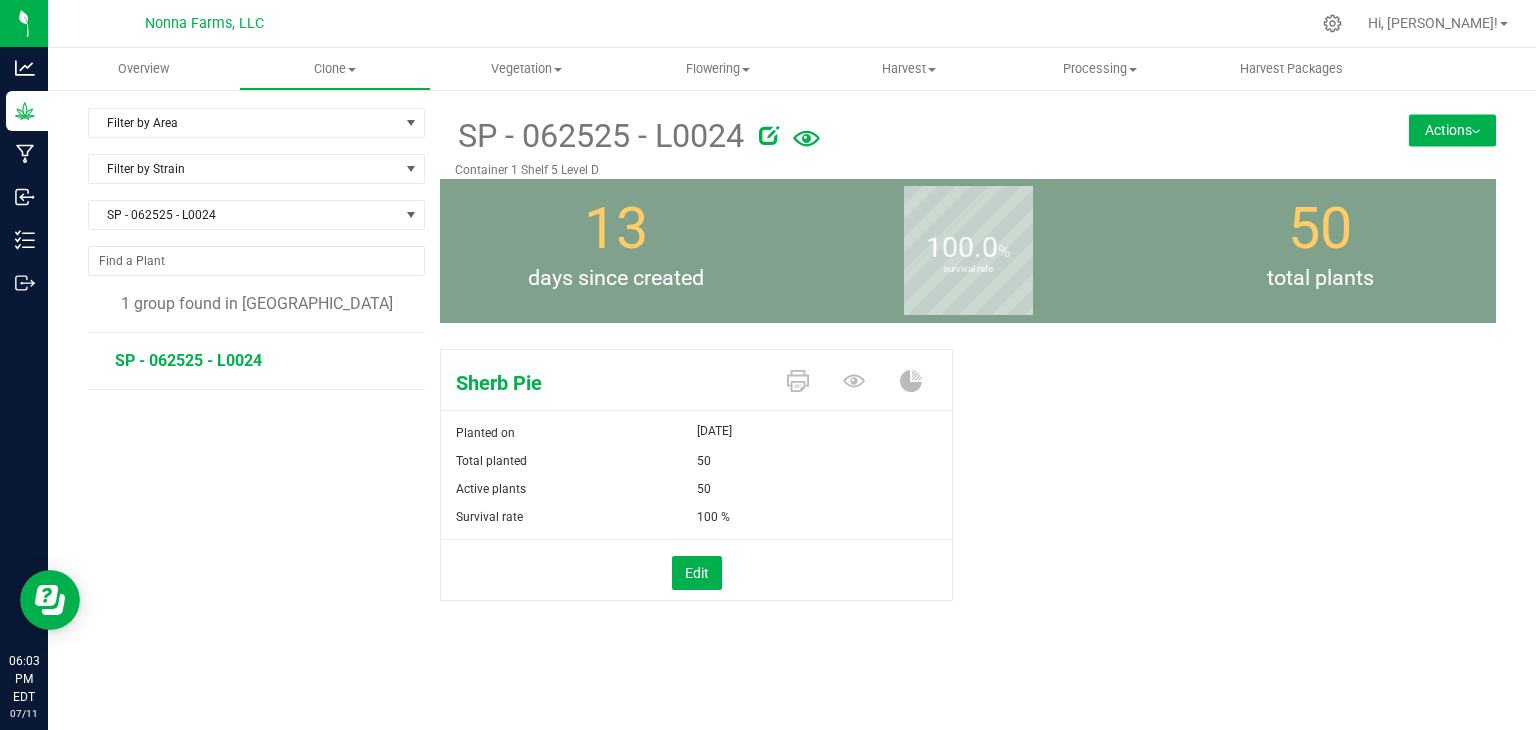 click on "Actions" at bounding box center [1452, 130] 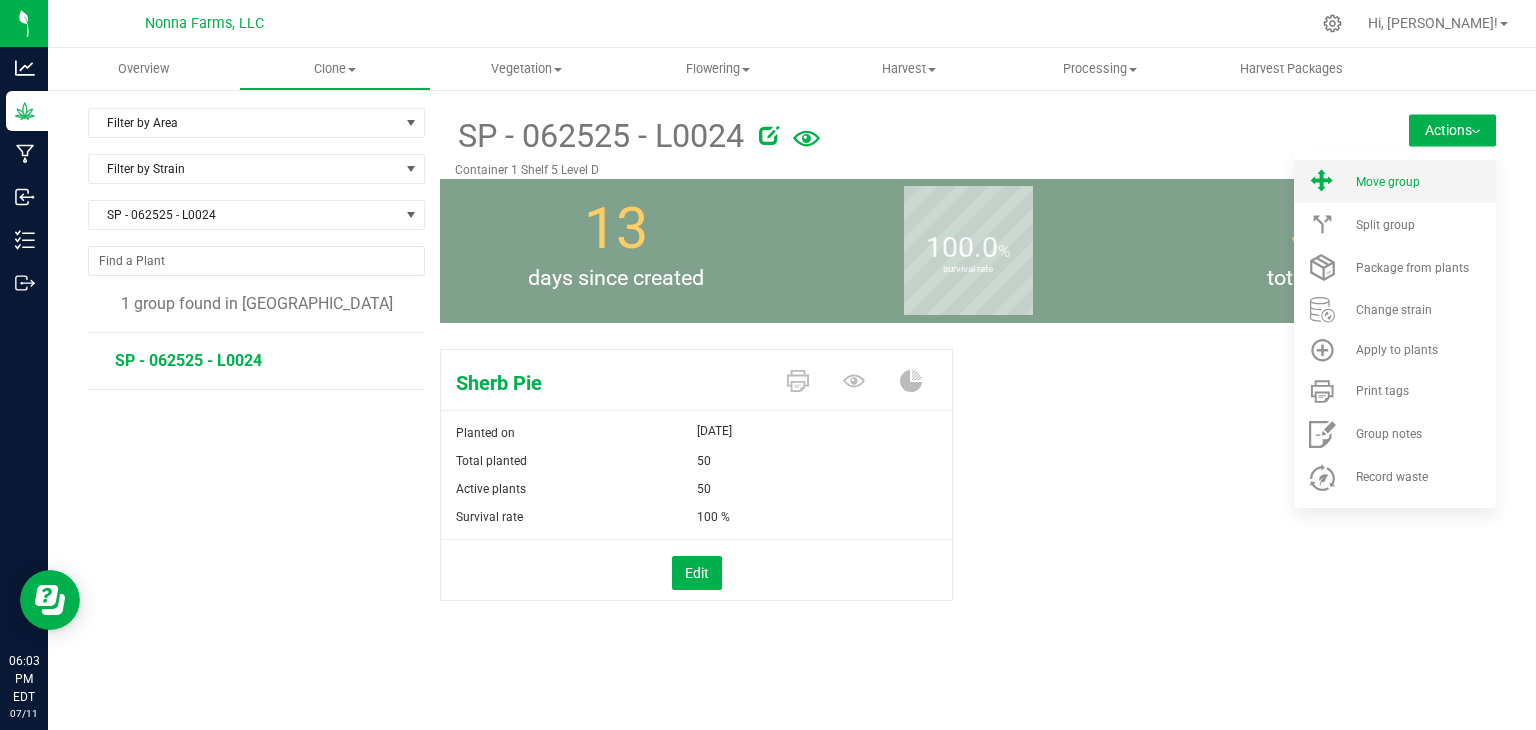 click on "Move group" at bounding box center (1424, 182) 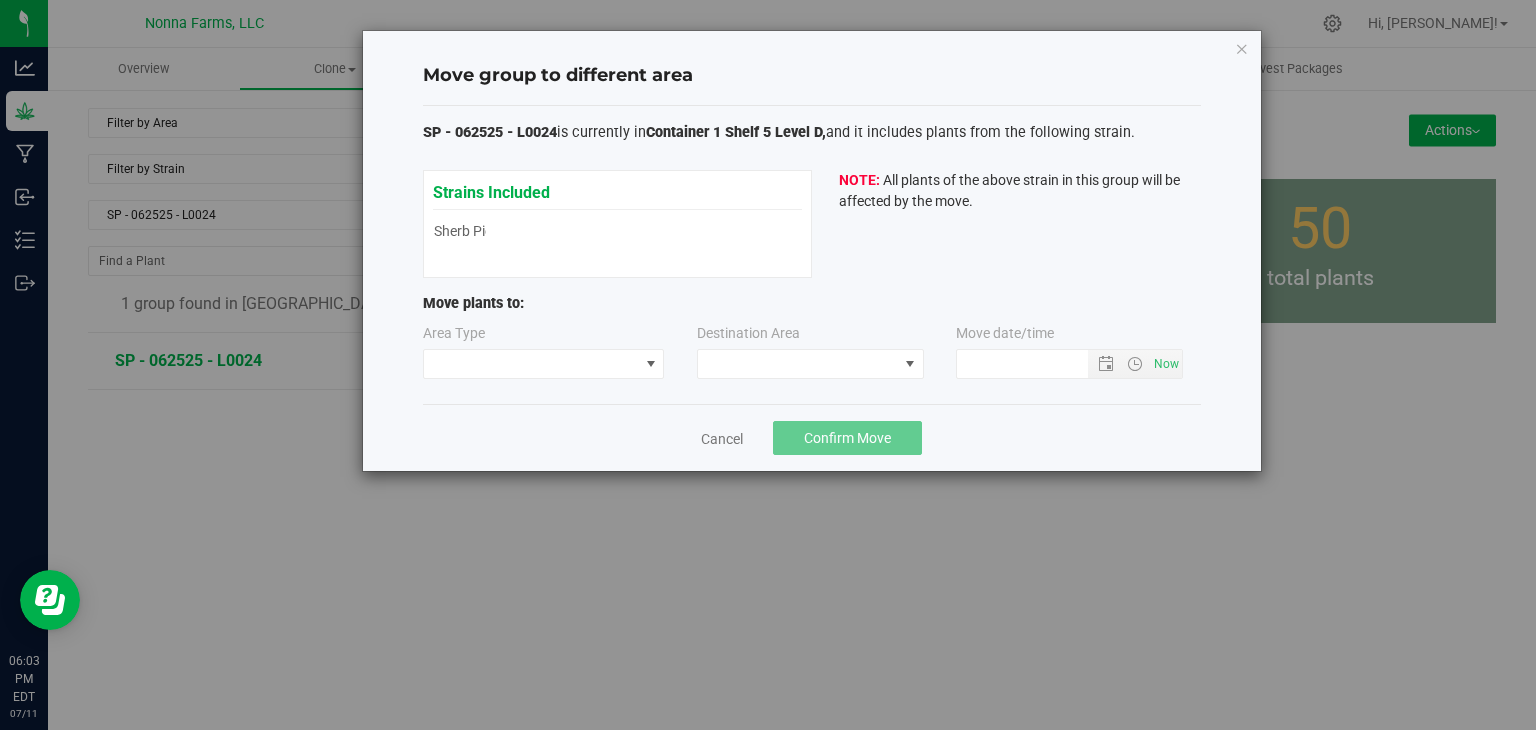 type on "[DATE] 6:03 PM" 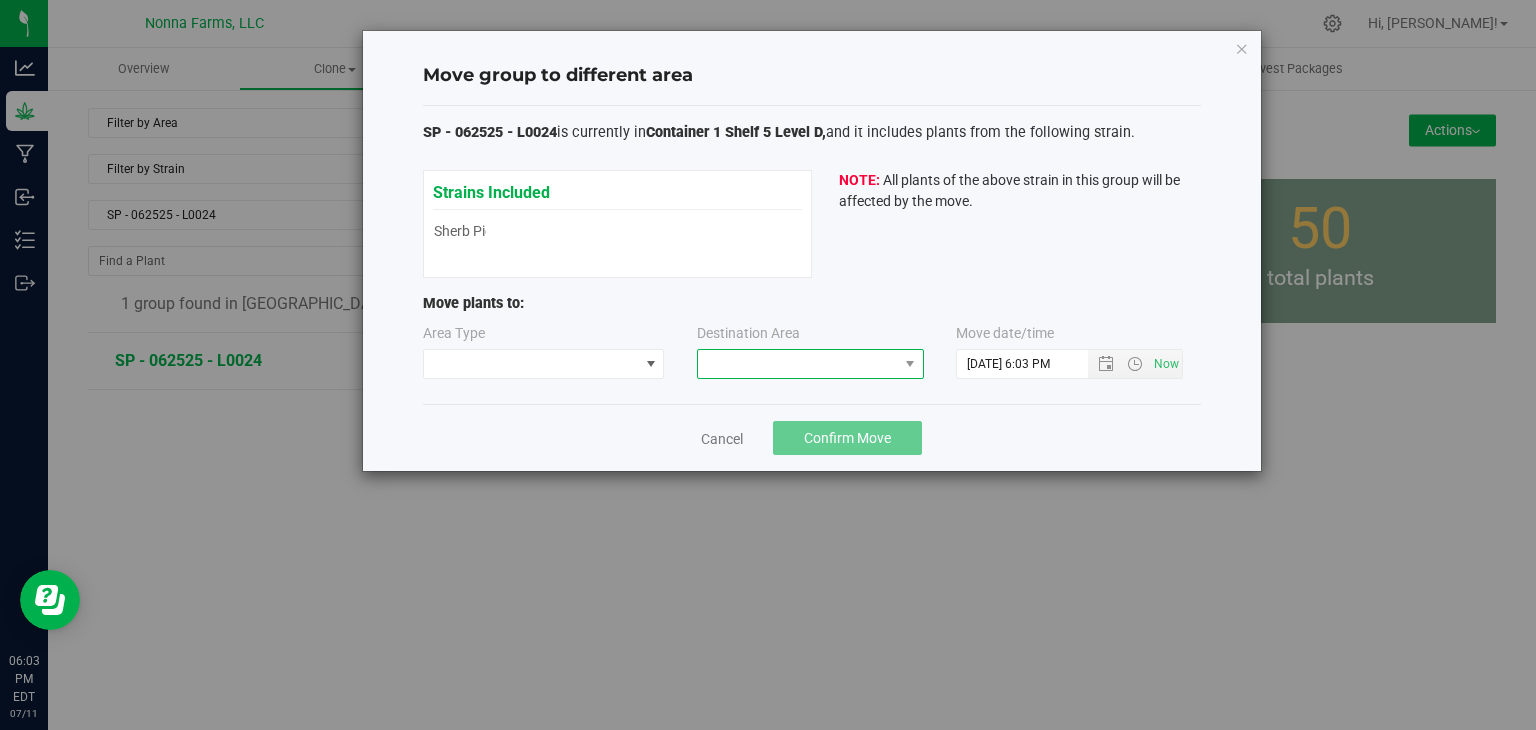 click at bounding box center [798, 364] 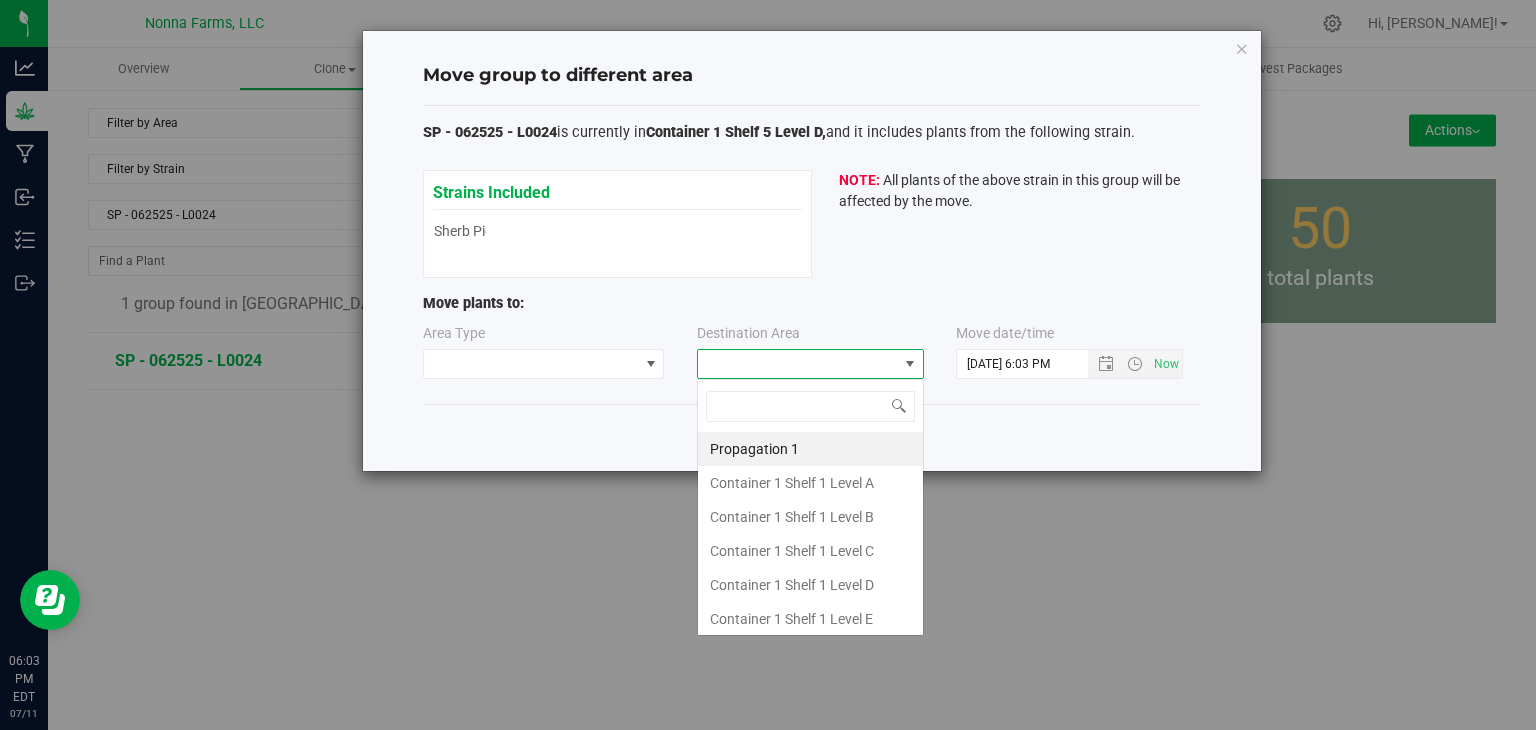 scroll, scrollTop: 99970, scrollLeft: 99772, axis: both 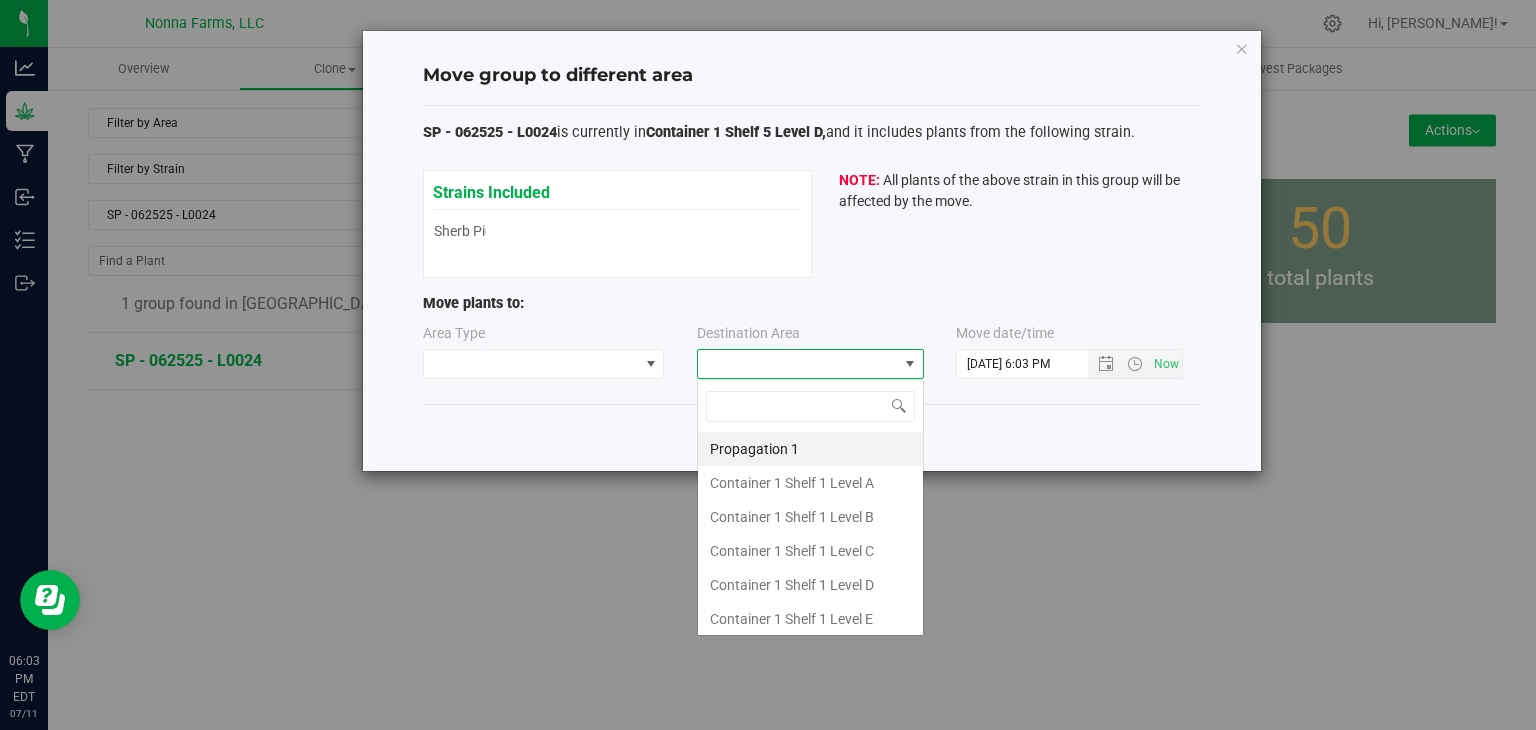 type on "z" 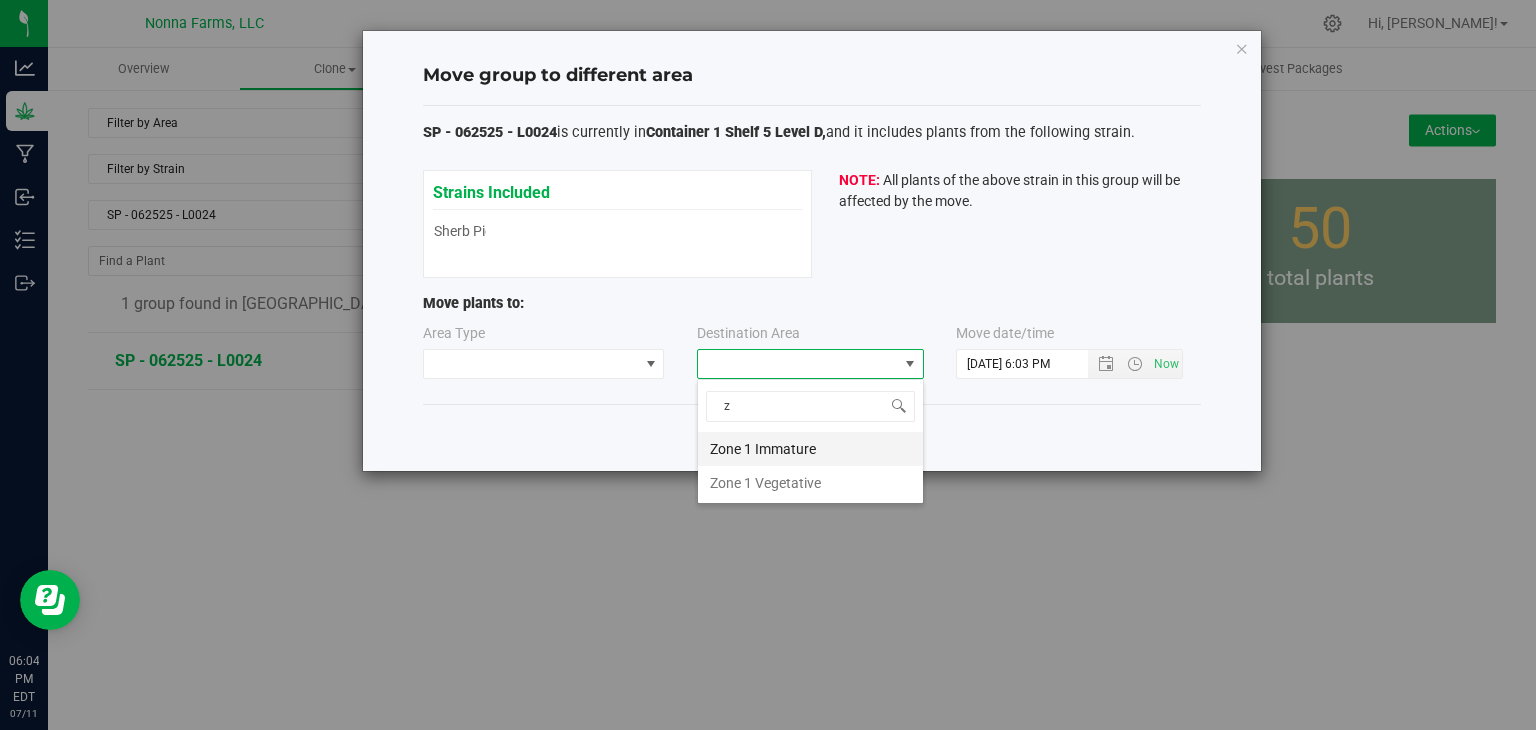 click on "Zone 1 Immature" at bounding box center (810, 449) 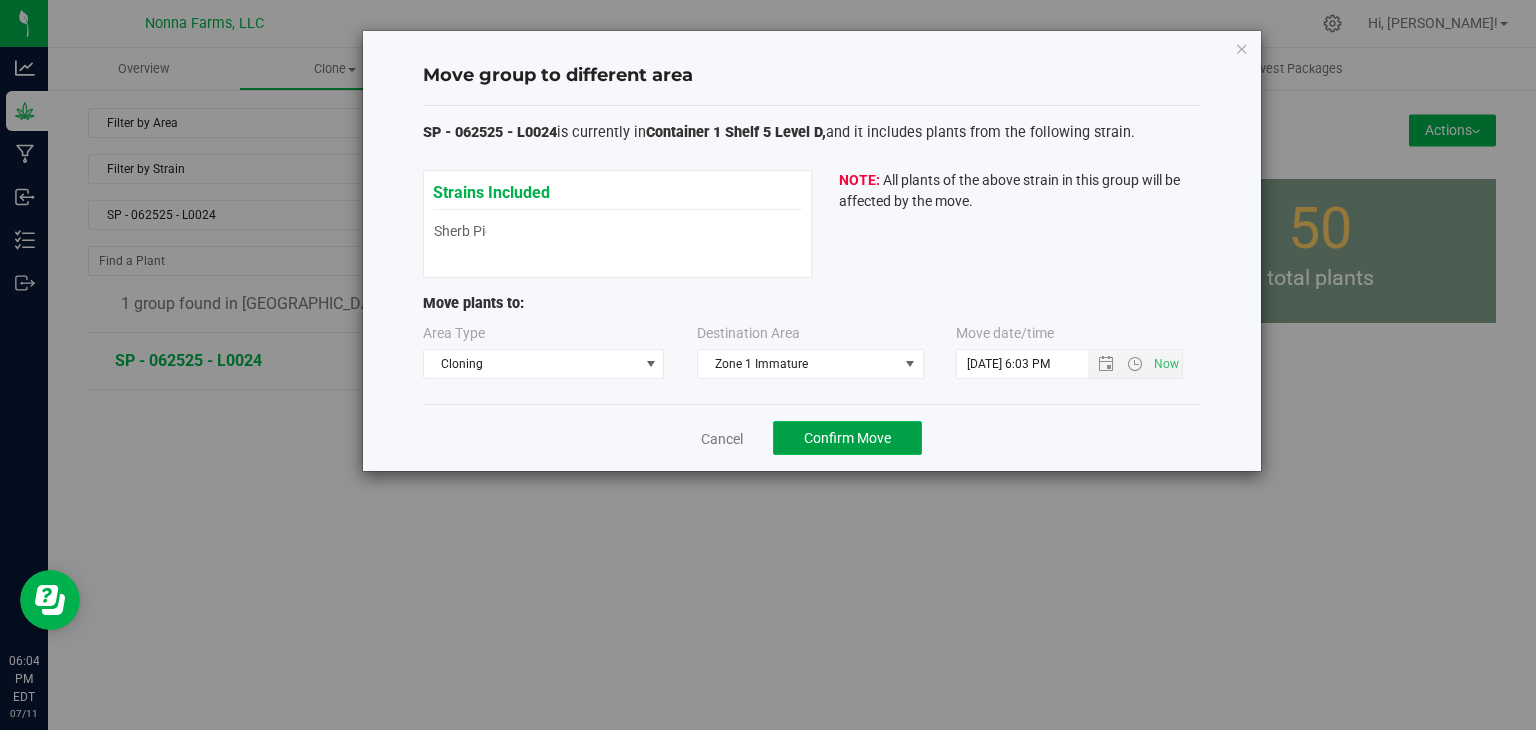 click on "Confirm Move" 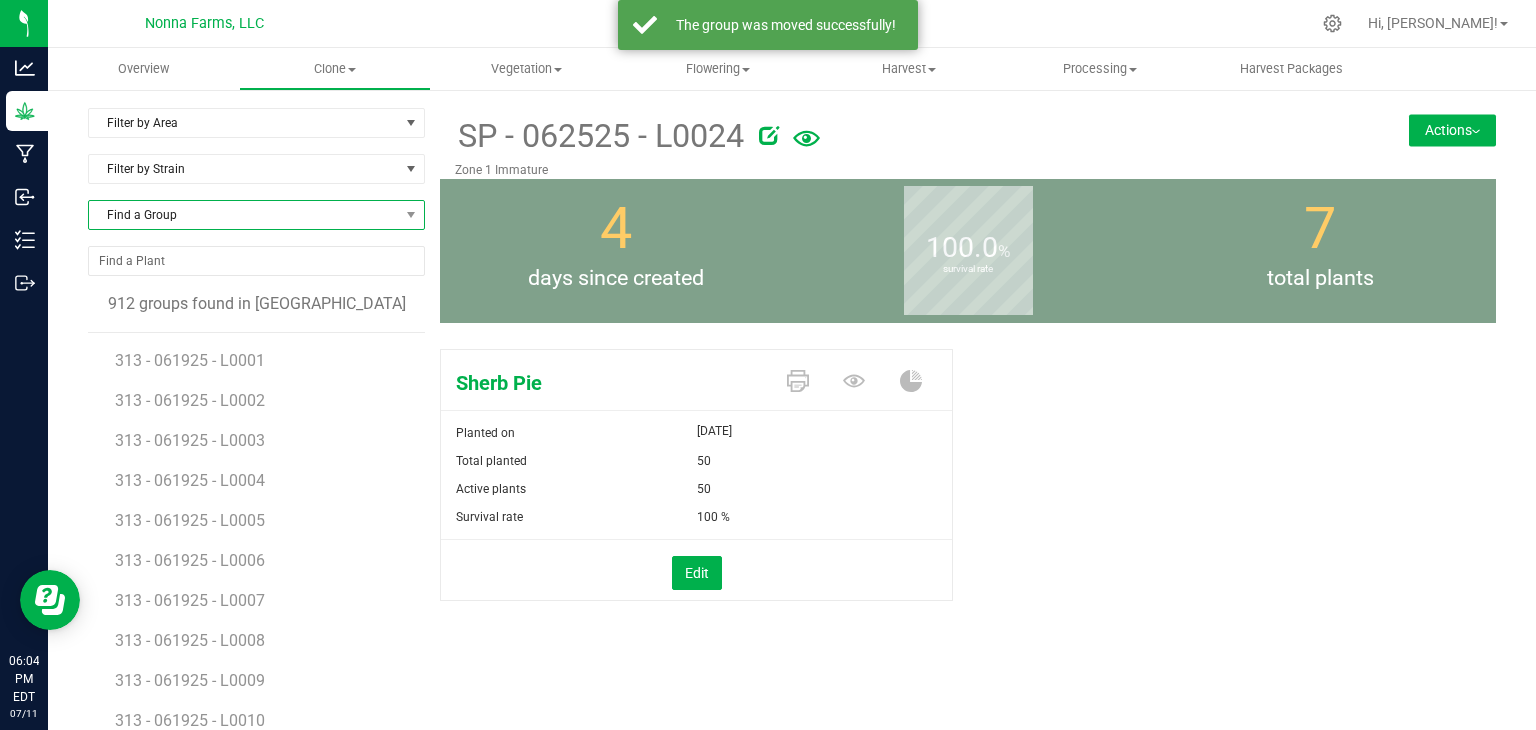 click on "Find a Group" at bounding box center [244, 215] 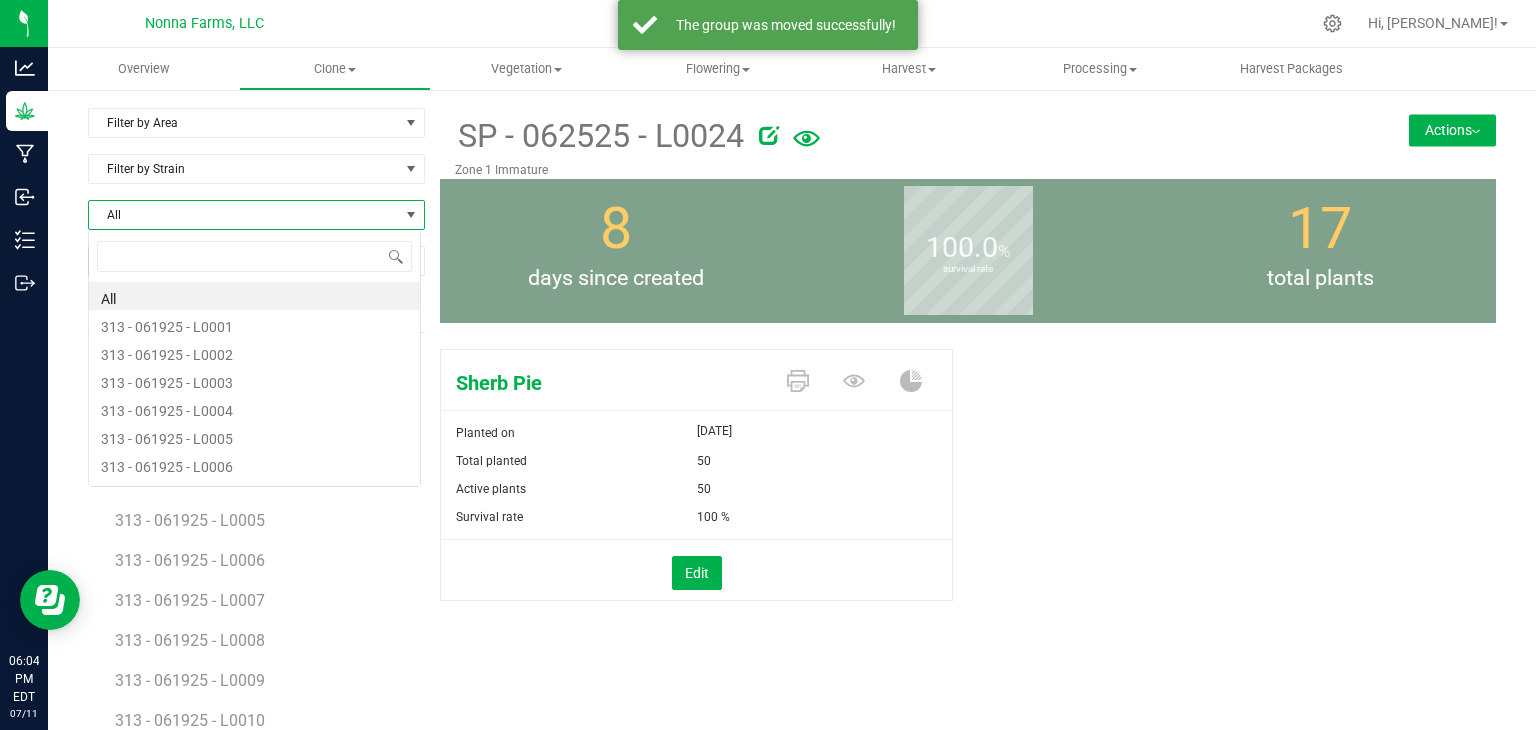 scroll, scrollTop: 99970, scrollLeft: 99666, axis: both 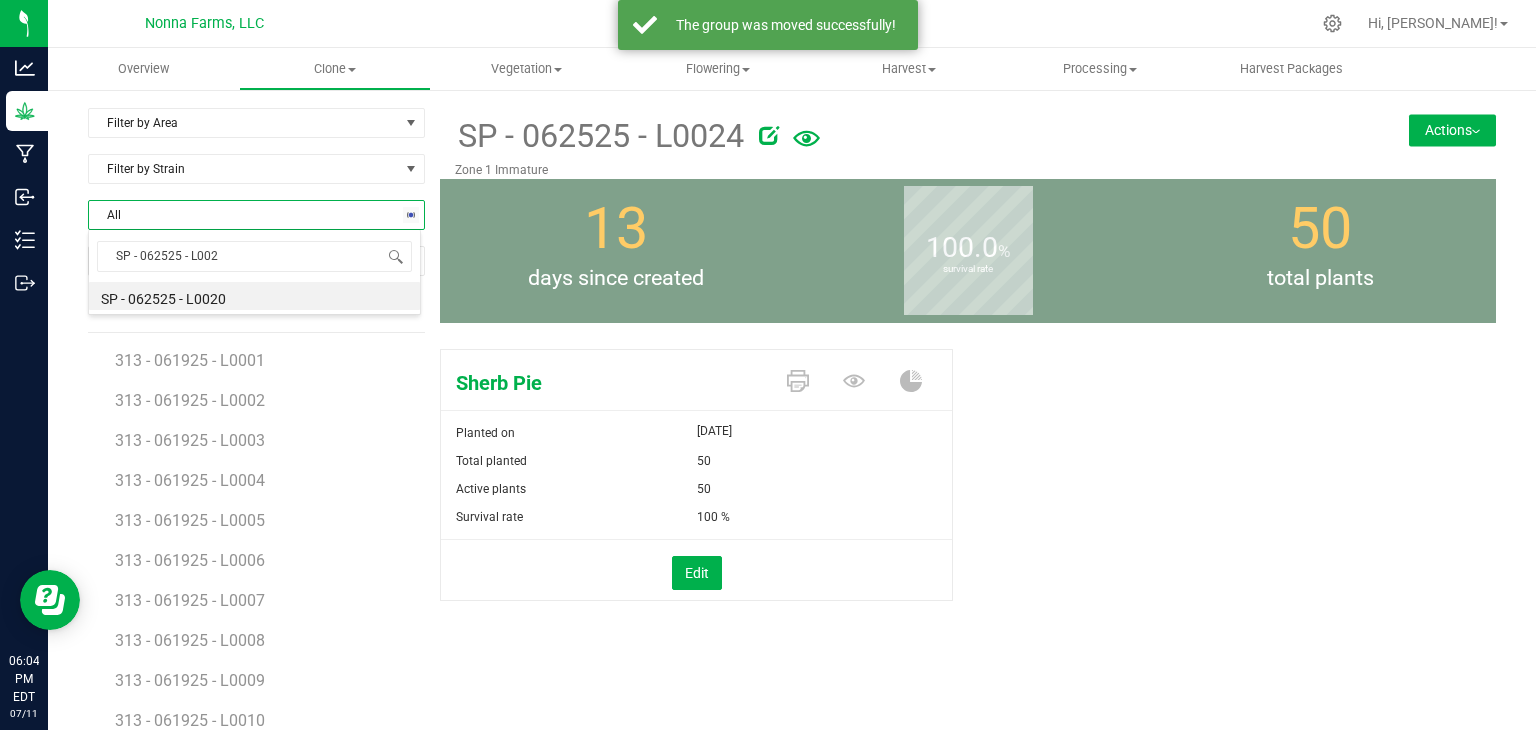 type on "SP - 062525 - L0025" 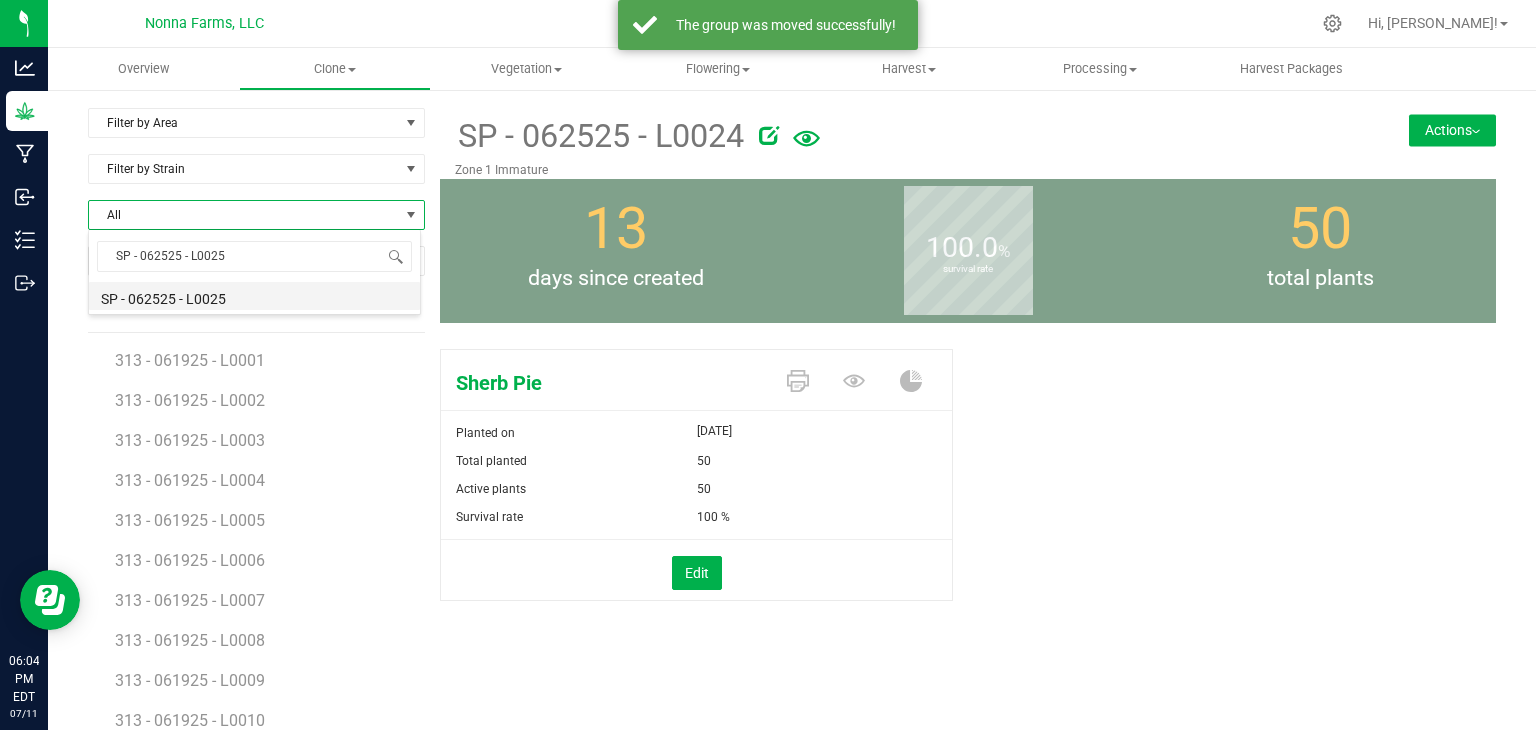 click on "SP - 062525 - L0025" at bounding box center (254, 296) 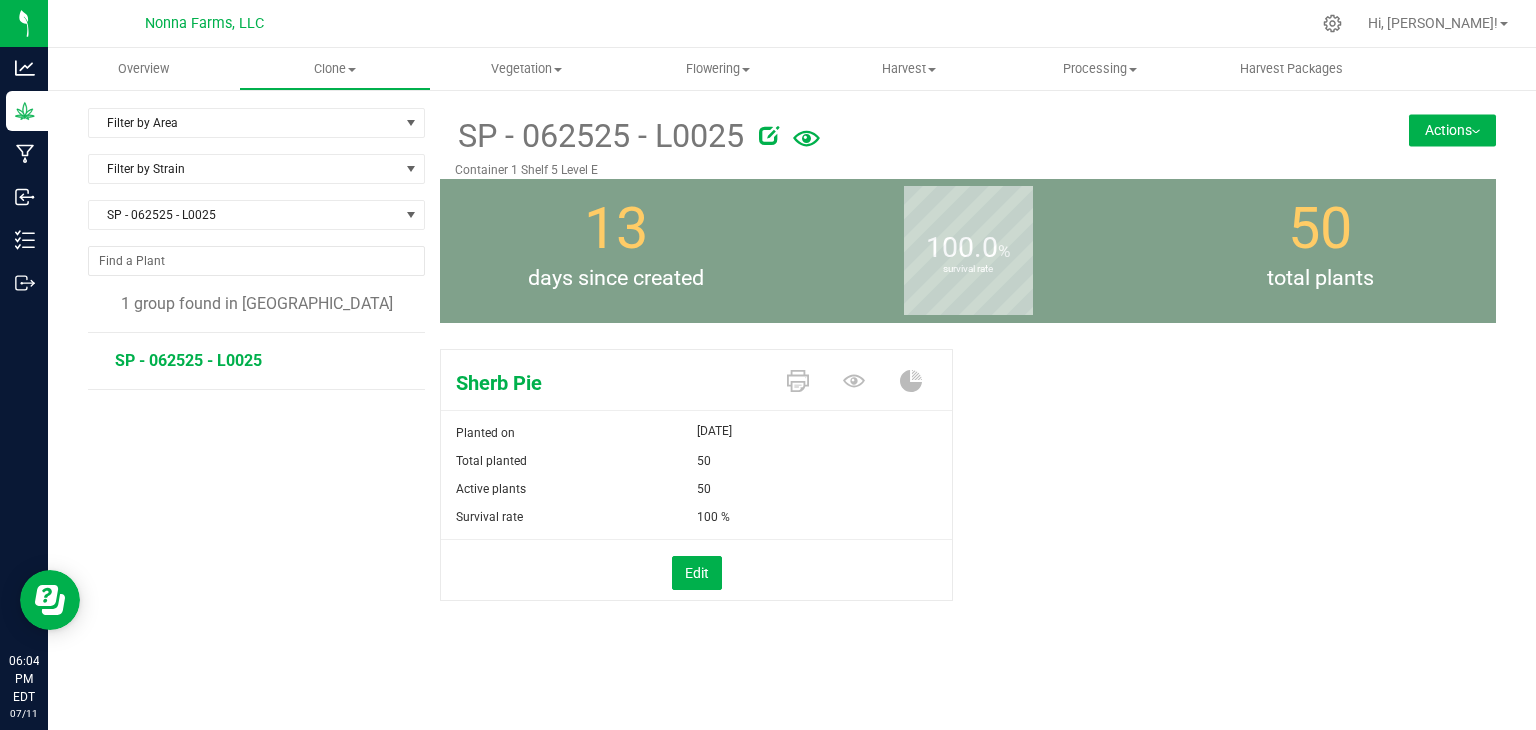 click on "Actions" at bounding box center (1452, 130) 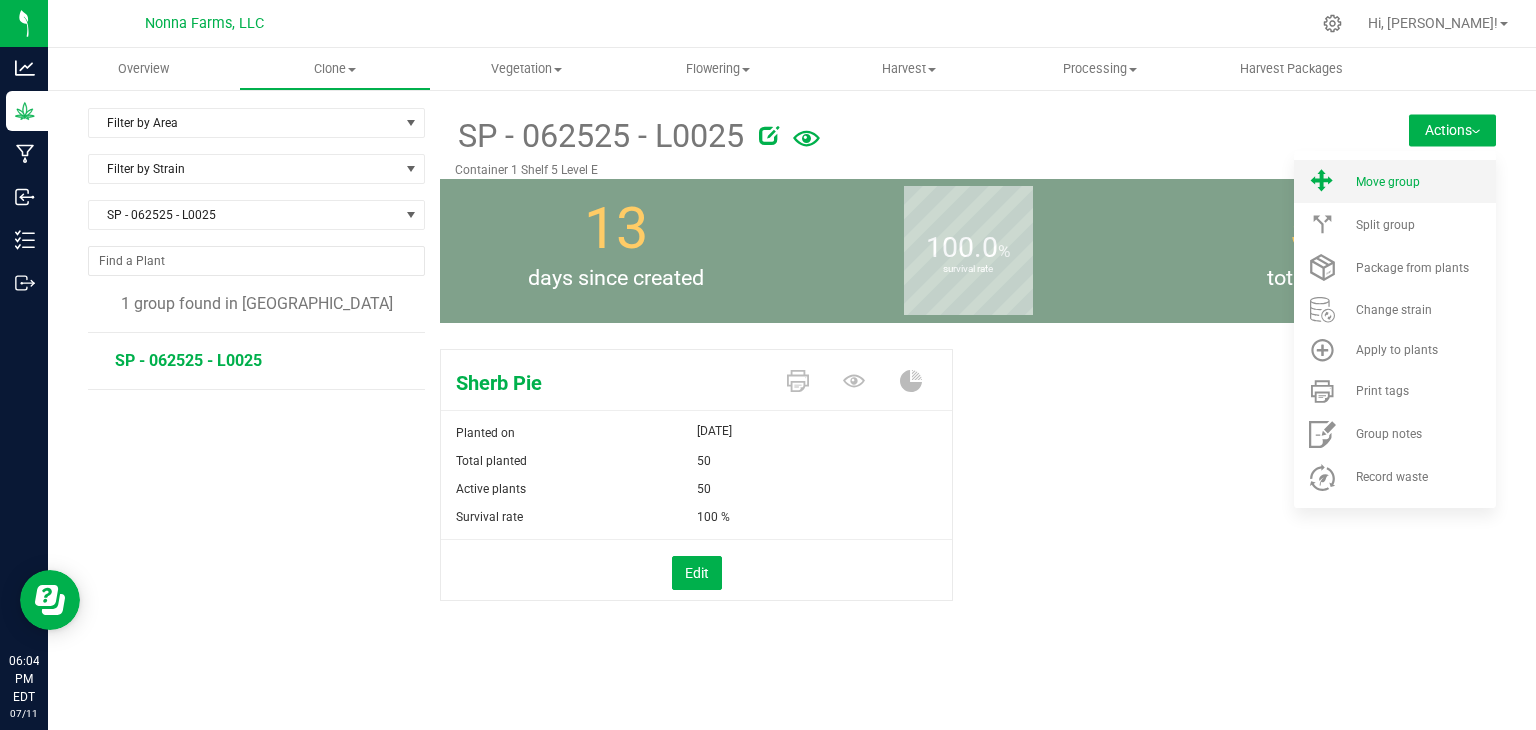 click on "Move group" at bounding box center (1395, 181) 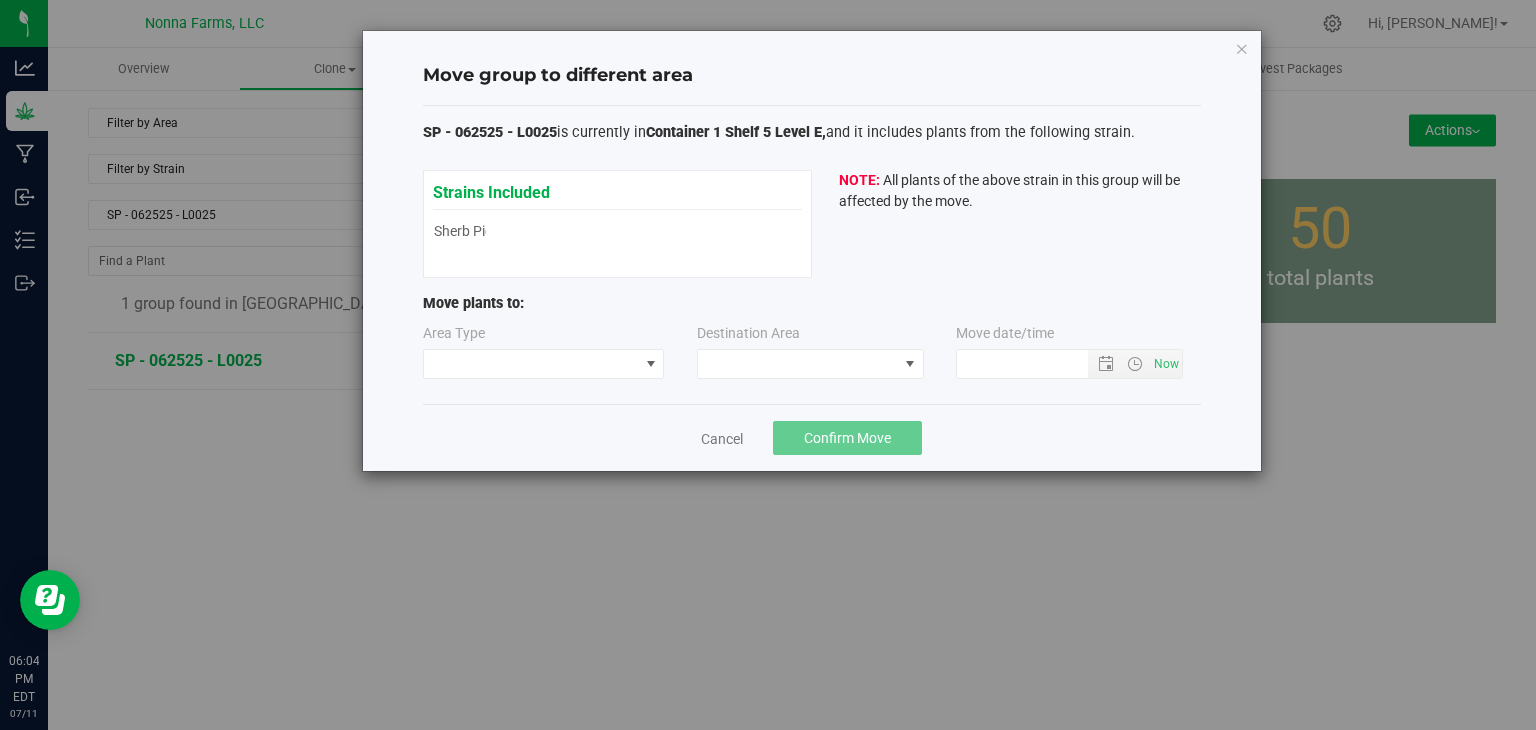 type on "[DATE] 6:04 PM" 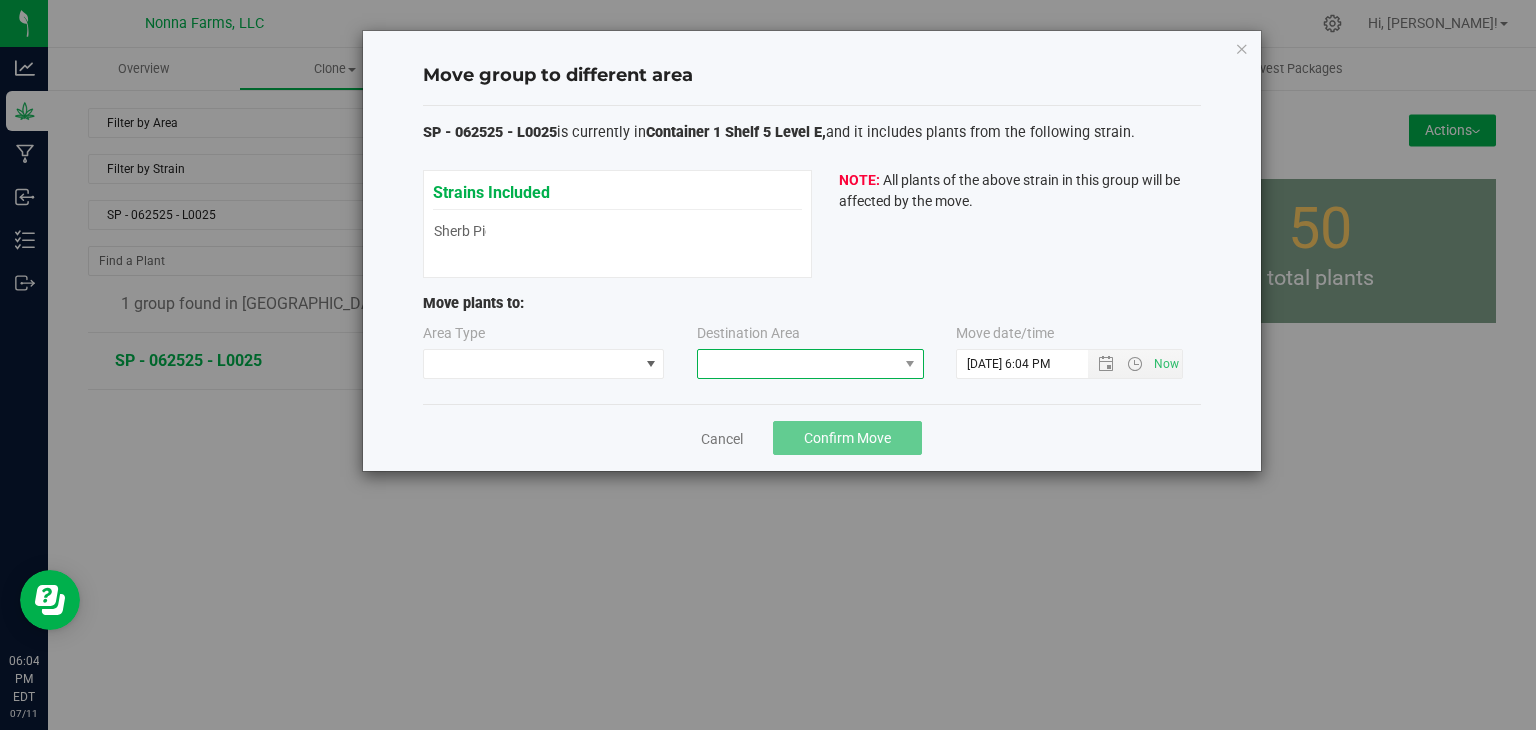 click at bounding box center [798, 364] 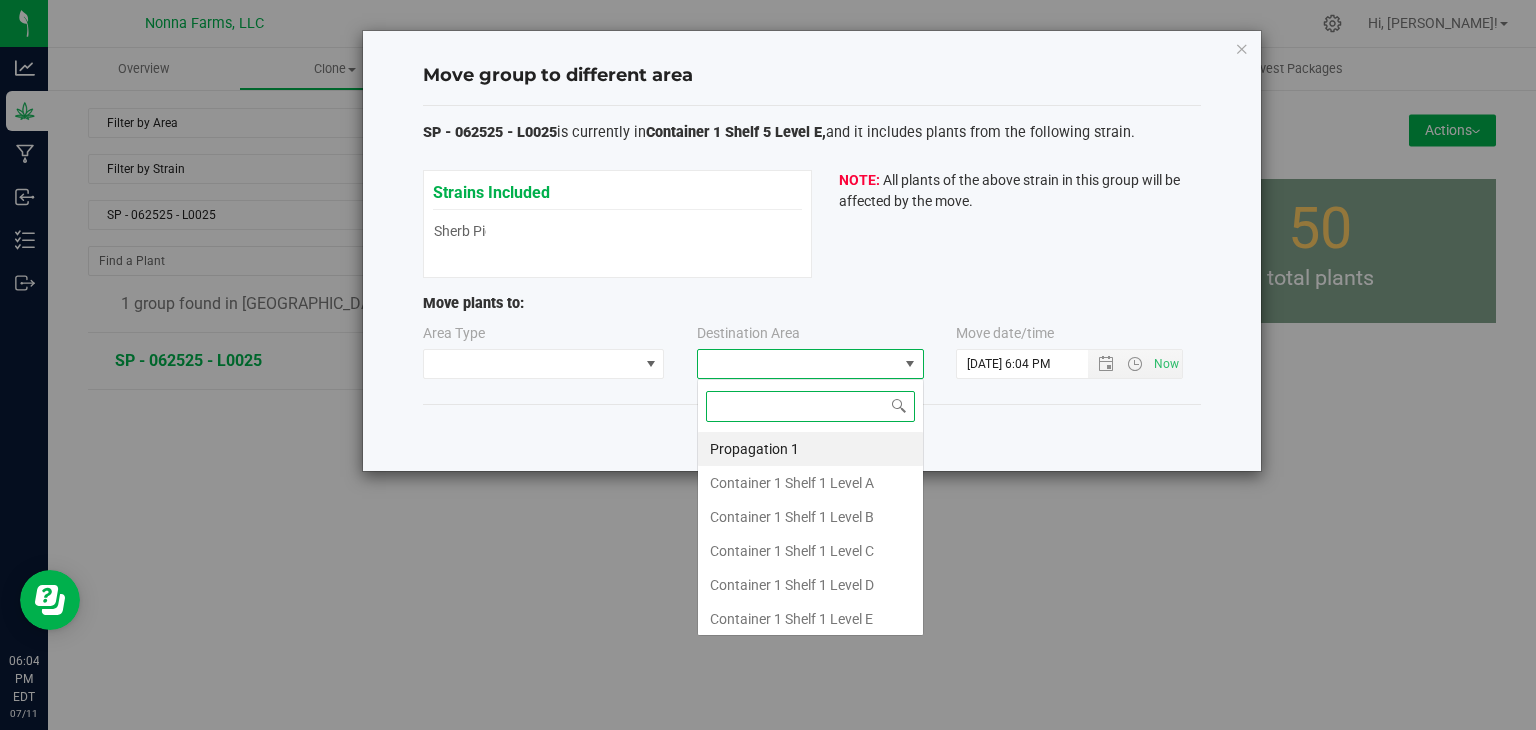 scroll, scrollTop: 99970, scrollLeft: 99772, axis: both 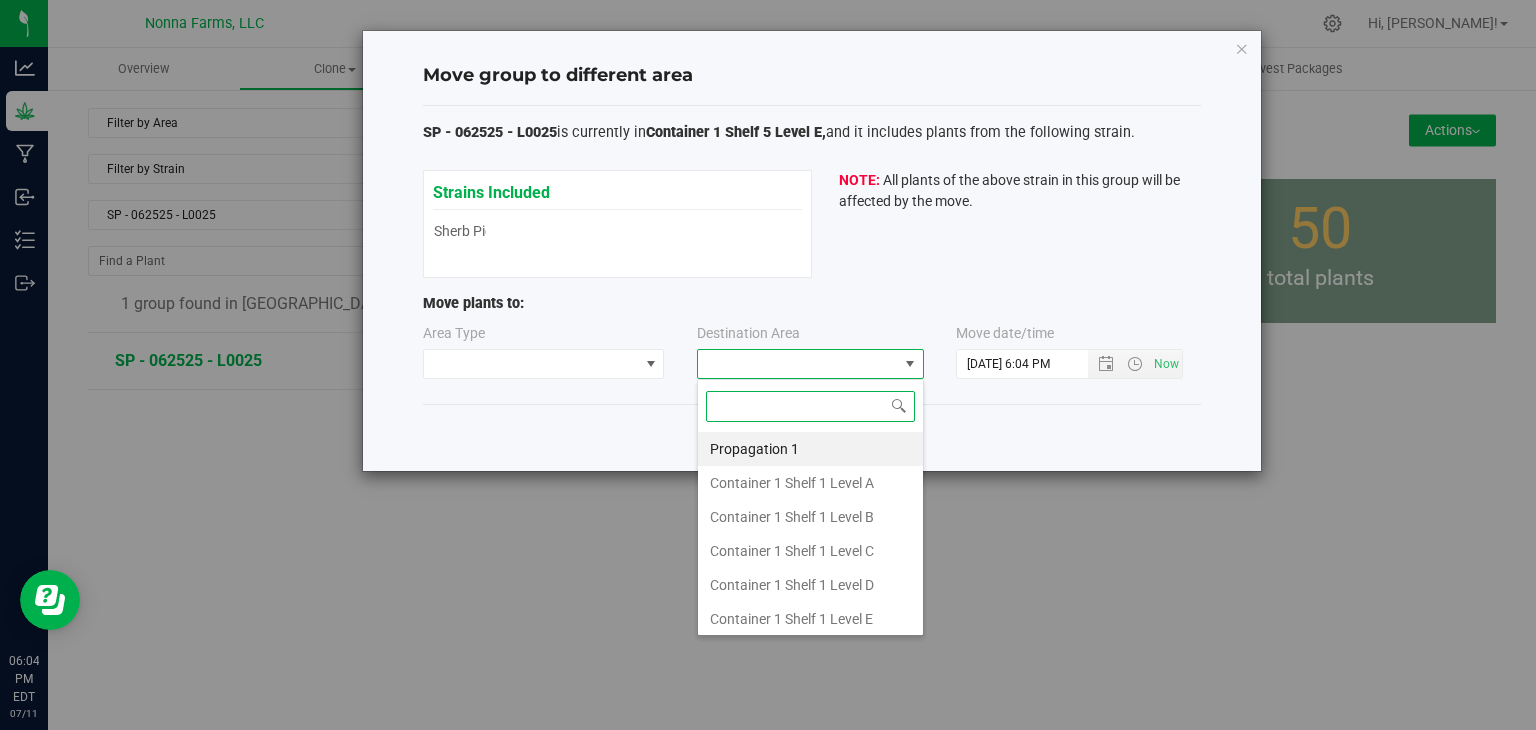 type on "z" 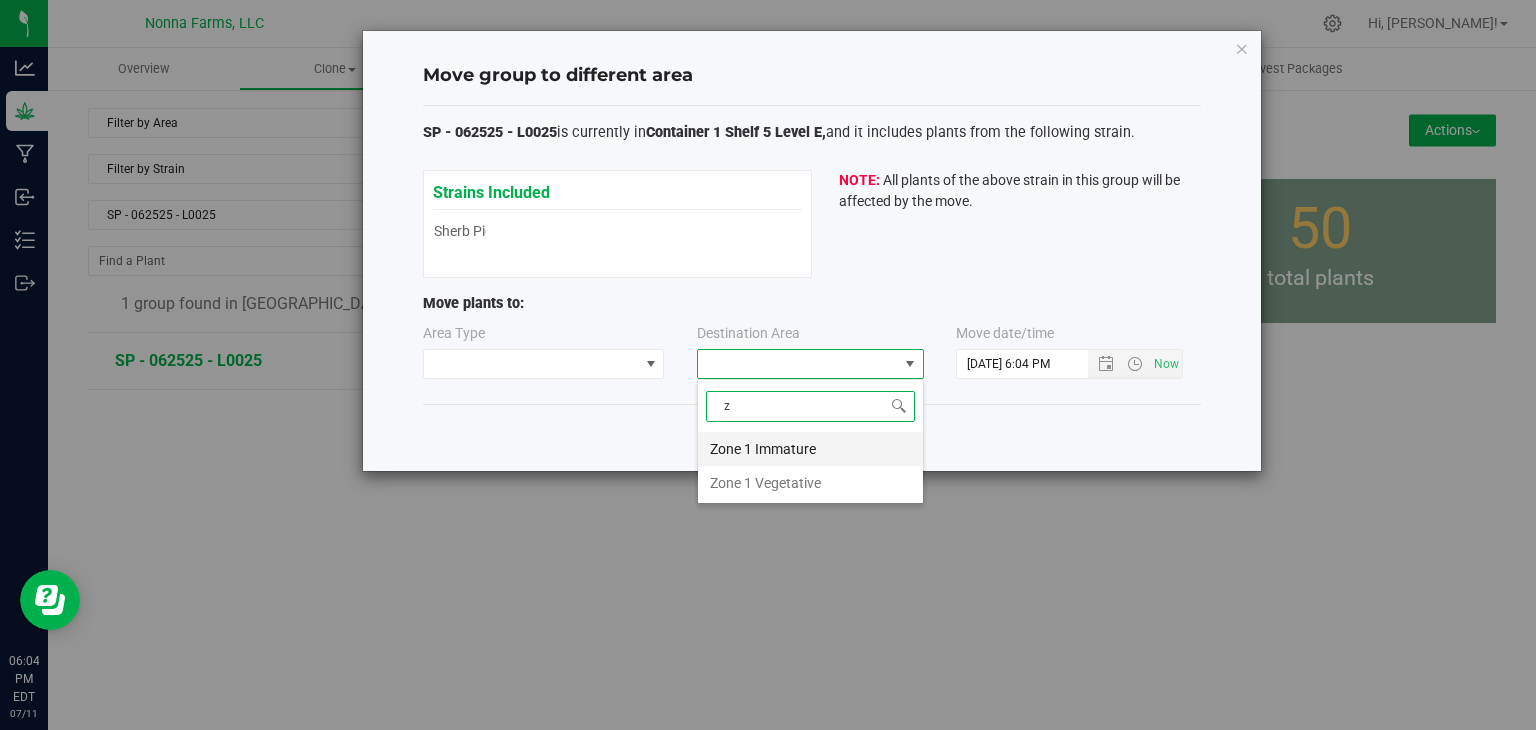 click on "Zone 1 Immature" at bounding box center [810, 449] 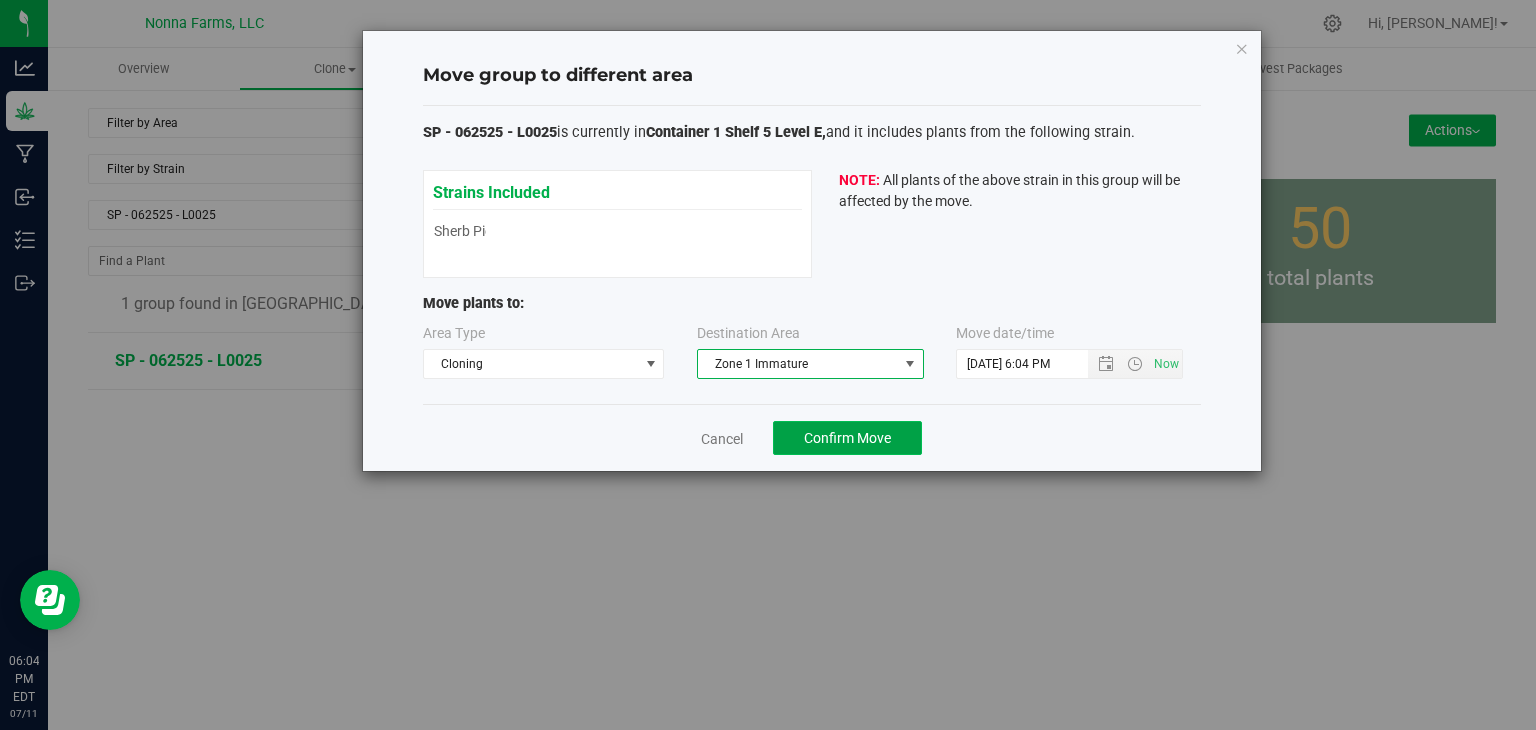 click on "Confirm Move" 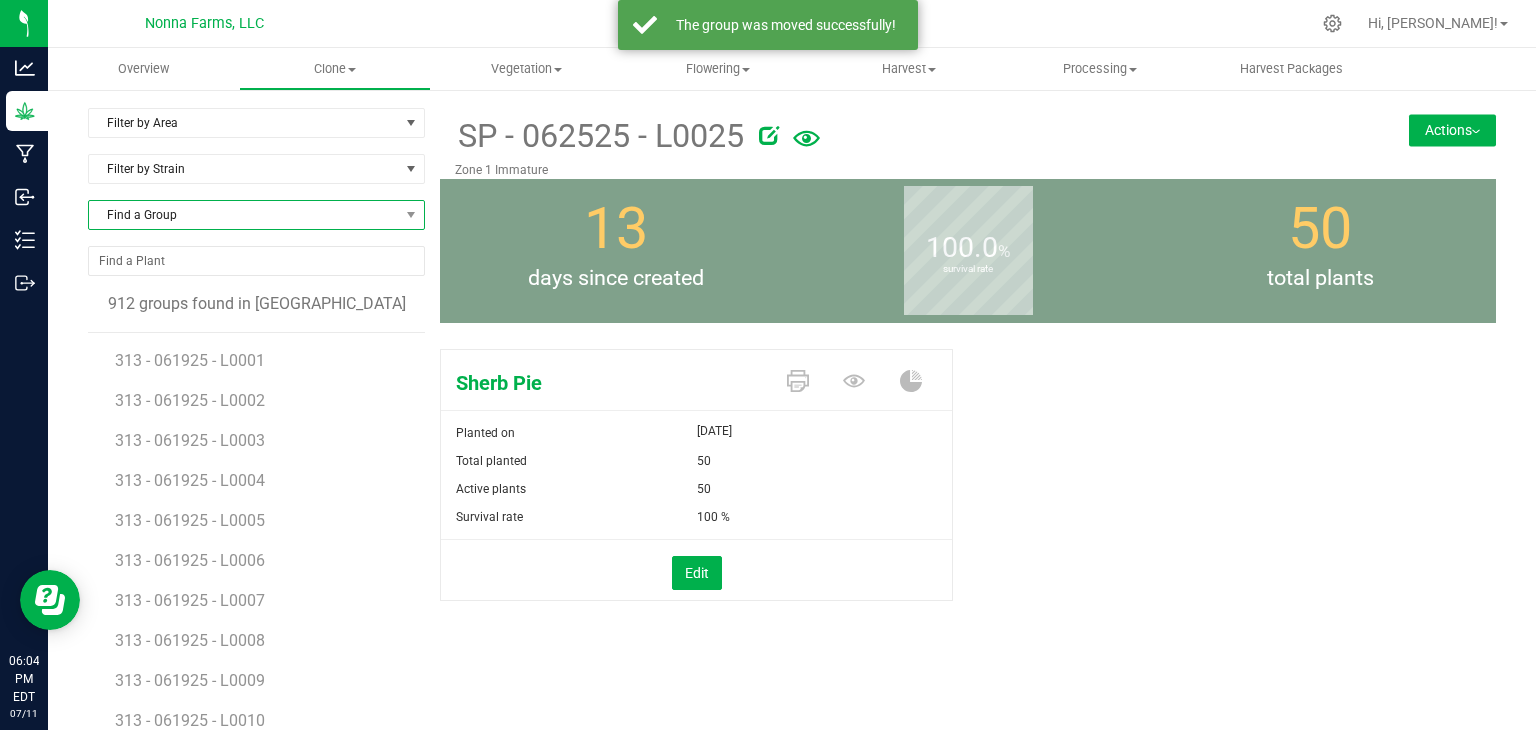 click on "Find a Group" at bounding box center [244, 215] 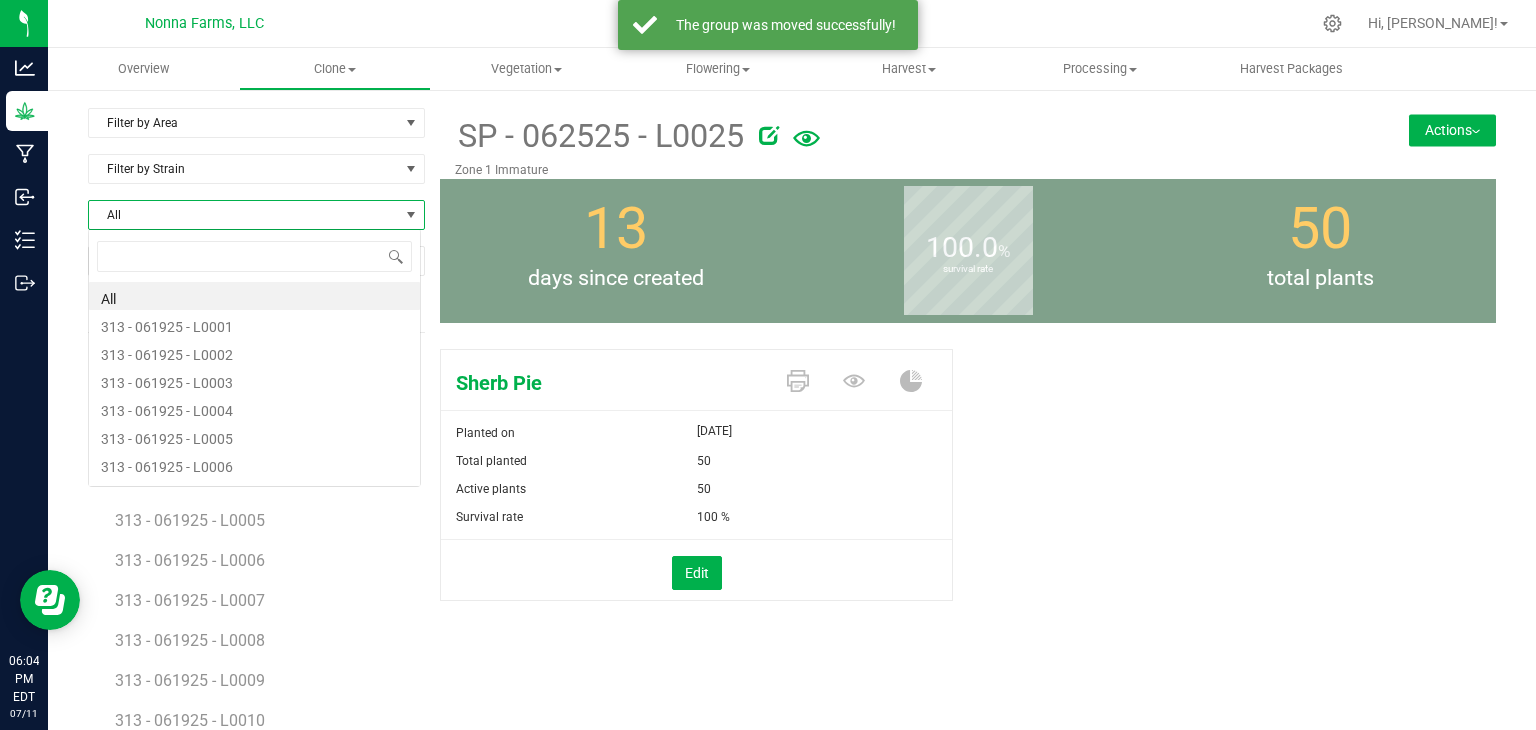 scroll, scrollTop: 99970, scrollLeft: 99666, axis: both 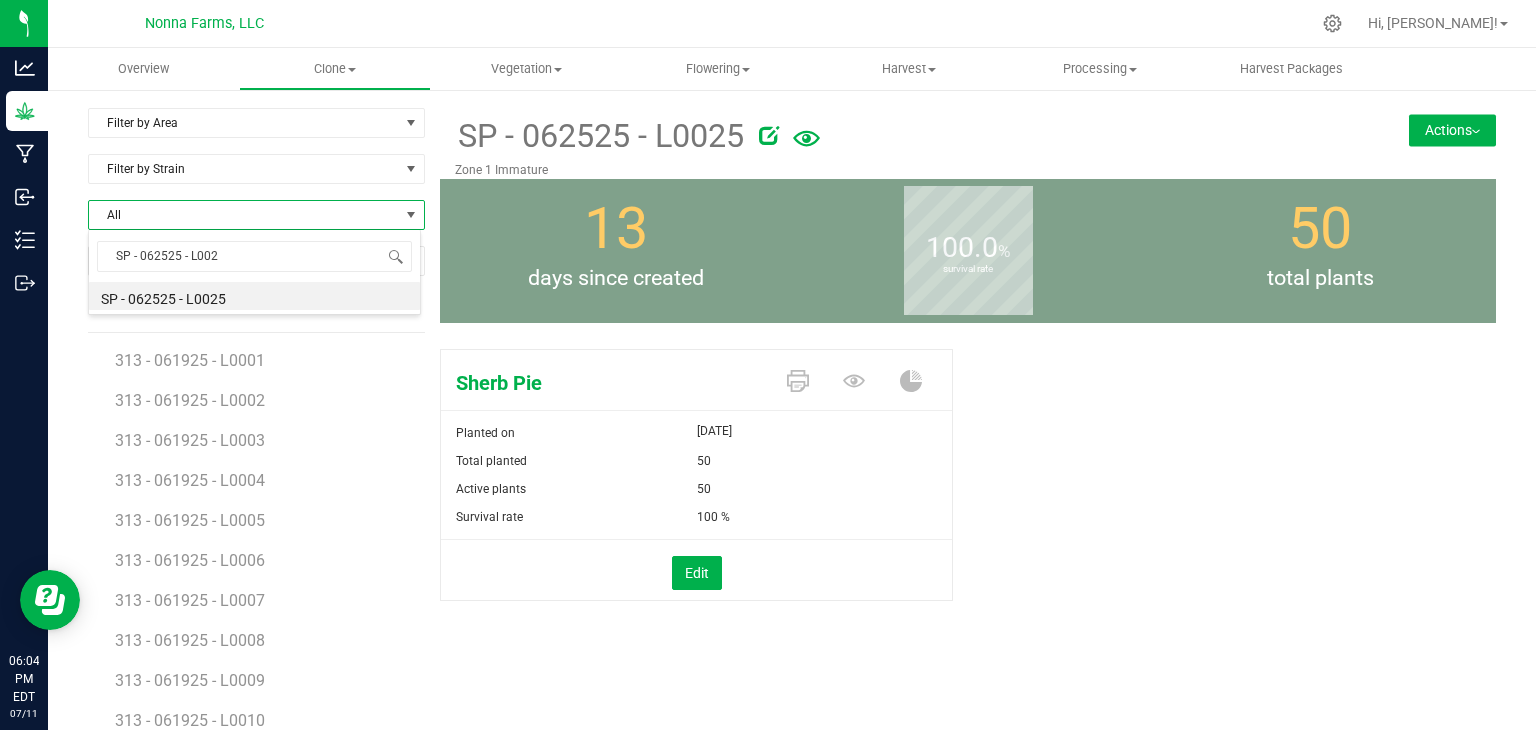 type on "SP - 062525 - L0026" 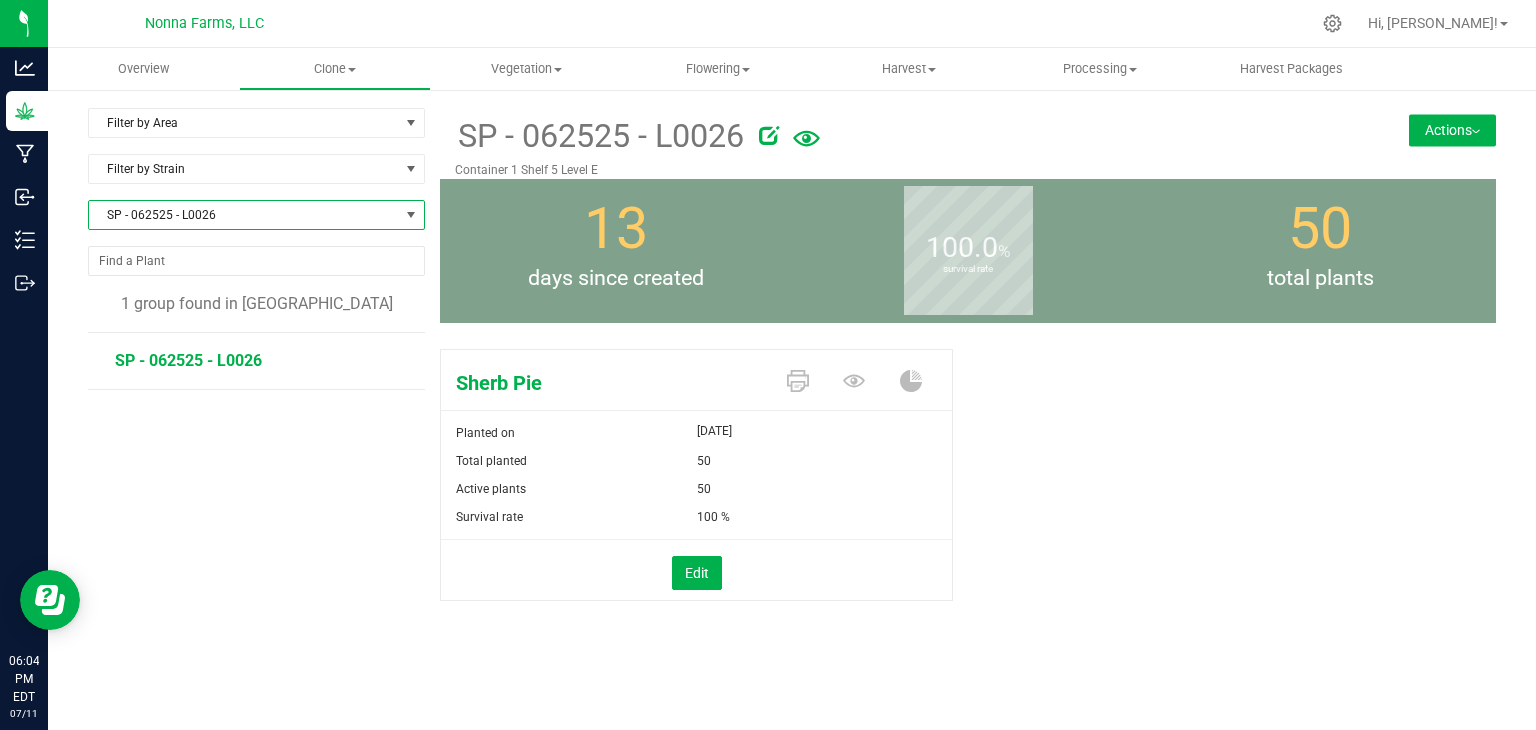 click on "Actions" at bounding box center (1452, 130) 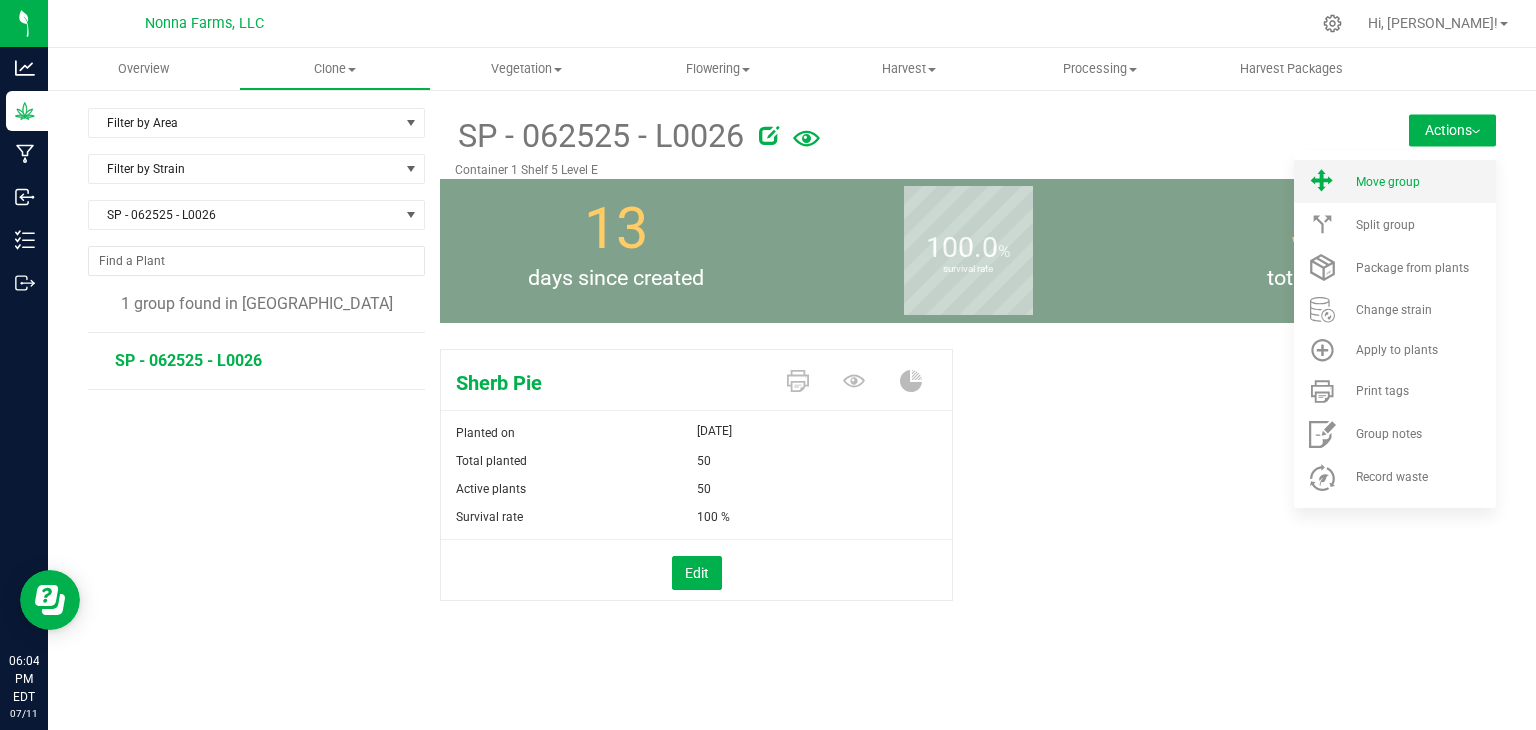 click on "Move group" at bounding box center [1424, 182] 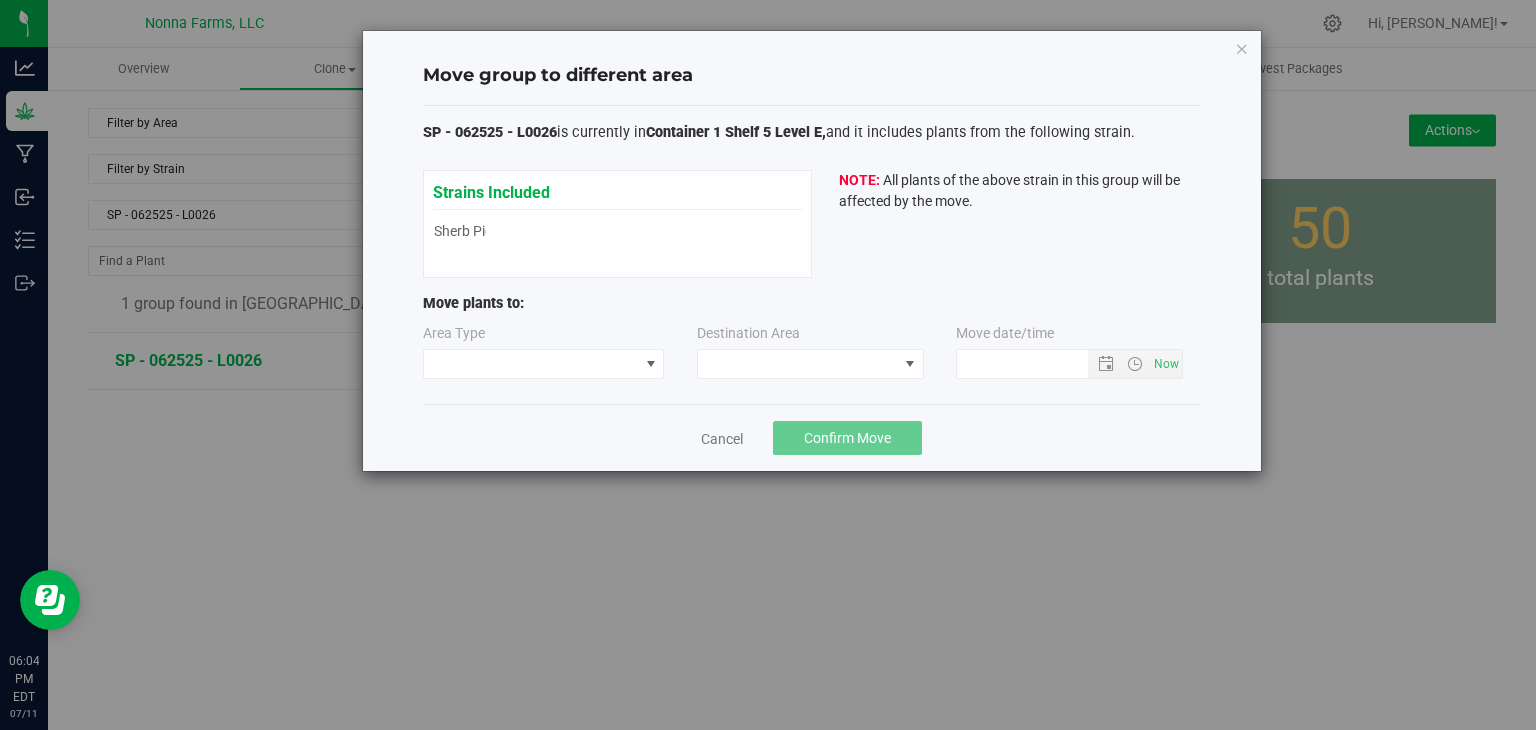 type on "[DATE] 6:04 PM" 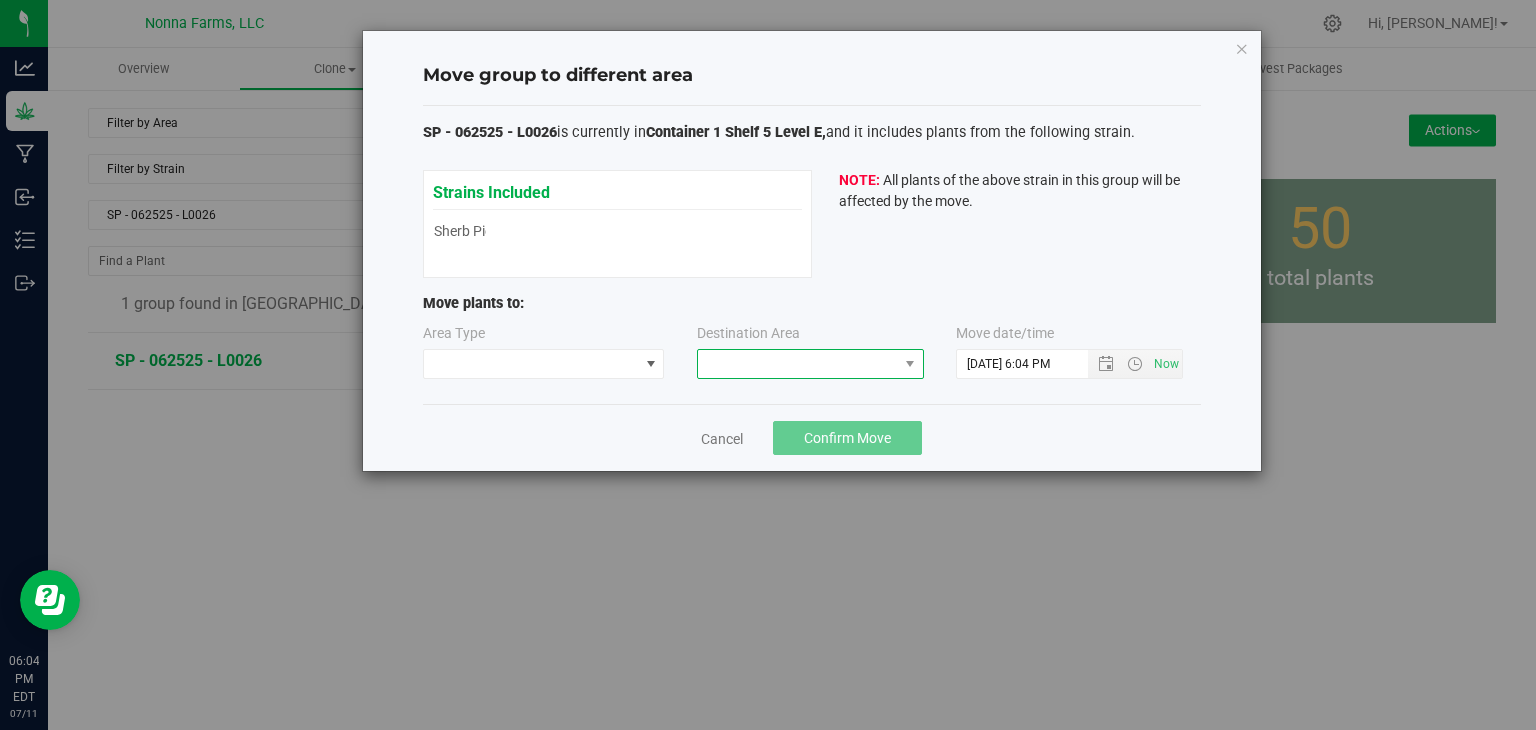 click at bounding box center [798, 364] 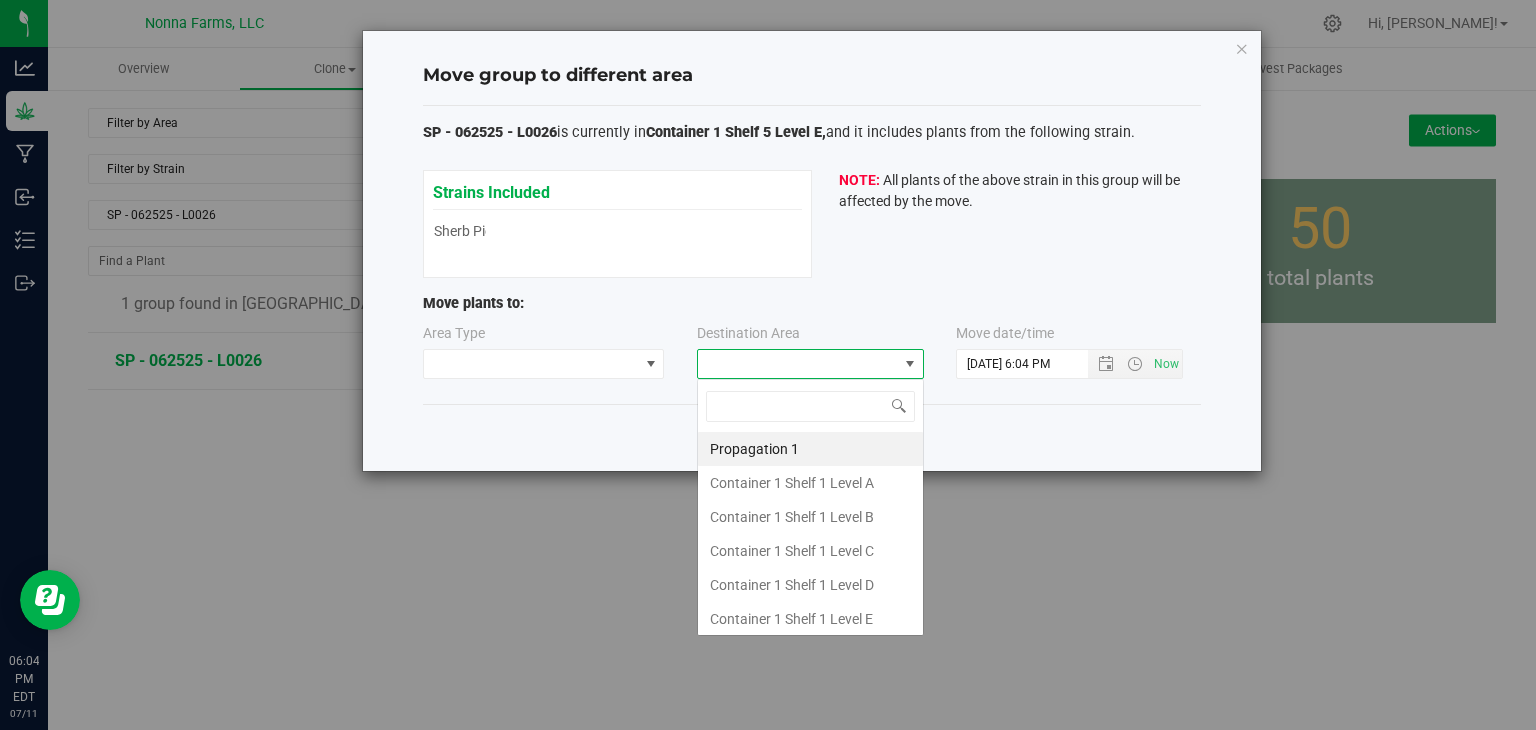 scroll, scrollTop: 99970, scrollLeft: 99772, axis: both 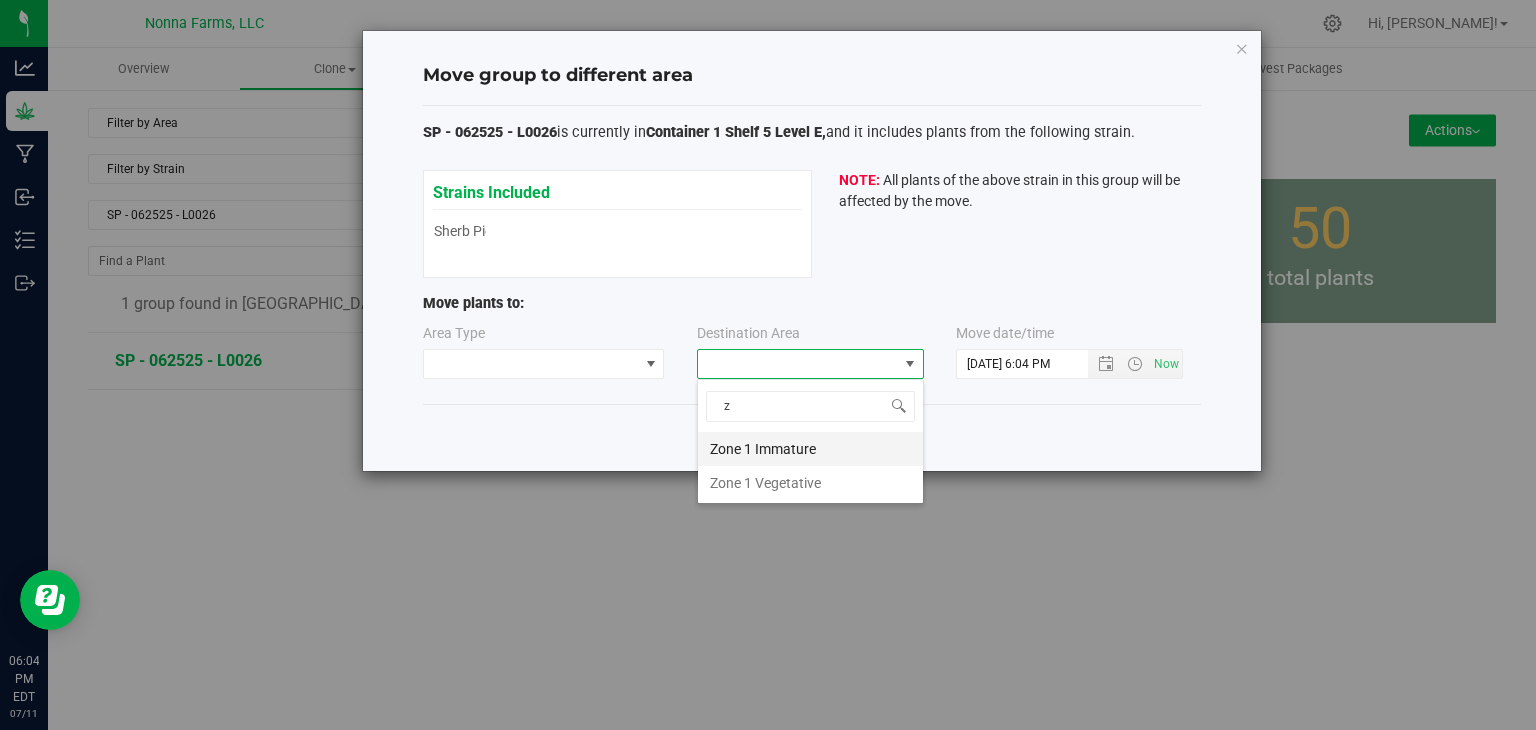 click on "Zone 1 Immature" at bounding box center [810, 449] 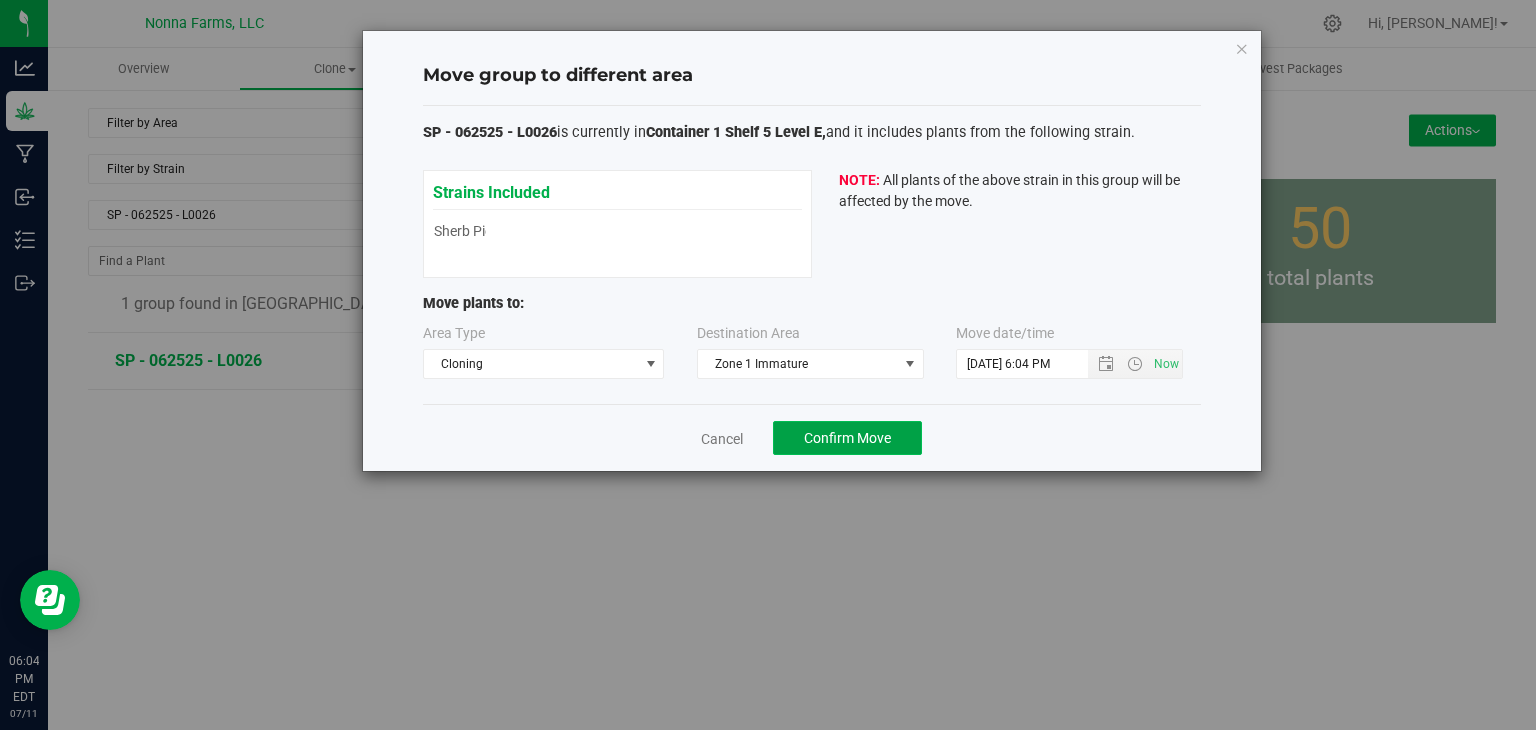 click on "Confirm Move" 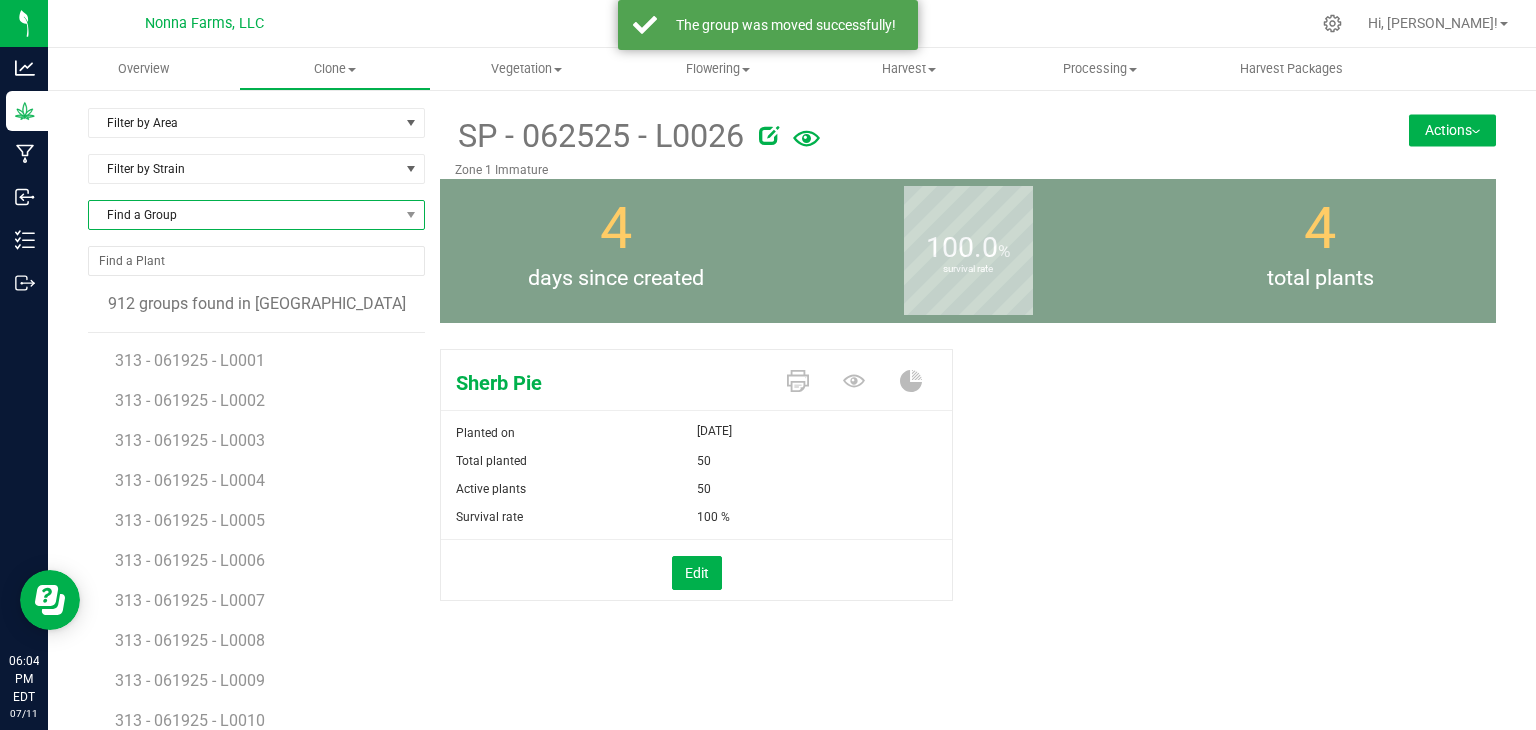 click on "Find a Group" at bounding box center (244, 215) 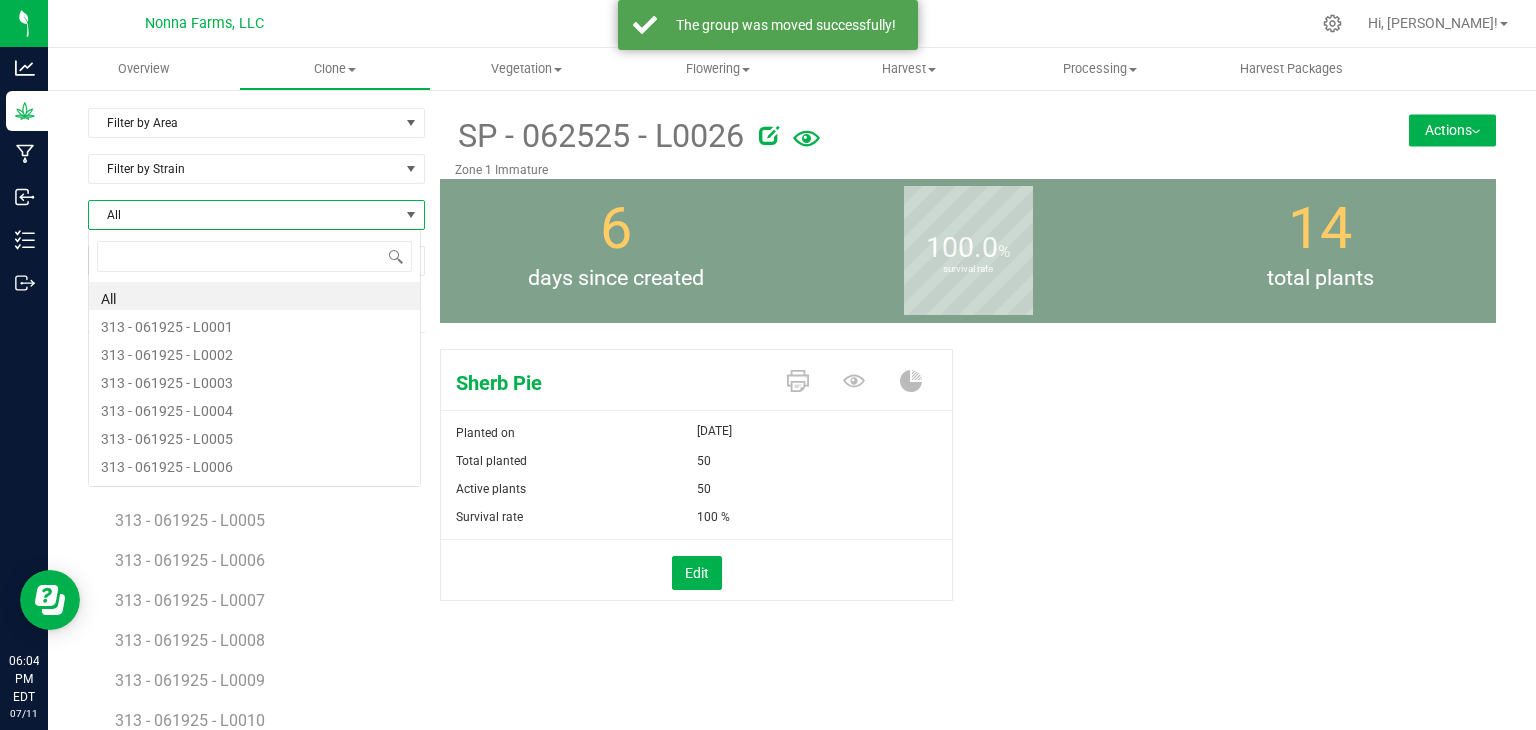 scroll, scrollTop: 99970, scrollLeft: 99666, axis: both 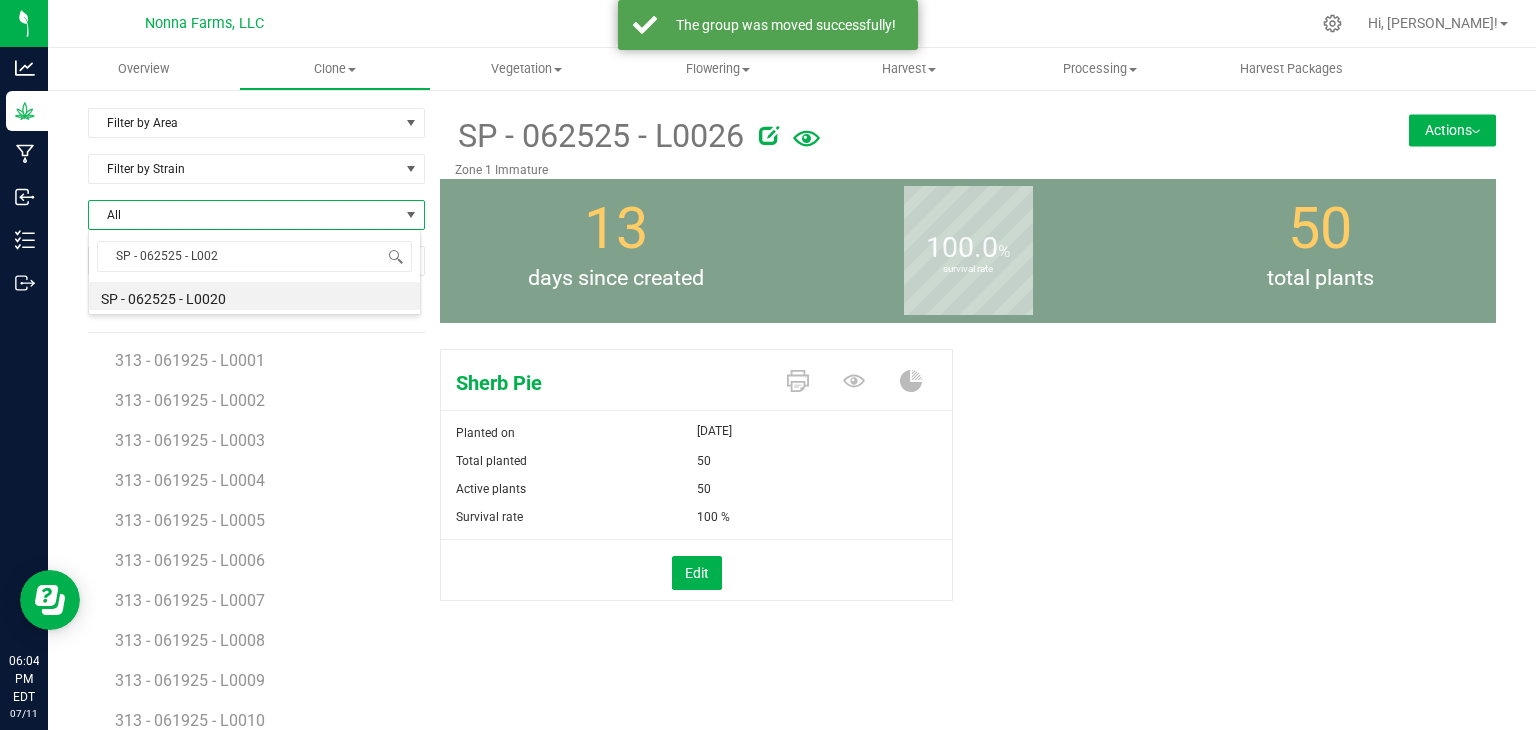 type on "SP - 062525 - L0027" 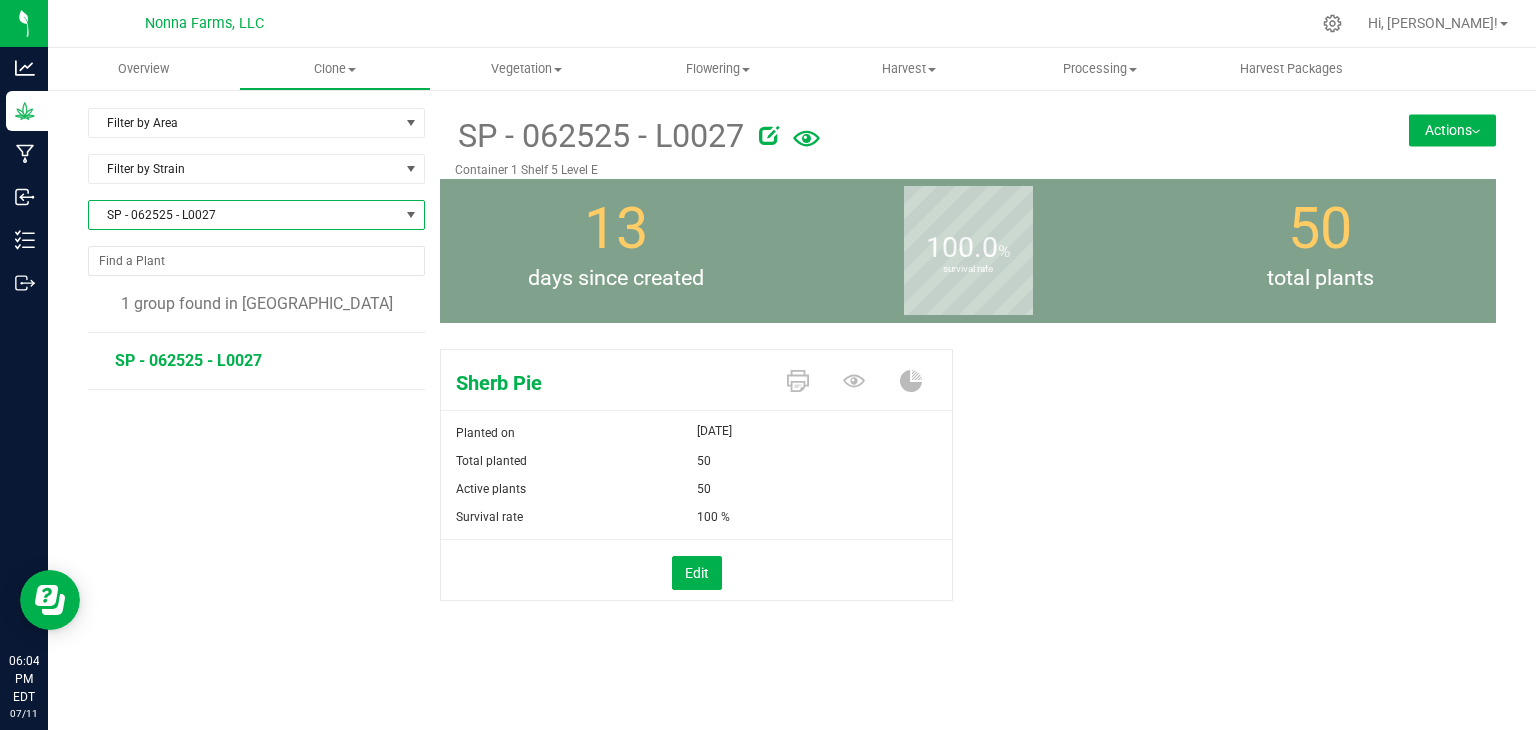 click on "Actions" at bounding box center (1452, 130) 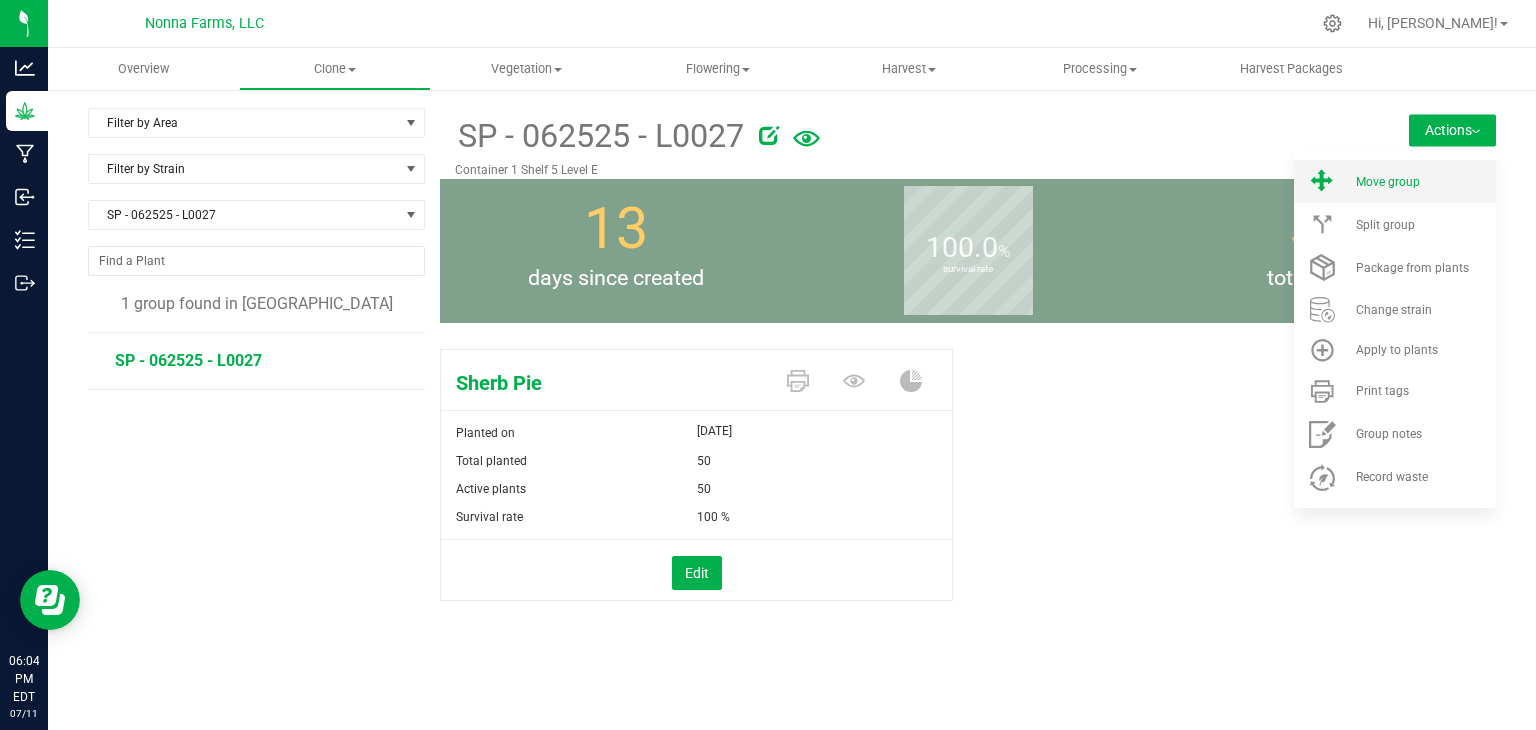 click on "Move group" at bounding box center [1388, 182] 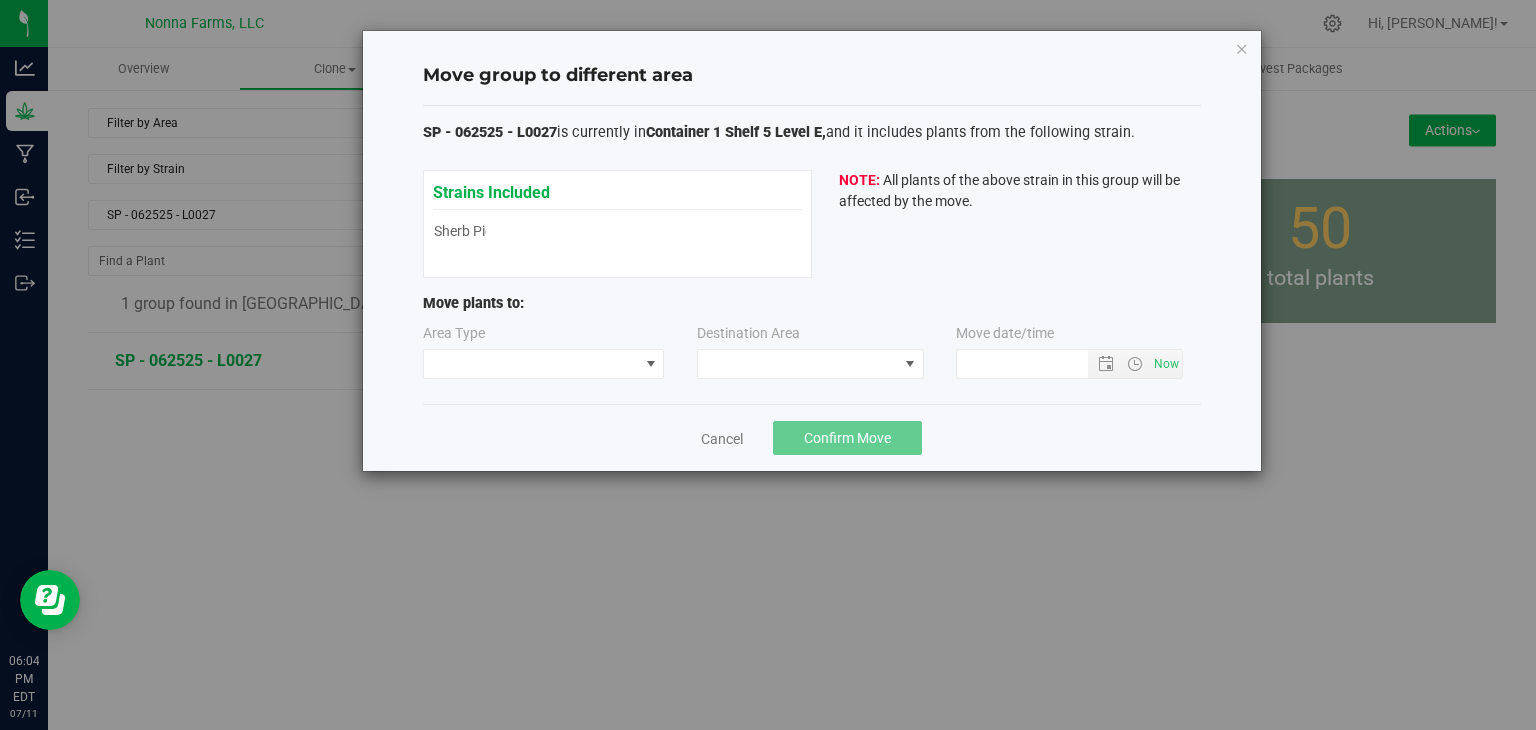 type on "[DATE] 6:04 PM" 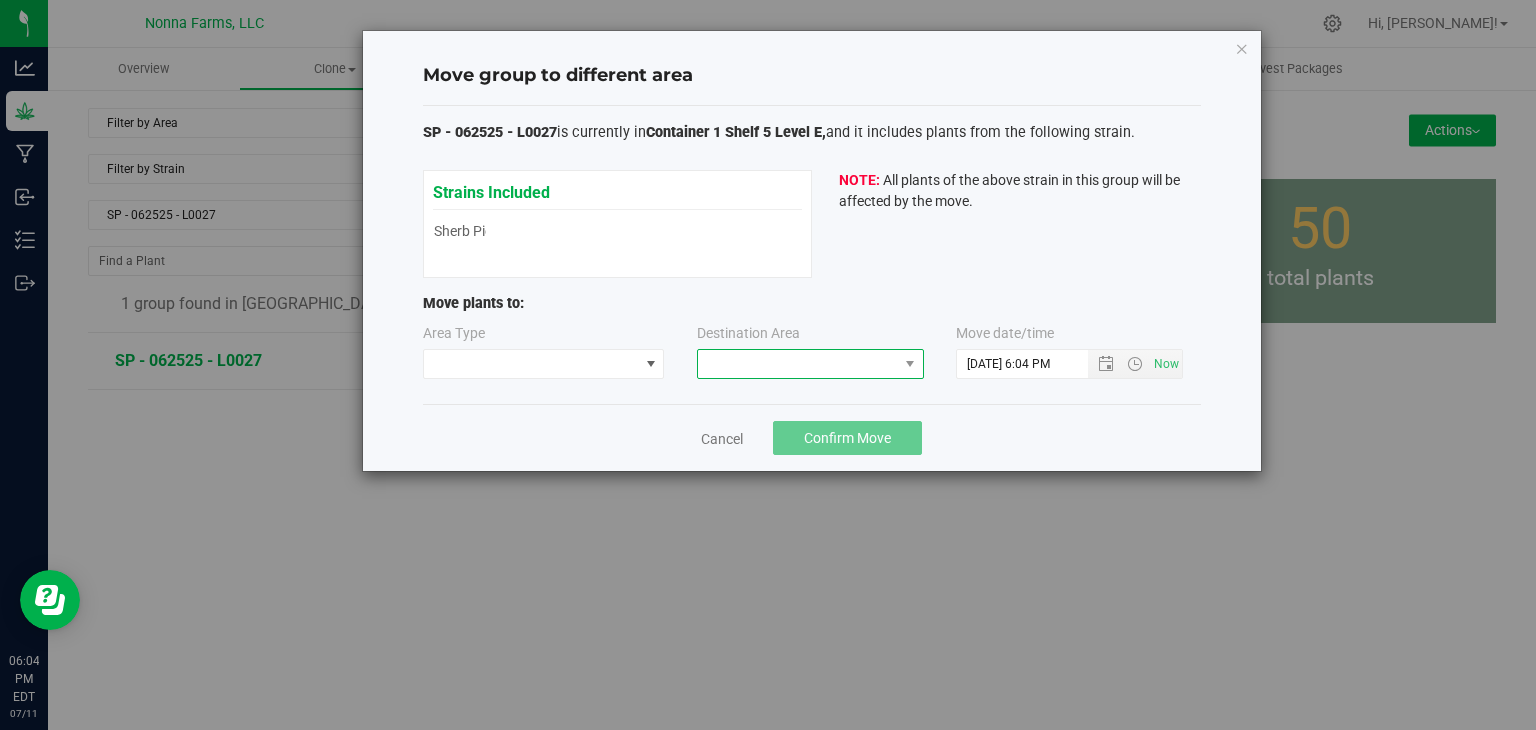 click at bounding box center [798, 364] 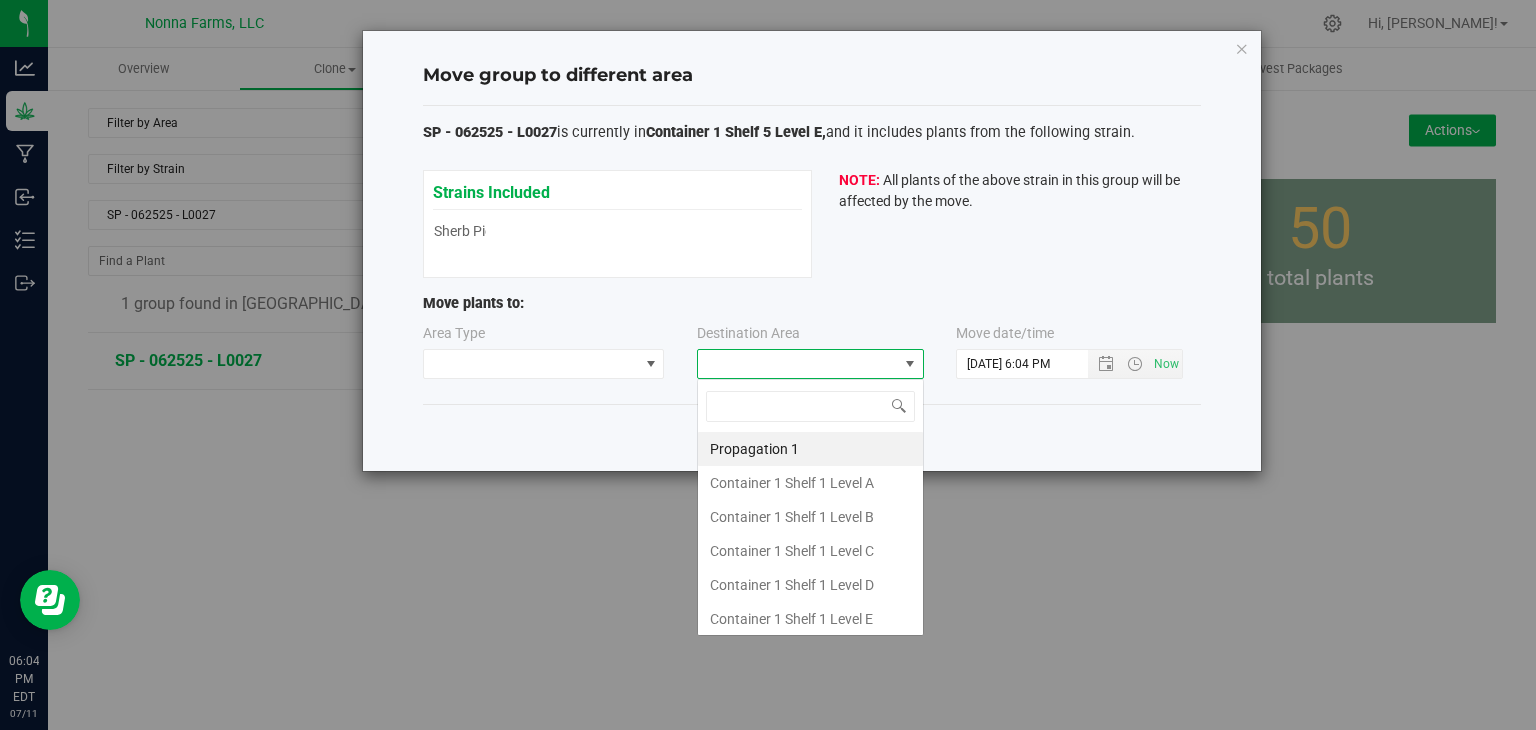 type on "z" 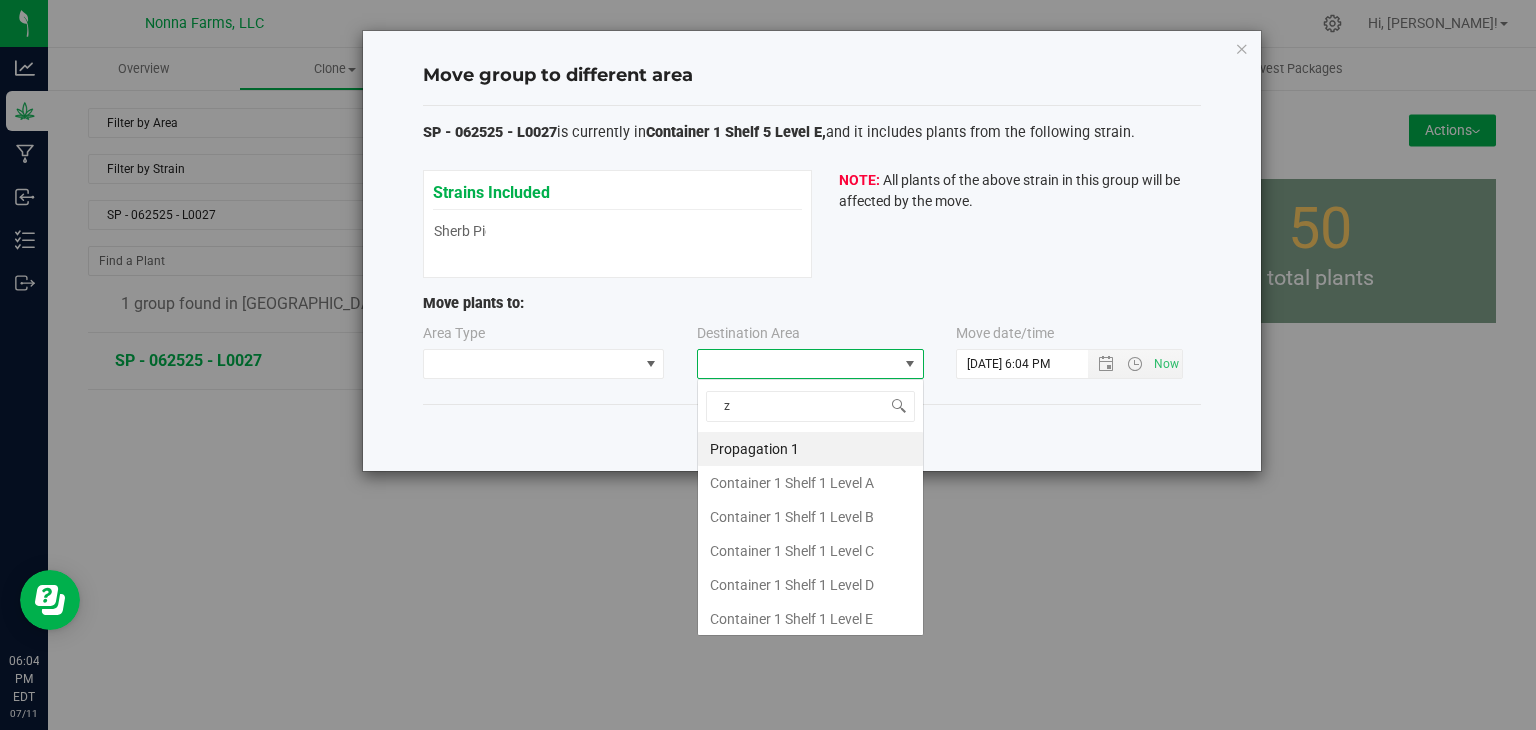 scroll, scrollTop: 99970, scrollLeft: 99772, axis: both 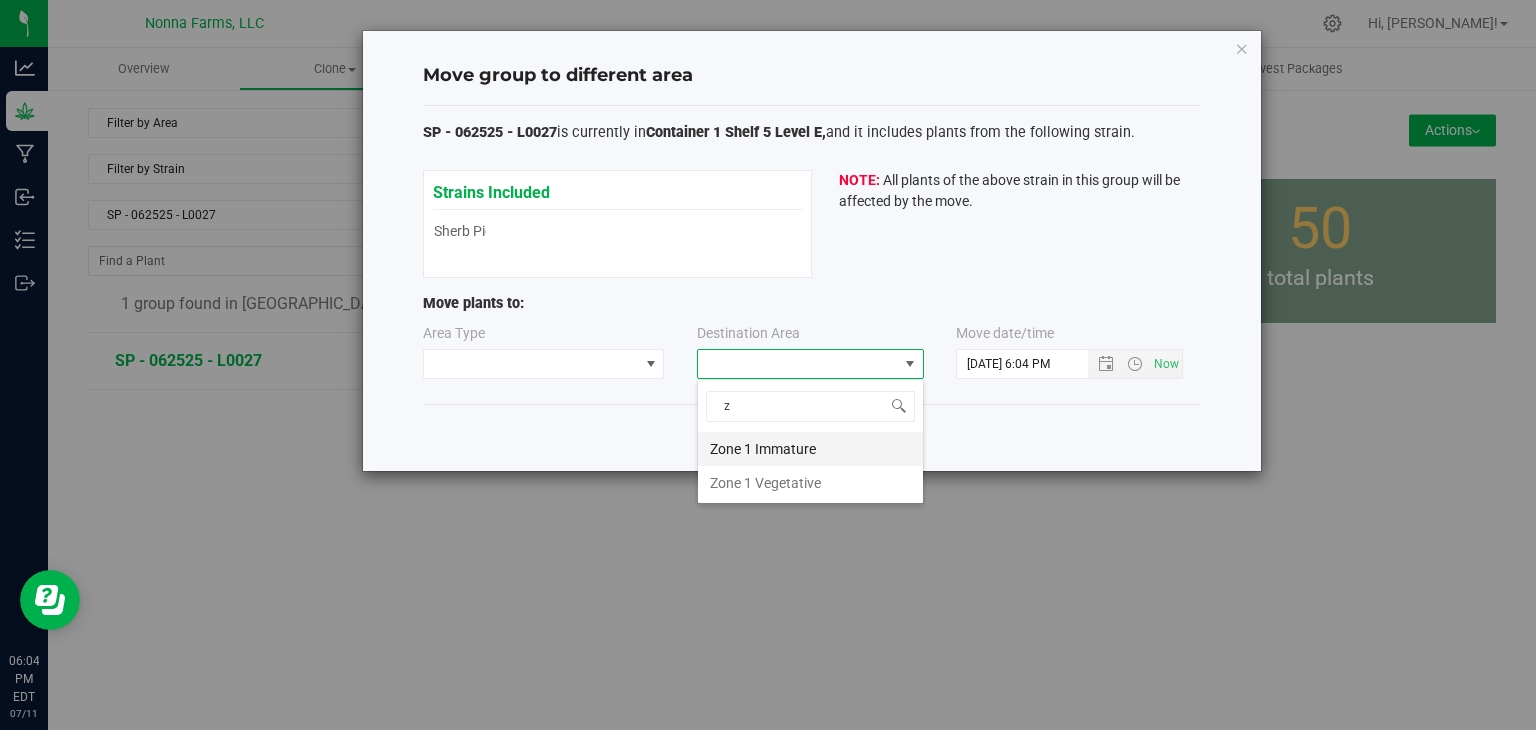 click on "Zone 1 Immature" at bounding box center [810, 449] 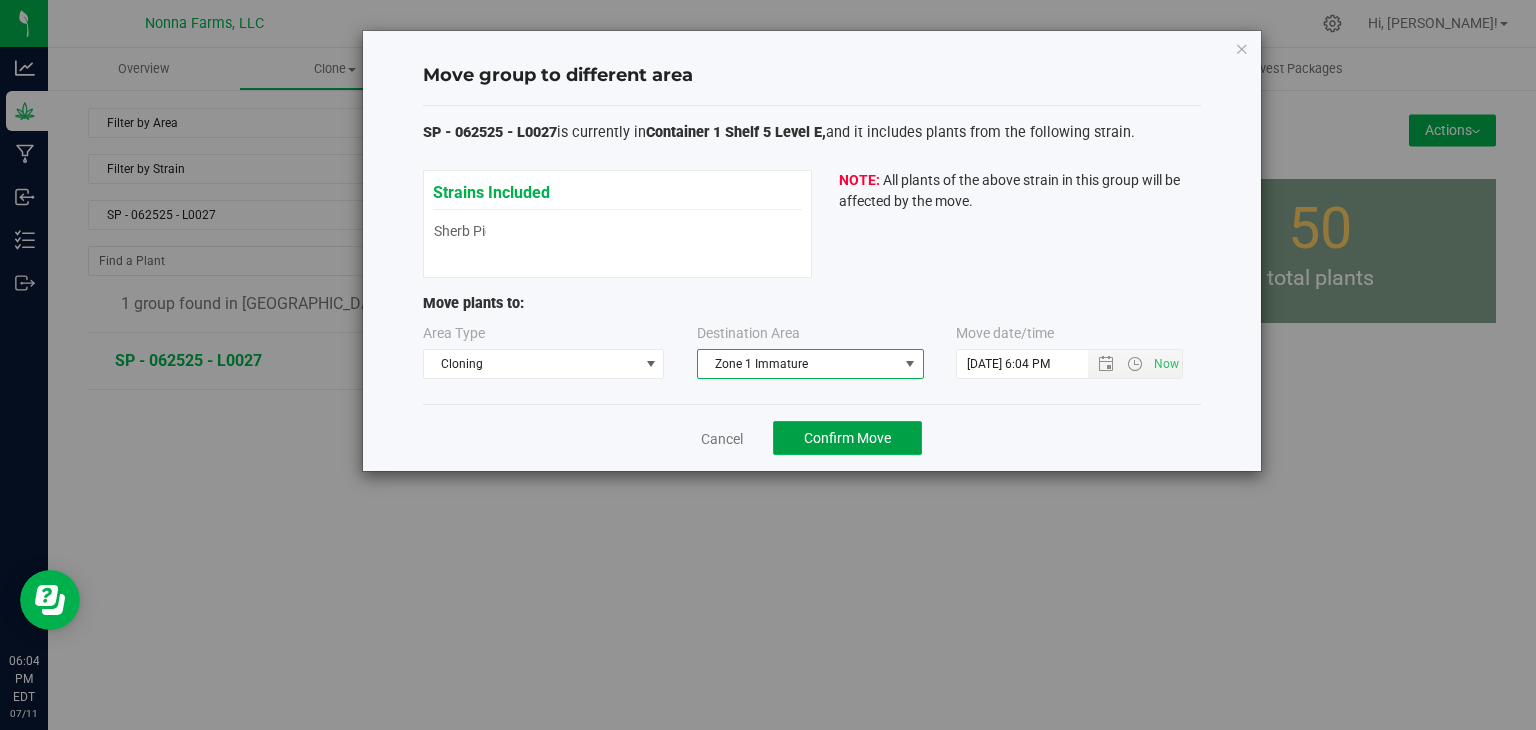 click on "Confirm Move" 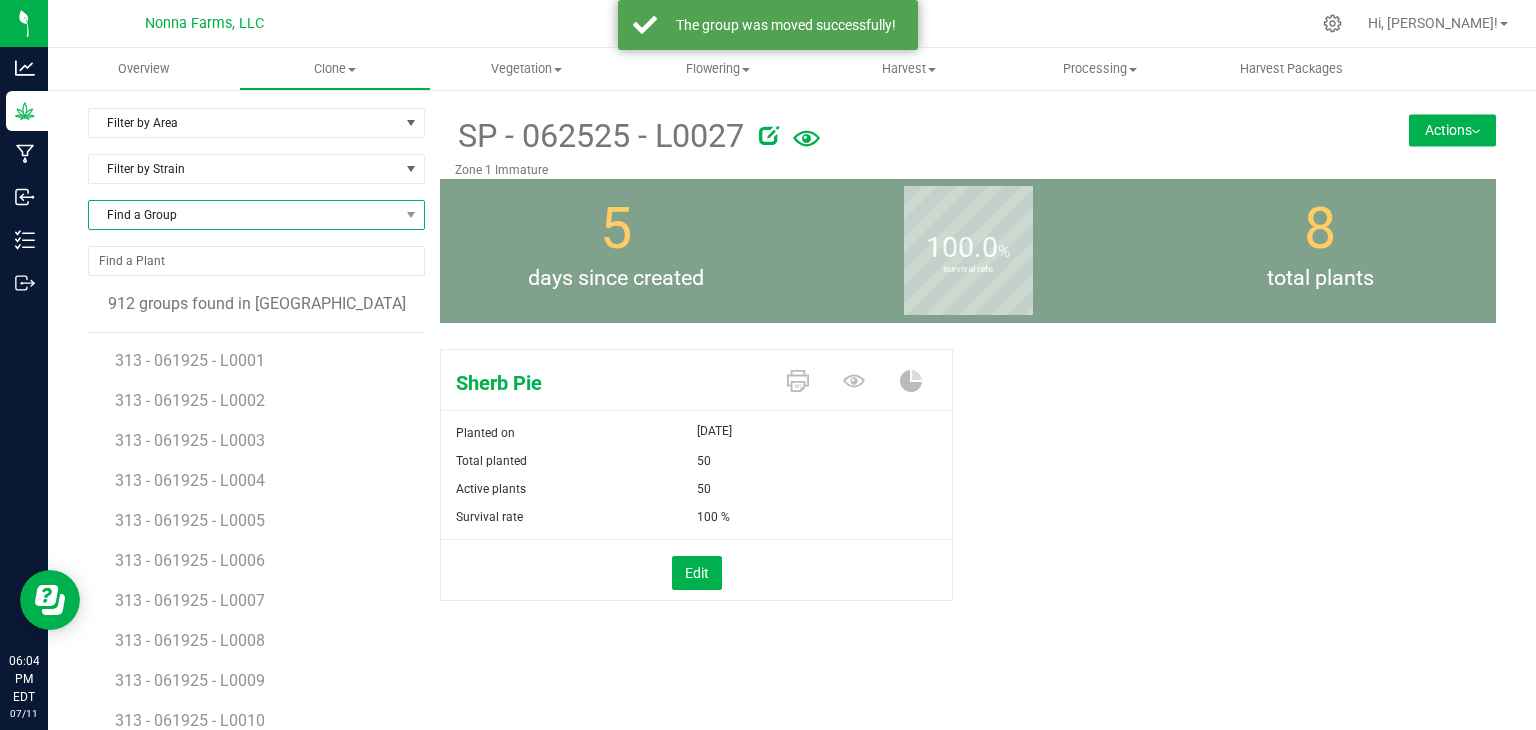 click on "Find a Group" at bounding box center (244, 215) 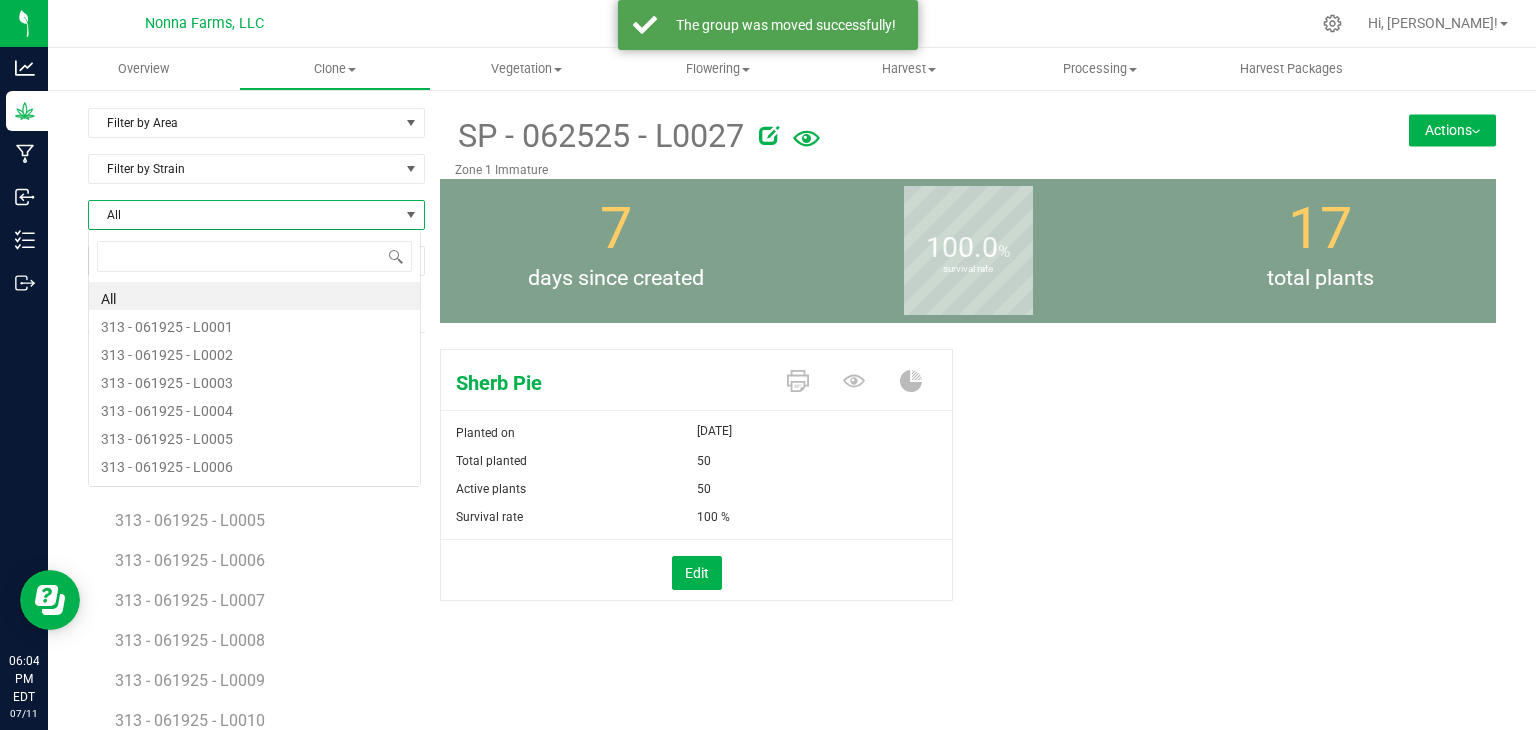 scroll, scrollTop: 99970, scrollLeft: 99666, axis: both 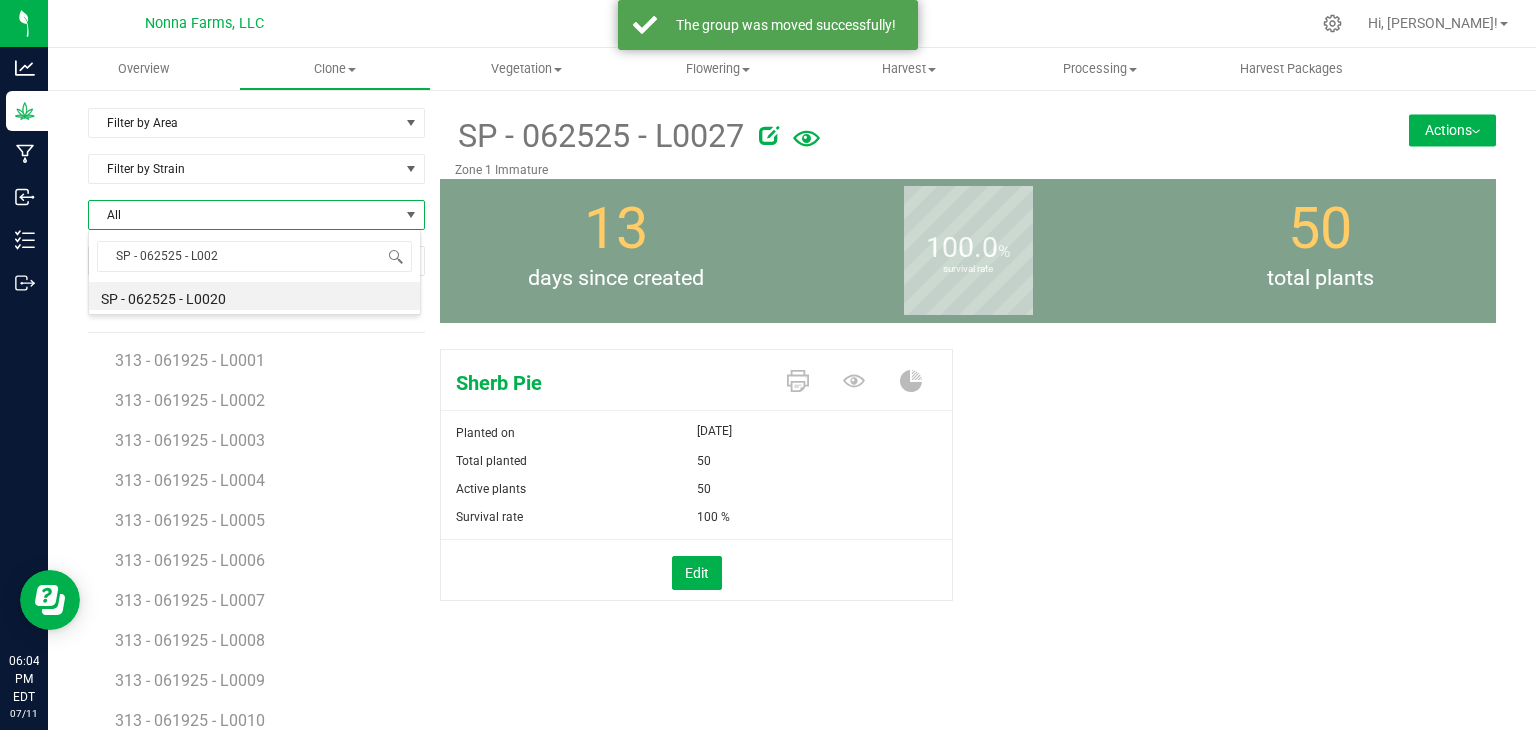 type on "SP - 062525 - L0028" 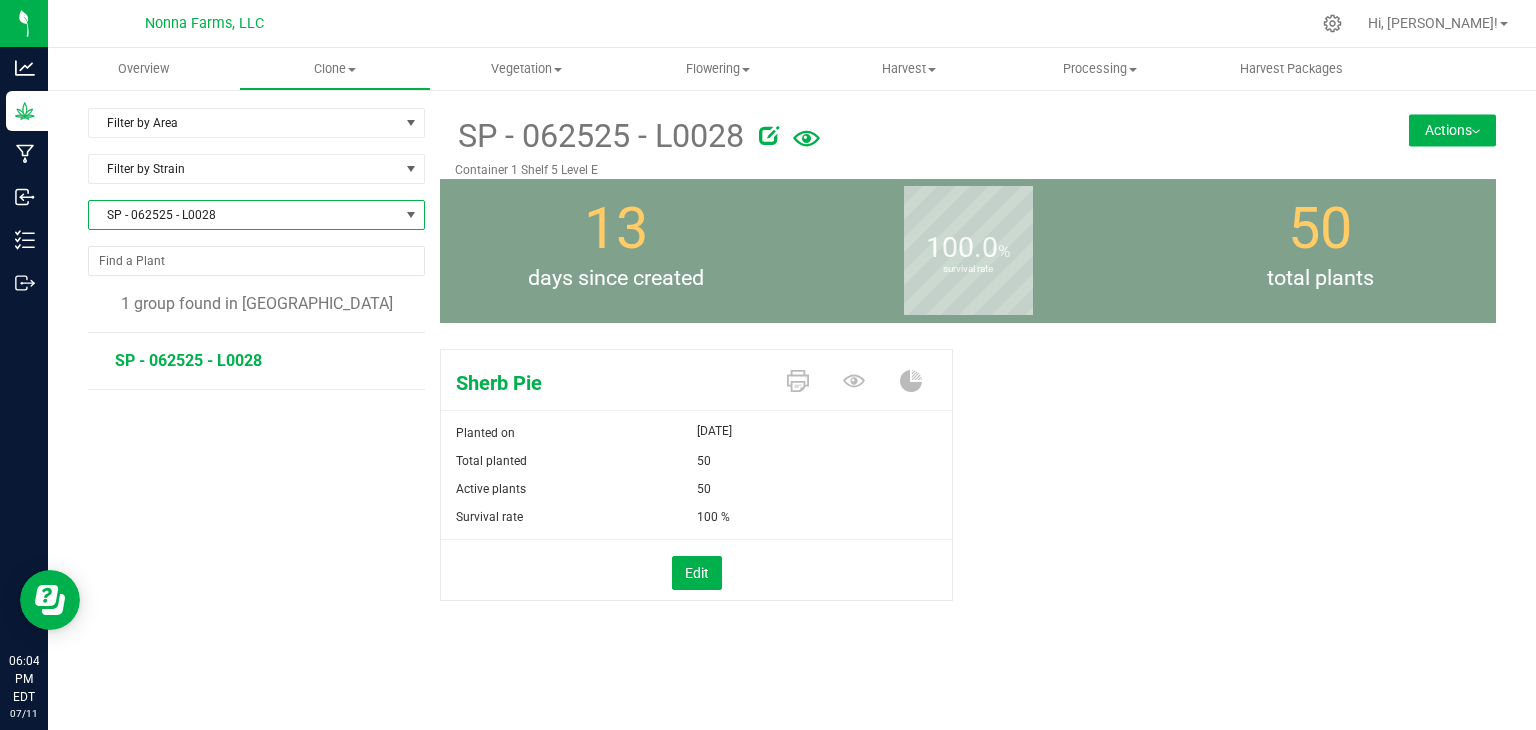 click on "Actions" at bounding box center [1452, 130] 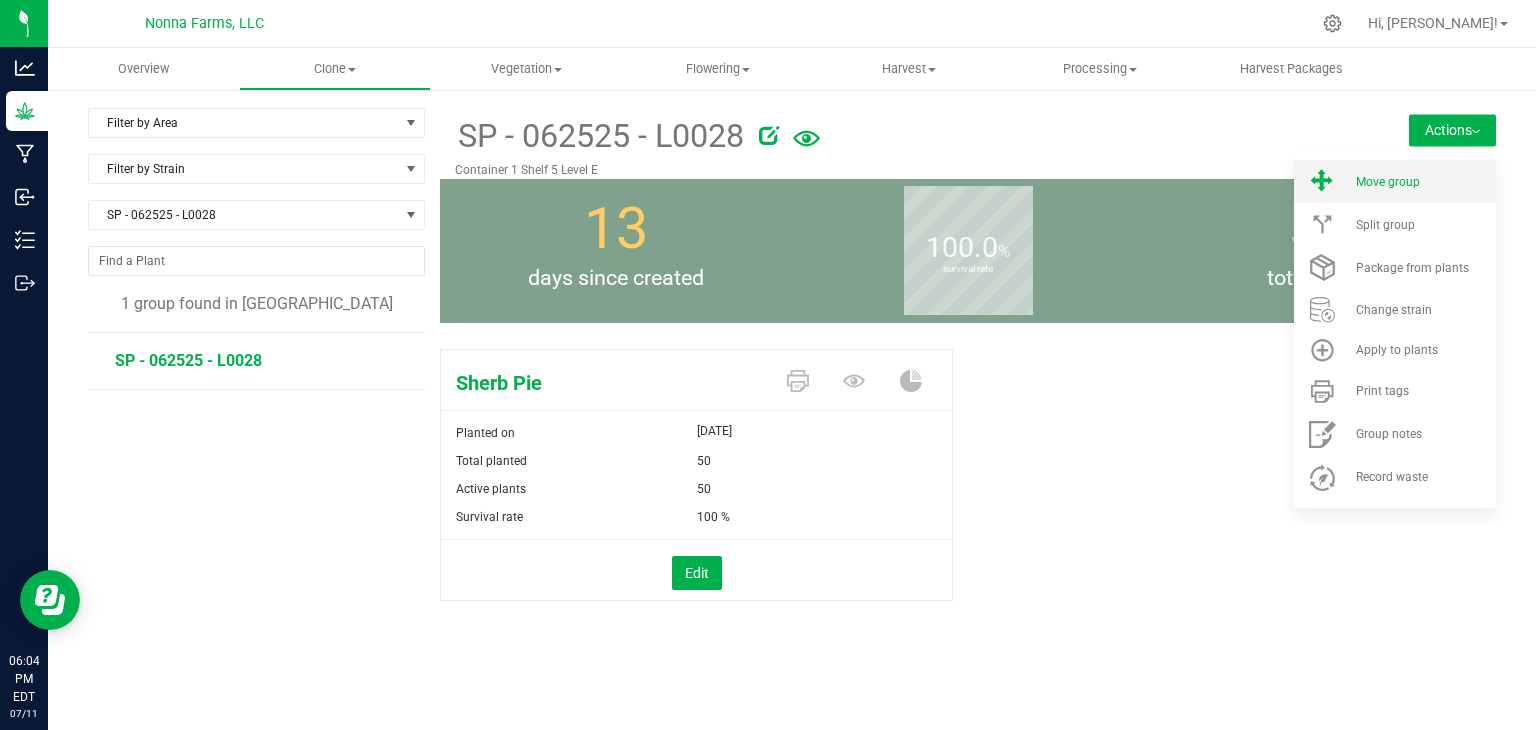 click on "Move group" at bounding box center [1388, 182] 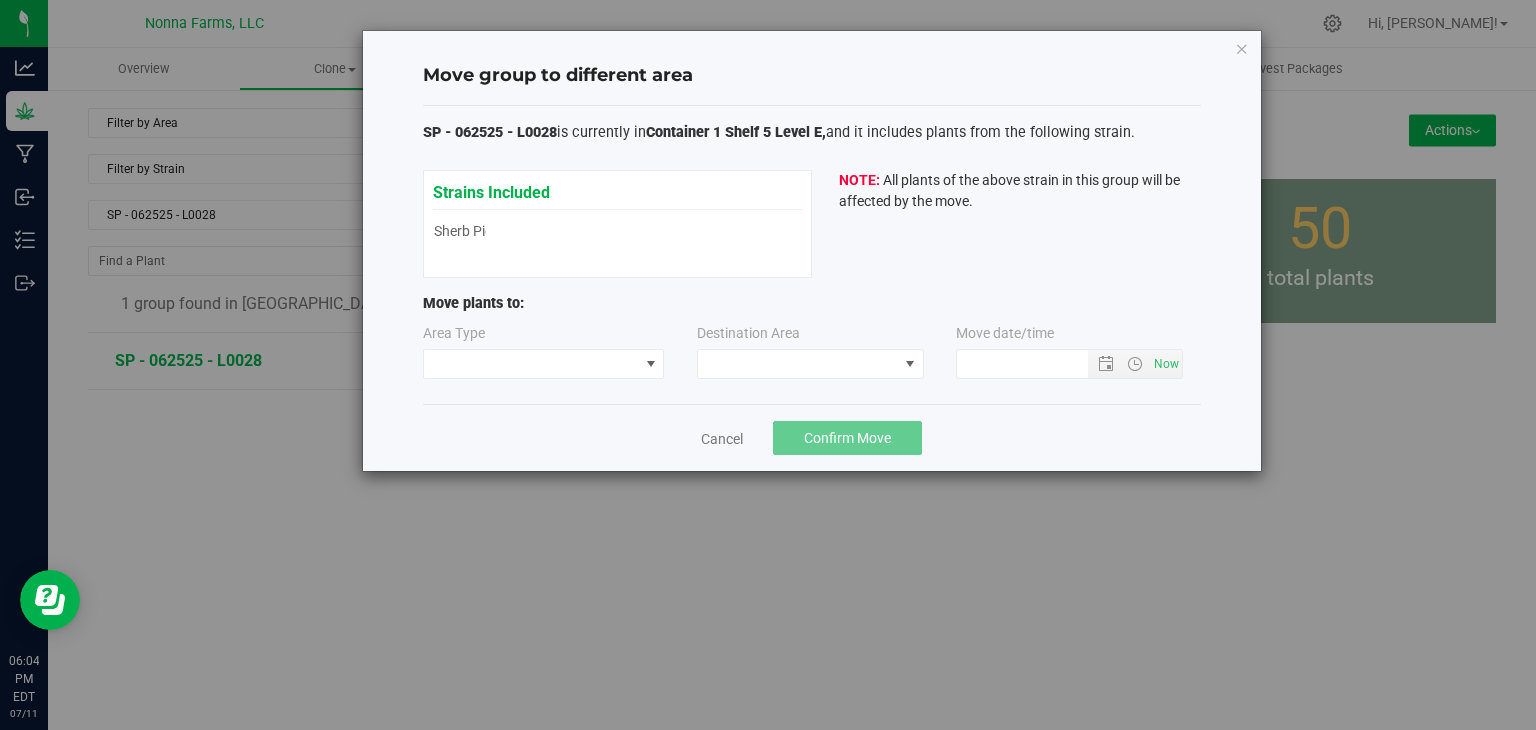 type on "[DATE] 6:04 PM" 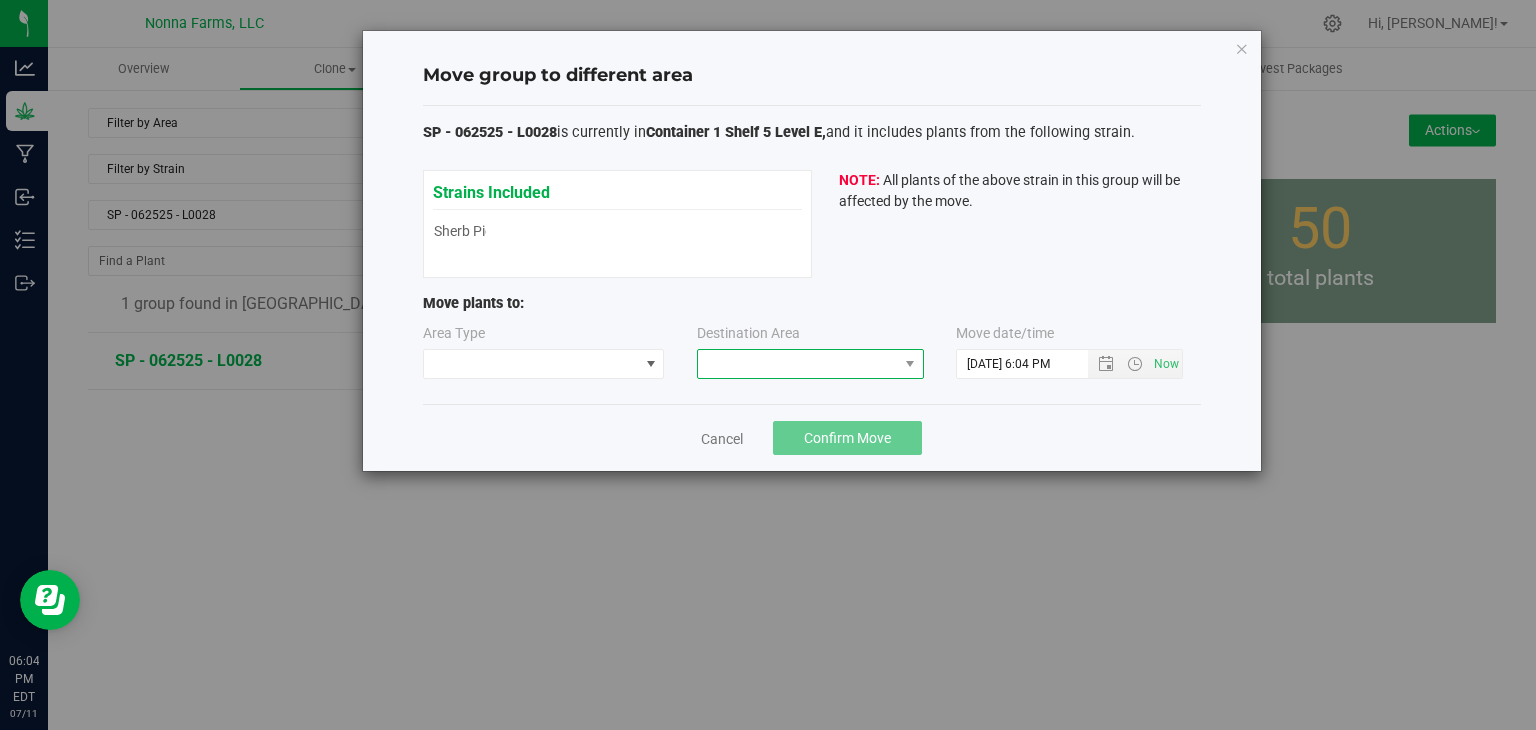 click at bounding box center [798, 364] 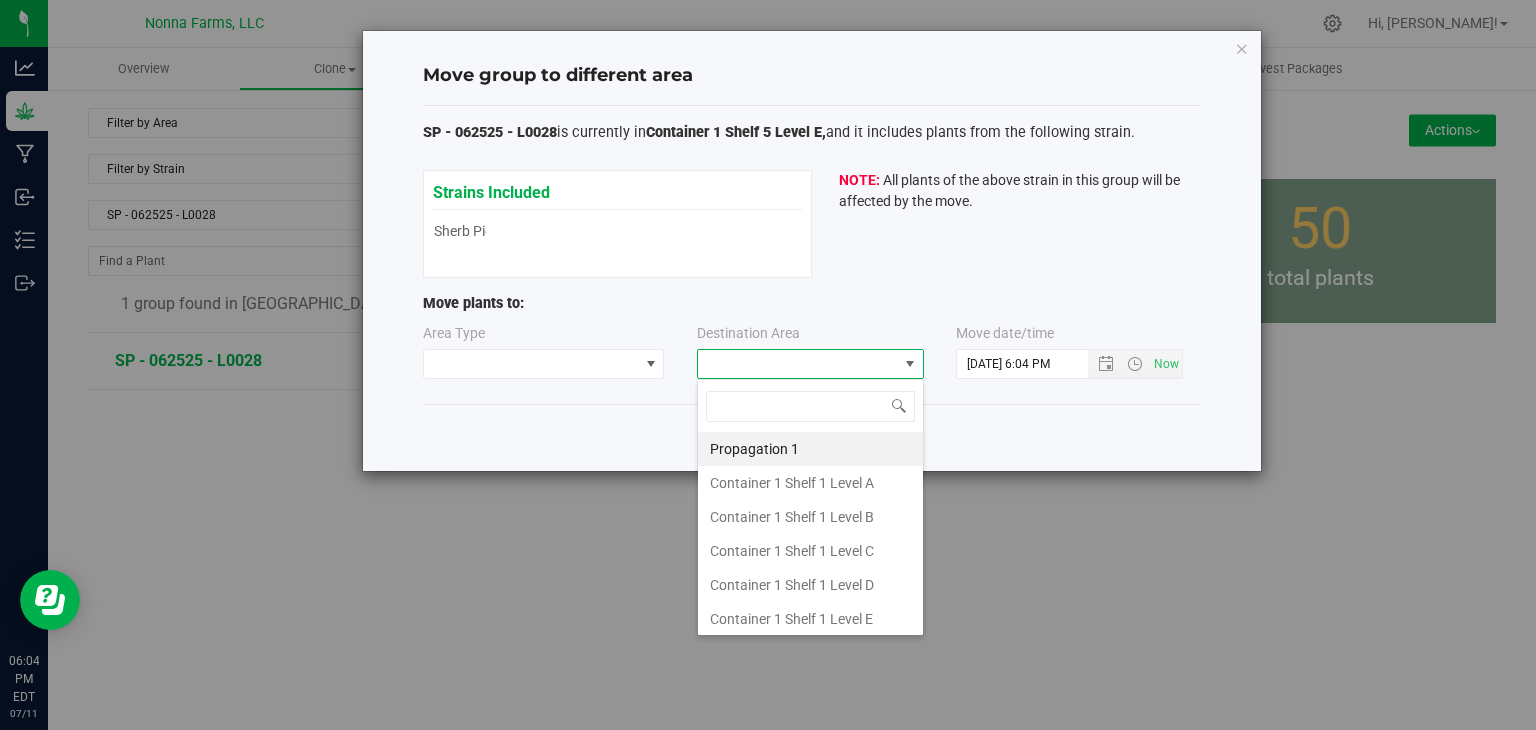 scroll, scrollTop: 99970, scrollLeft: 99772, axis: both 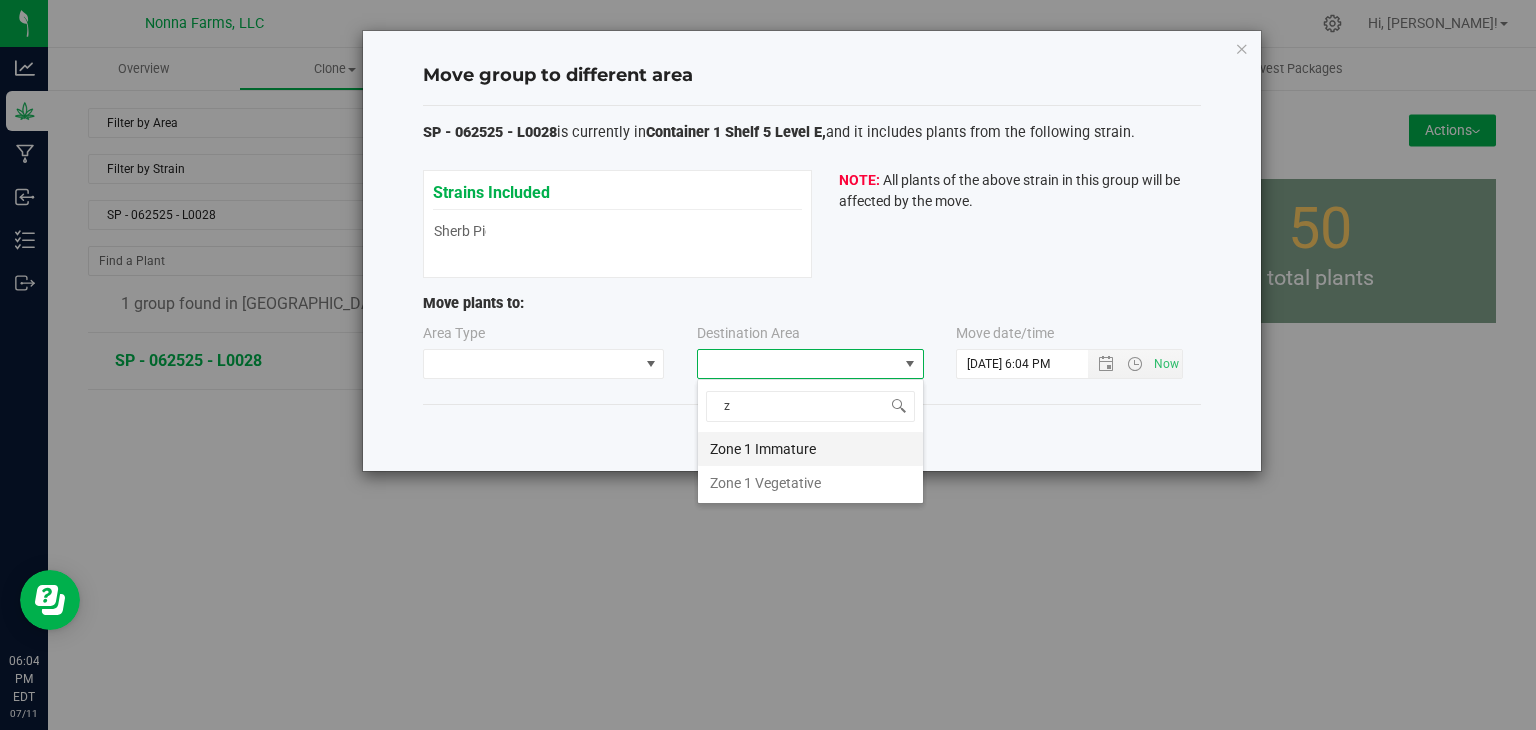 click on "Zone 1 Immature" at bounding box center [810, 449] 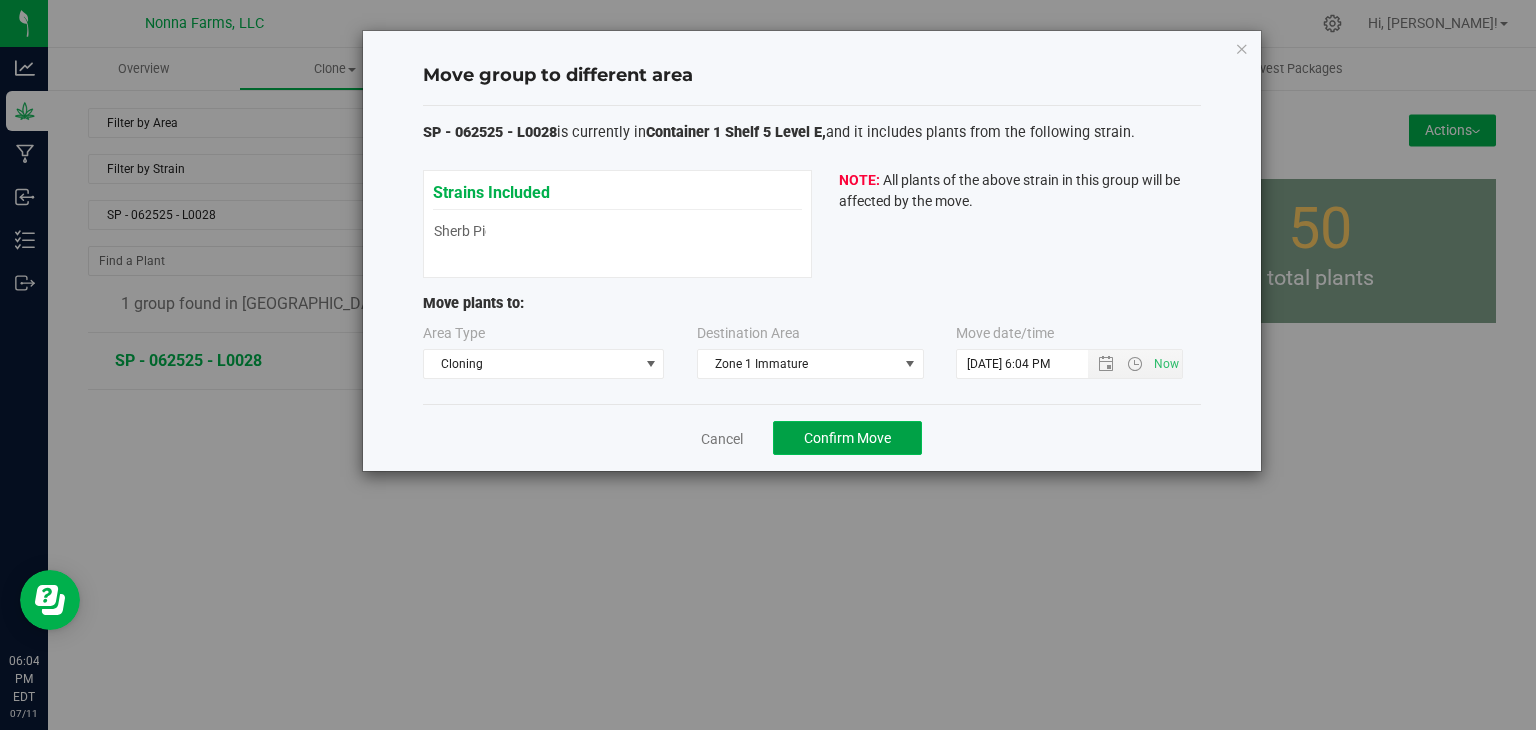 click on "Confirm Move" 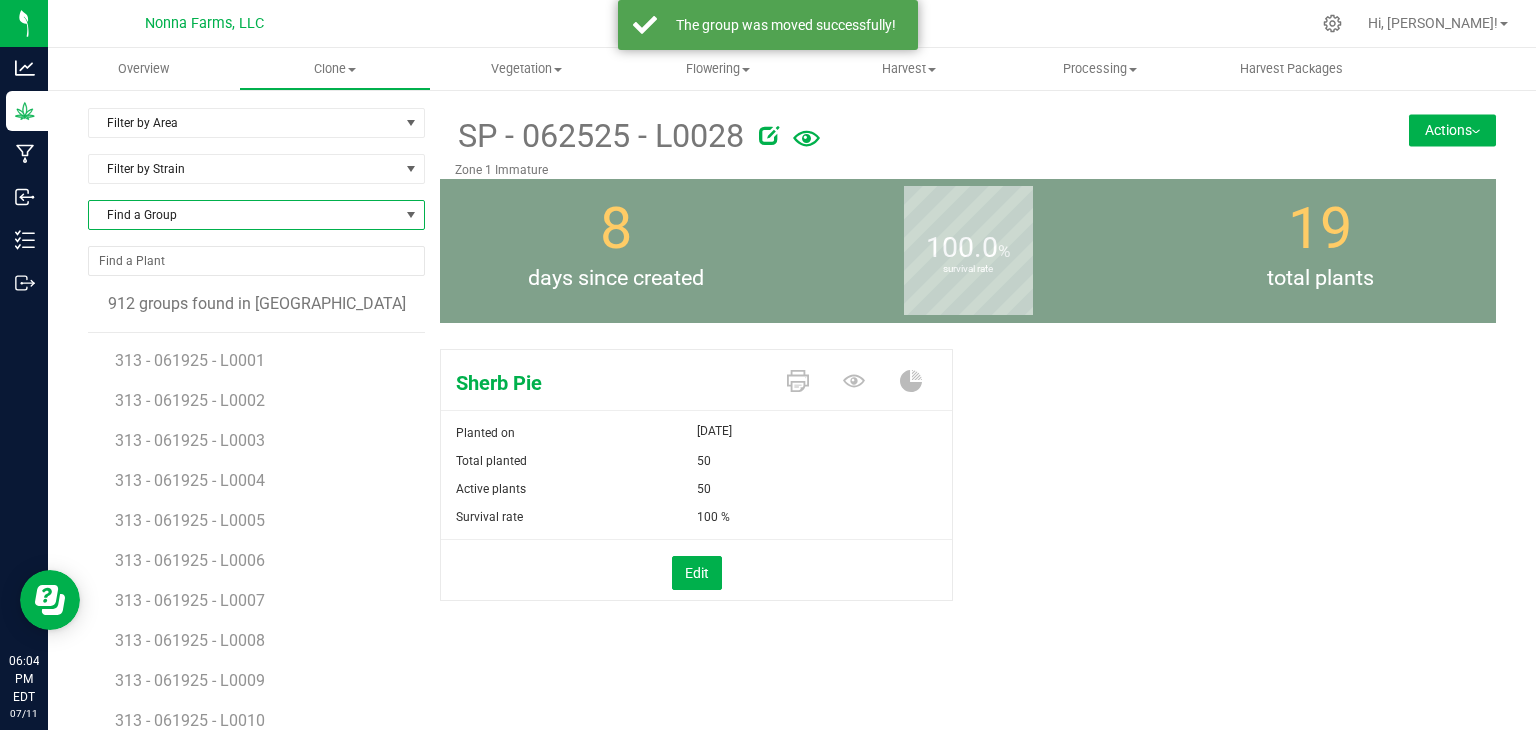 click on "Find a Group" at bounding box center [244, 215] 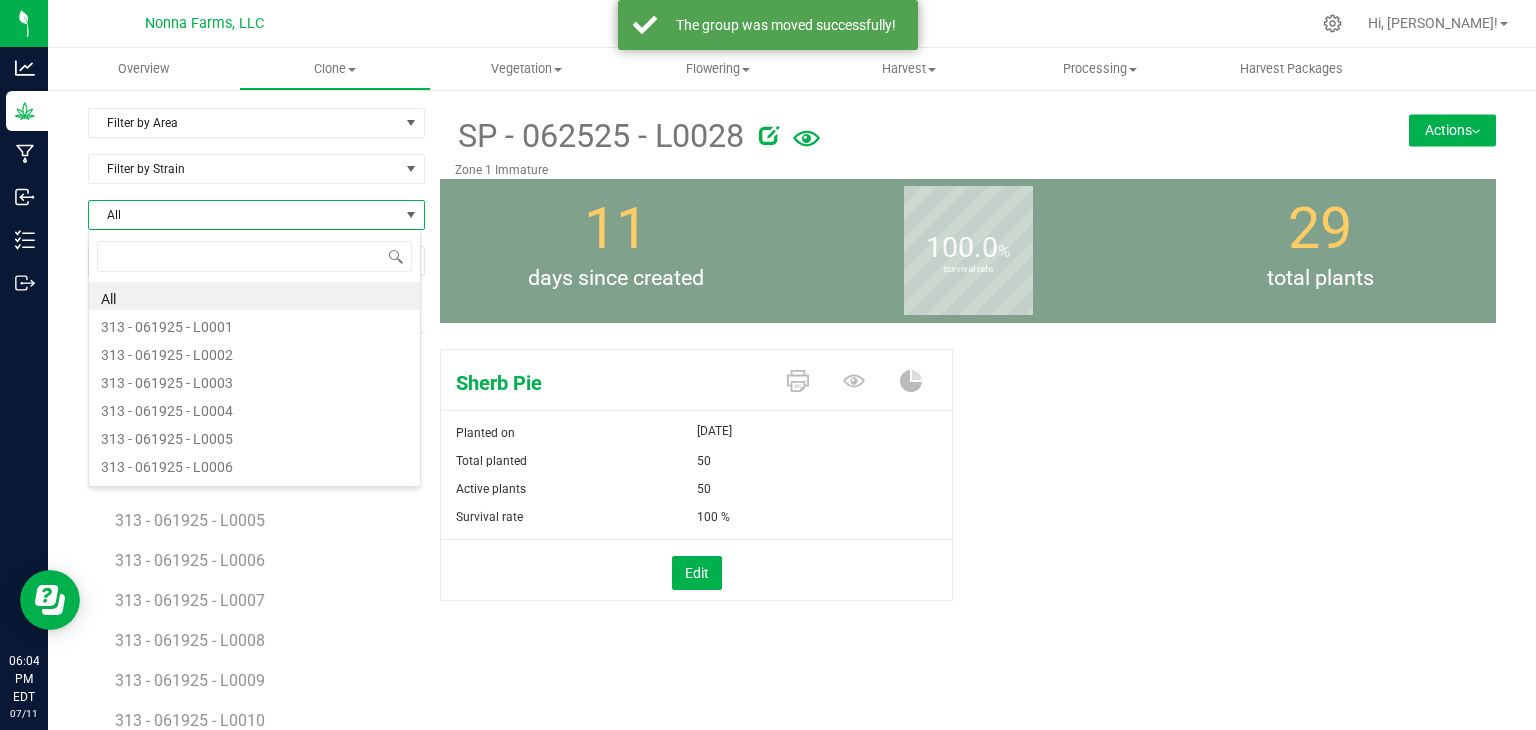 scroll, scrollTop: 99970, scrollLeft: 99666, axis: both 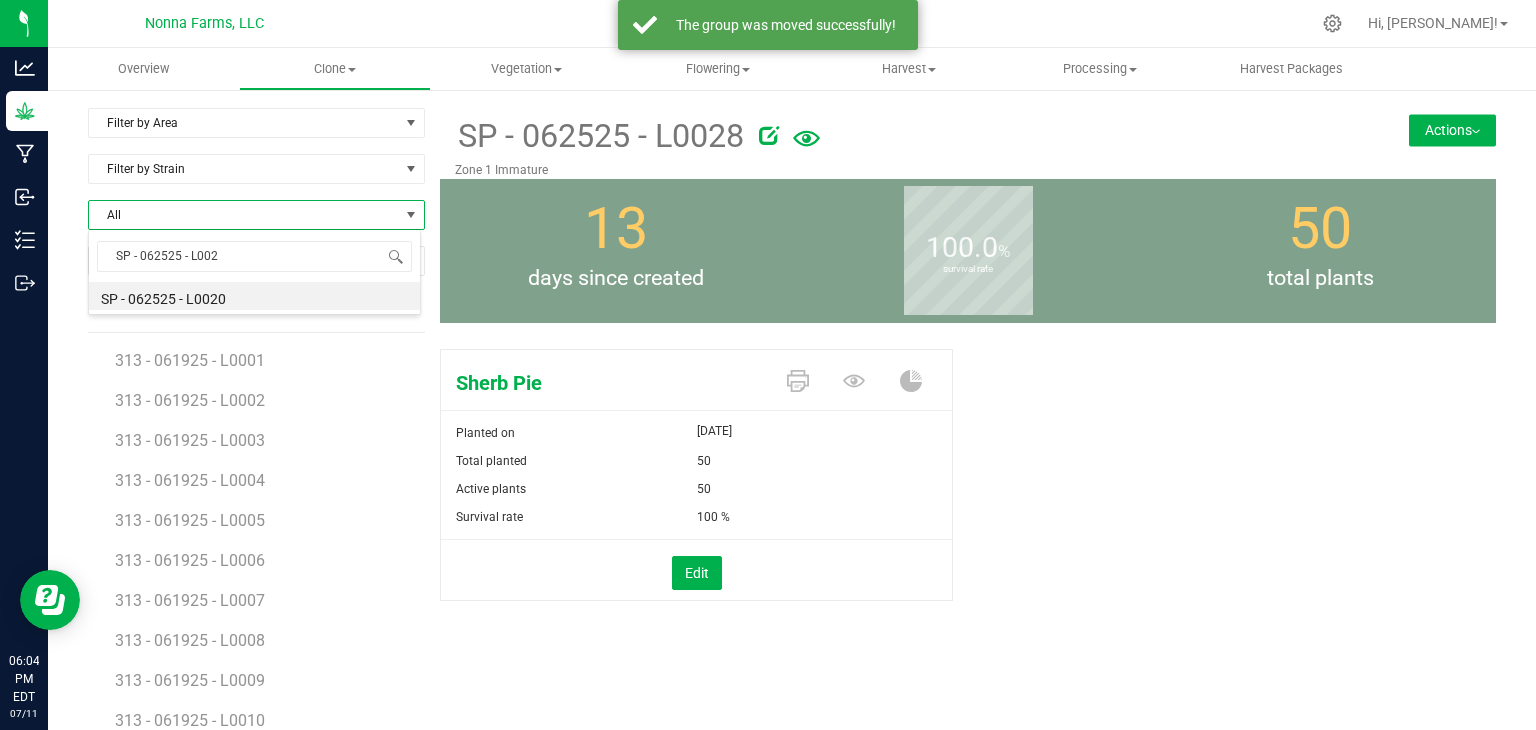 type on "SP - 062525 - L0029" 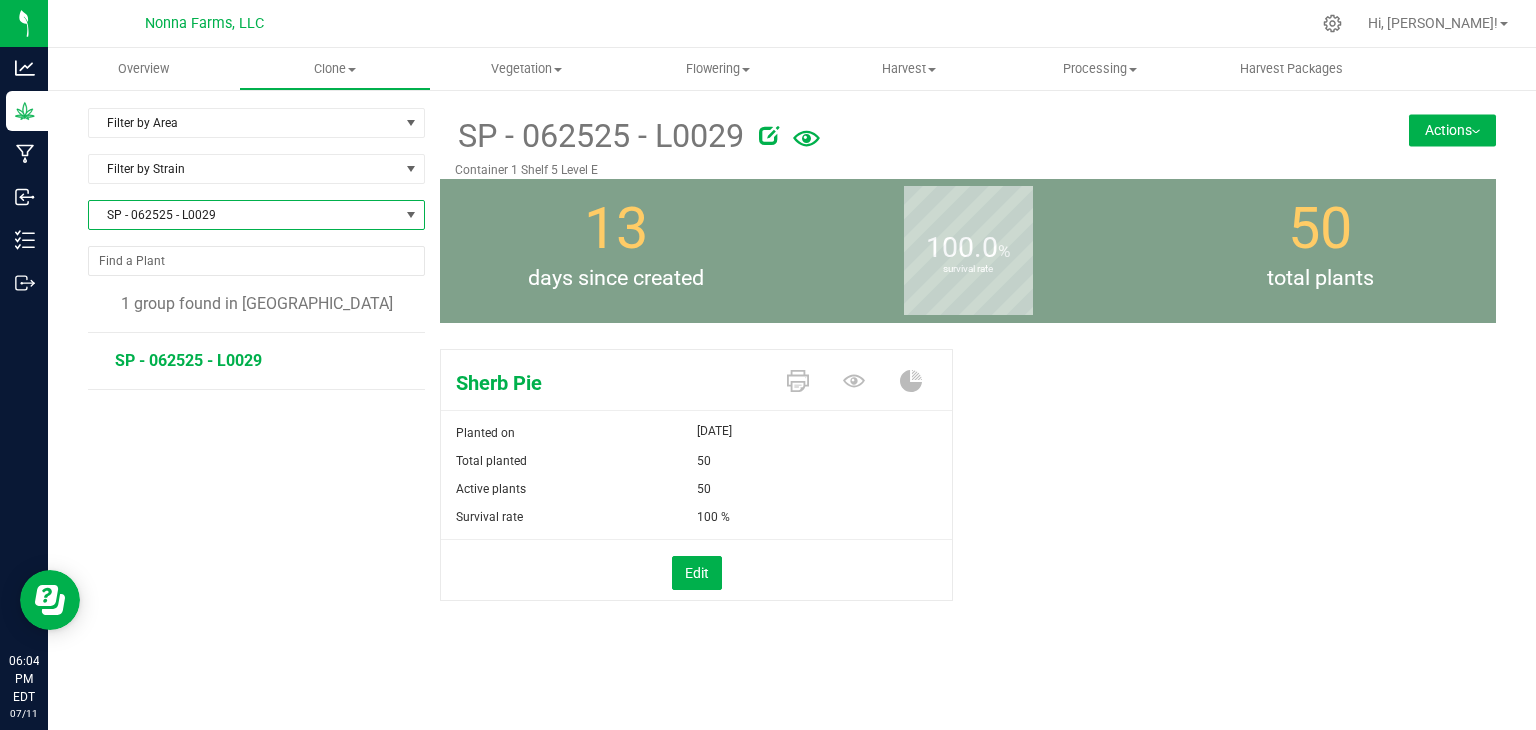 click on "Actions" at bounding box center (1452, 130) 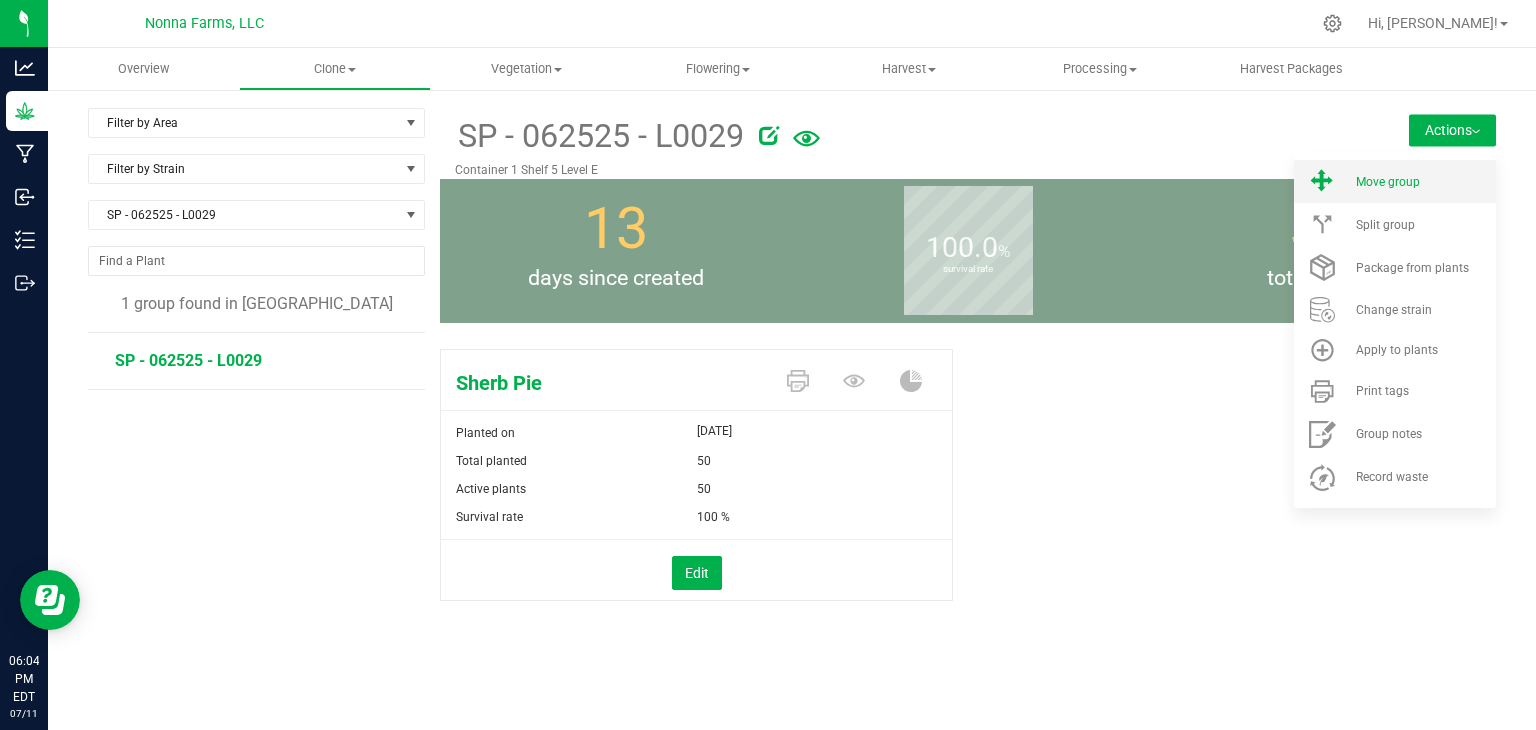 click on "Move group" at bounding box center [1388, 182] 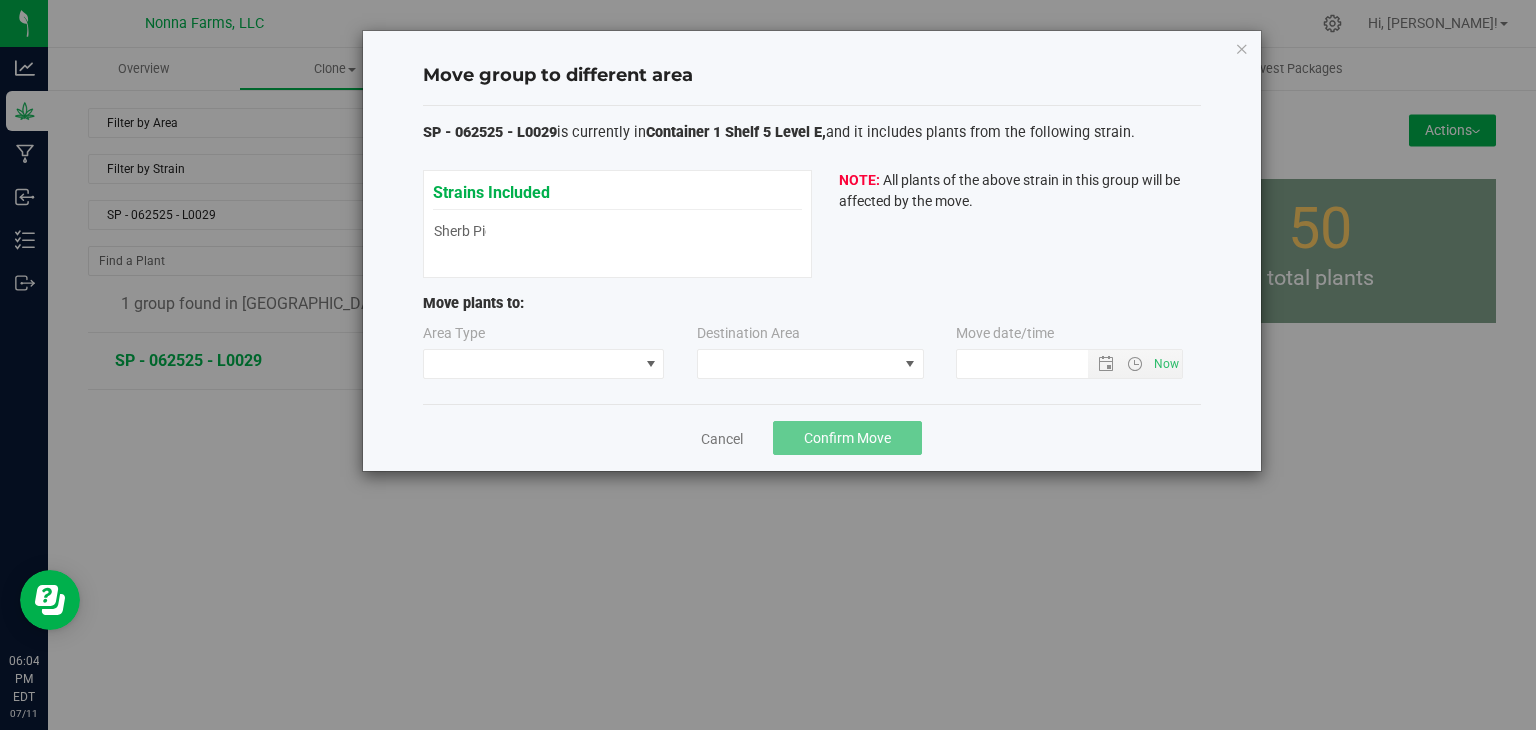 type on "[DATE] 6:04 PM" 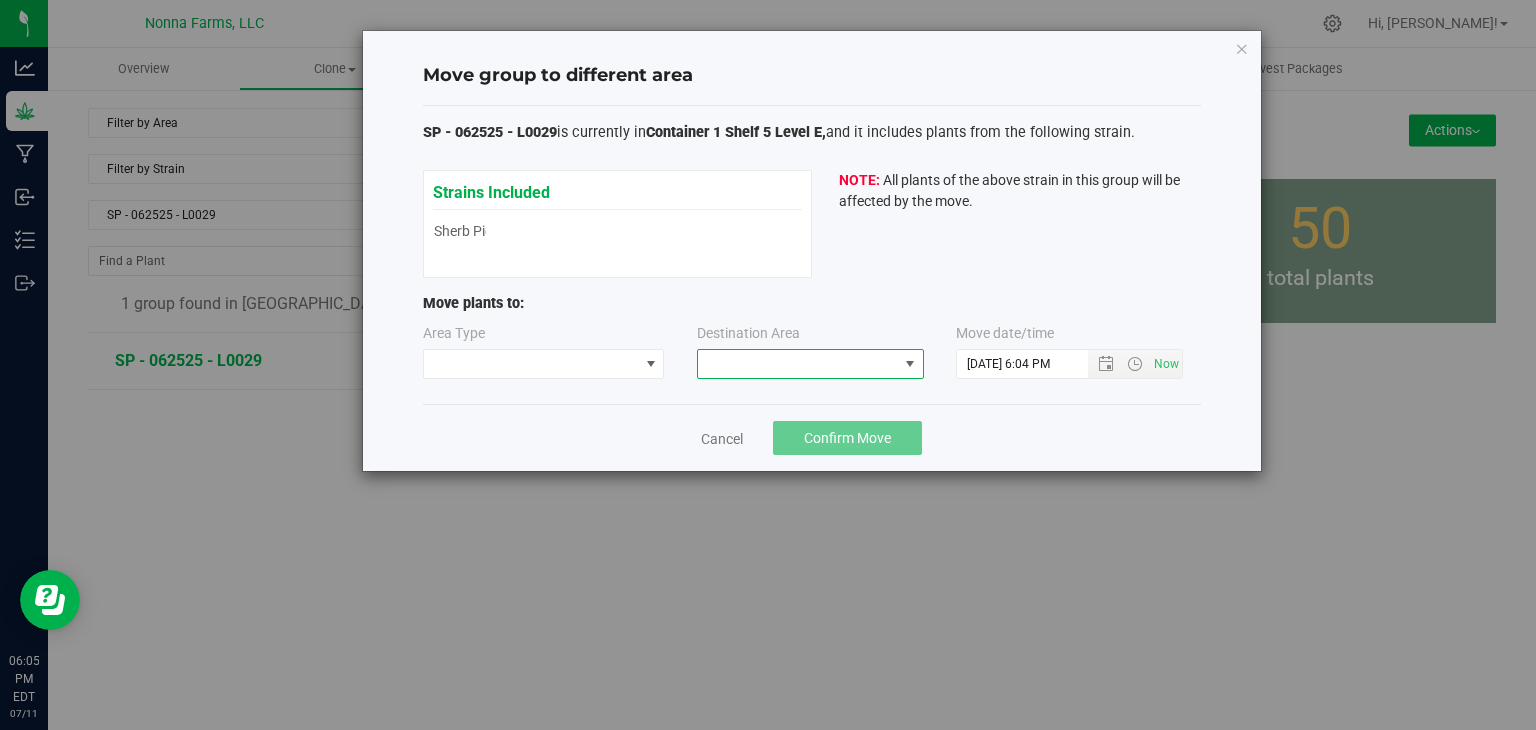 click at bounding box center (798, 364) 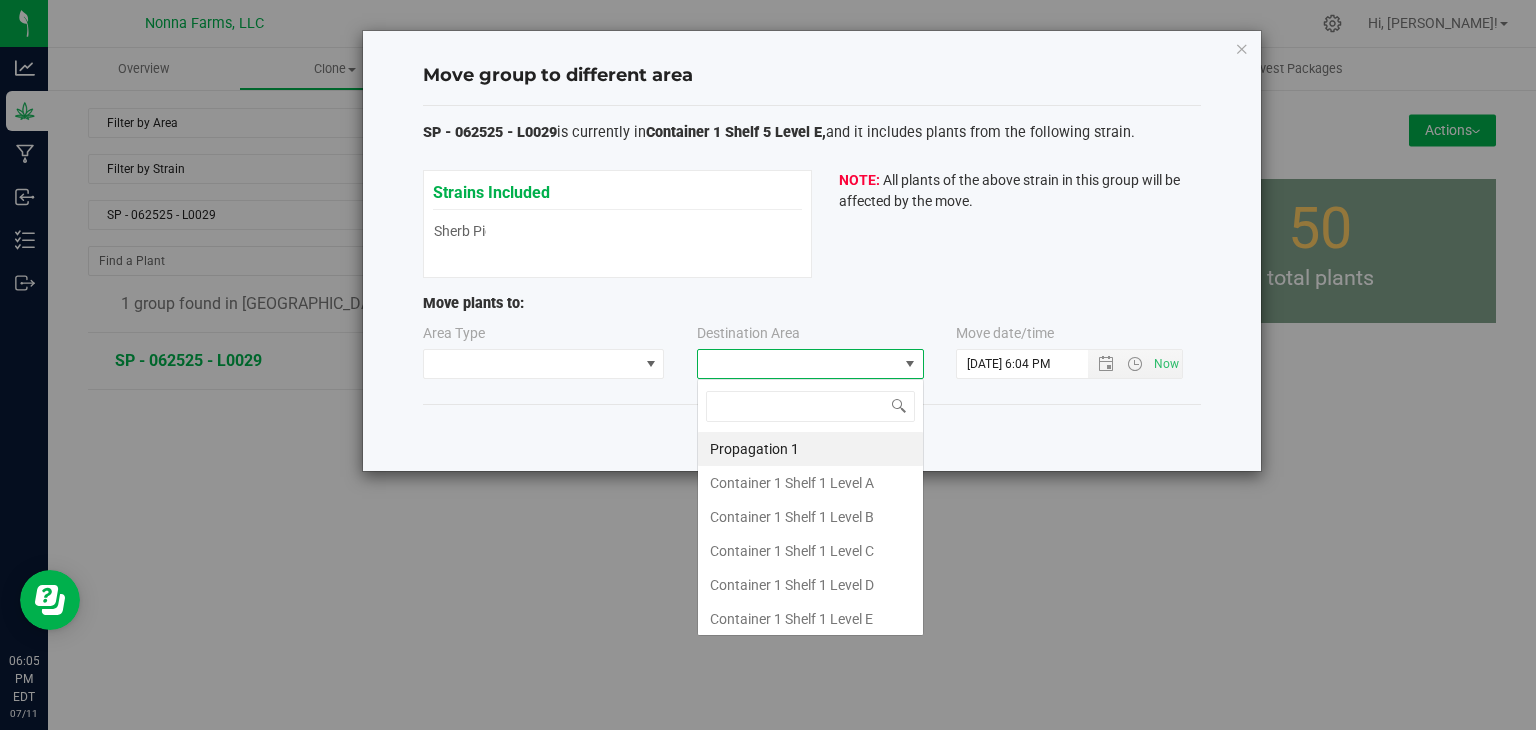 type on "z" 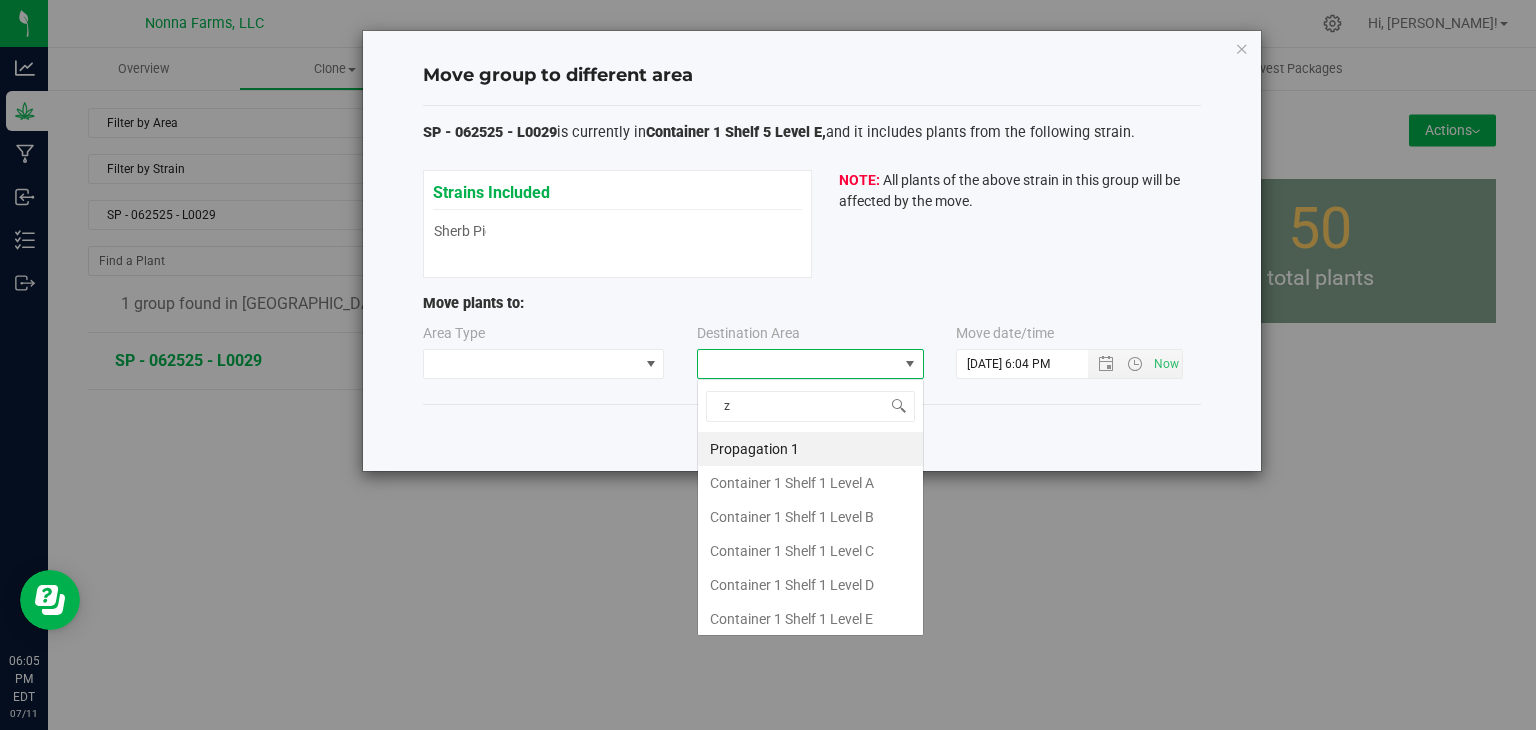 scroll, scrollTop: 99970, scrollLeft: 99772, axis: both 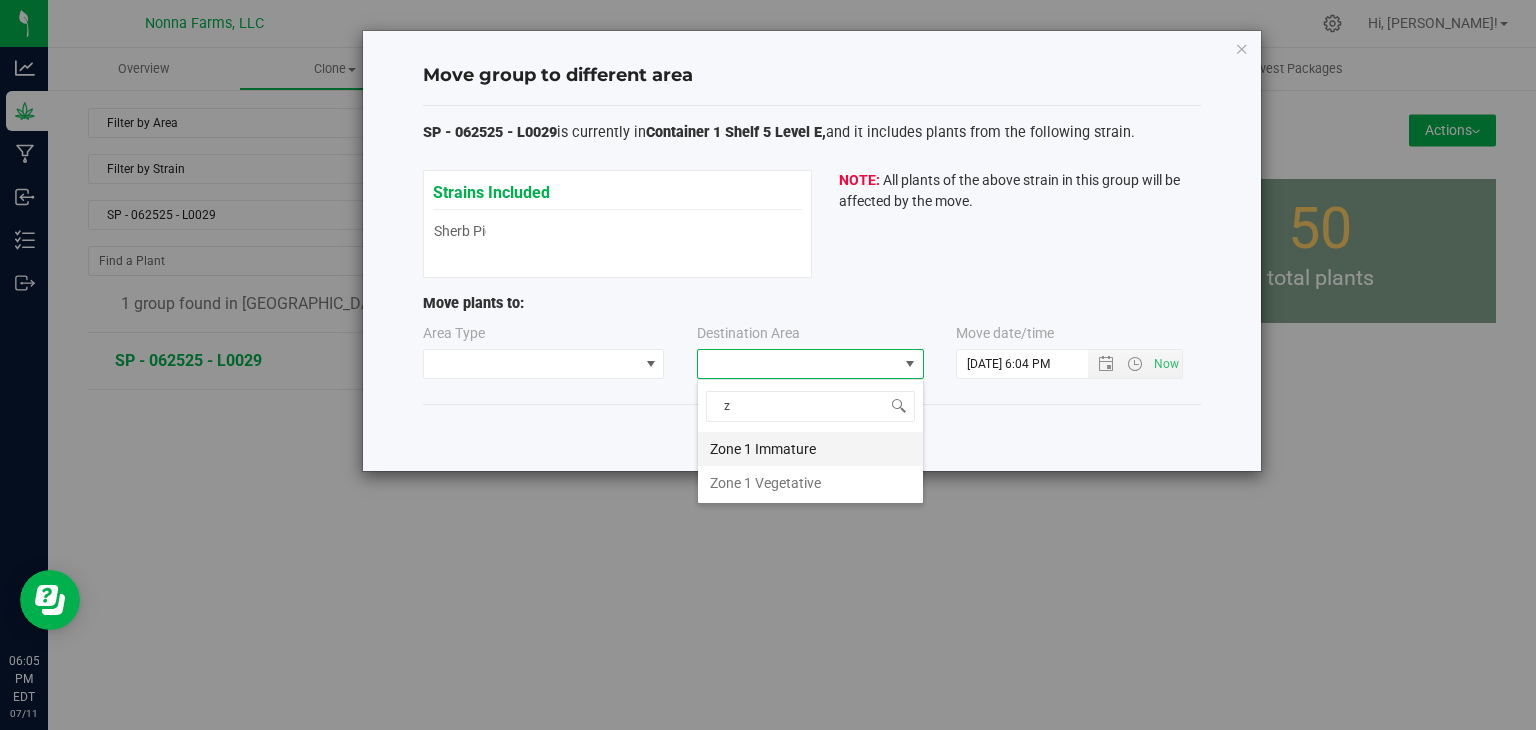 click on "Zone 1 Immature" at bounding box center [810, 449] 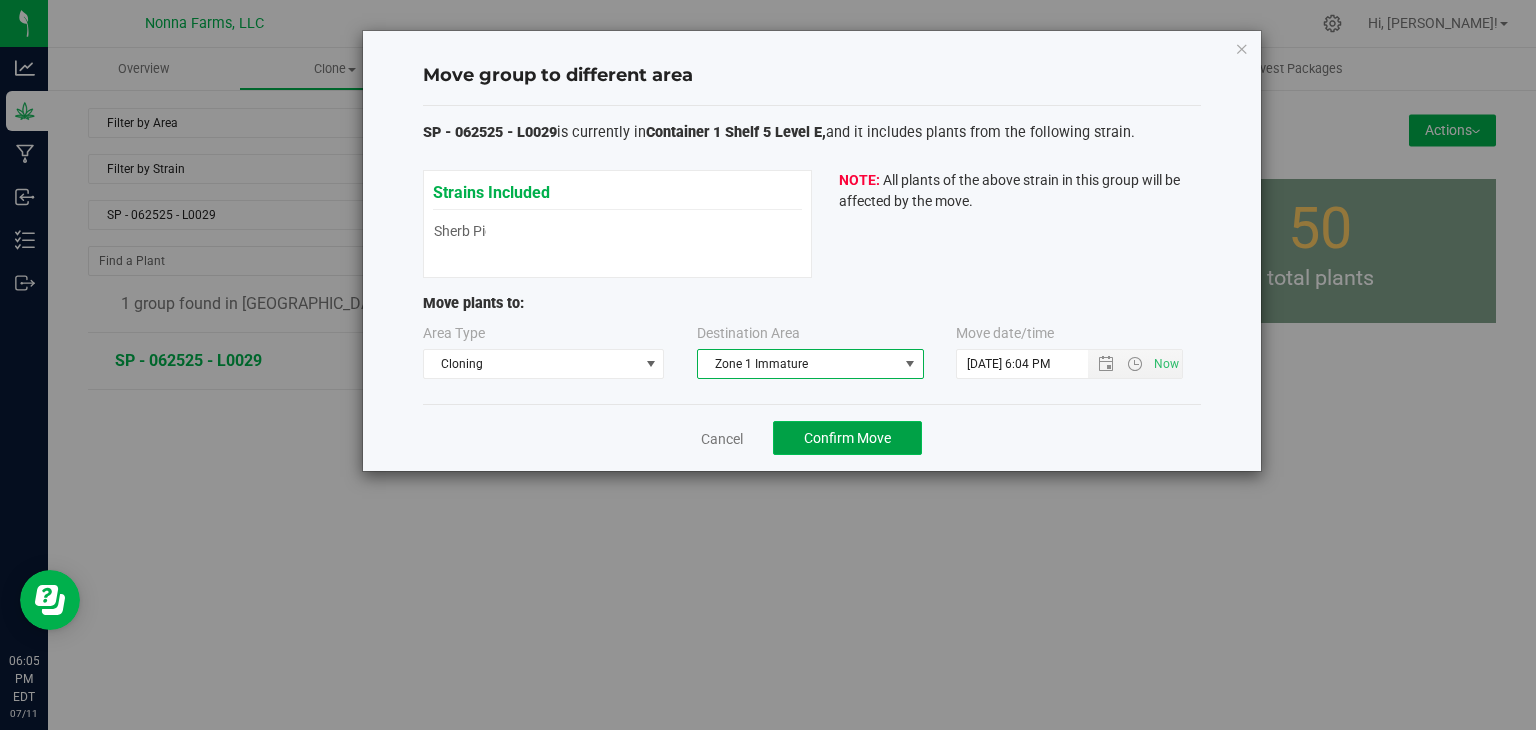 click on "Confirm Move" 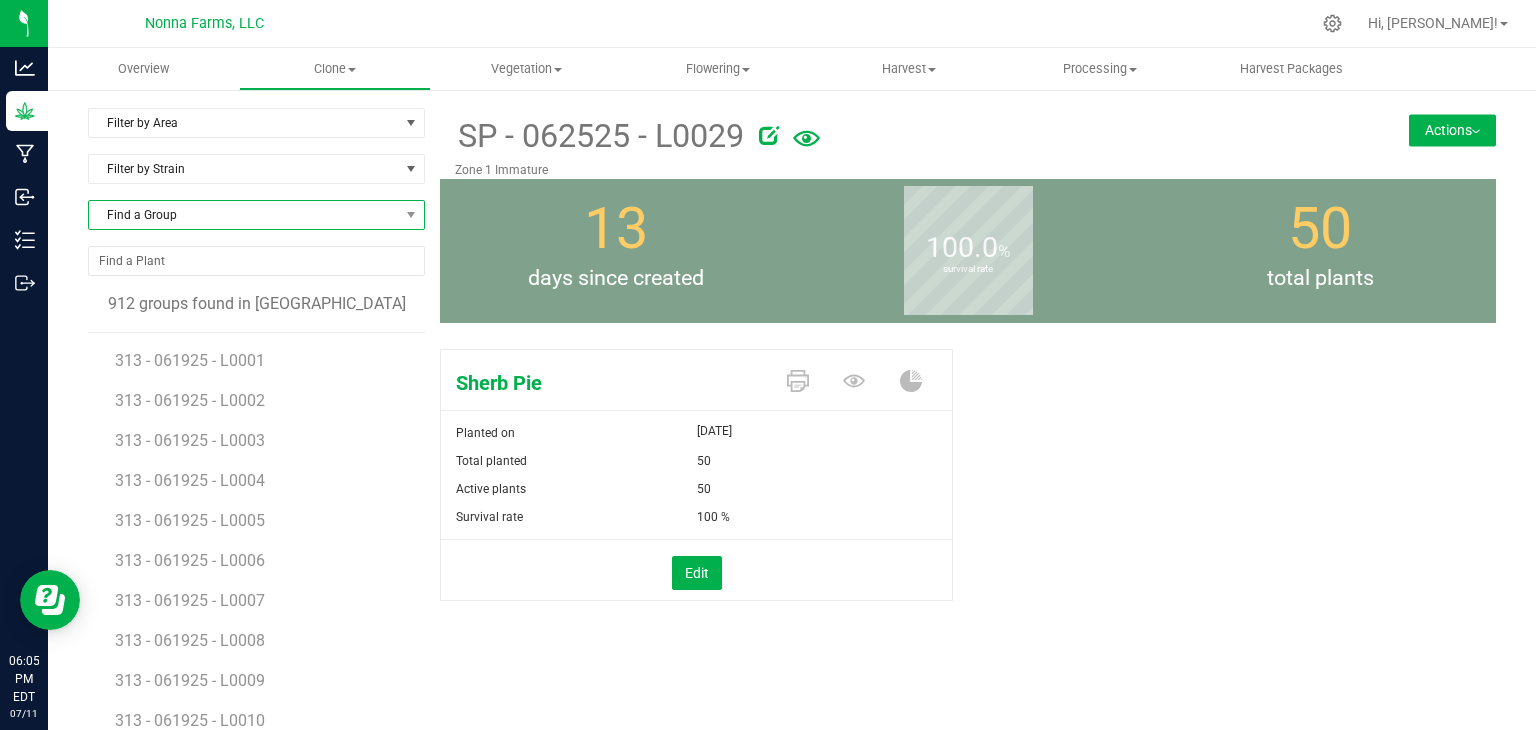 click on "Find a Group" at bounding box center [244, 215] 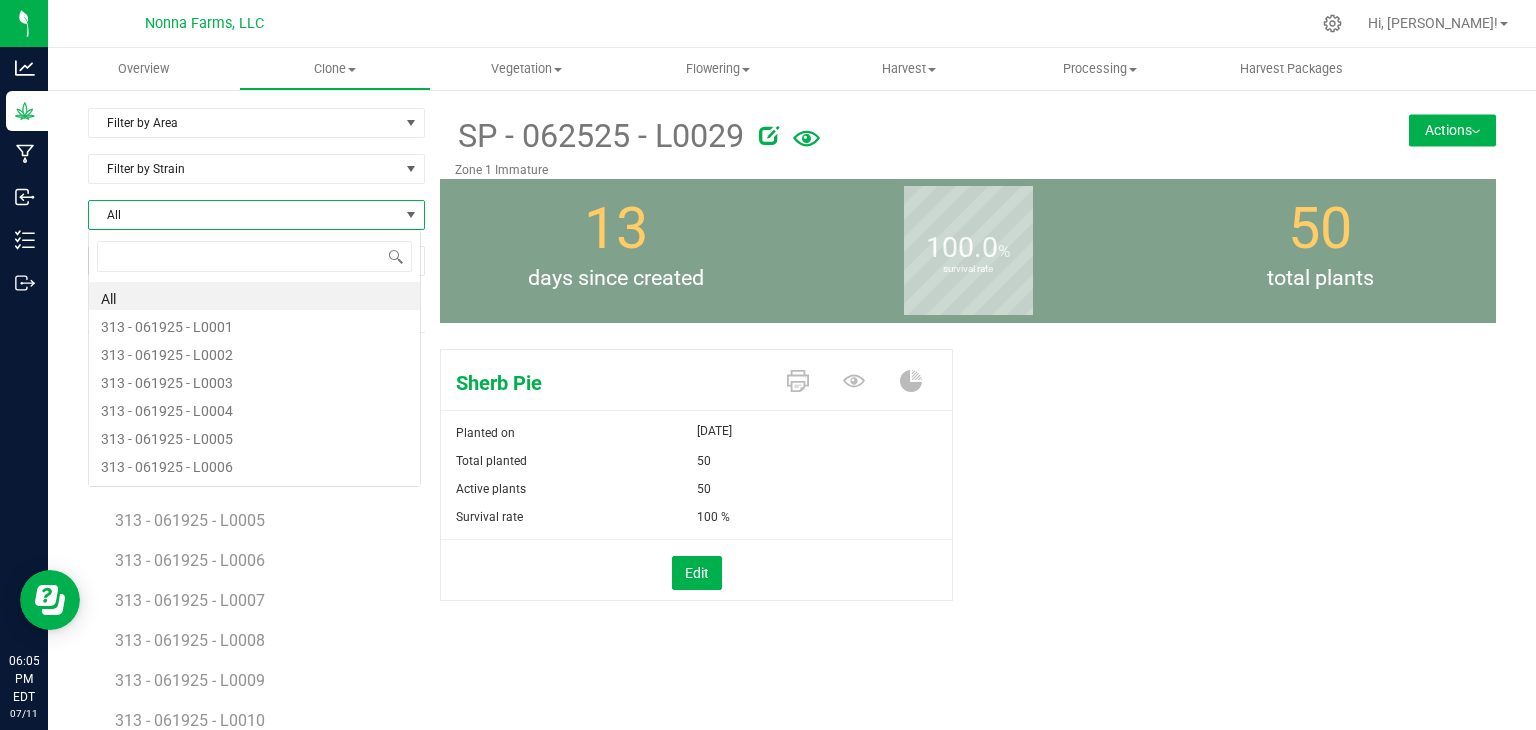 scroll, scrollTop: 99970, scrollLeft: 99666, axis: both 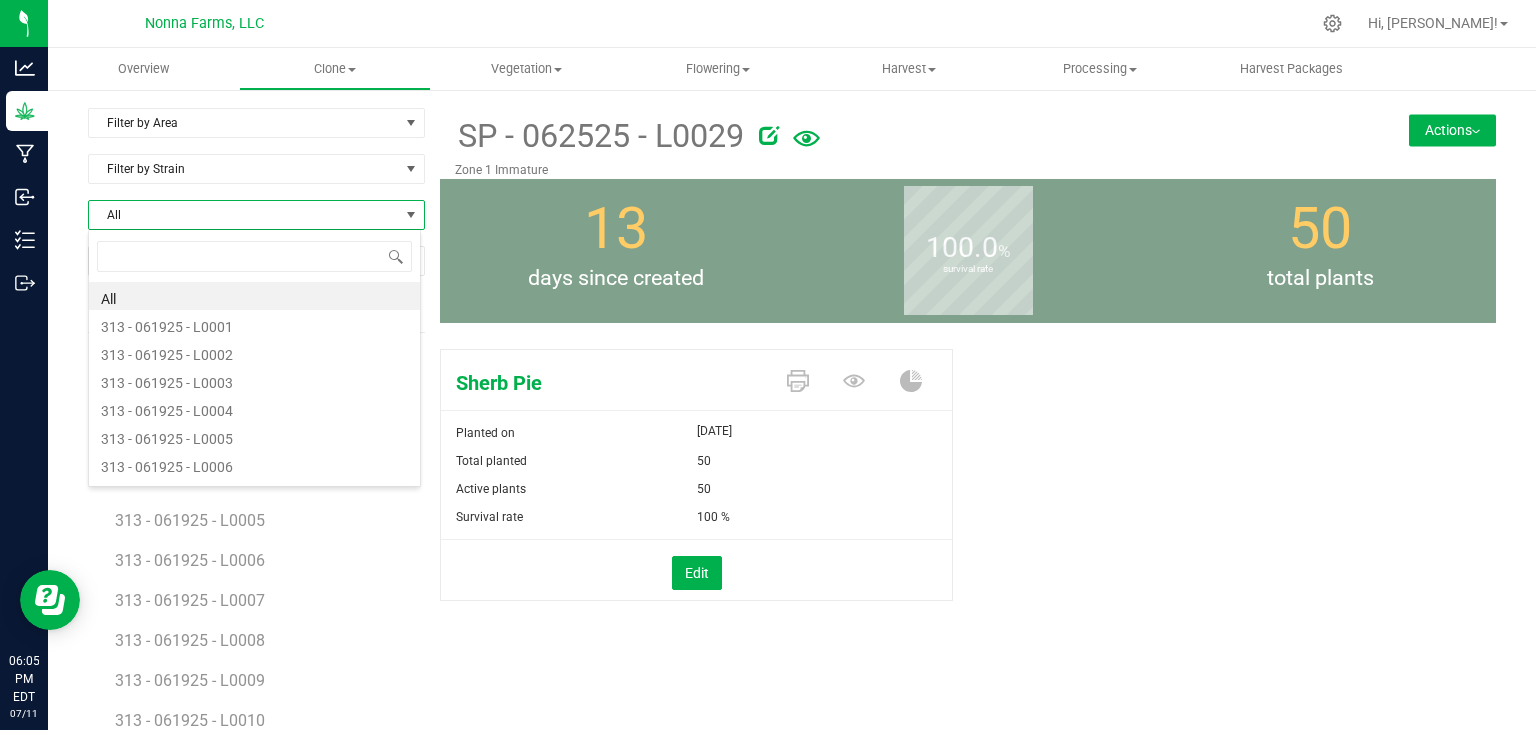 type on "SP - 062525 - L0030" 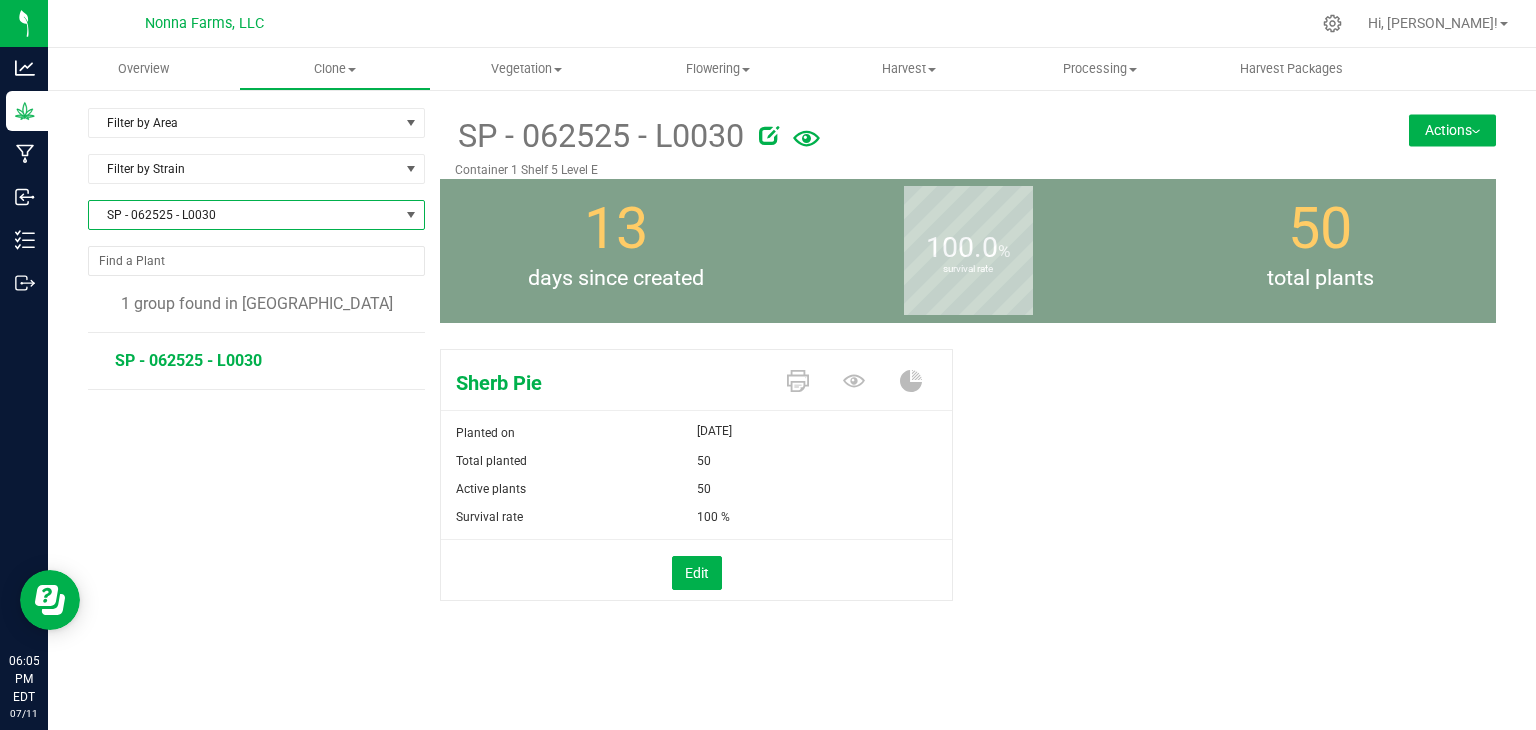 click on "Actions" at bounding box center (1452, 130) 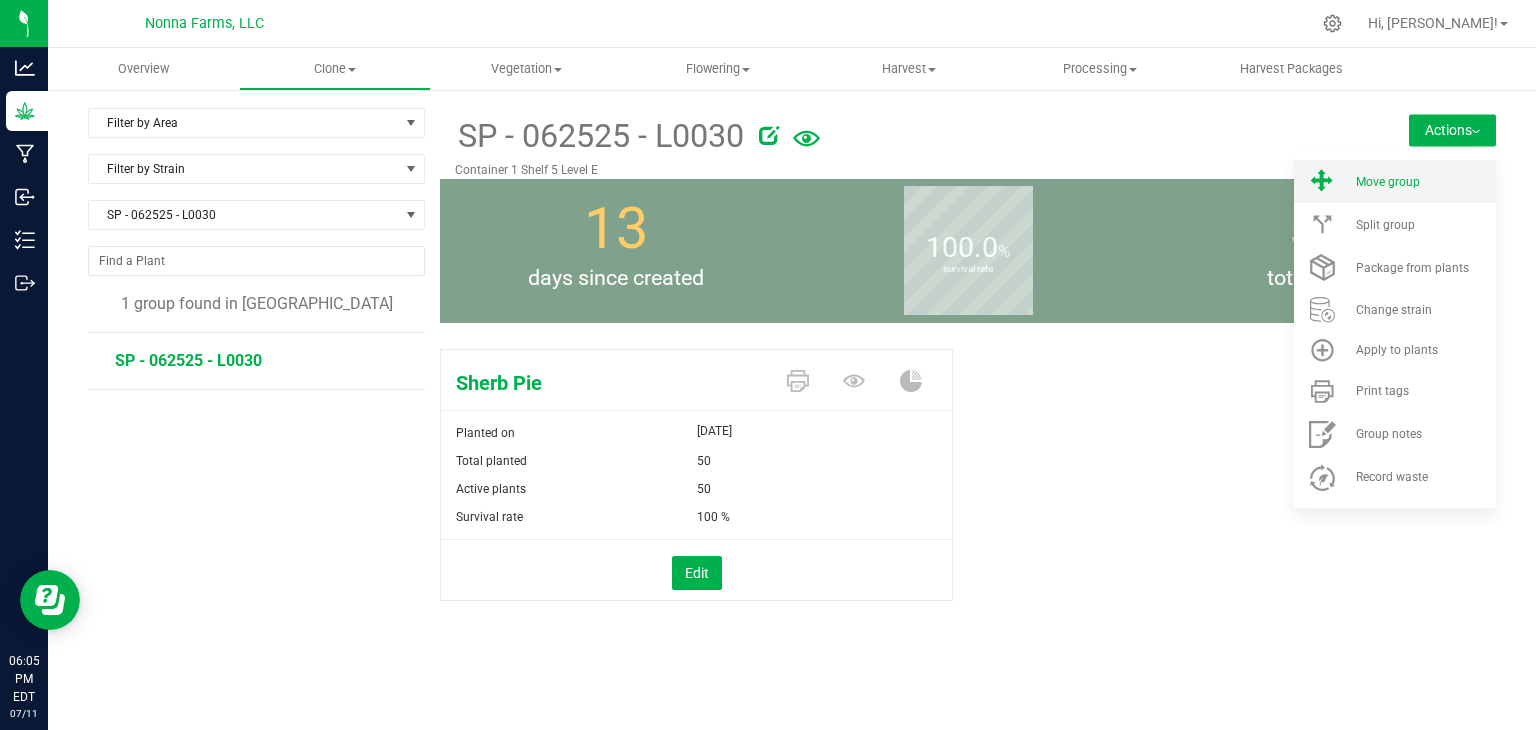 click on "Move group" at bounding box center (1424, 182) 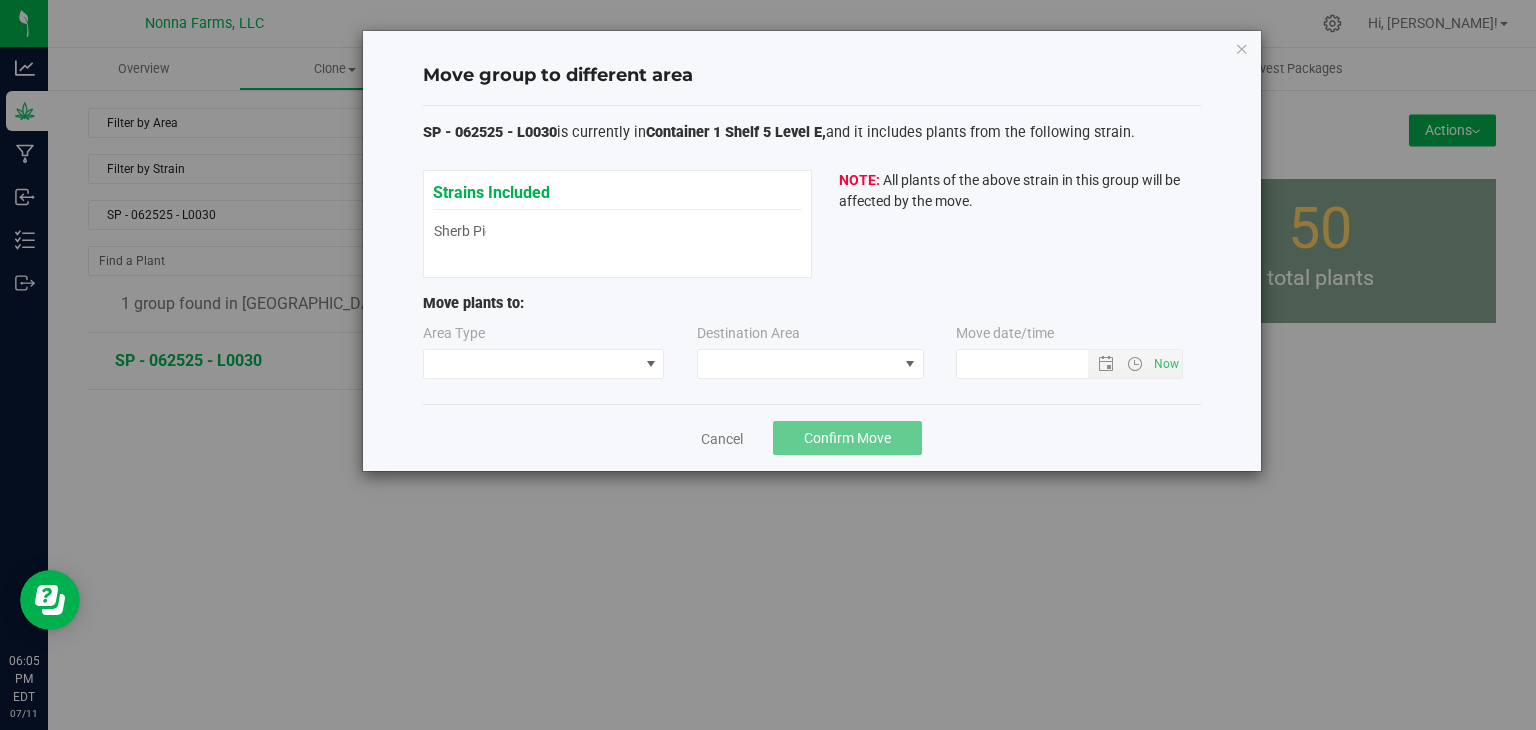 type on "[DATE] 6:05 PM" 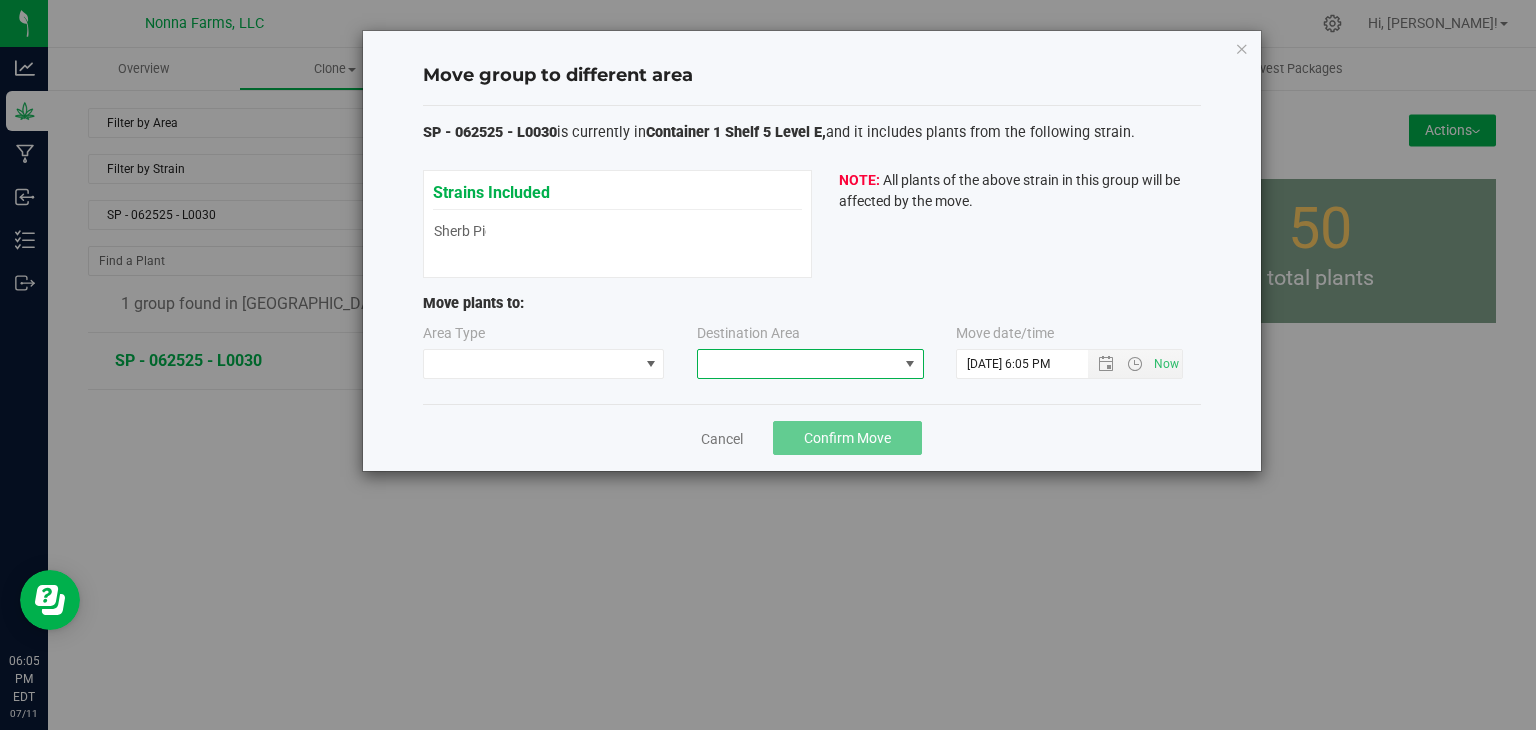 click at bounding box center [798, 364] 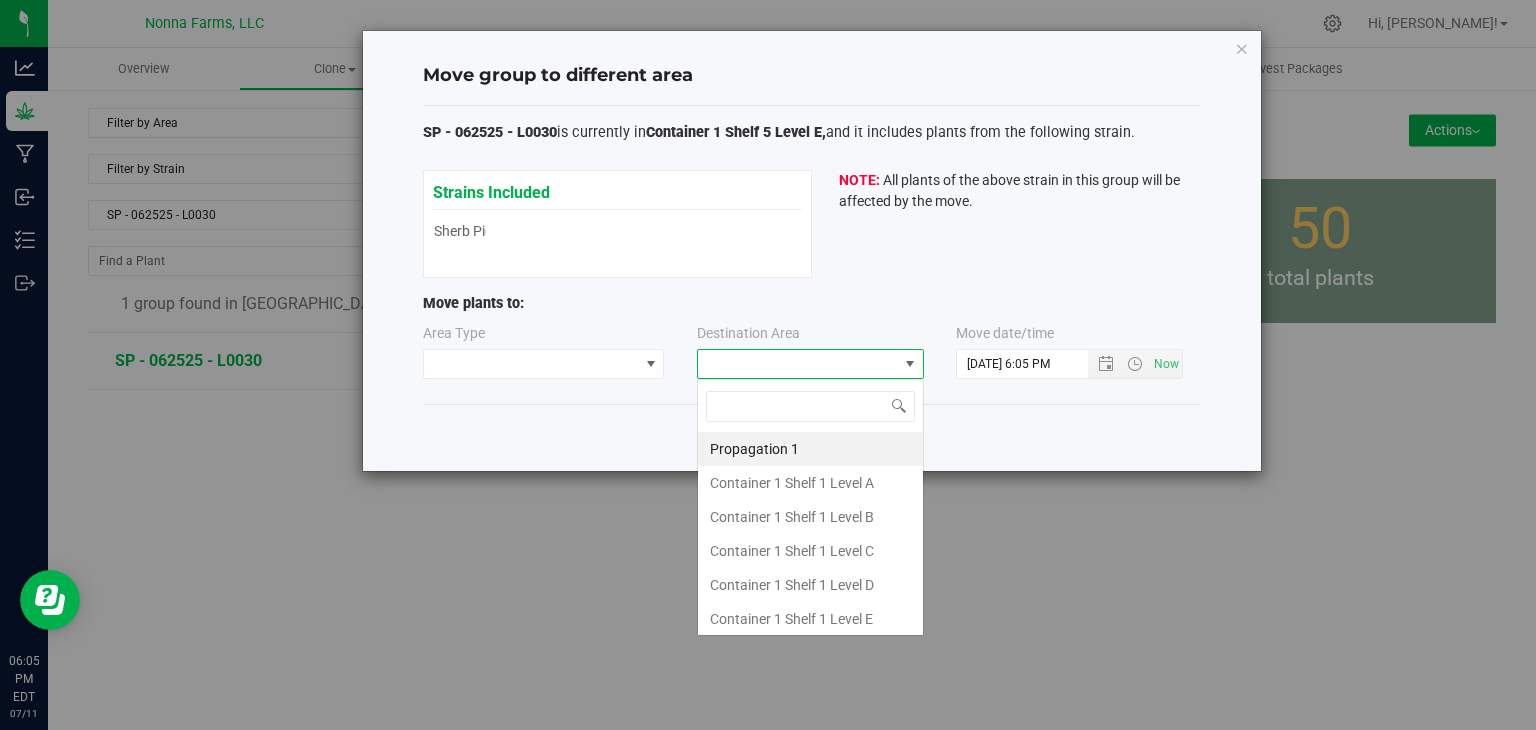 type on "z" 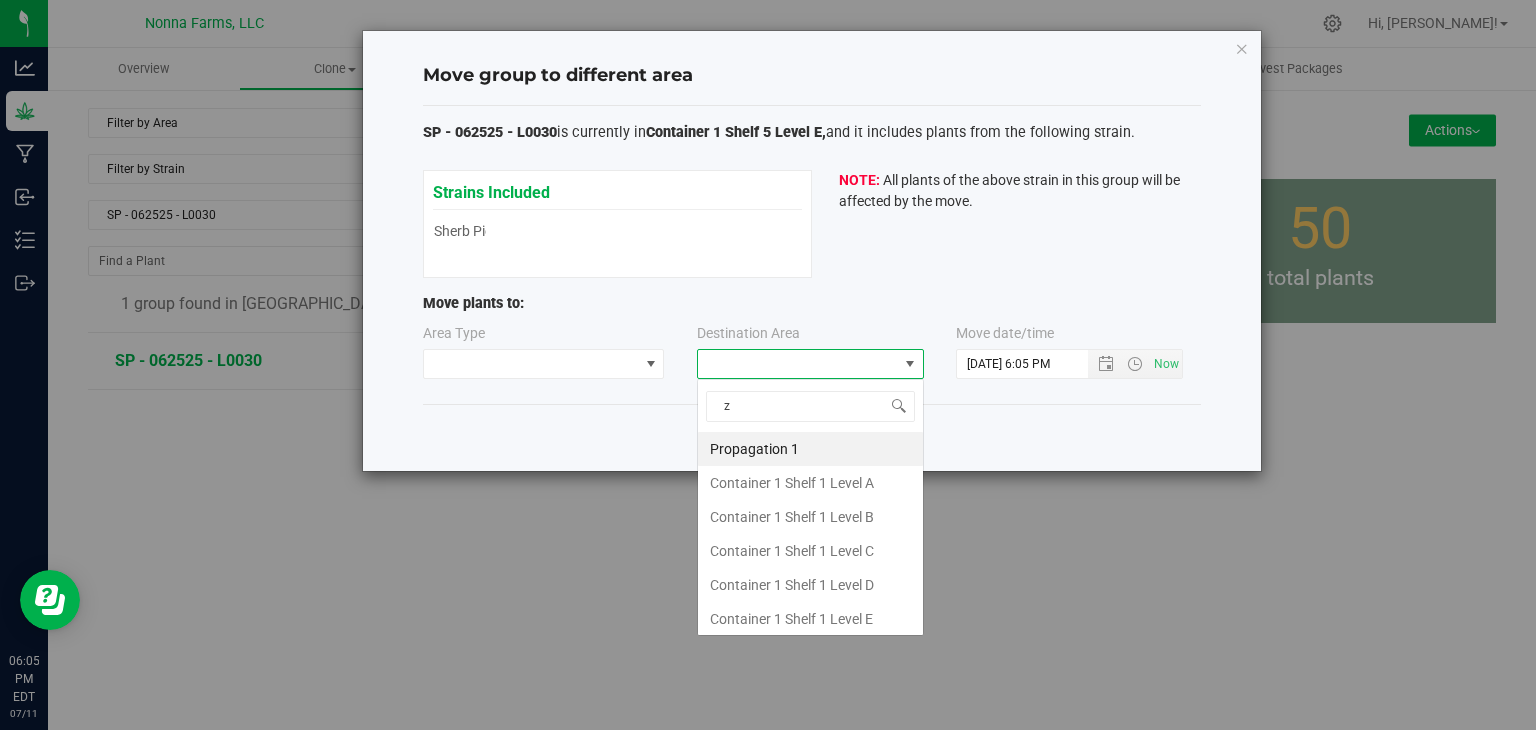 scroll, scrollTop: 99970, scrollLeft: 99772, axis: both 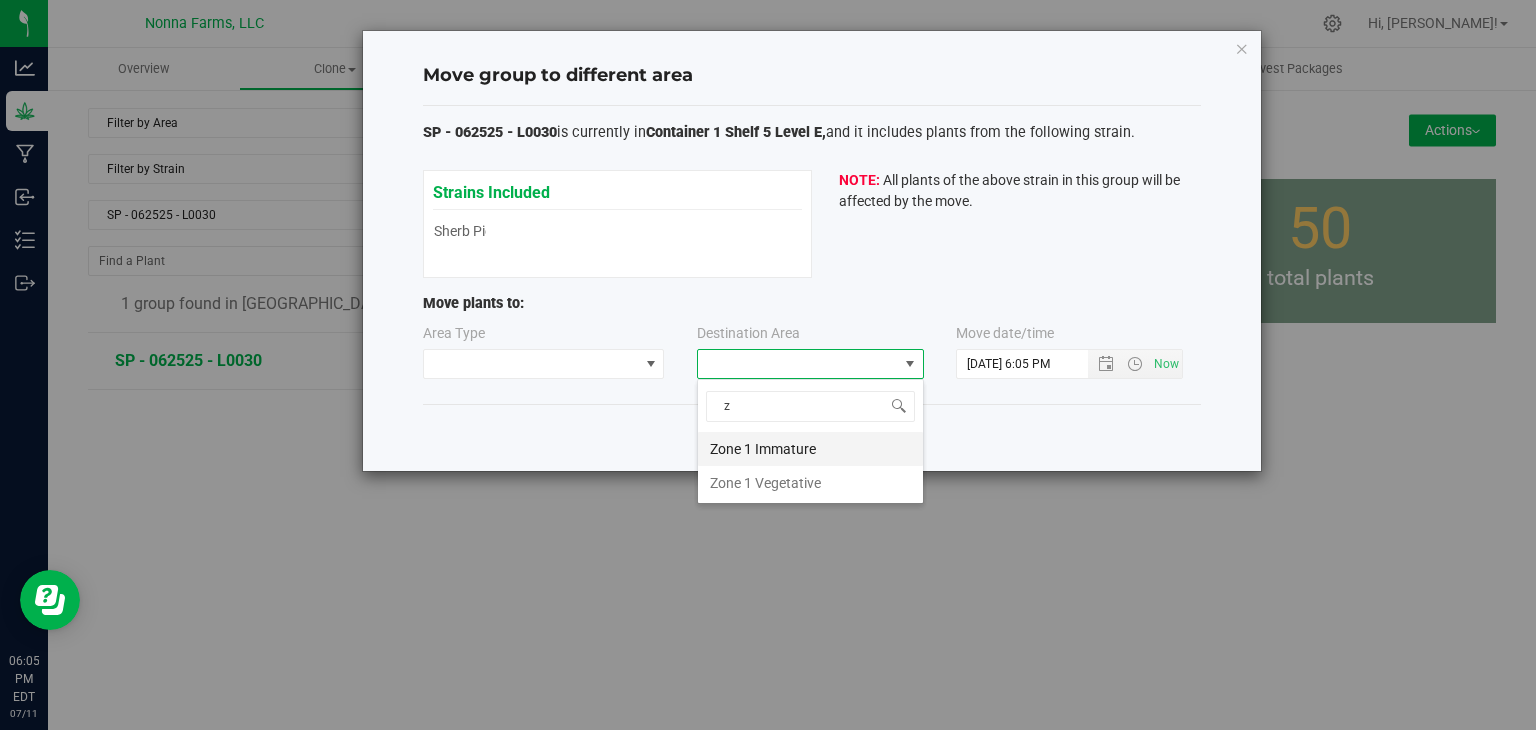 click on "Zone 1 Immature" at bounding box center [810, 449] 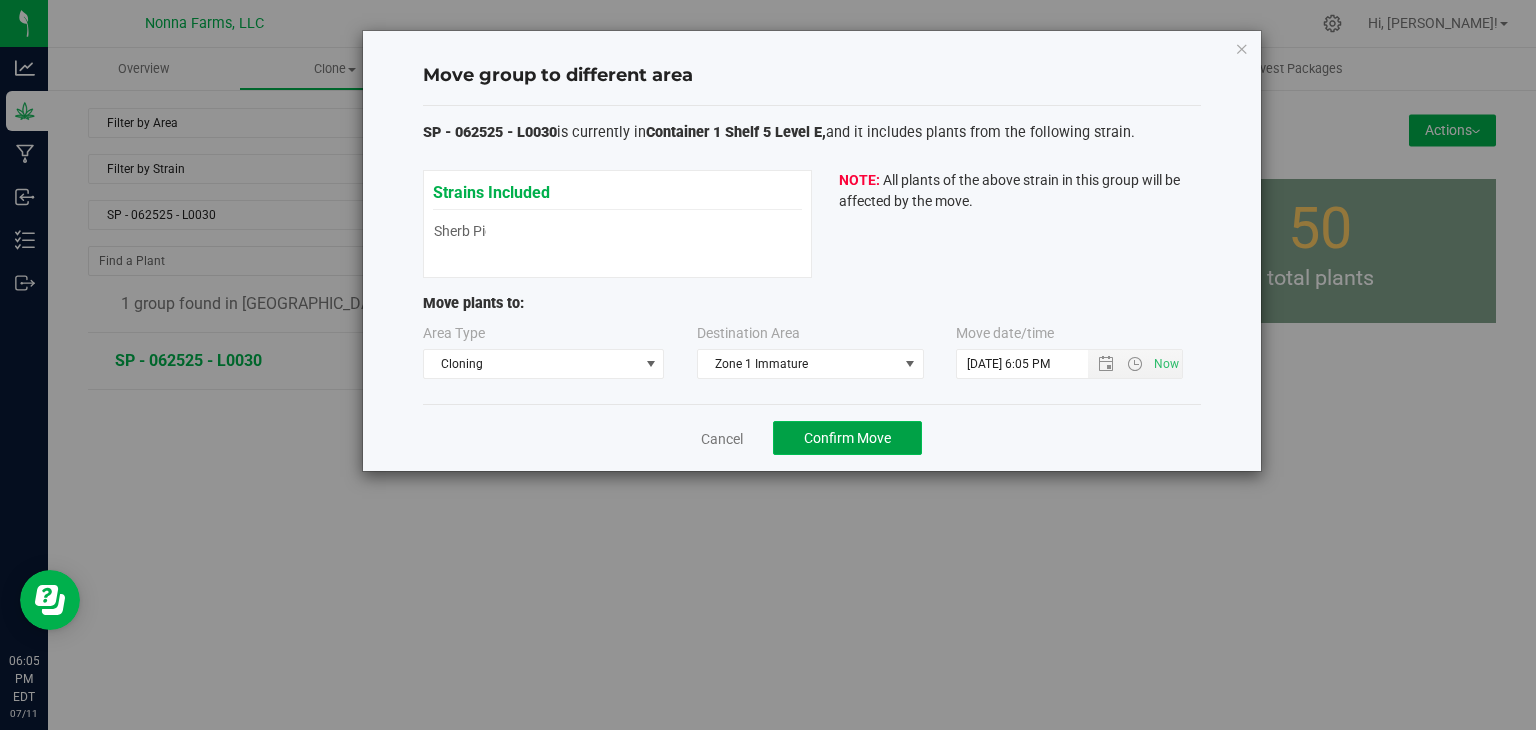 click on "Confirm Move" 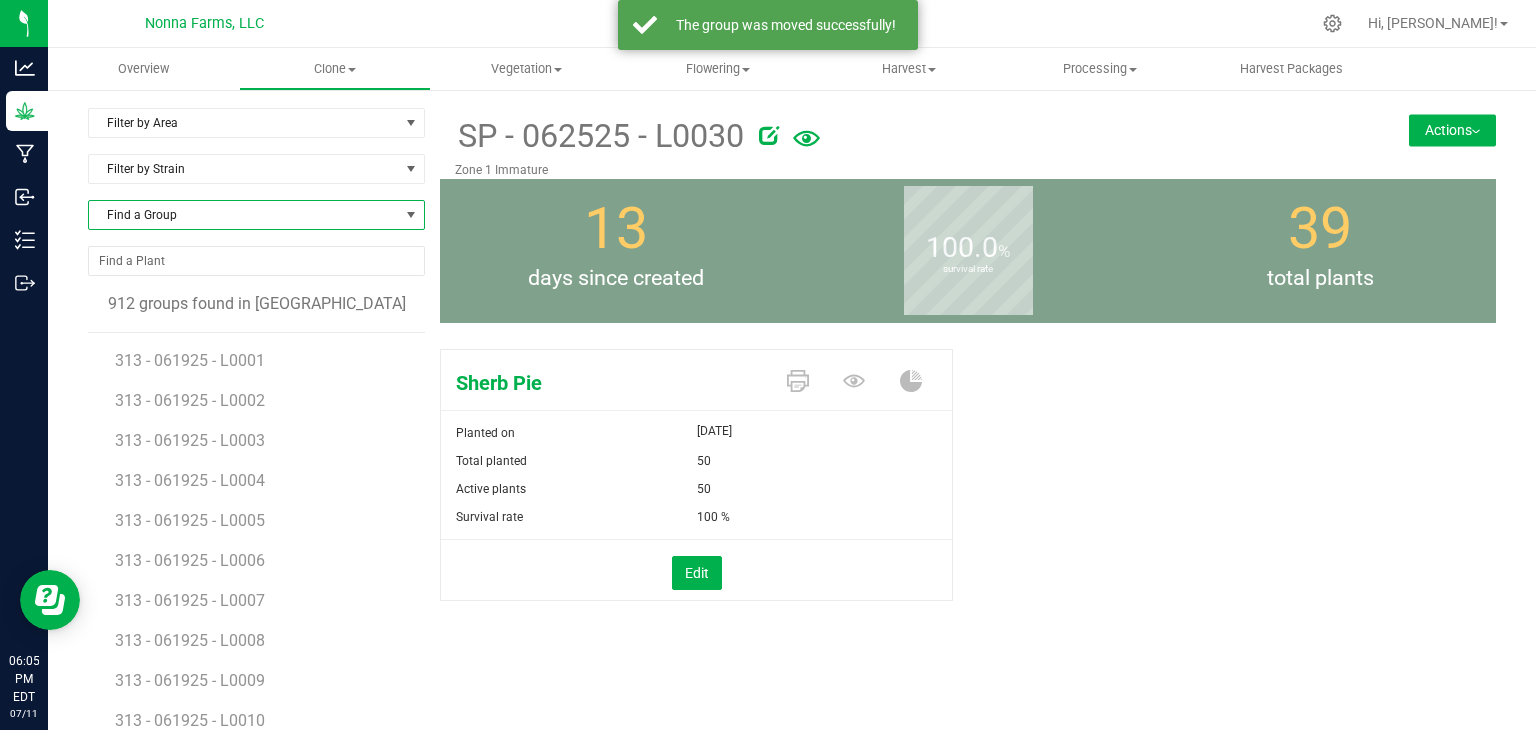 click on "Find a Group" at bounding box center [244, 215] 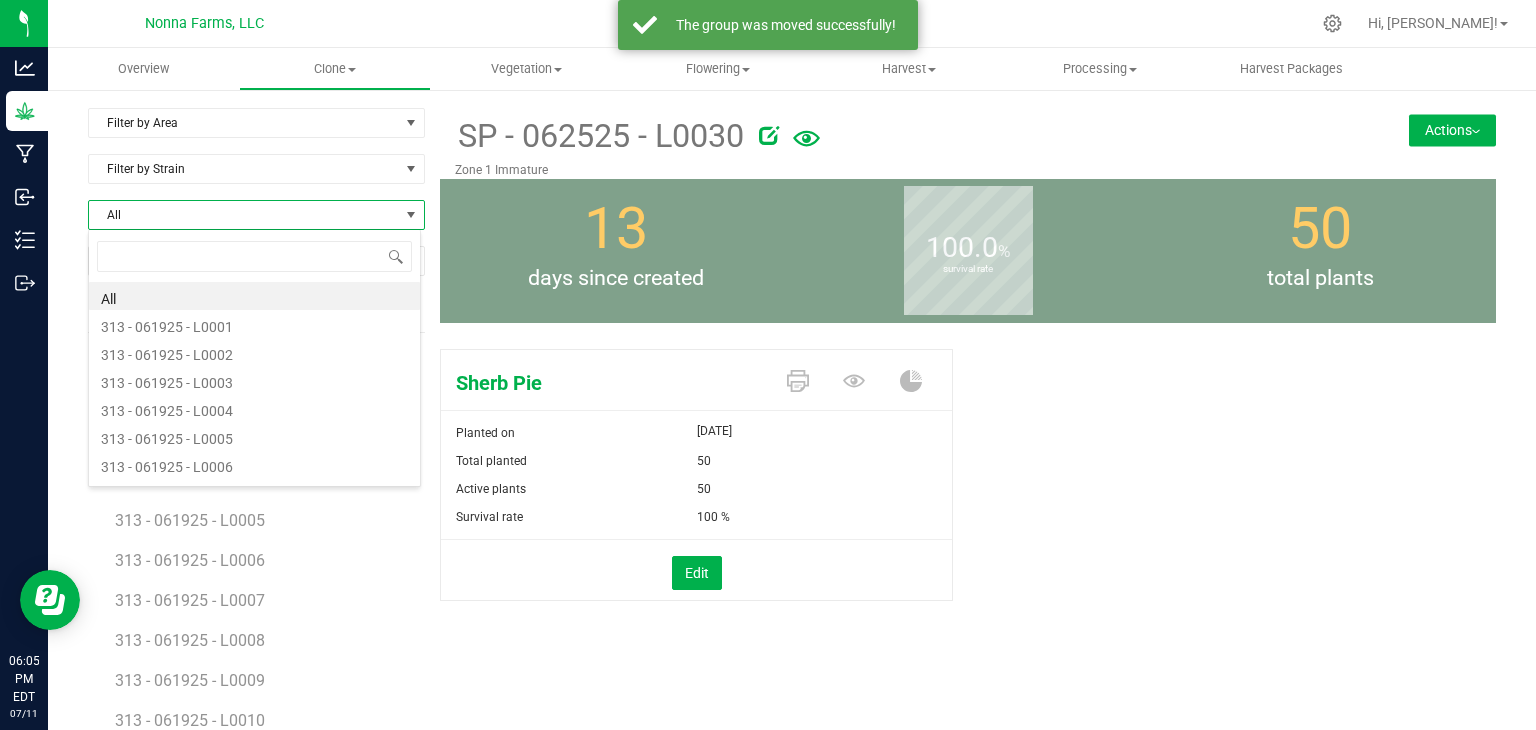 scroll, scrollTop: 99970, scrollLeft: 99666, axis: both 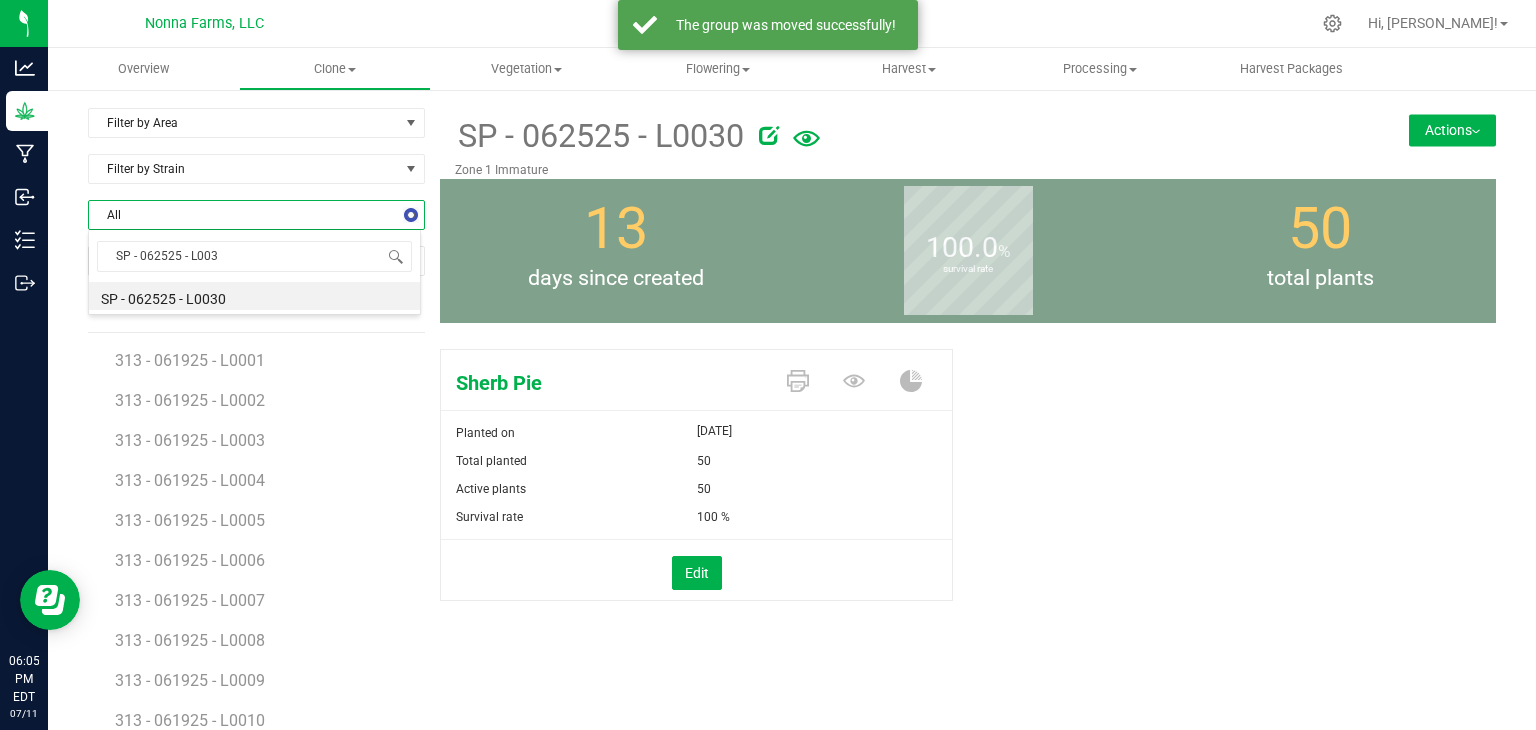 type on "SP - 062525 - L0031" 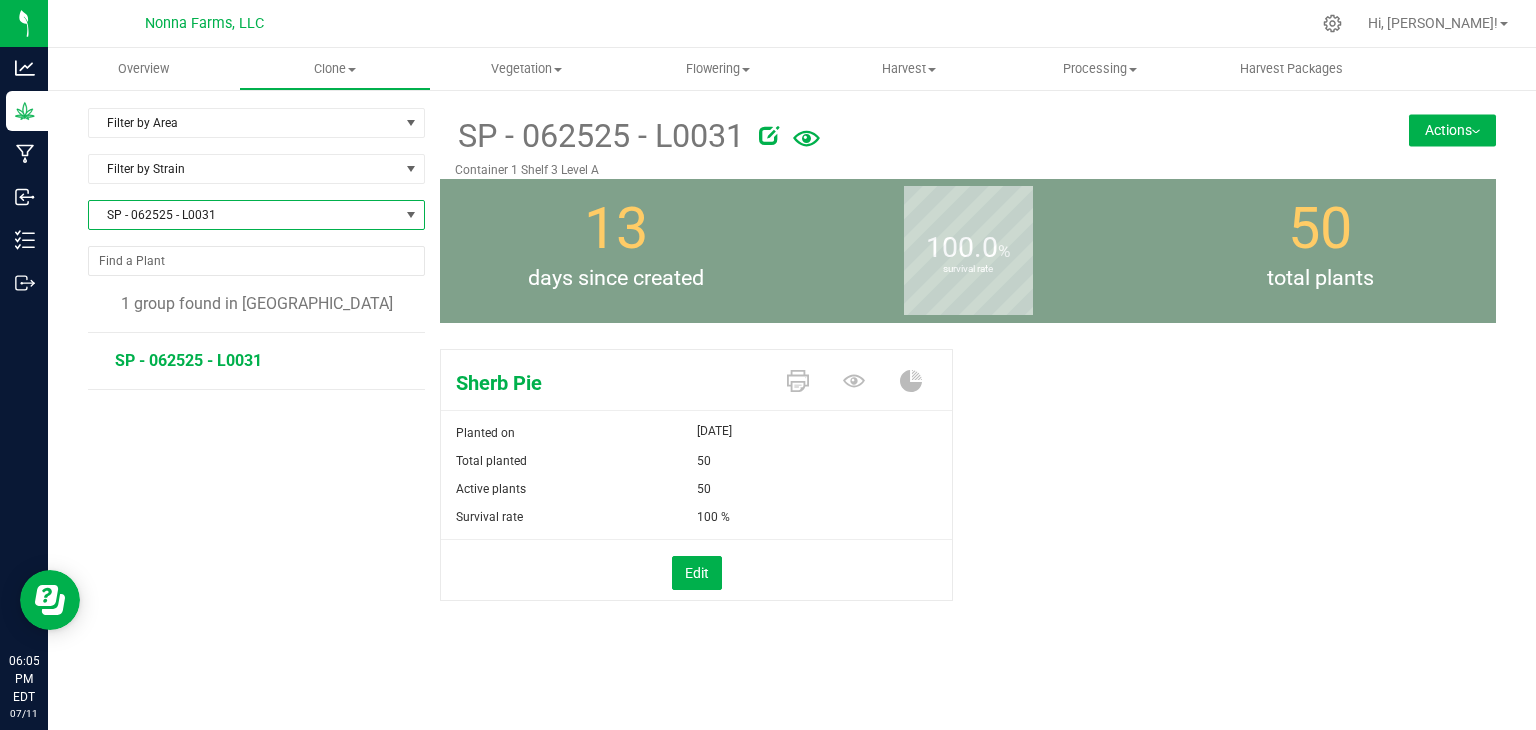 click on "Actions" at bounding box center (1452, 130) 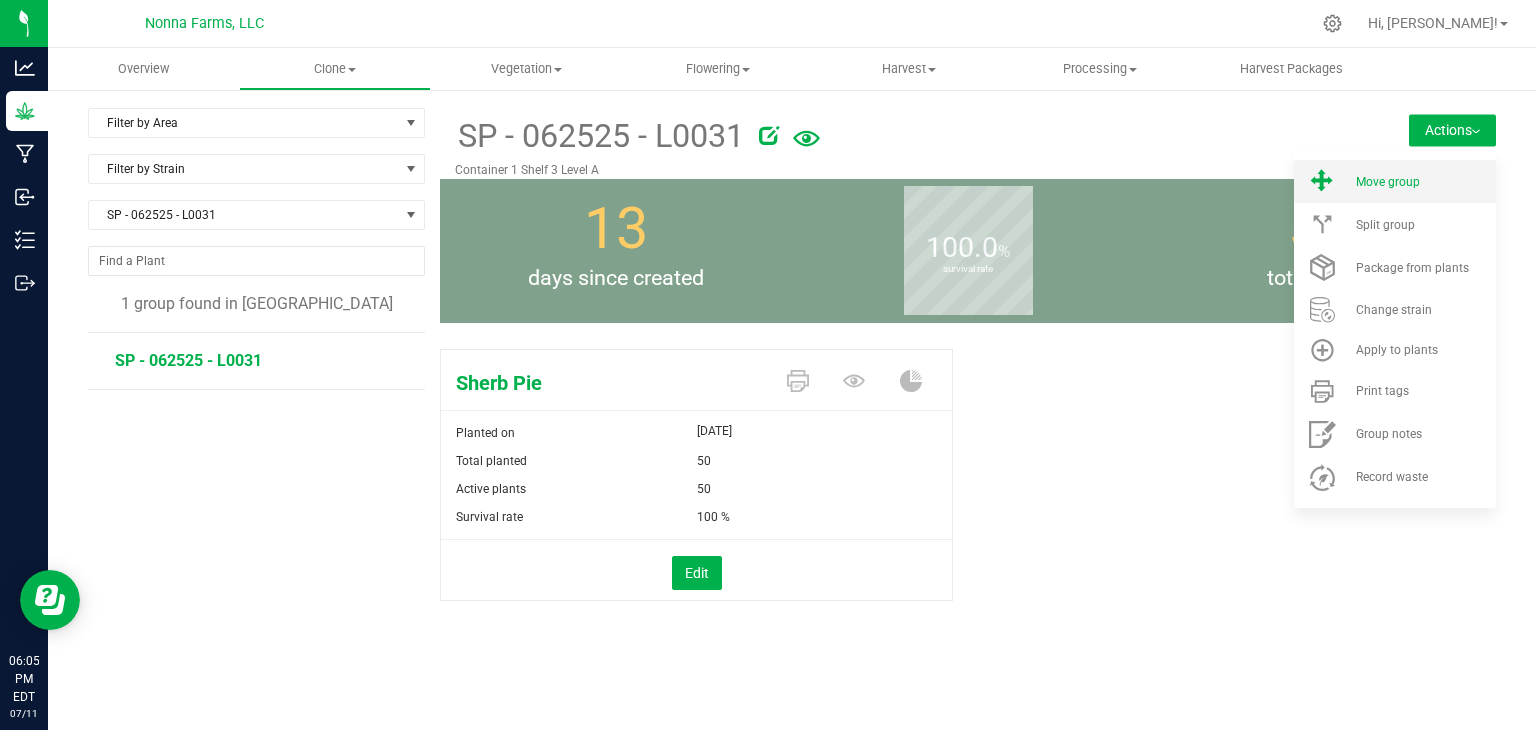 click on "Move group" at bounding box center [1424, 182] 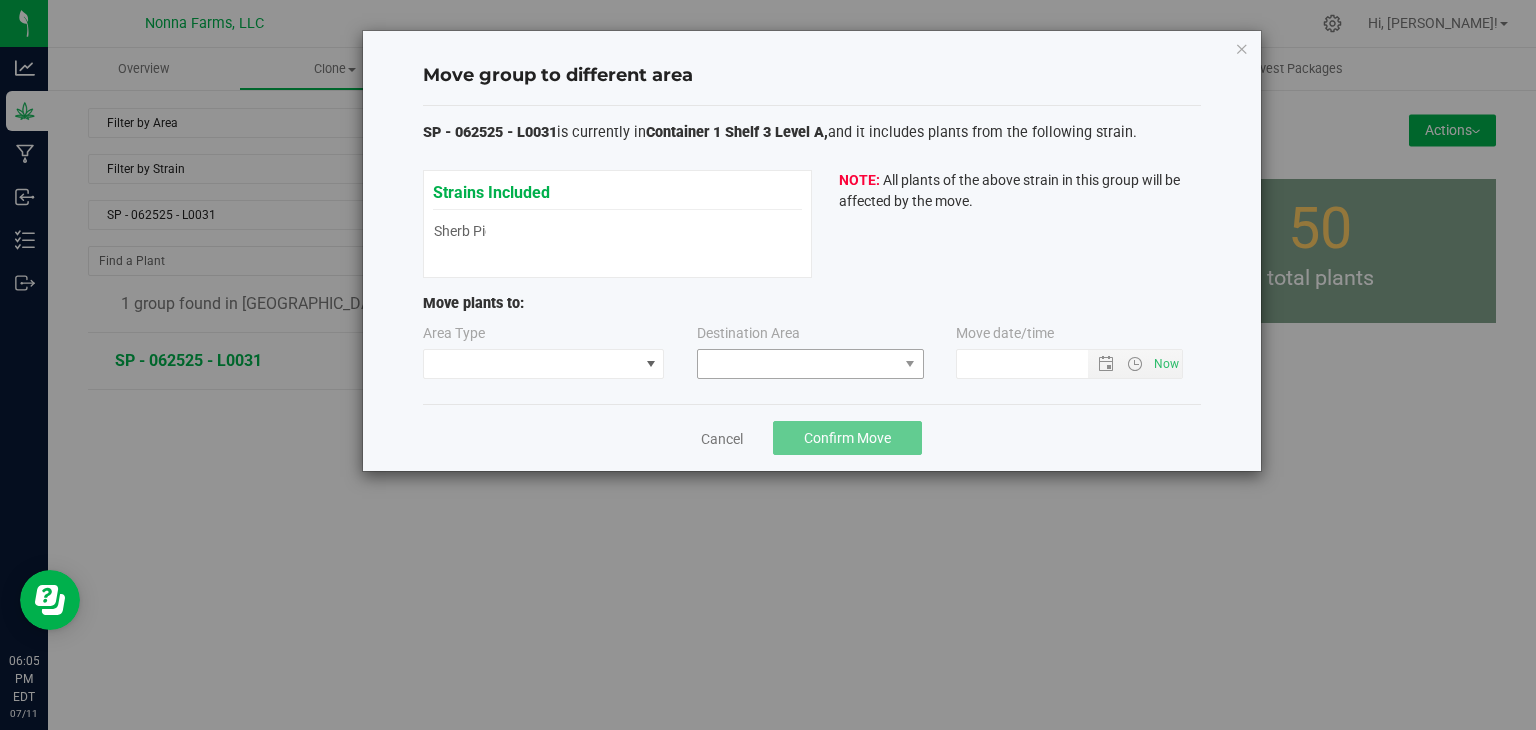 type on "[DATE] 6:05 PM" 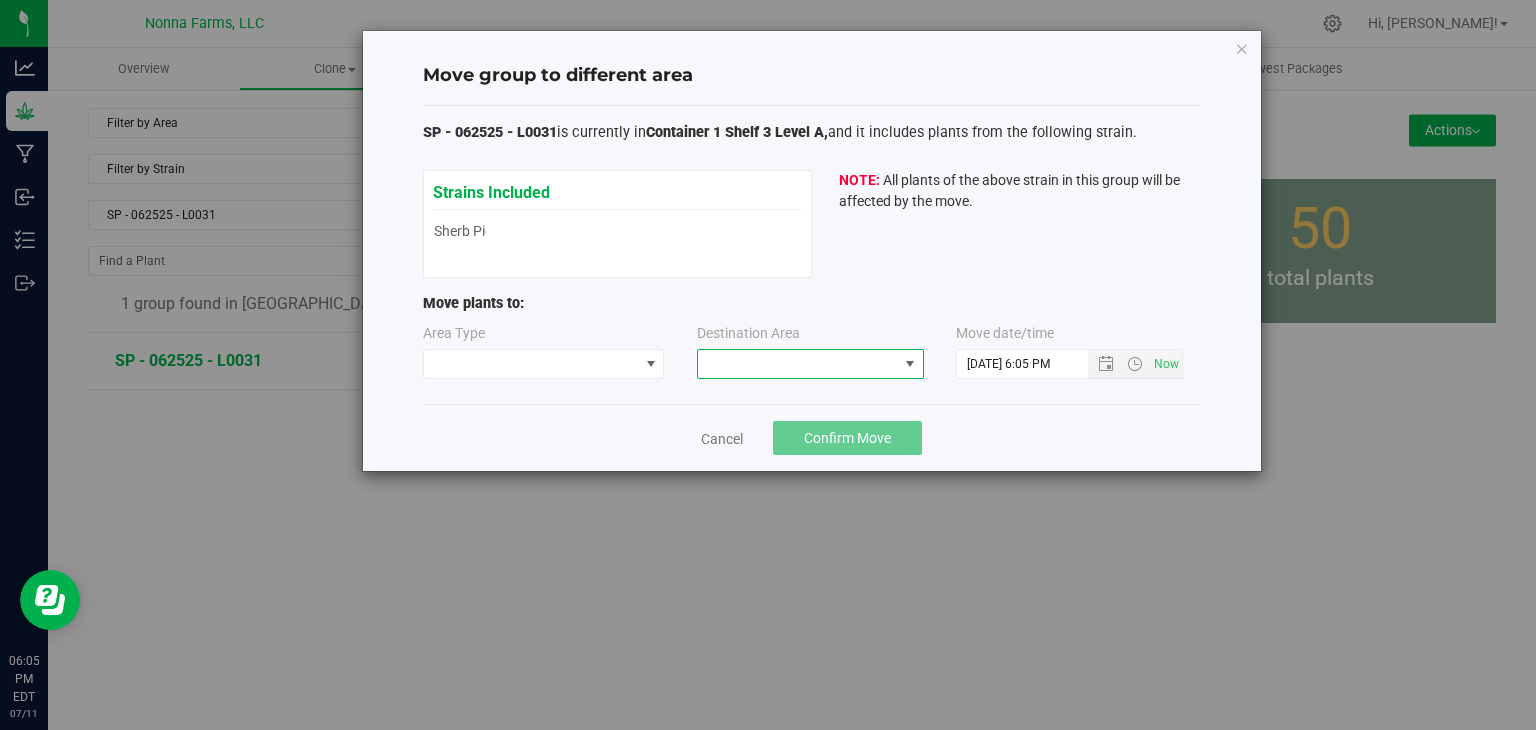 click at bounding box center [798, 364] 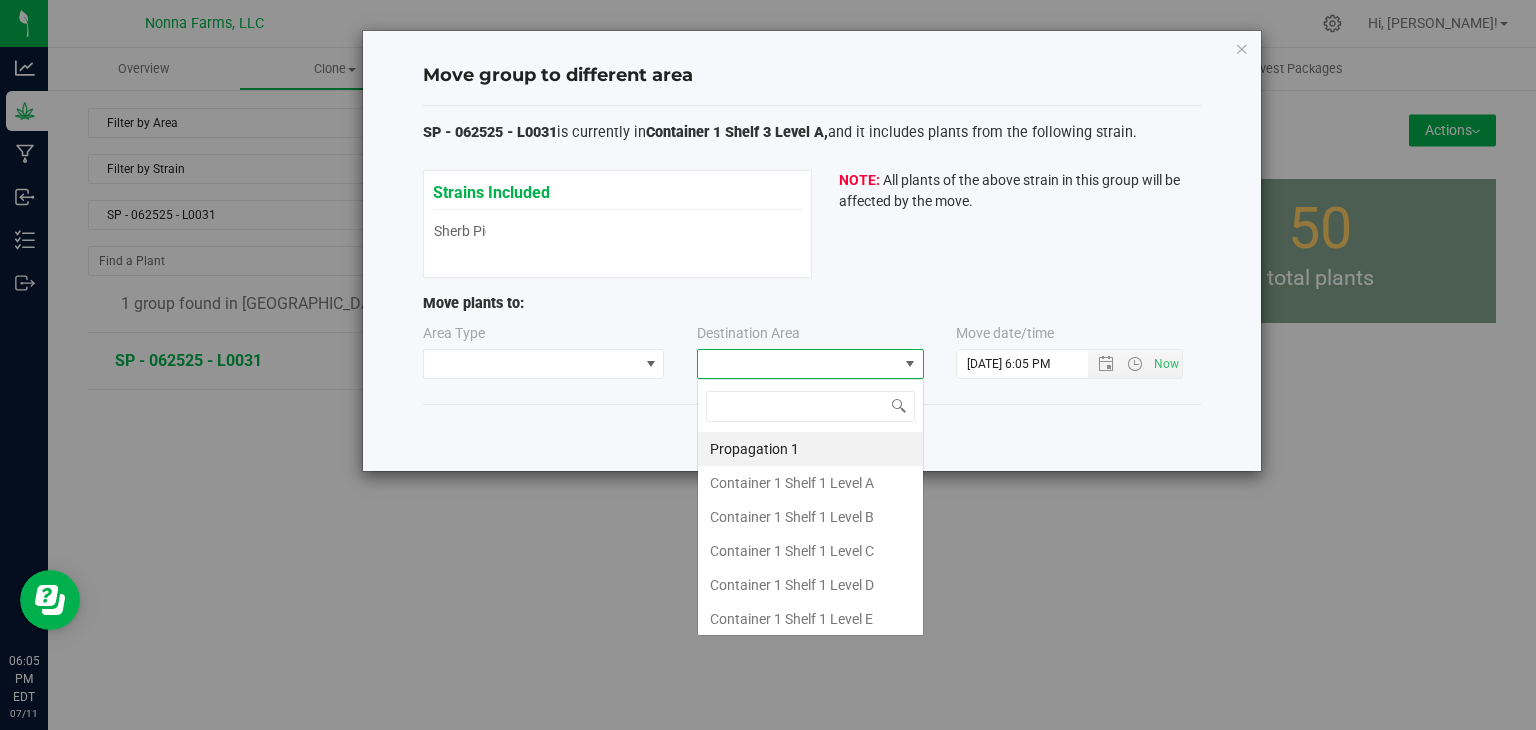 type on "z" 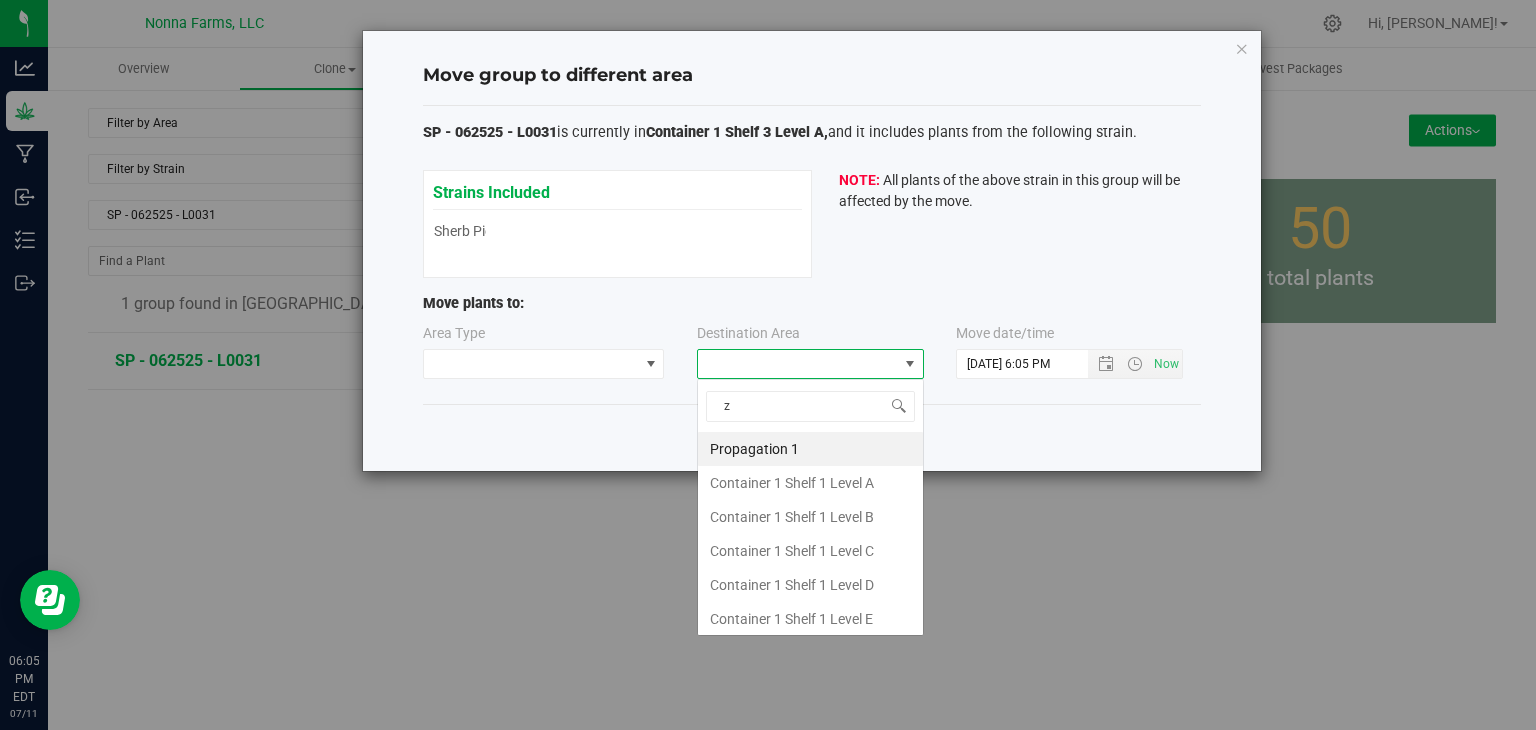 scroll, scrollTop: 99970, scrollLeft: 99772, axis: both 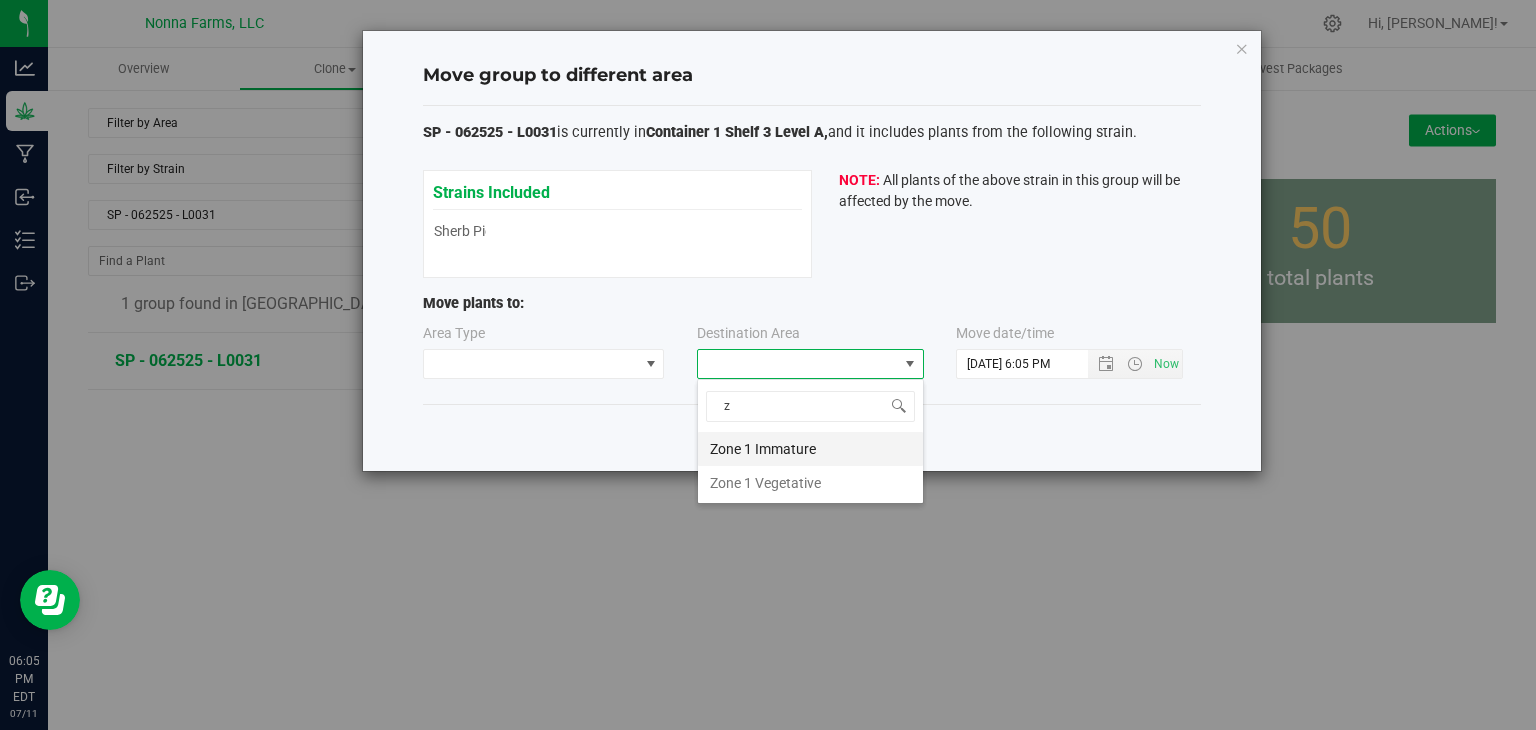 click on "Zone 1 Immature" at bounding box center [810, 449] 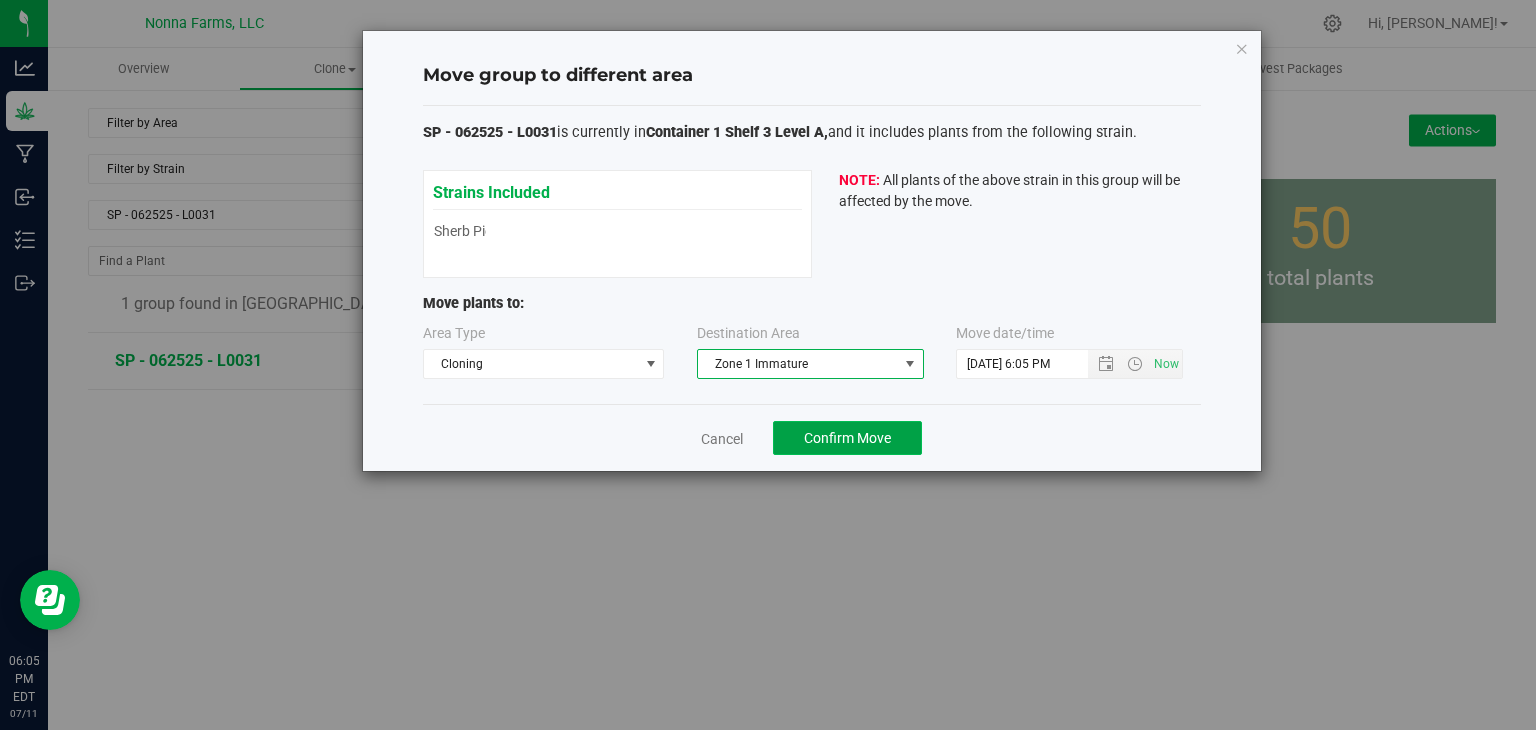click on "Confirm Move" 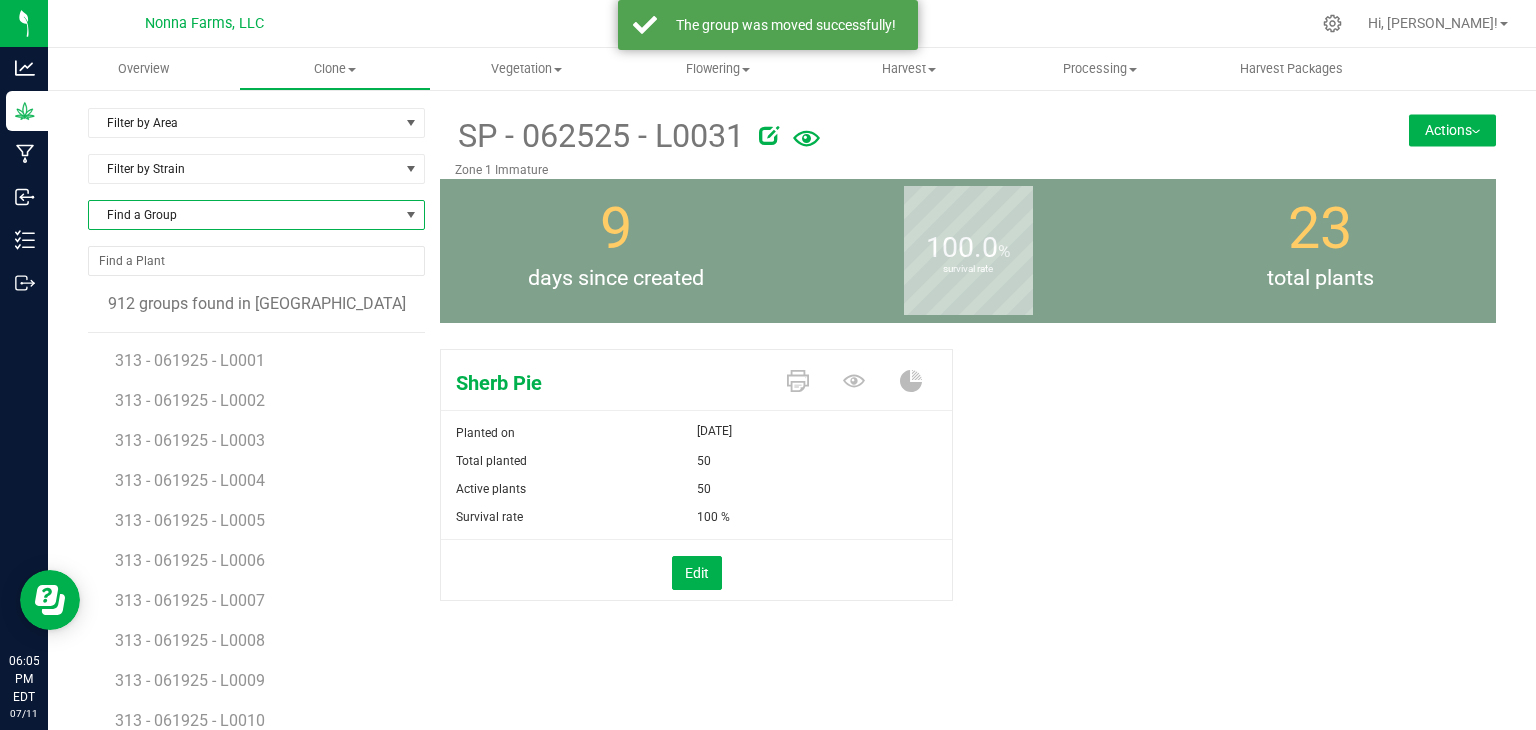 click on "Find a Group" at bounding box center (244, 215) 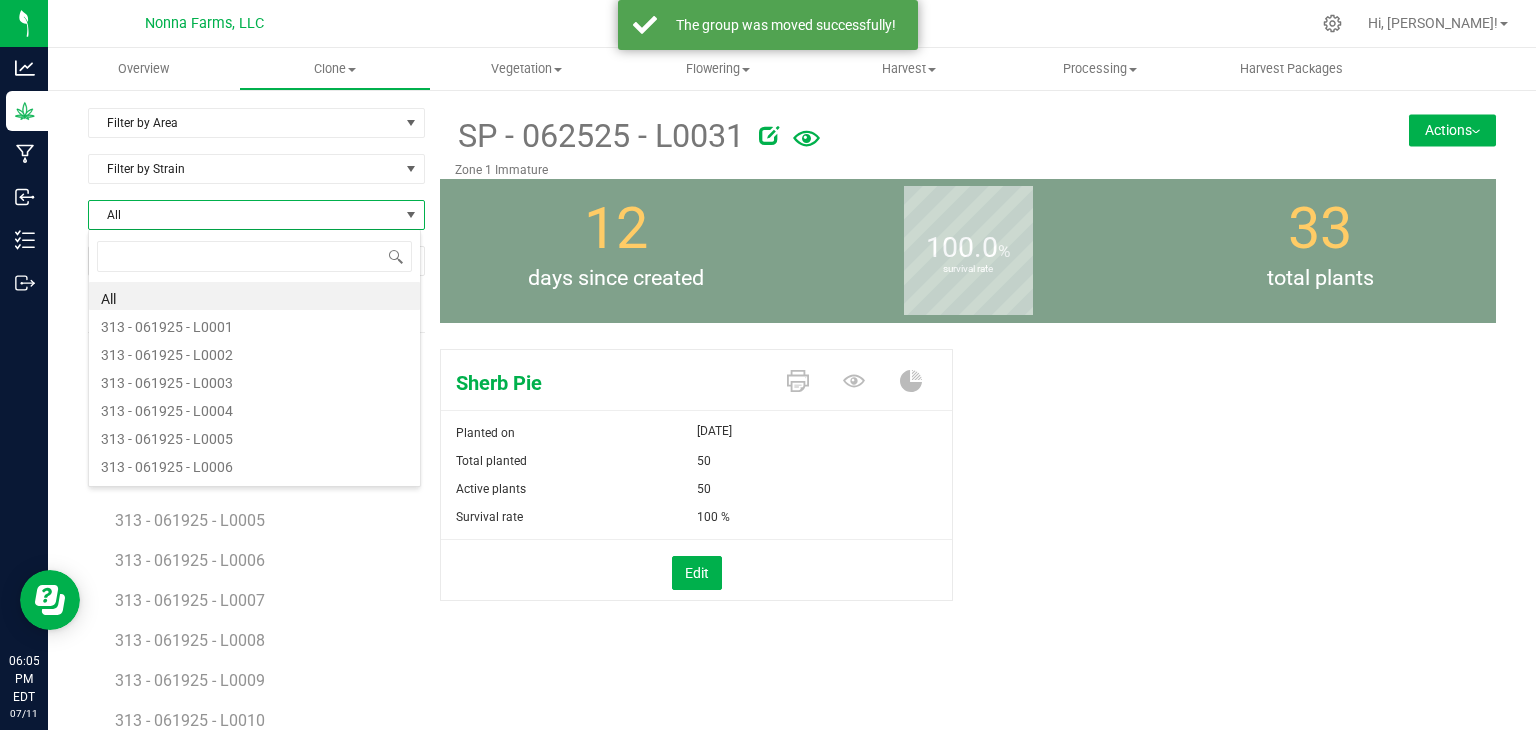 scroll, scrollTop: 99970, scrollLeft: 99666, axis: both 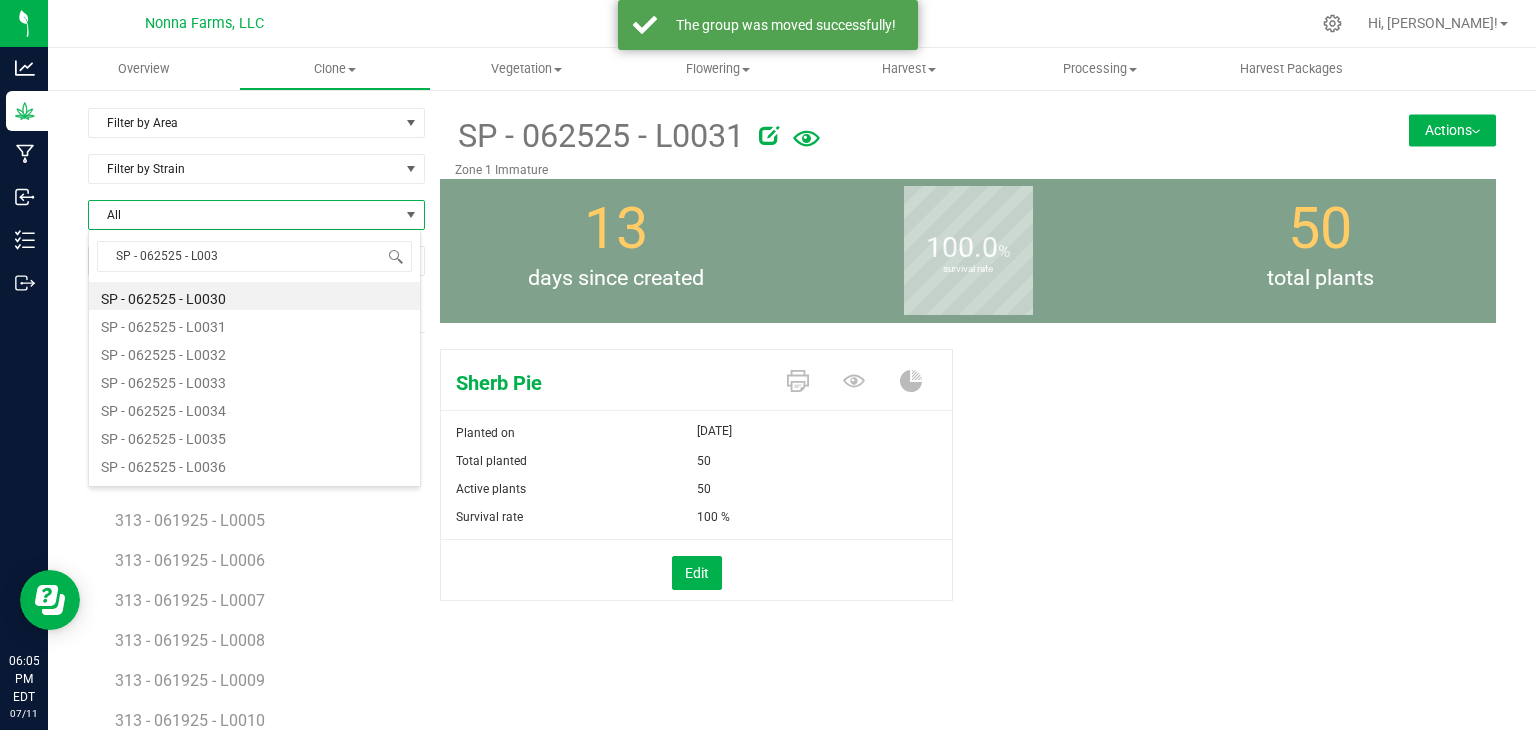 type on "SP - 062525 - L0032" 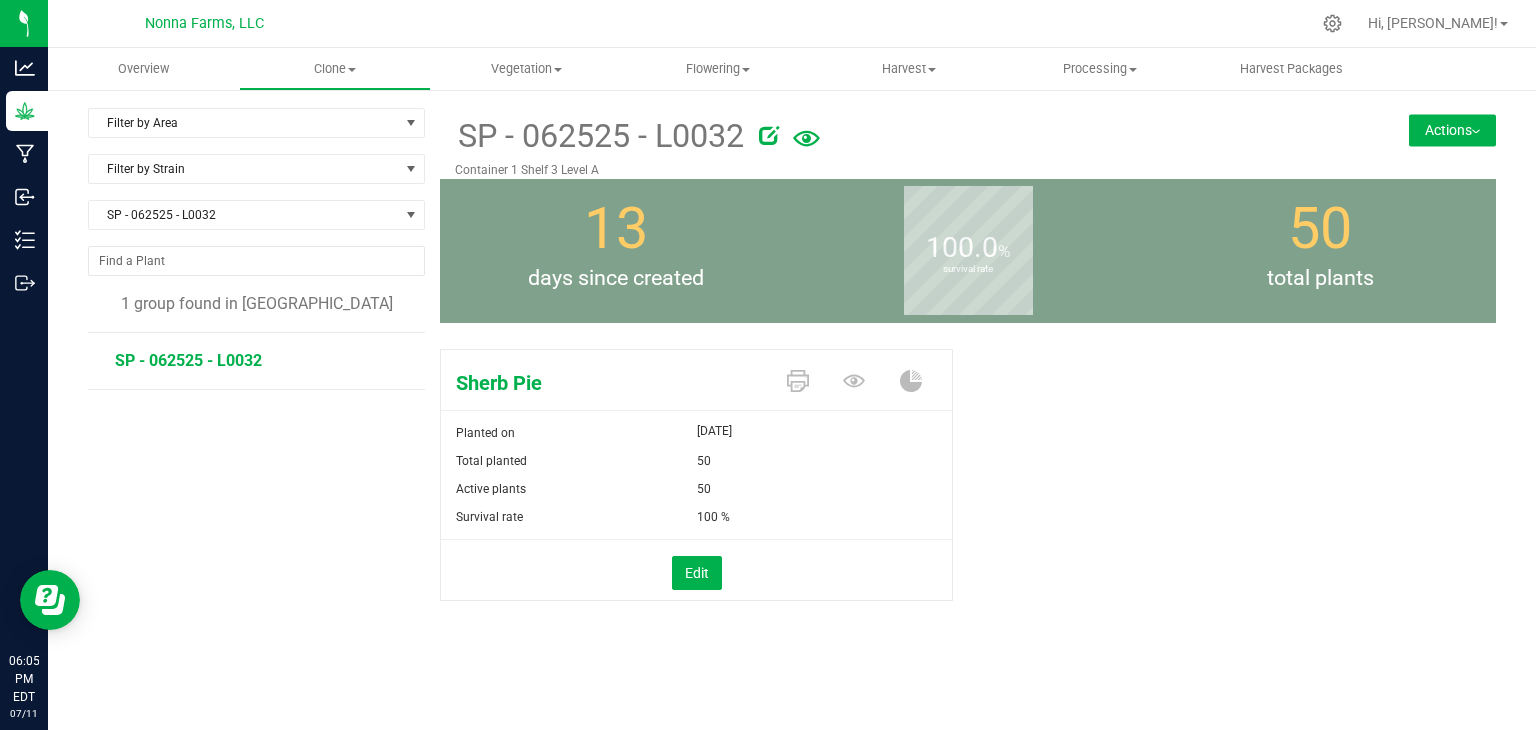 click on "Actions" at bounding box center [1452, 130] 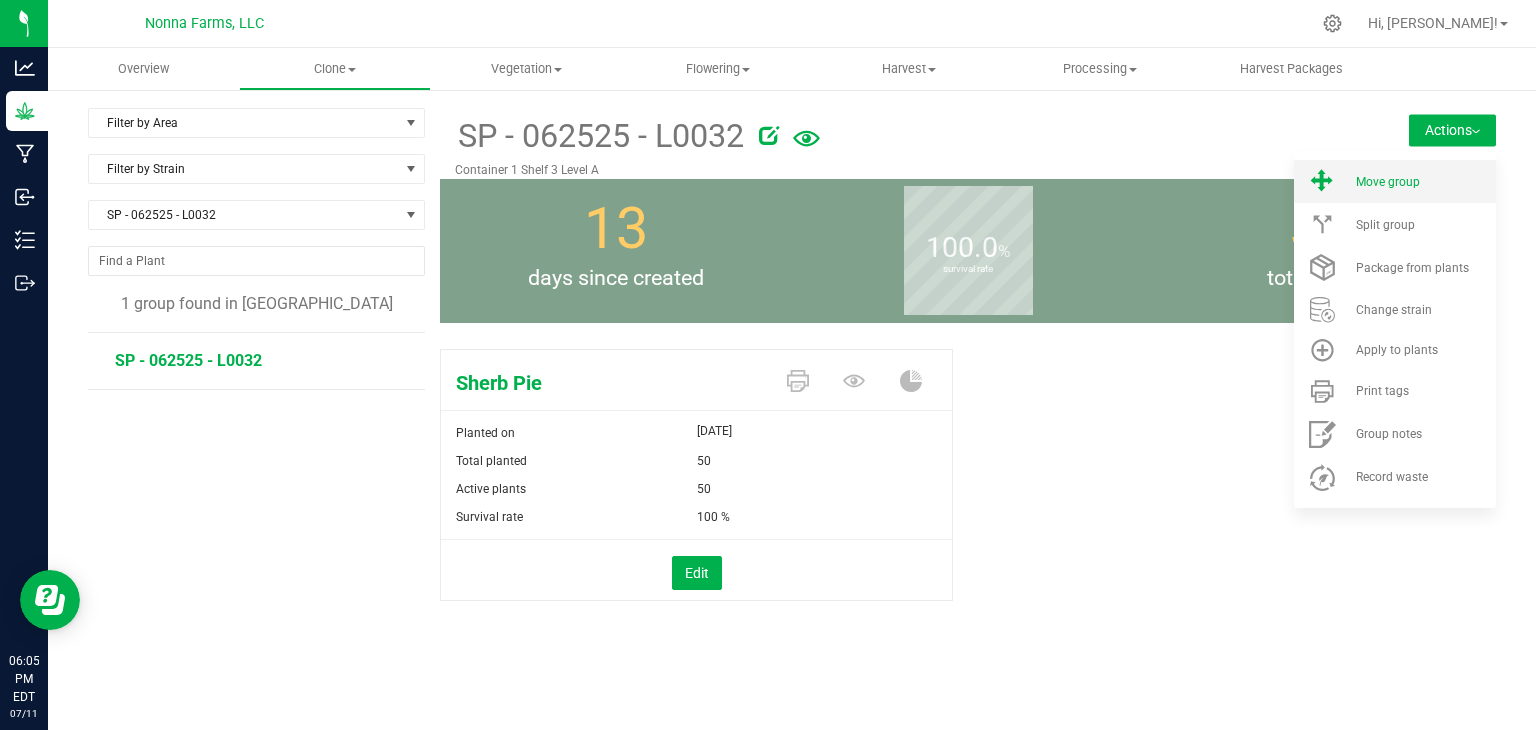 click on "Move group" at bounding box center (1395, 181) 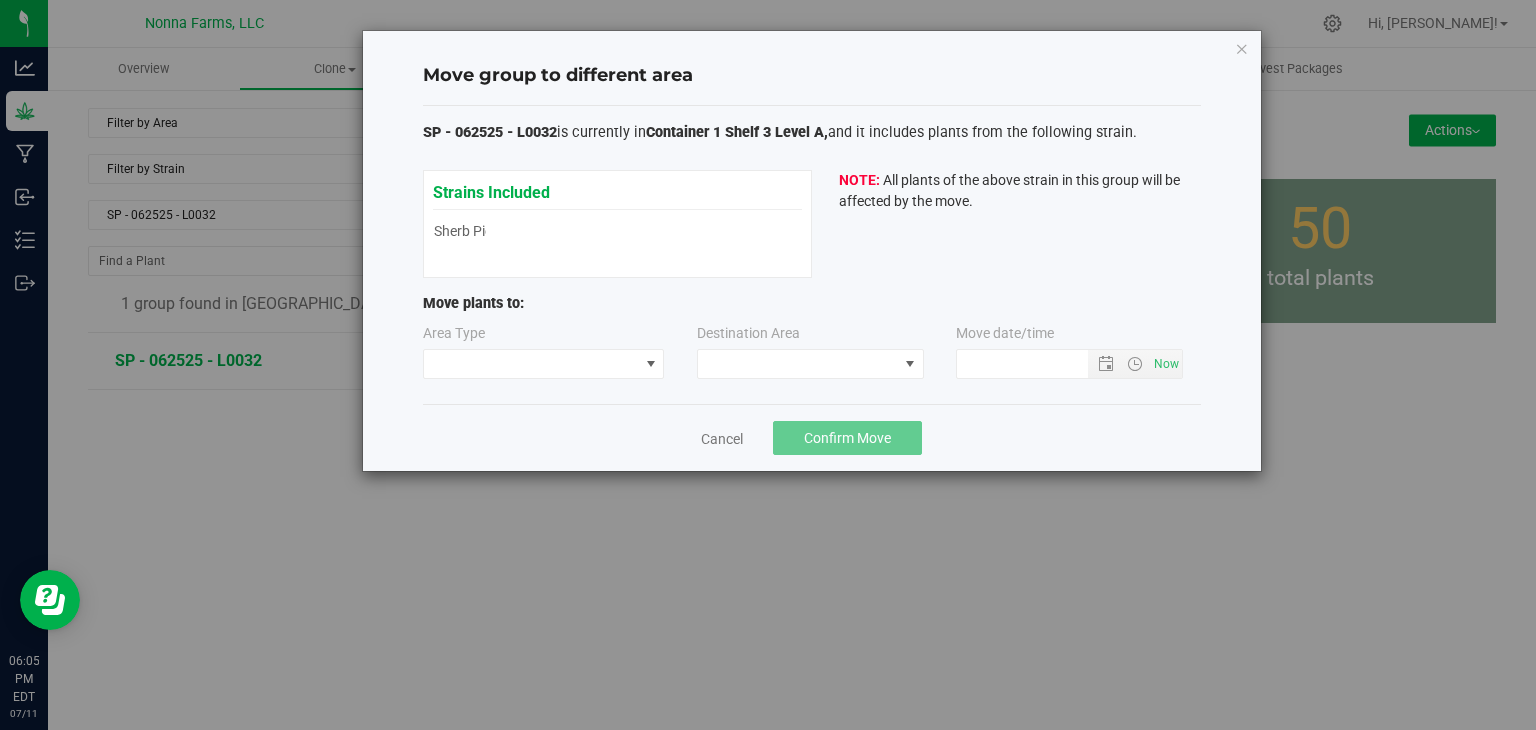 type on "[DATE] 6:05 PM" 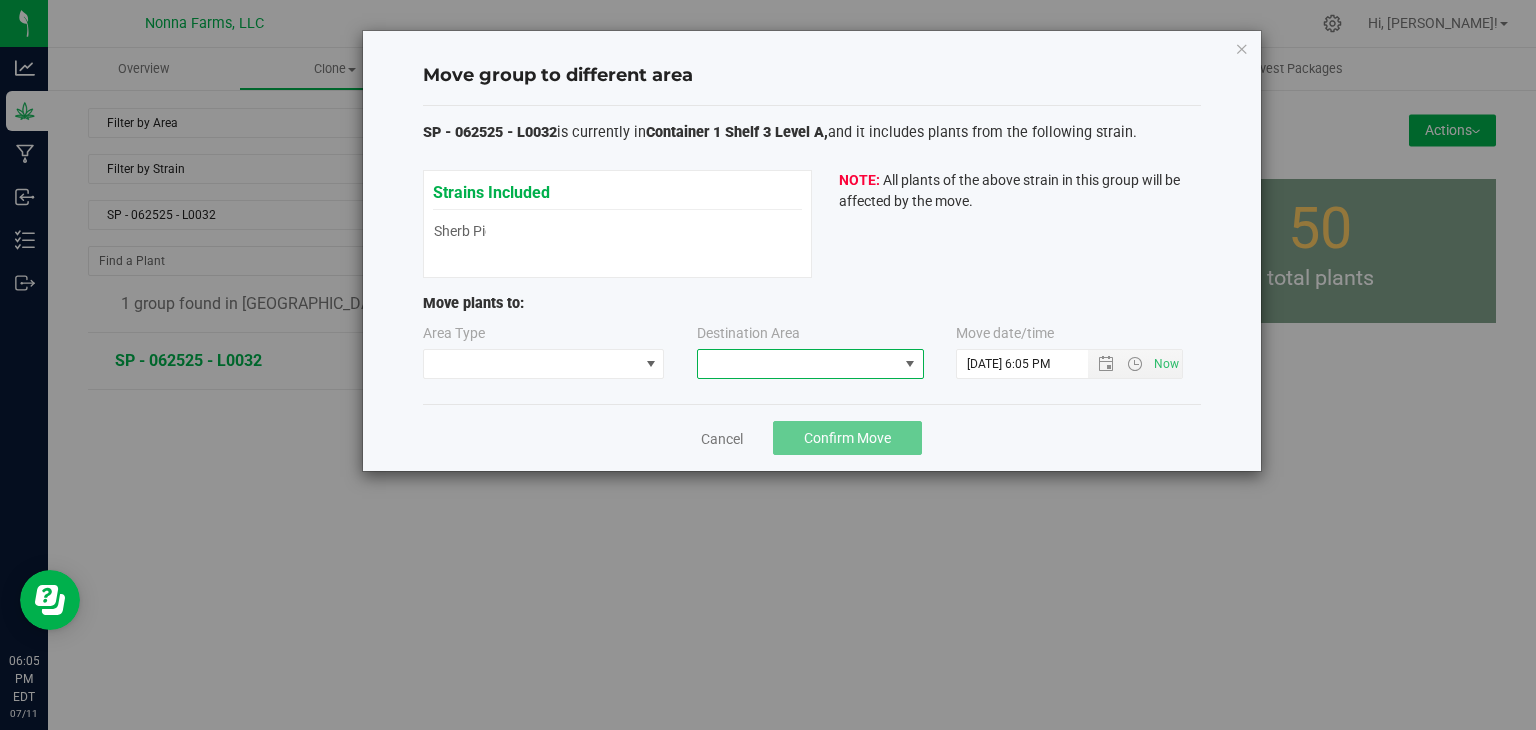 click at bounding box center [798, 364] 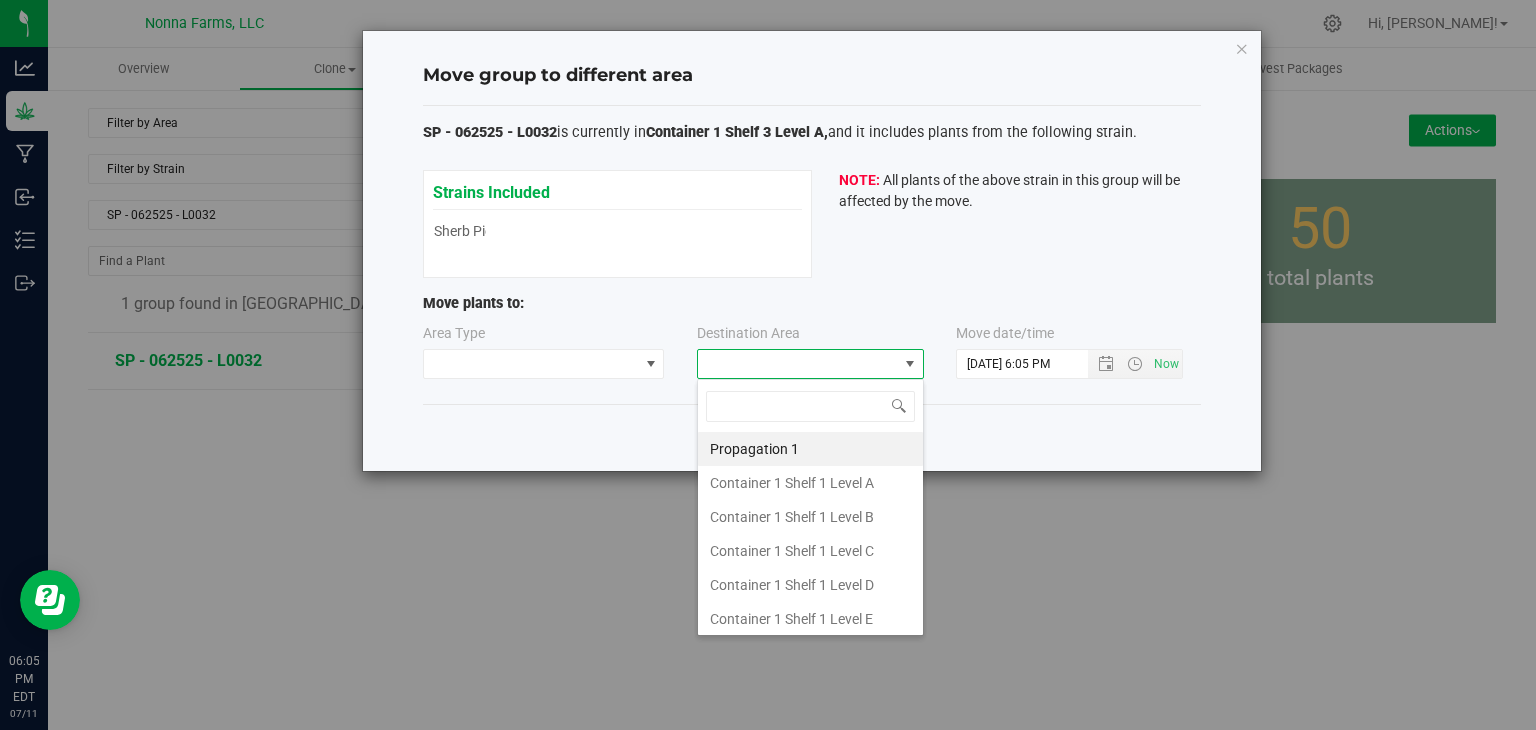 scroll, scrollTop: 99970, scrollLeft: 99772, axis: both 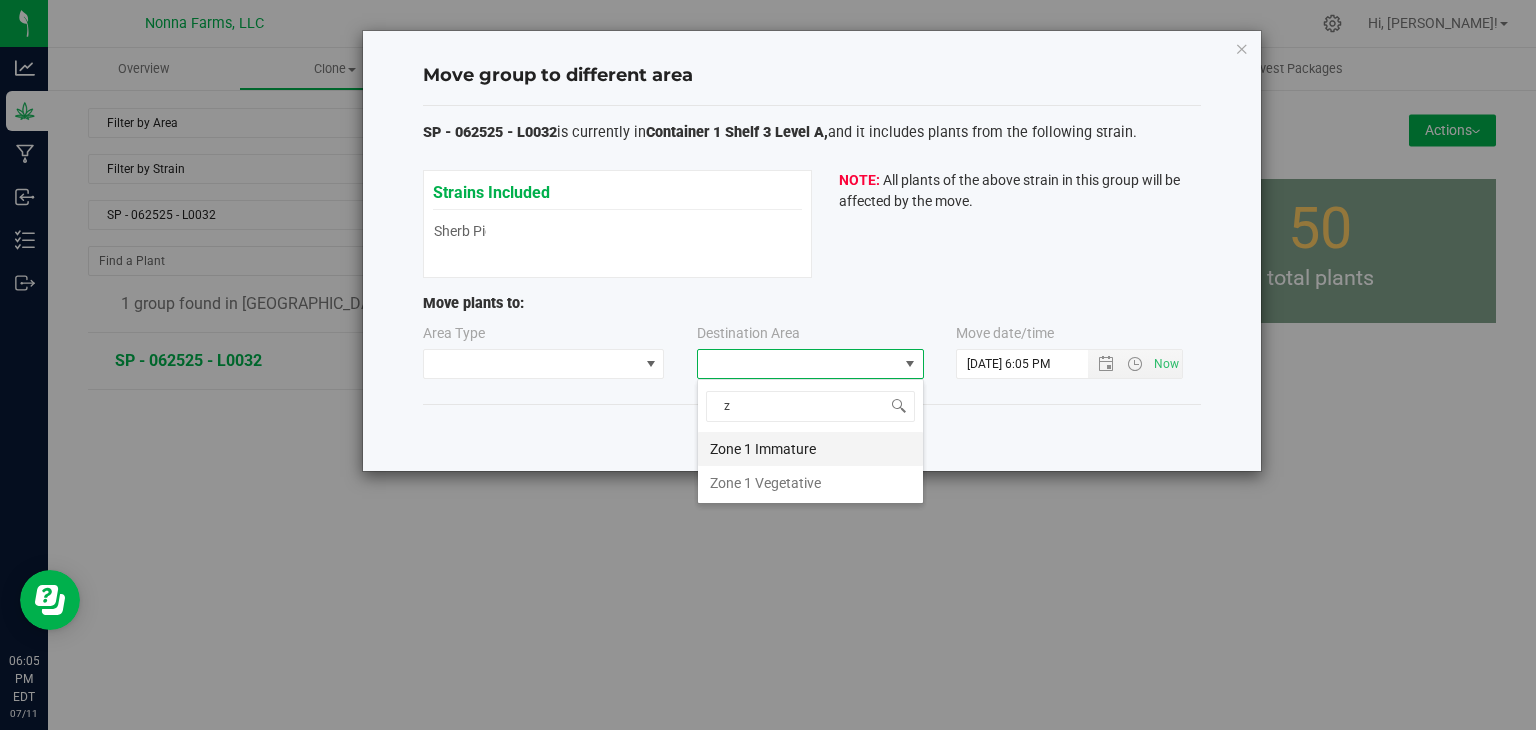 click on "Zone 1 Immature" at bounding box center (810, 449) 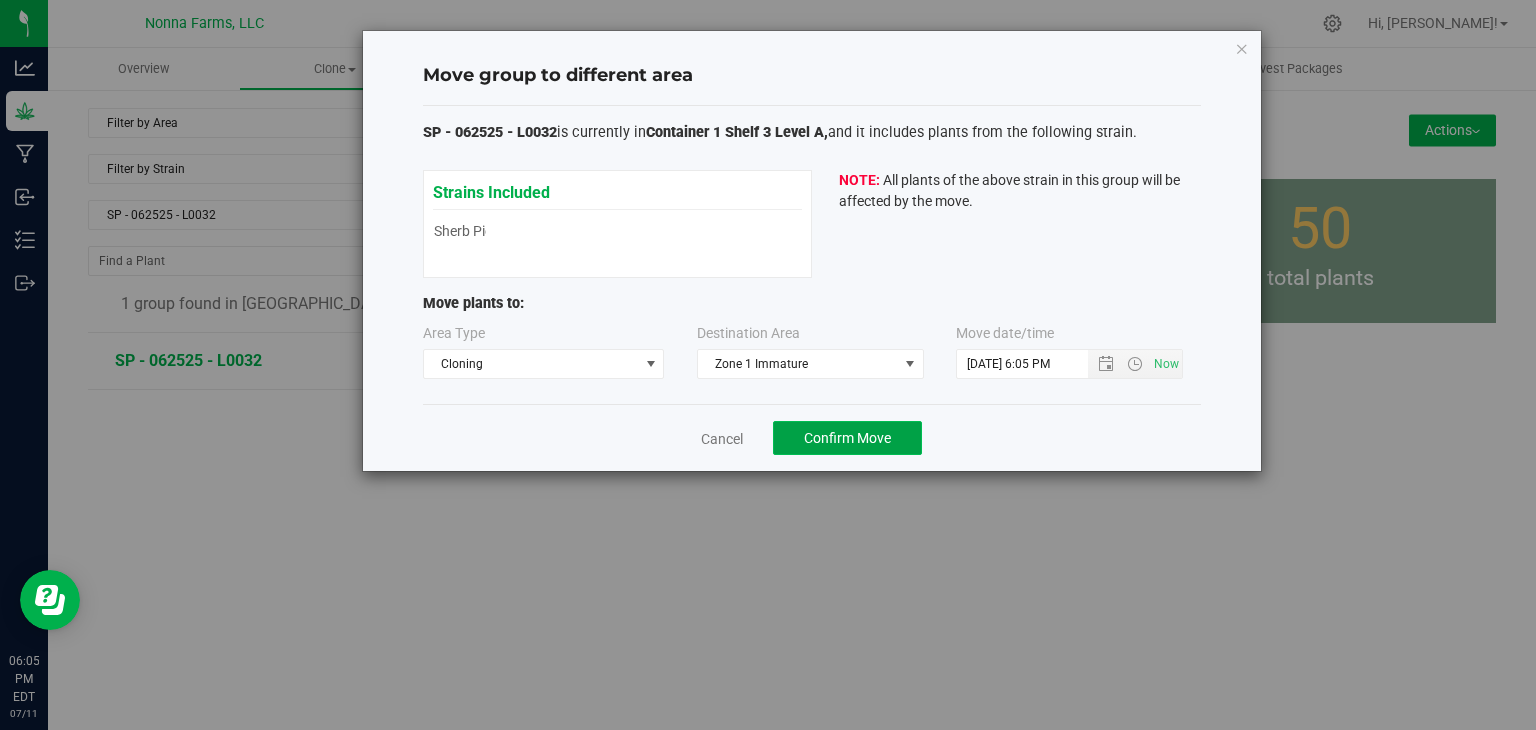 click on "Confirm Move" 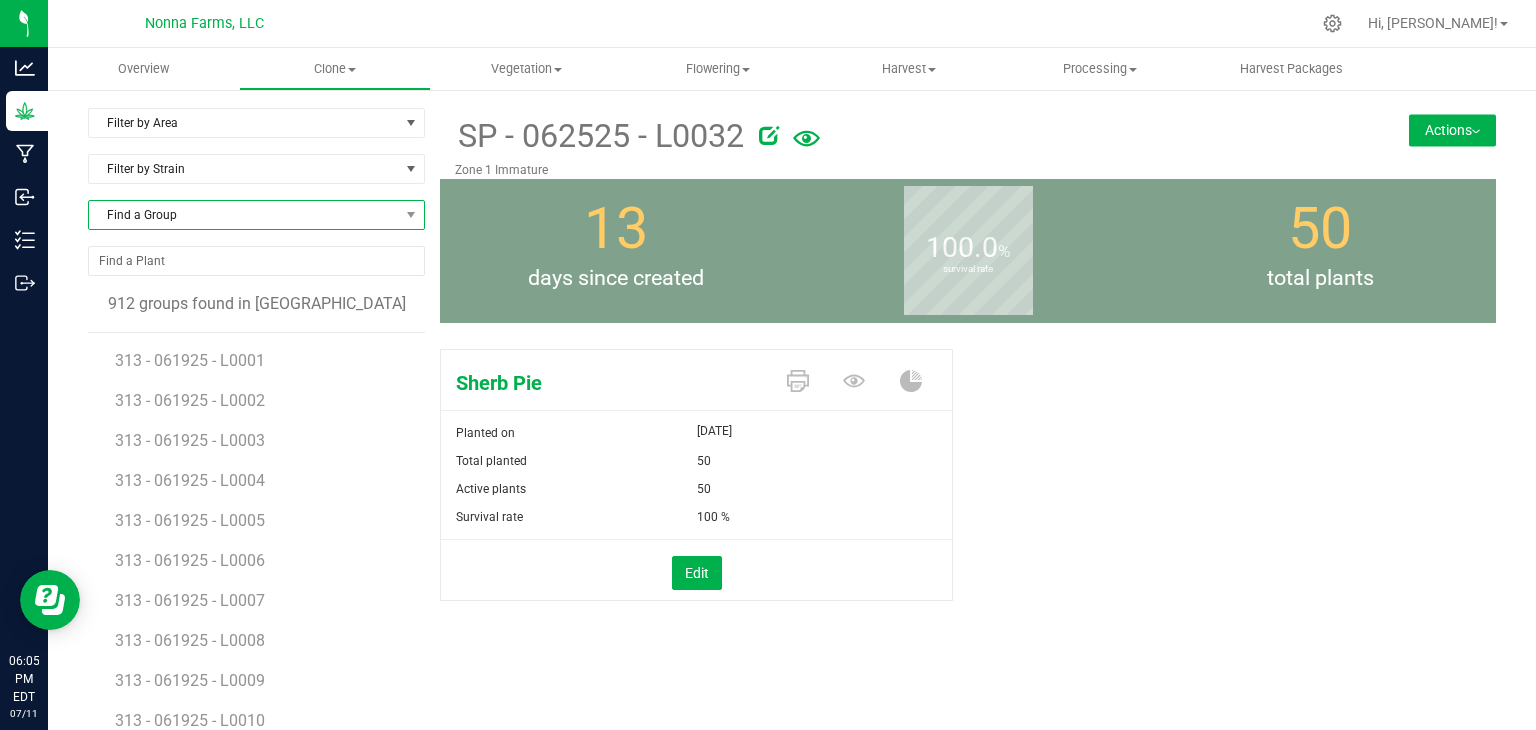 click on "Find a Group" at bounding box center (244, 215) 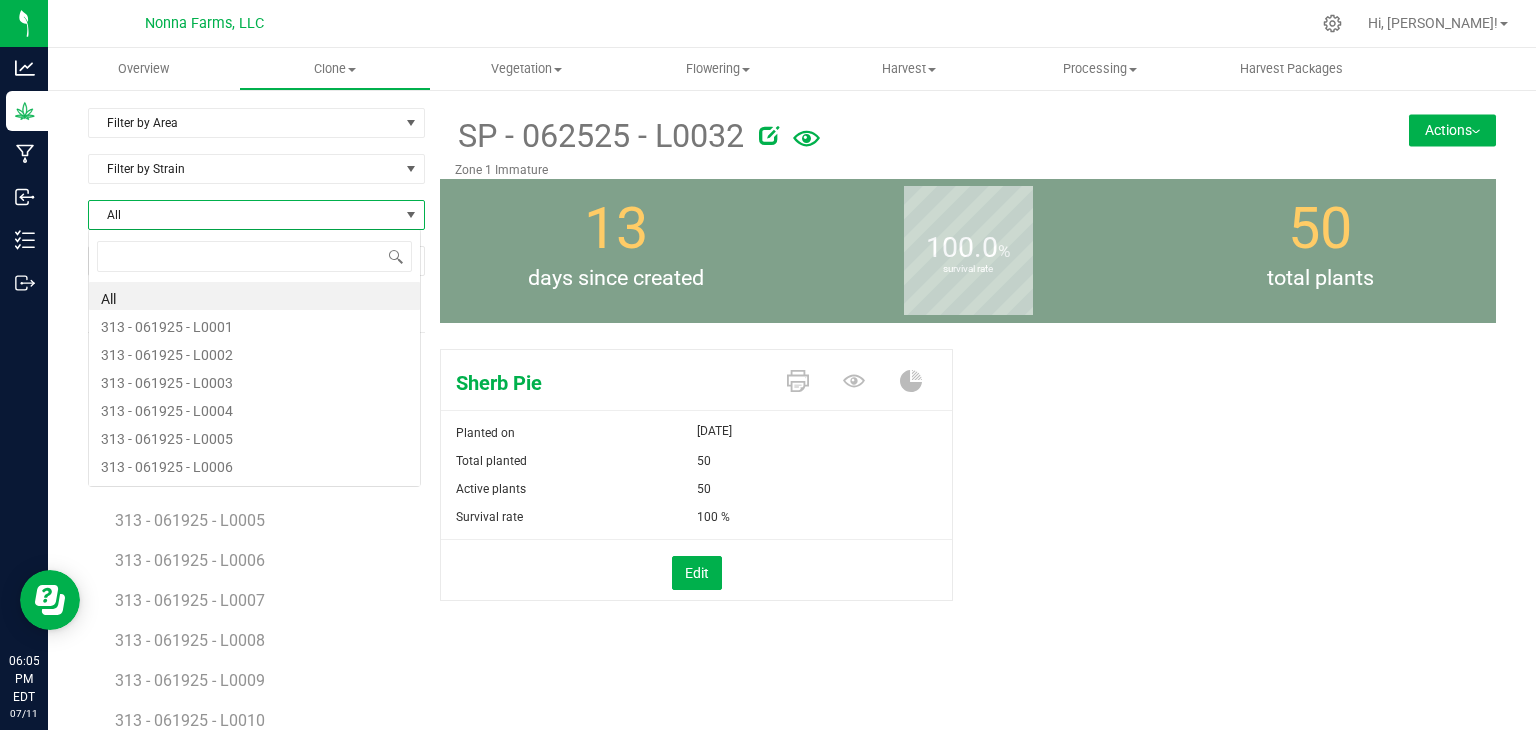 scroll, scrollTop: 99970, scrollLeft: 99666, axis: both 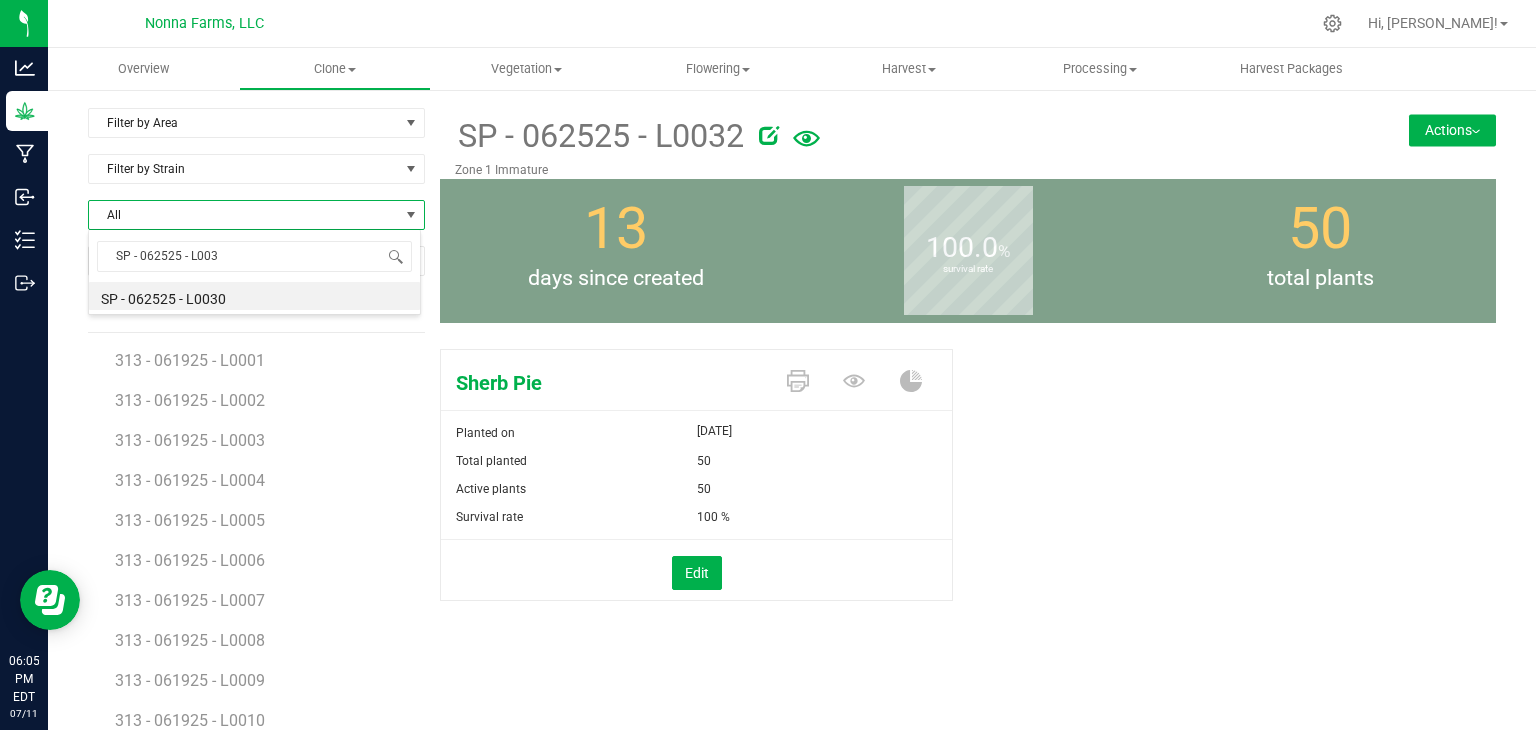 type on "SP - 062525 - L0033" 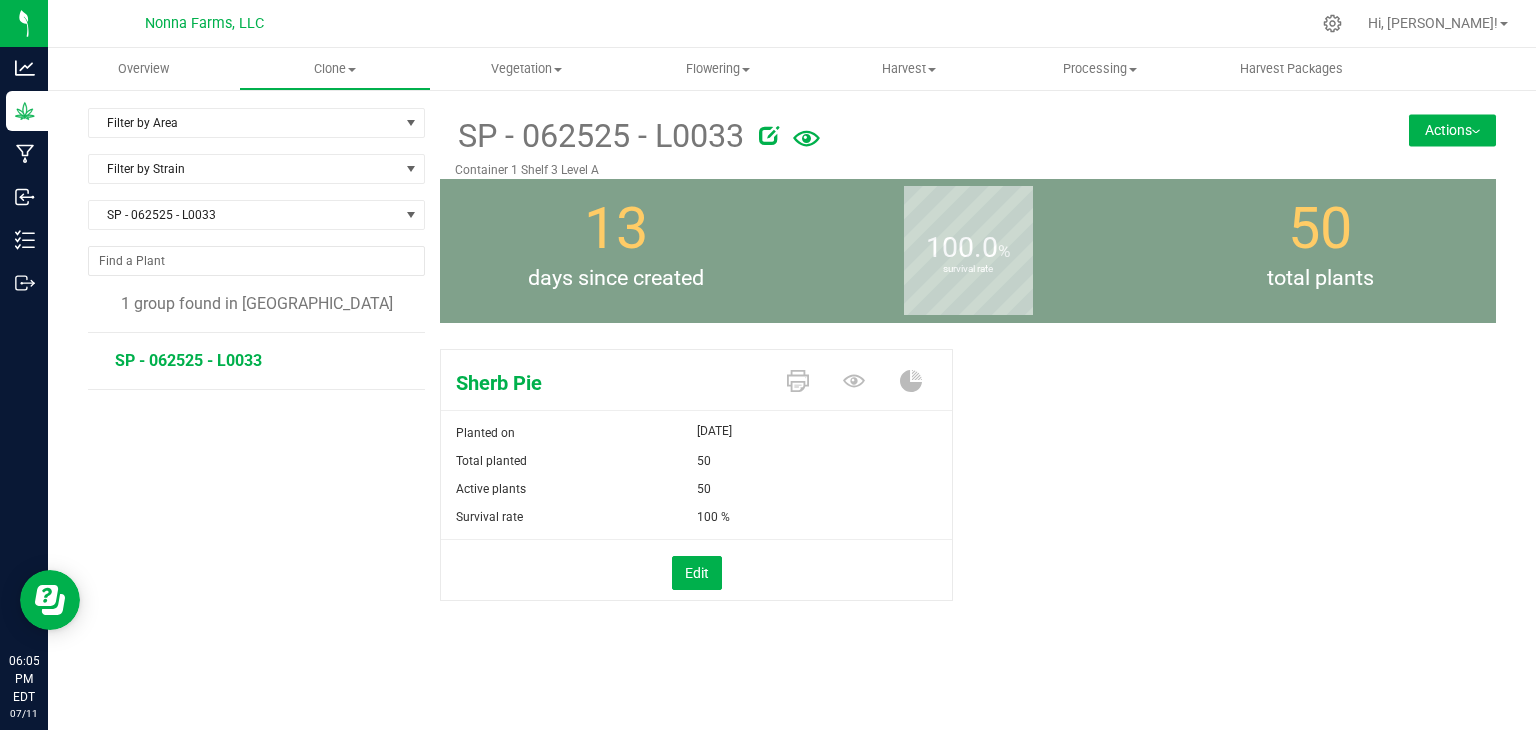 click on "Actions" at bounding box center [1452, 130] 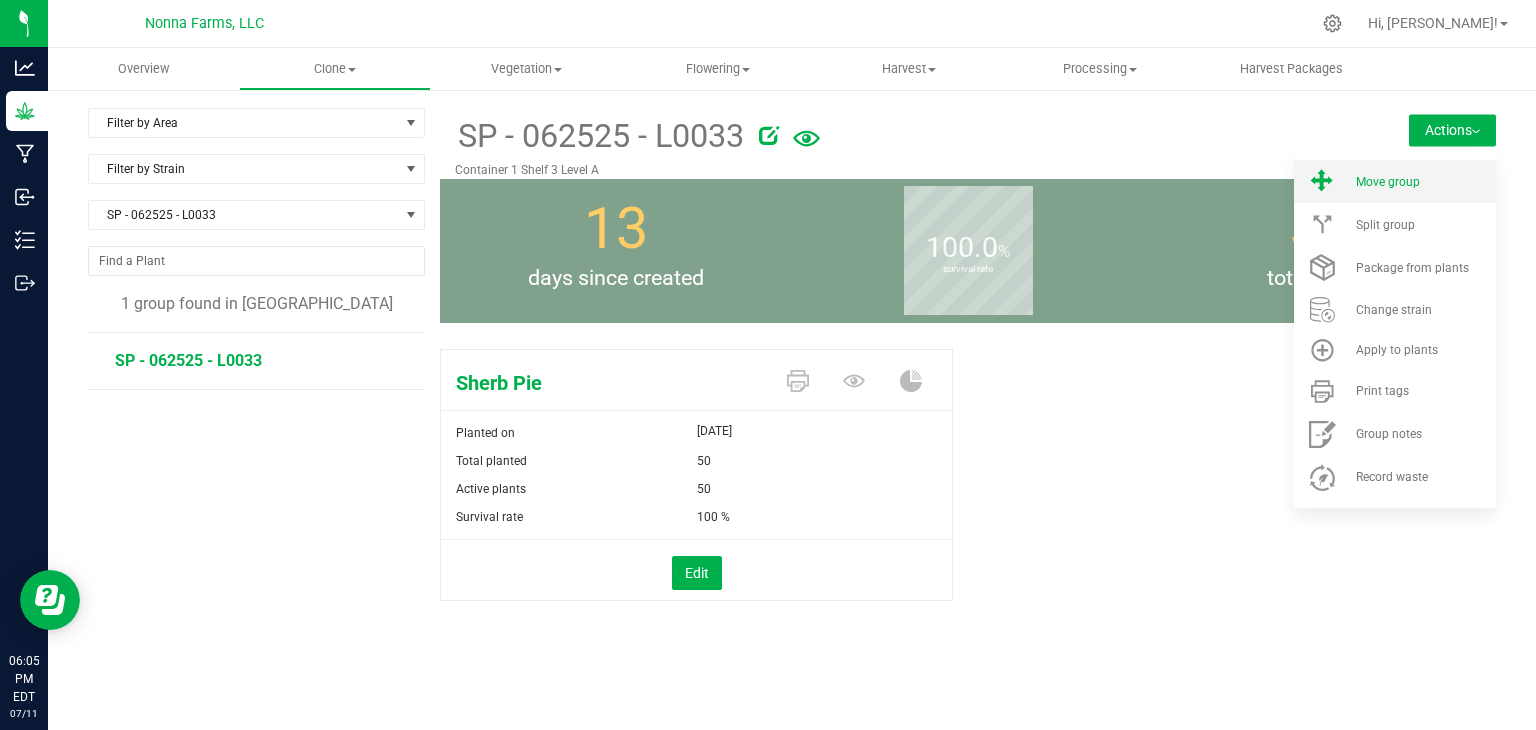 click on "Move group" at bounding box center [1395, 181] 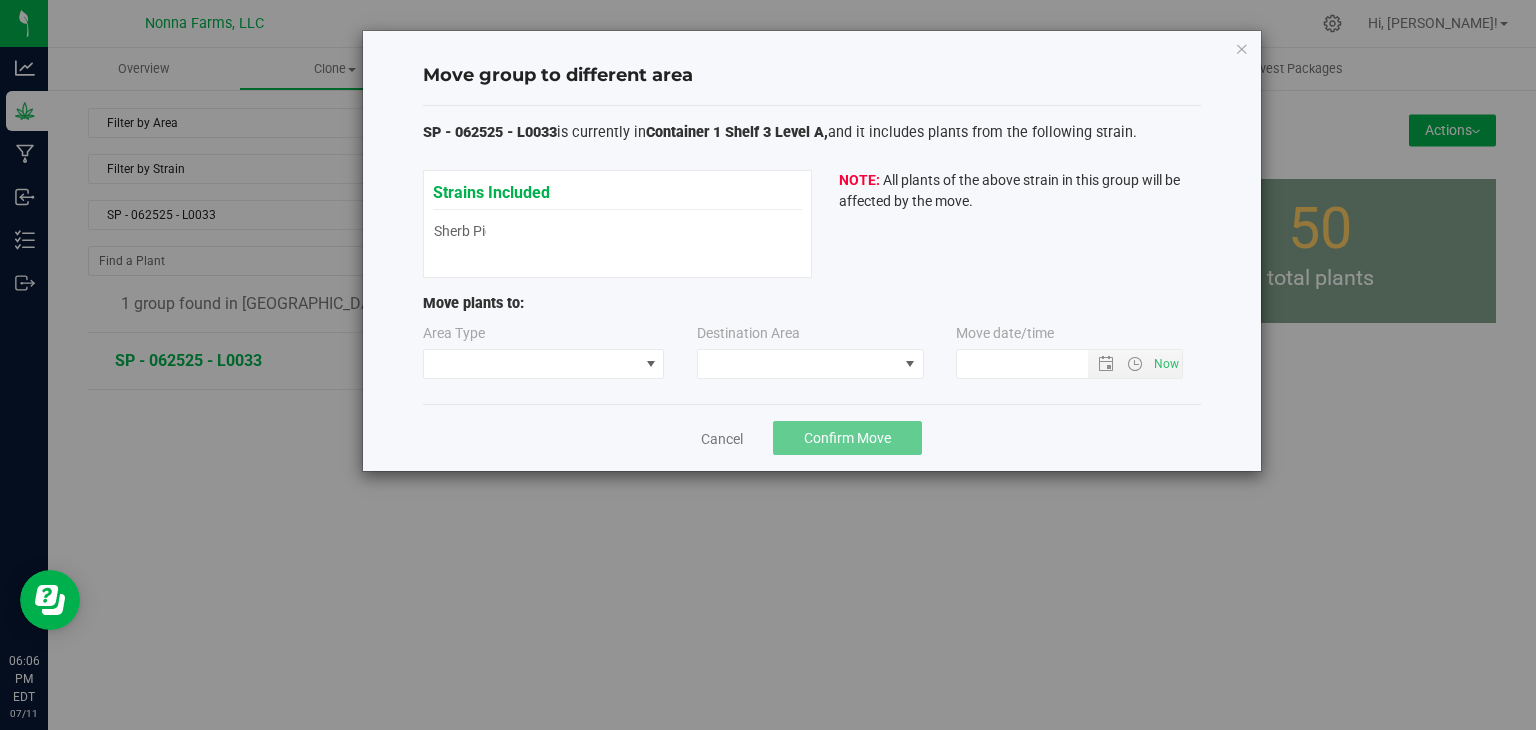 type on "[DATE] 6:06 PM" 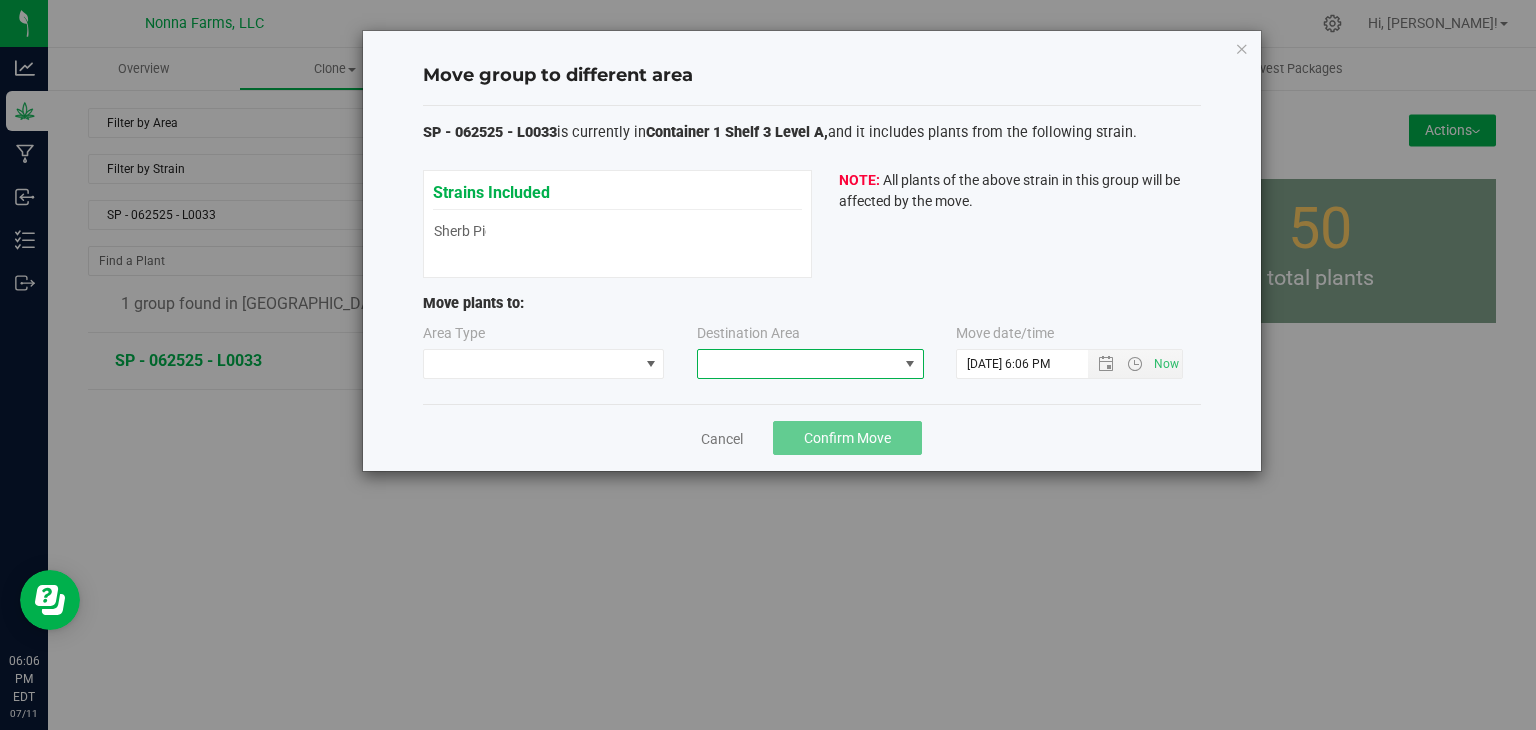 click at bounding box center [798, 364] 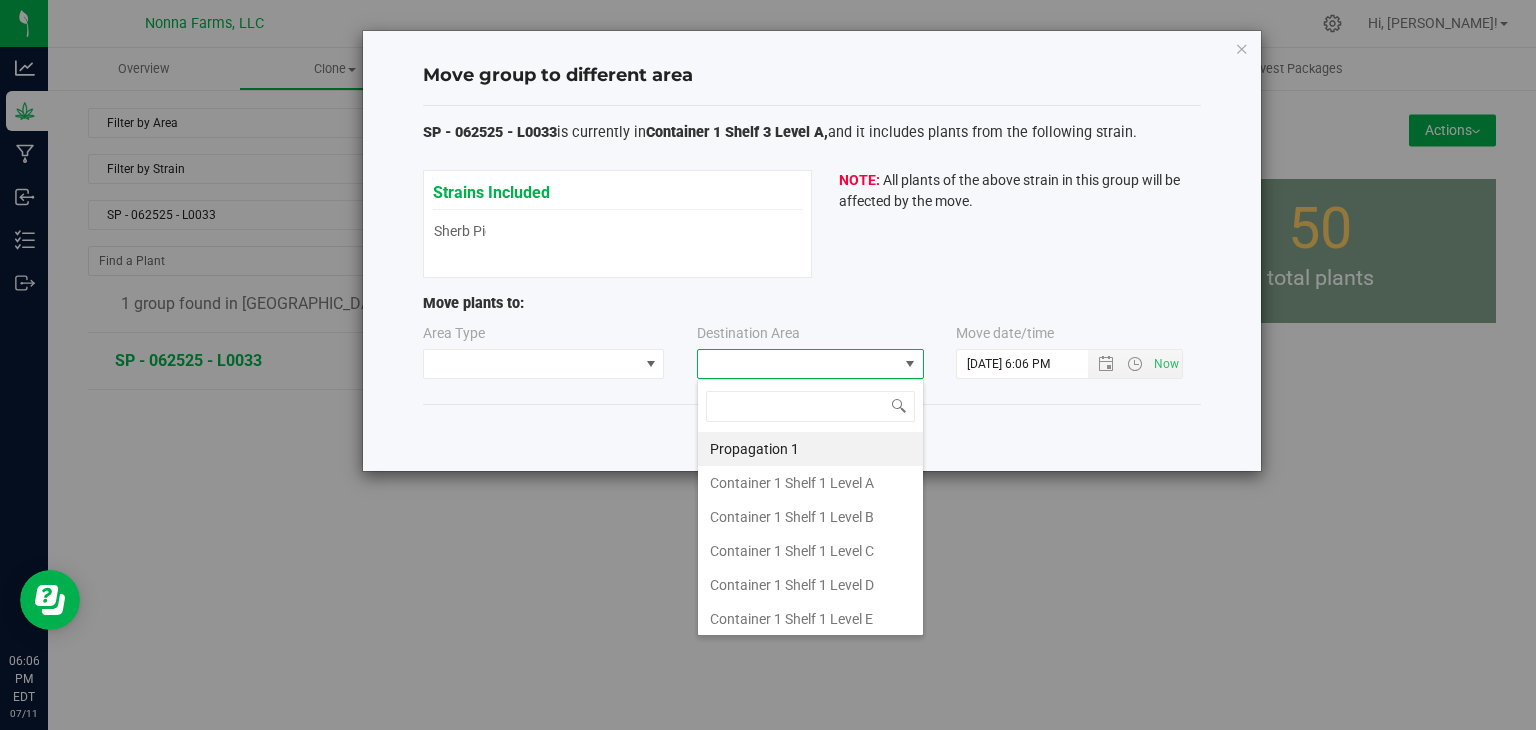 scroll, scrollTop: 99970, scrollLeft: 99772, axis: both 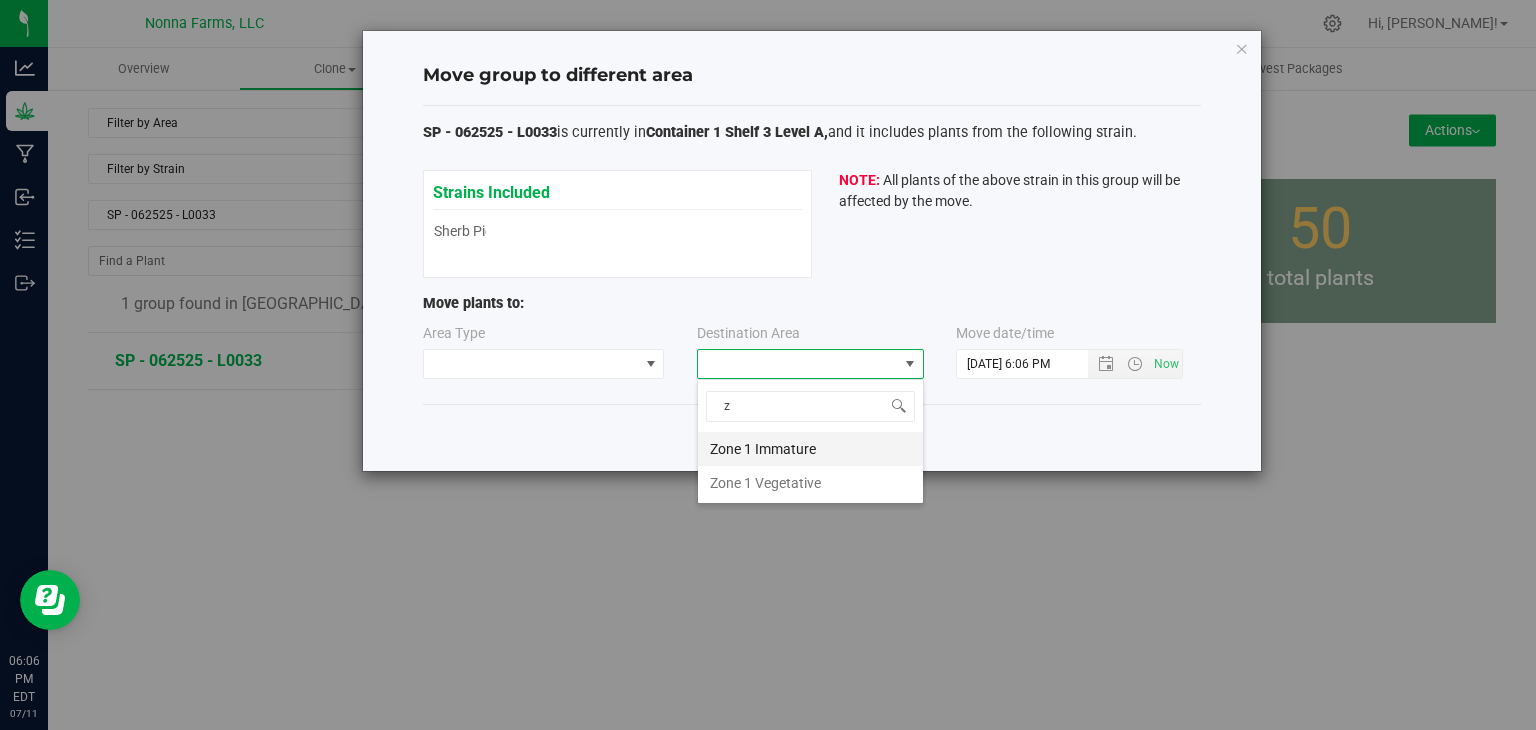 click on "Zone 1 Immature" at bounding box center [810, 449] 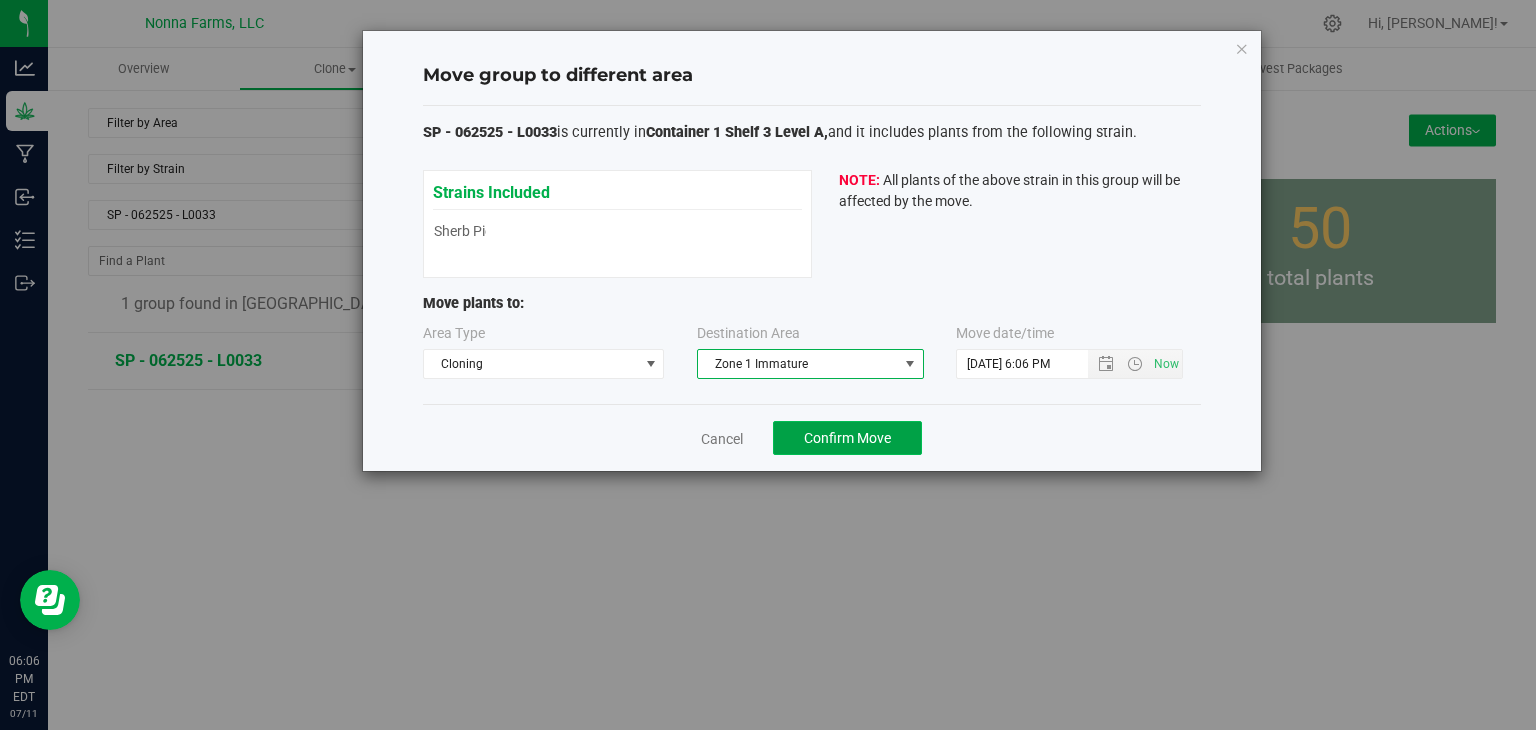 click on "Confirm Move" 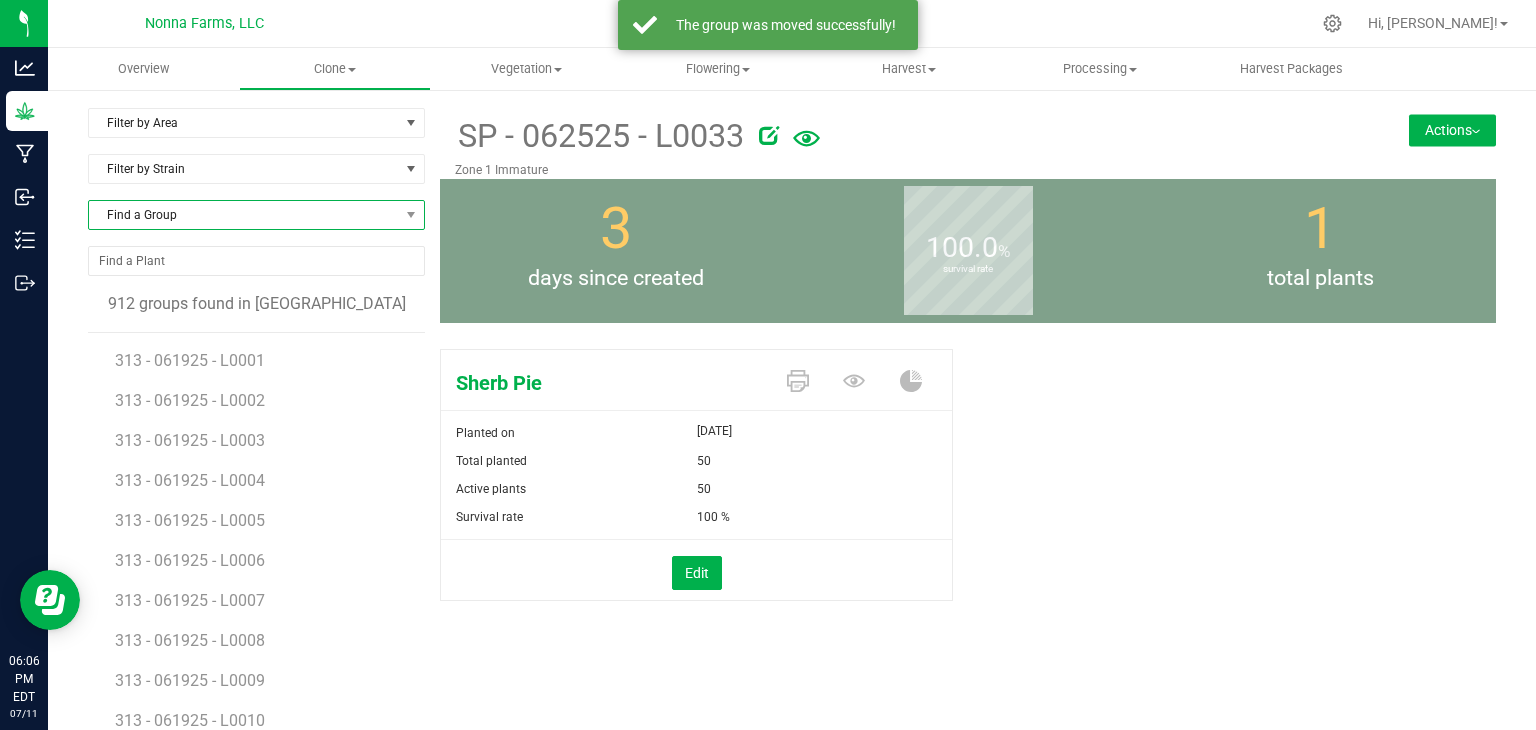 click on "Find a Group" at bounding box center [244, 215] 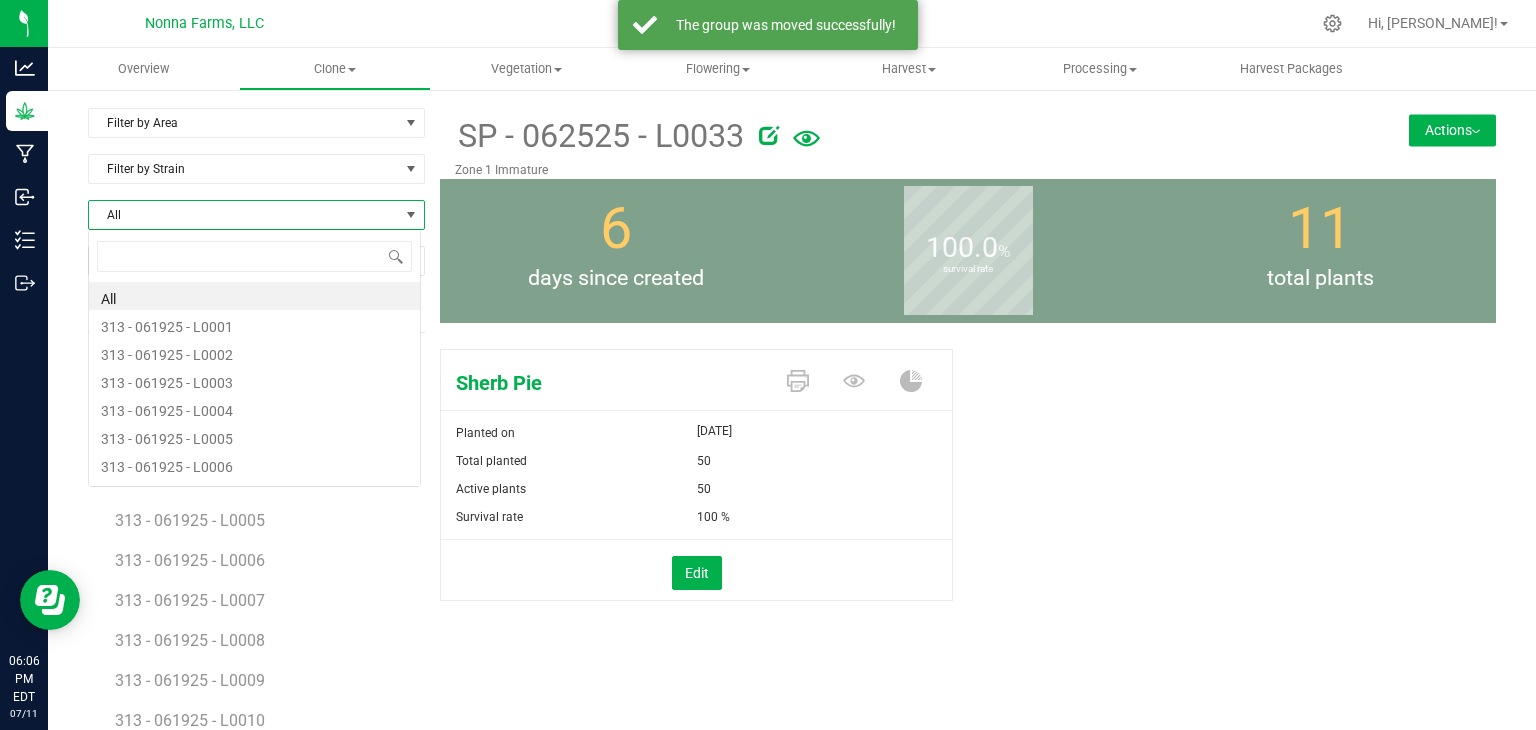 scroll, scrollTop: 99970, scrollLeft: 99666, axis: both 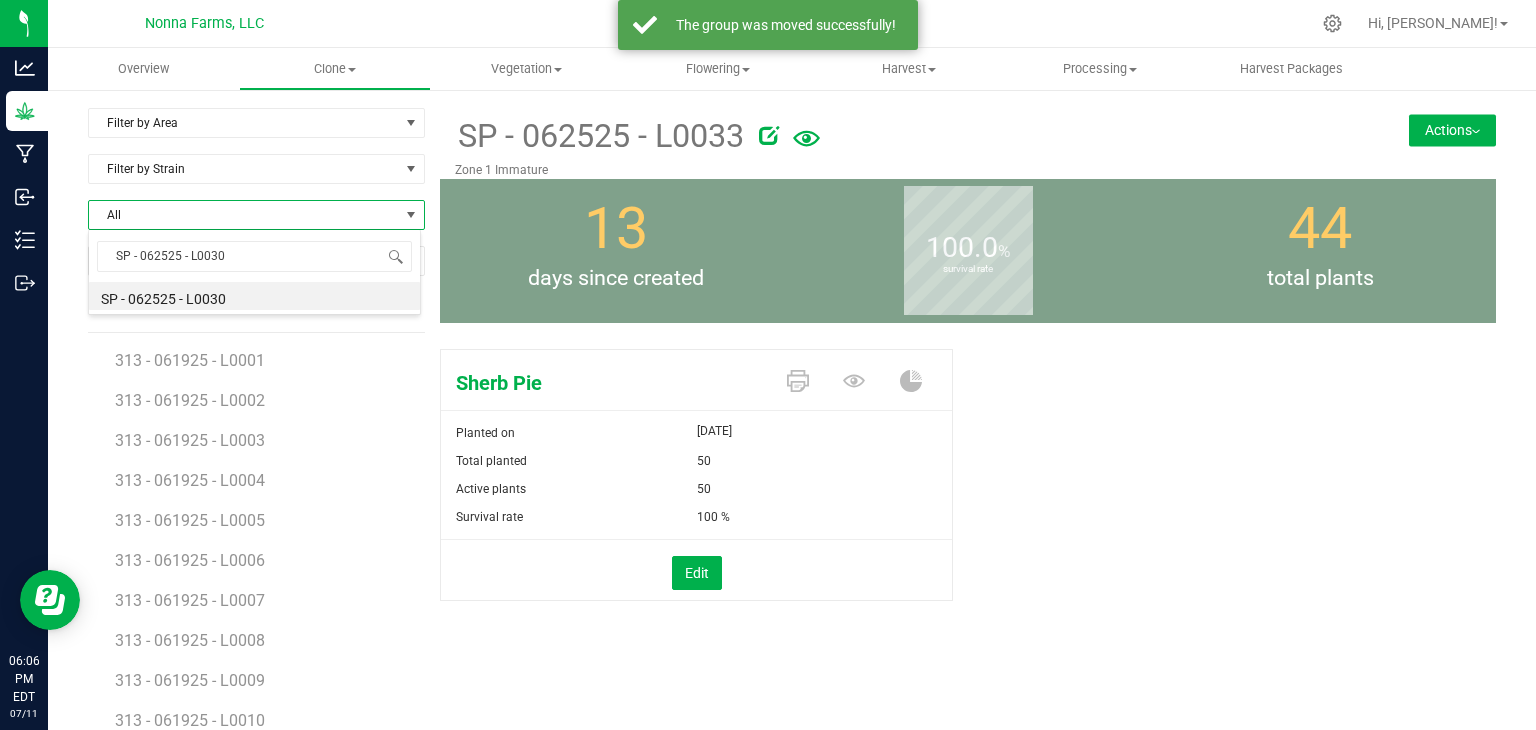 type on "SP - 062525 - L003" 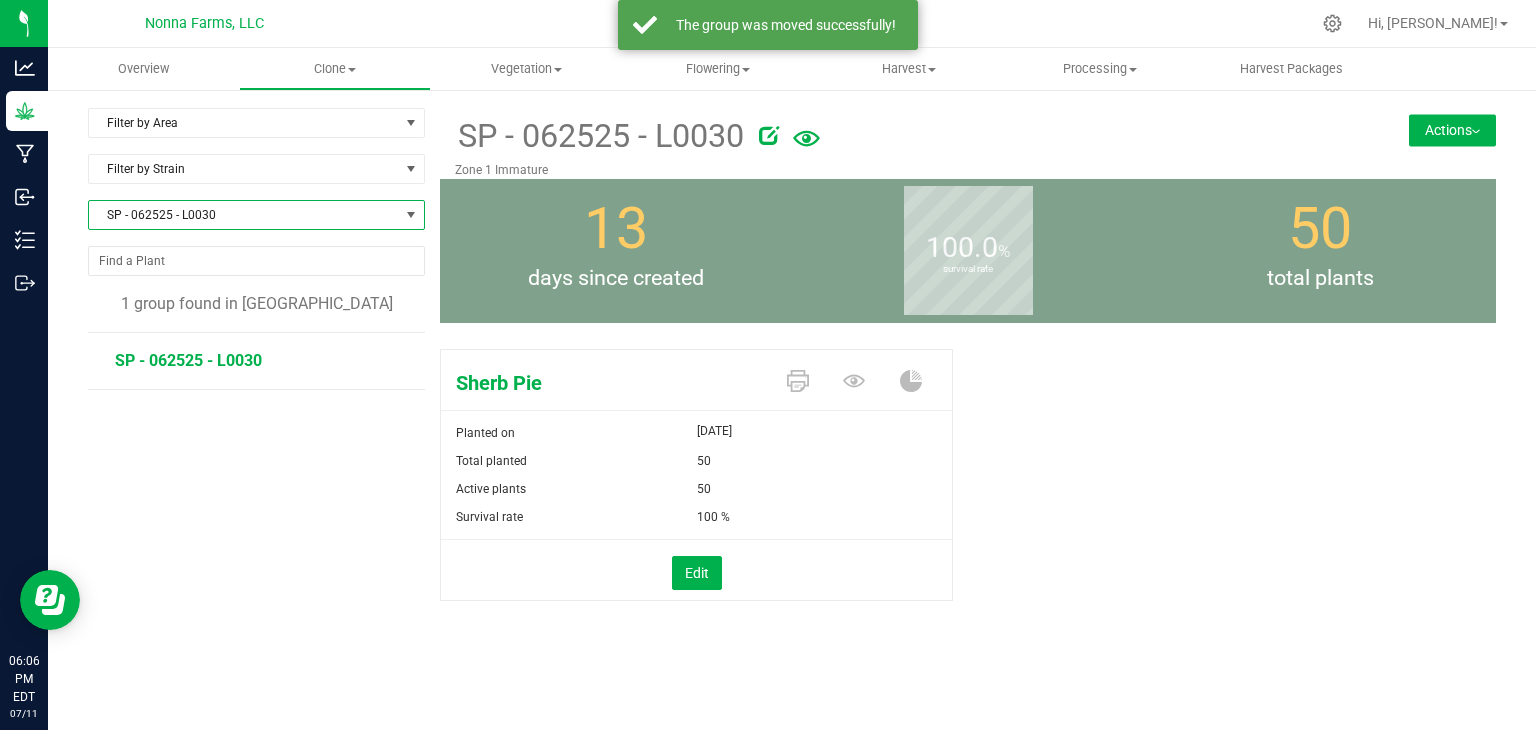 click on "SP - 062525 - L0030" at bounding box center (244, 215) 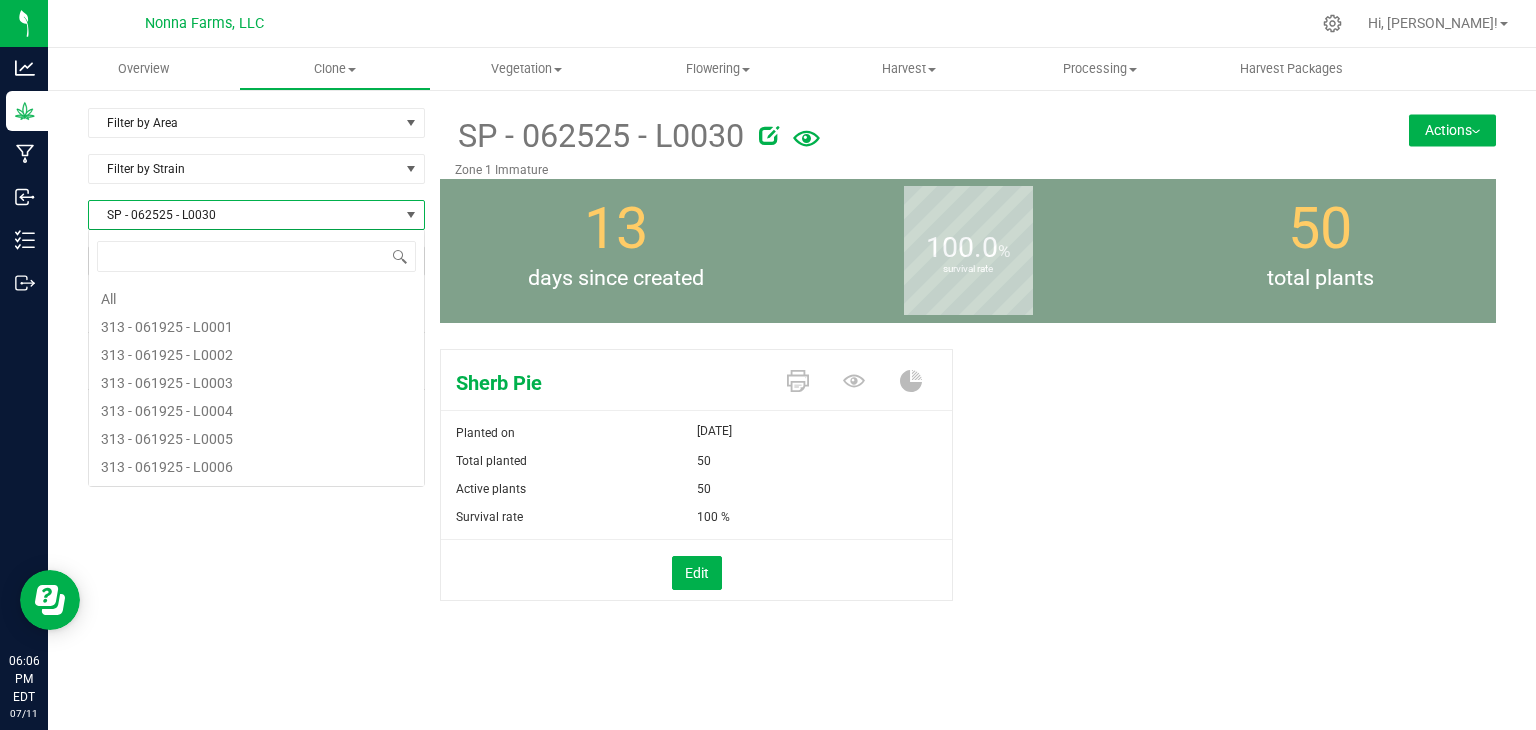 scroll, scrollTop: 99970, scrollLeft: 99663, axis: both 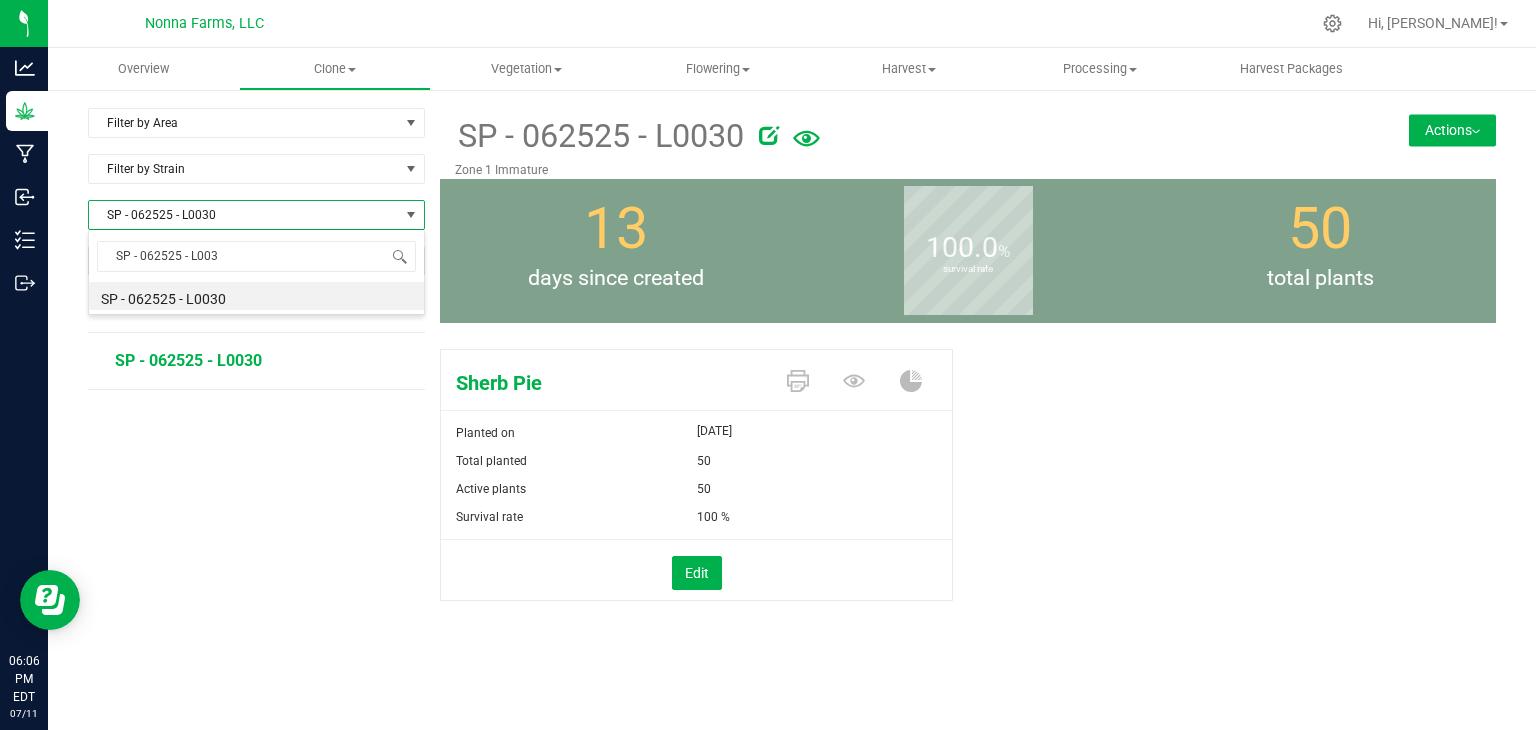 type on "SP - 062525 - L0034" 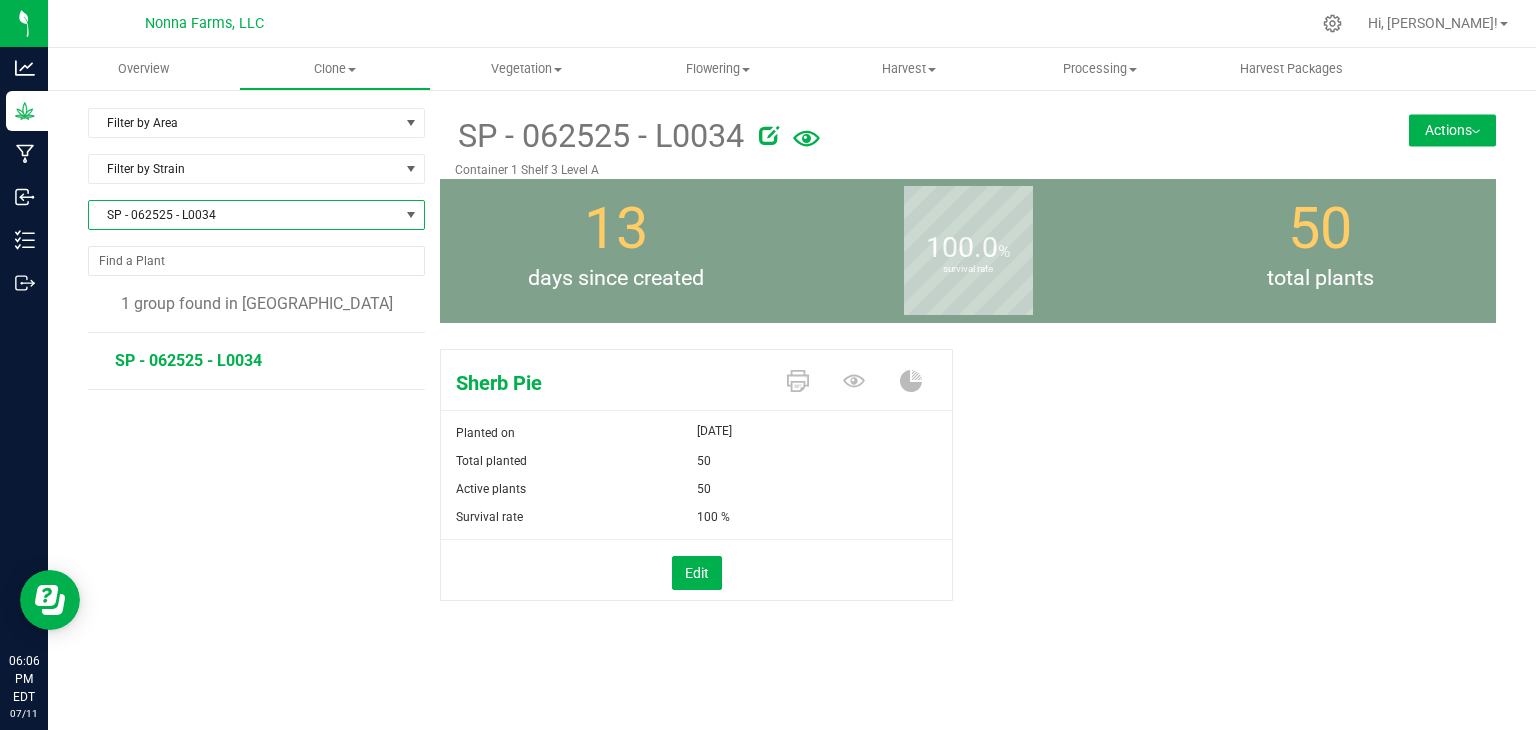 click on "Actions" at bounding box center (1452, 130) 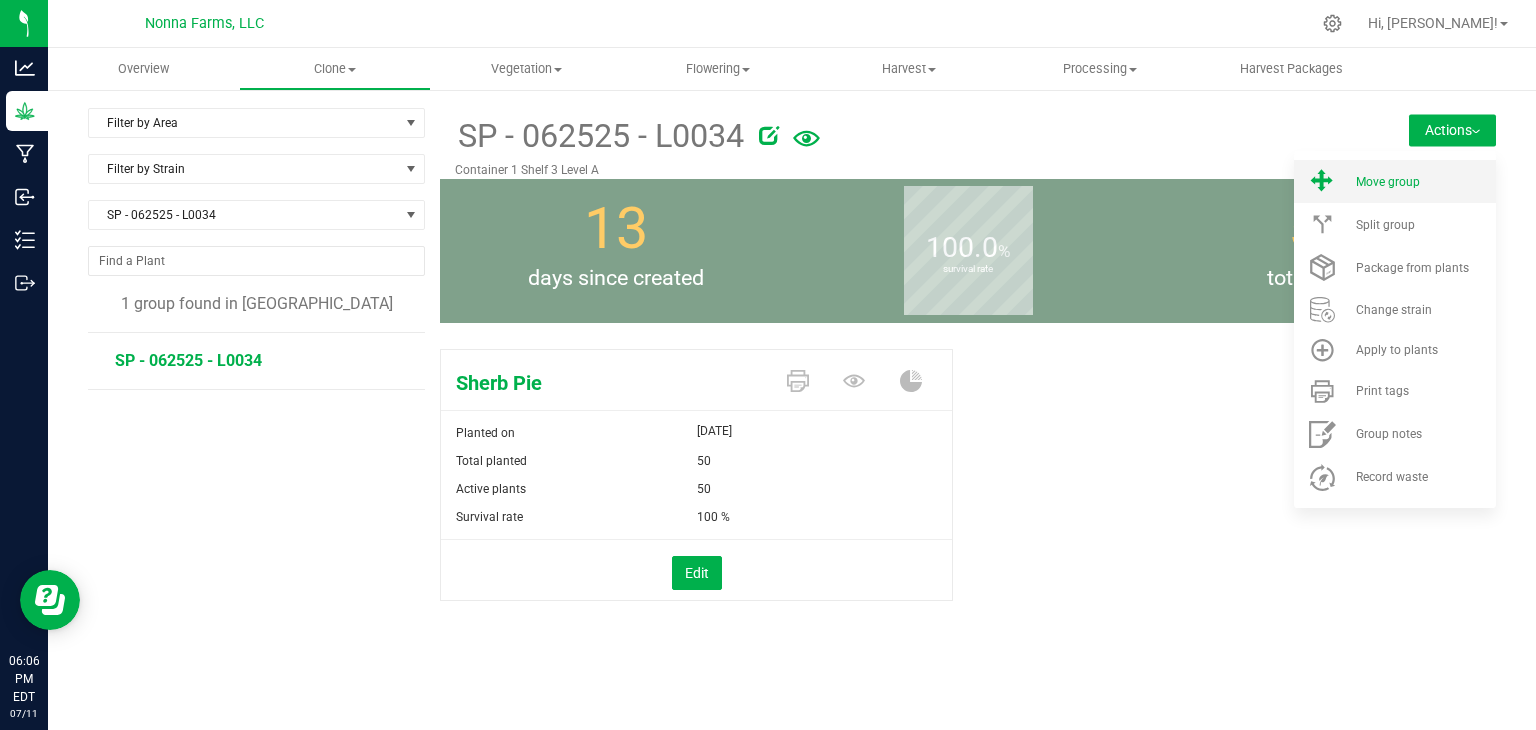 click on "Move group" at bounding box center [1388, 182] 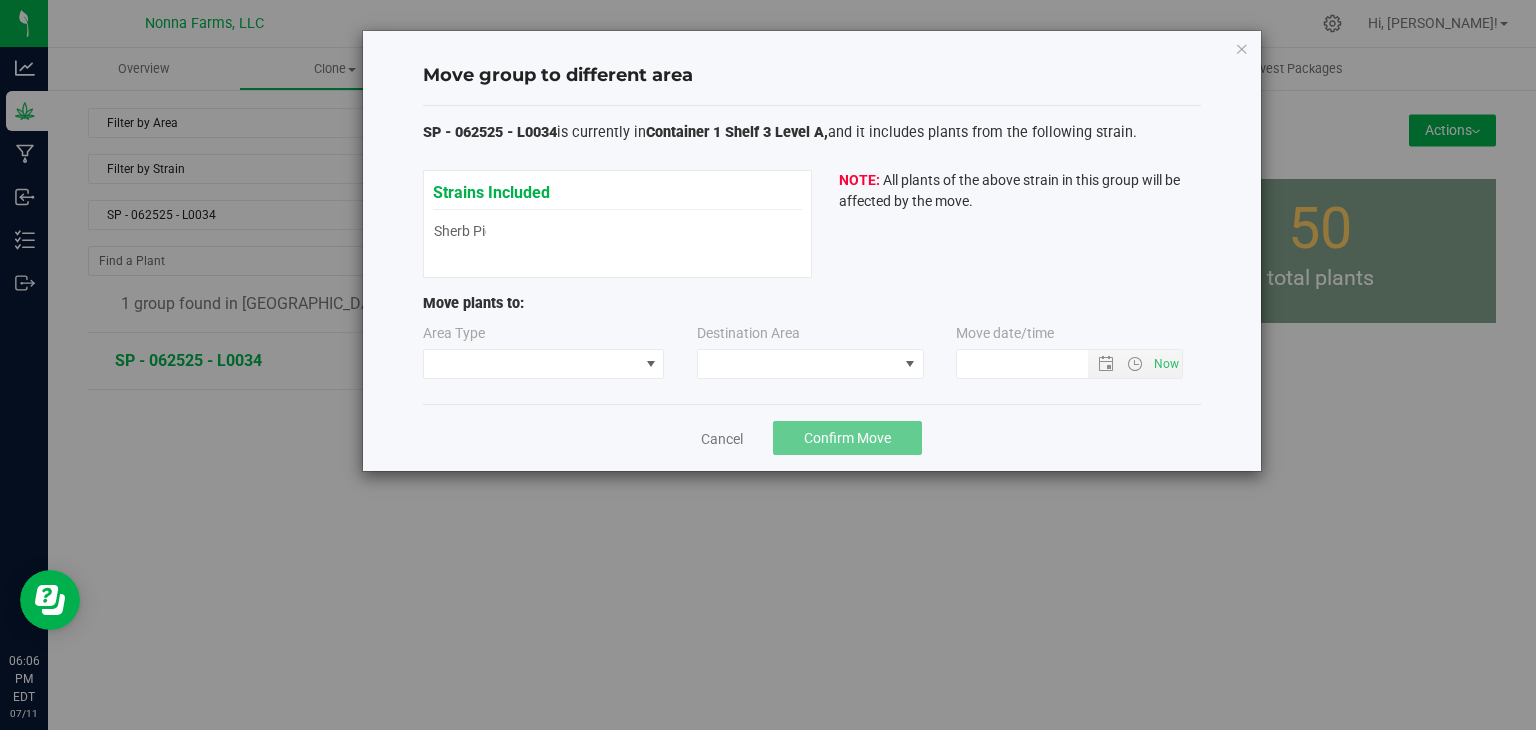 type on "[DATE] 6:06 PM" 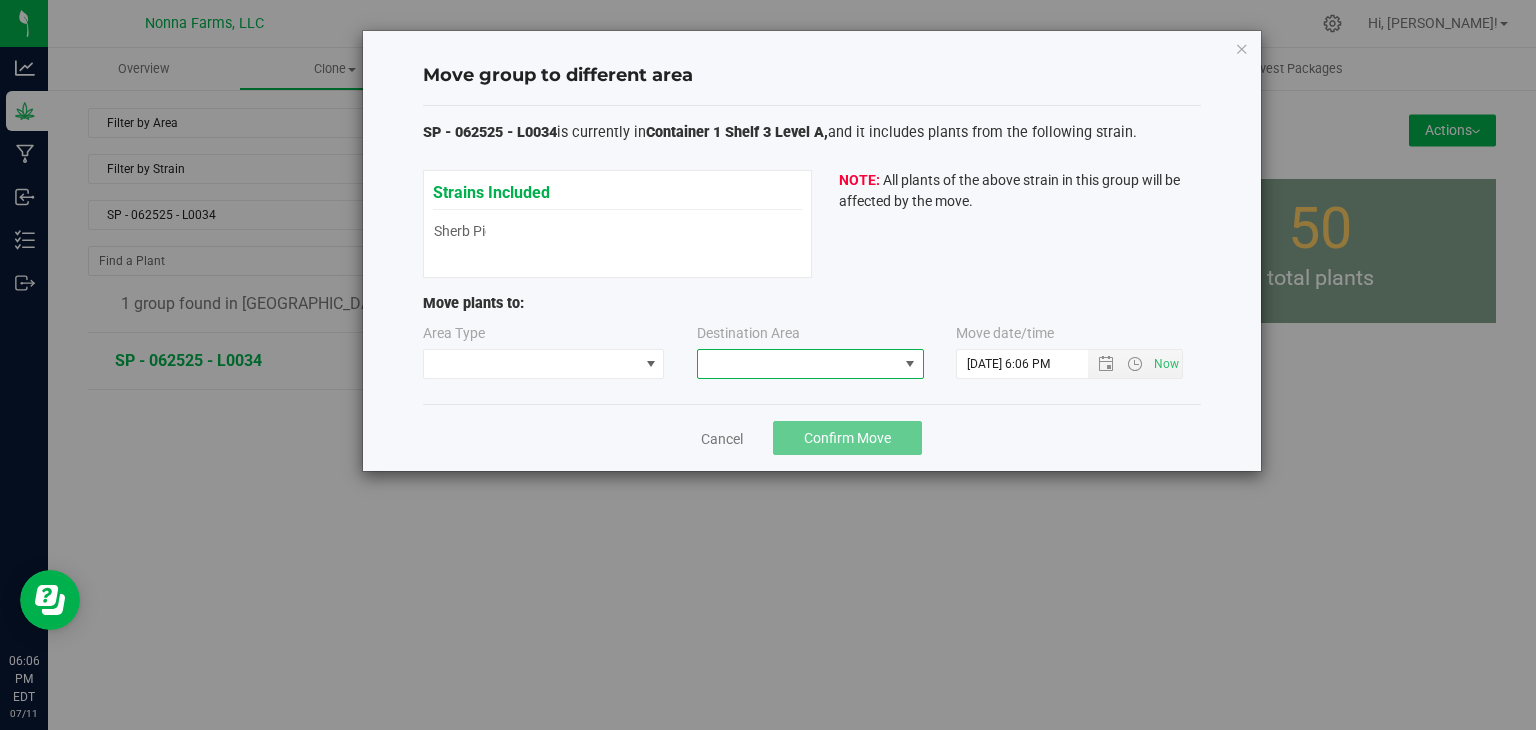 click at bounding box center [798, 364] 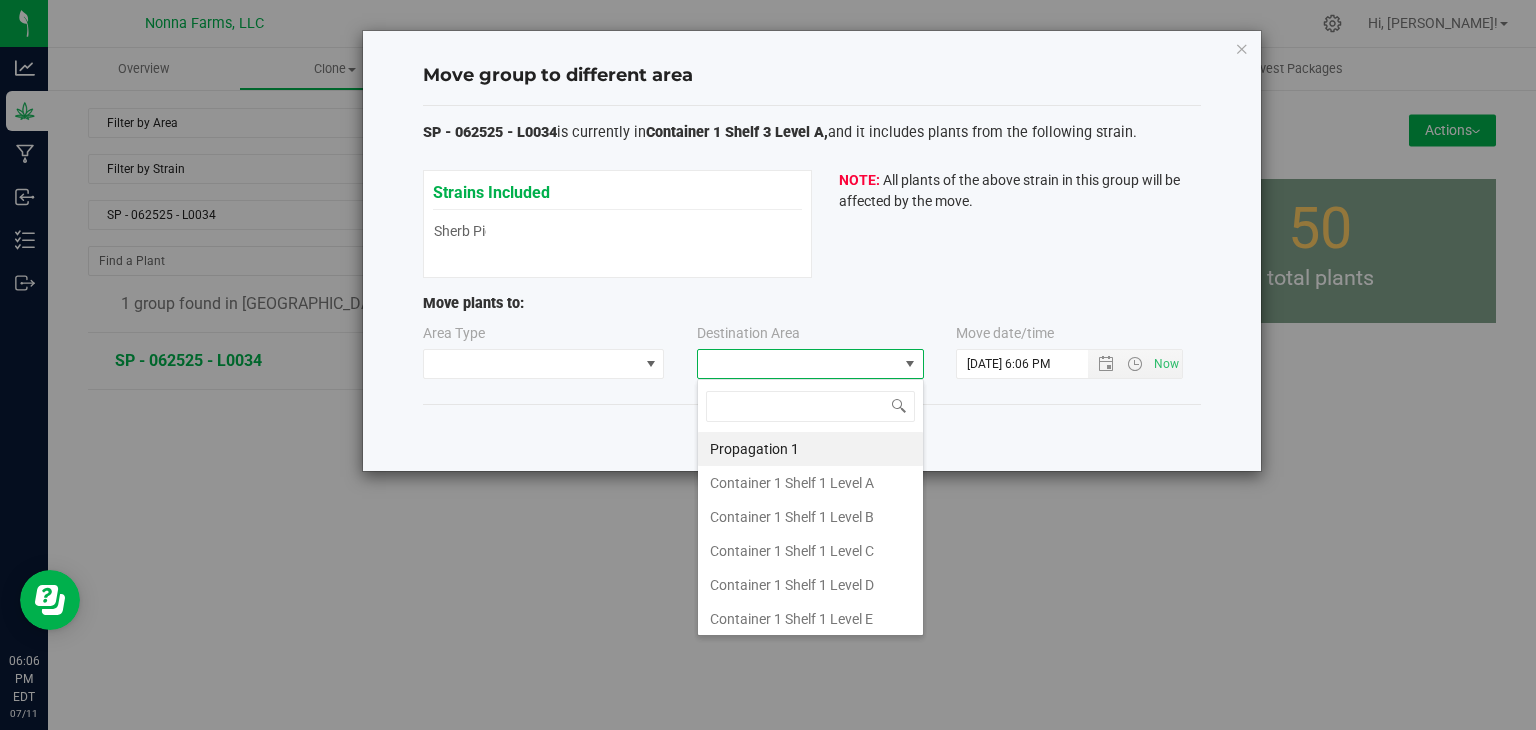 scroll, scrollTop: 99970, scrollLeft: 99772, axis: both 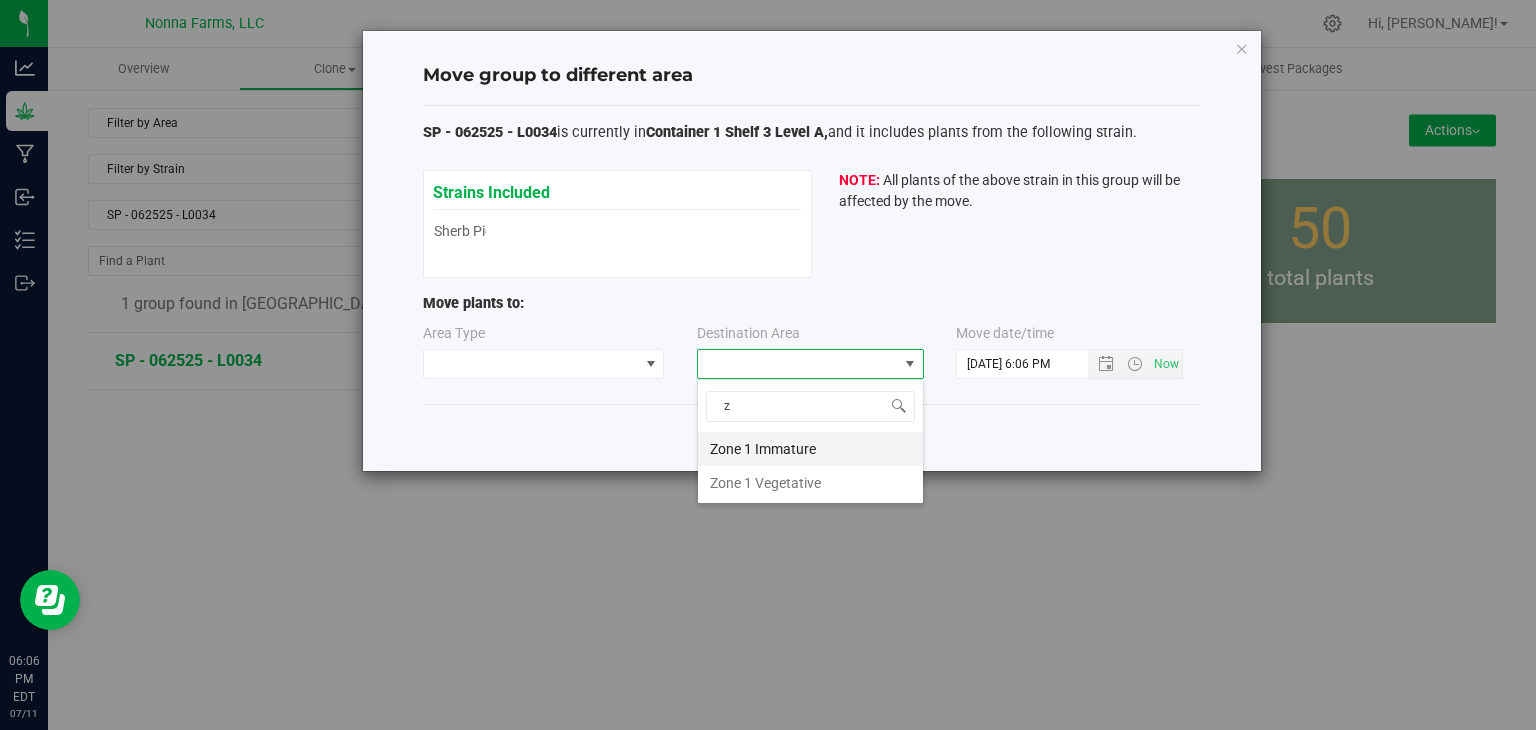 click on "Zone 1 Immature" at bounding box center (810, 449) 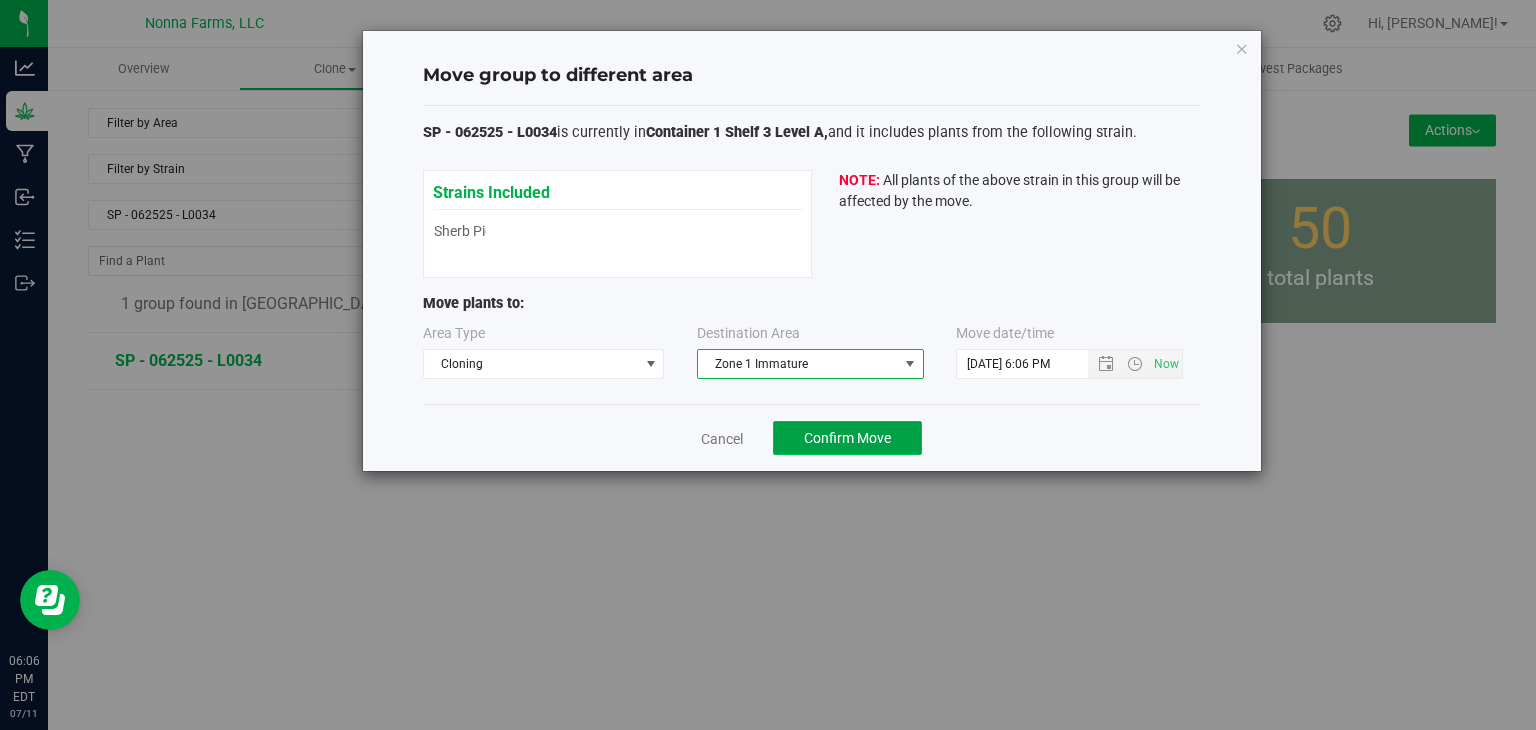 click on "Confirm Move" 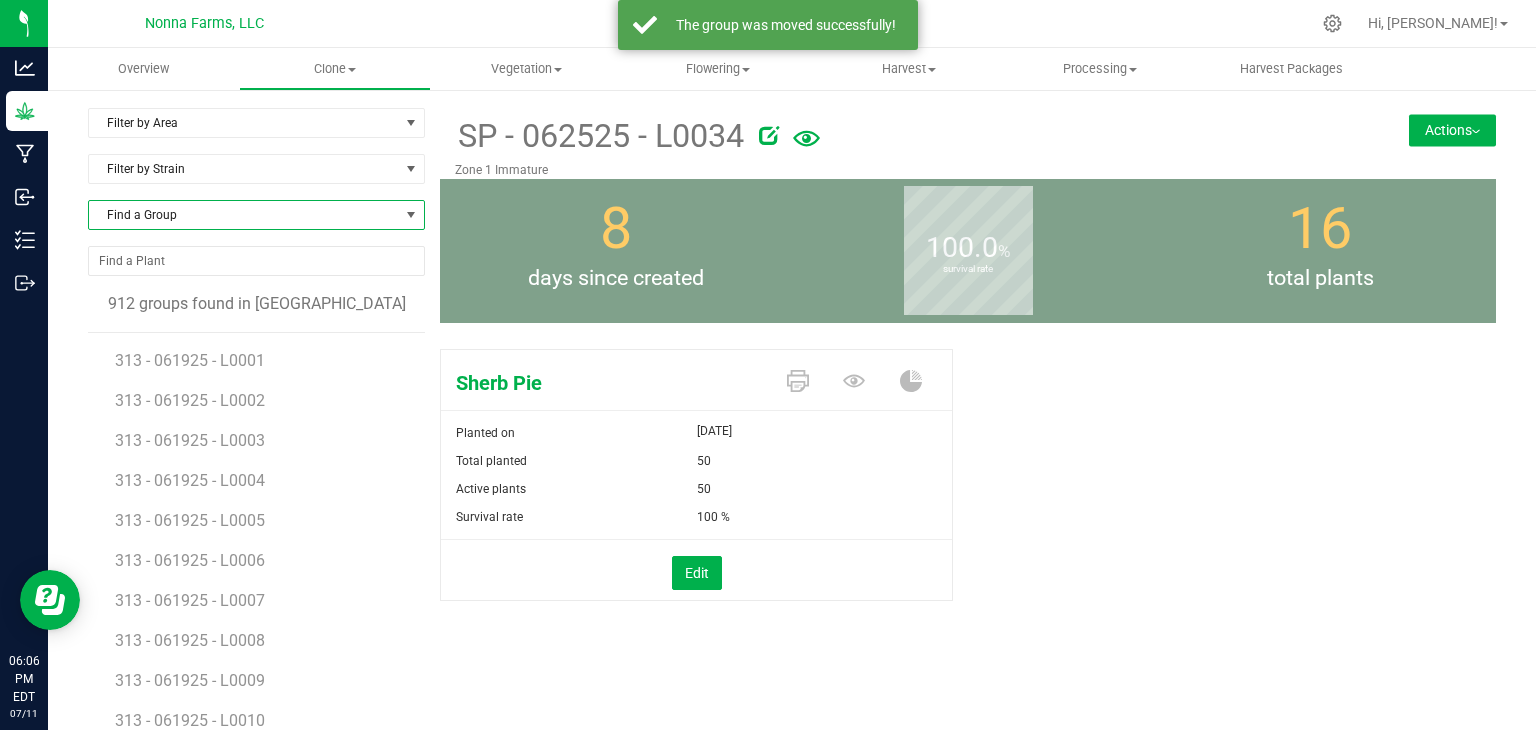 click on "Find a Group" at bounding box center (244, 215) 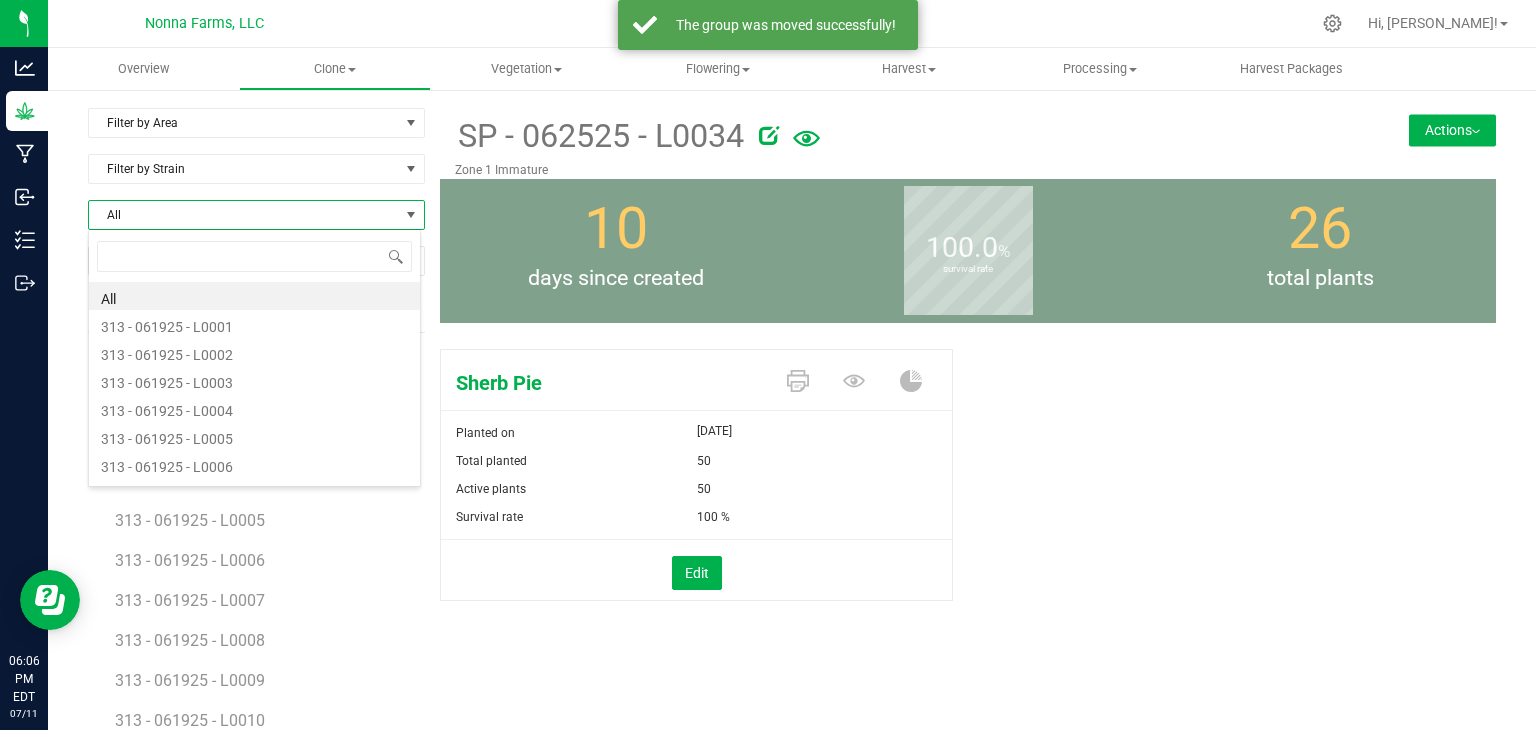 scroll, scrollTop: 99970, scrollLeft: 99666, axis: both 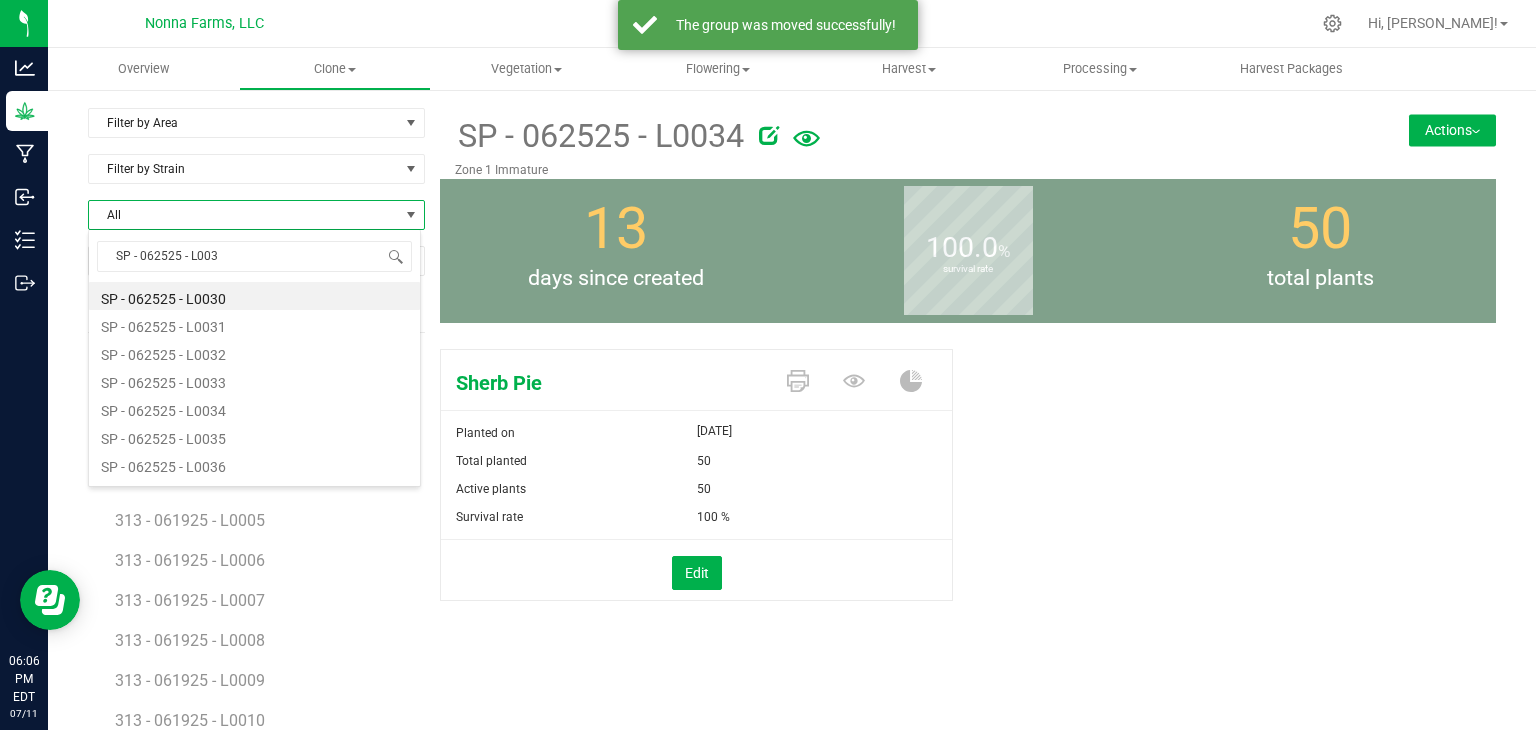 type on "SP - 062525 - L0035" 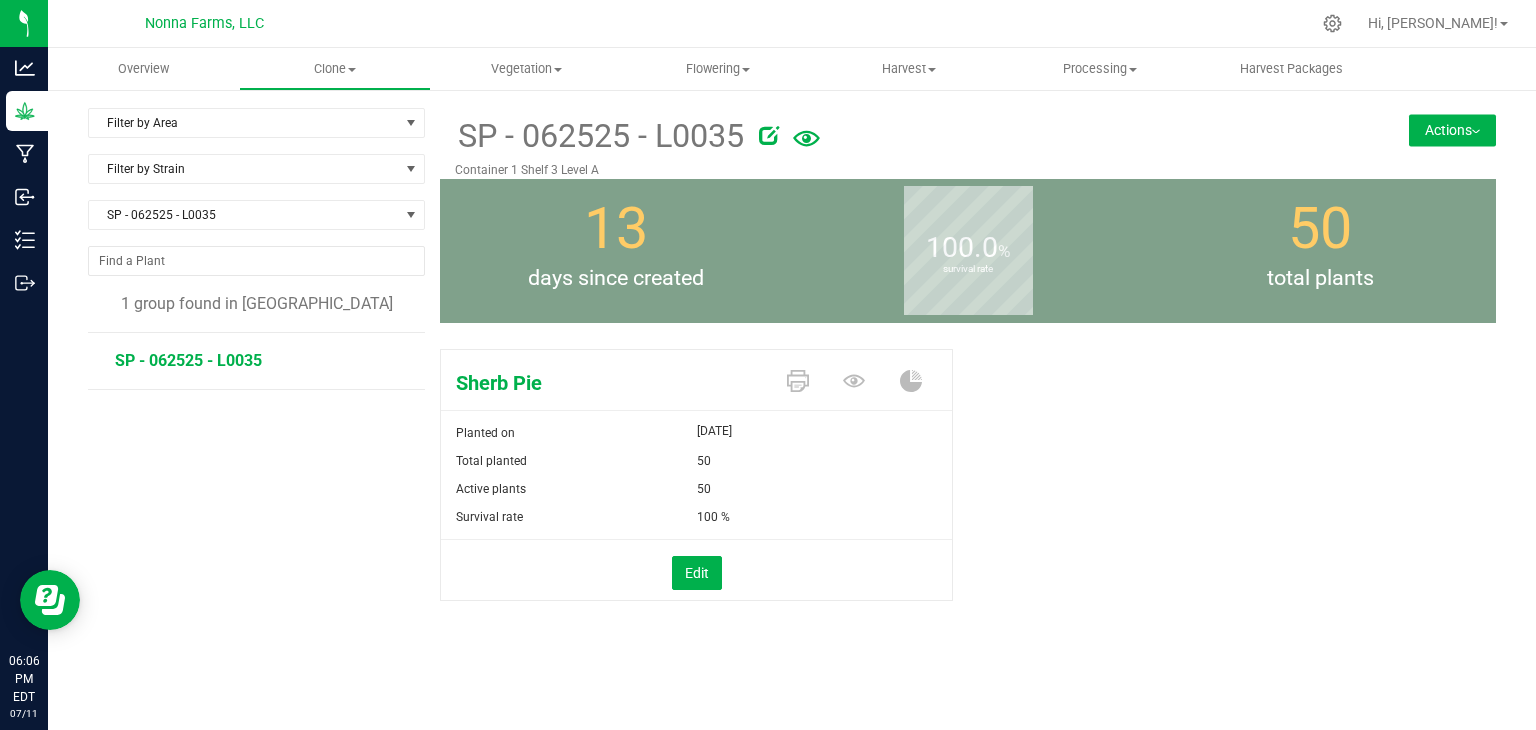 click on "Actions" at bounding box center (1452, 130) 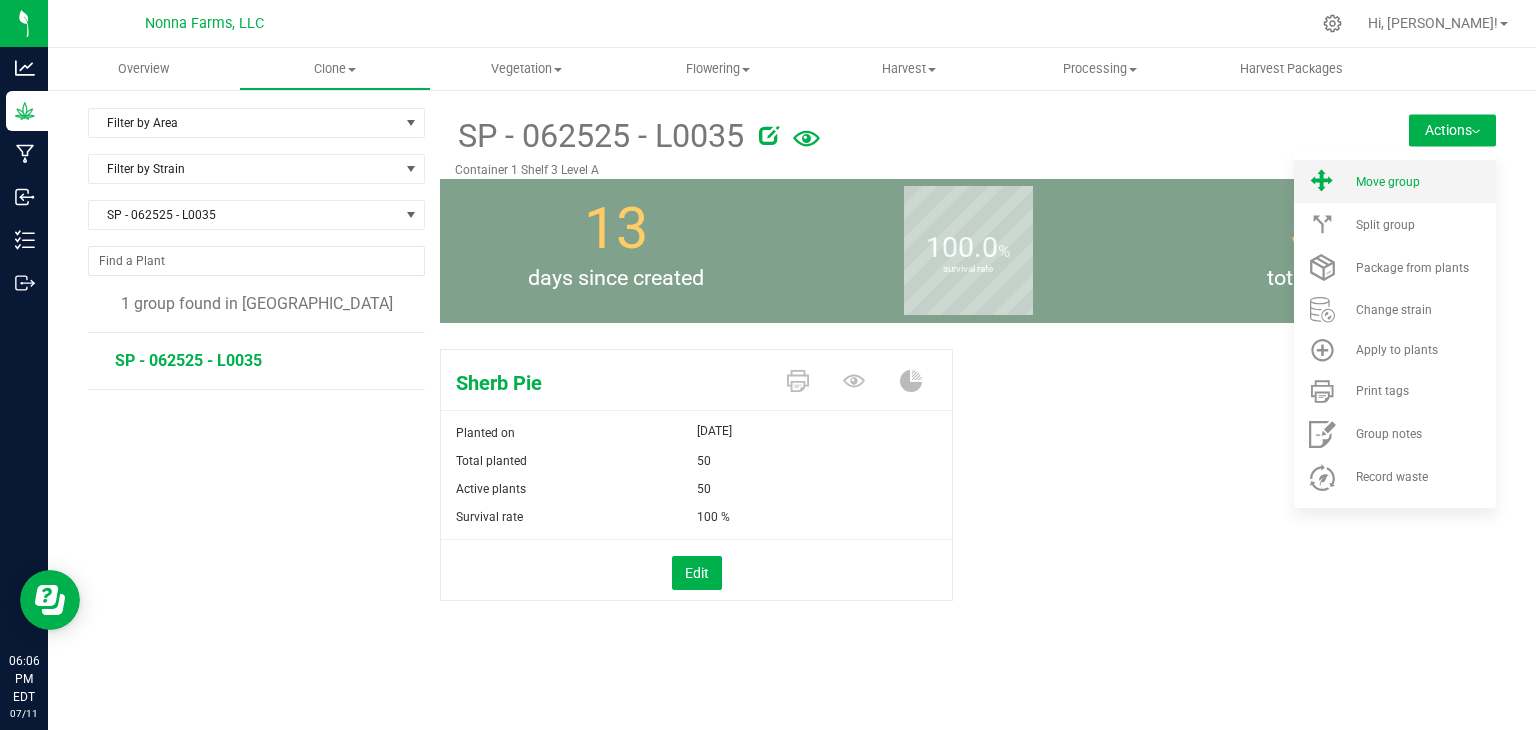 click on "Move group" at bounding box center (1395, 181) 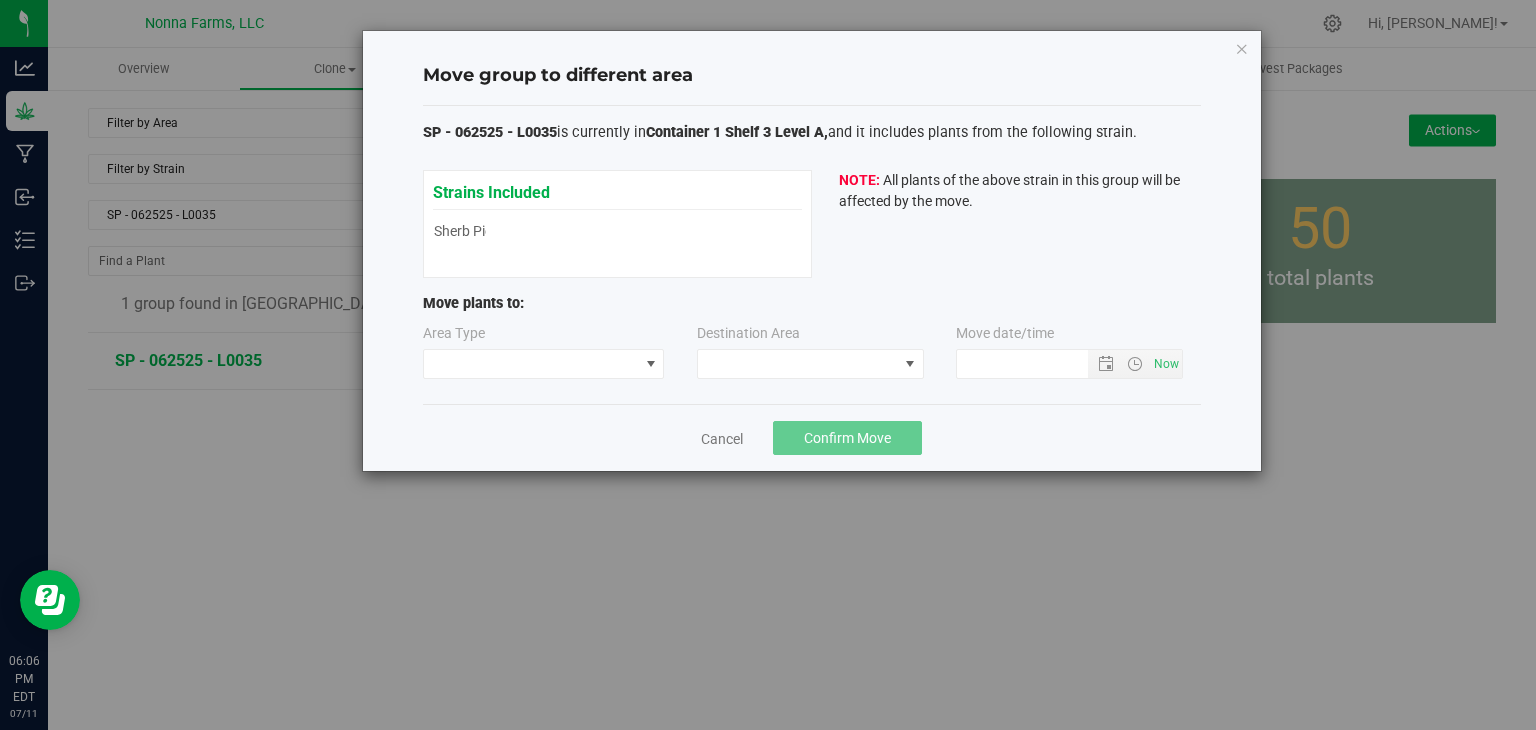 type on "[DATE] 6:06 PM" 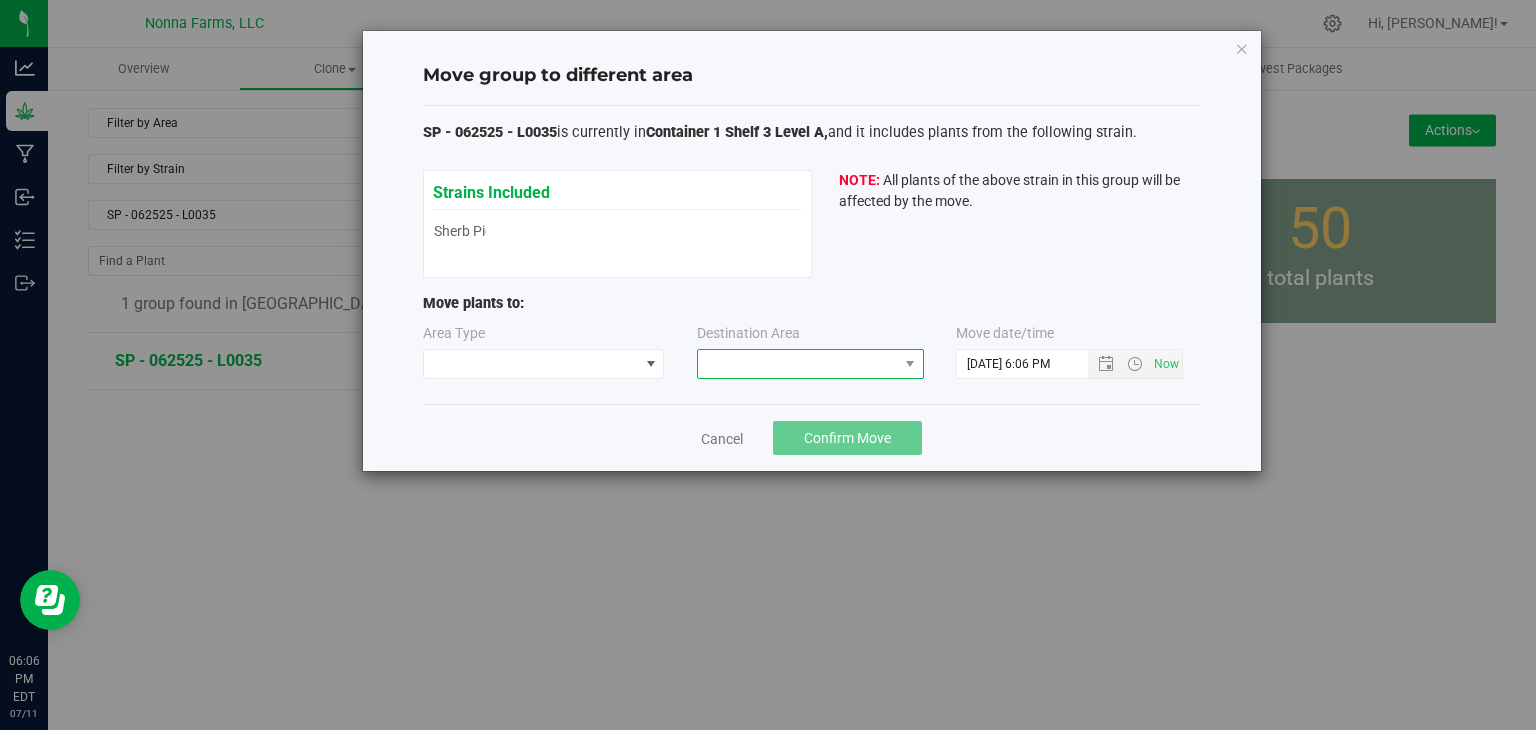 click at bounding box center [798, 364] 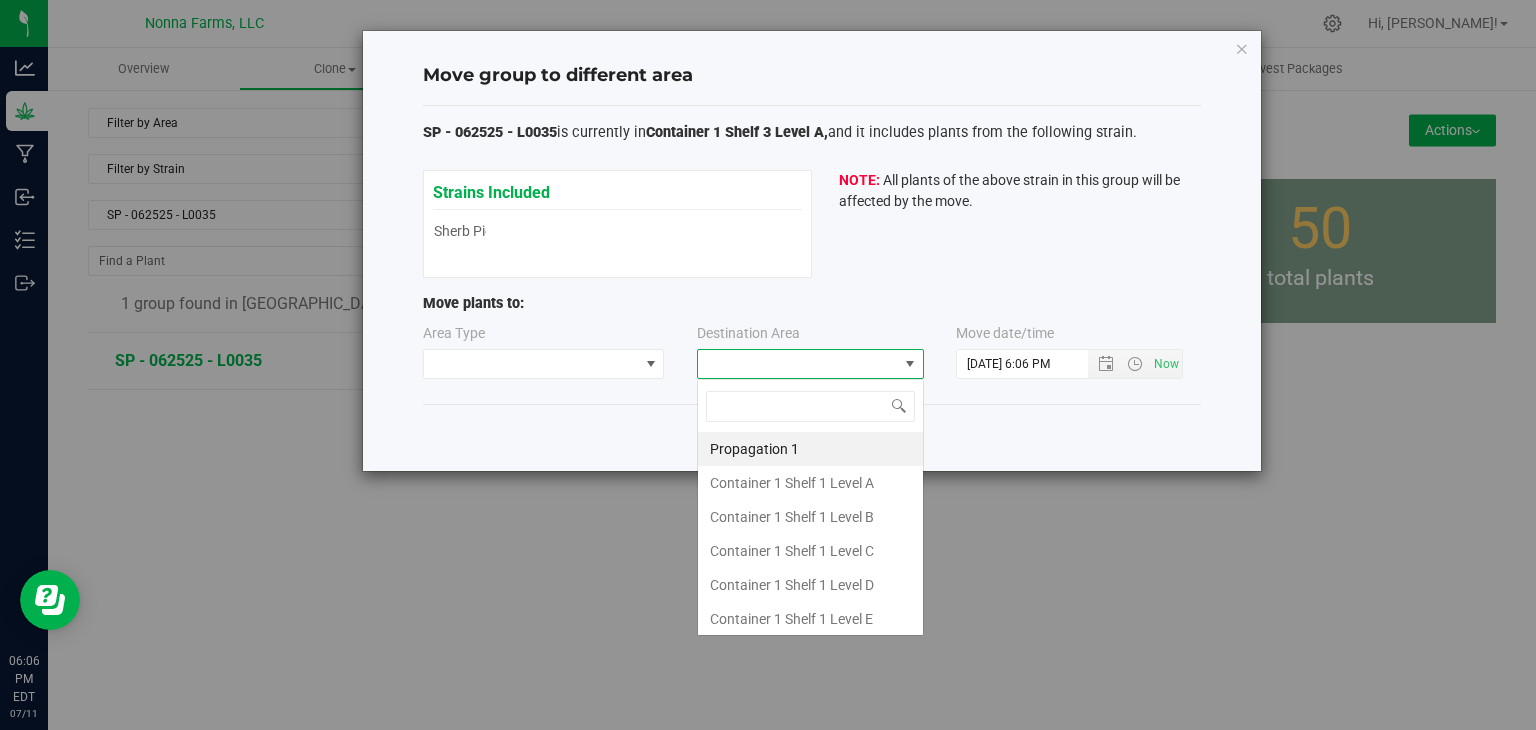 scroll, scrollTop: 99970, scrollLeft: 99772, axis: both 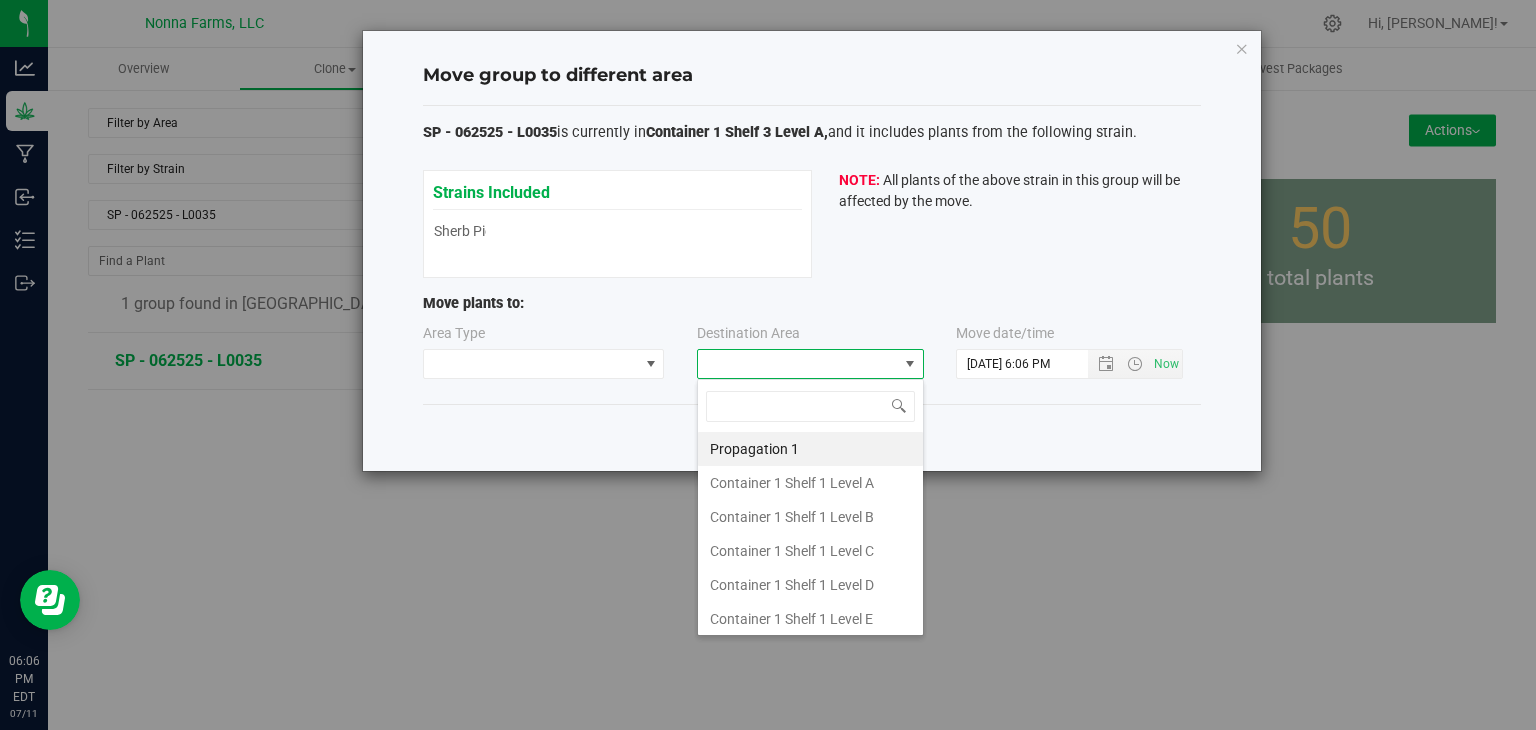 type on "z" 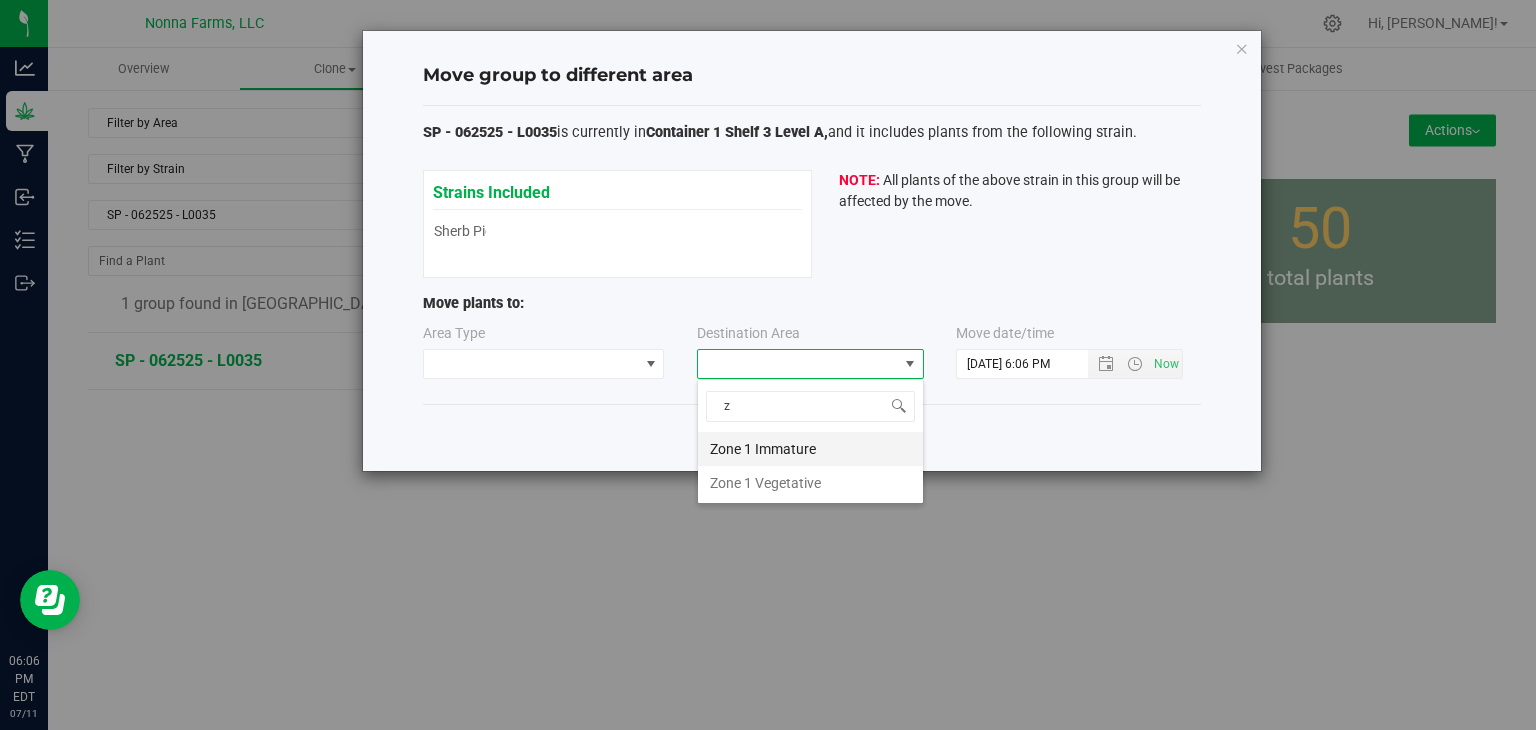 click on "Zone 1 Immature" at bounding box center (810, 449) 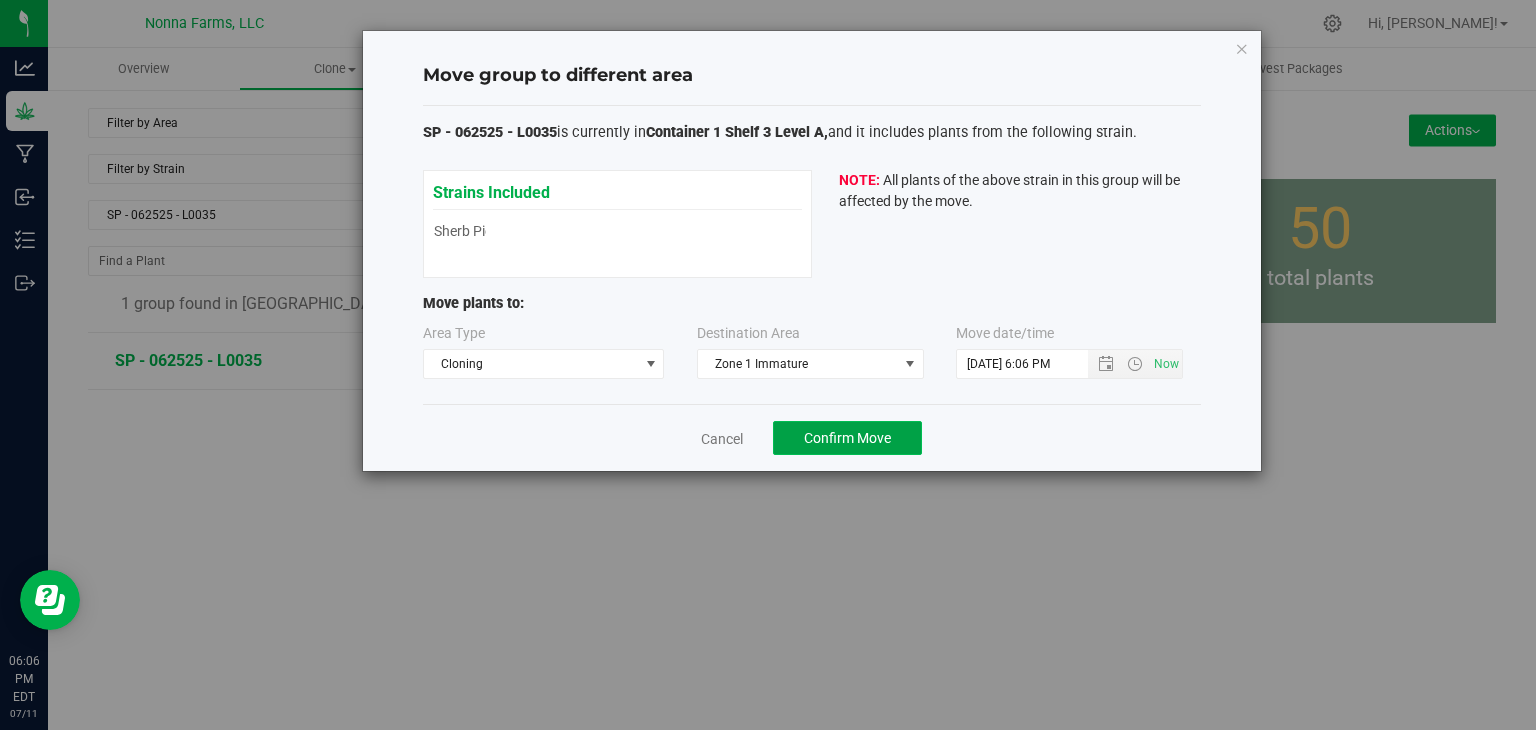 click on "Confirm Move" 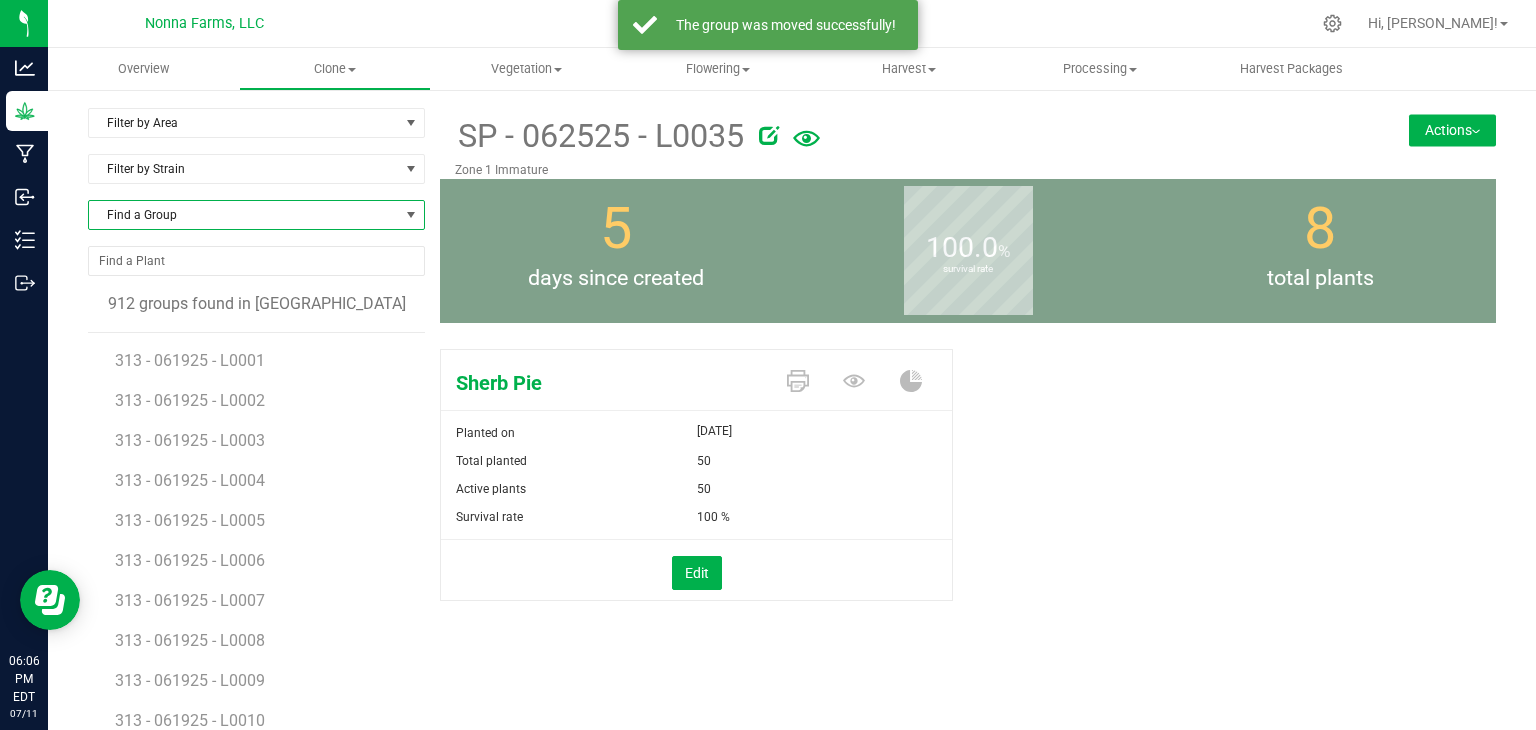 click on "Find a Group" at bounding box center [244, 215] 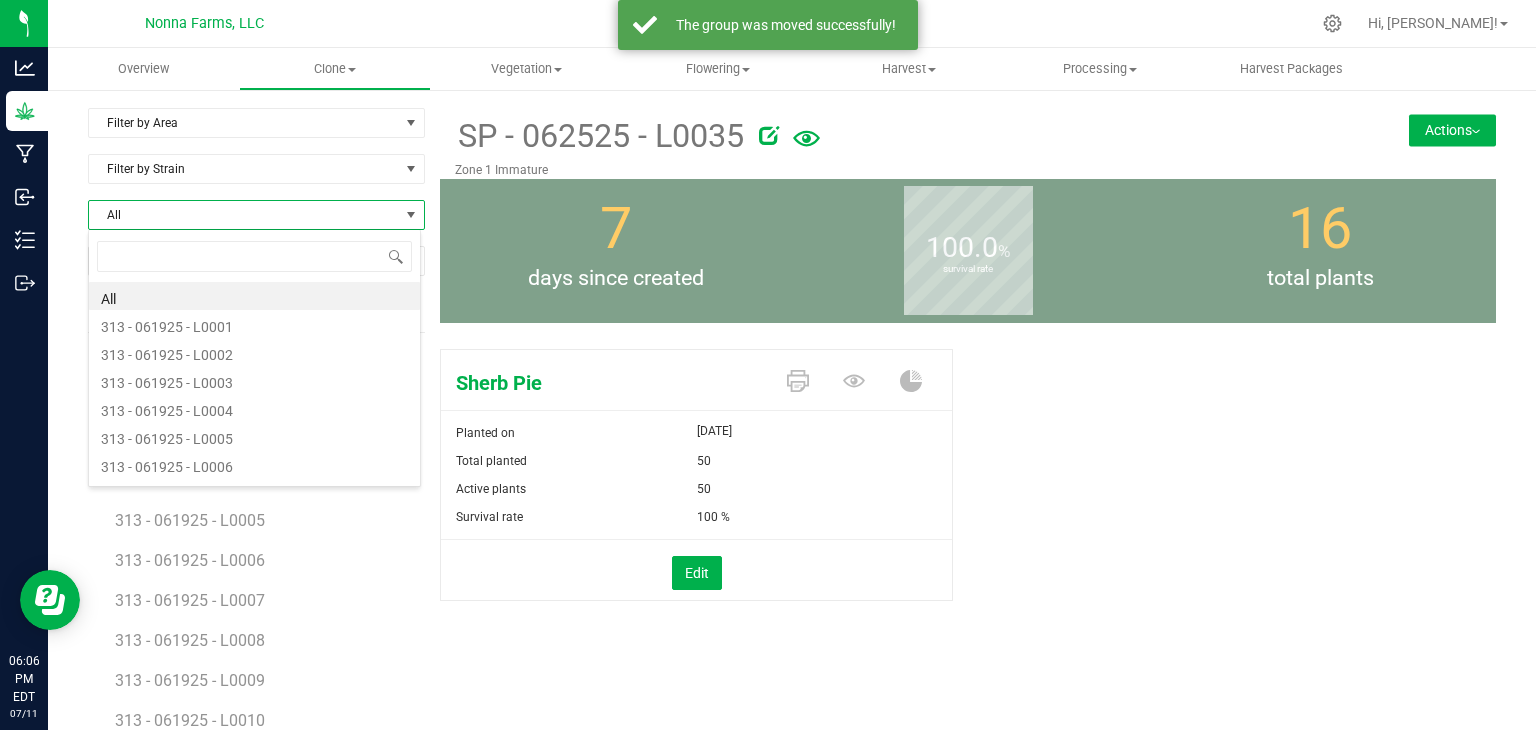 scroll, scrollTop: 99970, scrollLeft: 99666, axis: both 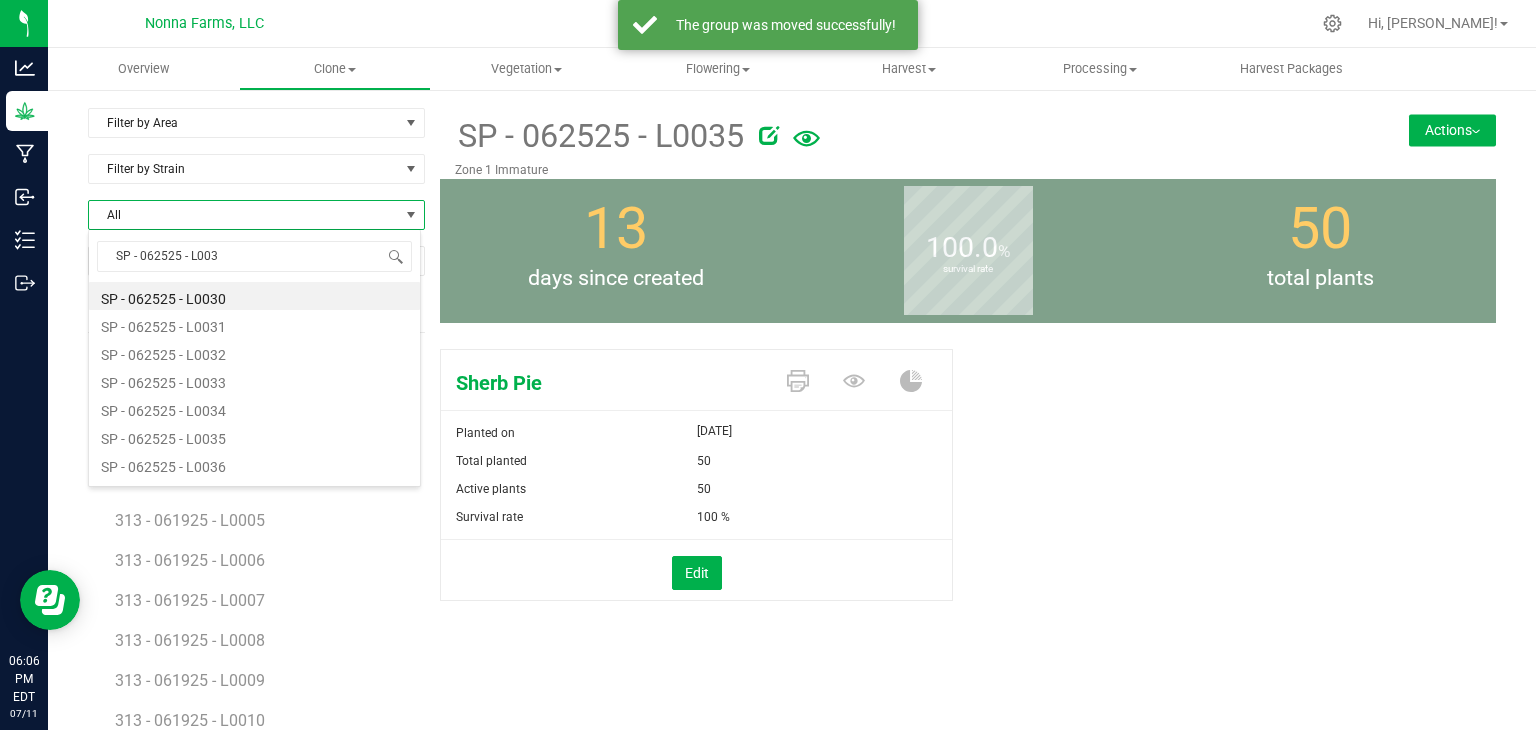 type on "SP - 062525 - L0036" 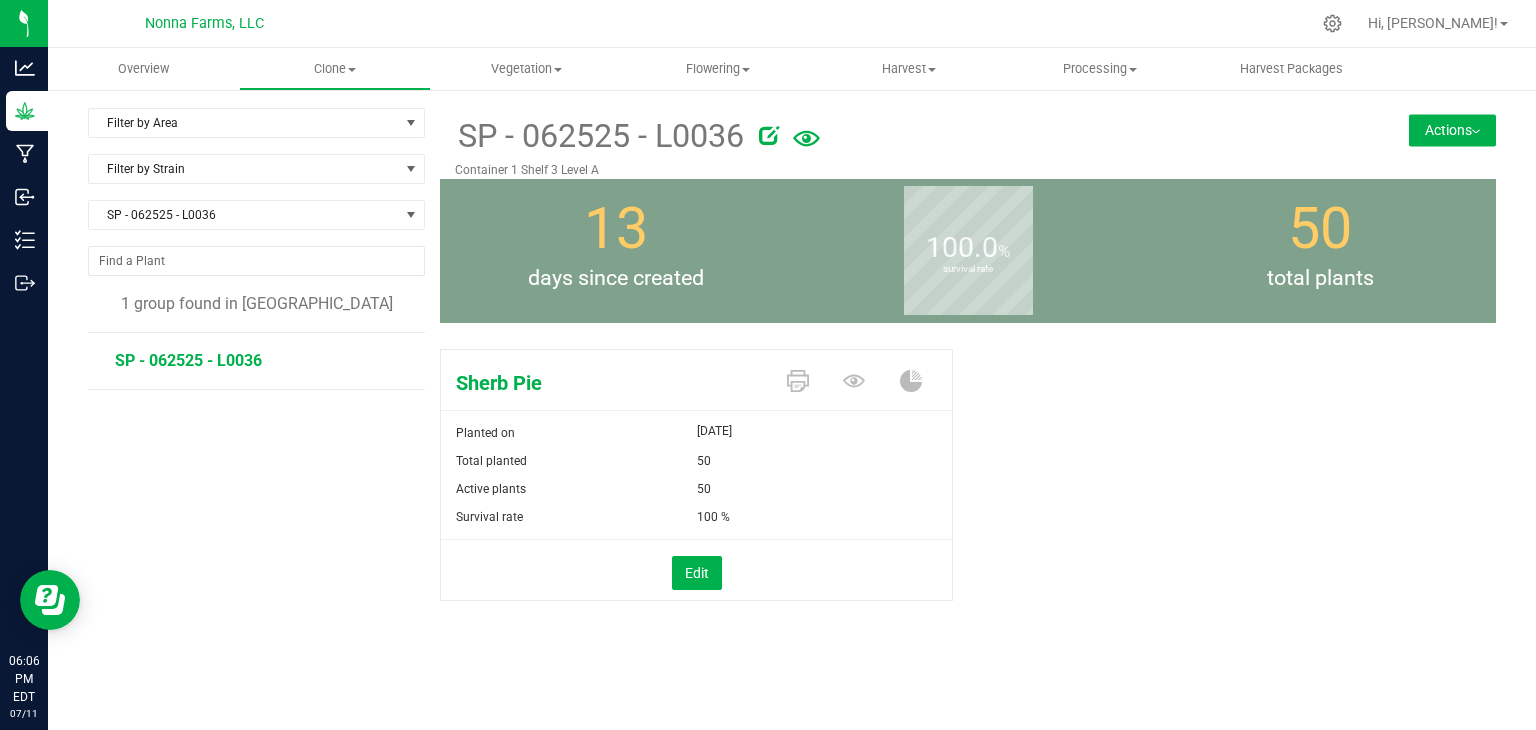 click on "Actions" at bounding box center [1452, 130] 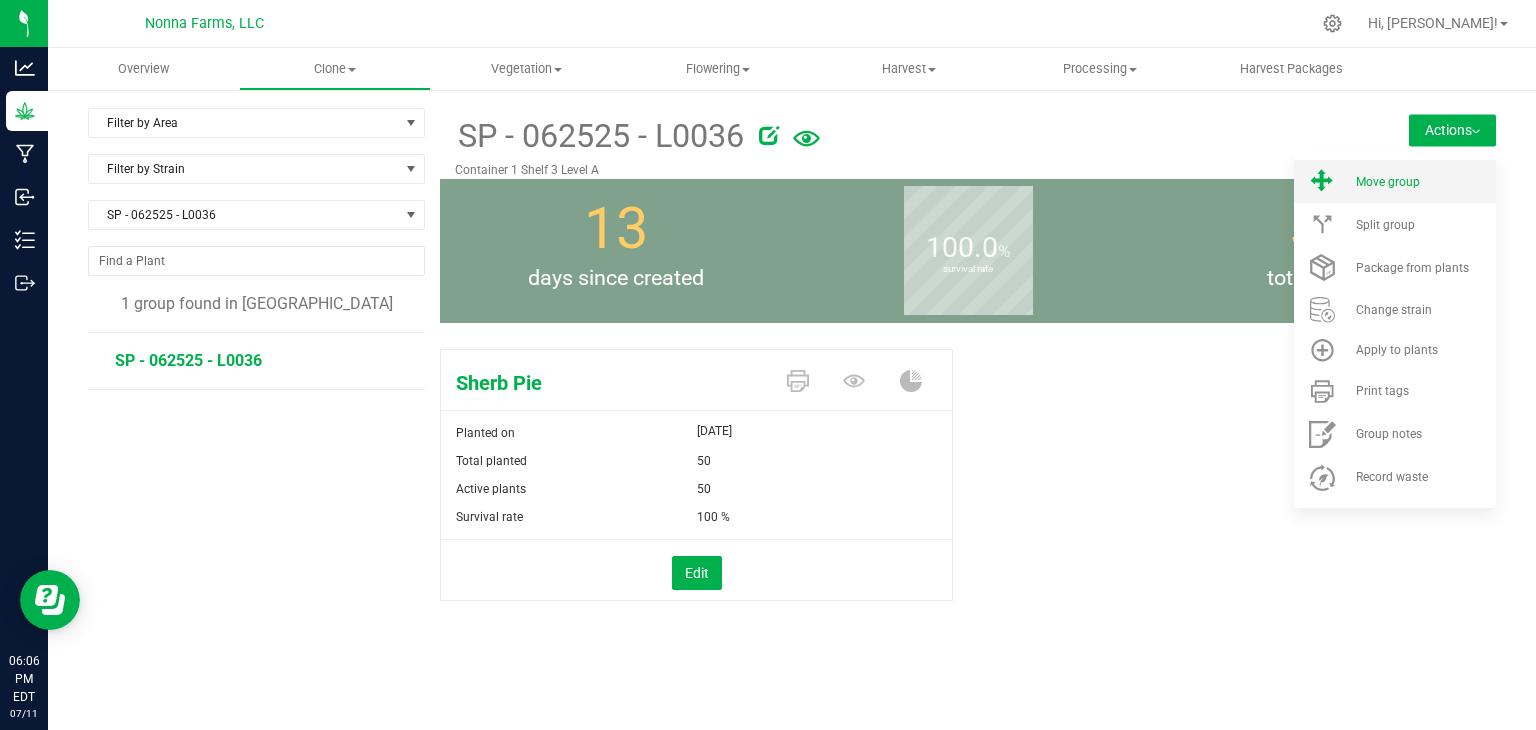click on "Move group" at bounding box center [1395, 181] 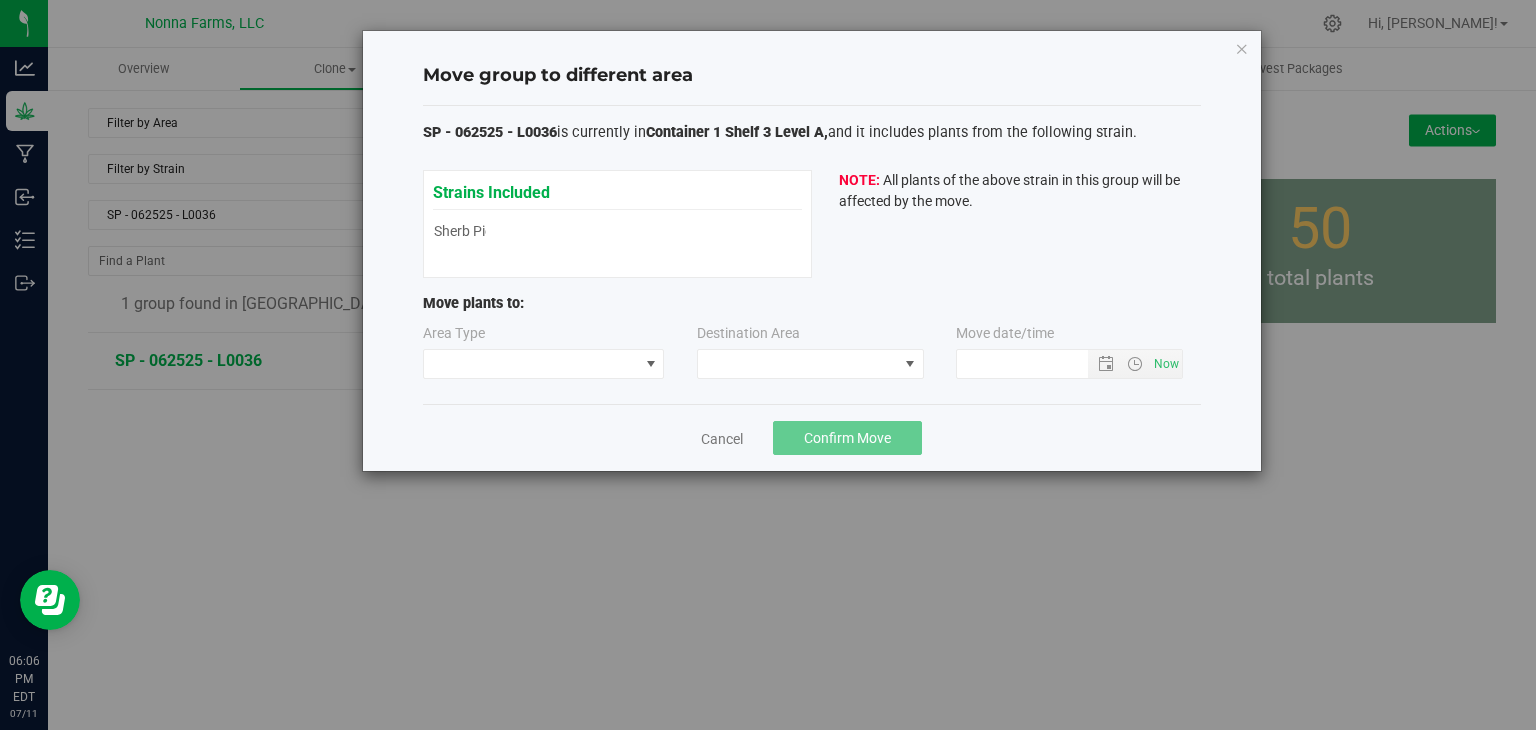 type on "[DATE] 6:06 PM" 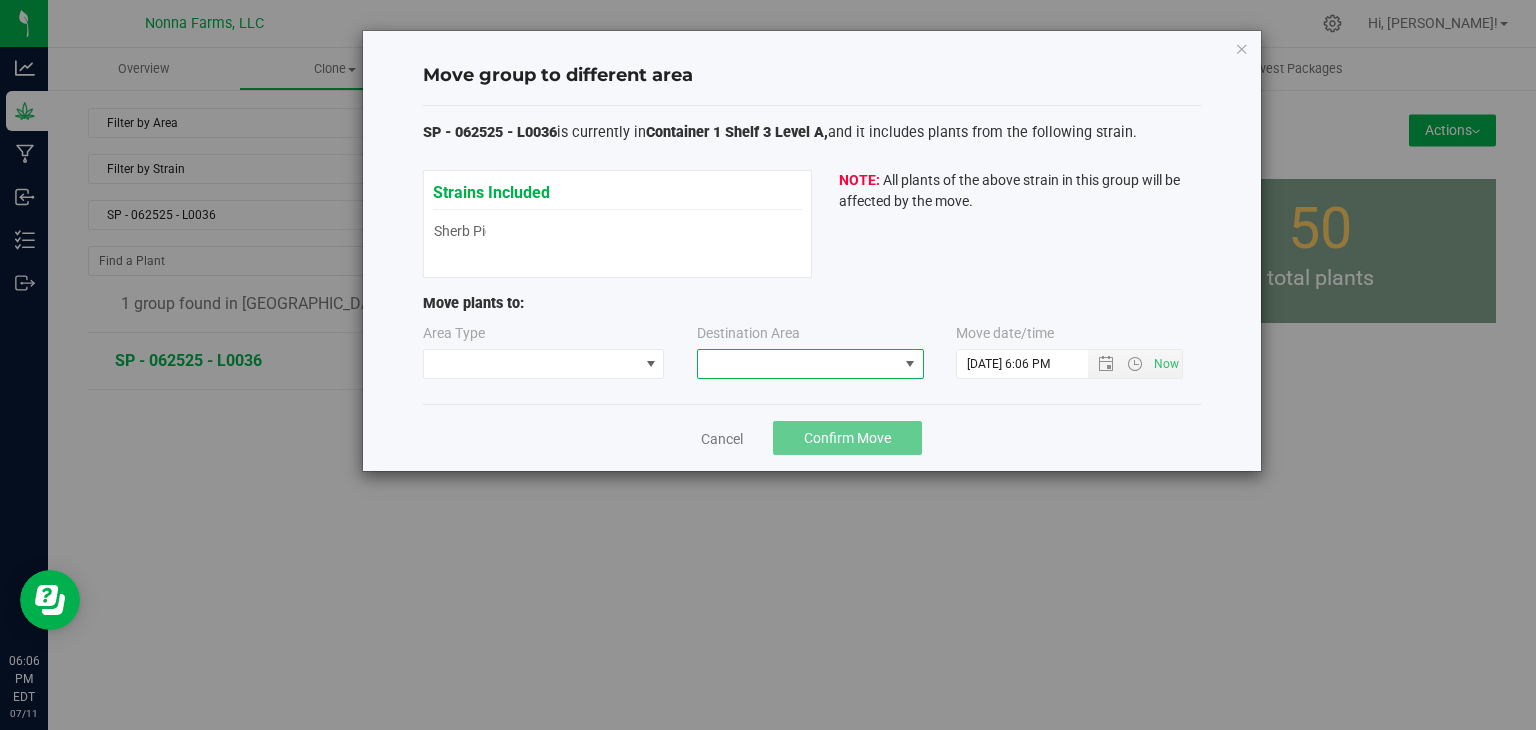 click at bounding box center (798, 364) 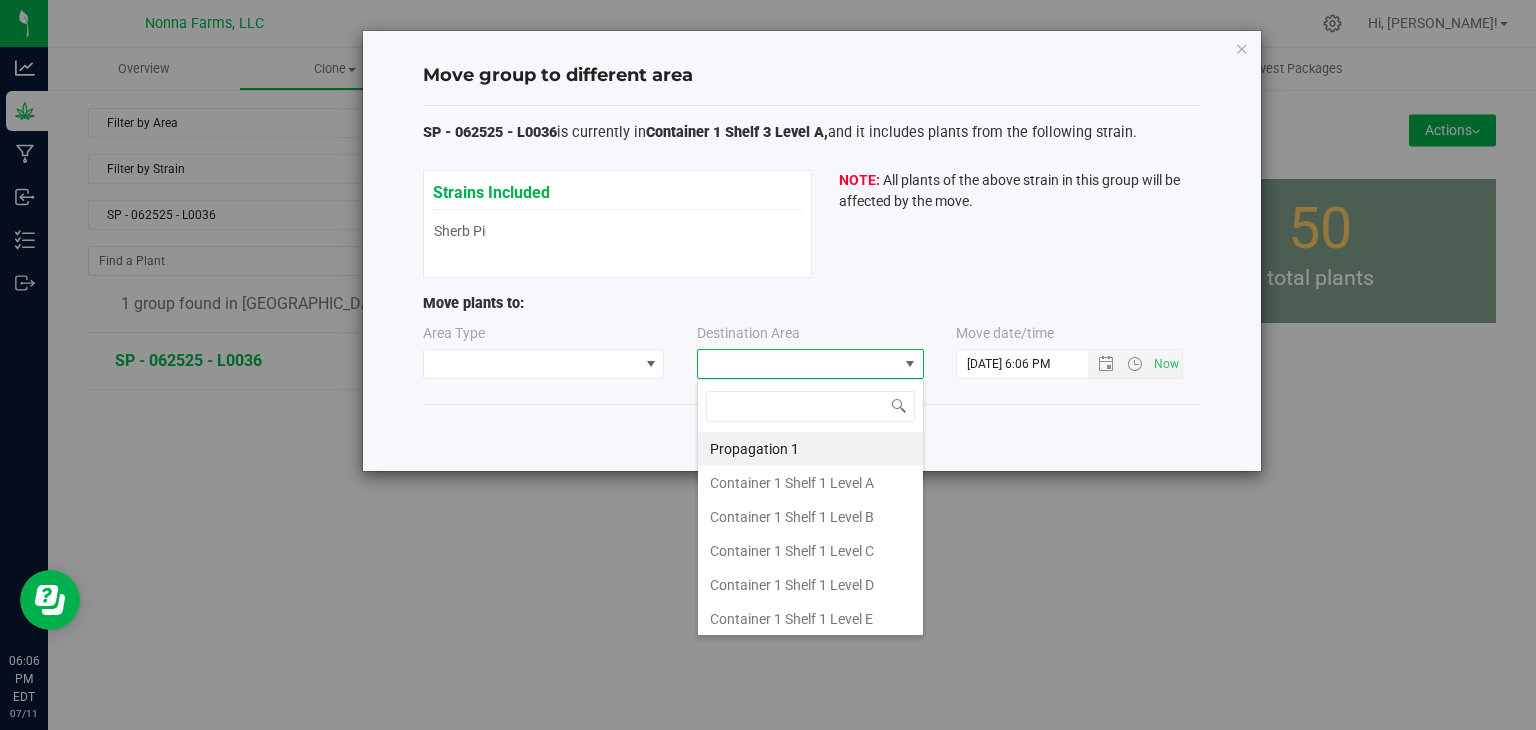 type on "z" 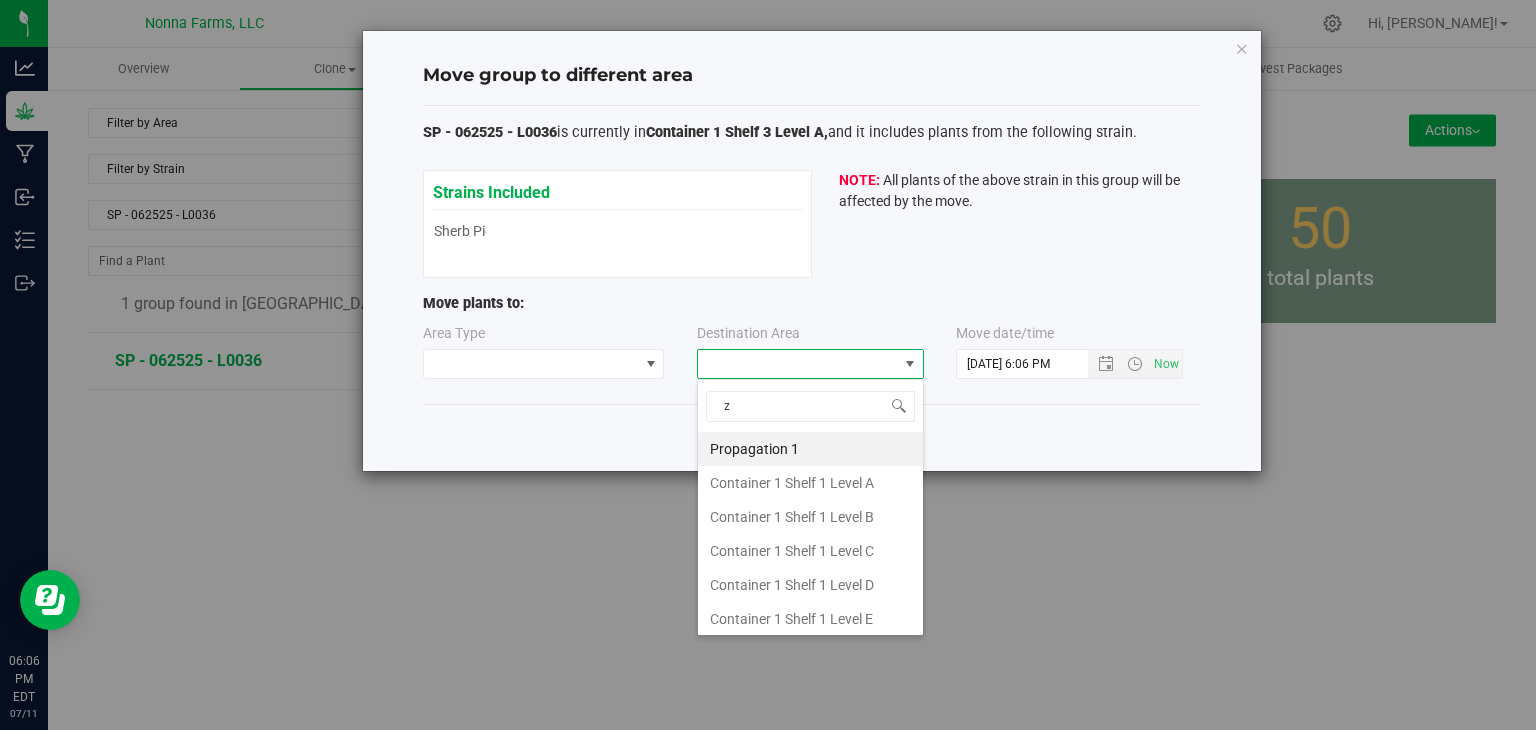 scroll, scrollTop: 99970, scrollLeft: 99772, axis: both 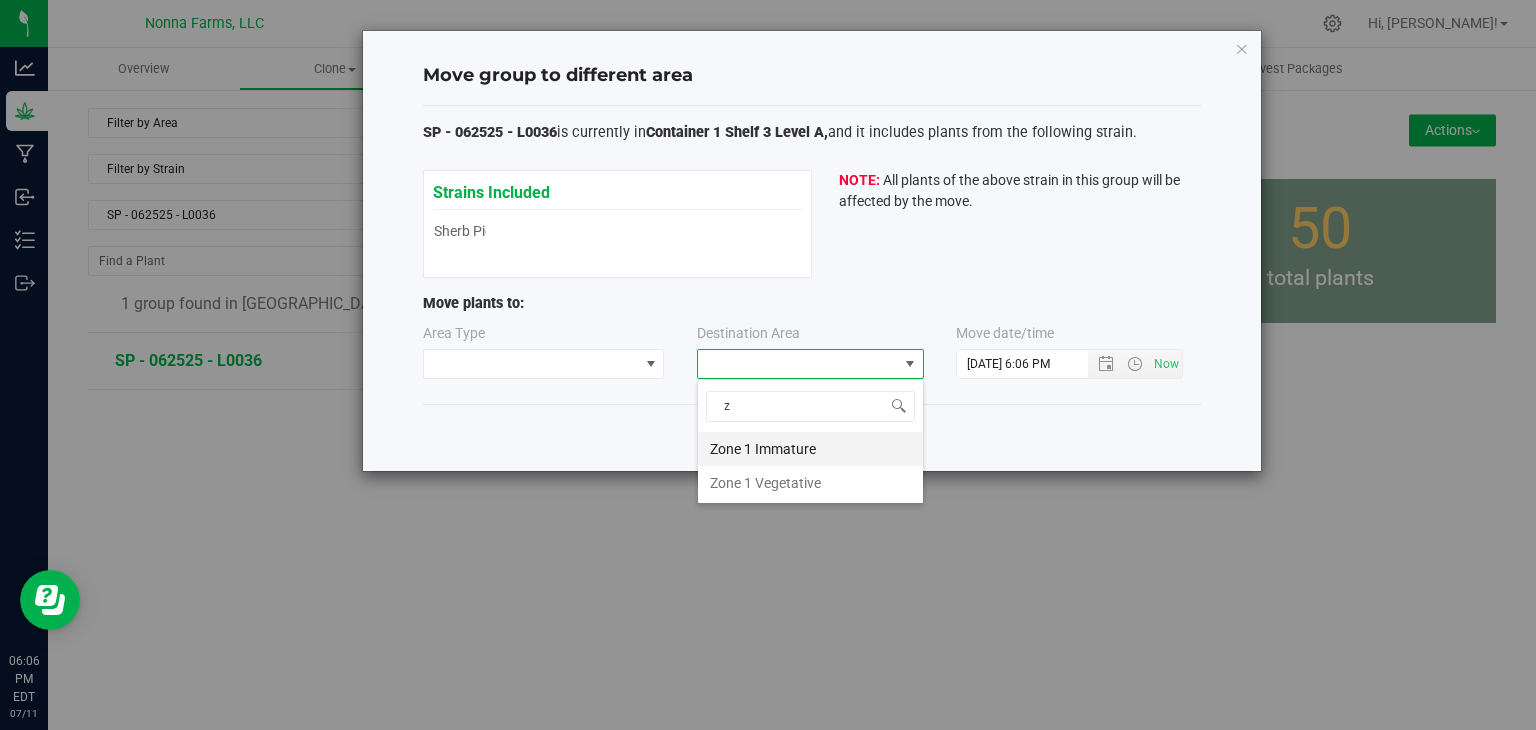 click on "Zone 1 Immature" at bounding box center [810, 449] 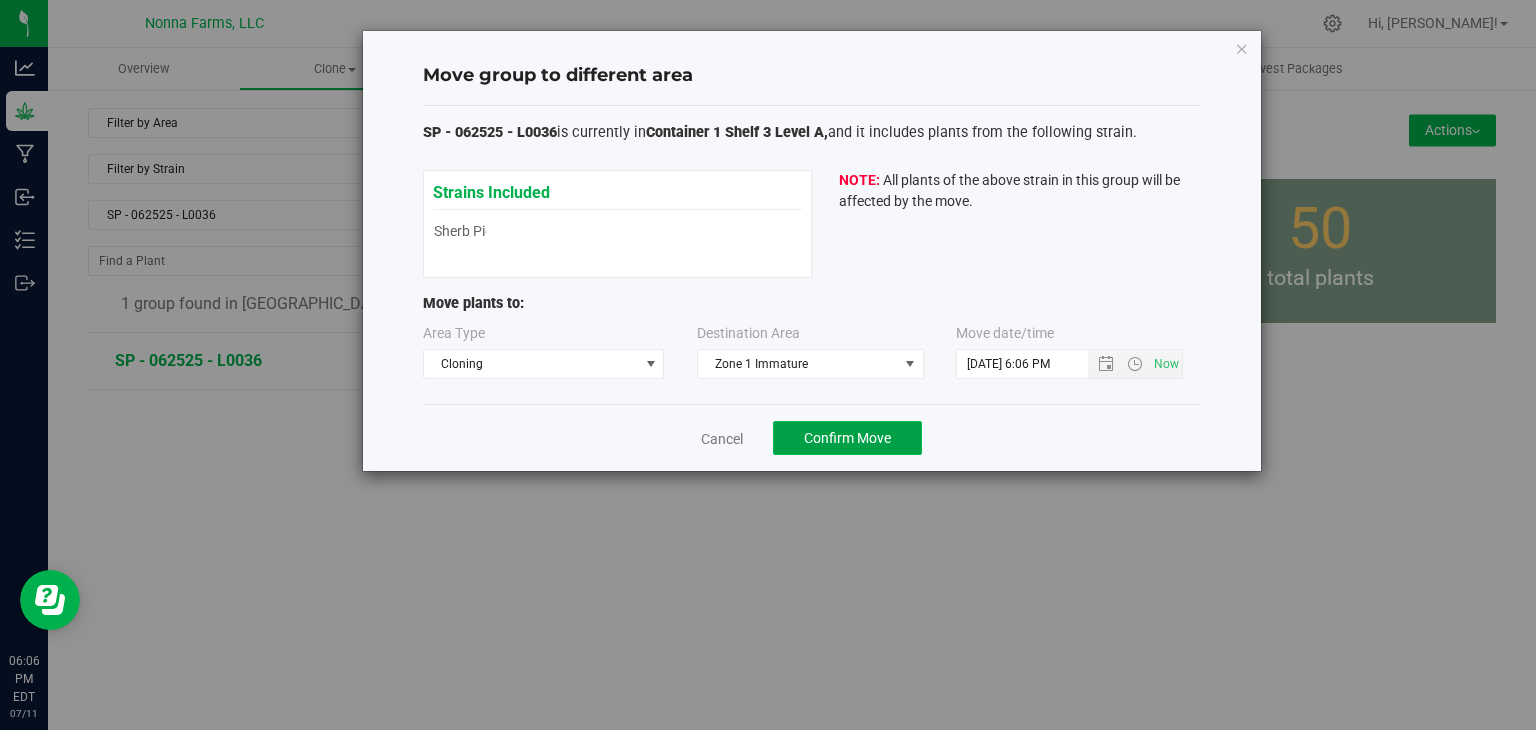 click on "Confirm Move" 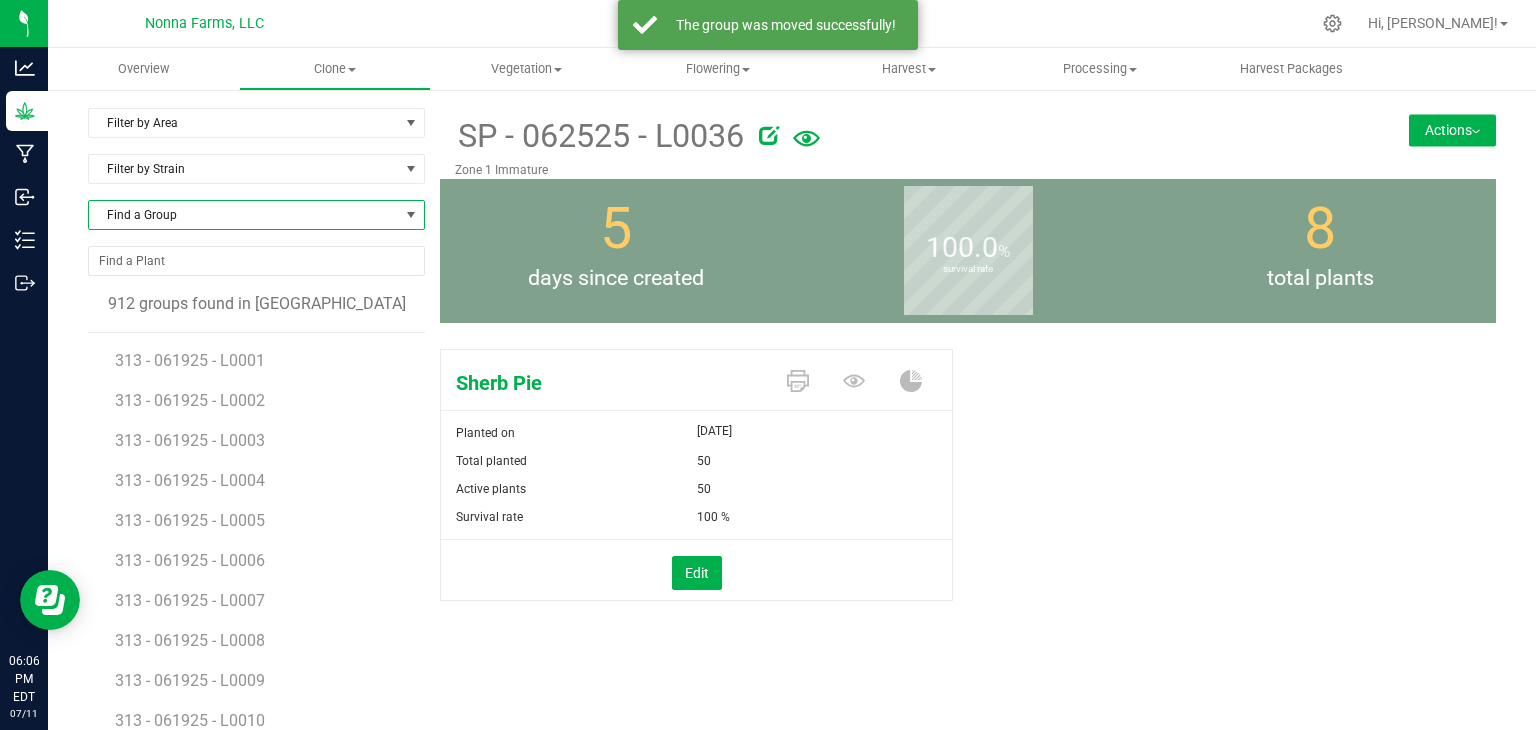 click on "Find a Group" at bounding box center (244, 215) 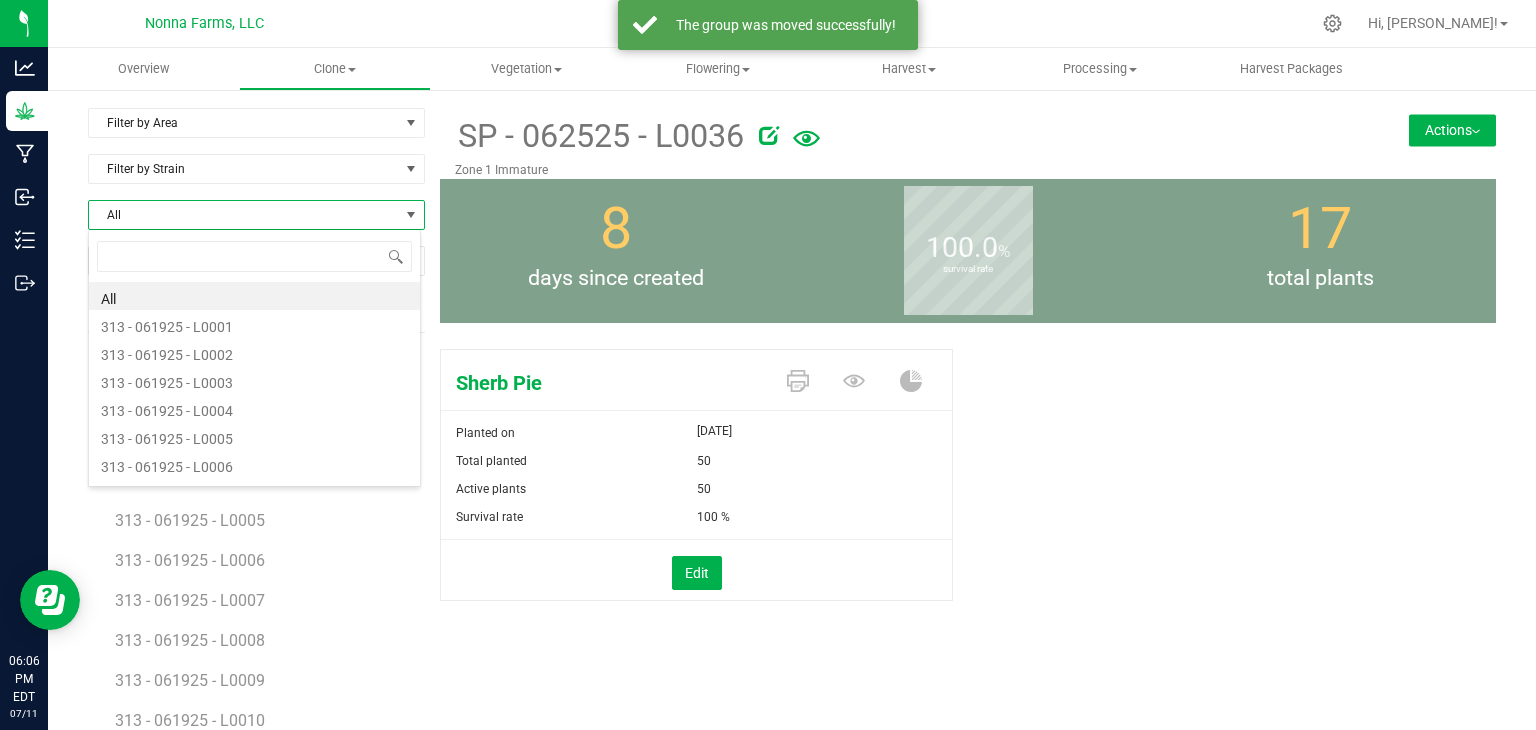 scroll, scrollTop: 99970, scrollLeft: 99666, axis: both 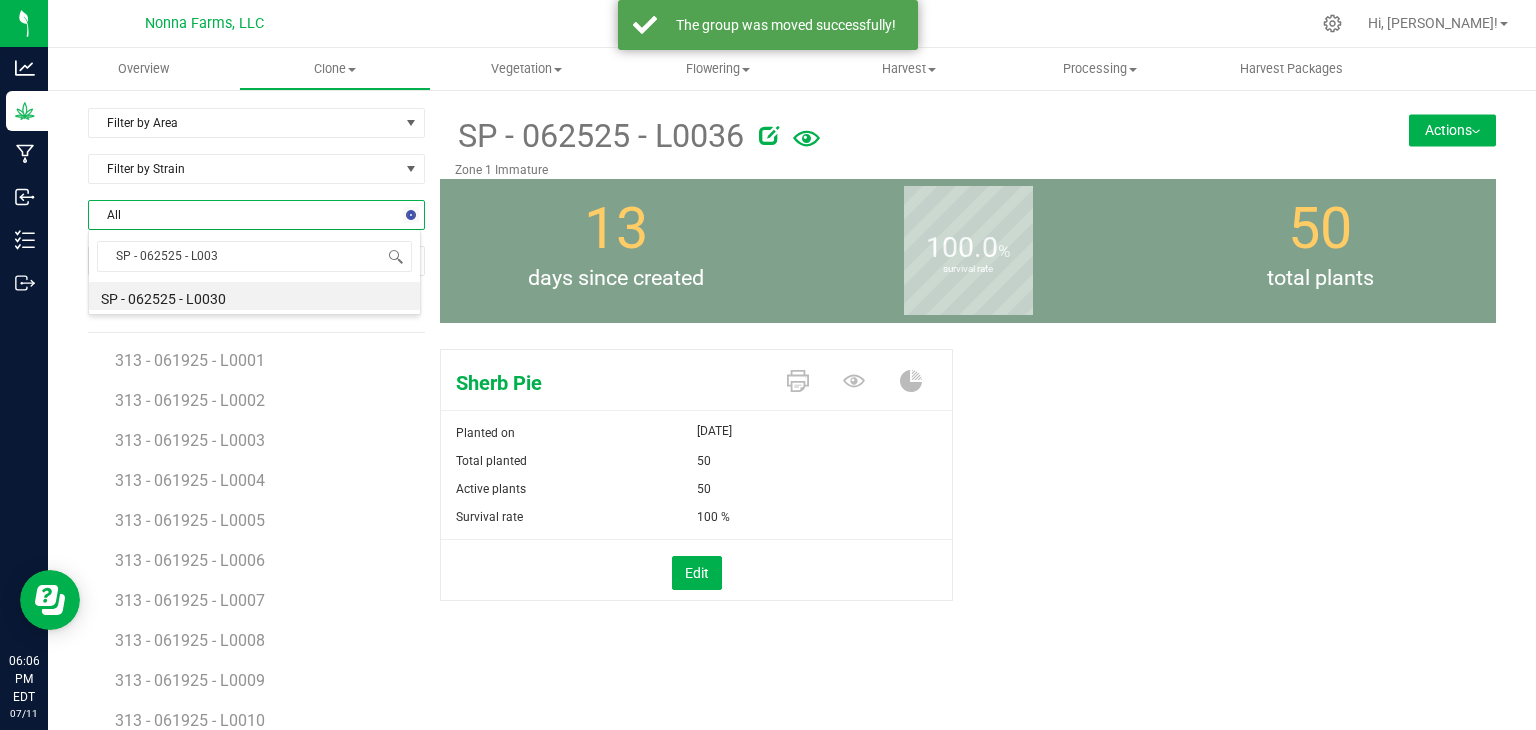 type on "SP - 062525 - L0037" 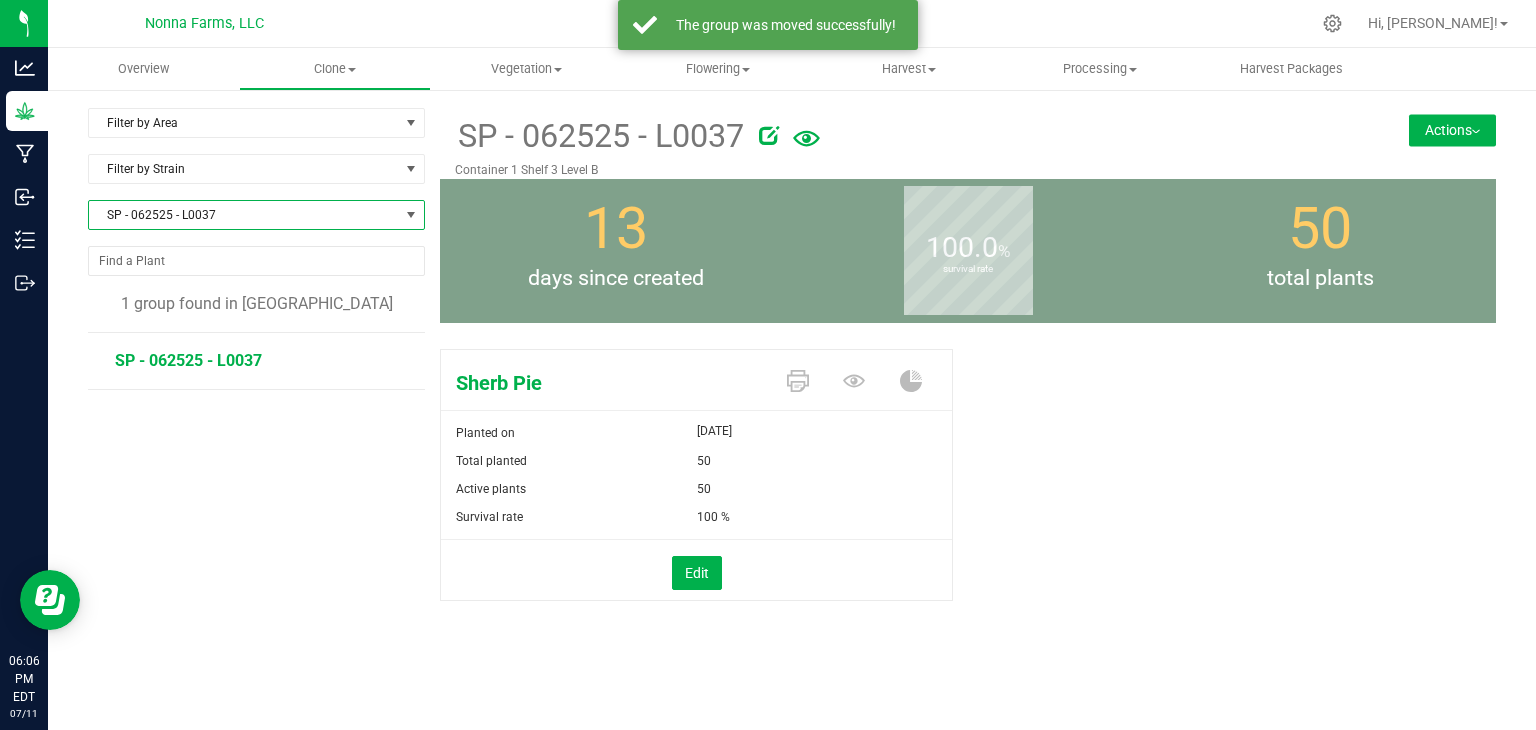 click on "Actions" at bounding box center [1452, 130] 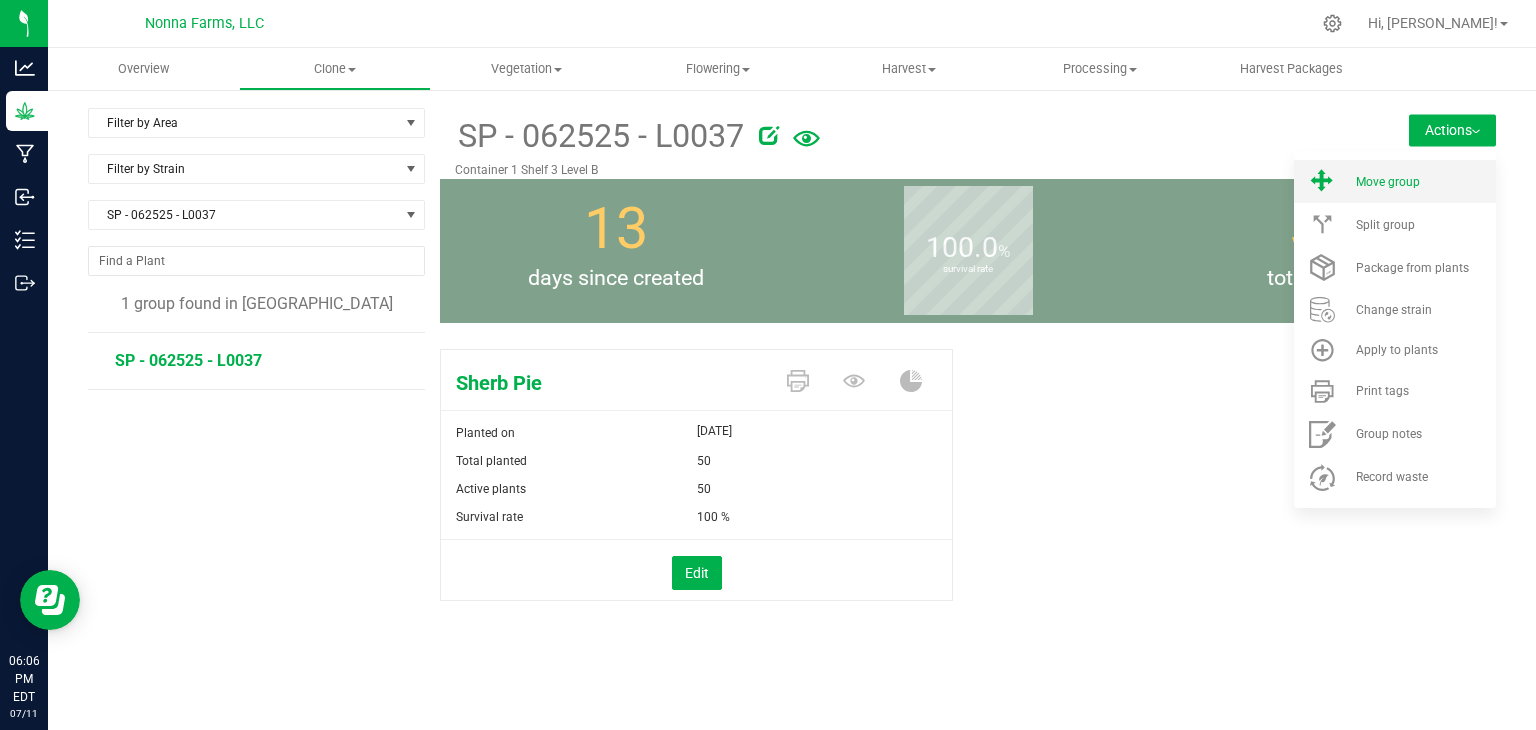 click on "Move group" at bounding box center [1395, 181] 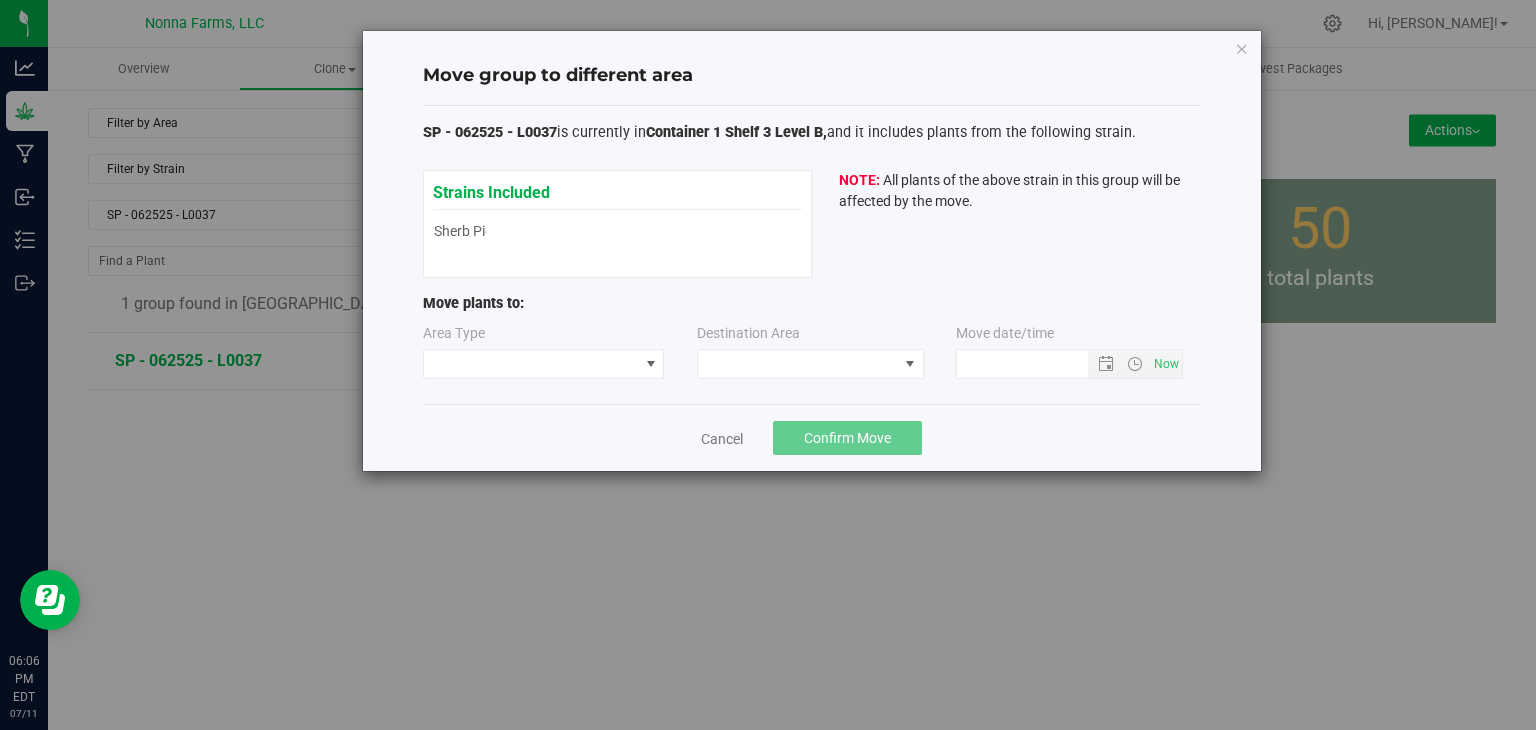 type on "[DATE] 6:06 PM" 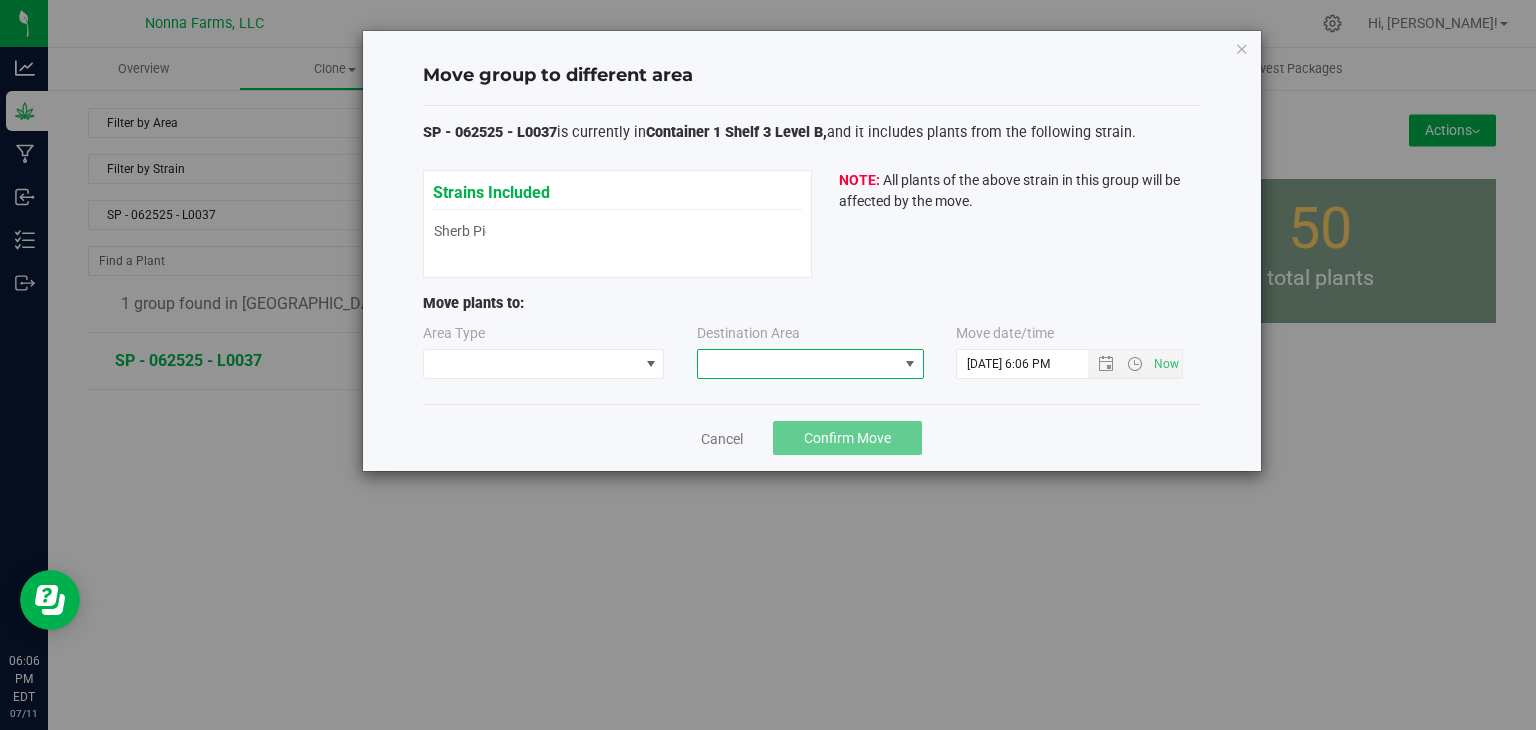 click at bounding box center [798, 364] 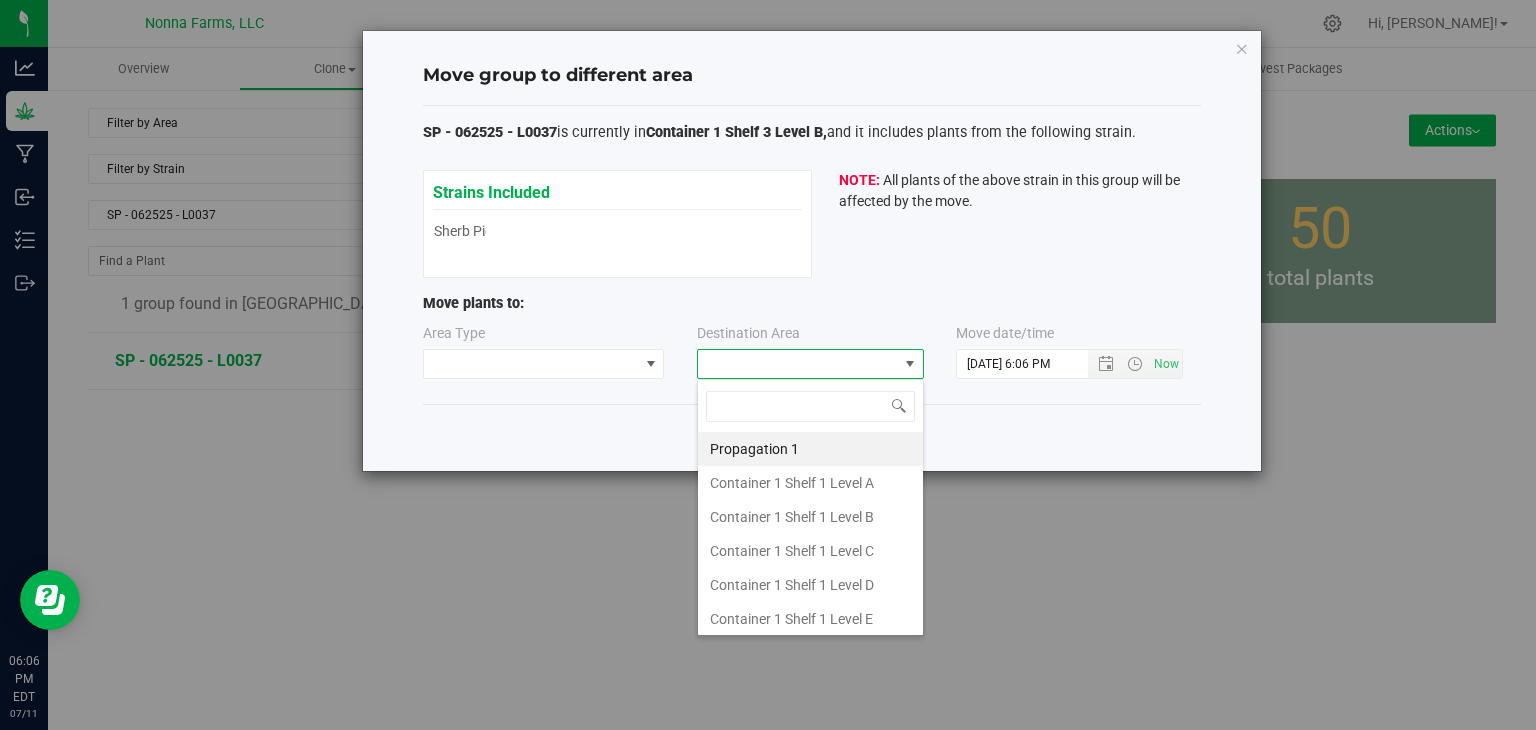 type on "z" 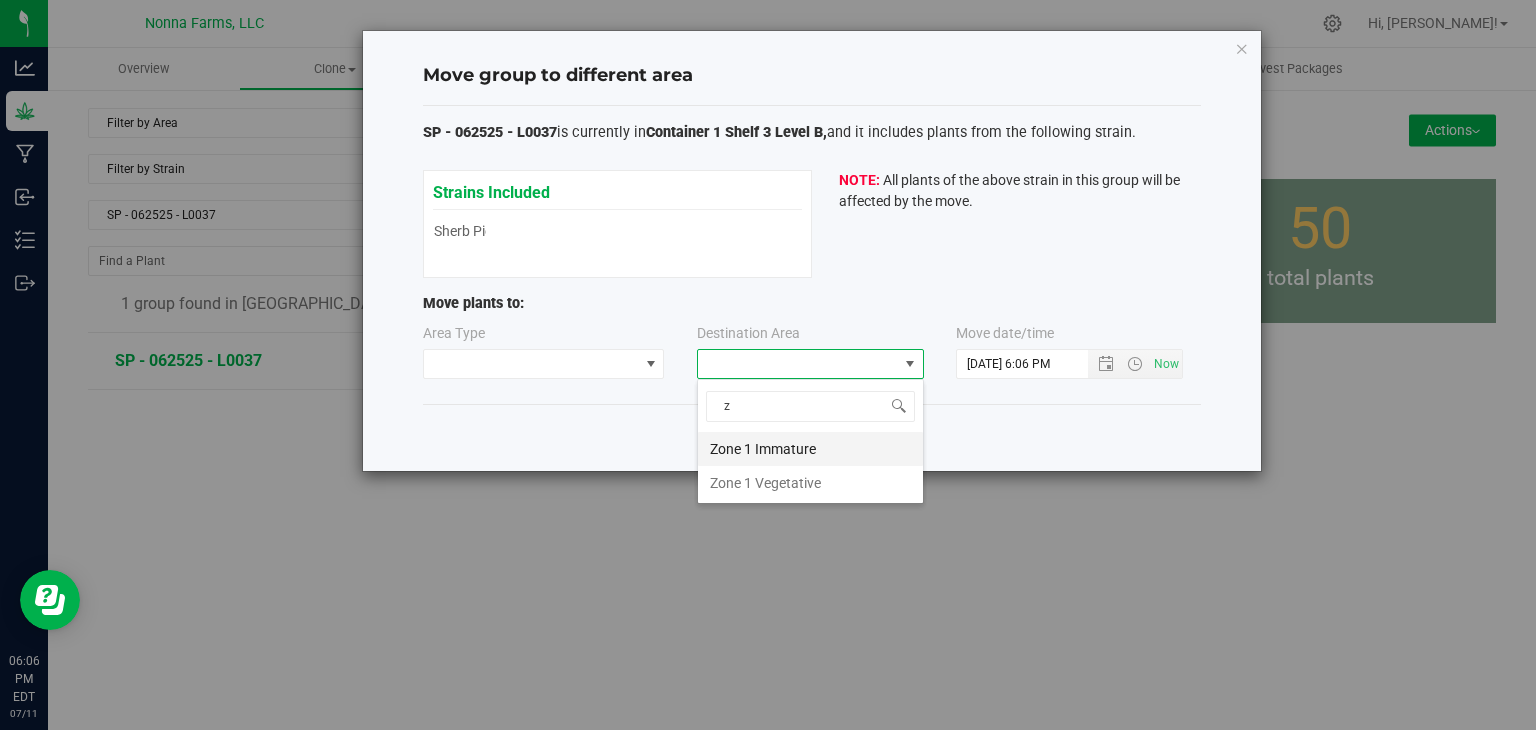 click on "Zone 1 Immature" at bounding box center (810, 449) 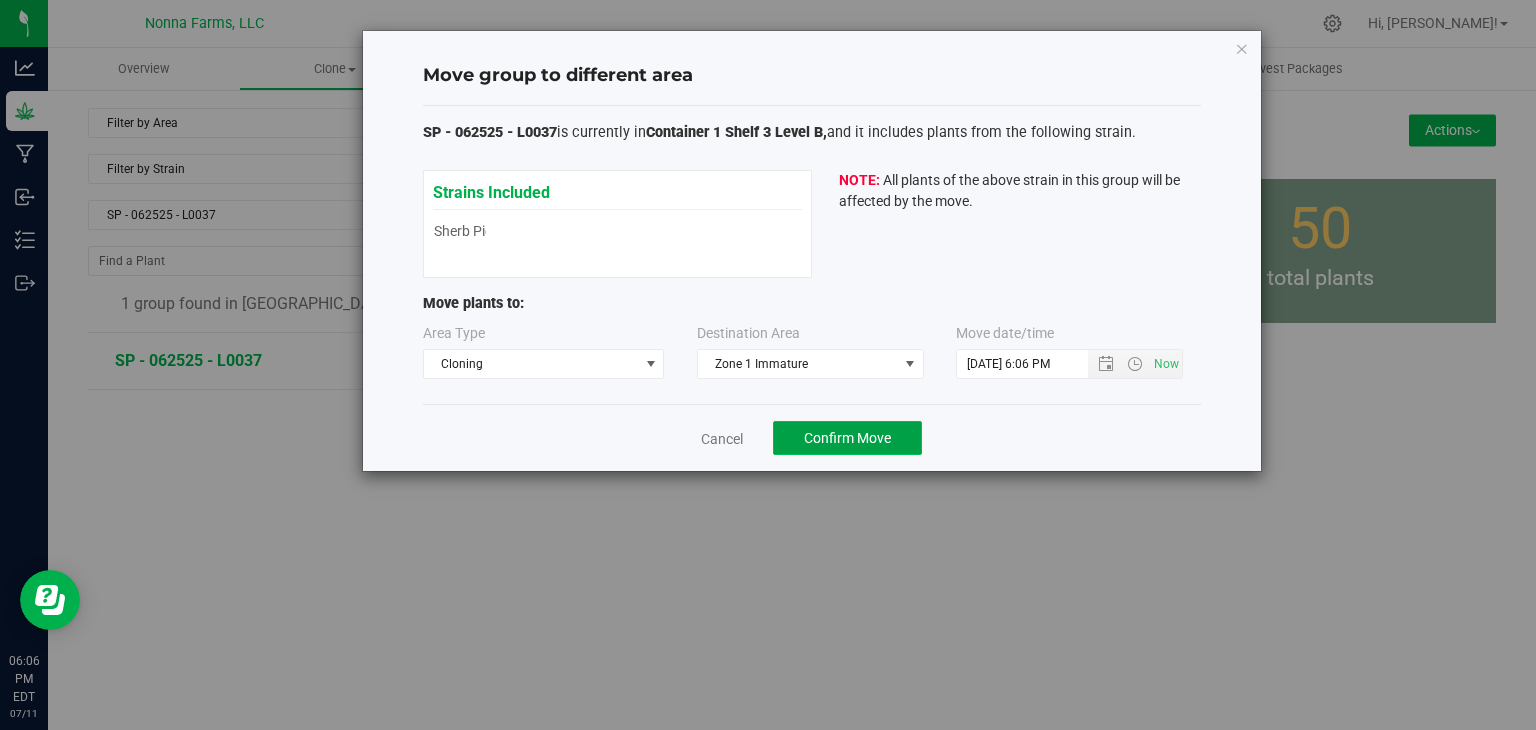 click on "Confirm Move" 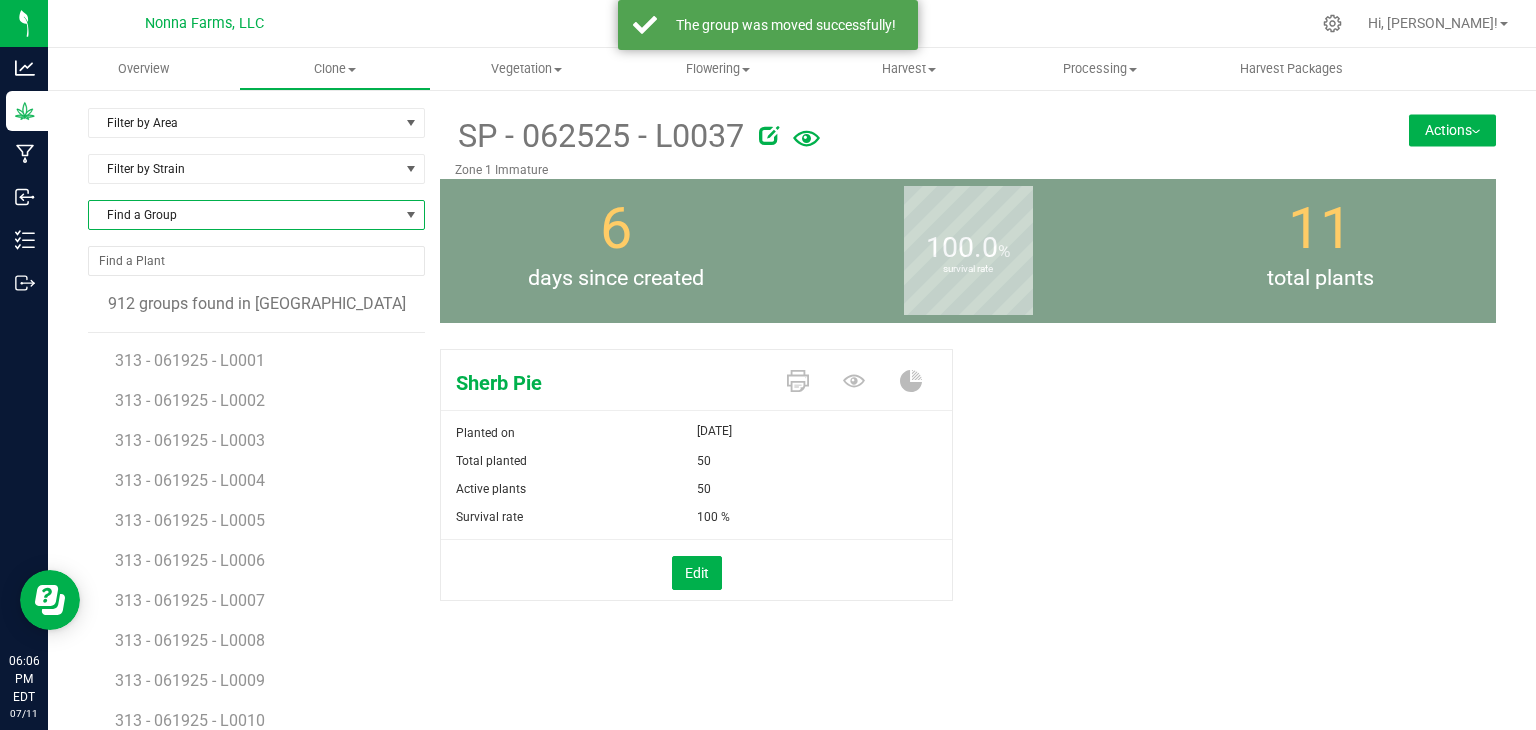 click on "Find a Group" at bounding box center [244, 215] 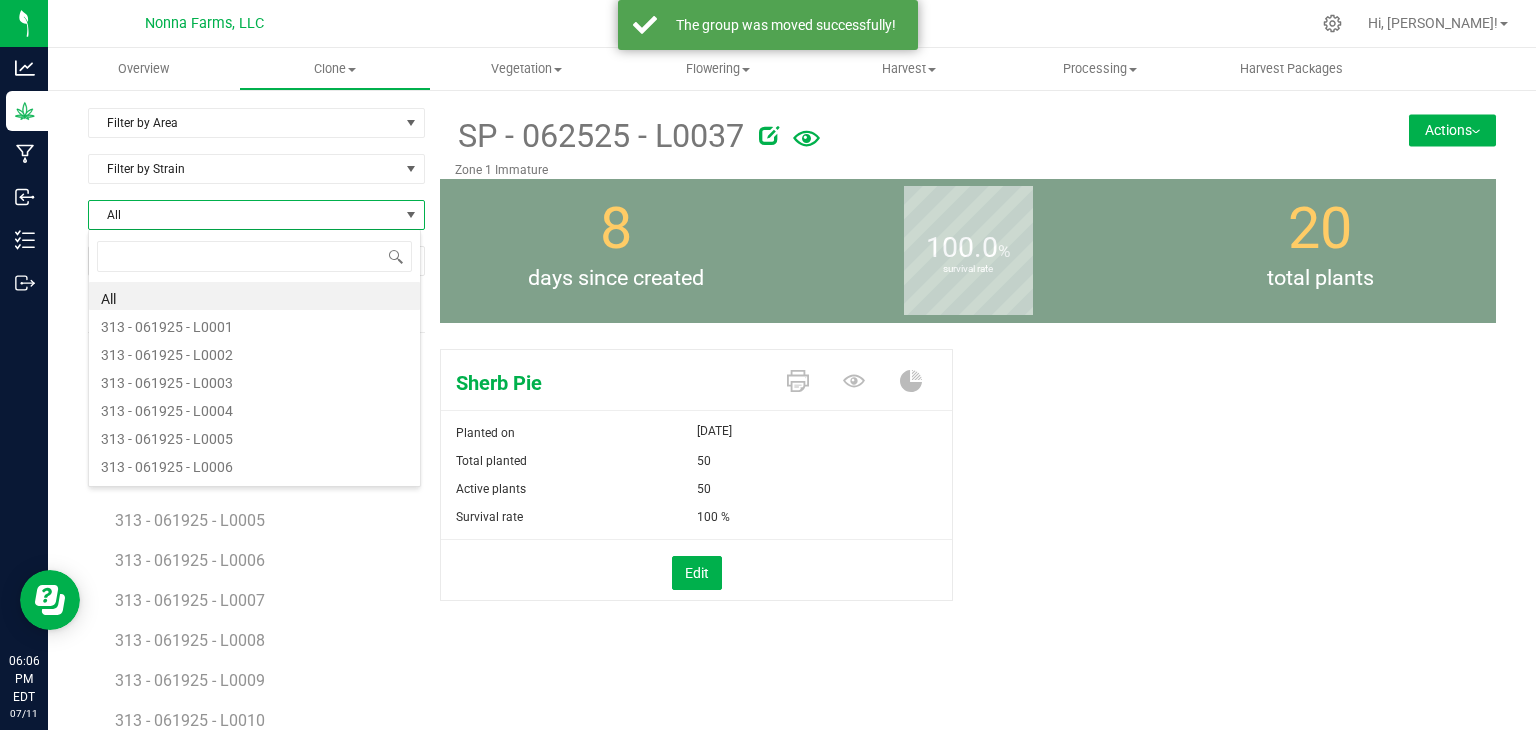 scroll, scrollTop: 99970, scrollLeft: 99666, axis: both 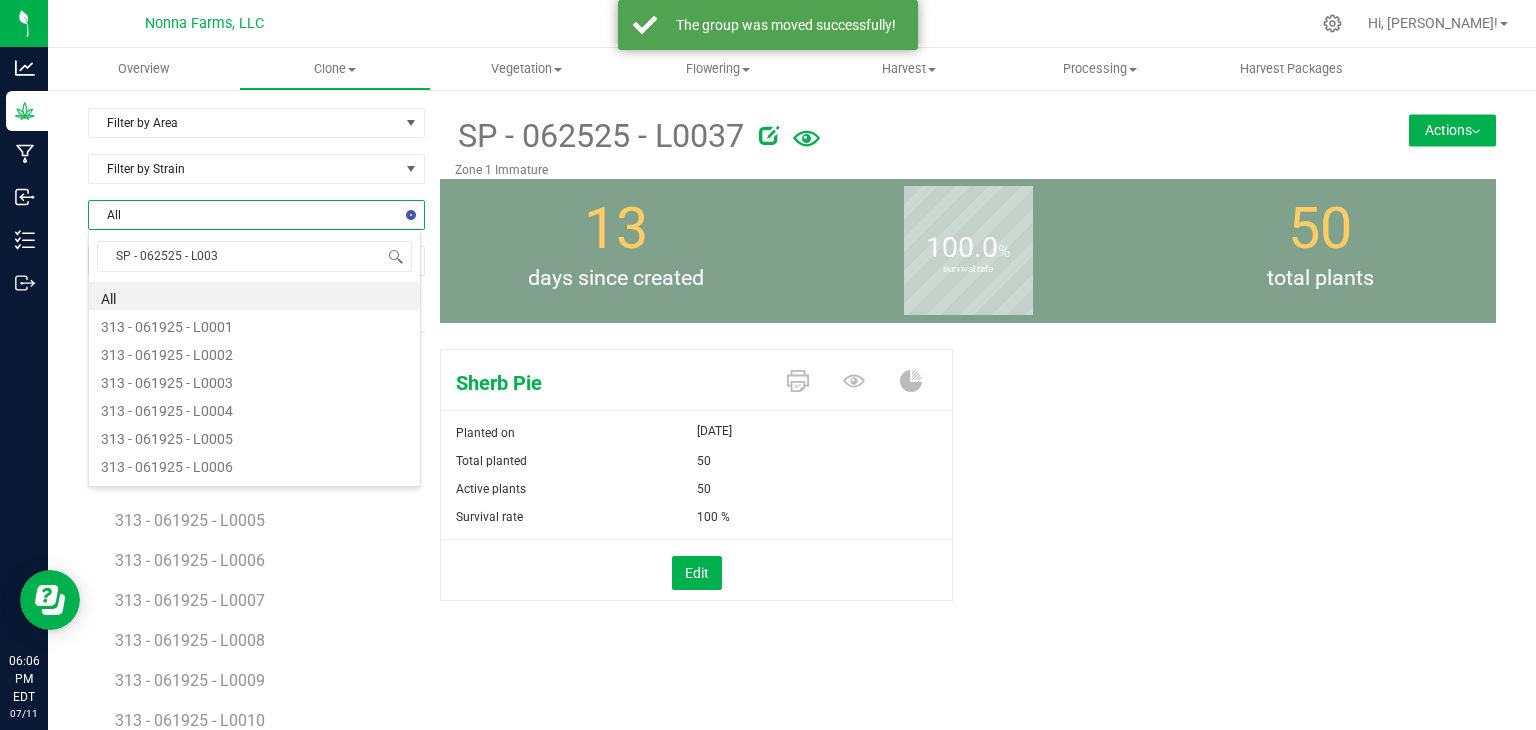 type on "SP - 062525 - L0038" 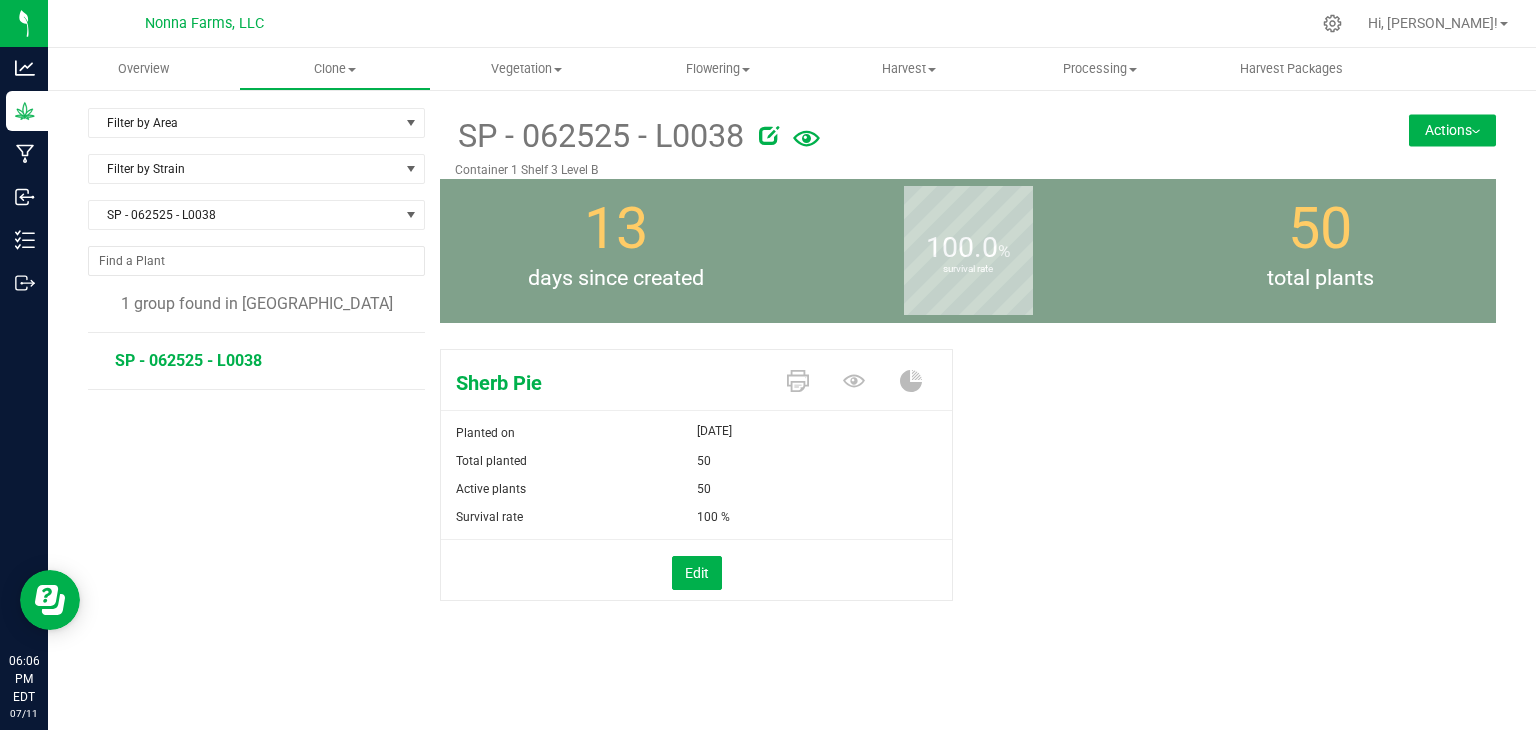 click on "Actions" at bounding box center (1452, 130) 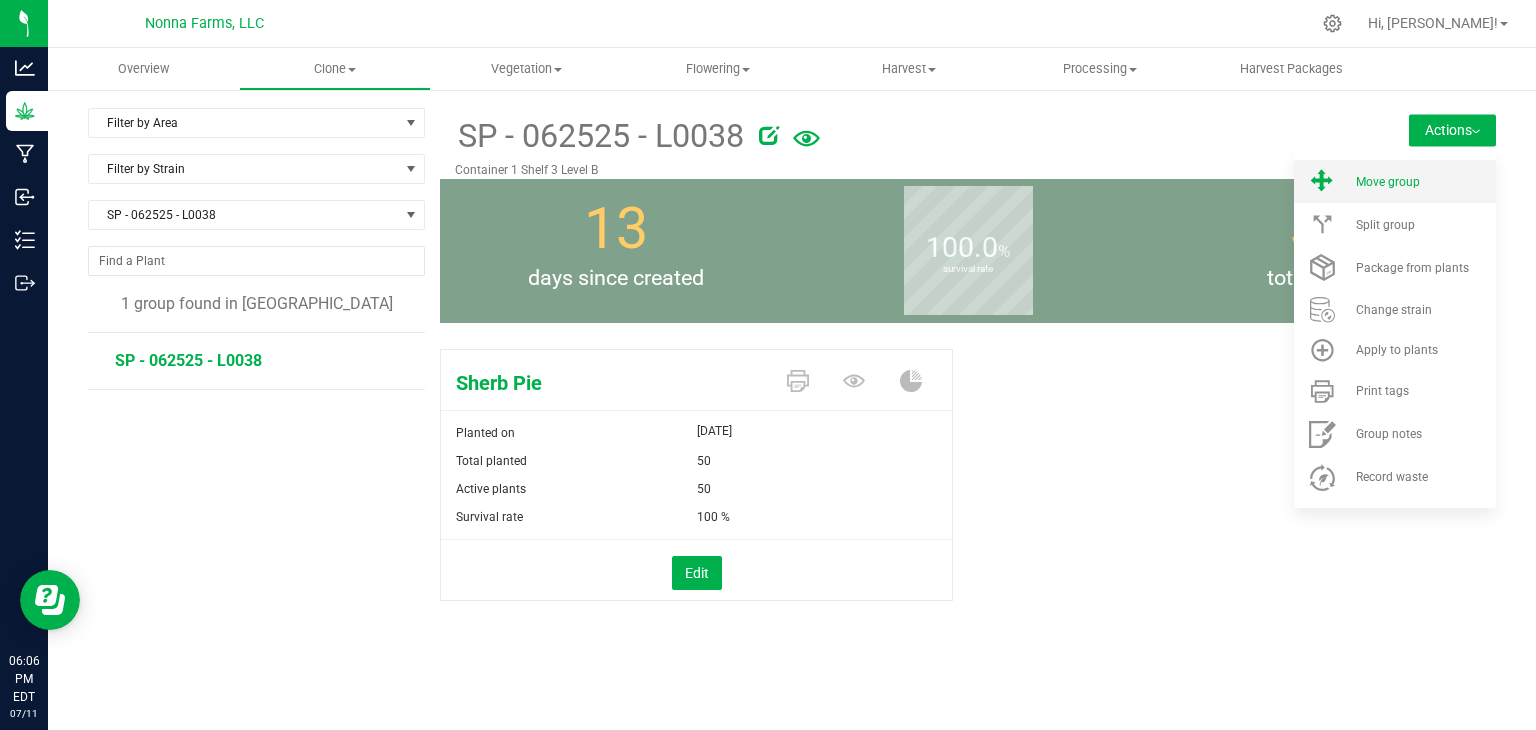 click on "Move group" at bounding box center (1424, 182) 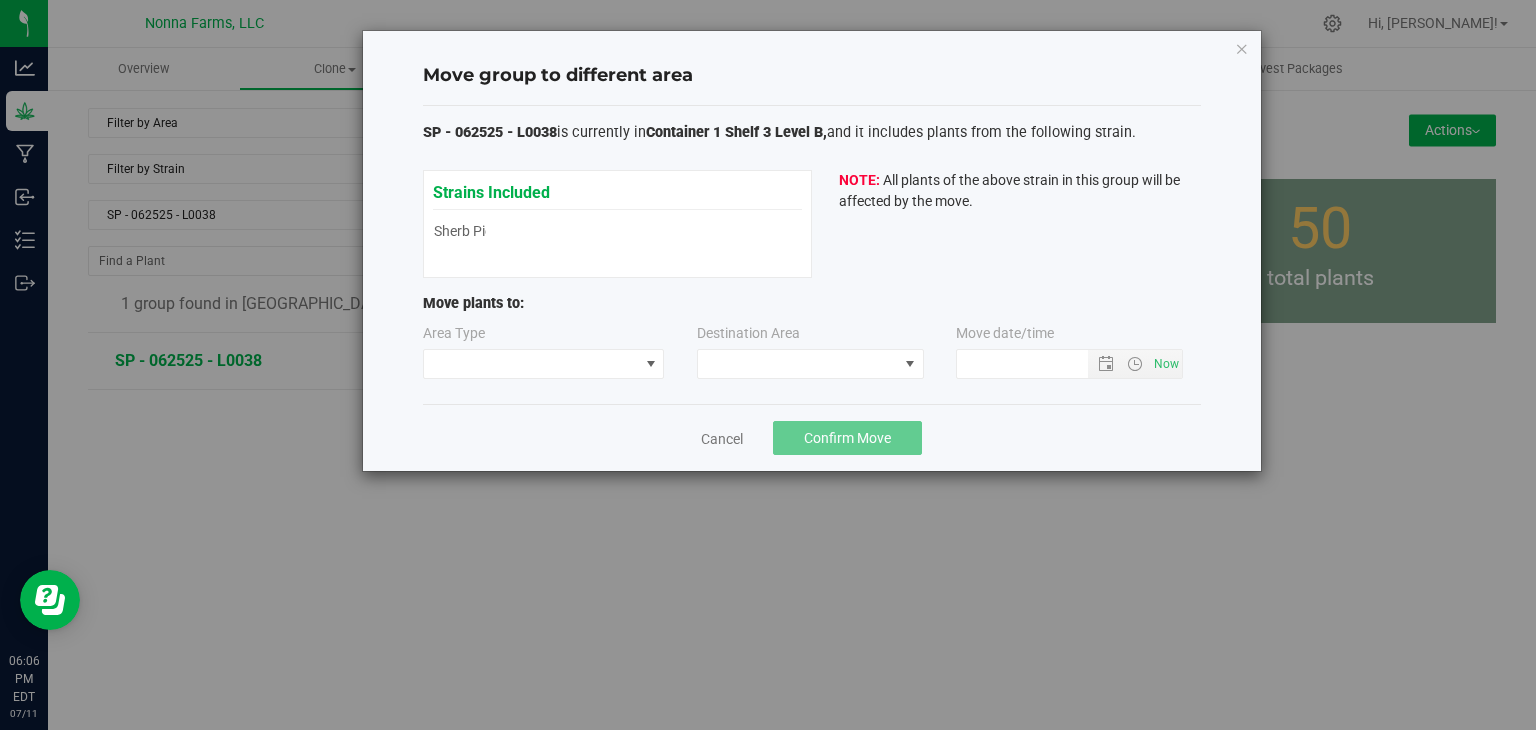 type on "[DATE] 6:07 PM" 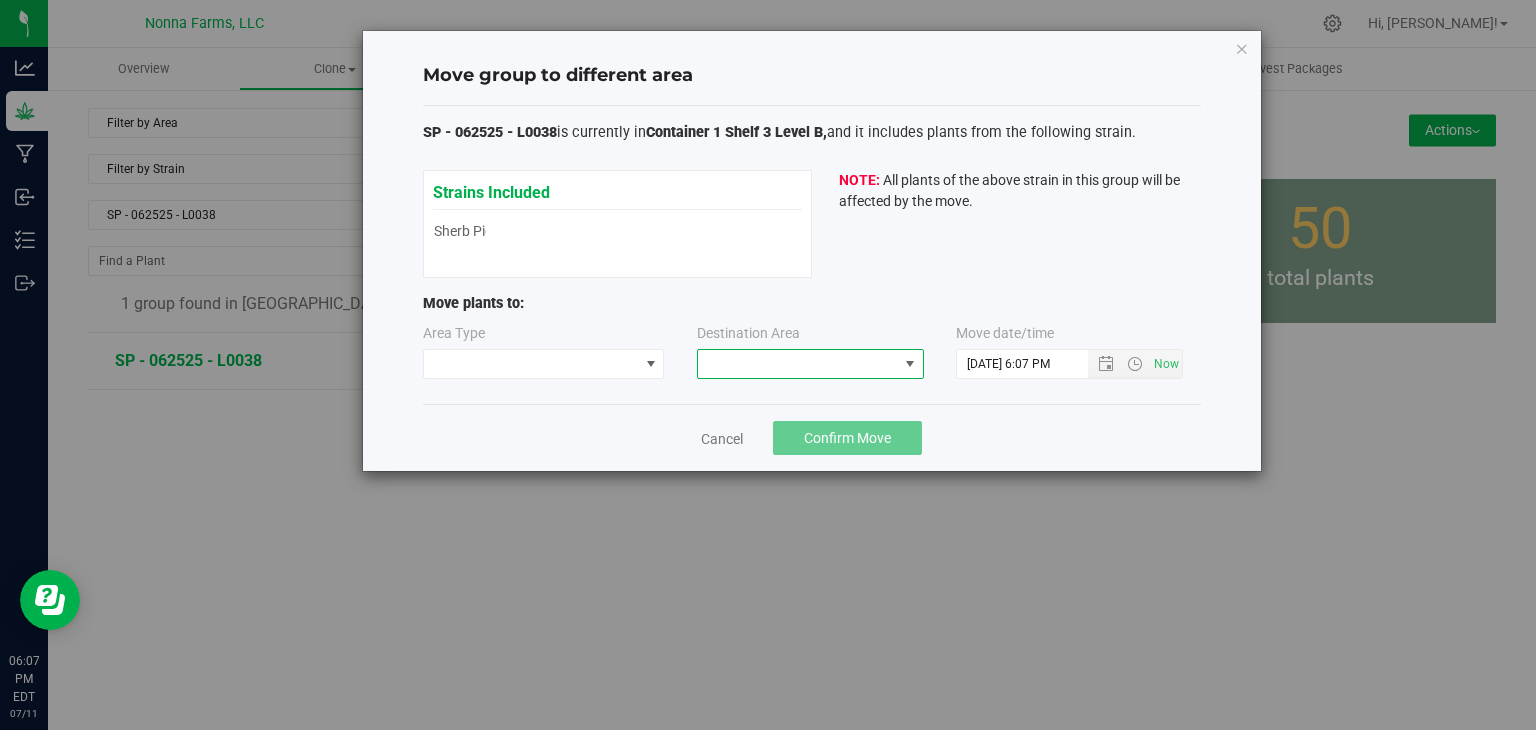click at bounding box center (798, 364) 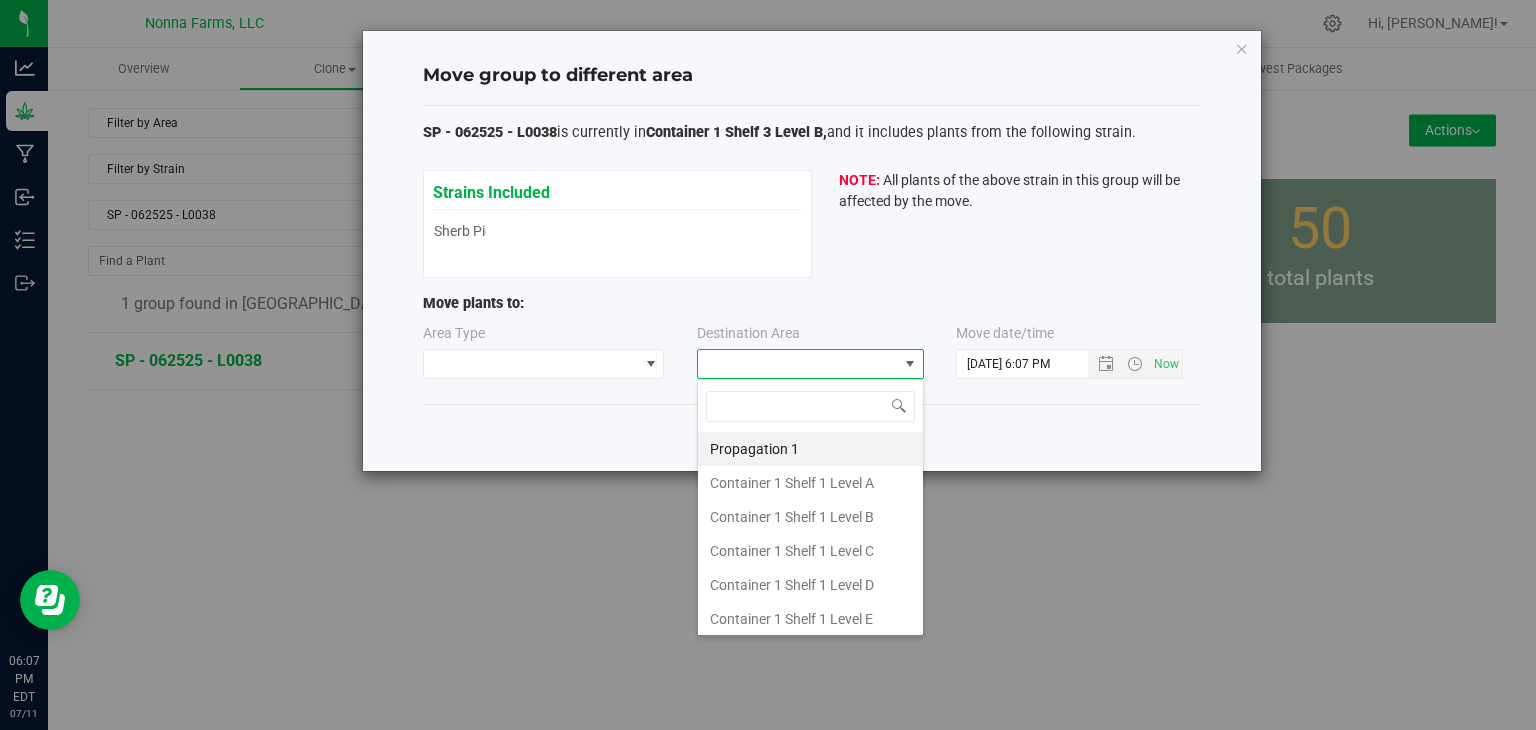 scroll, scrollTop: 99970, scrollLeft: 99772, axis: both 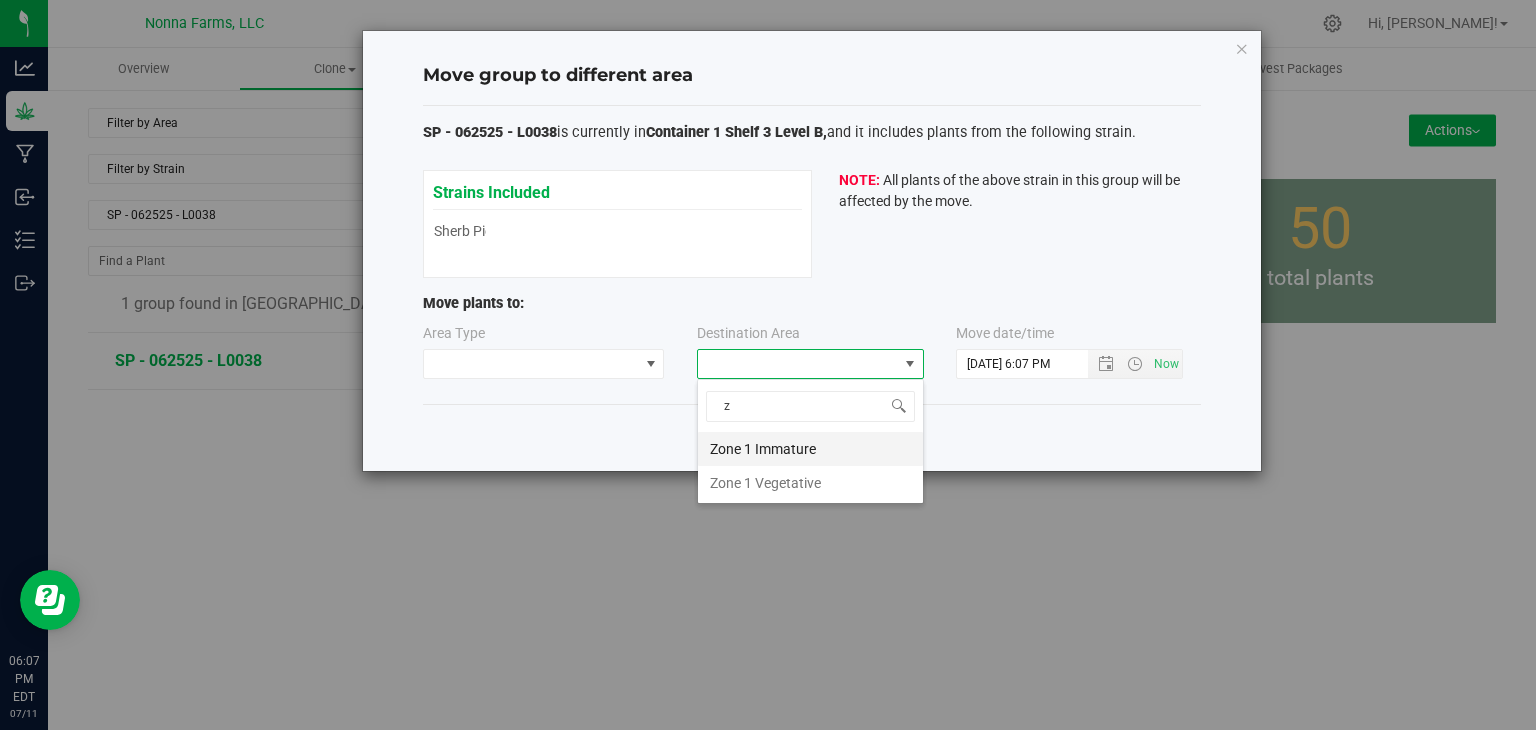 click on "Zone 1 Immature" at bounding box center [810, 449] 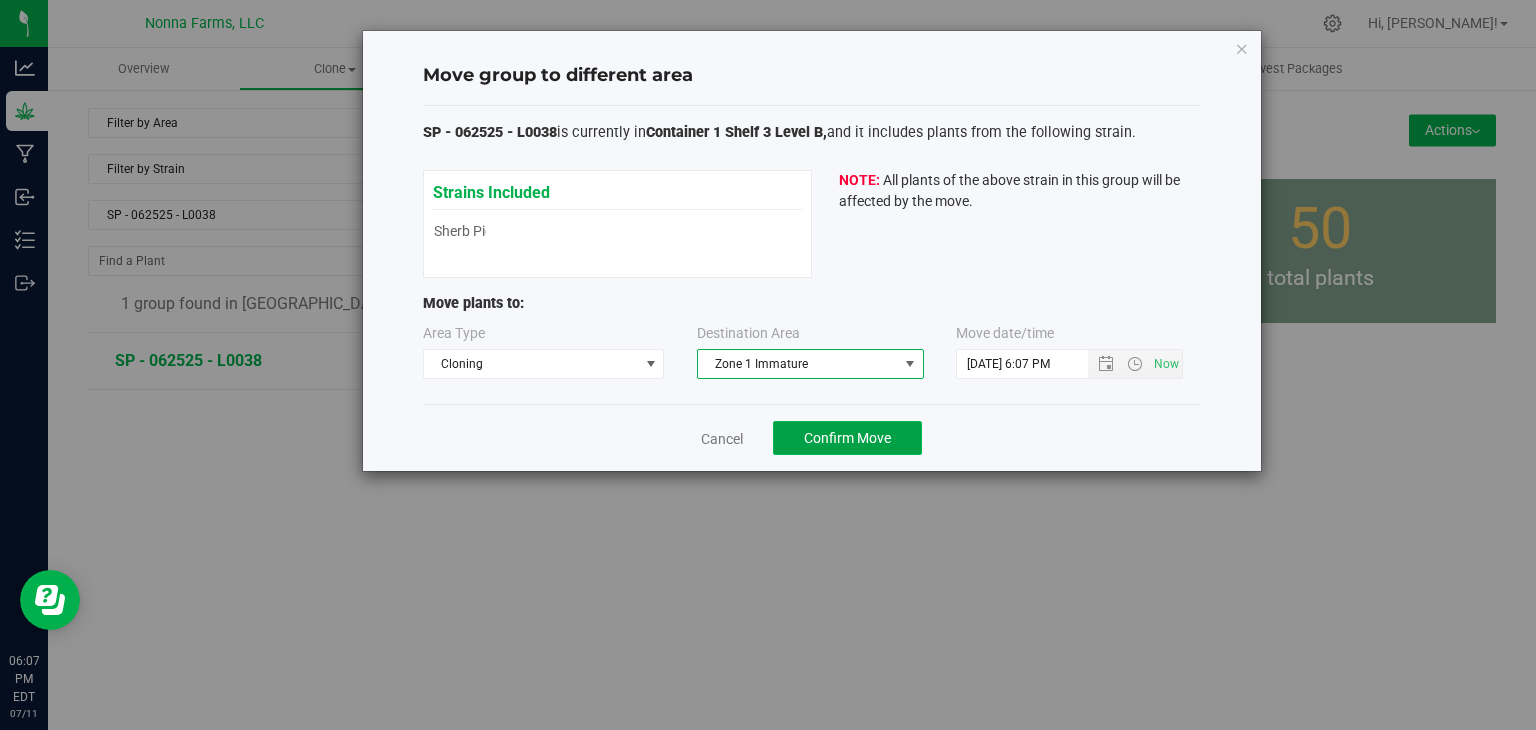 click on "Confirm Move" 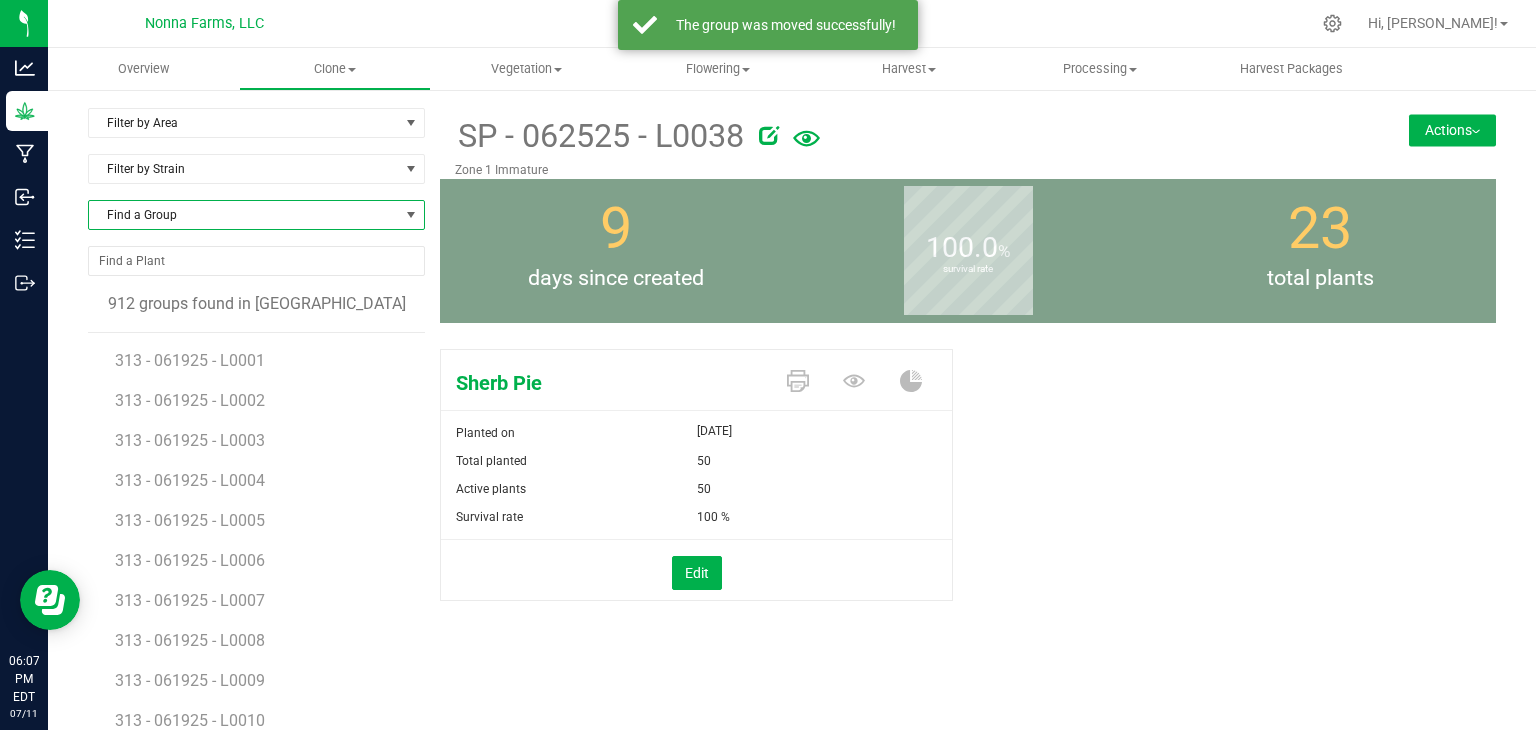 click on "Find a Group" at bounding box center [244, 215] 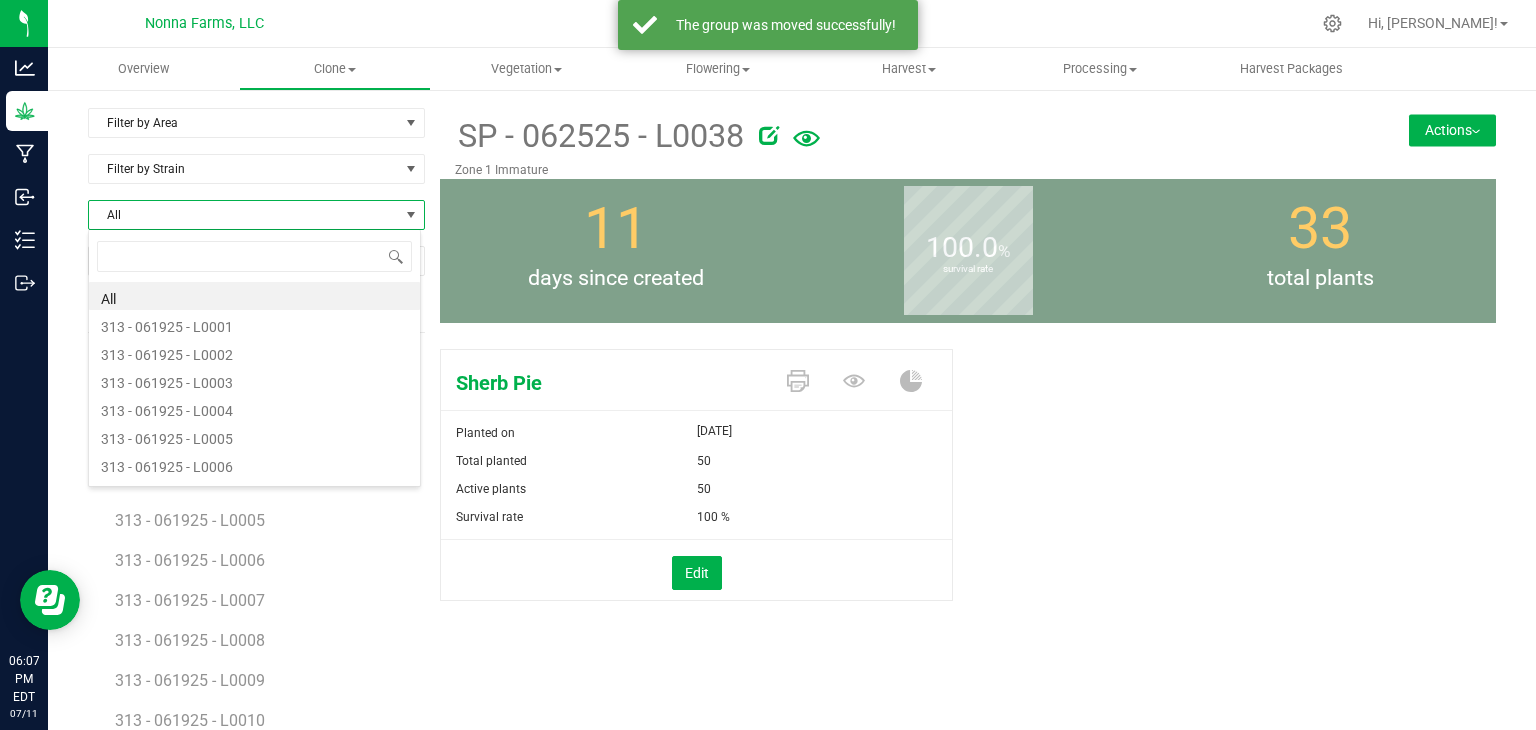 scroll, scrollTop: 99970, scrollLeft: 99666, axis: both 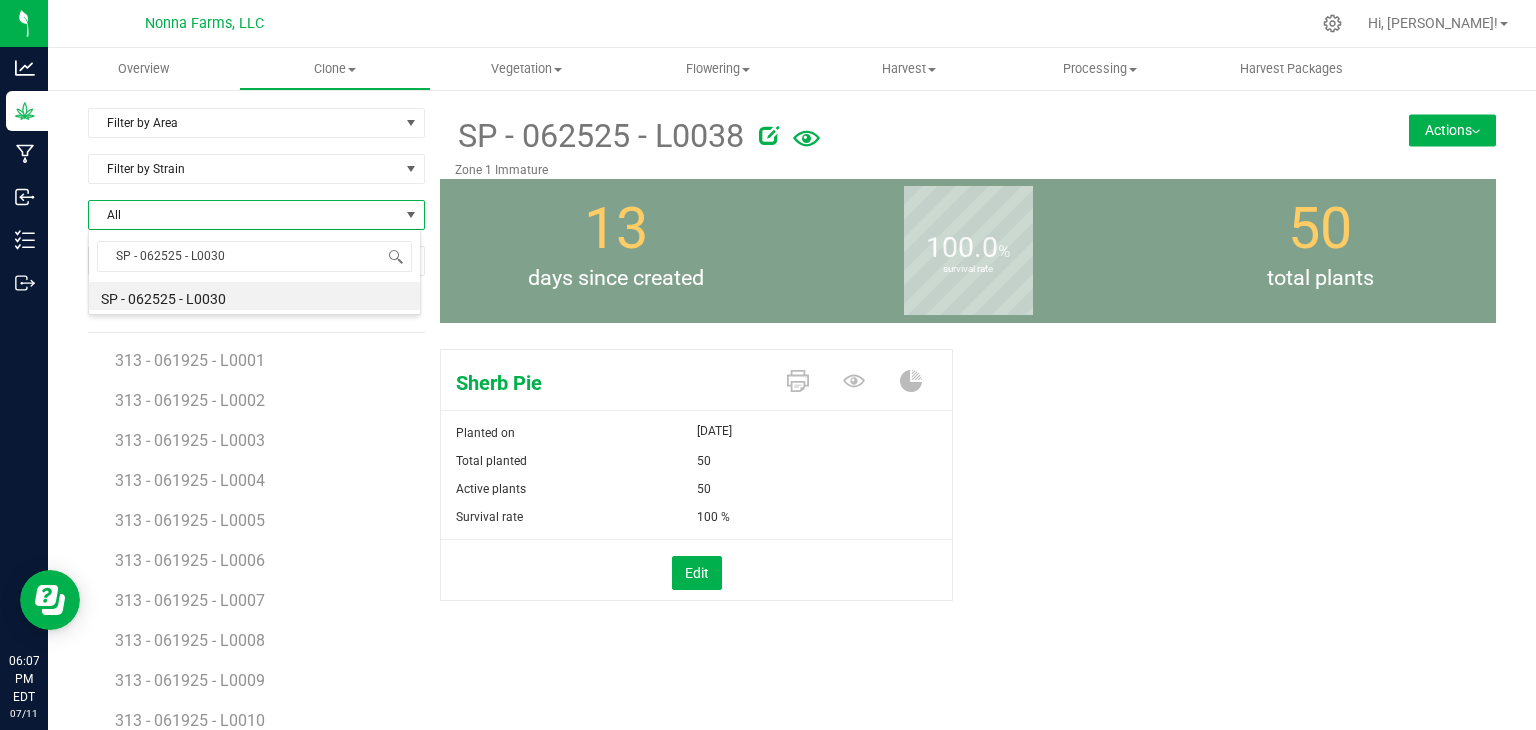 type on "SP - 062525 - L0030" 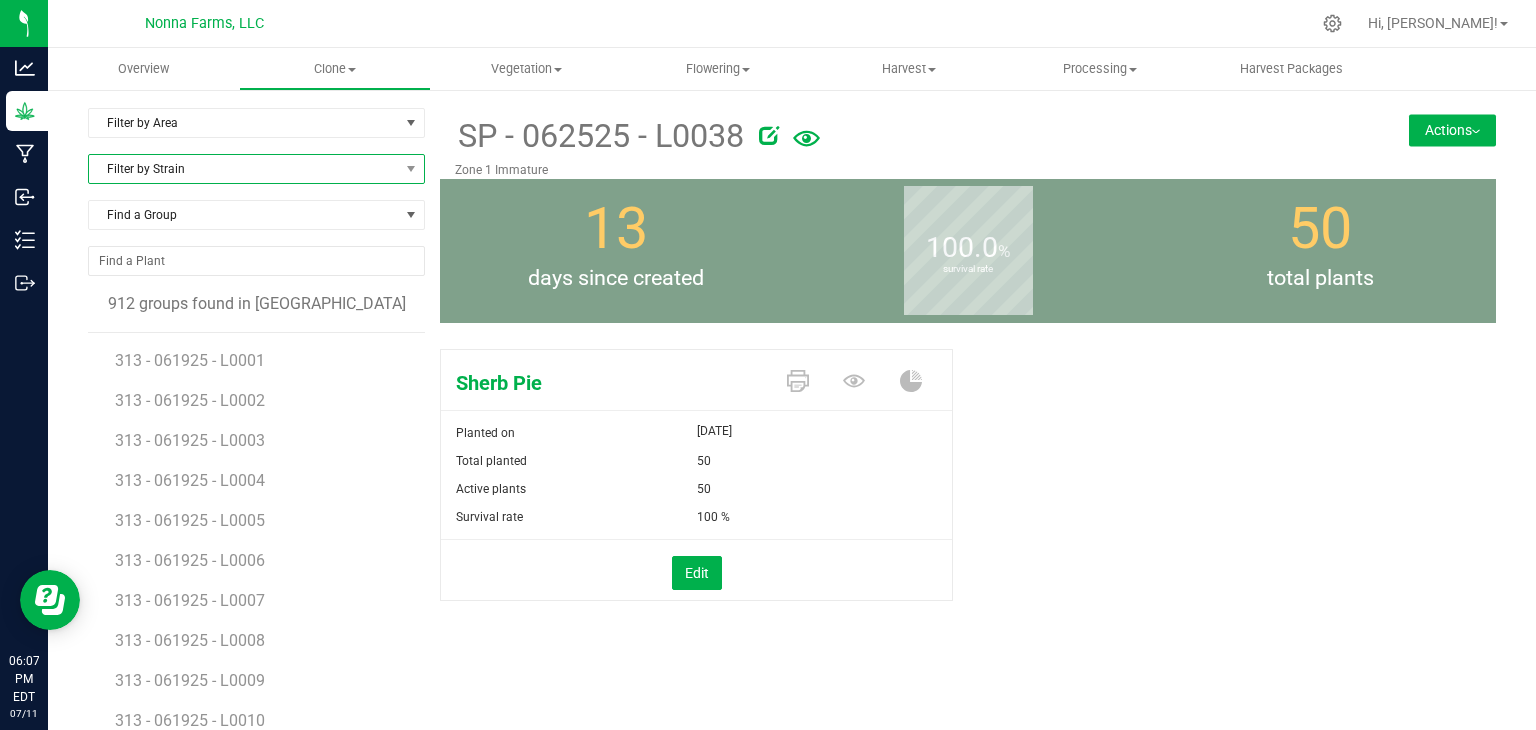 click on "Filter by Strain" at bounding box center [244, 169] 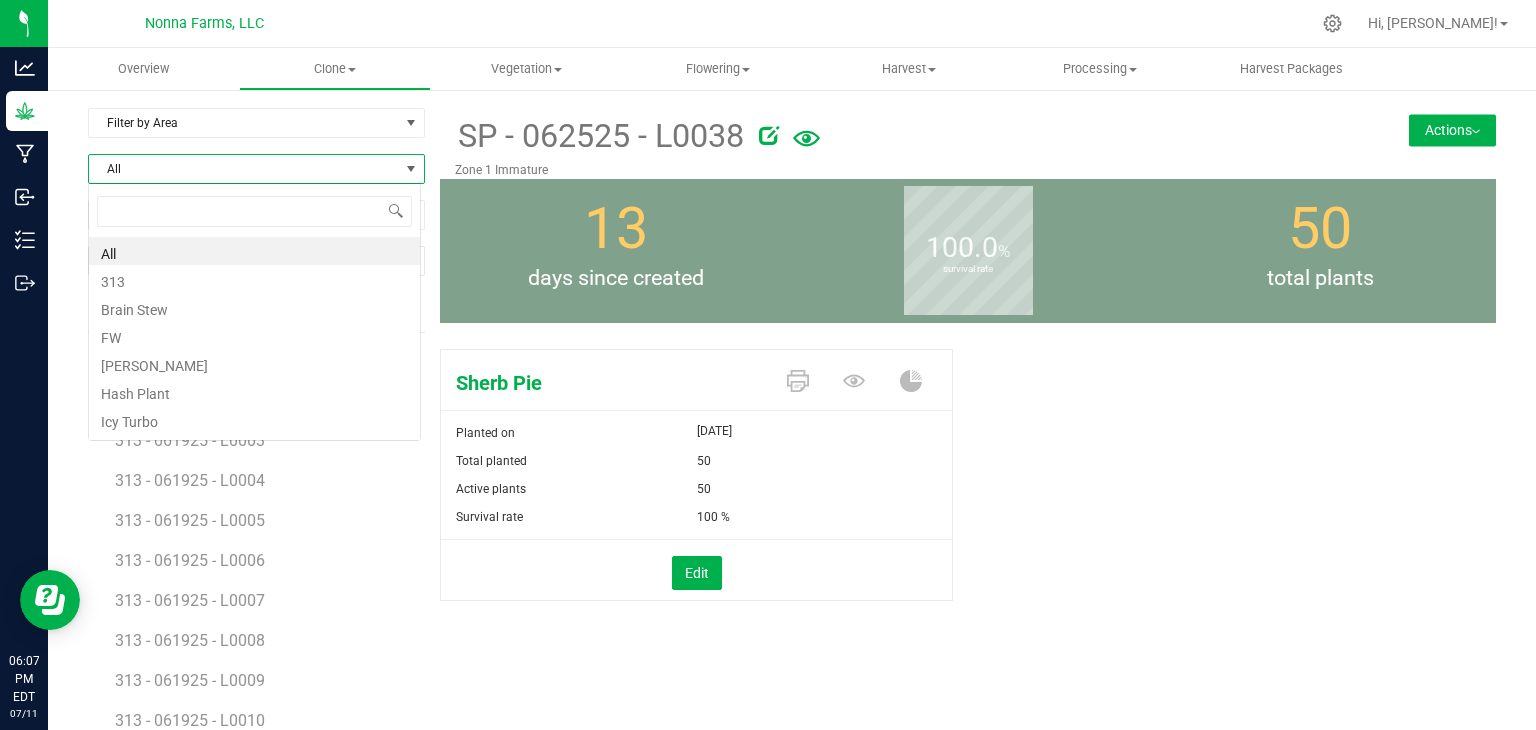 scroll, scrollTop: 99970, scrollLeft: 99666, axis: both 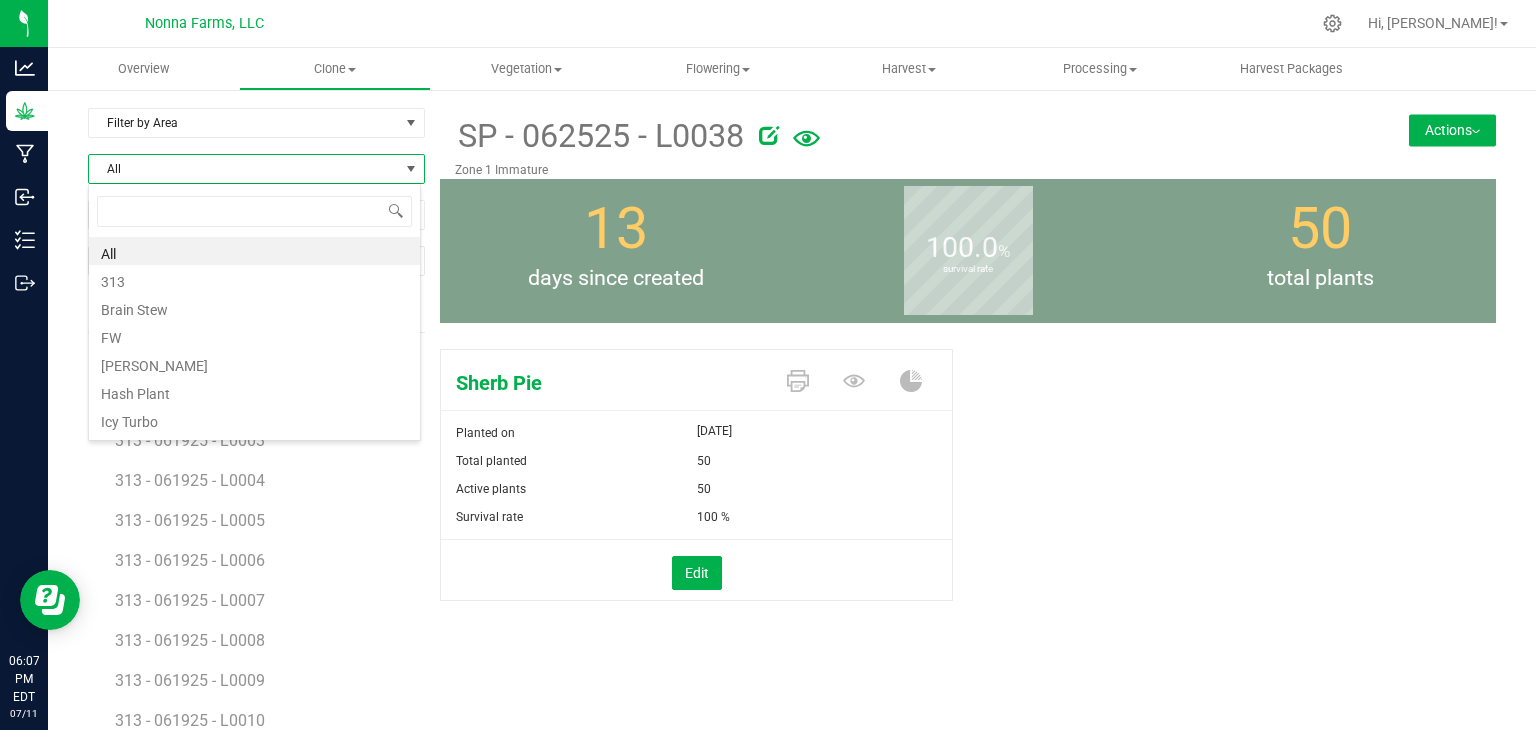 type on "SP - 062525 - L0039" 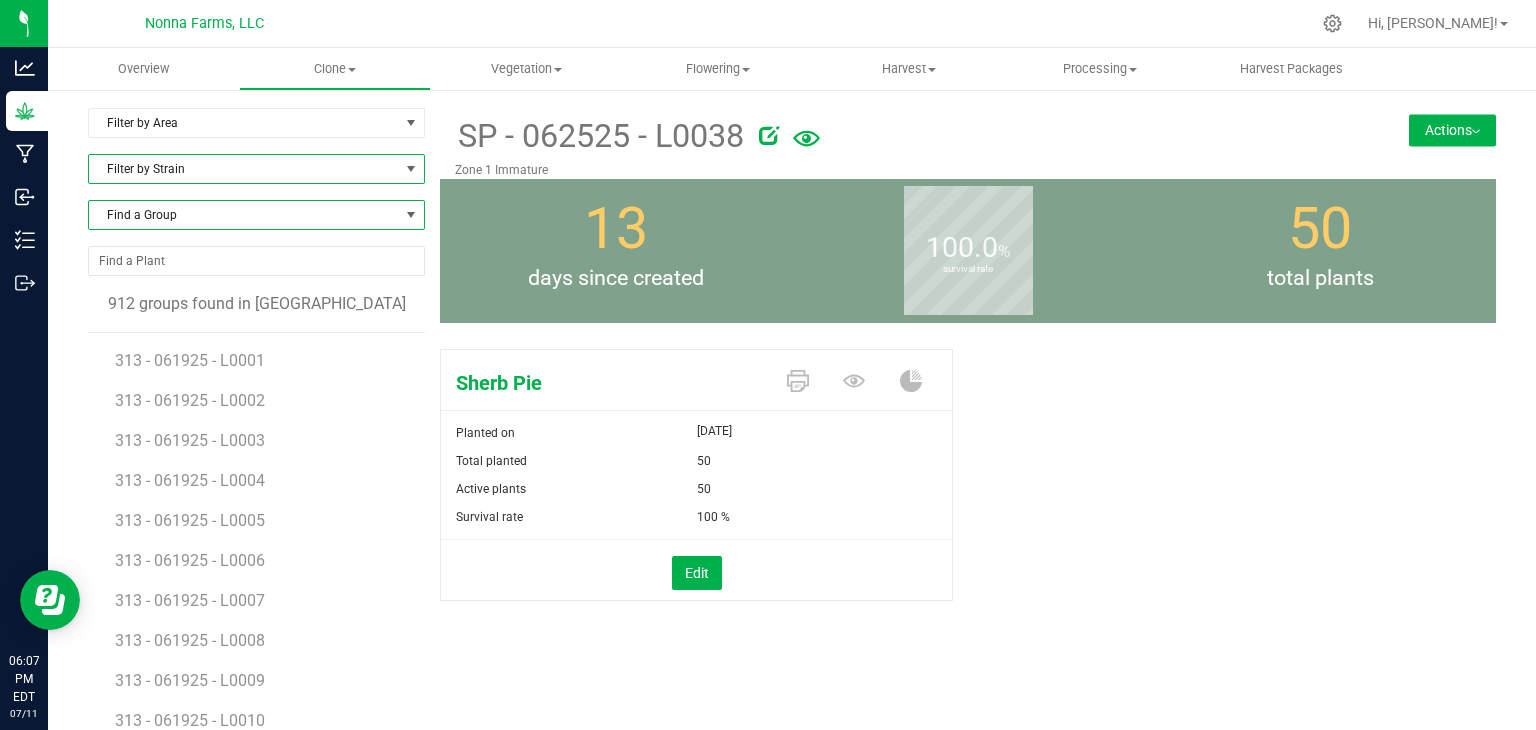 click on "Find a Group" at bounding box center (244, 215) 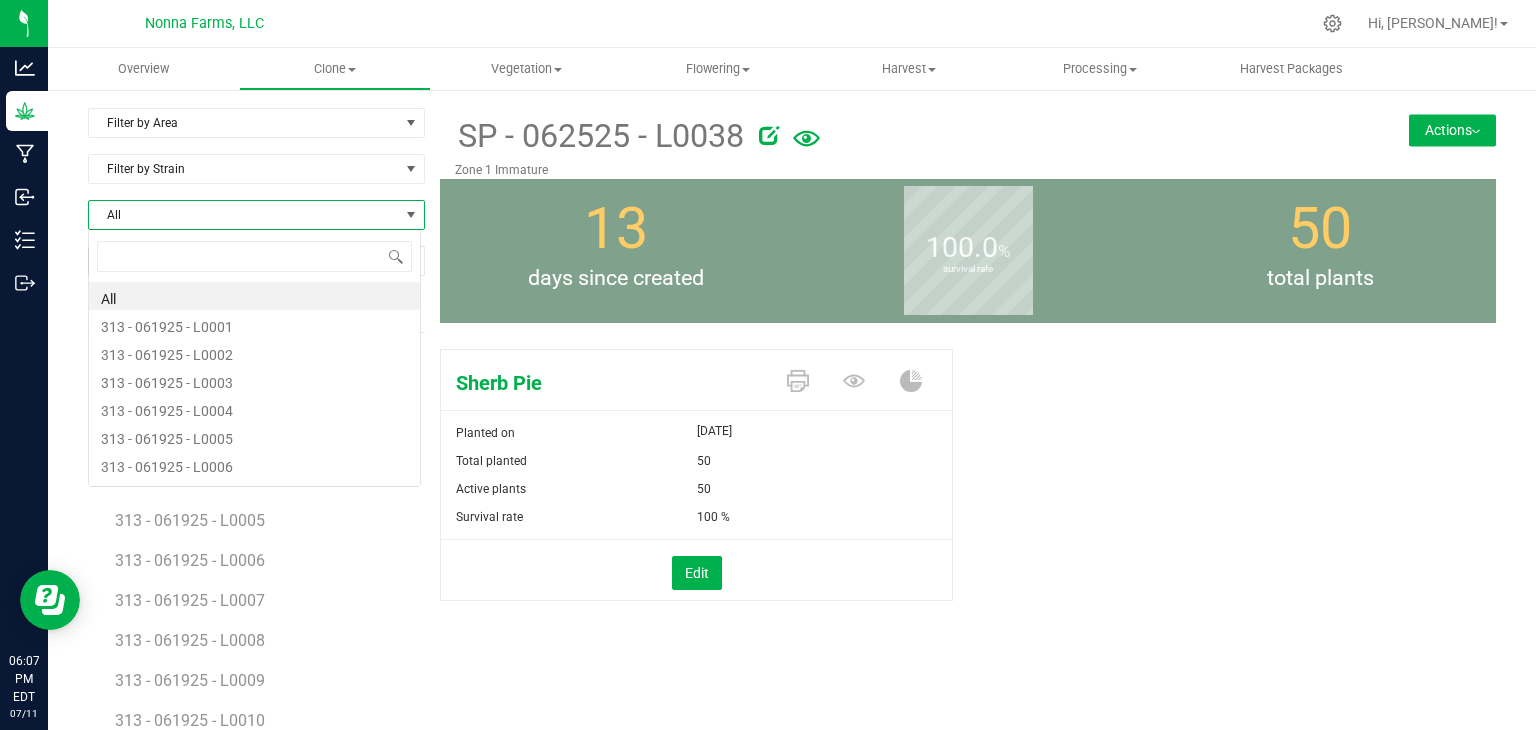 scroll, scrollTop: 99970, scrollLeft: 99666, axis: both 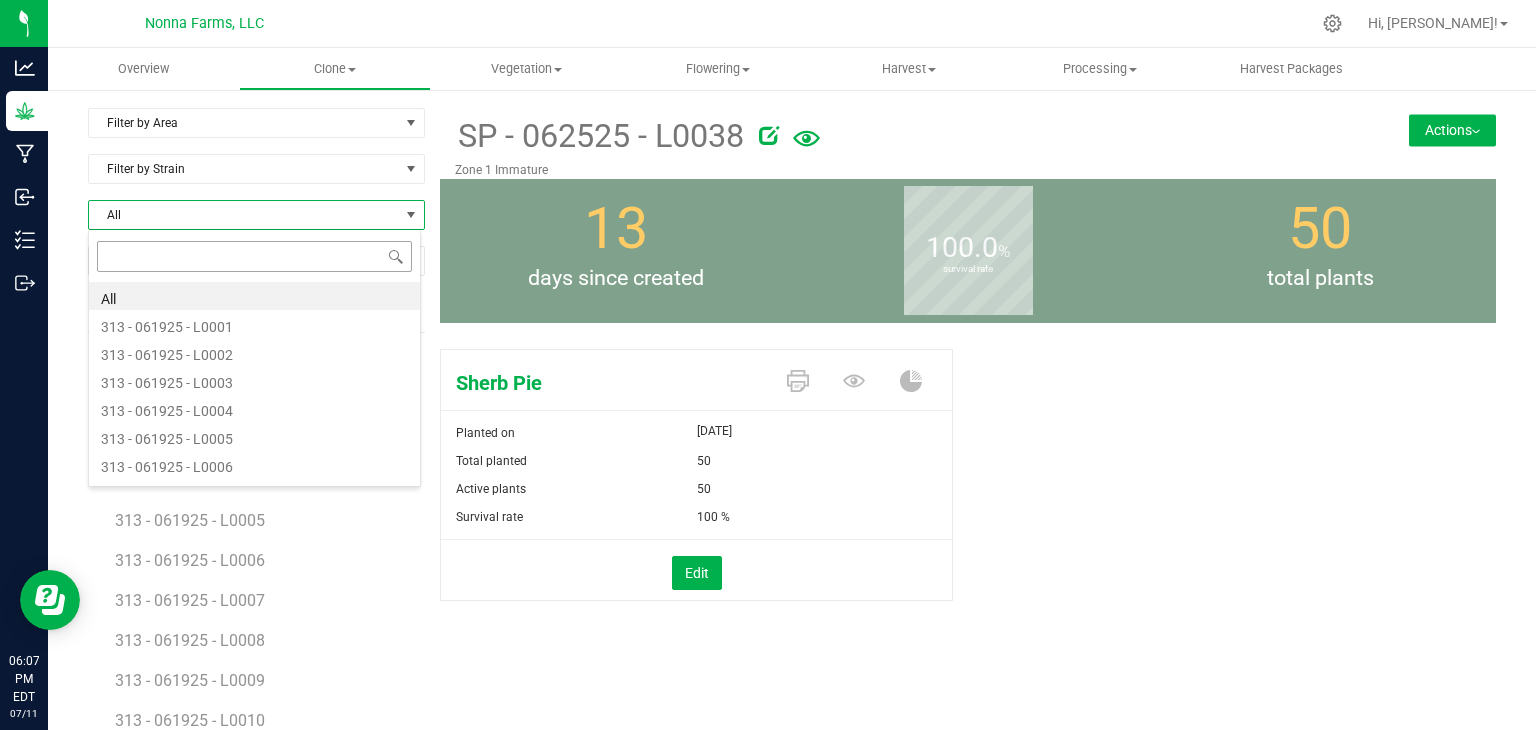 type on "SP - 062525 - L0039" 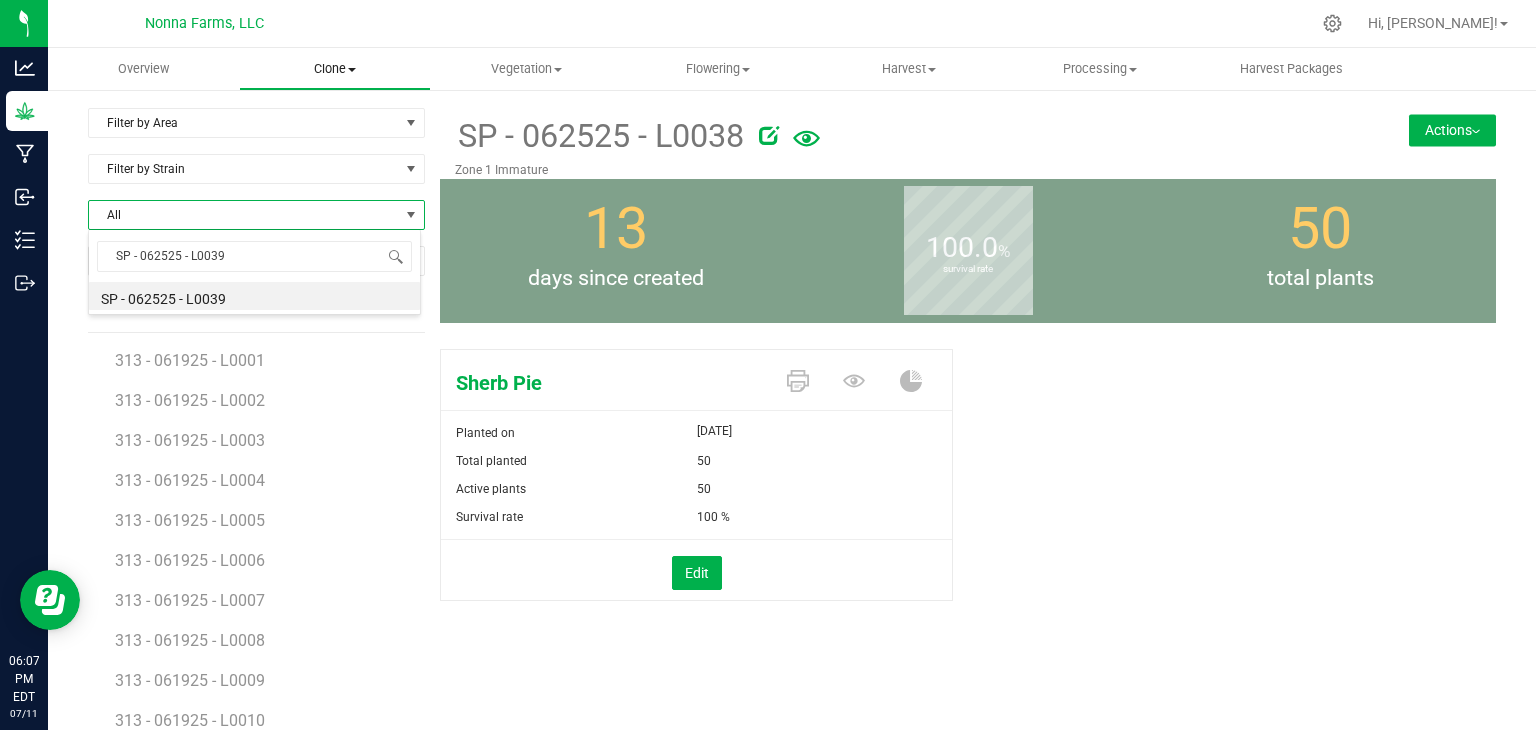 click on "Clone" at bounding box center [334, 69] 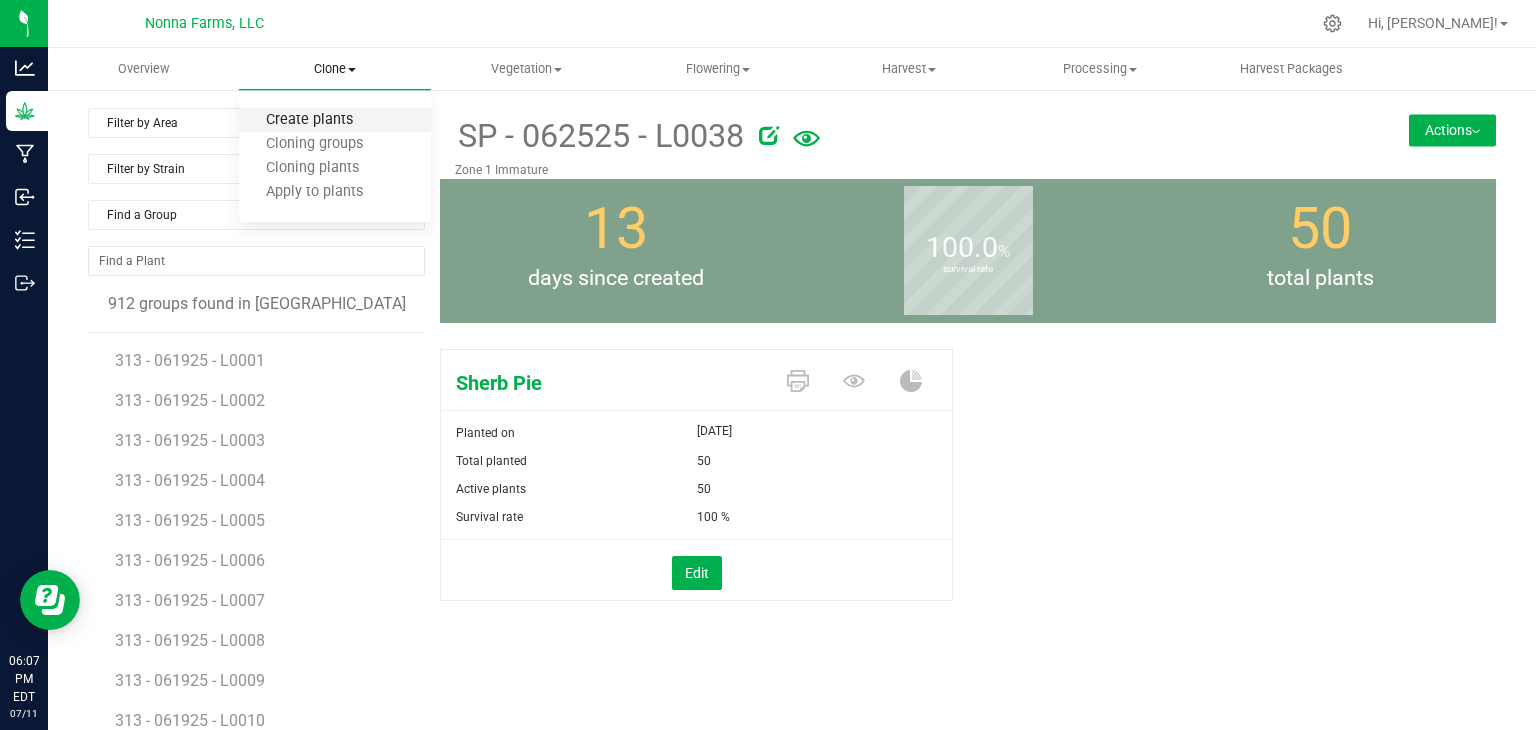 click on "Create plants" at bounding box center [309, 120] 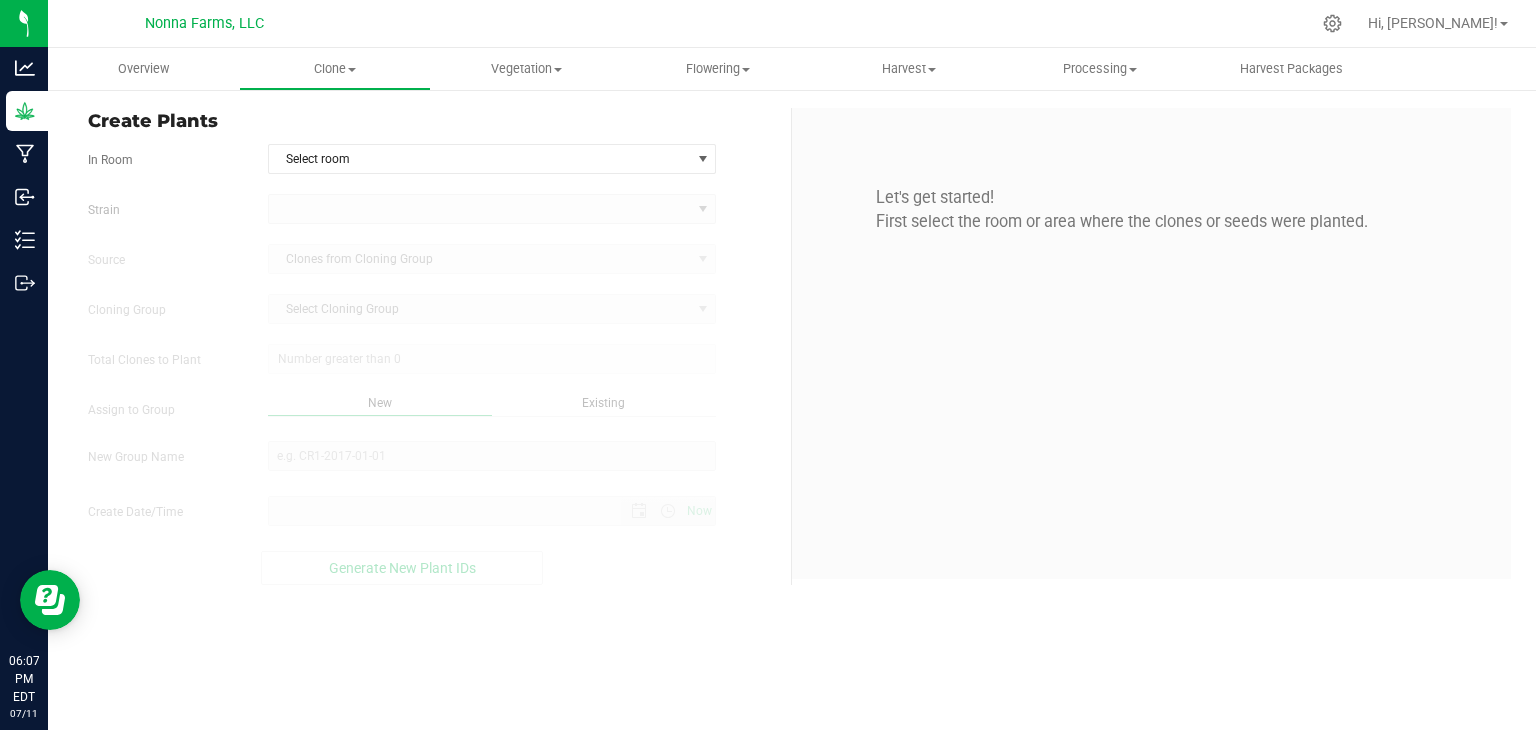 type on "[DATE] 6:07 PM" 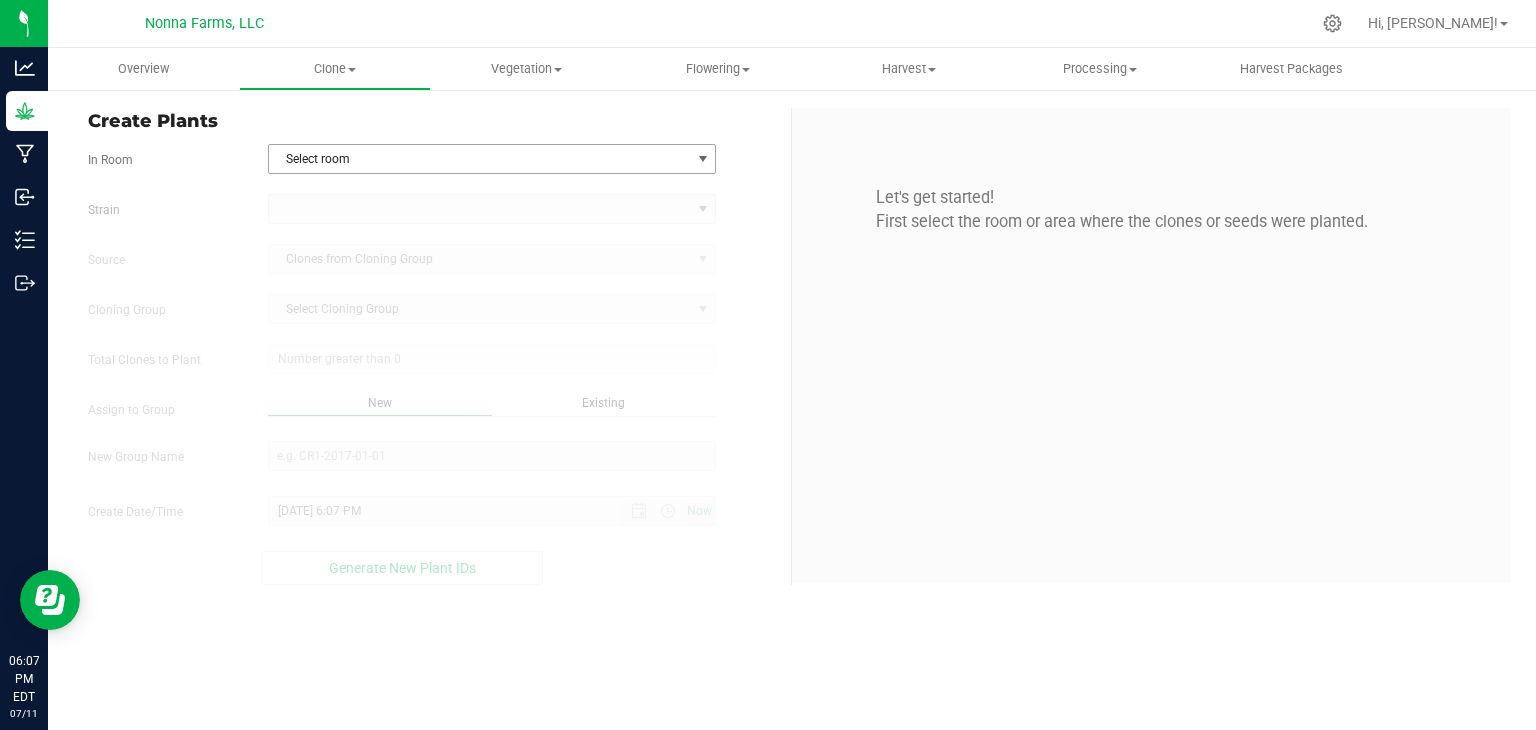 click on "Select room" at bounding box center [480, 159] 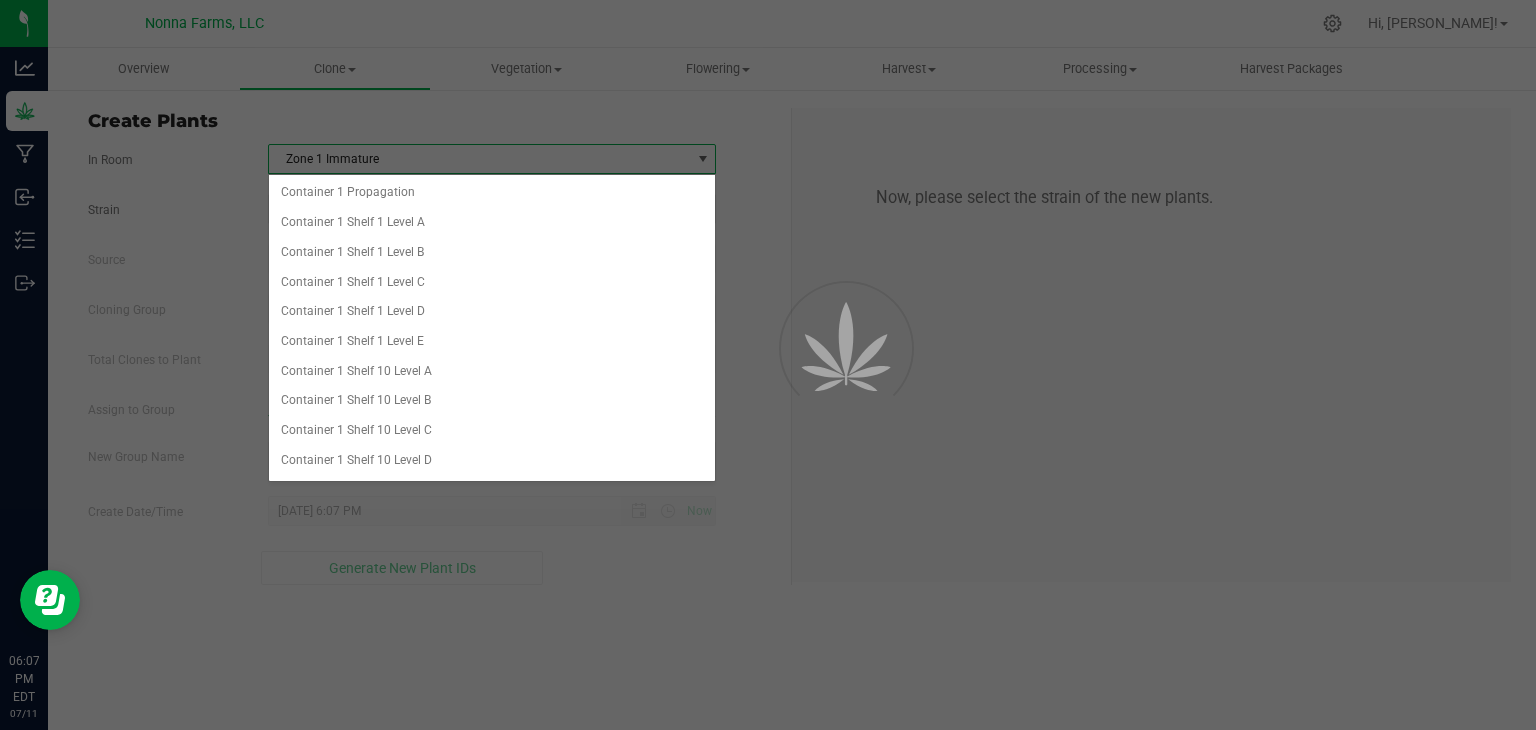 scroll, scrollTop: 7790, scrollLeft: 0, axis: vertical 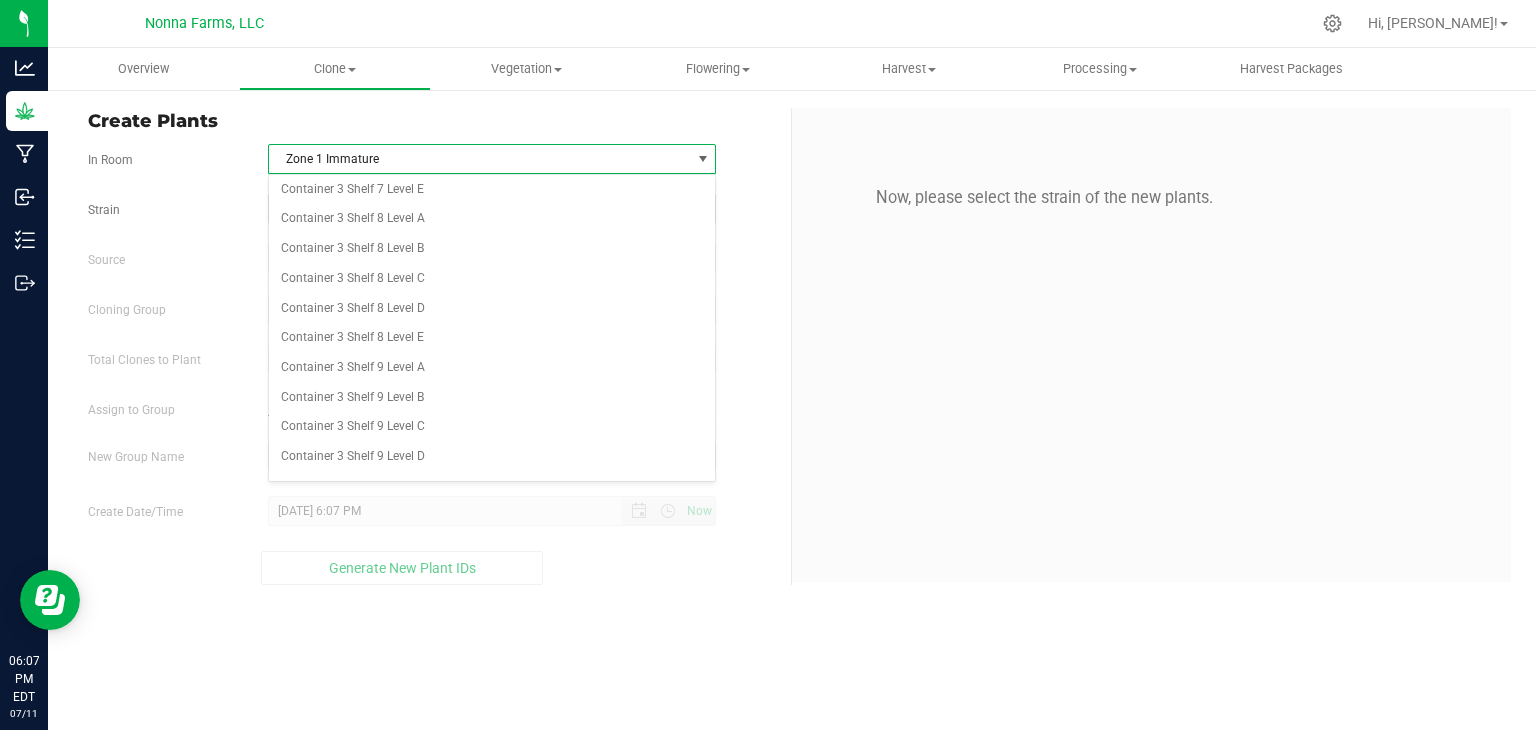 click on "Zone 1 Immature" at bounding box center [492, 576] 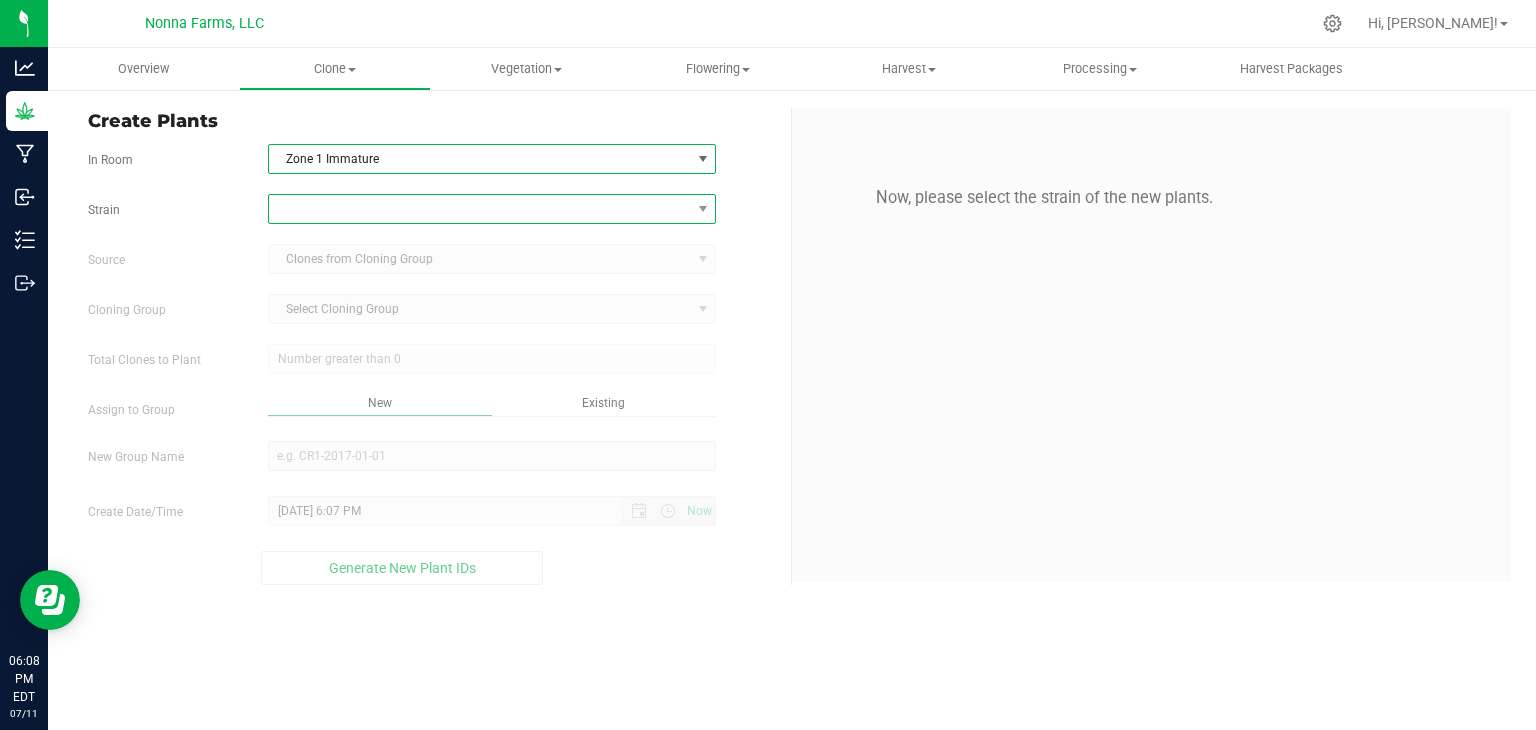 click at bounding box center [480, 209] 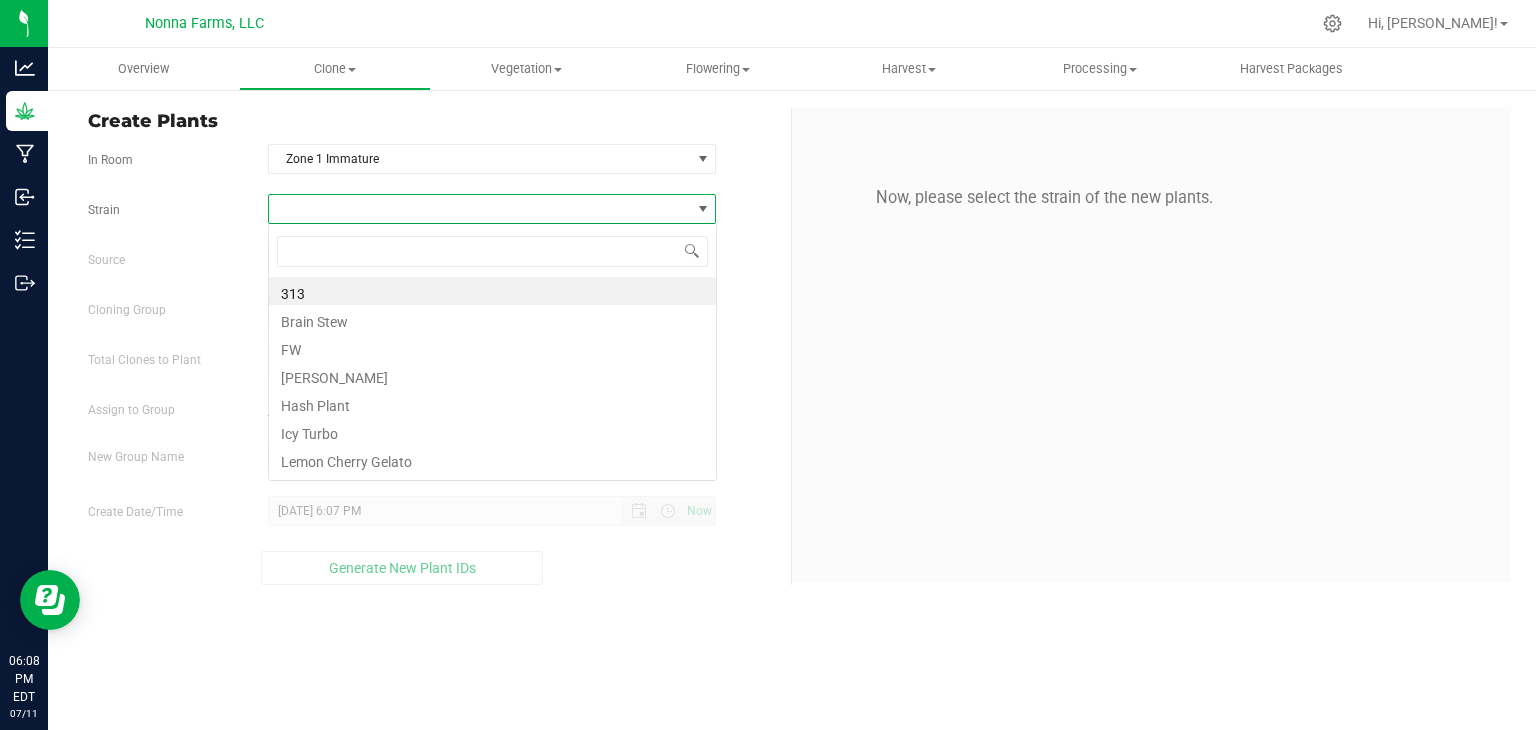 scroll, scrollTop: 99970, scrollLeft: 99551, axis: both 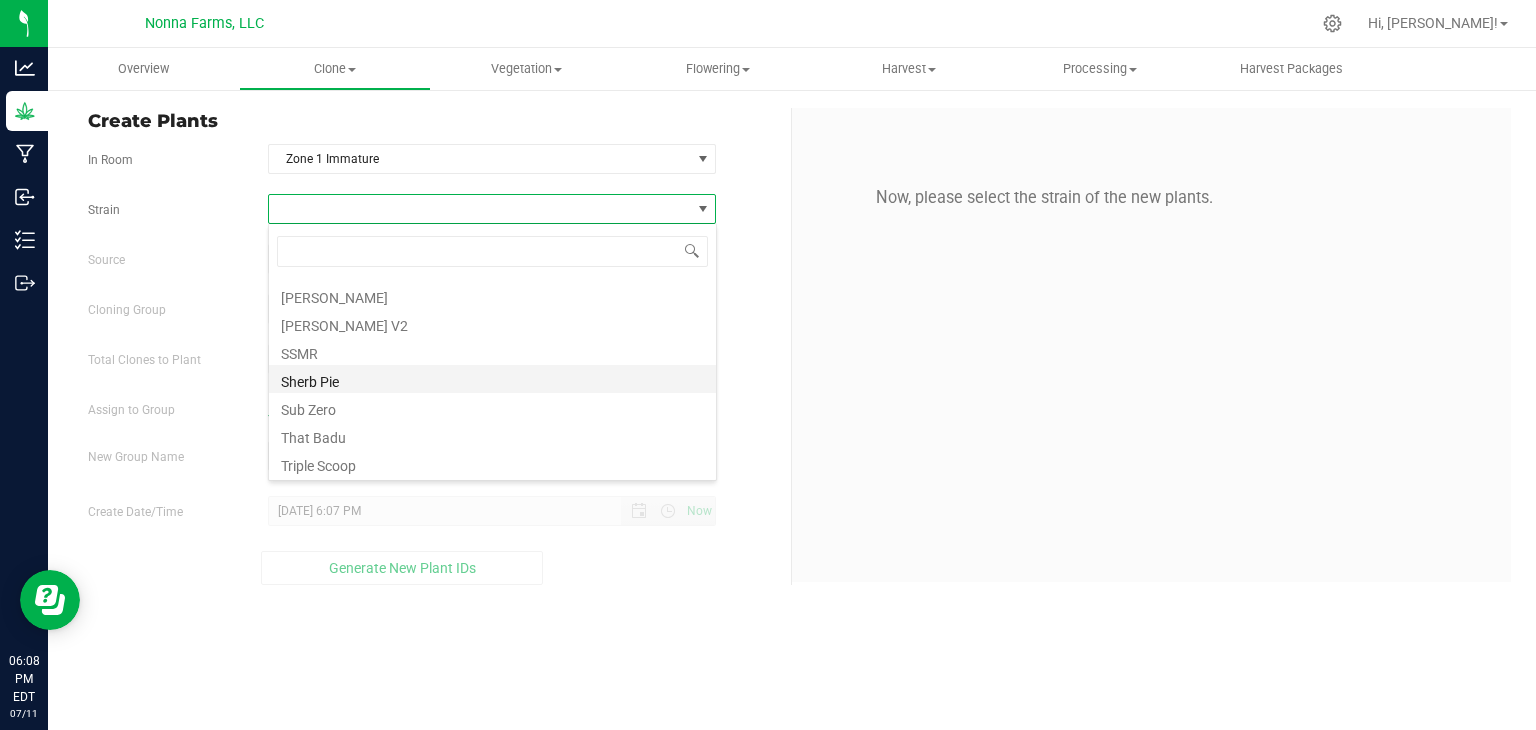 click on "Sherb Pie" at bounding box center [492, 379] 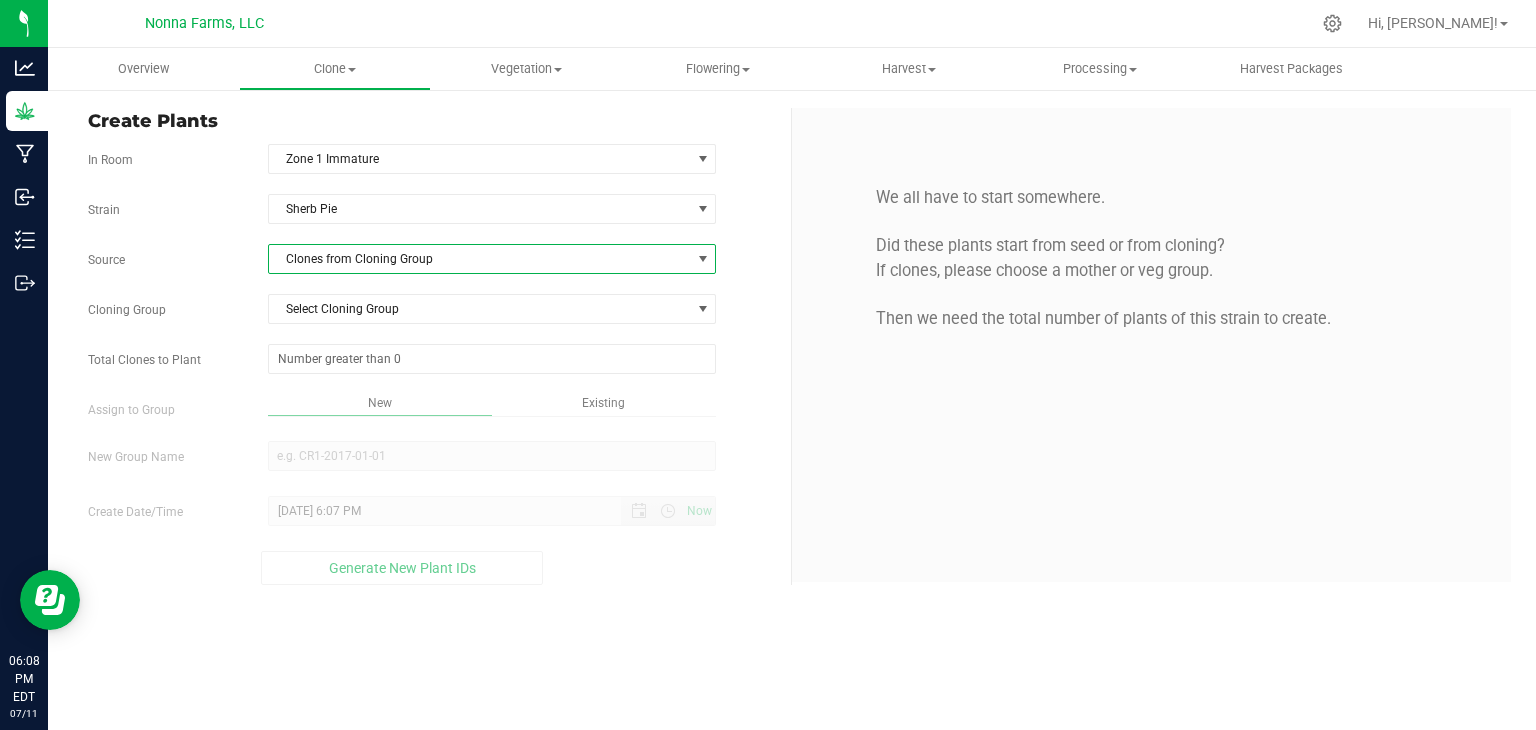 click on "Clones from Cloning Group" at bounding box center [480, 259] 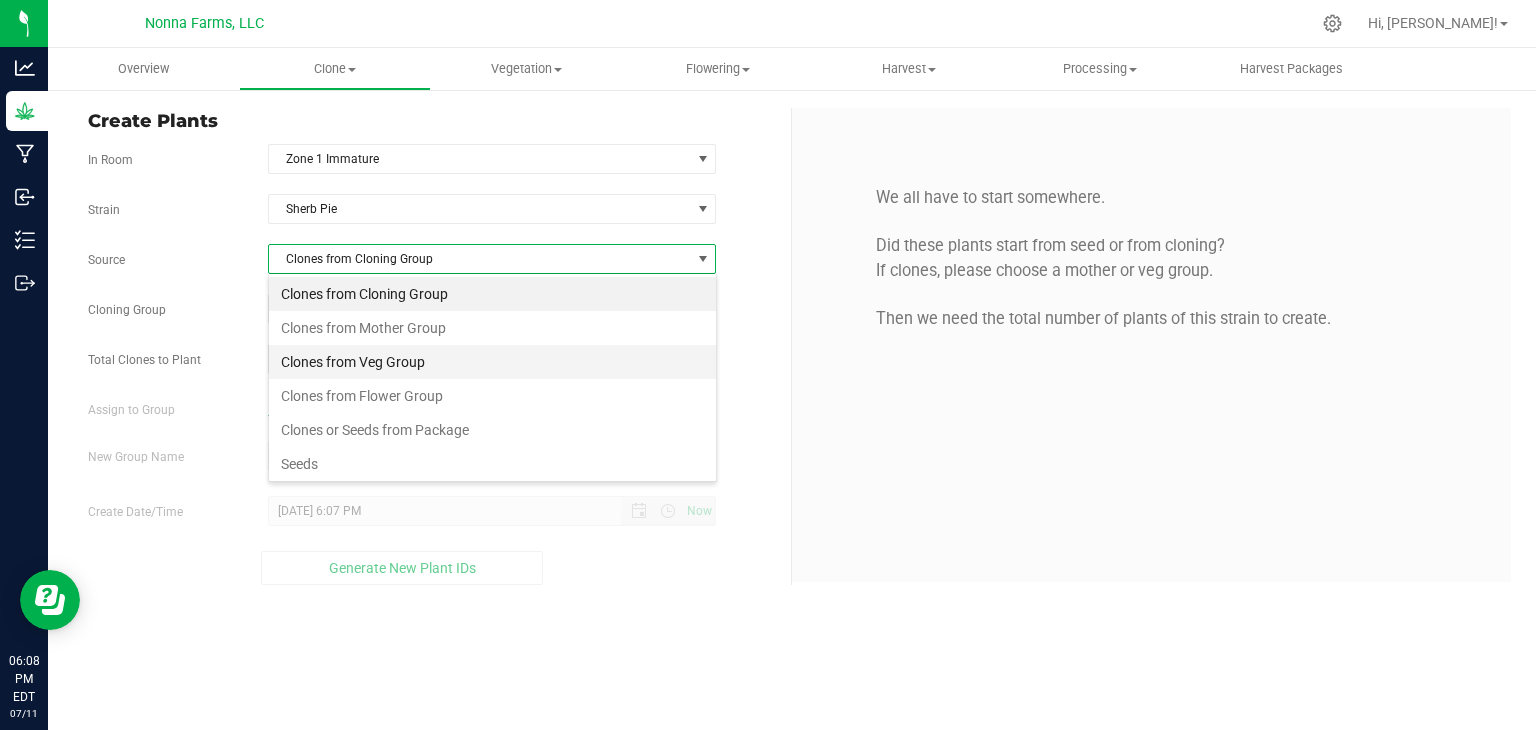 scroll, scrollTop: 22, scrollLeft: 0, axis: vertical 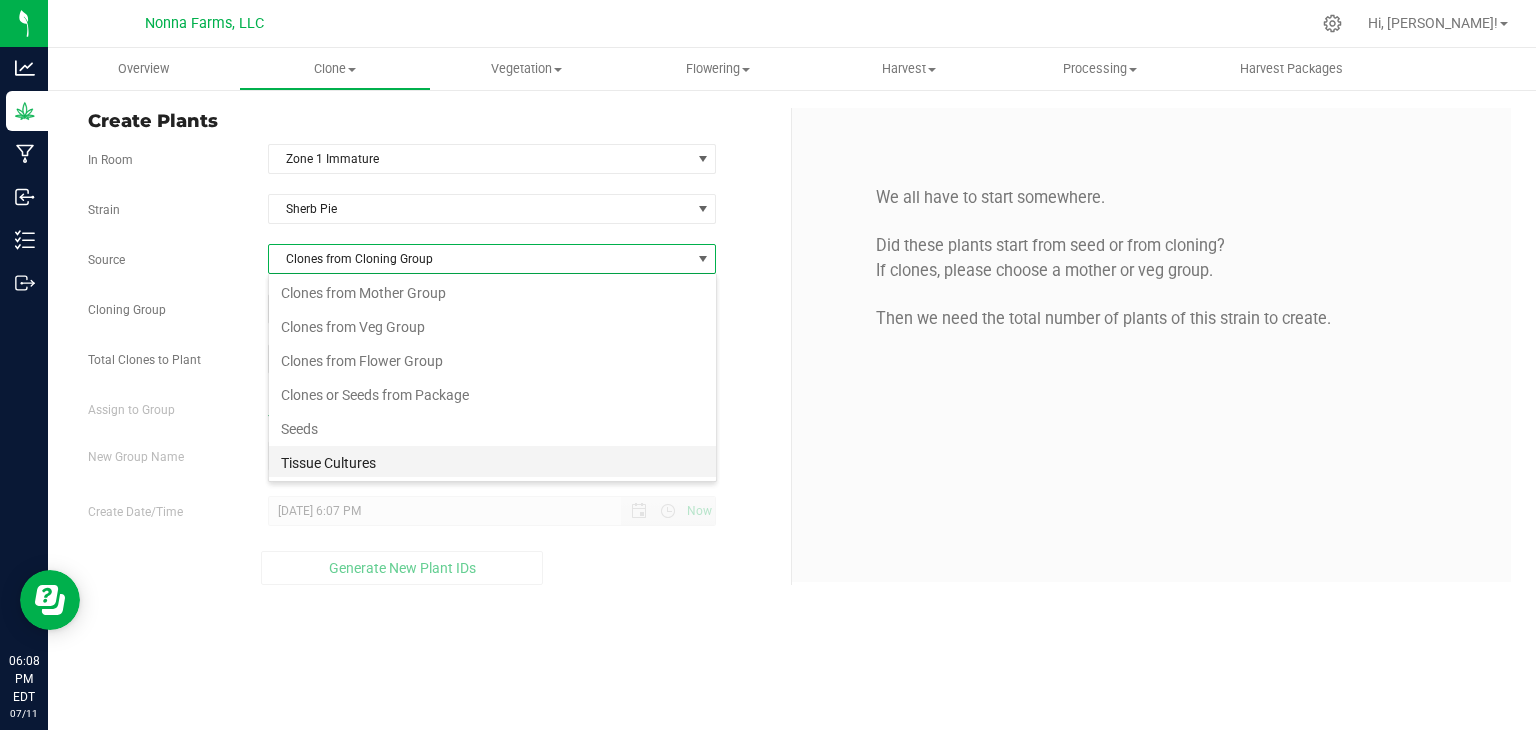 click on "Tissue Cultures" at bounding box center [492, 463] 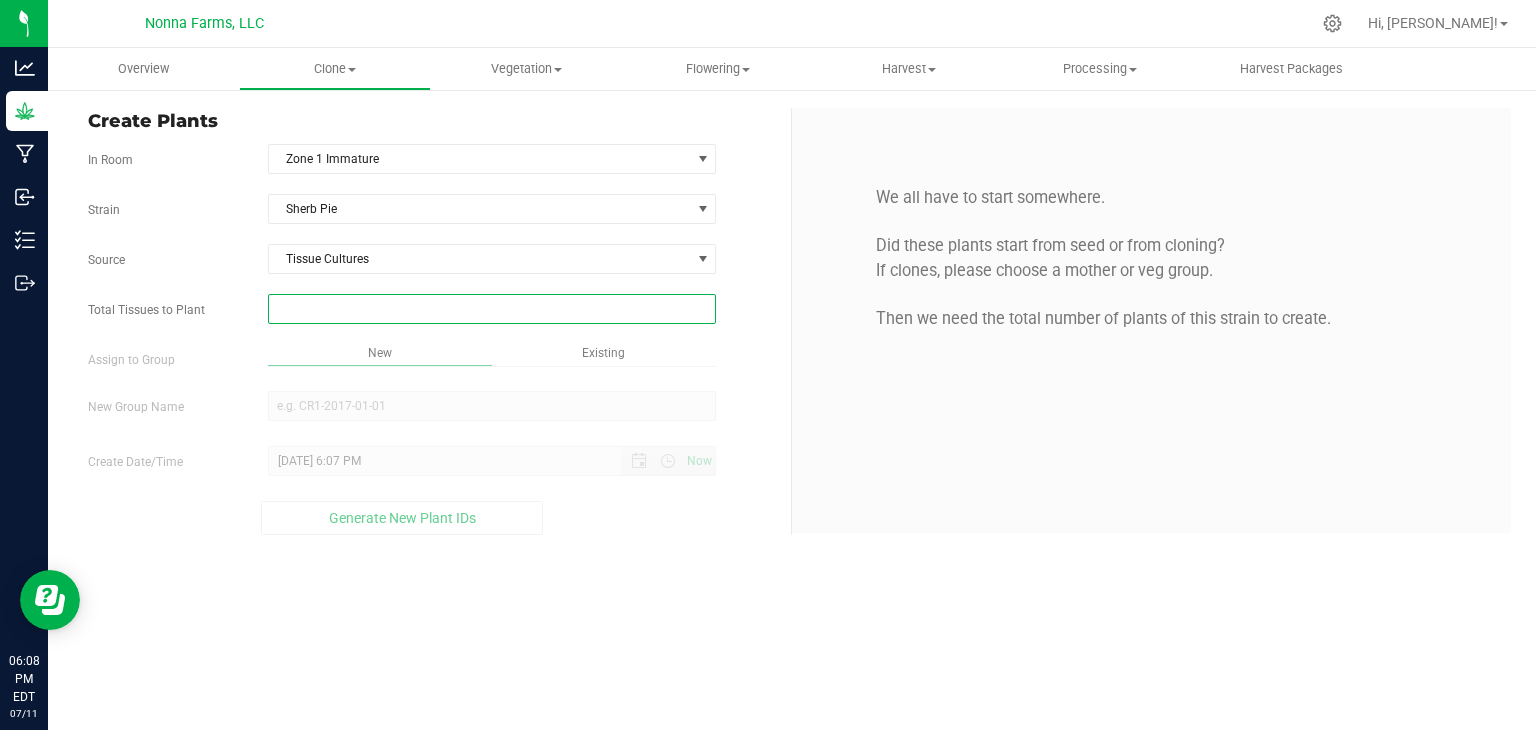 click at bounding box center [492, 309] 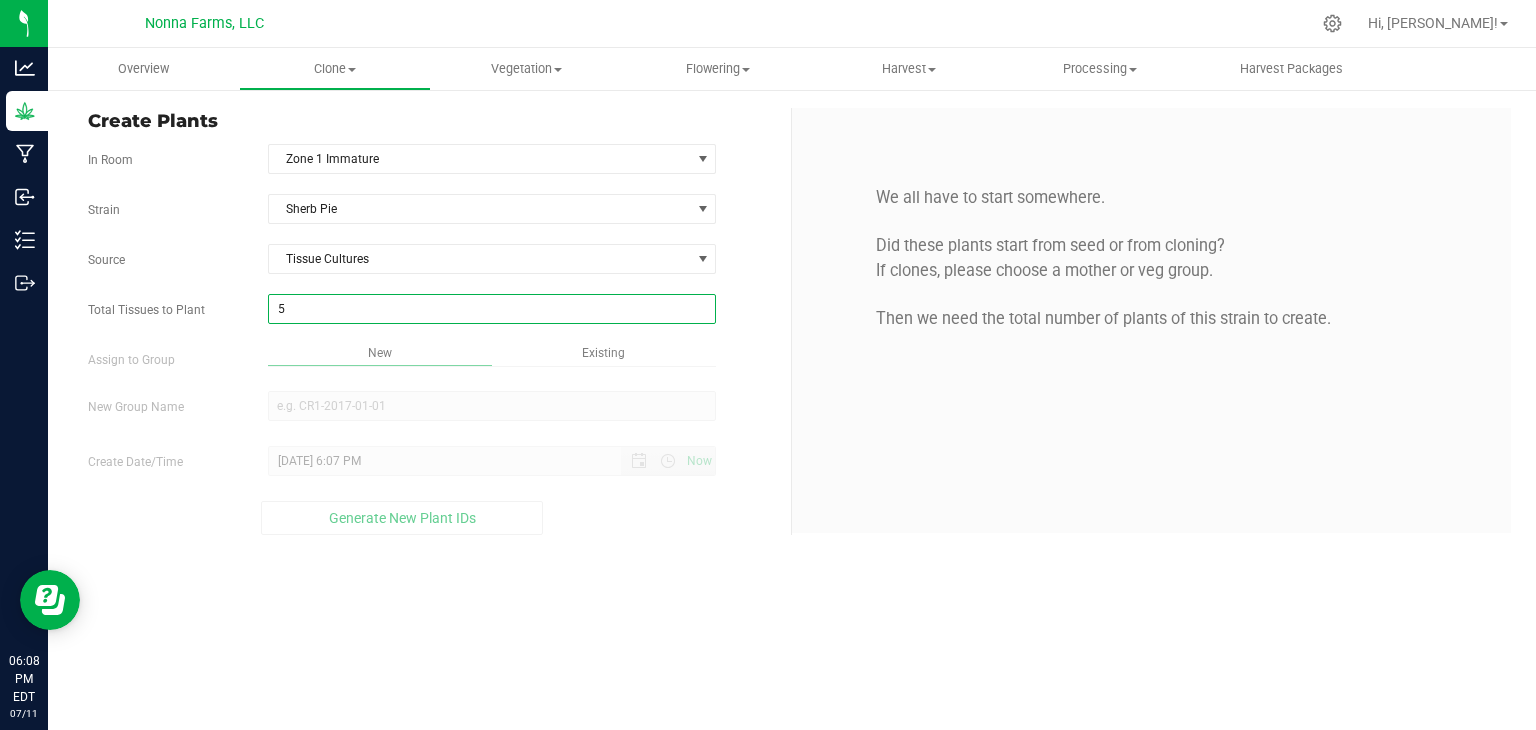 type on "50" 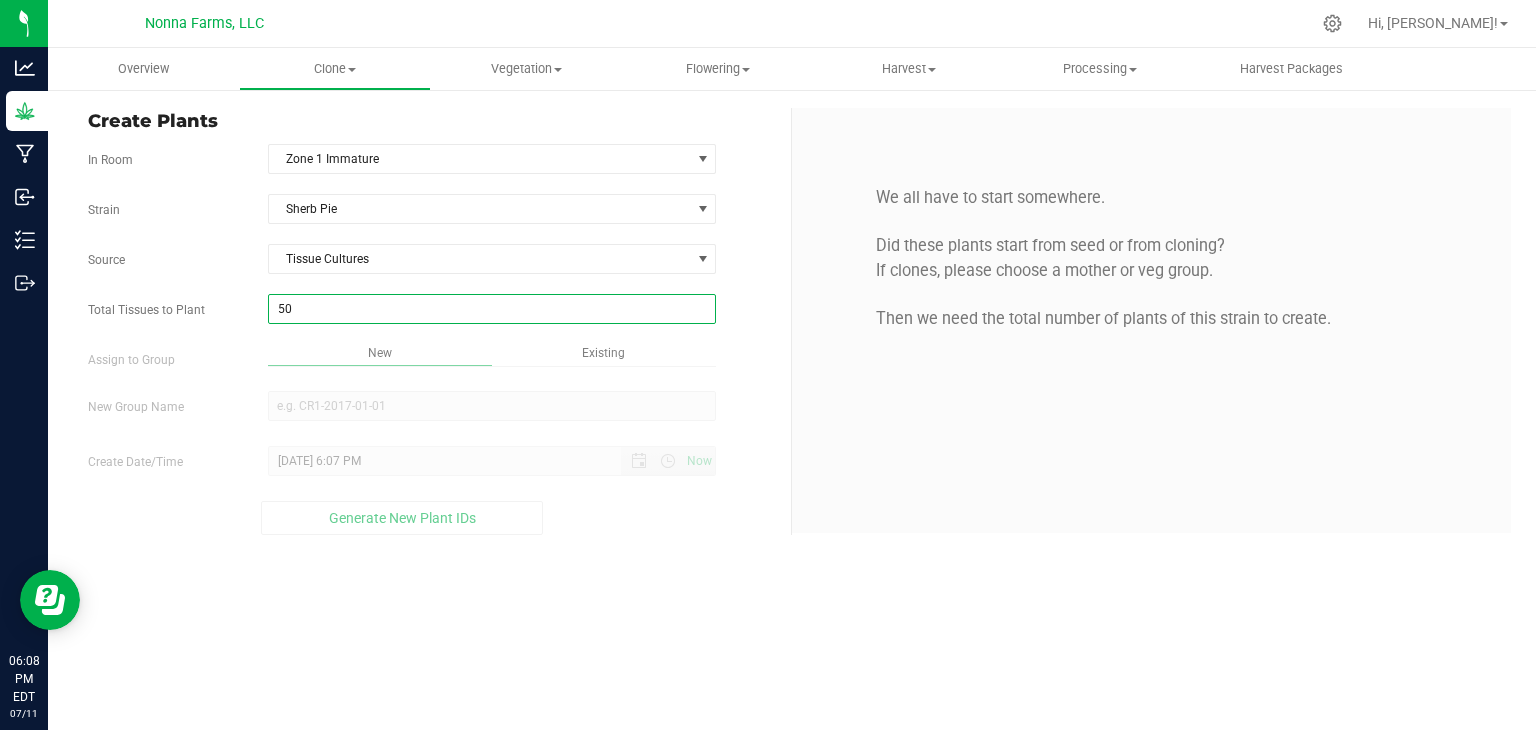 type on "50" 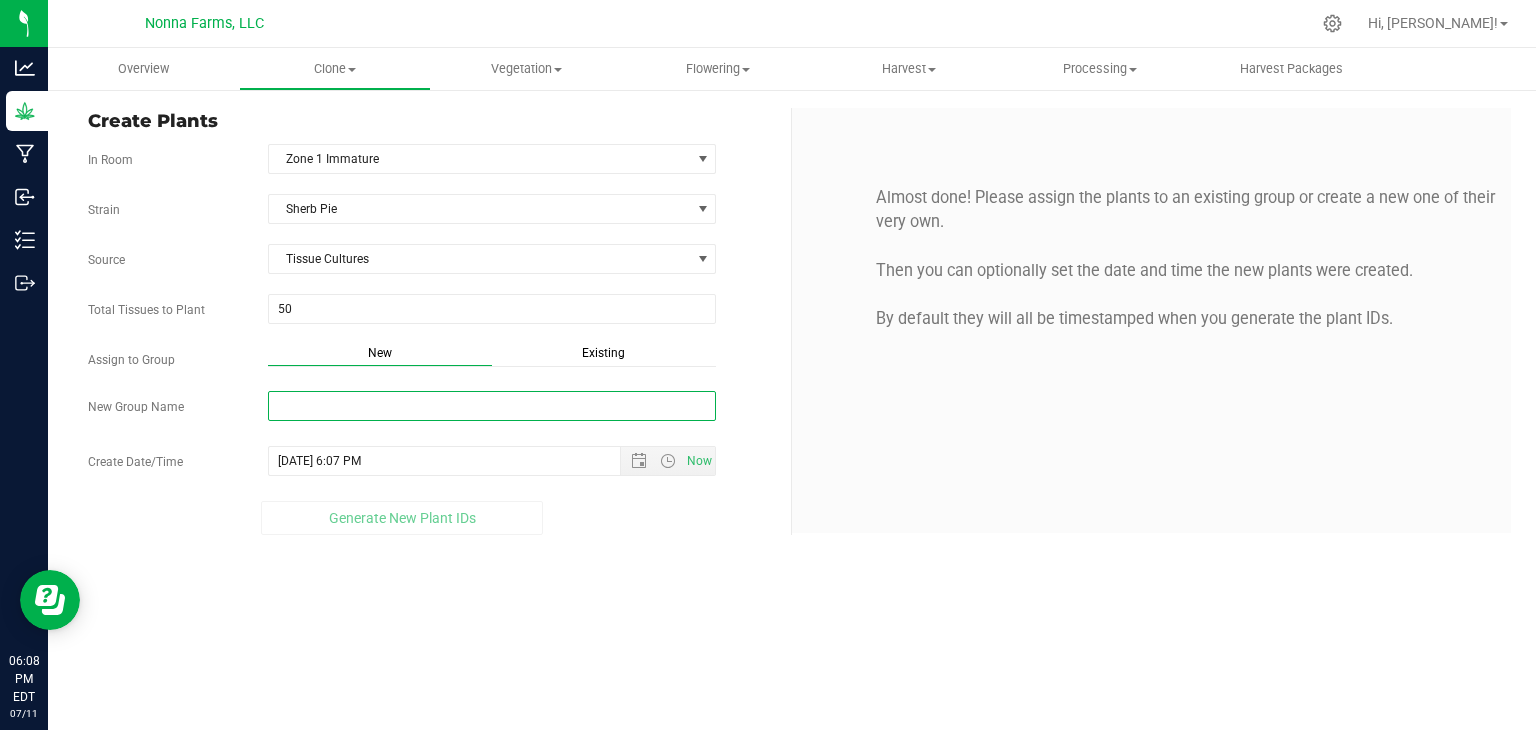 click on "New Group Name" at bounding box center (492, 406) 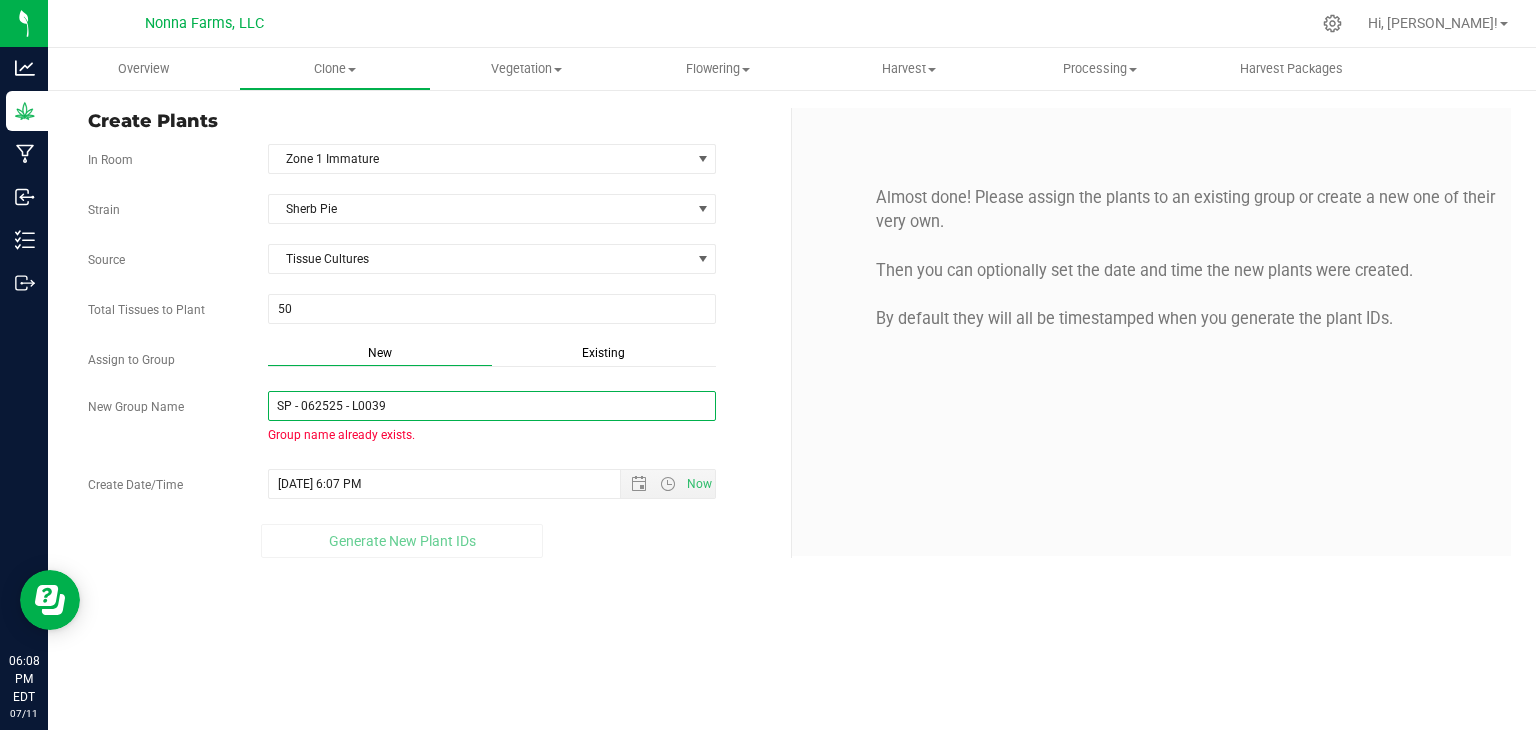 type on "SP - 062525 - L0039" 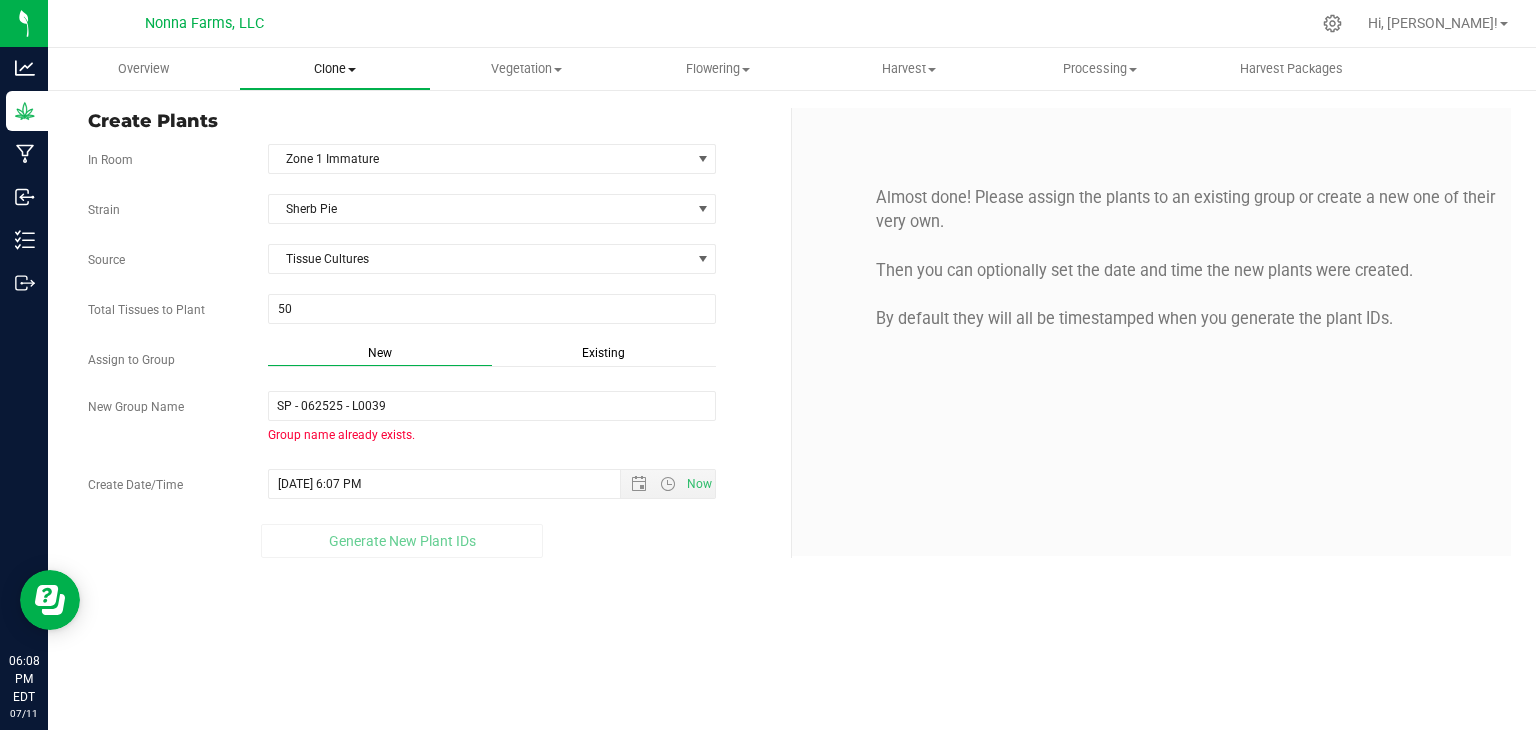 click on "Clone" at bounding box center (334, 69) 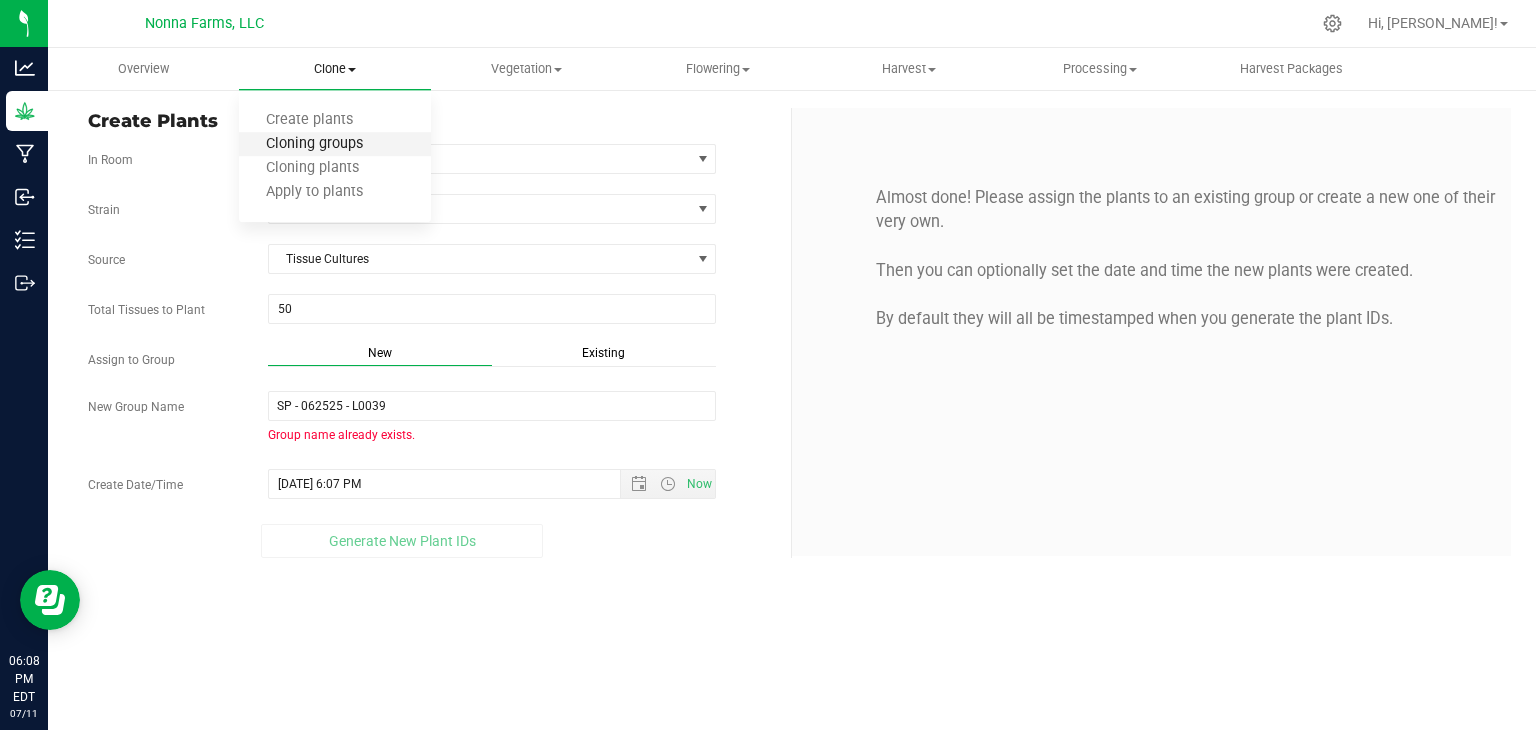 click on "Cloning groups" at bounding box center (314, 144) 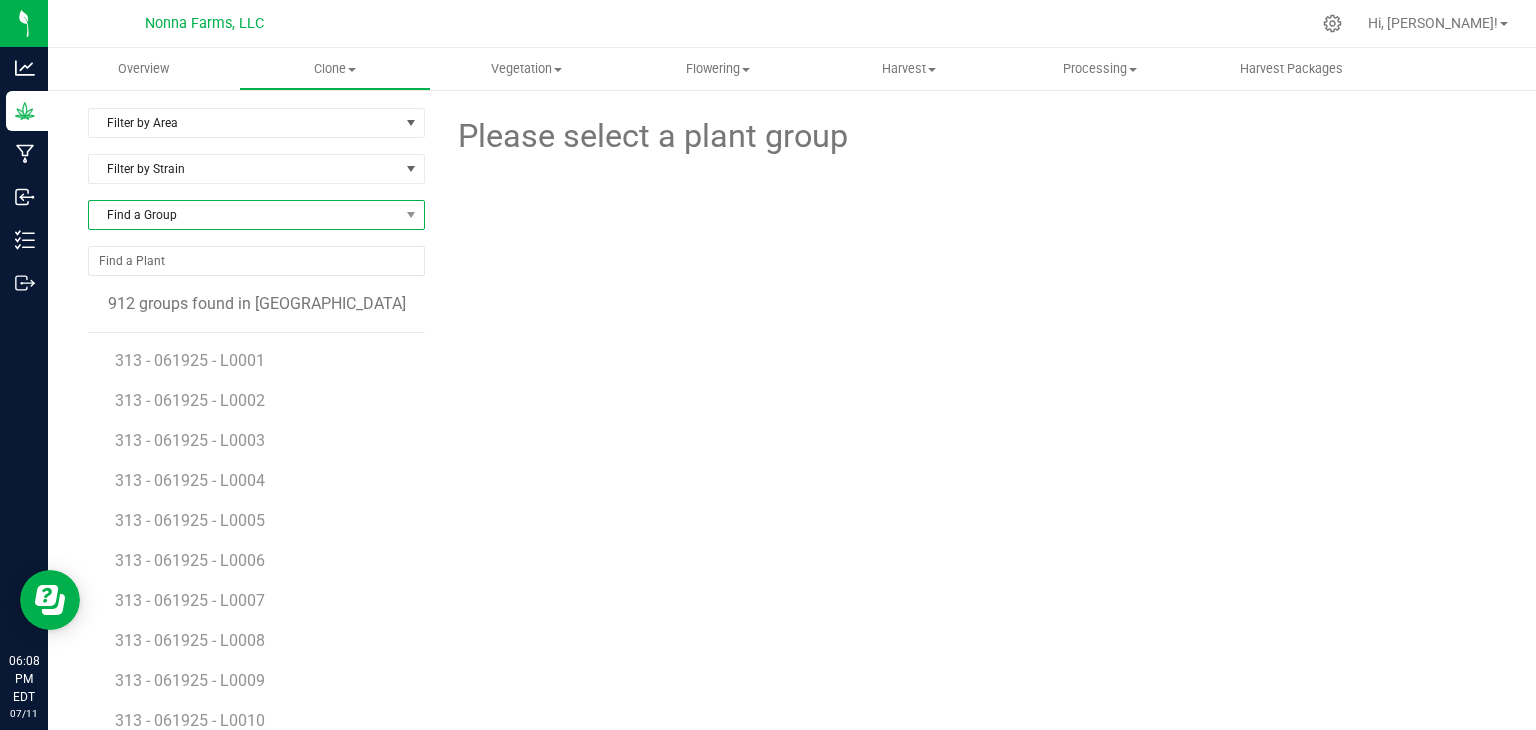 click on "Find a Group" at bounding box center [244, 215] 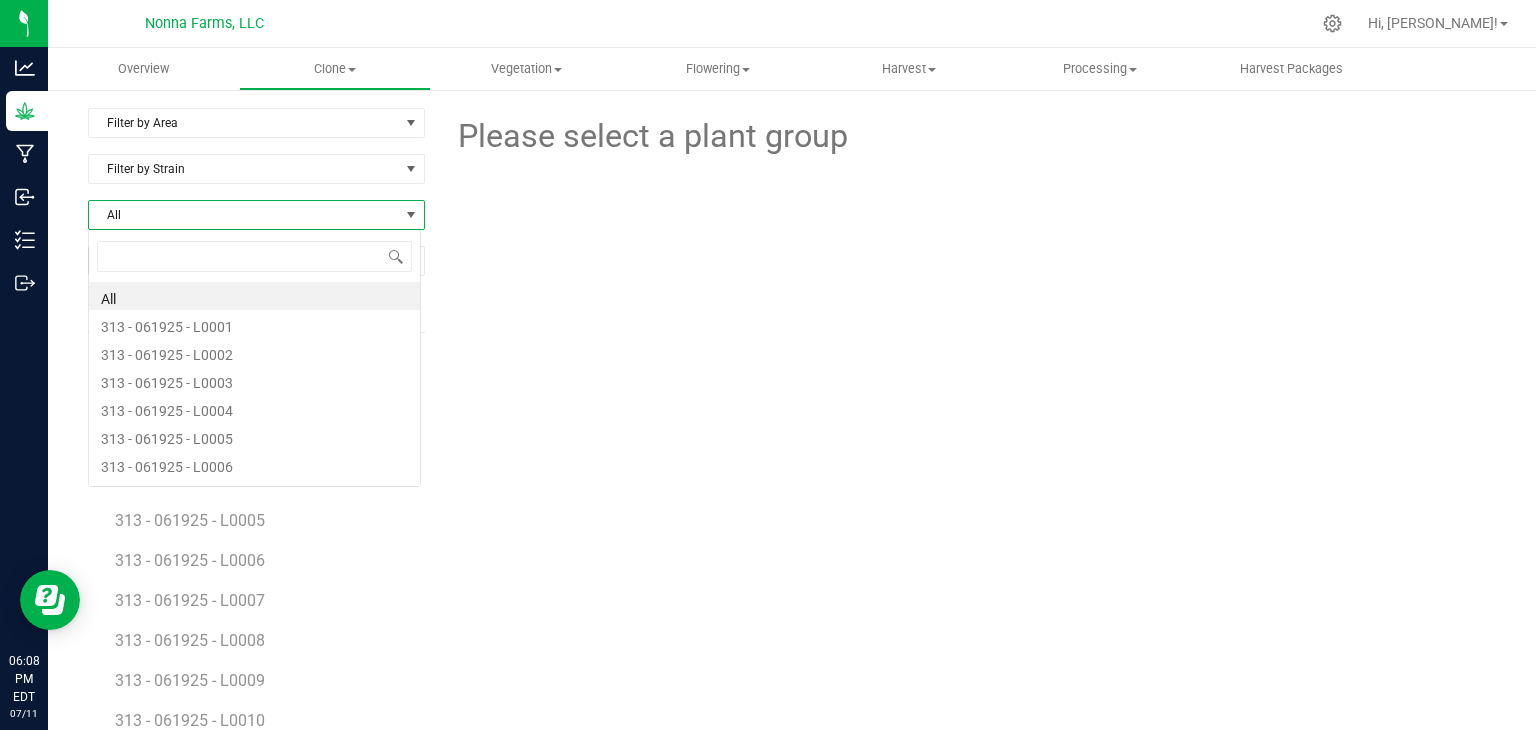 scroll, scrollTop: 99970, scrollLeft: 99666, axis: both 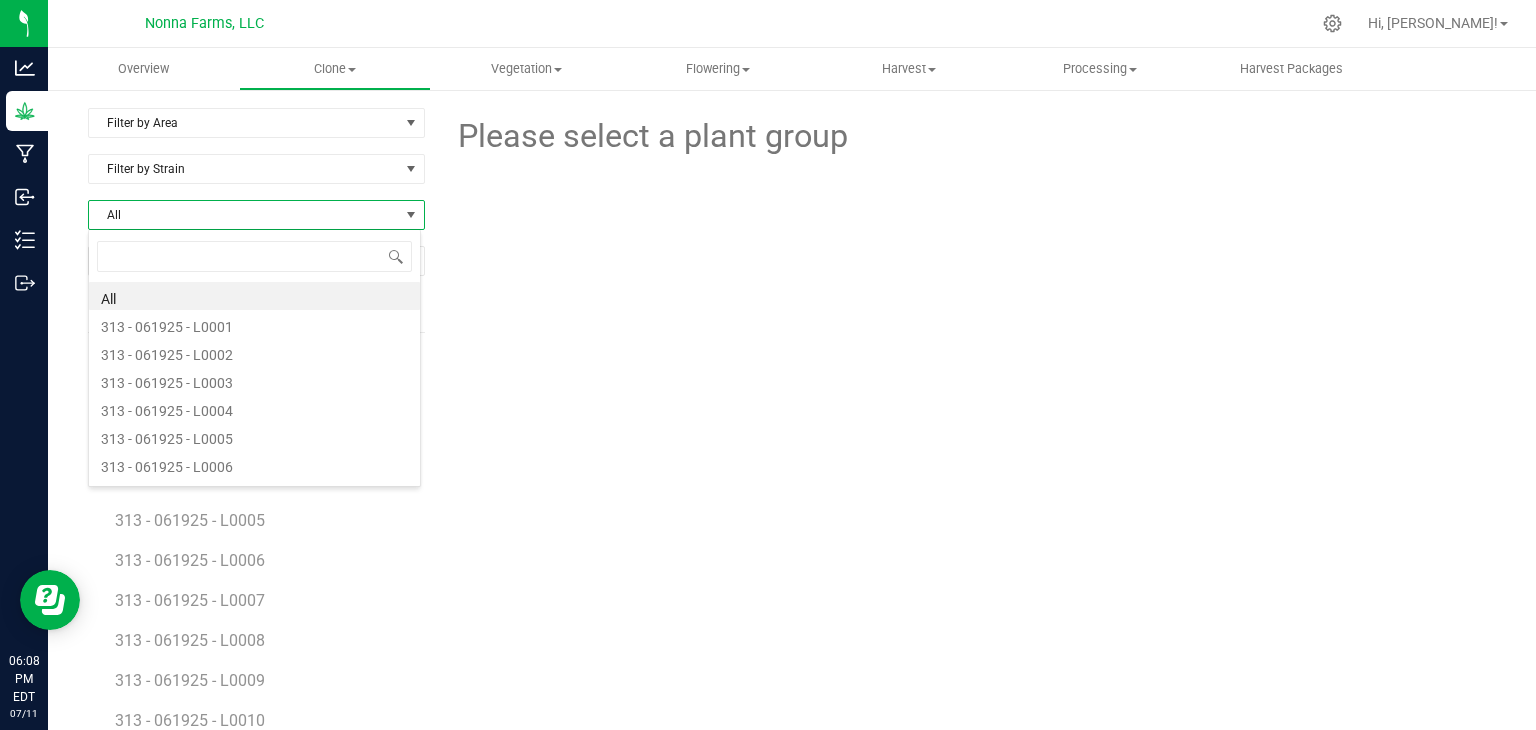 type on "SP - 062525 - L0039" 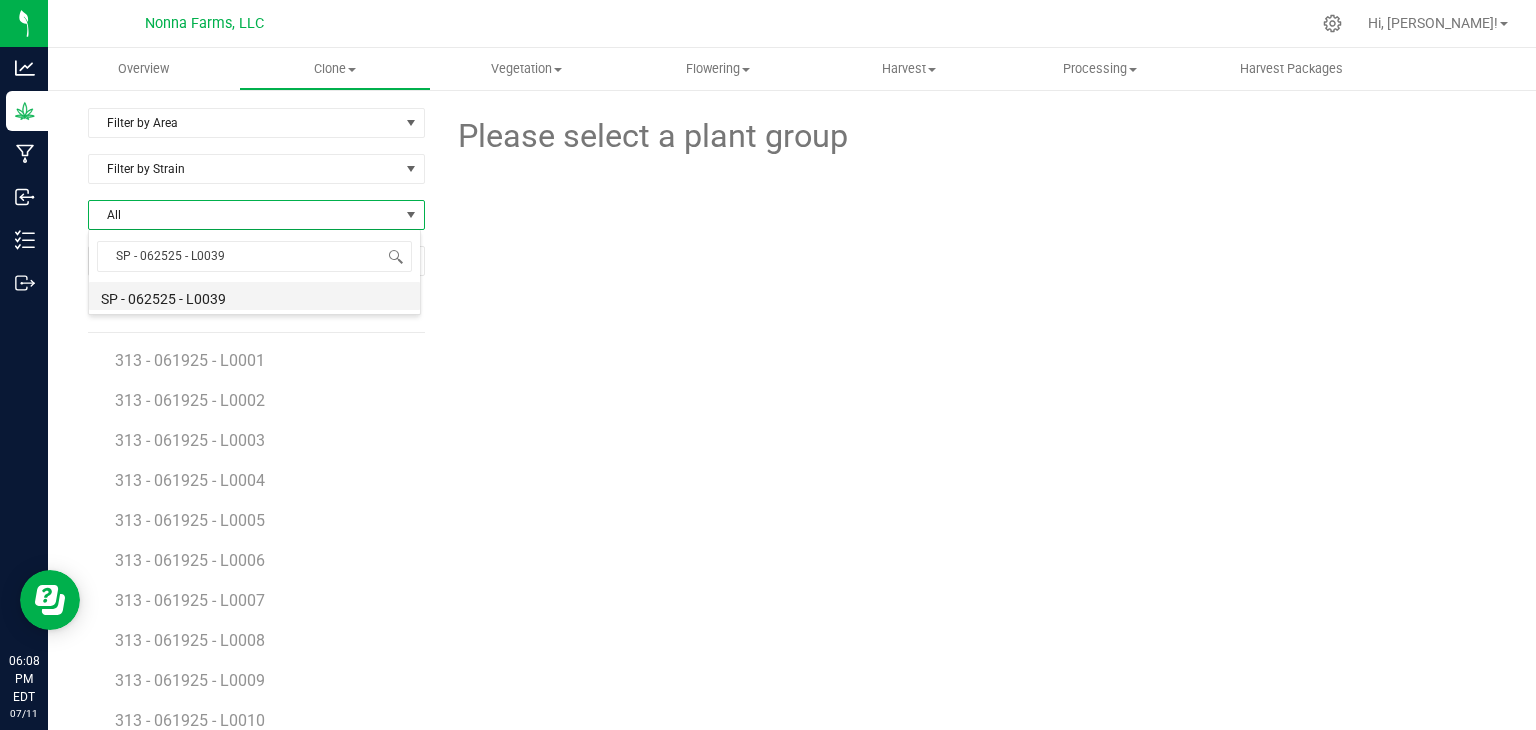click on "SP - 062525 - L0039" at bounding box center (254, 296) 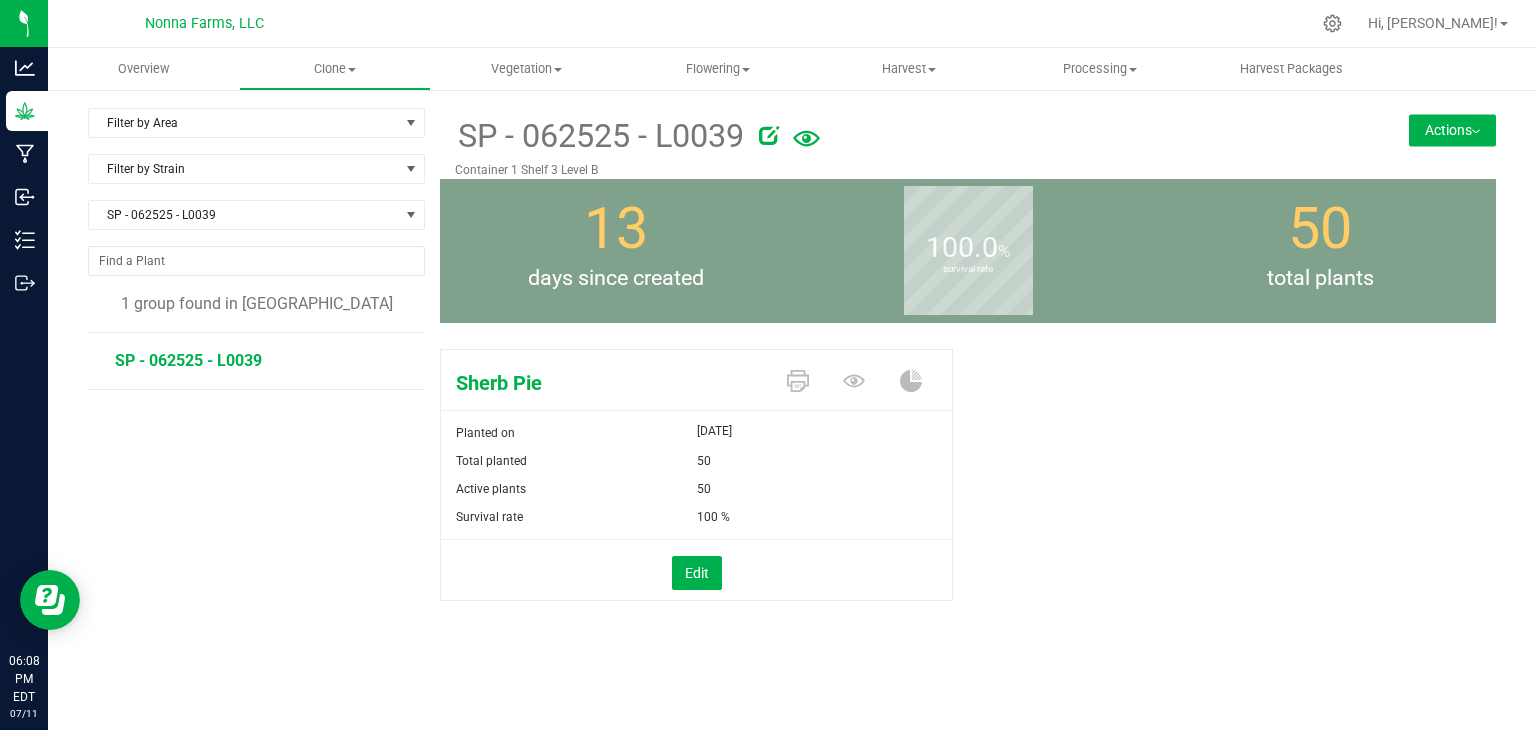 click on "Actions" at bounding box center [1452, 130] 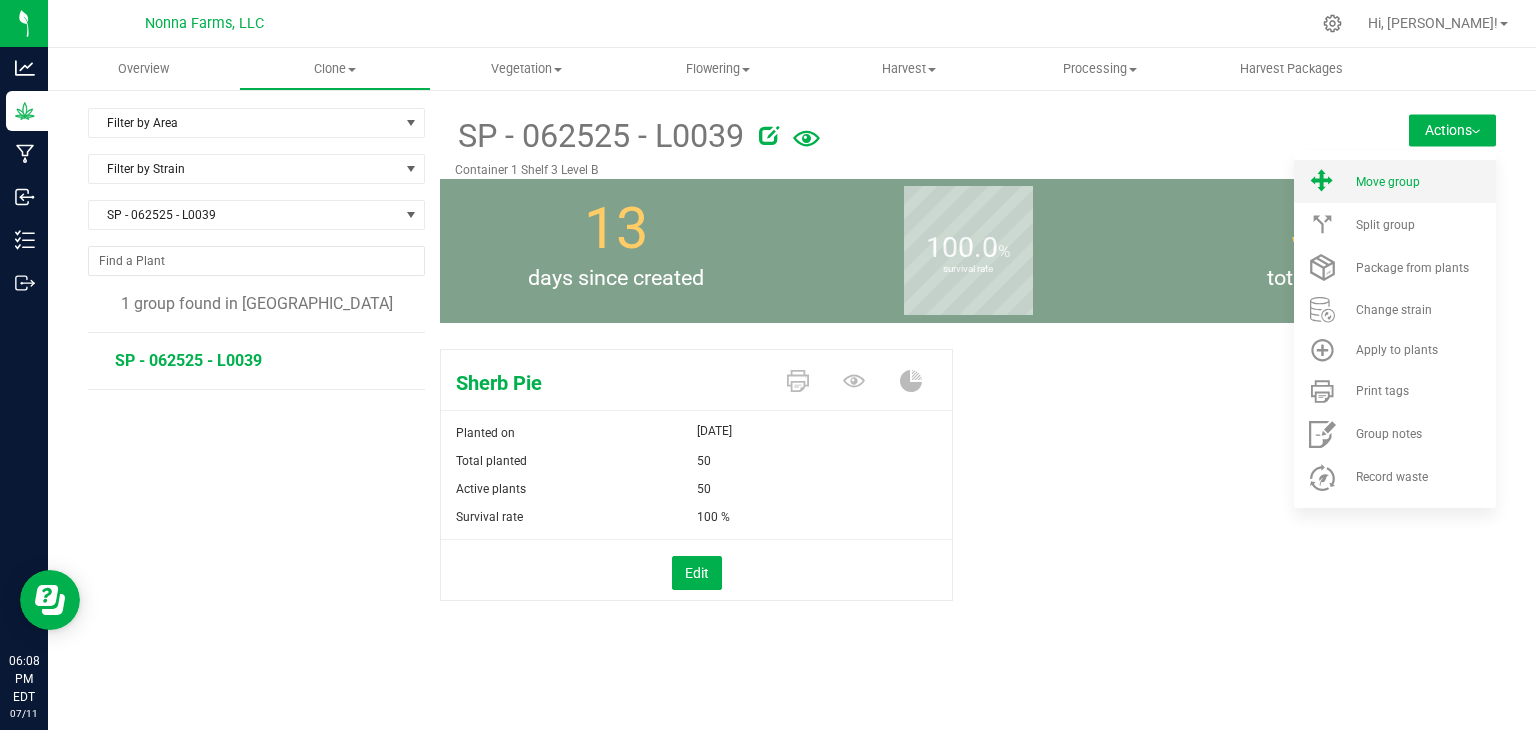 click on "Move group" at bounding box center [1395, 181] 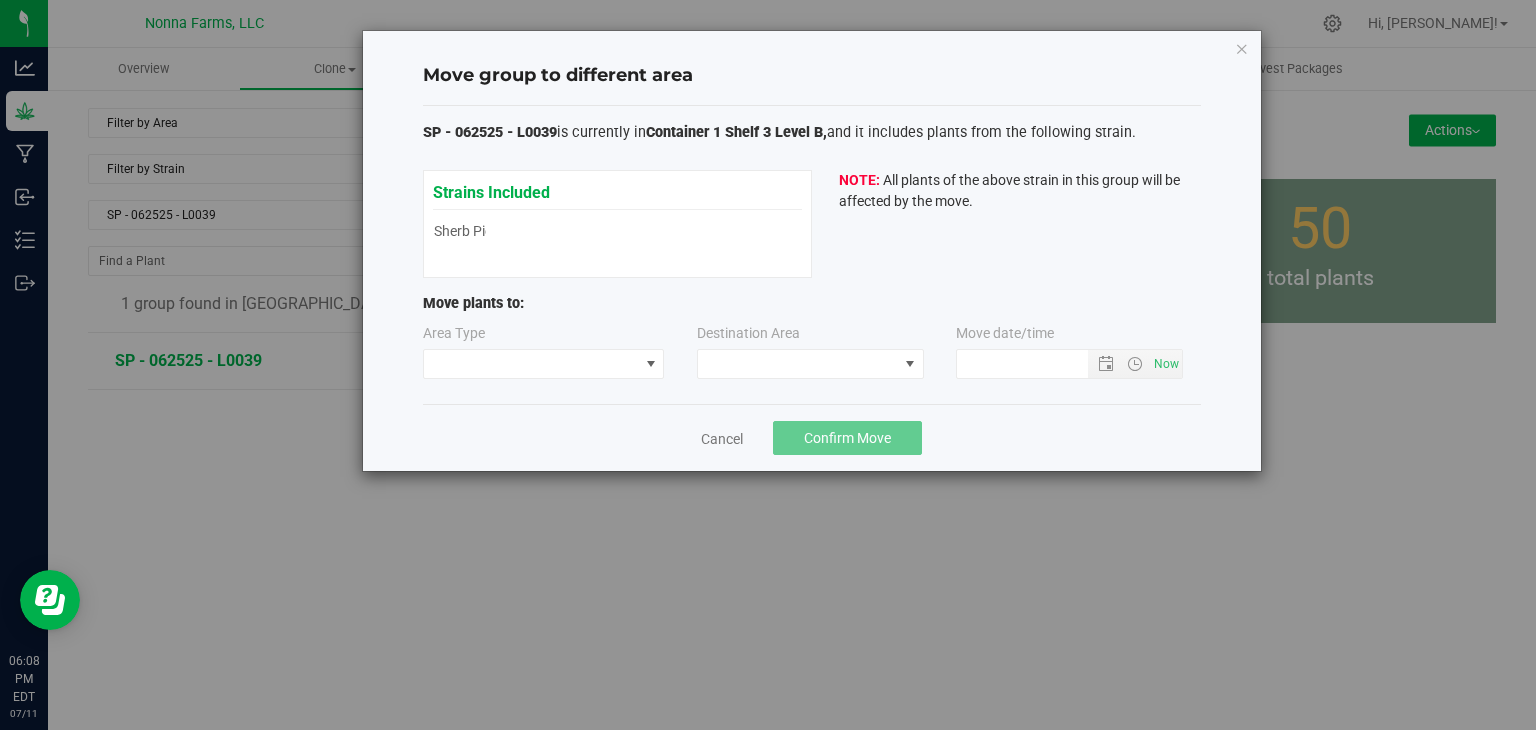 type on "[DATE] 6:08 PM" 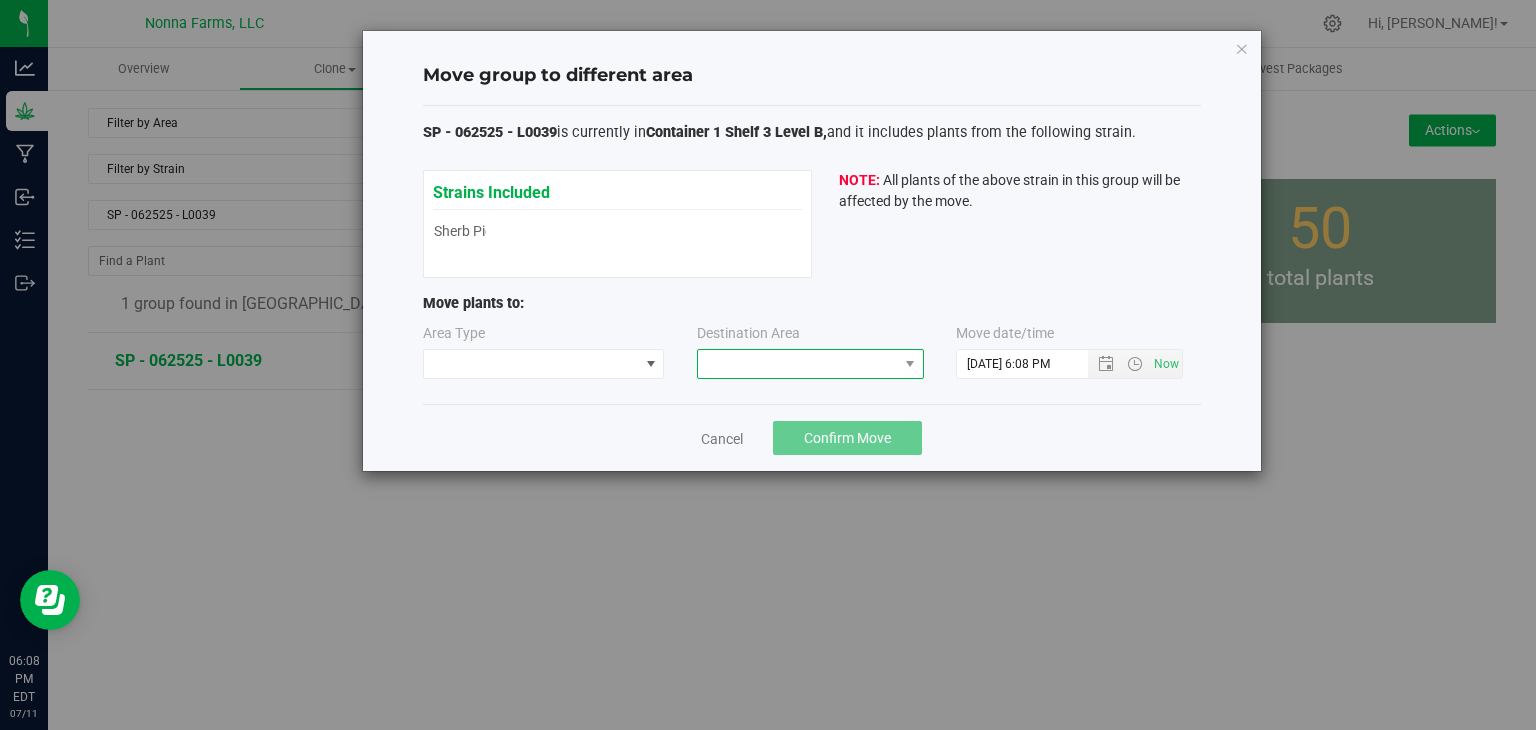click at bounding box center [798, 364] 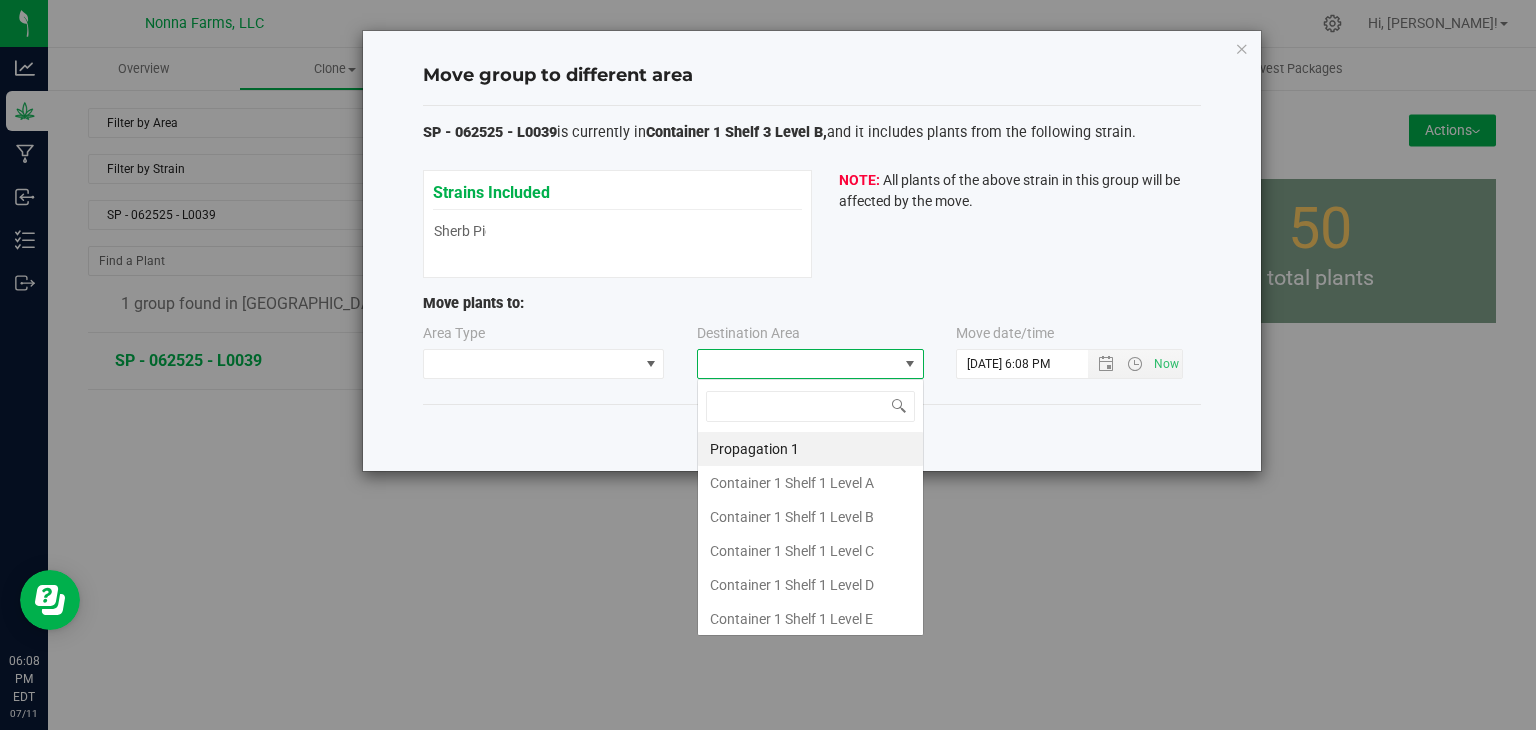 scroll, scrollTop: 99970, scrollLeft: 99772, axis: both 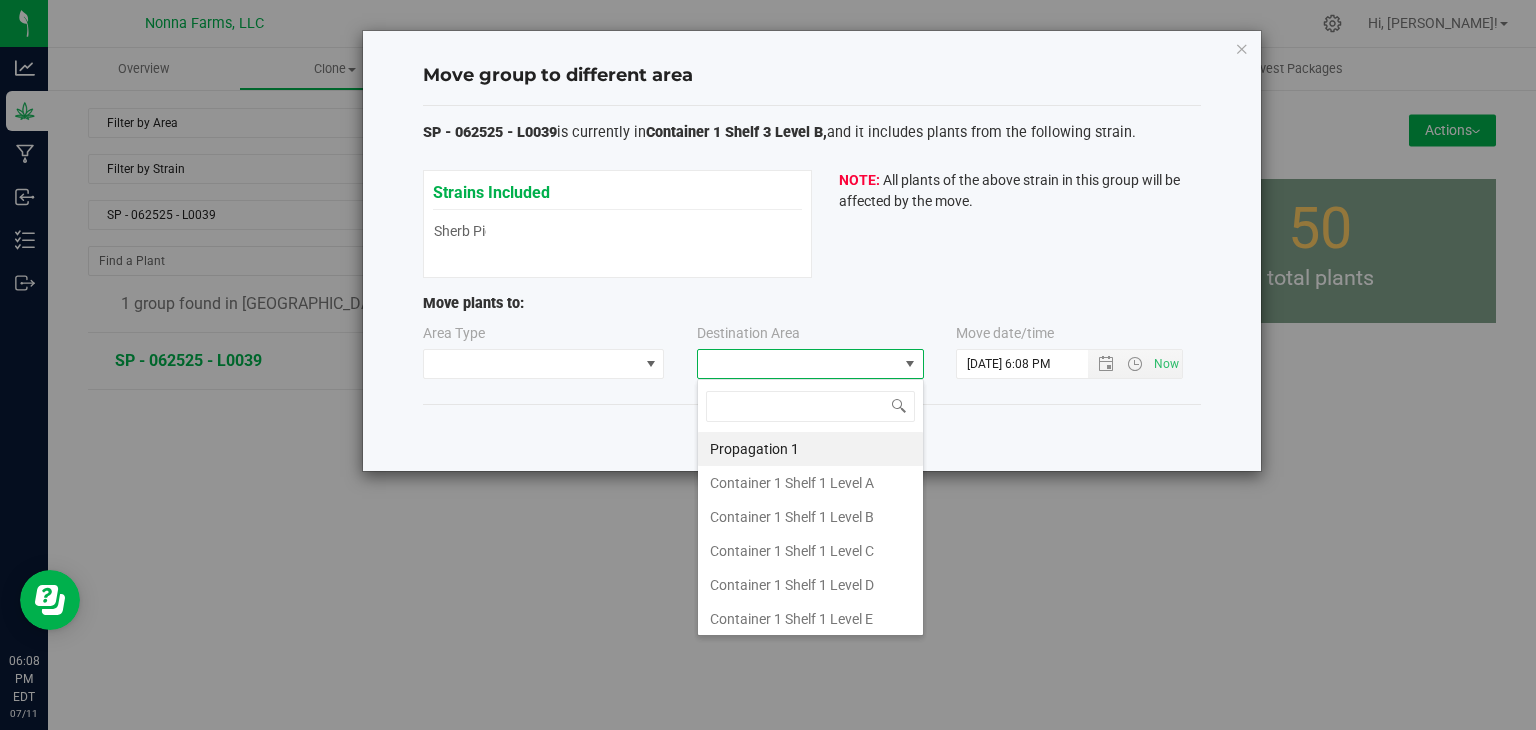 type on "z" 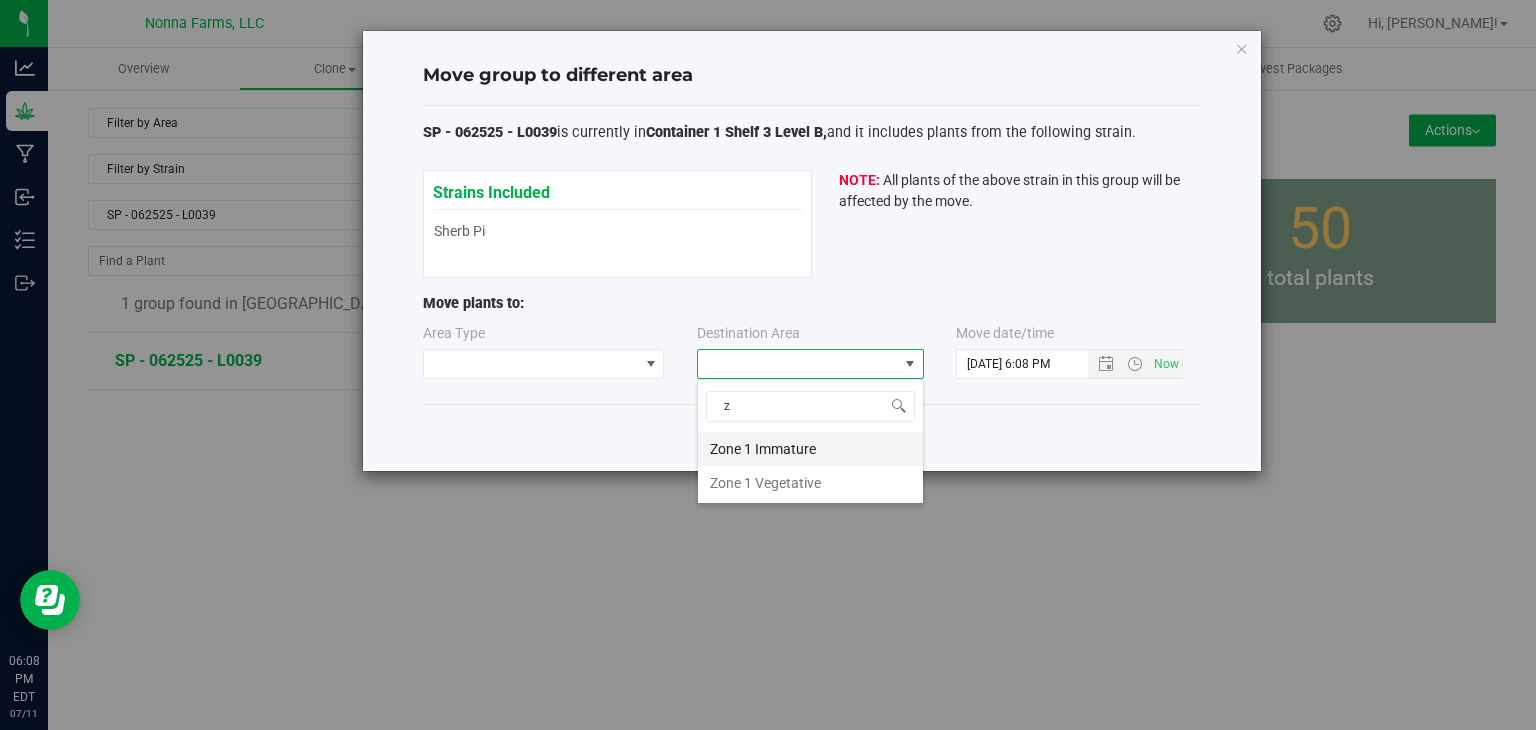 click on "Zone 1 Immature" at bounding box center [810, 449] 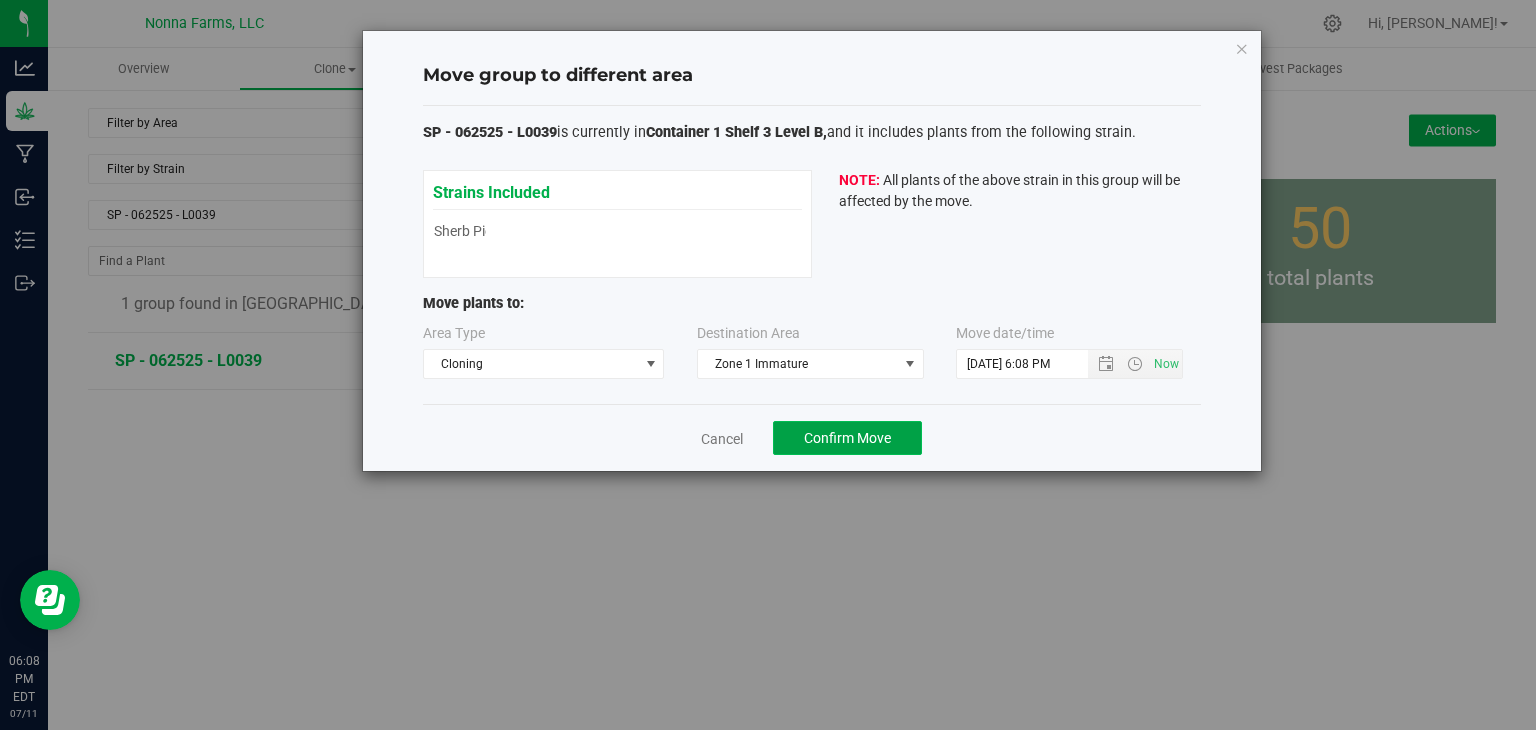 click on "Confirm Move" 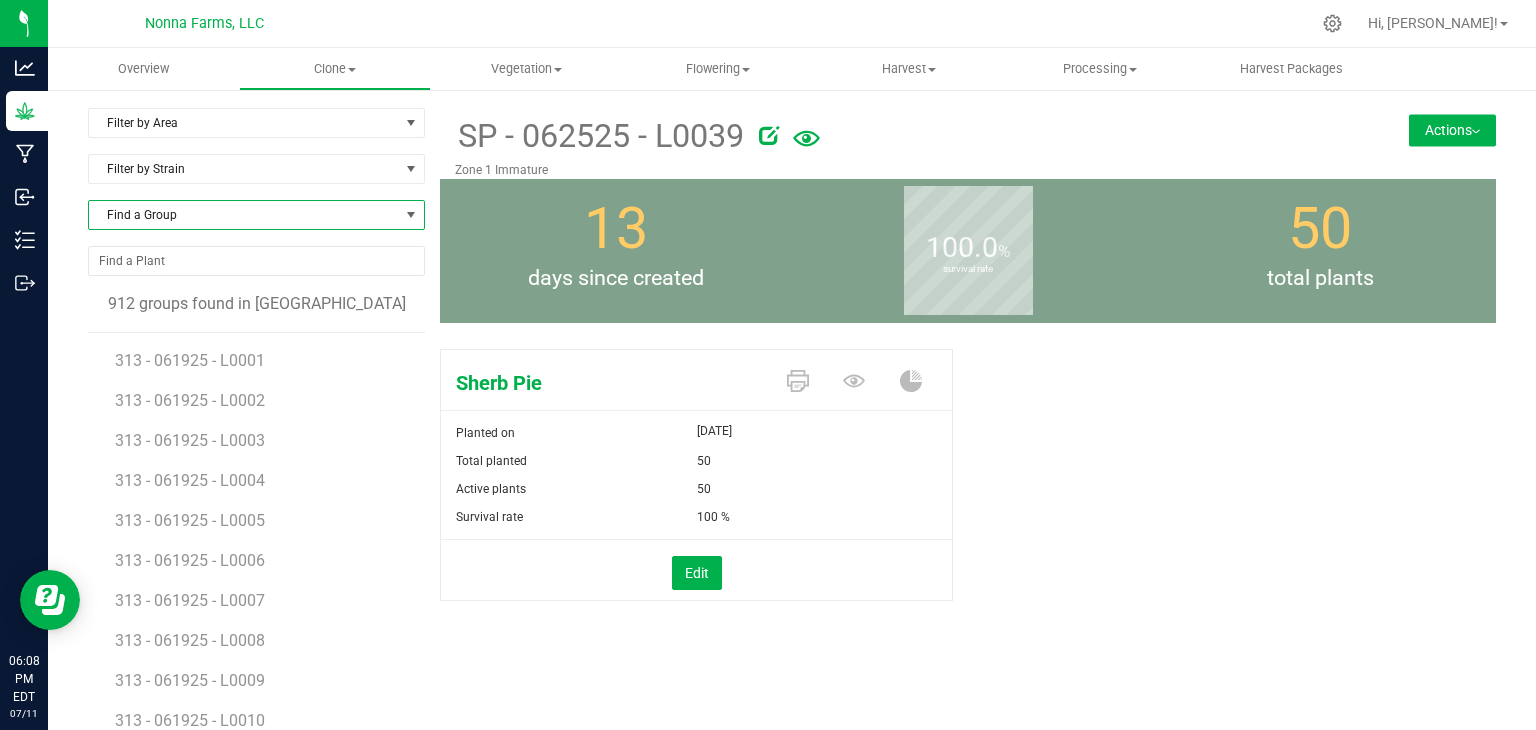 click on "Find a Group" at bounding box center (244, 215) 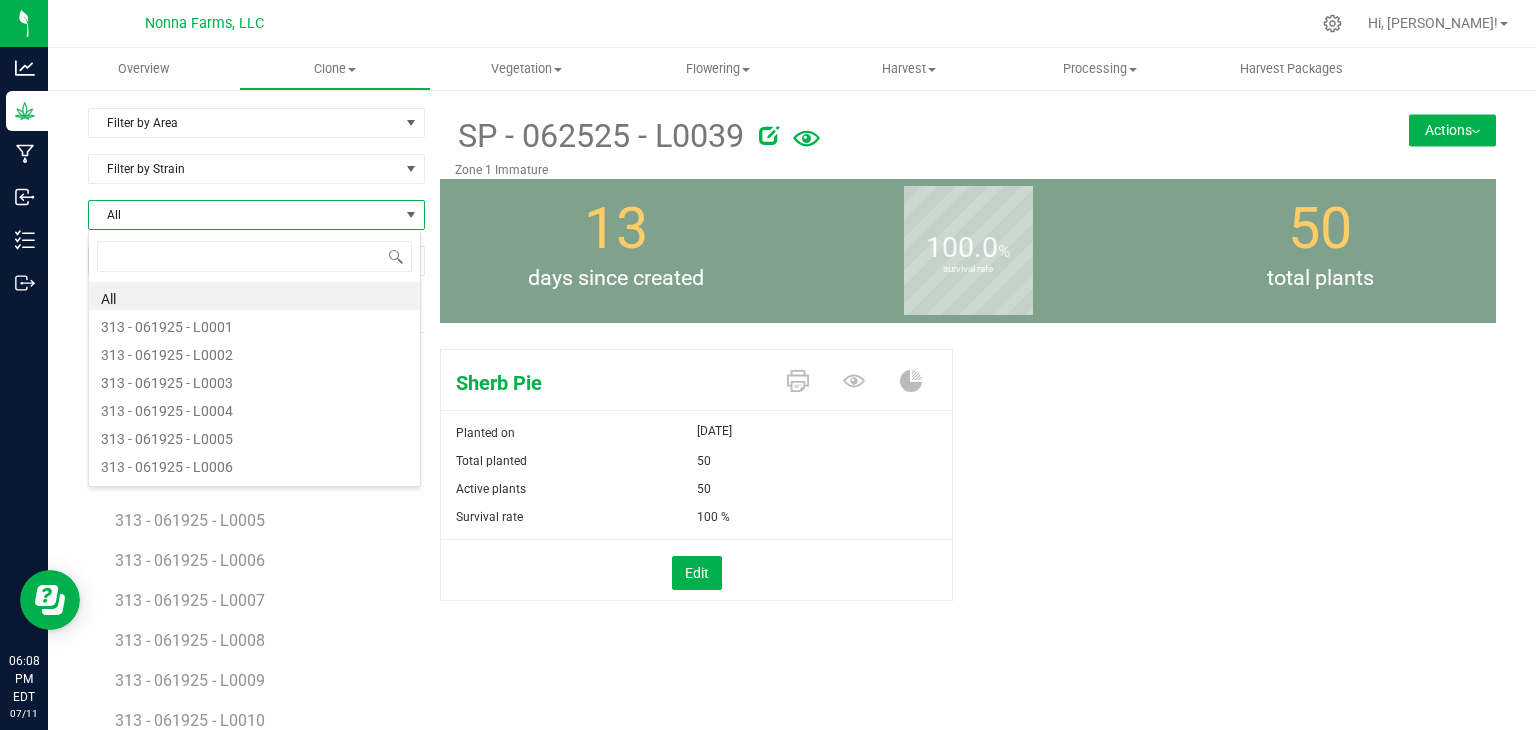 type on "SP - 062525 - L0040" 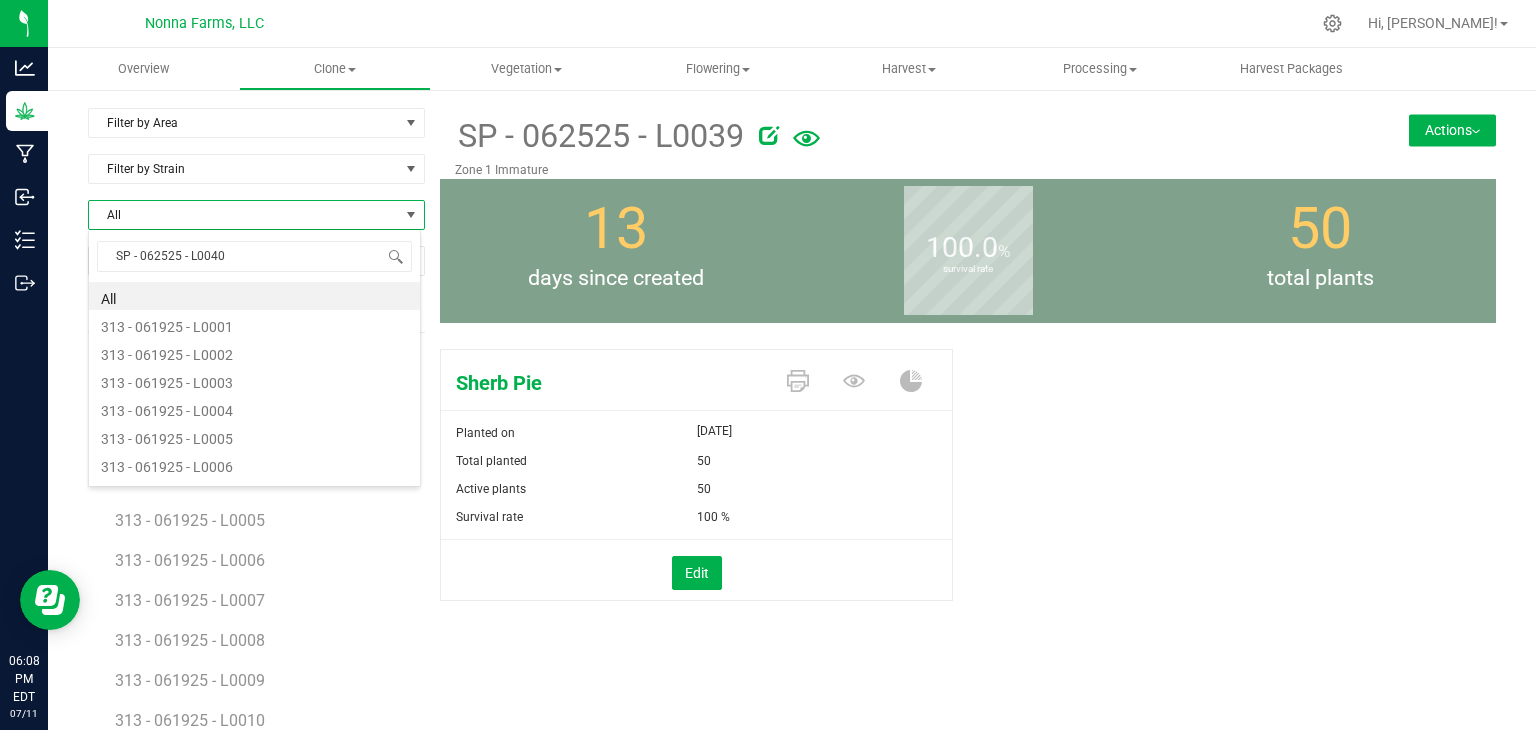 scroll, scrollTop: 99970, scrollLeft: 99666, axis: both 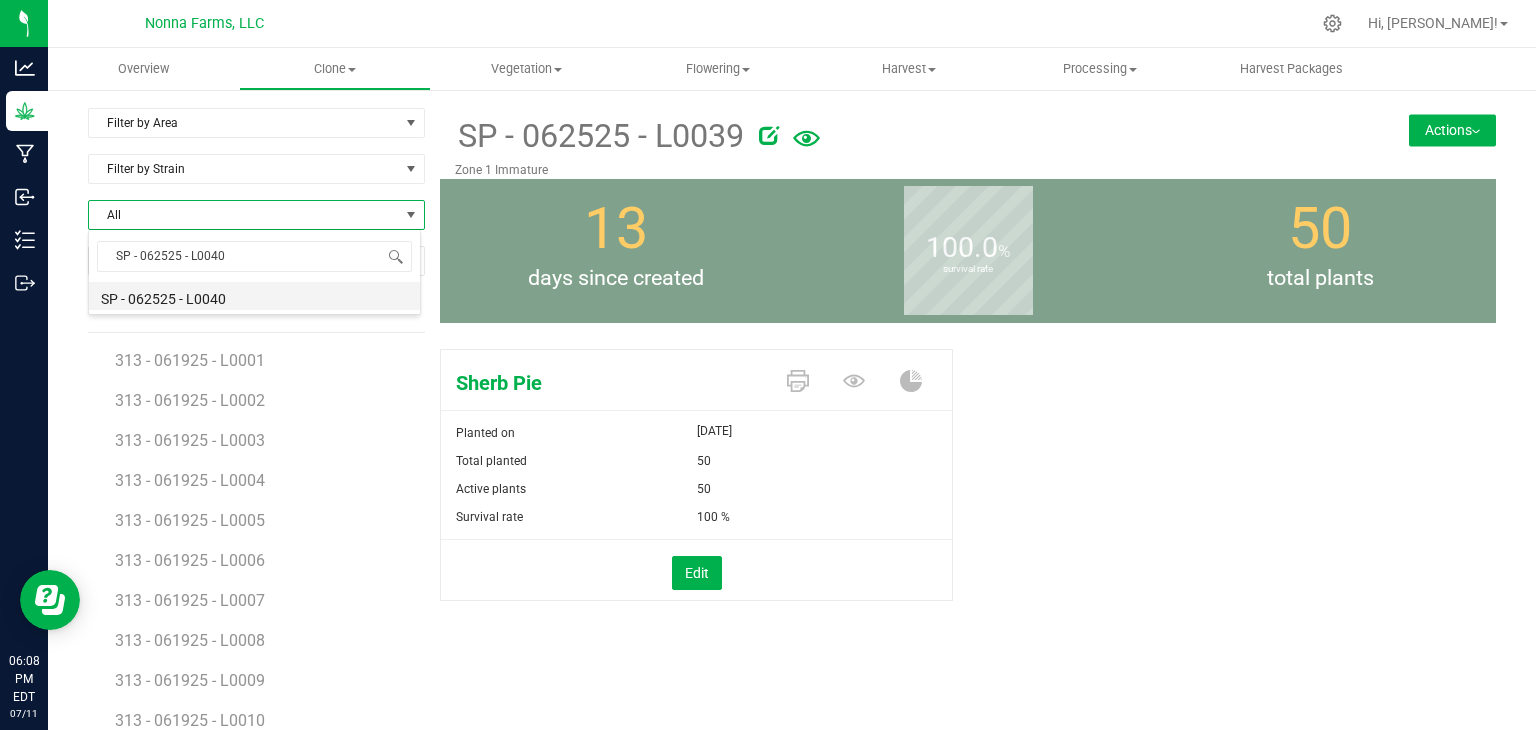 click on "SP - 062525 - L0040" at bounding box center [254, 296] 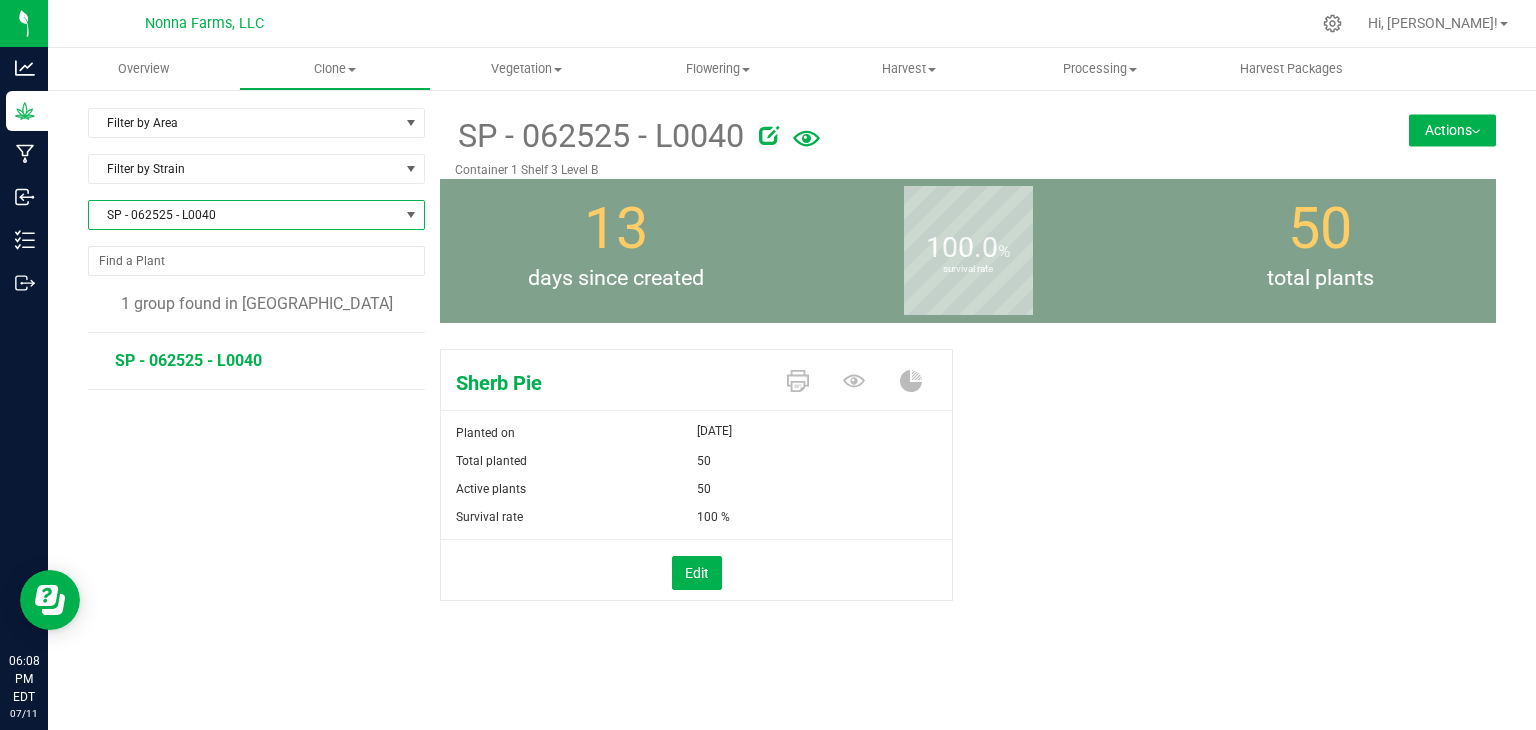 click at bounding box center (1476, 132) 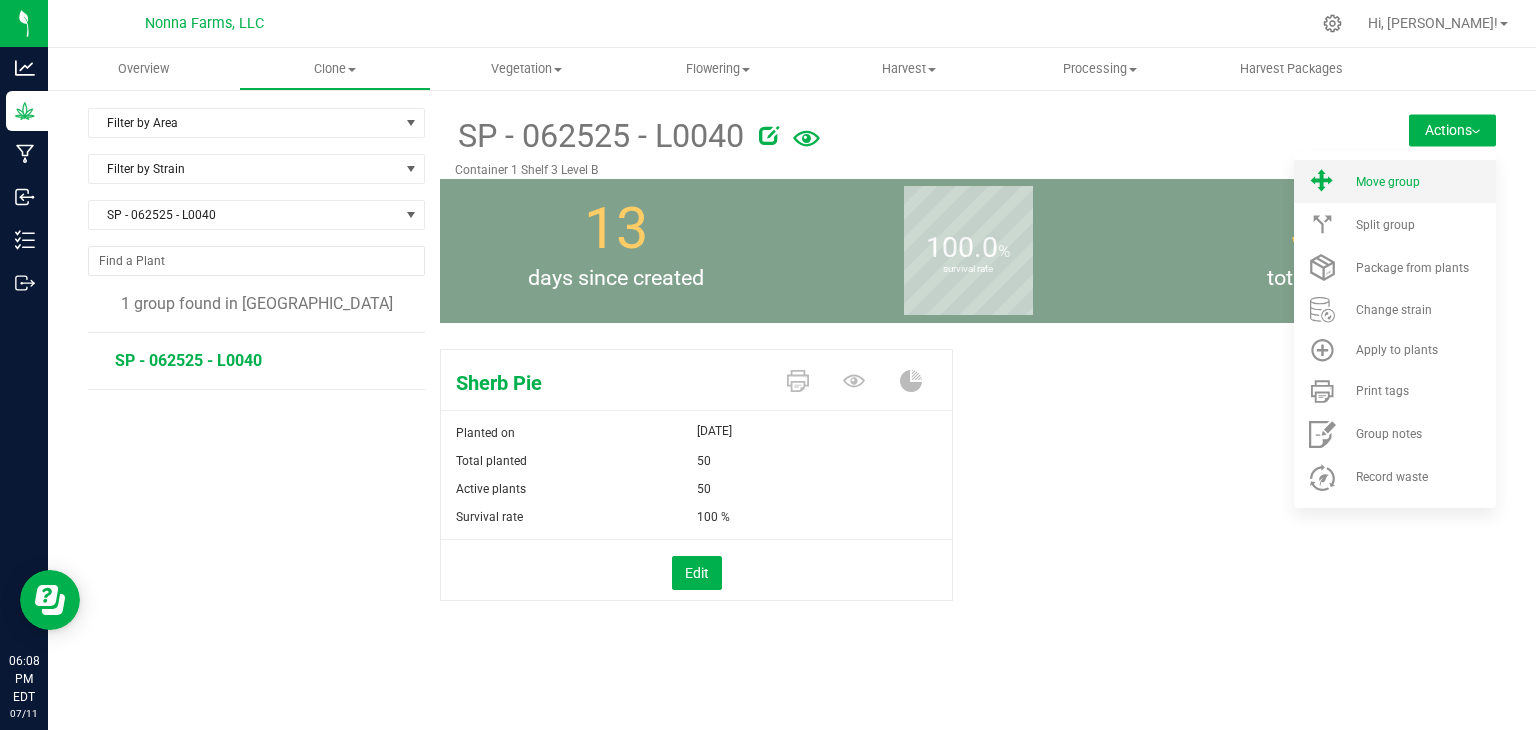 click on "Move group" at bounding box center [1395, 181] 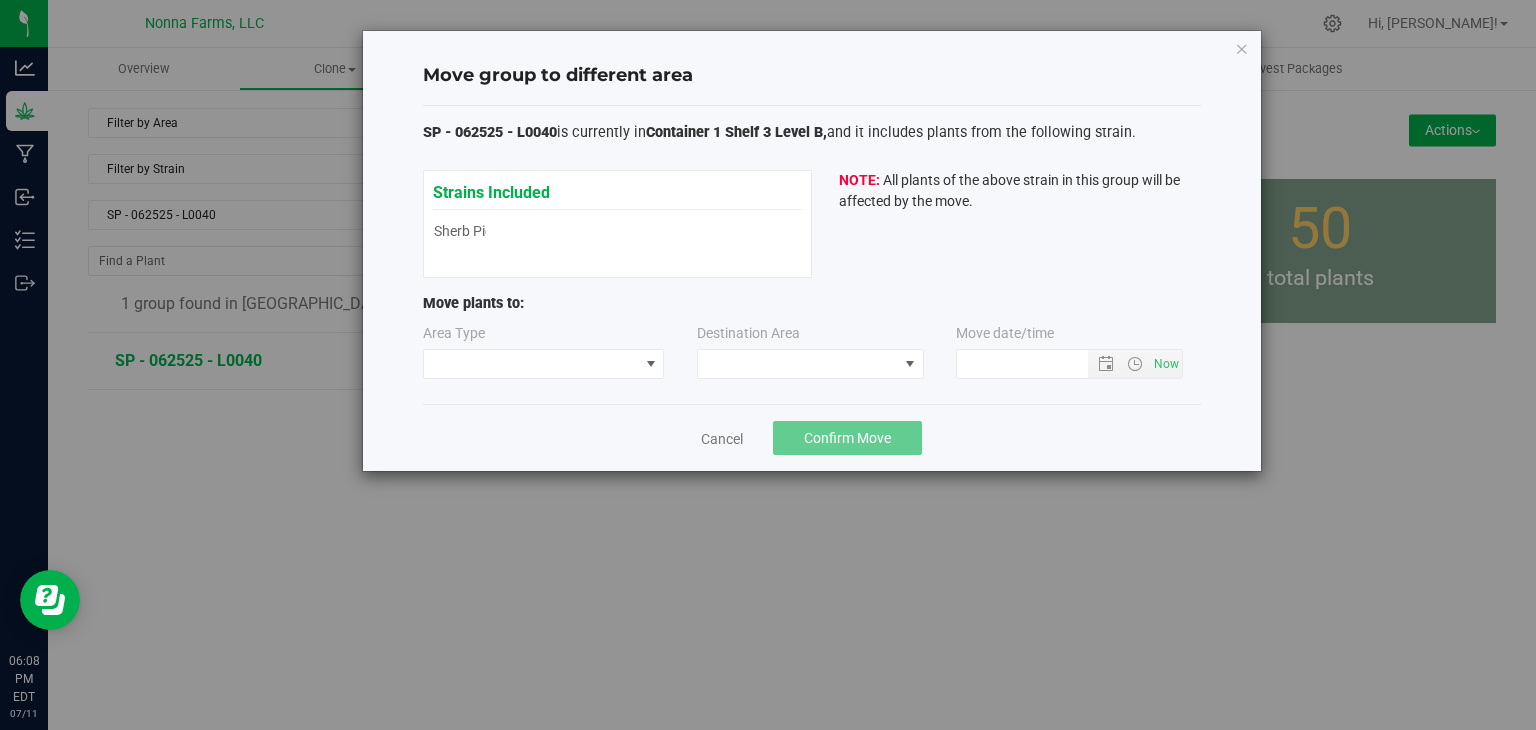 type on "[DATE] 6:08 PM" 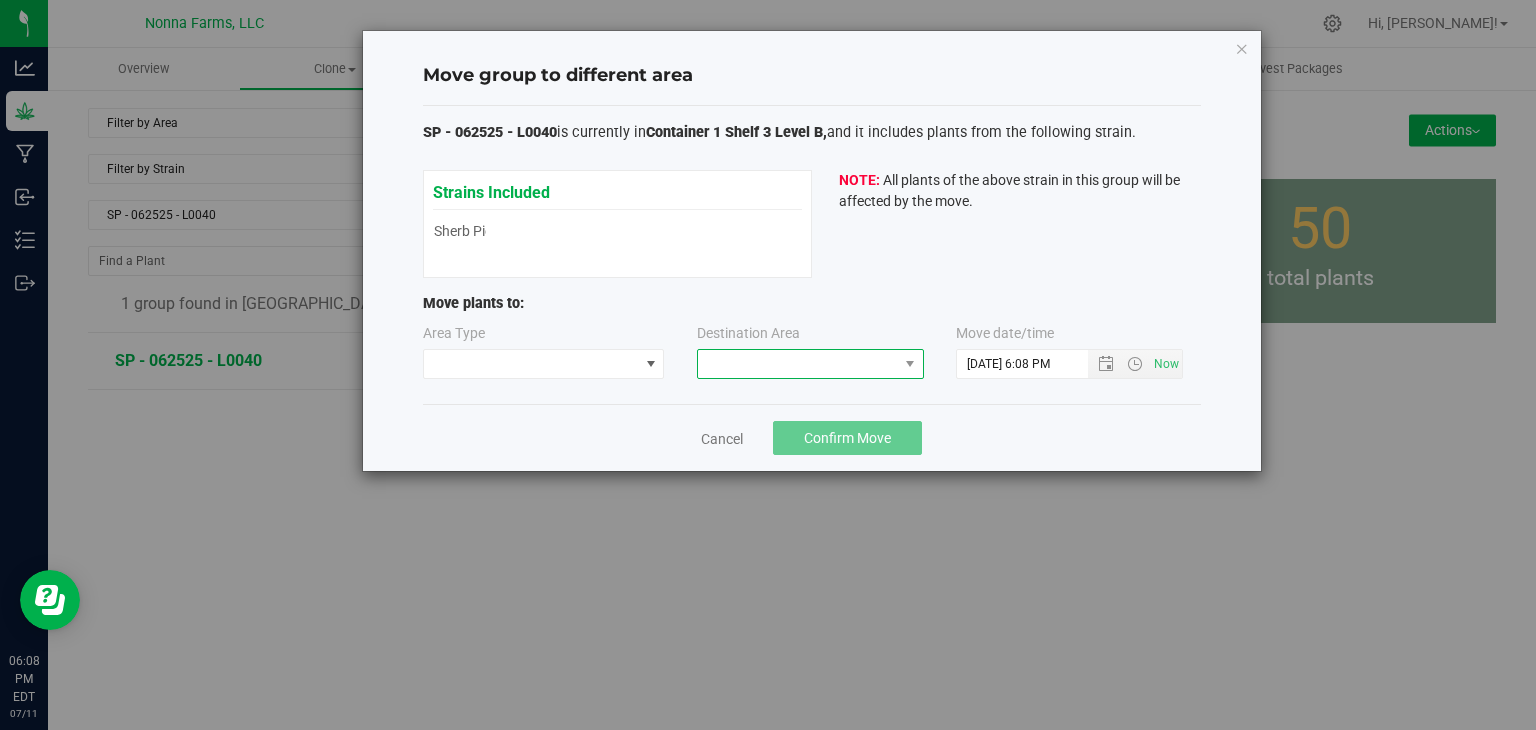 click at bounding box center (798, 364) 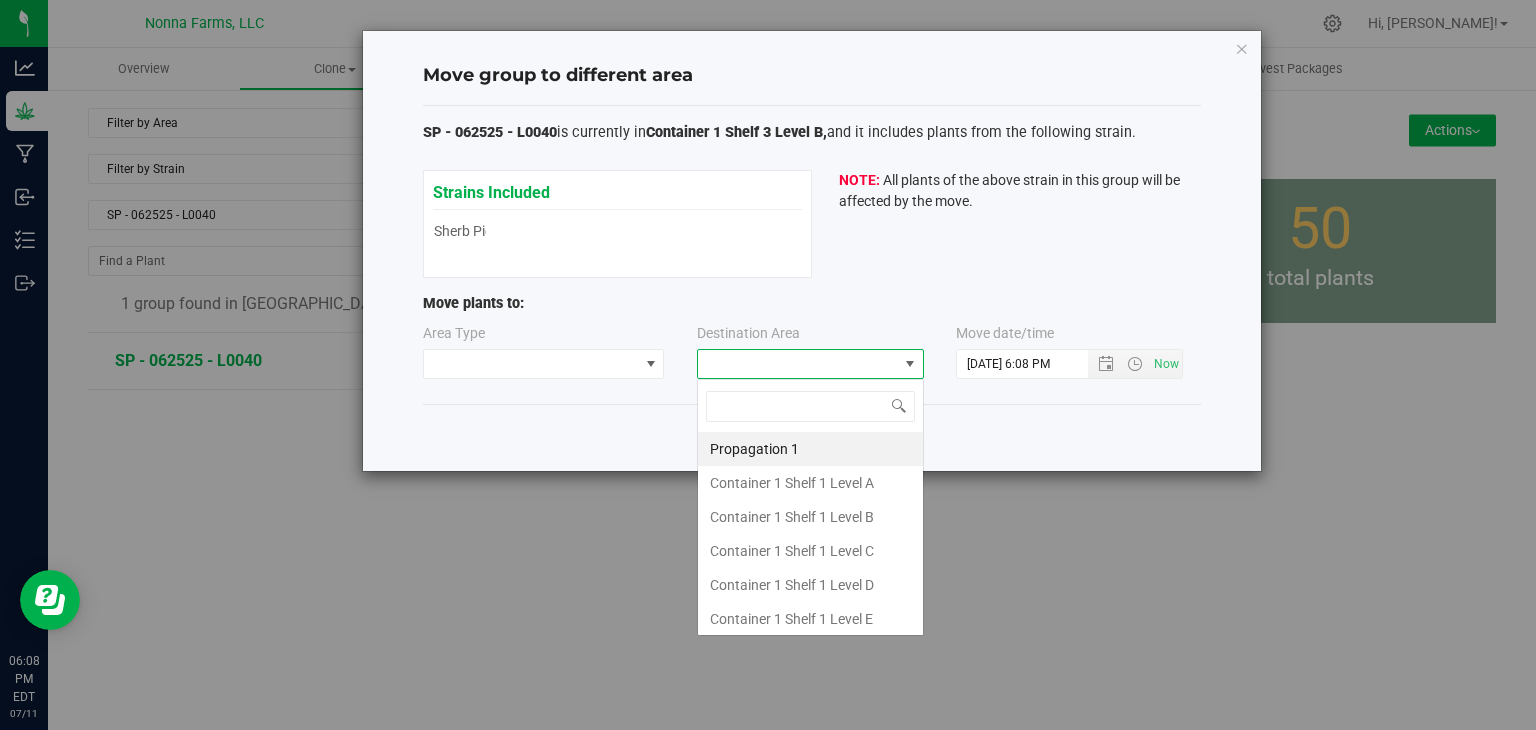 scroll, scrollTop: 99970, scrollLeft: 99772, axis: both 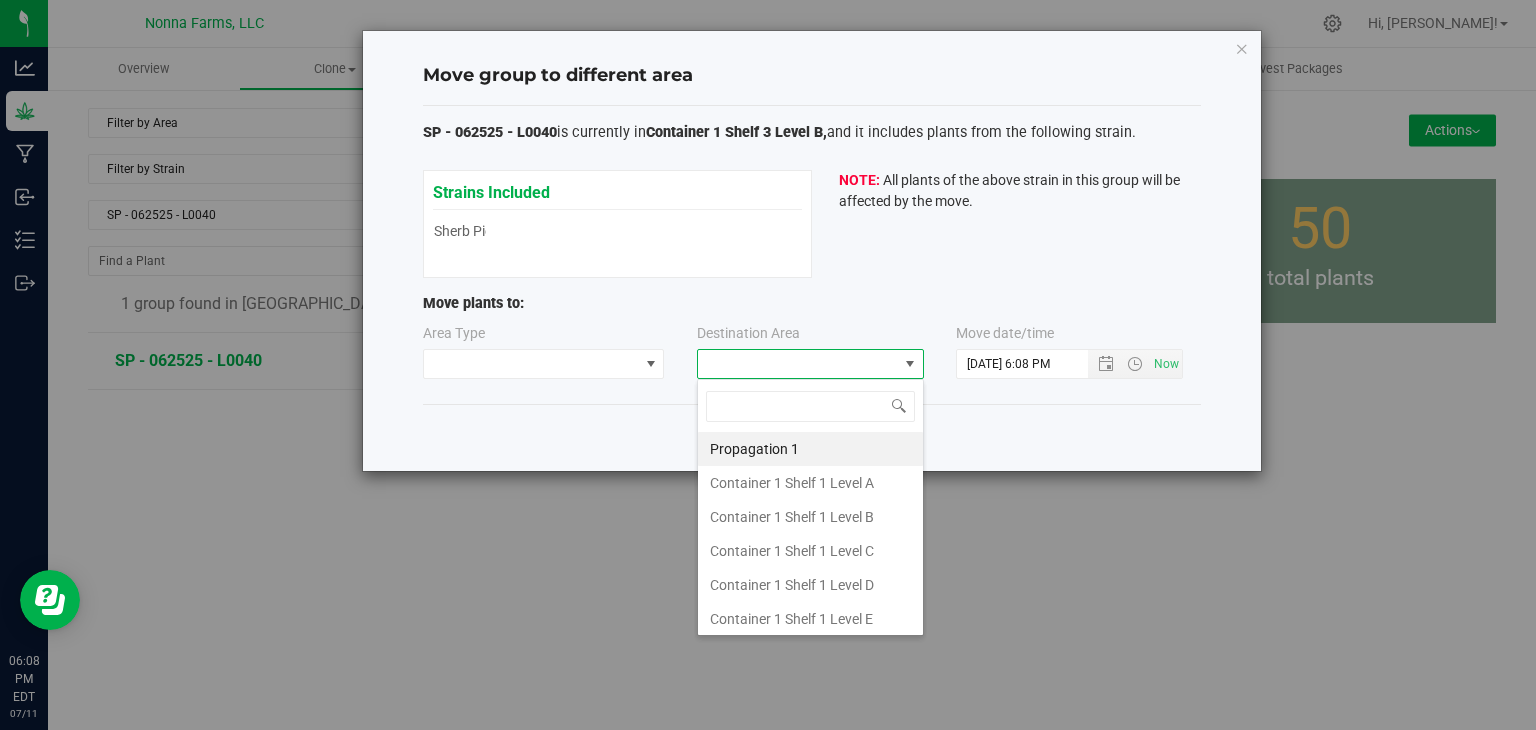 type on "z" 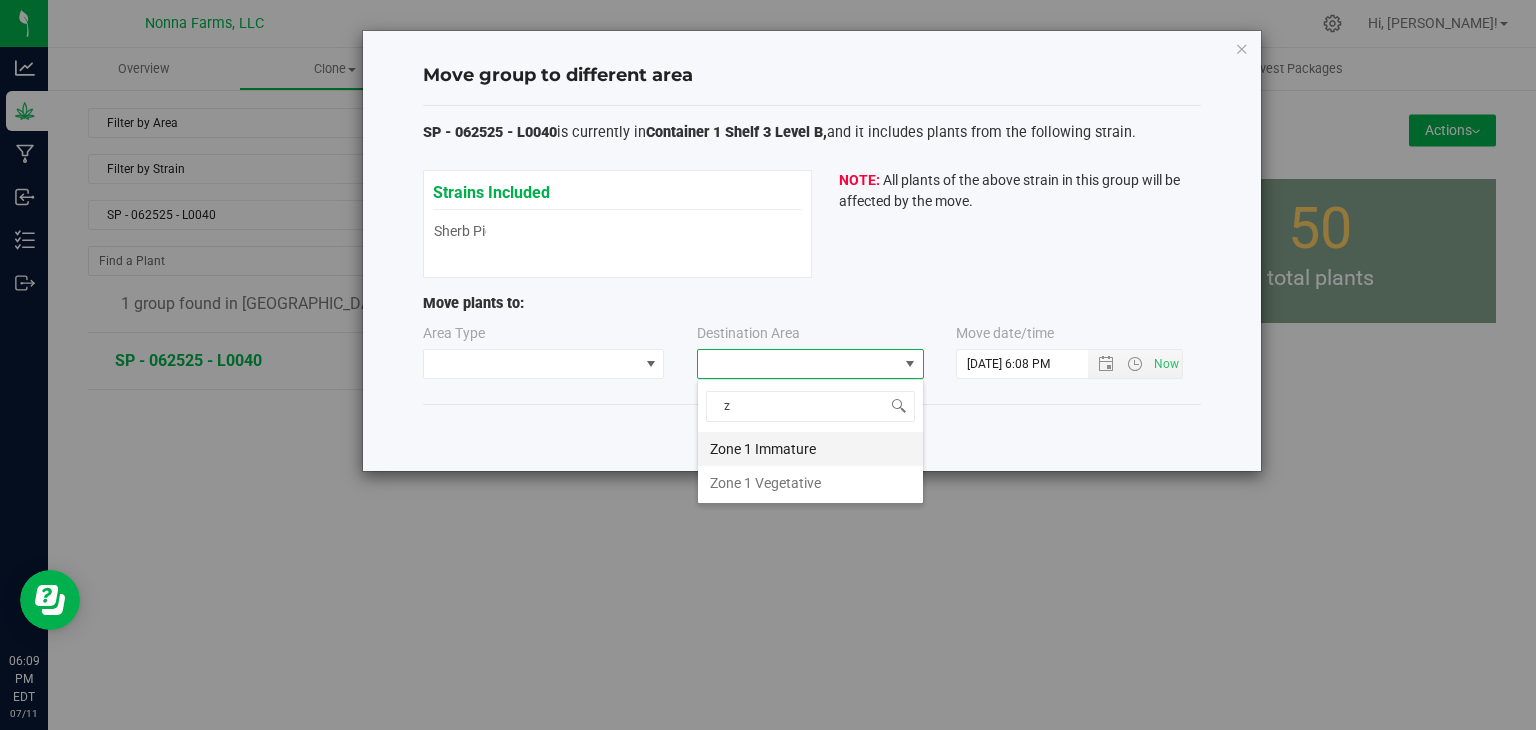 click on "Zone 1 Immature" at bounding box center [810, 449] 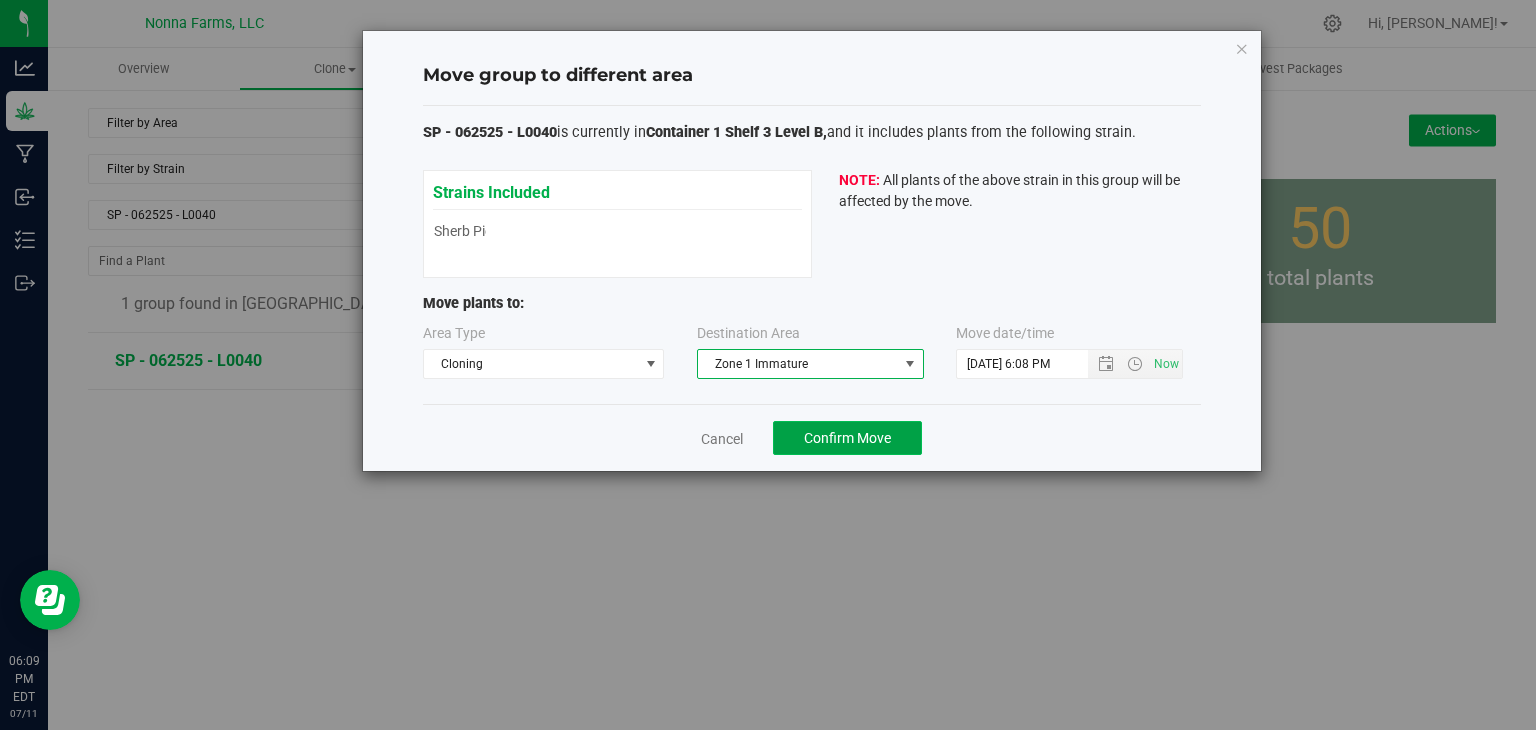click on "Confirm Move" 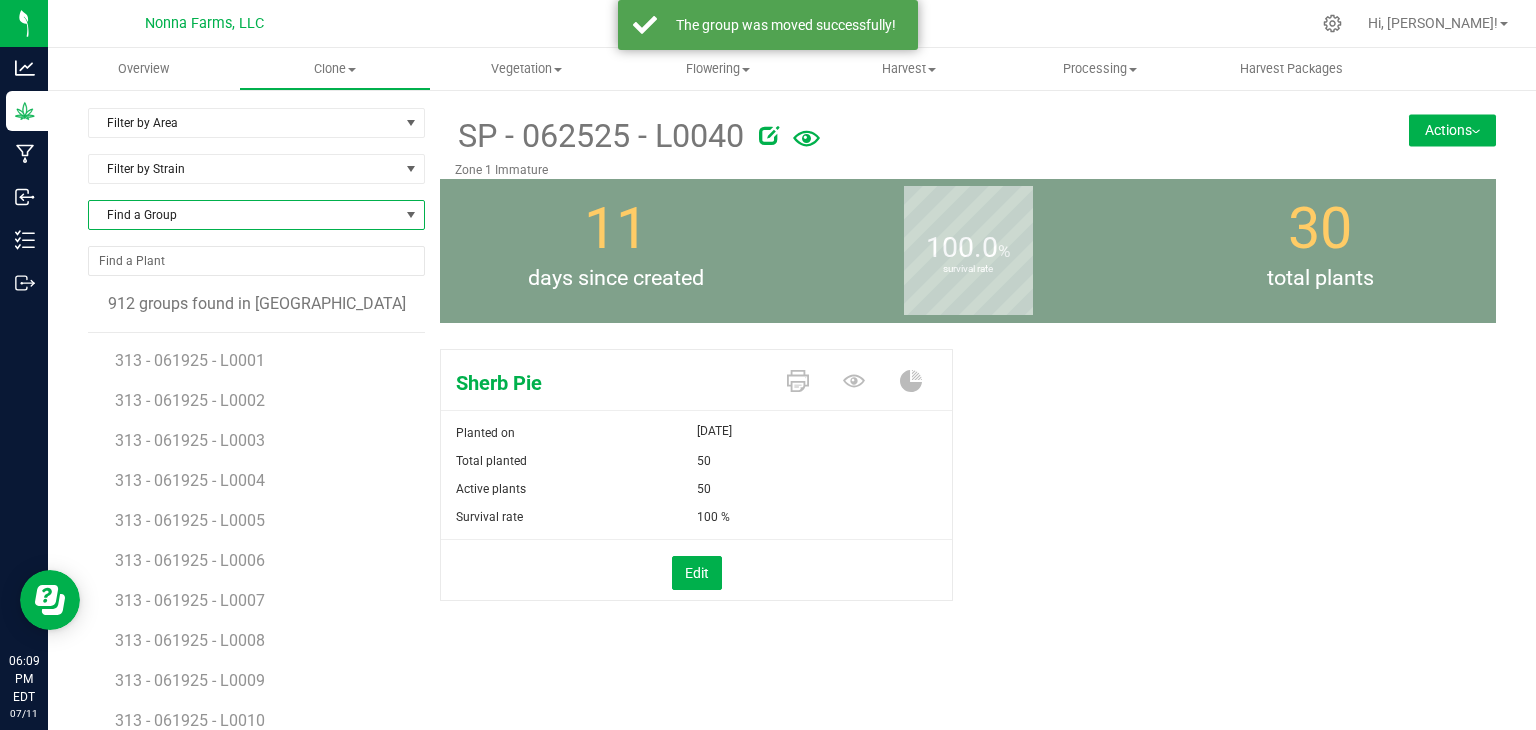 click on "Find a Group" at bounding box center (244, 215) 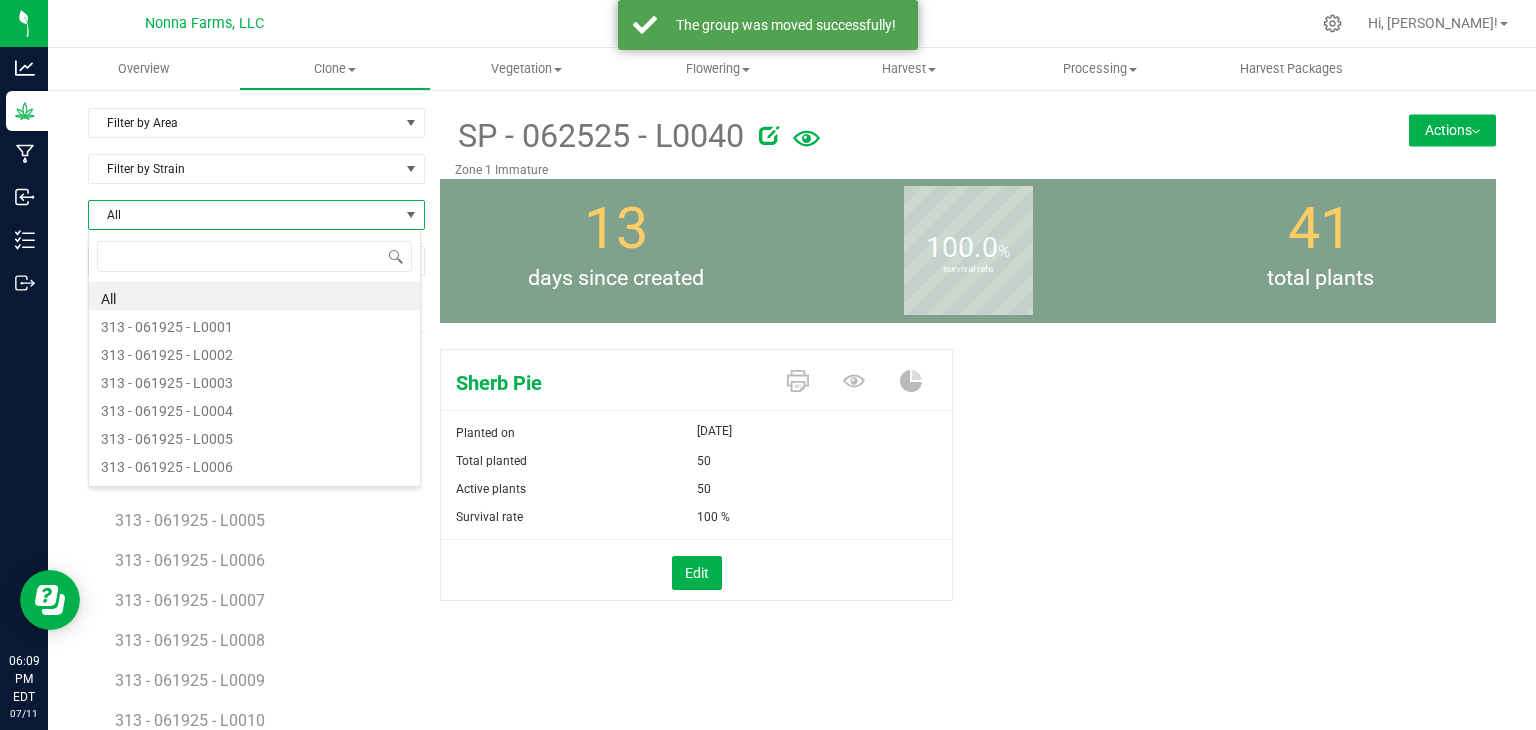 scroll, scrollTop: 99970, scrollLeft: 99666, axis: both 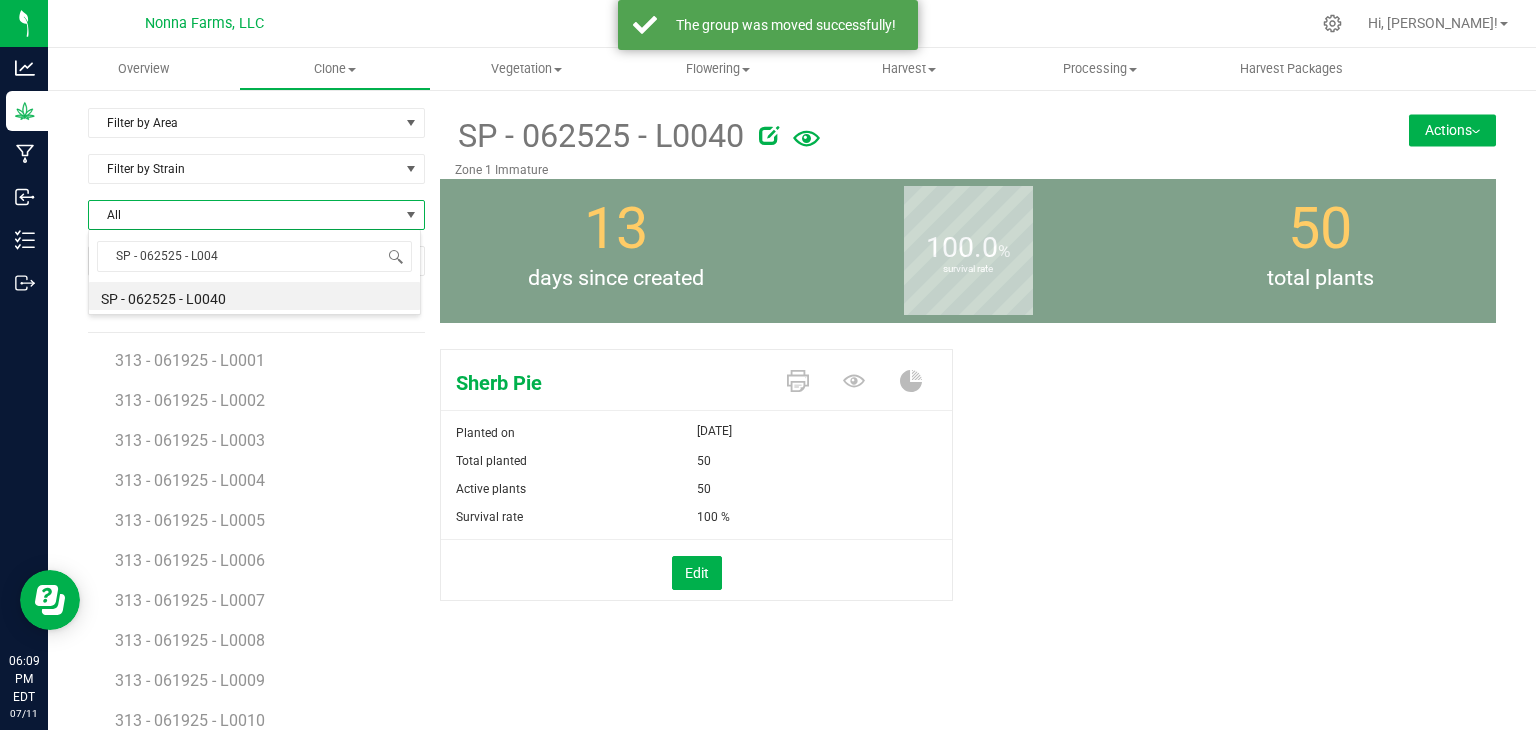 type on "SP - 062525 - L0041" 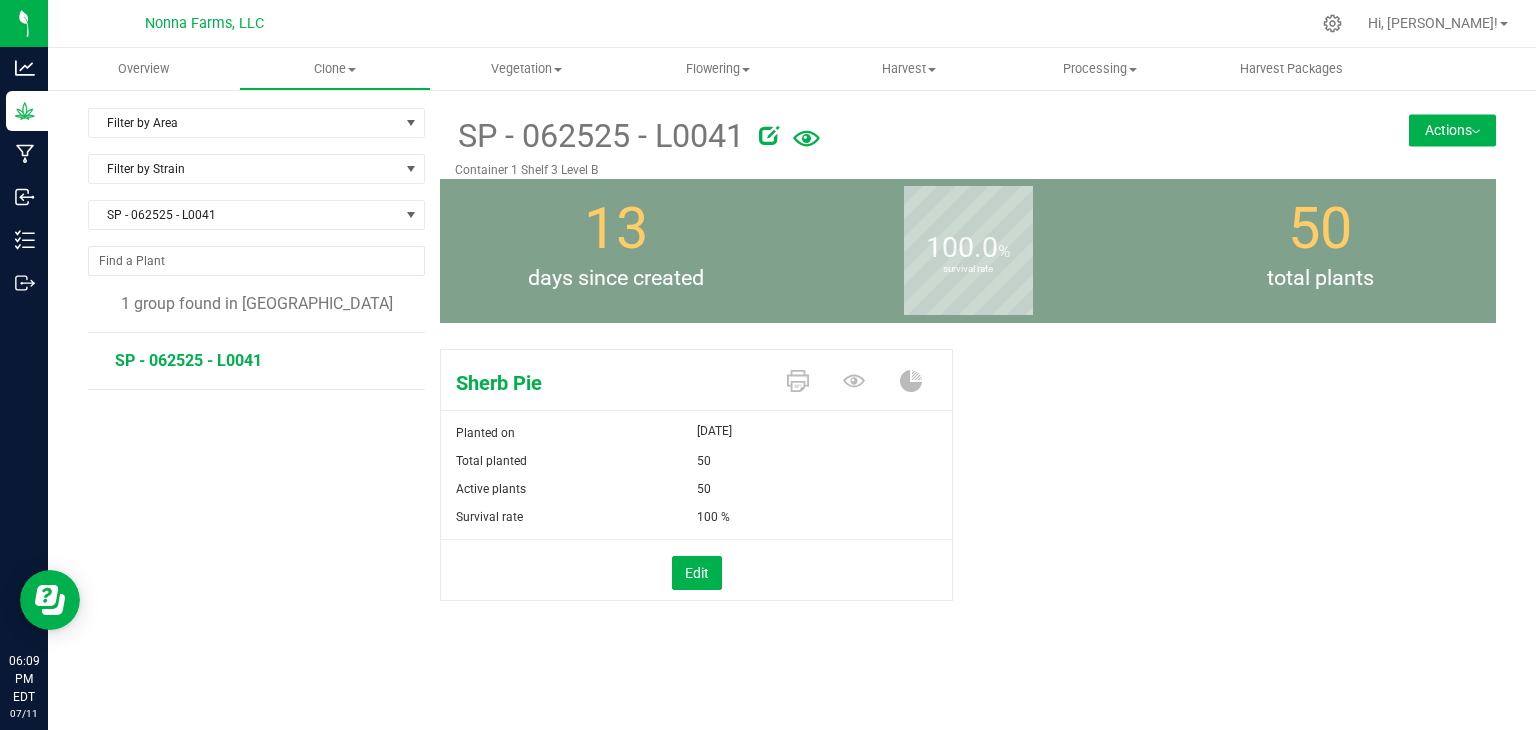 click on "Actions" at bounding box center (1452, 130) 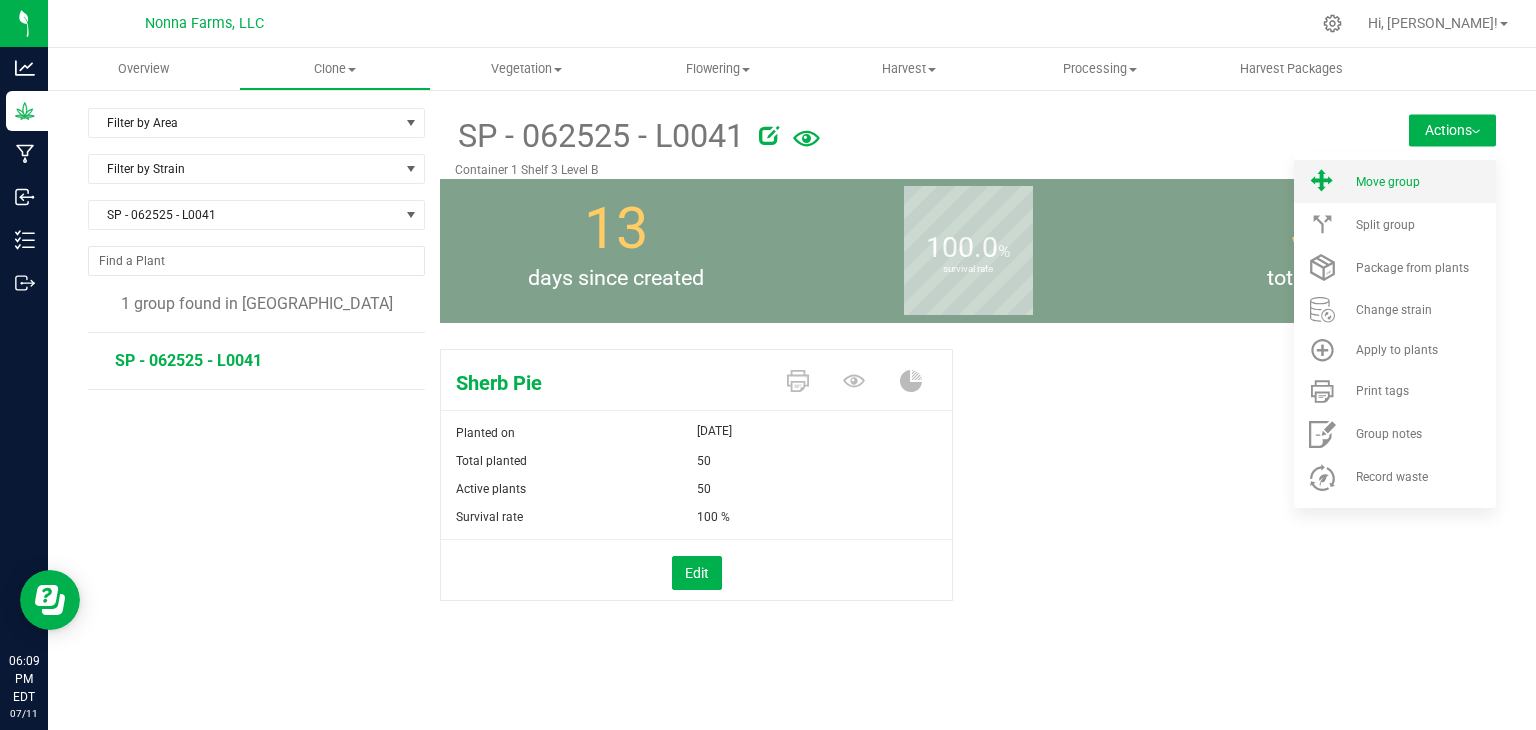 click on "Move group" at bounding box center [1395, 181] 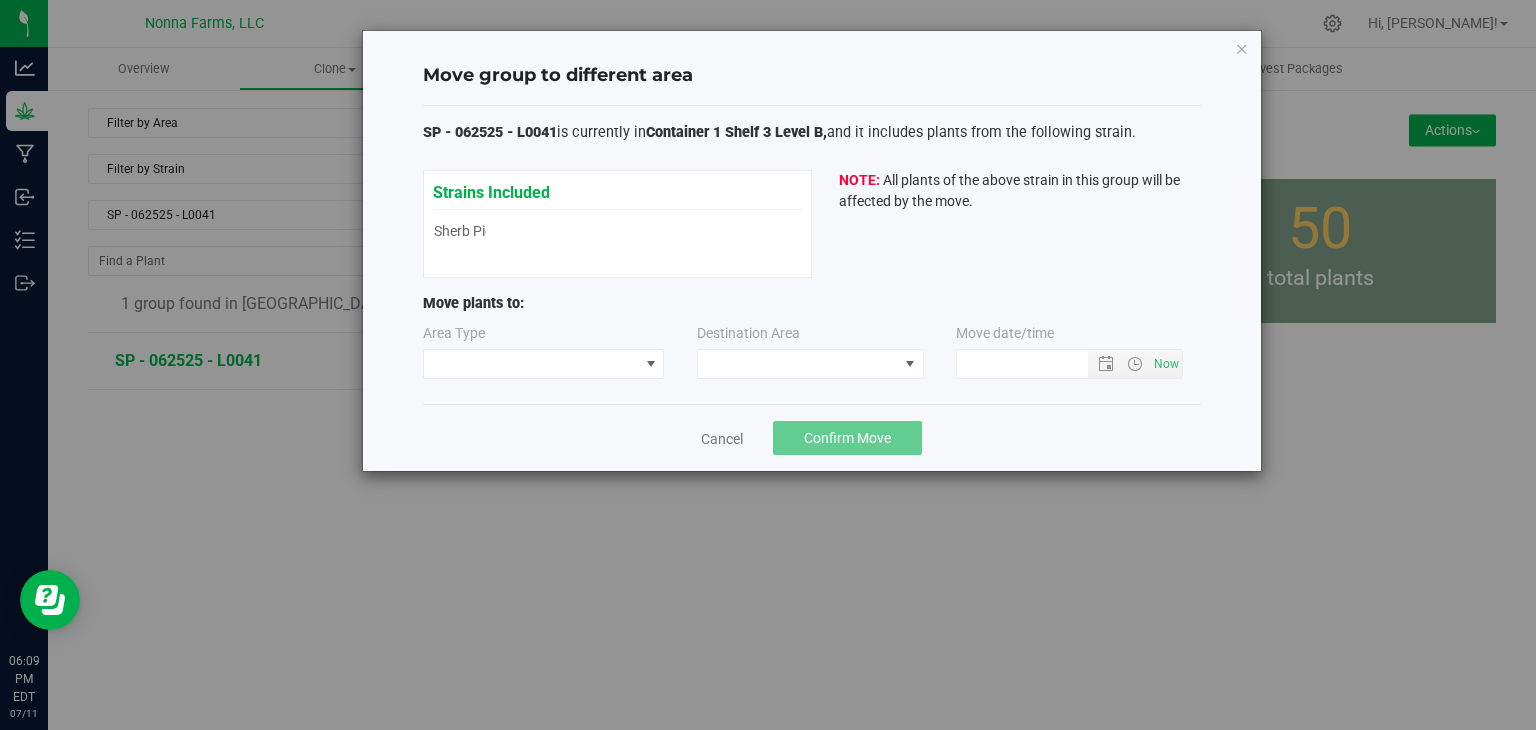 type on "[DATE] 6:09 PM" 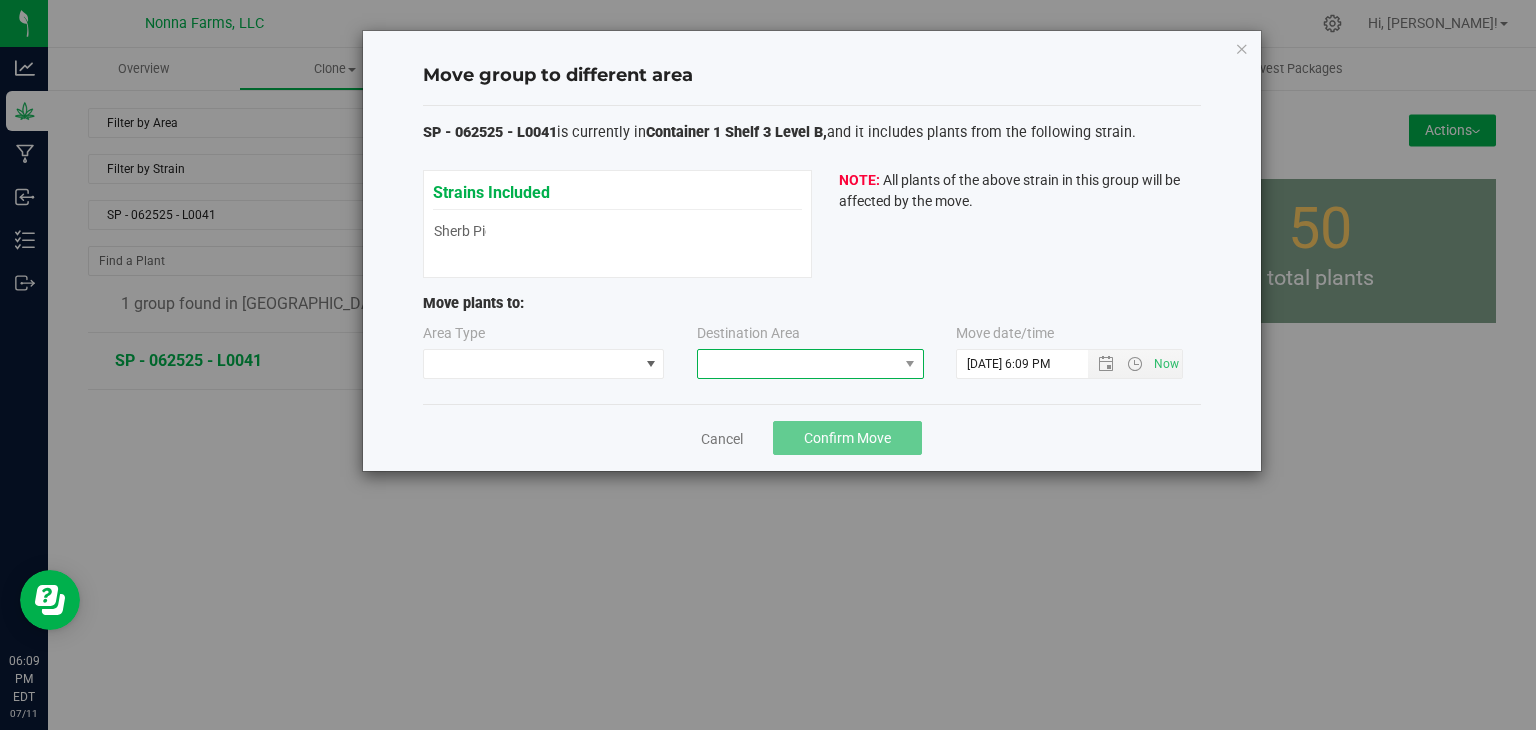 click at bounding box center (798, 364) 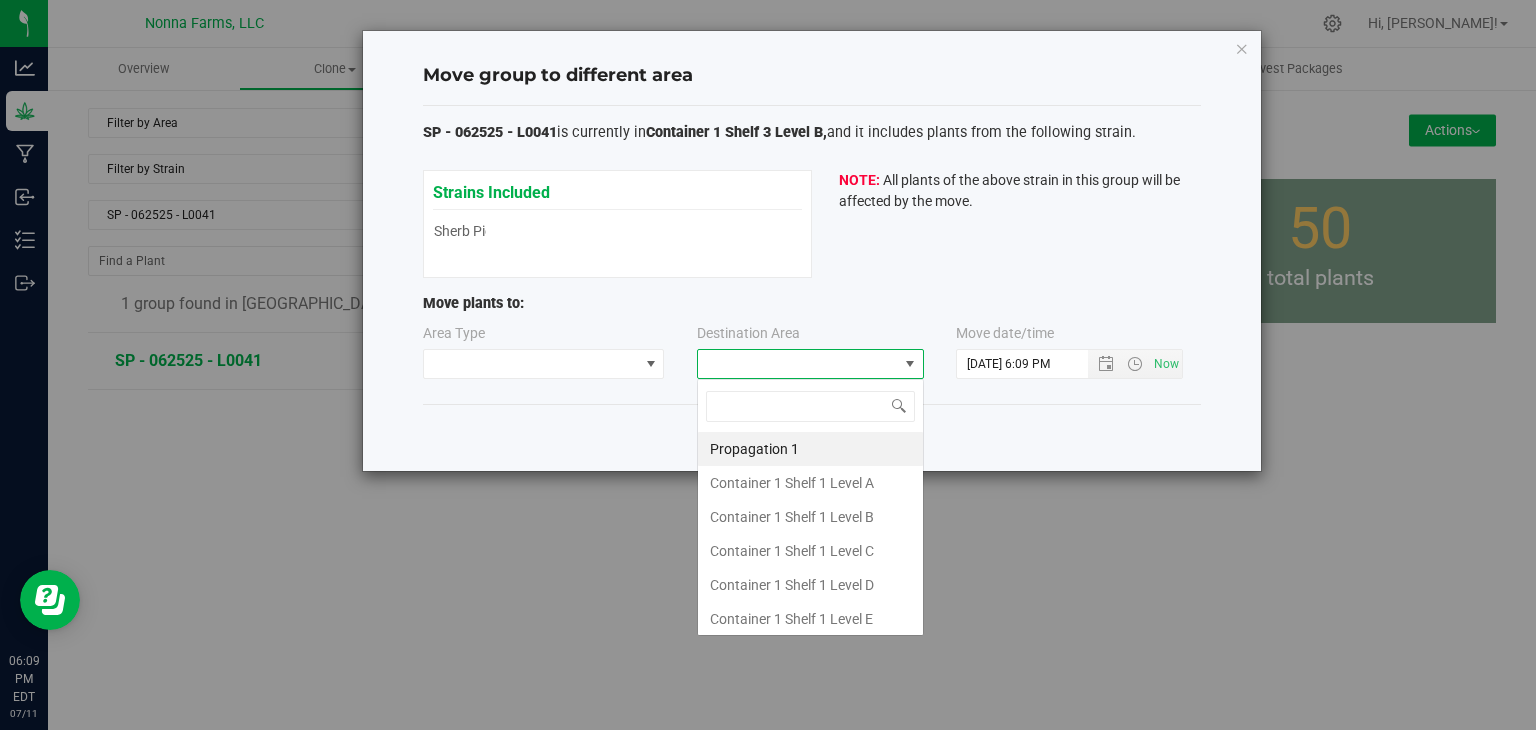 scroll, scrollTop: 99970, scrollLeft: 99772, axis: both 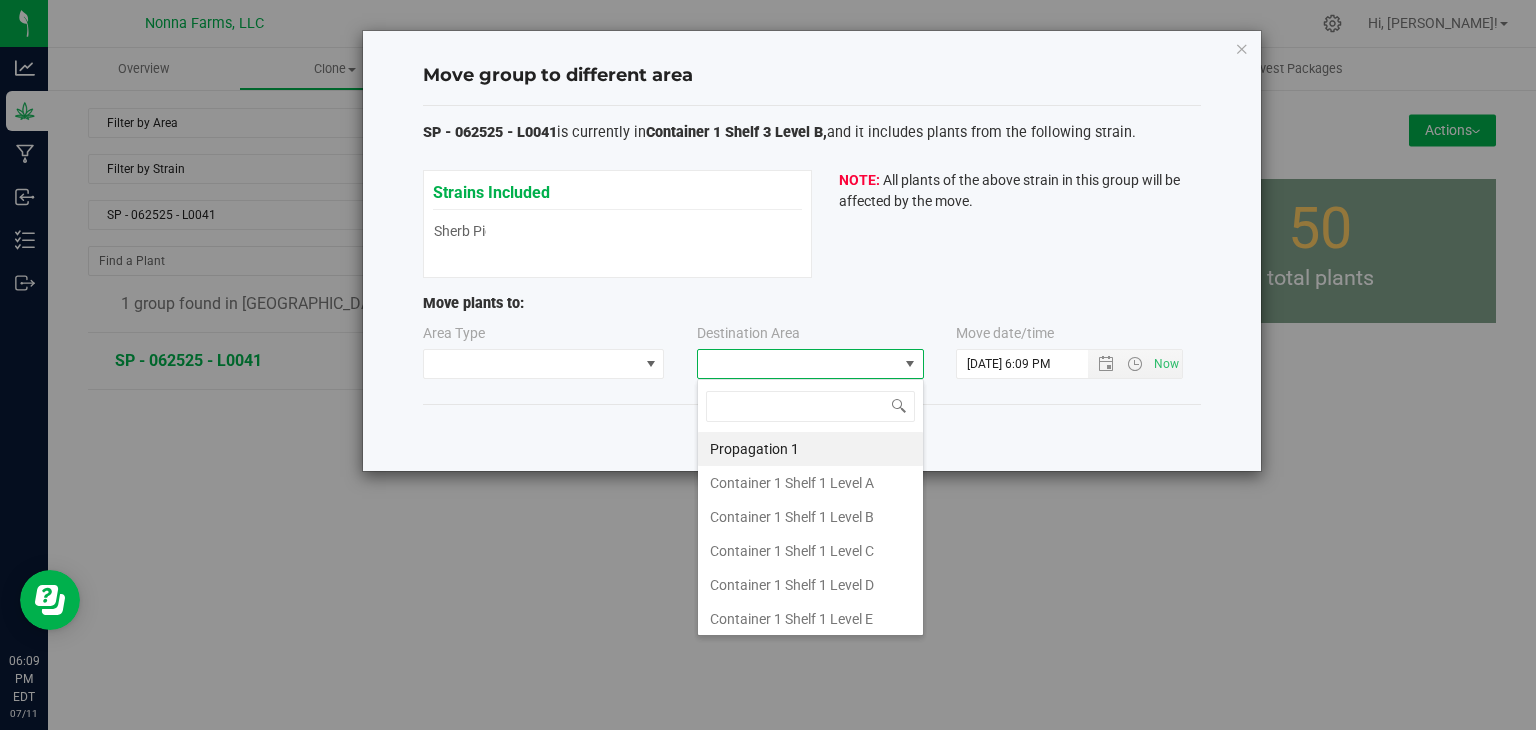 type on "z" 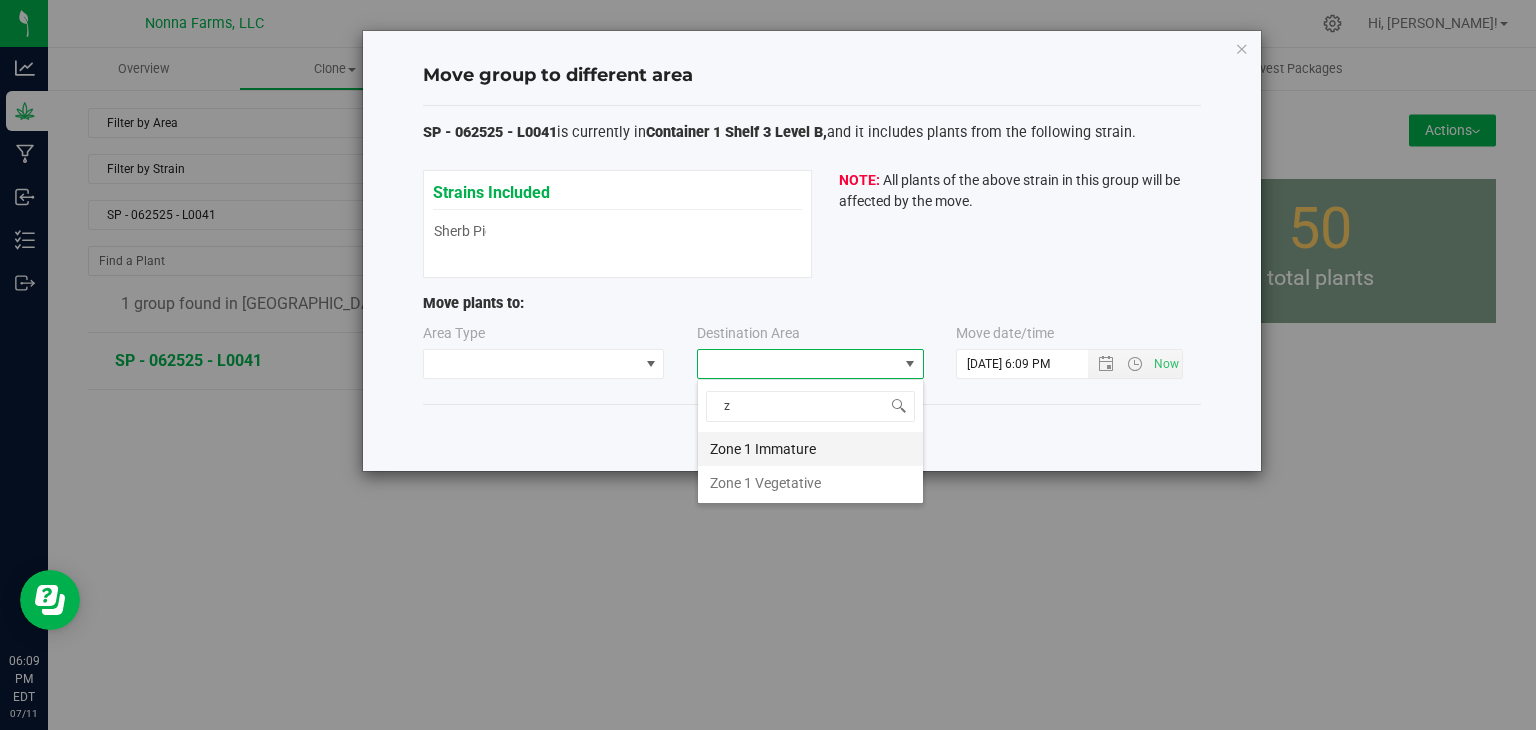click on "Zone 1 Immature" at bounding box center [810, 449] 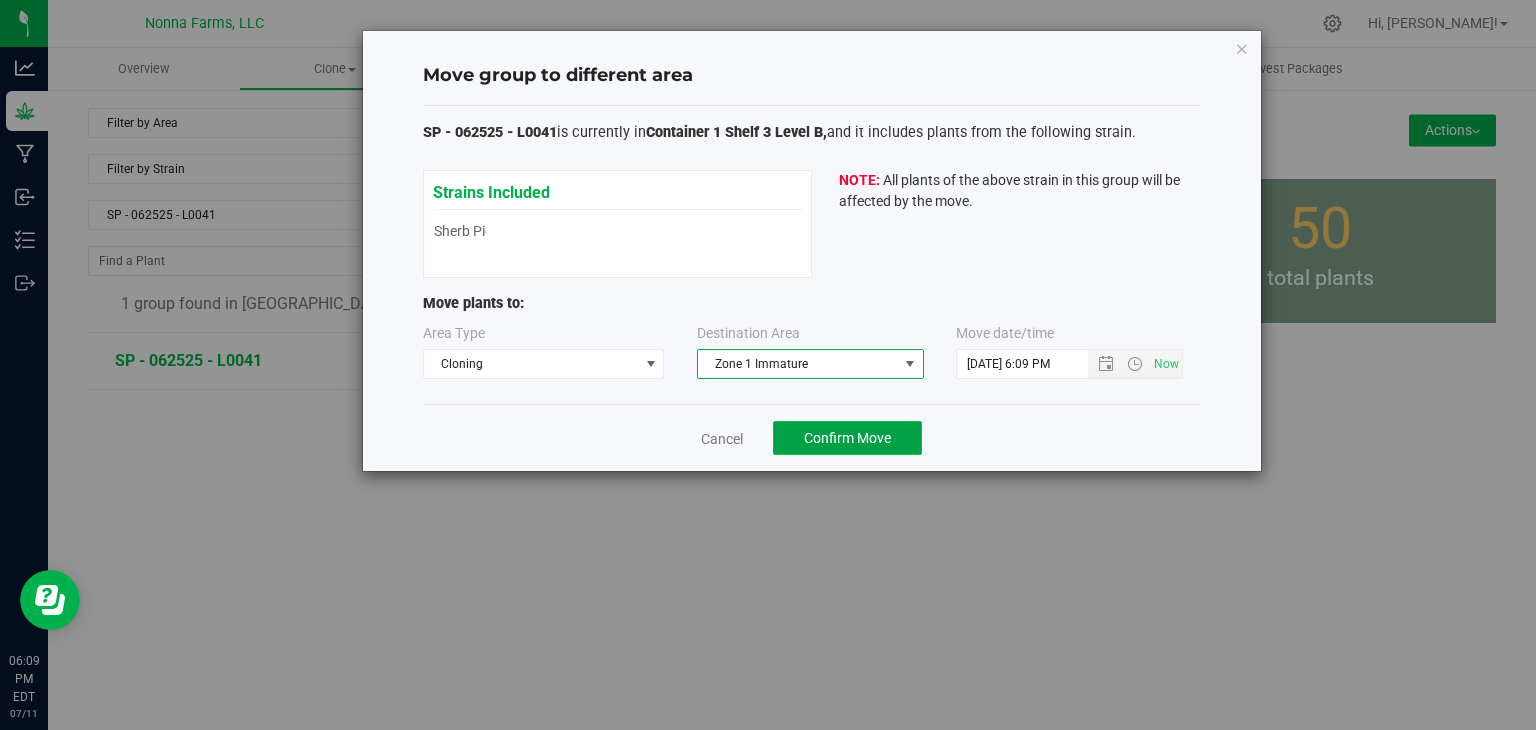 click on "Confirm Move" 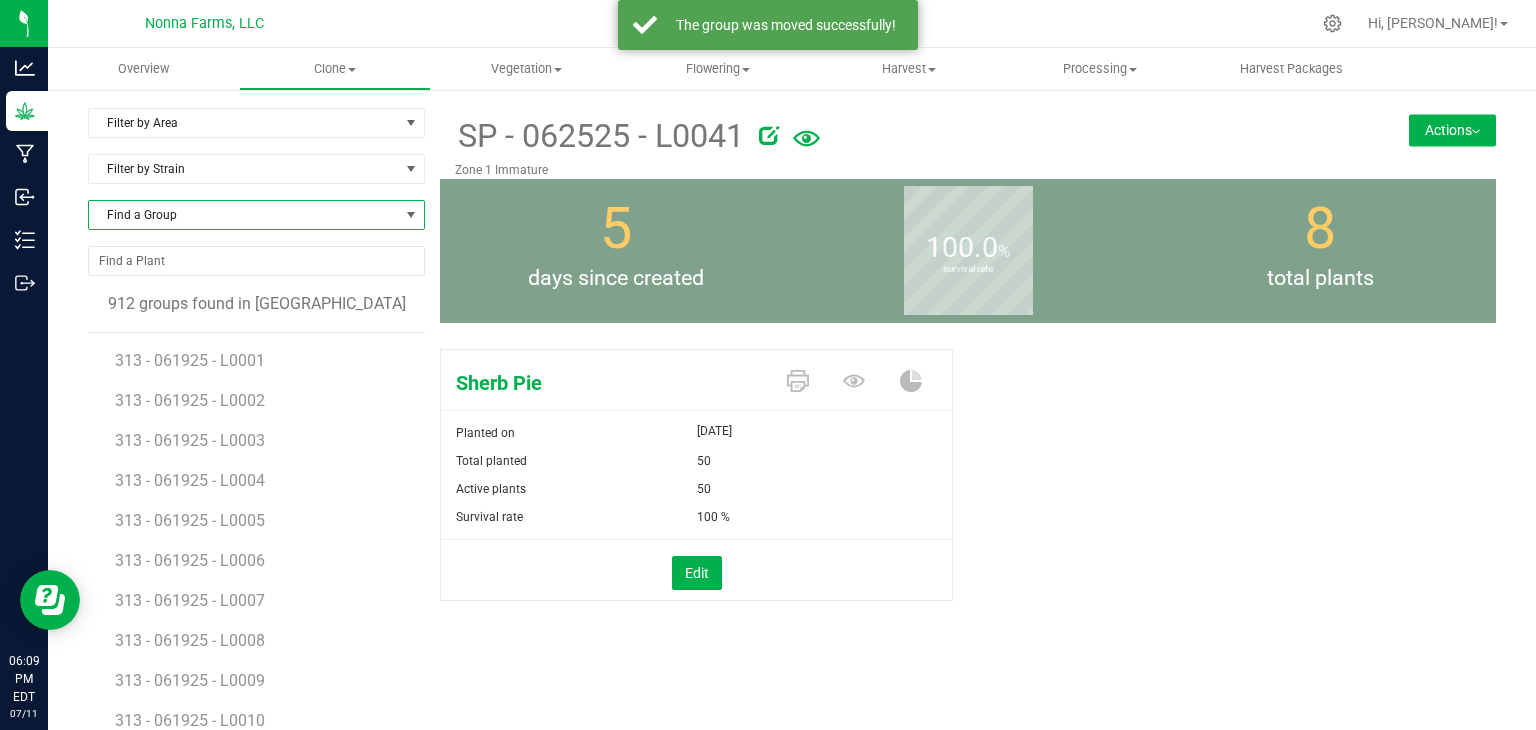 click on "Find a Group" at bounding box center (244, 215) 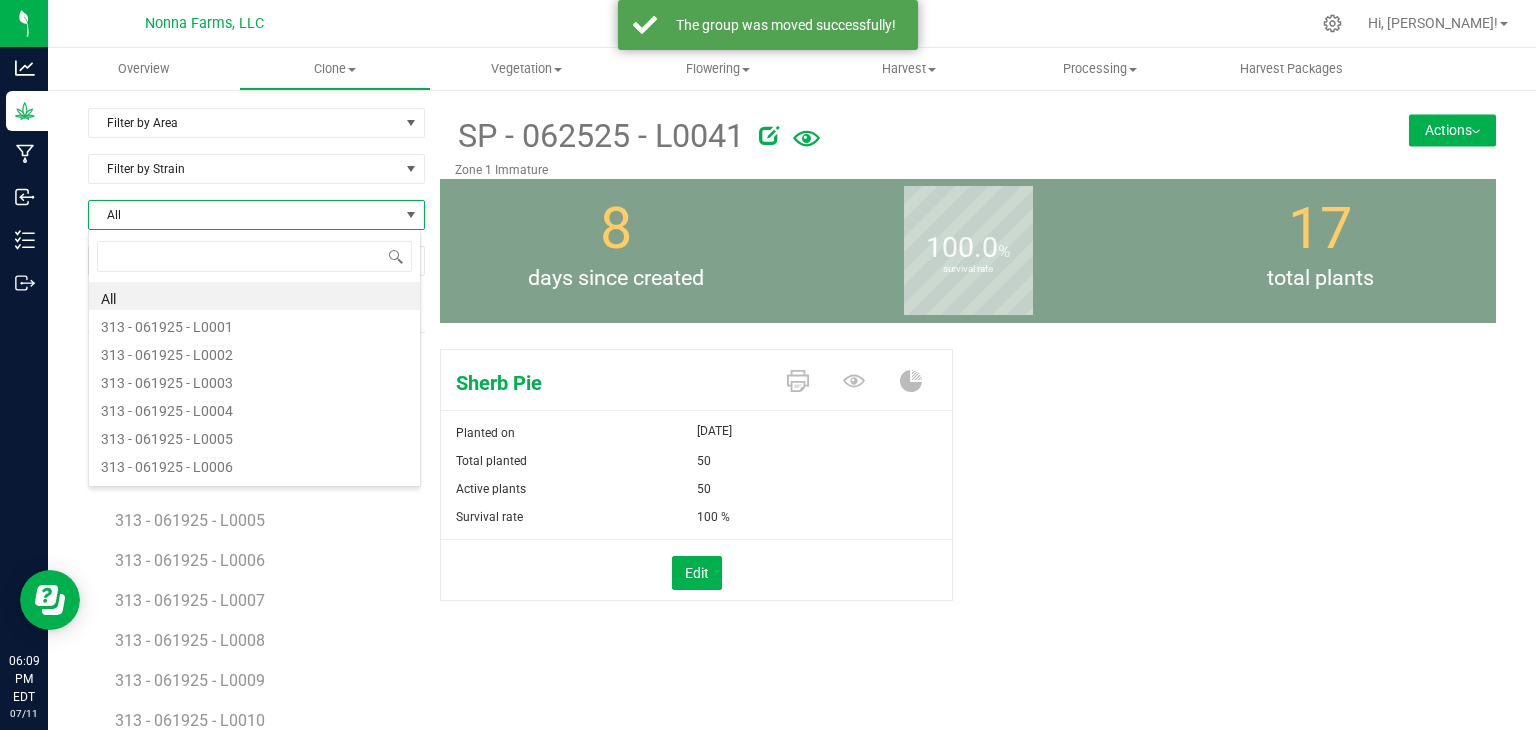 scroll, scrollTop: 99970, scrollLeft: 99666, axis: both 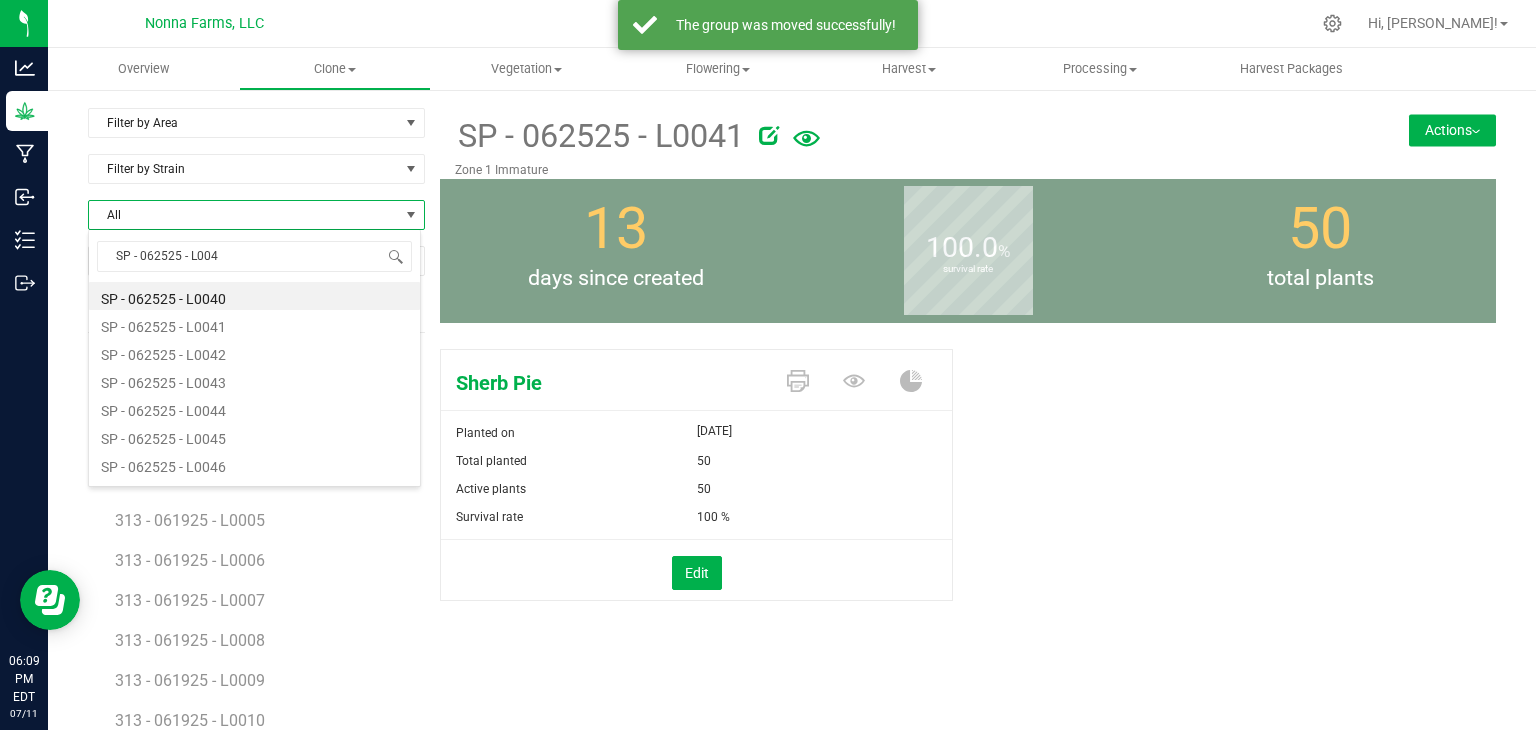 type on "SP - 062525 - L0042" 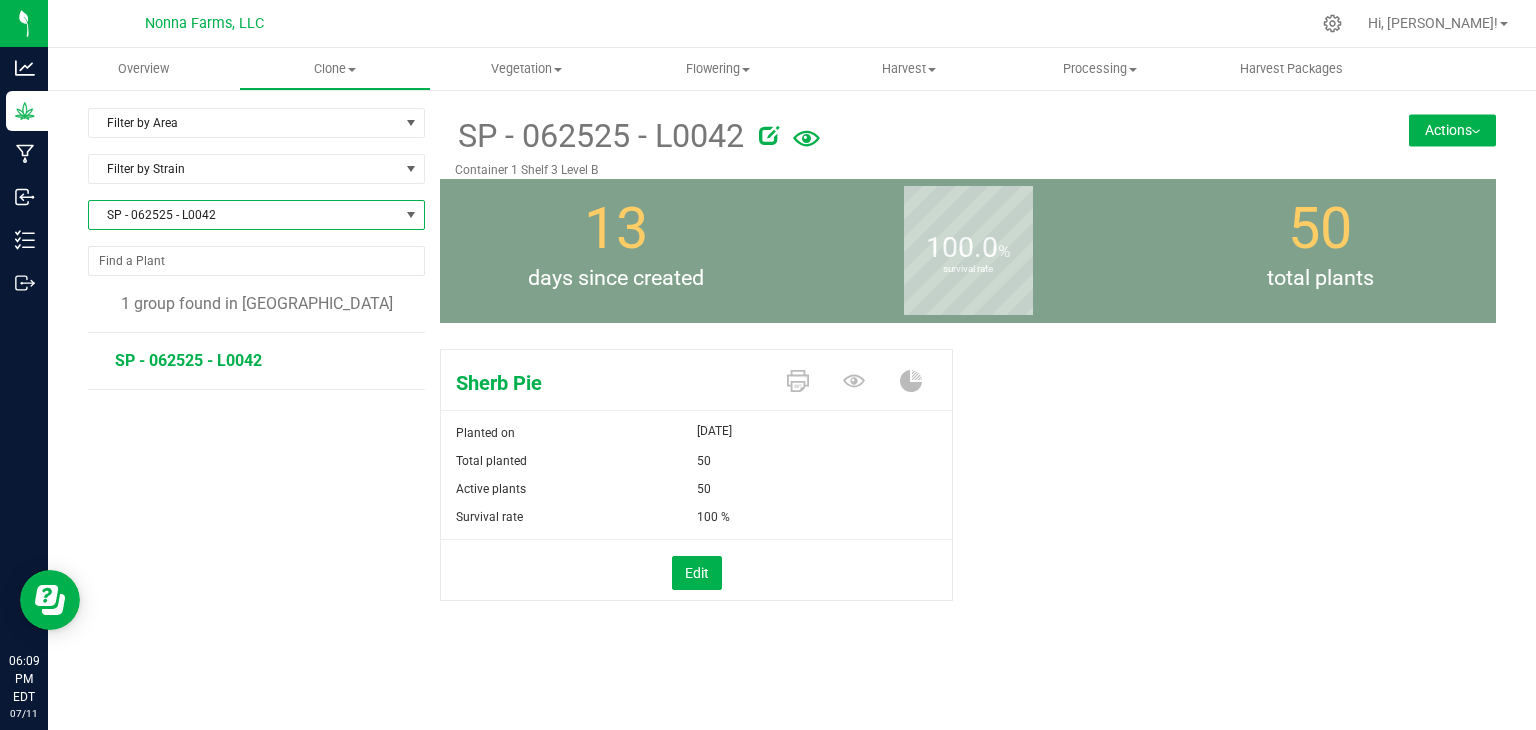 click on "Actions" at bounding box center [1452, 130] 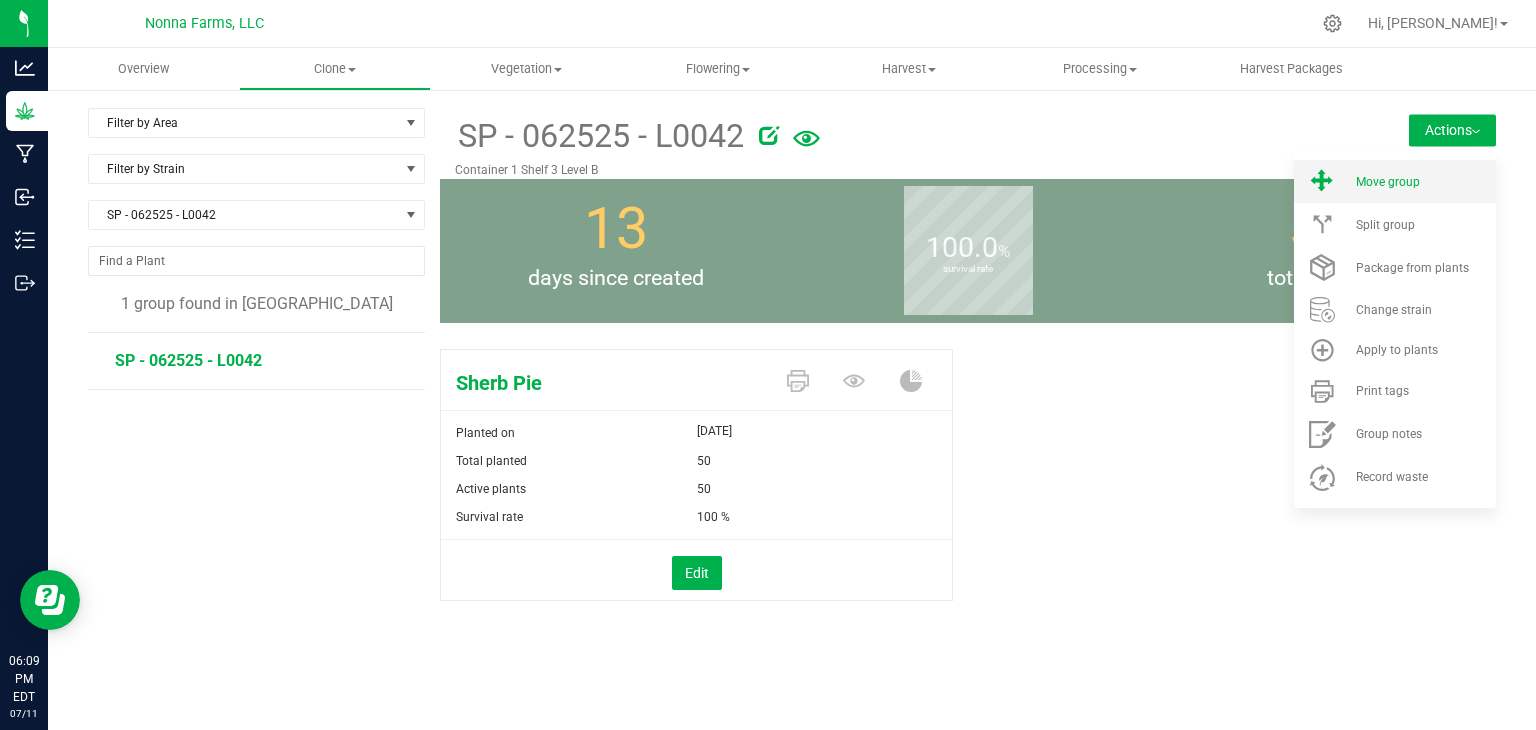 click on "Move group" at bounding box center (1424, 182) 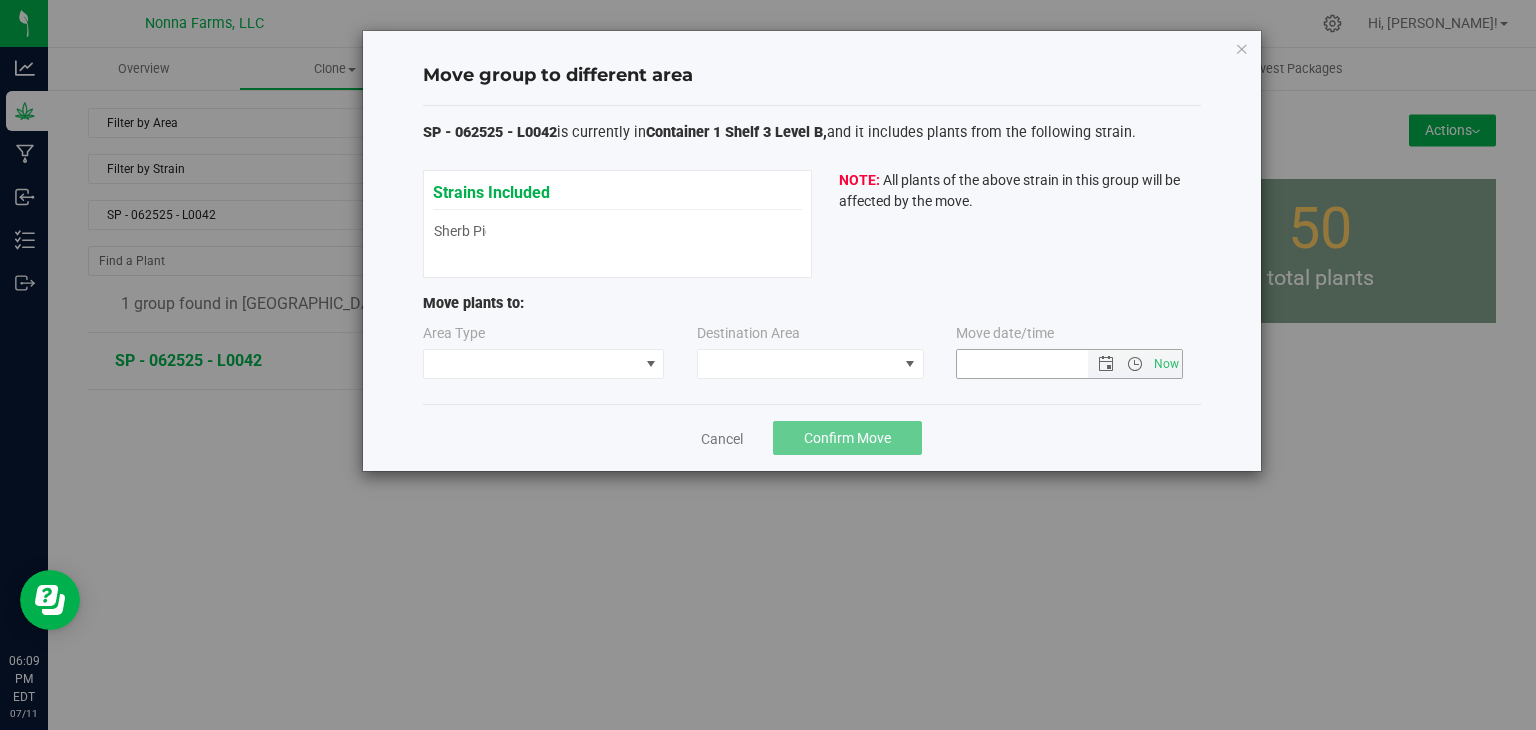 type on "[DATE] 6:09 PM" 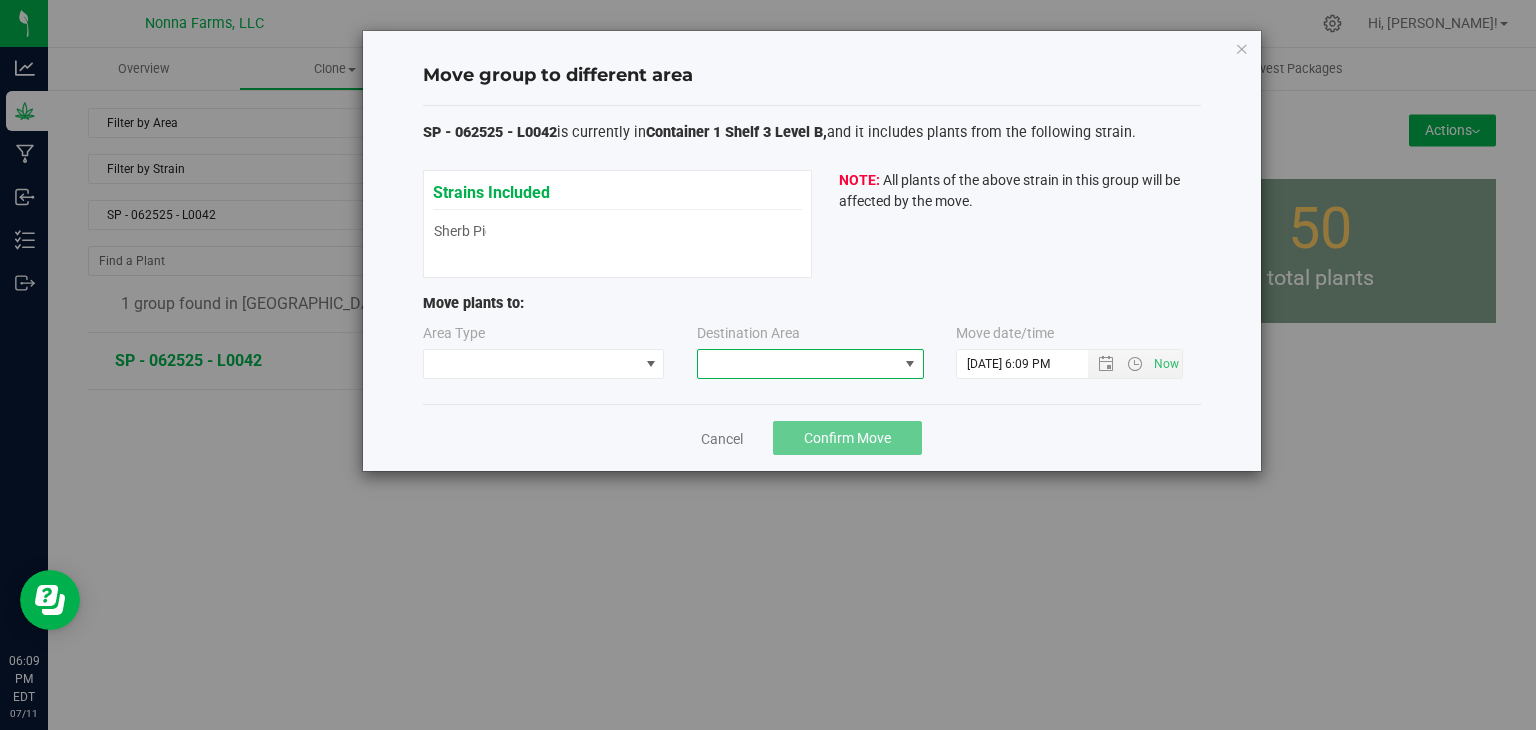 click at bounding box center [798, 364] 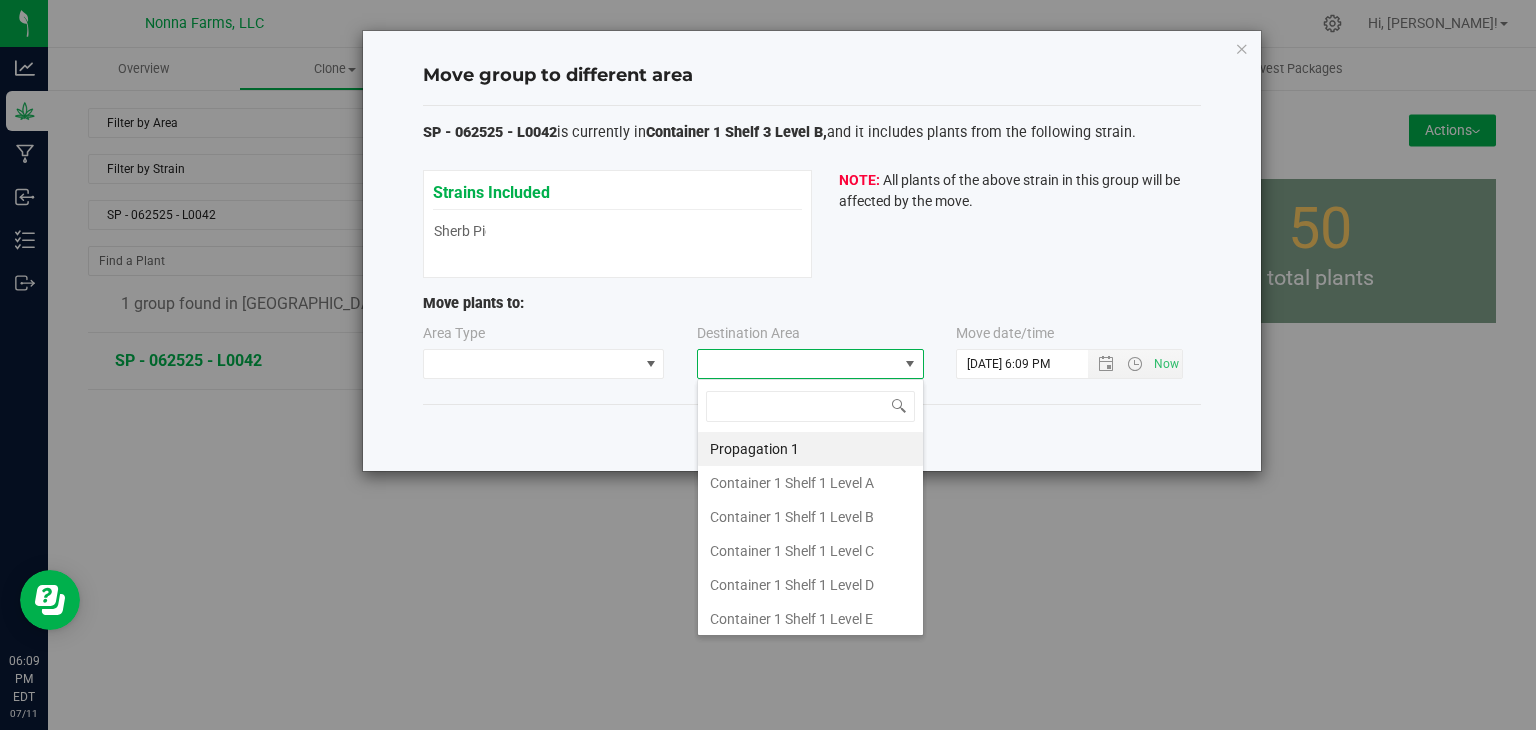 scroll, scrollTop: 99970, scrollLeft: 99772, axis: both 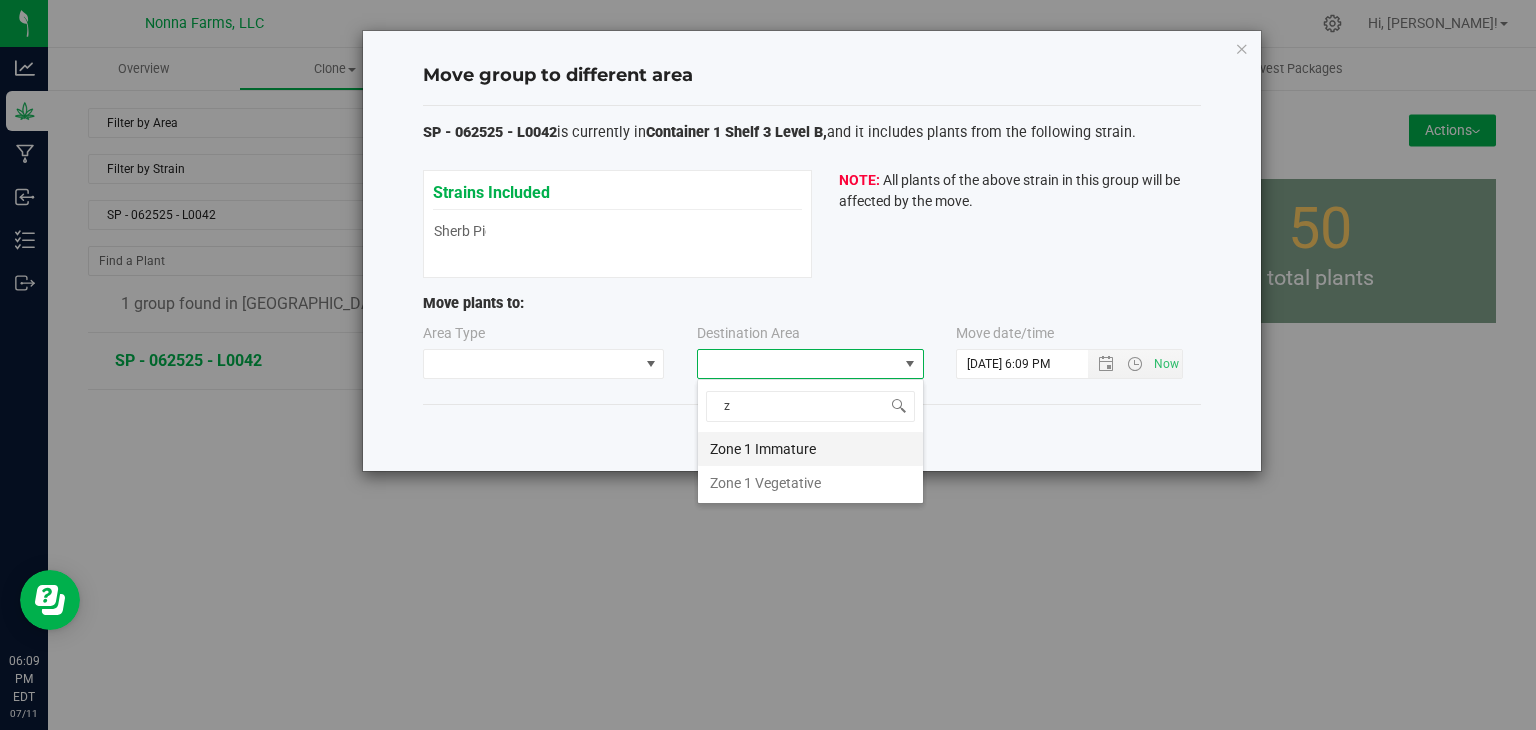 click on "Zone 1 Immature" at bounding box center [810, 449] 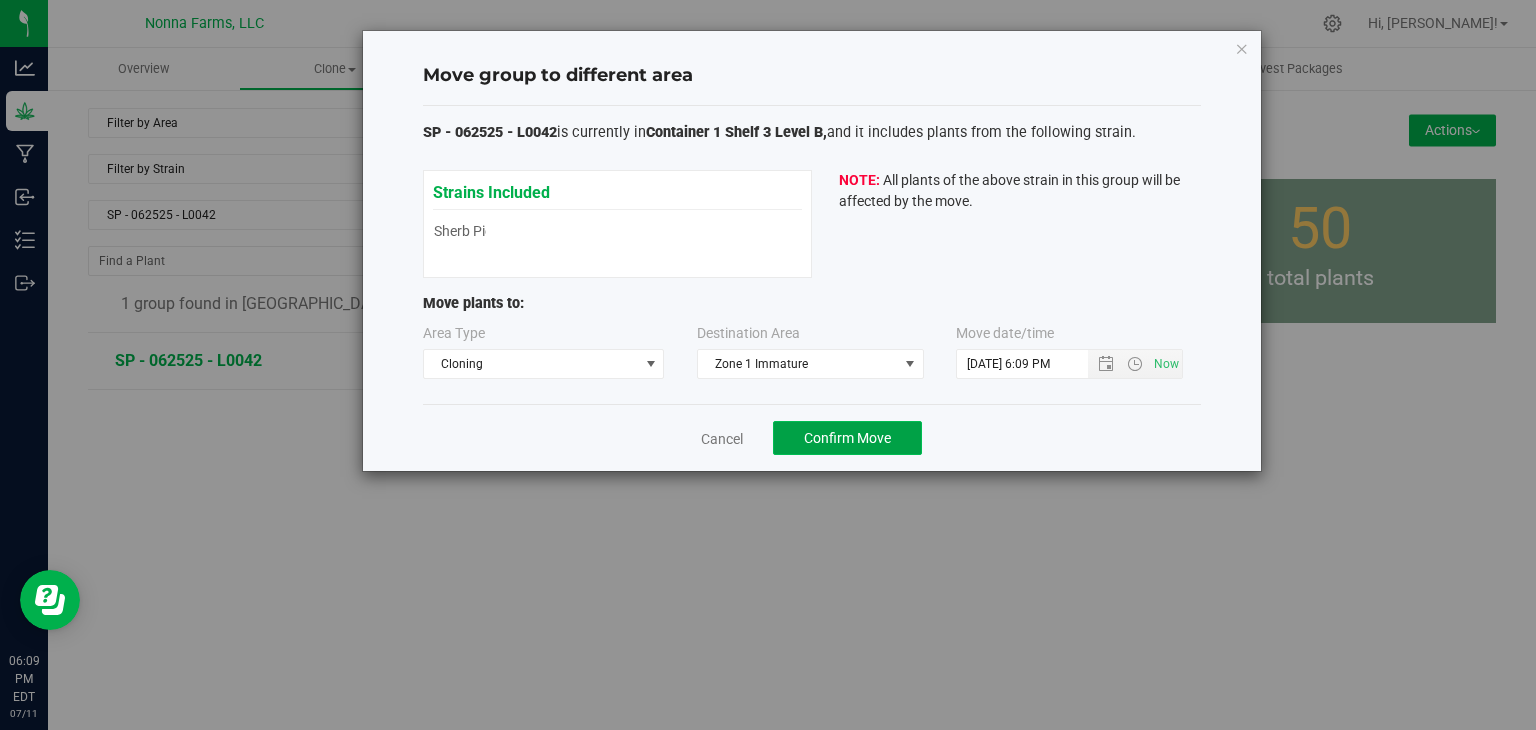 click on "Confirm Move" 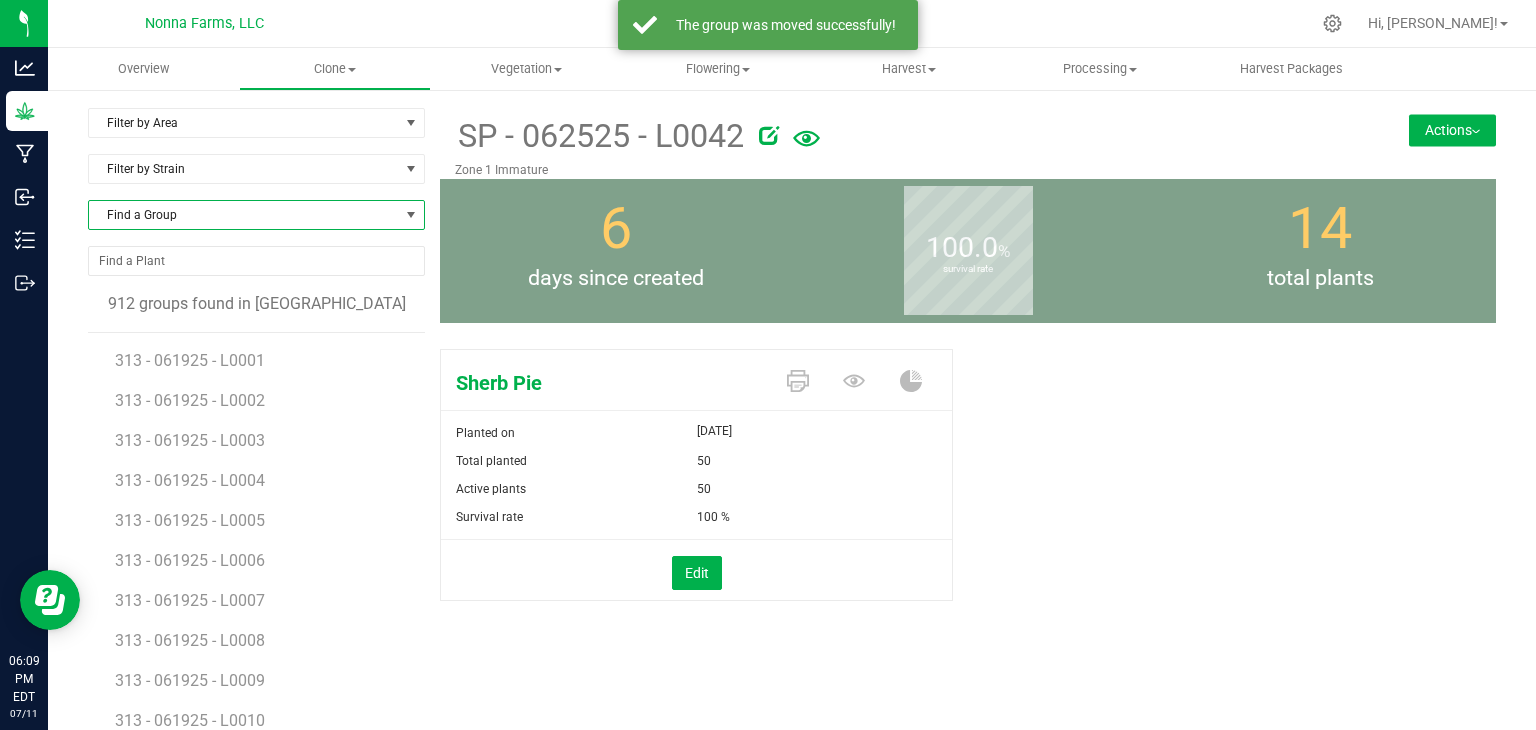 click on "Find a Group" at bounding box center (244, 215) 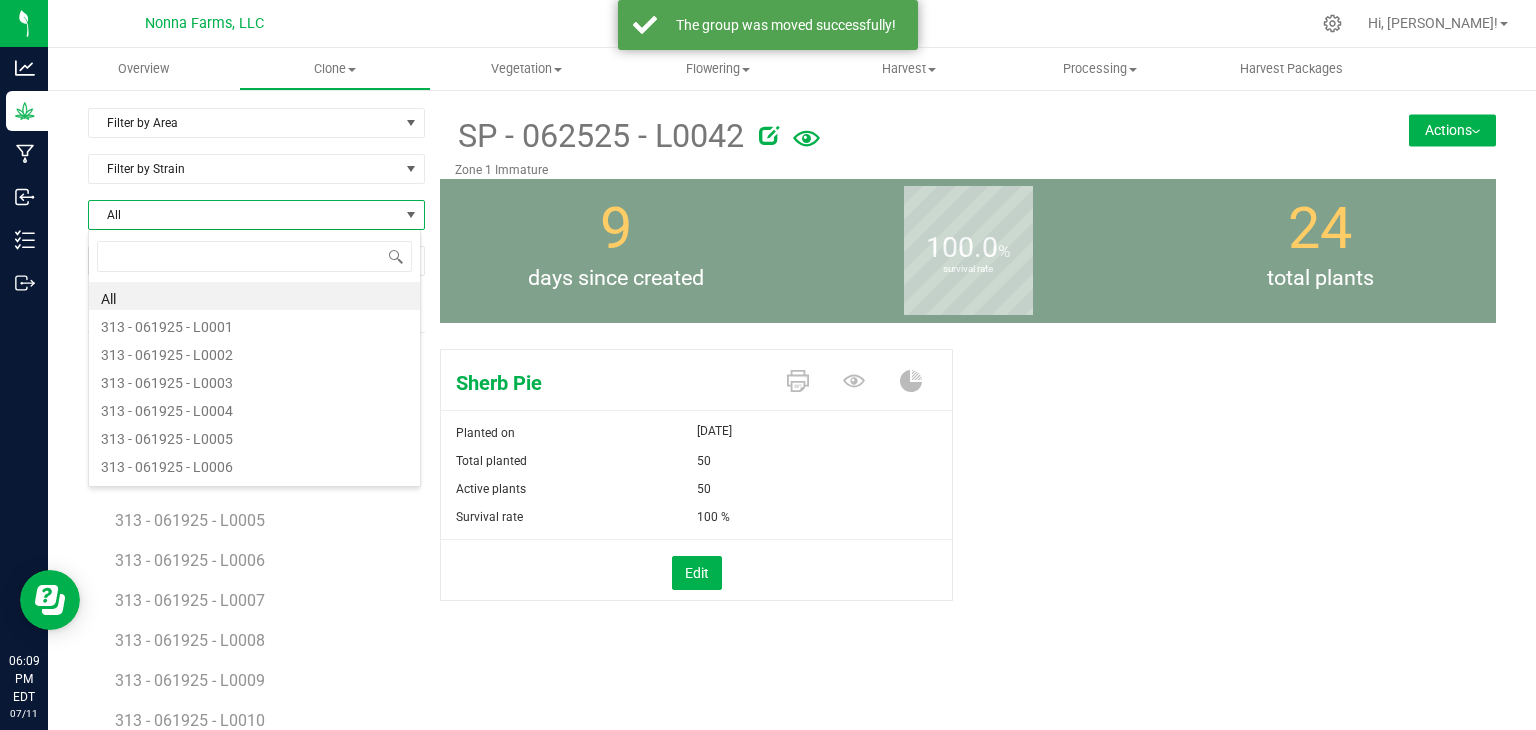 scroll, scrollTop: 99970, scrollLeft: 99666, axis: both 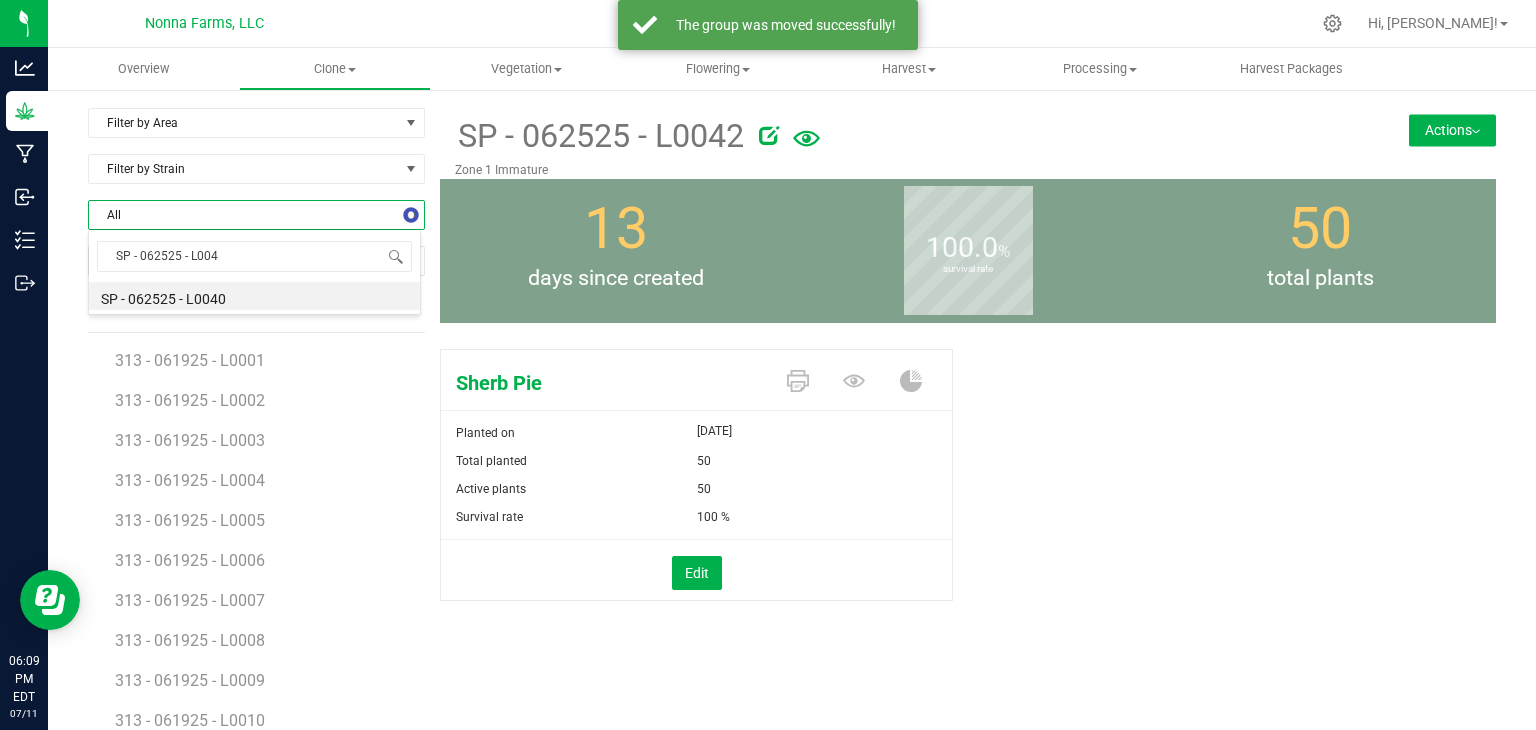 type on "SP - 062525 - L0043" 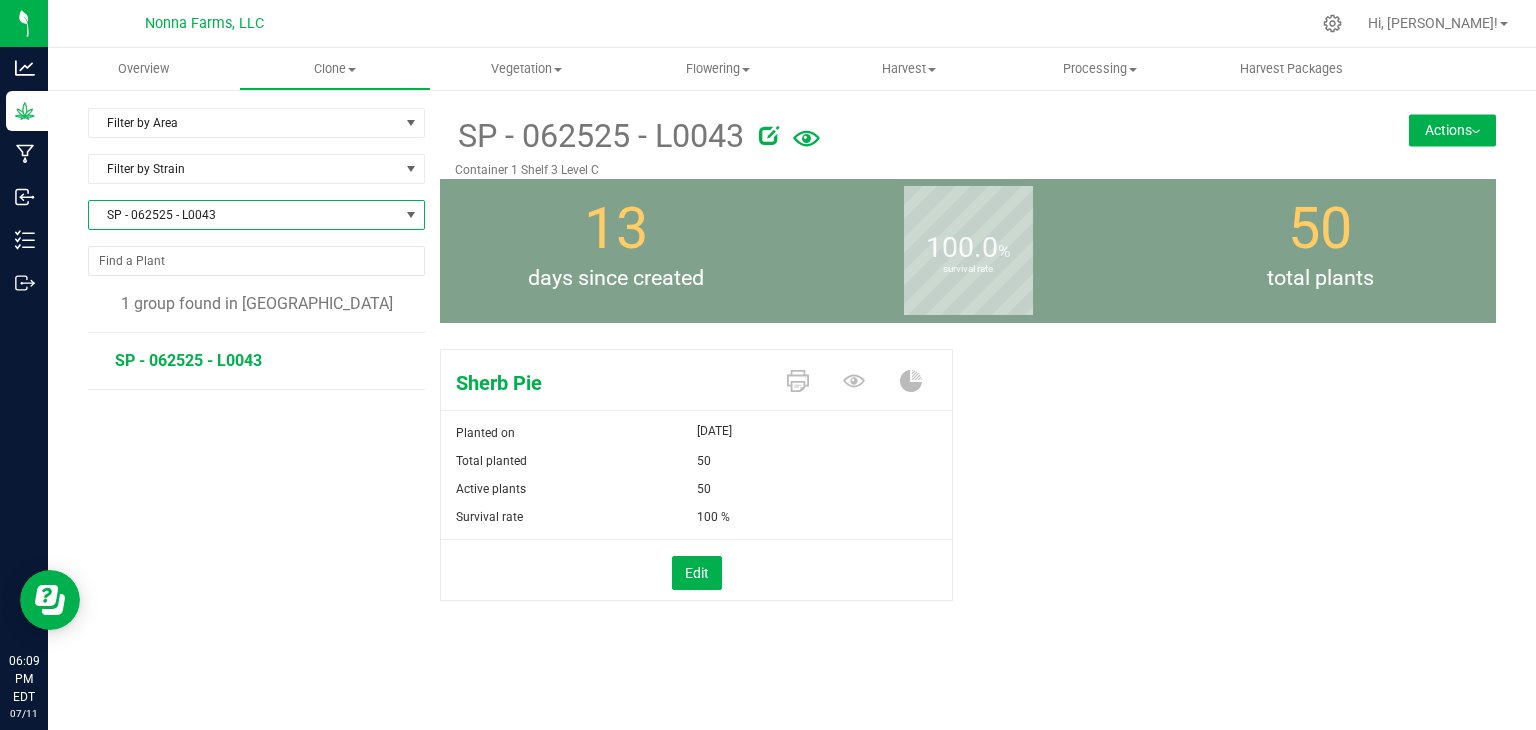click on "Actions" at bounding box center [1452, 130] 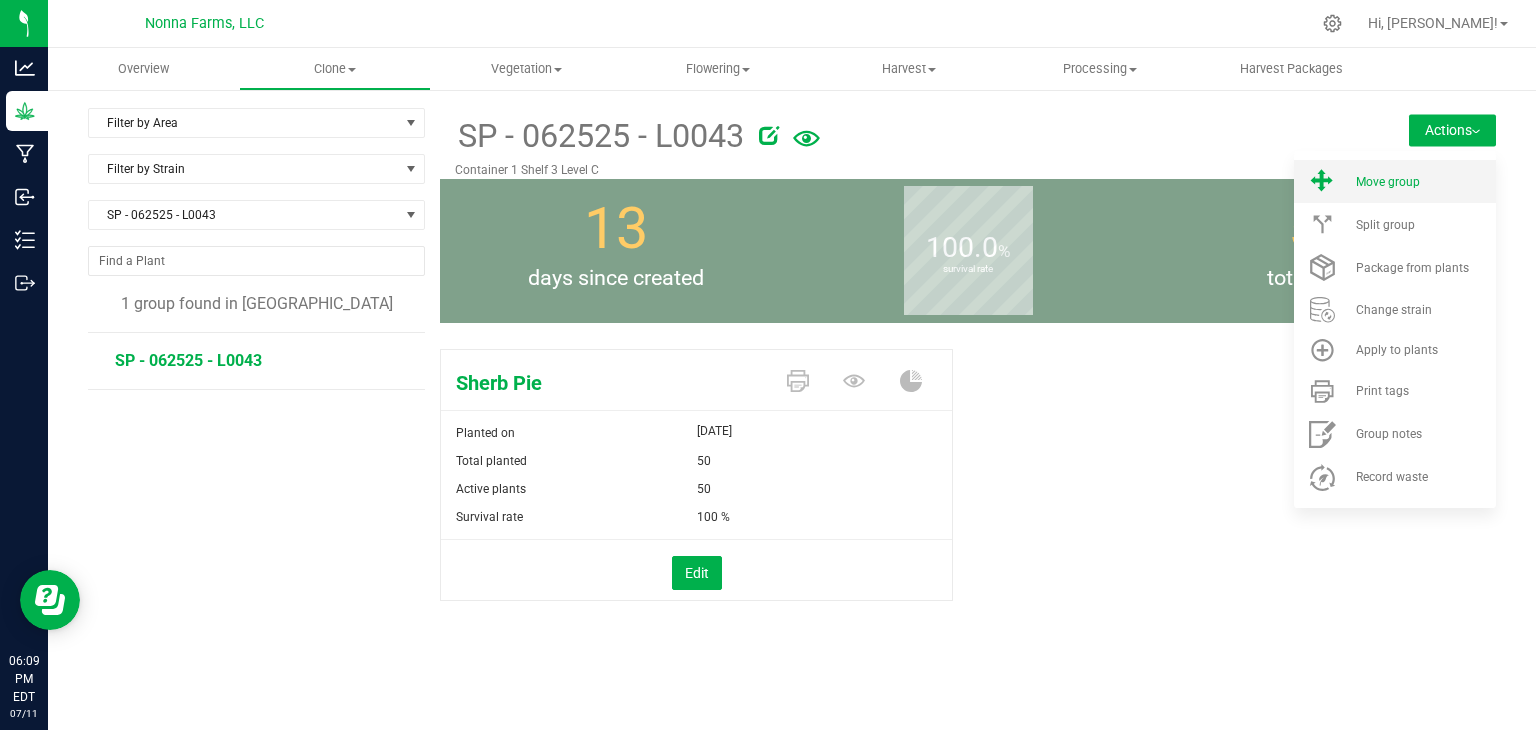 click on "Move group" at bounding box center (1424, 182) 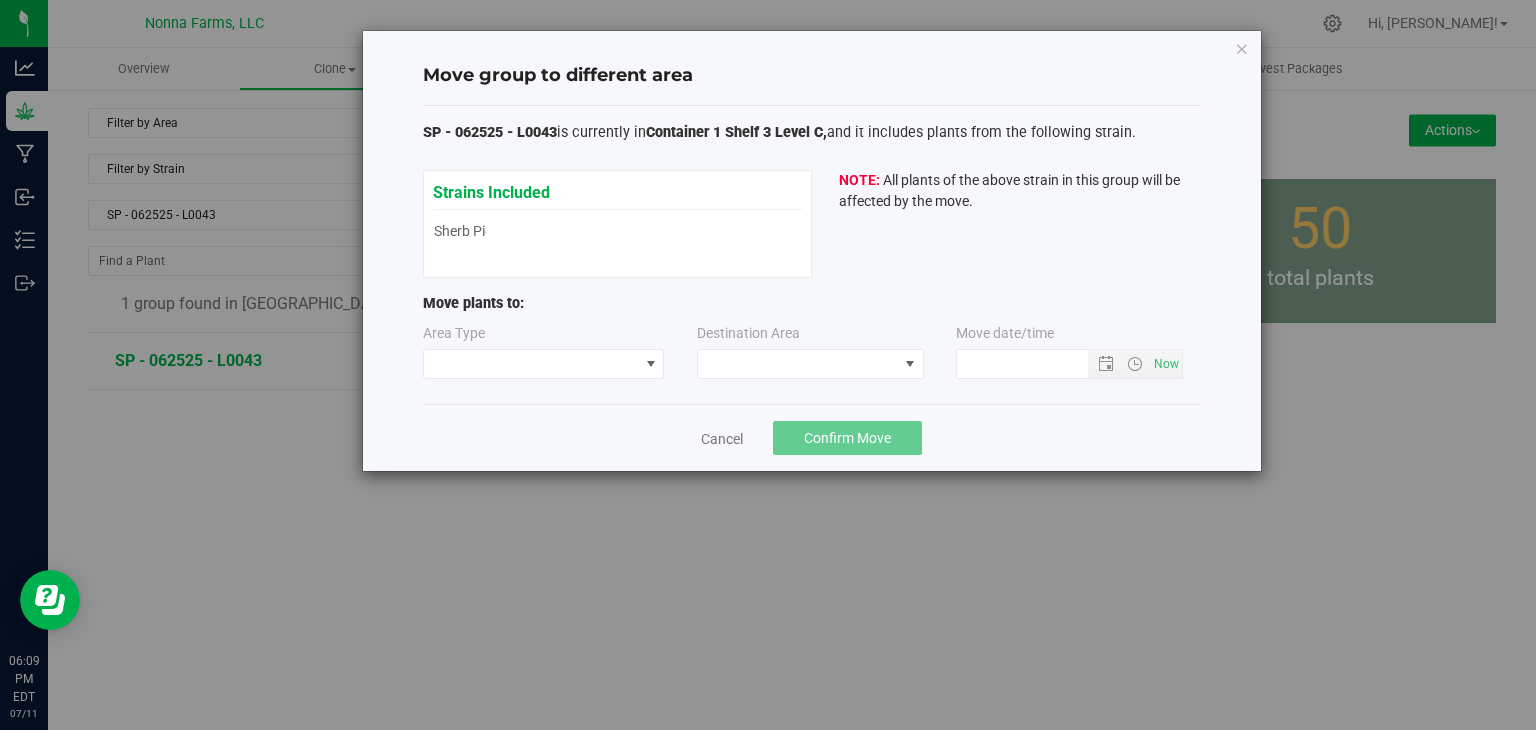 type on "[DATE] 6:09 PM" 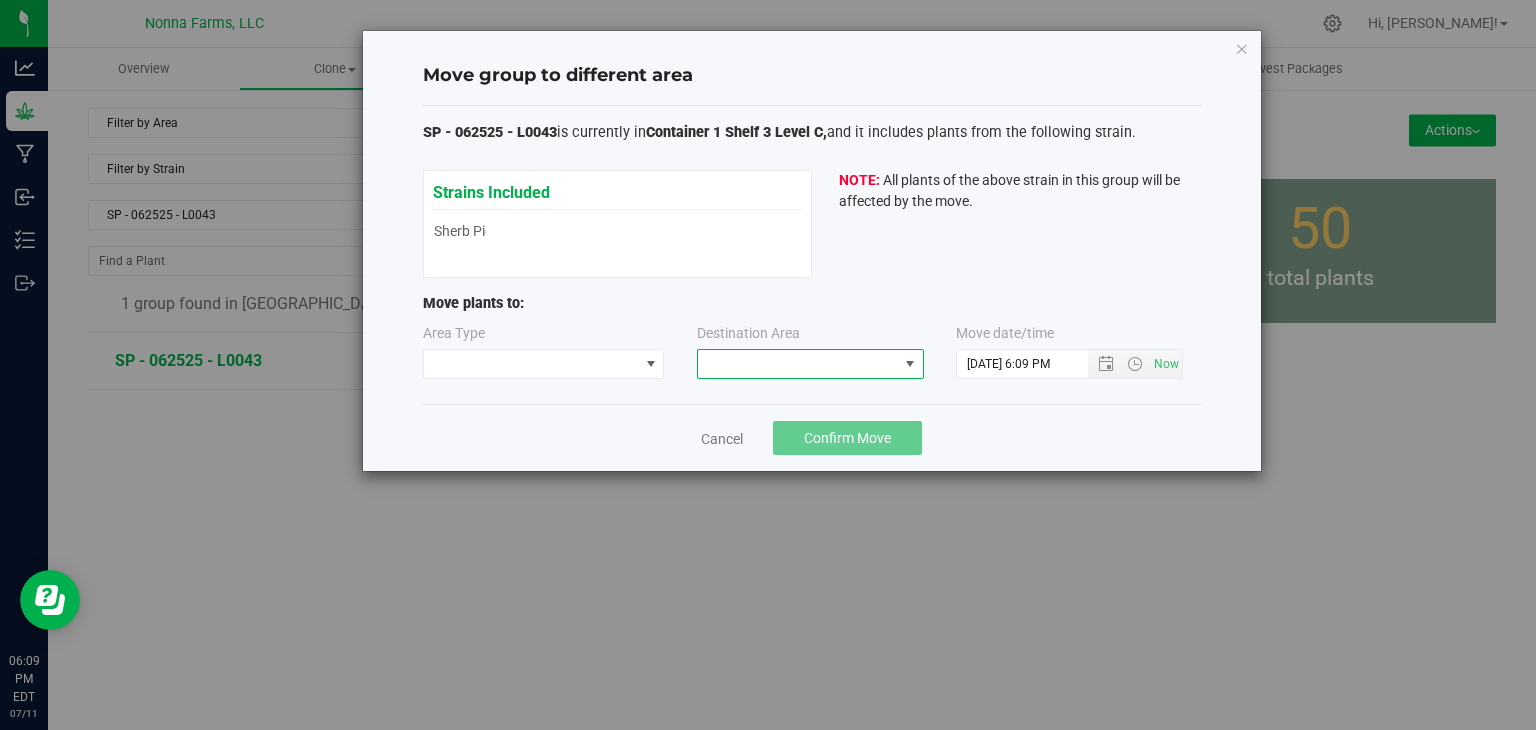 click at bounding box center (798, 364) 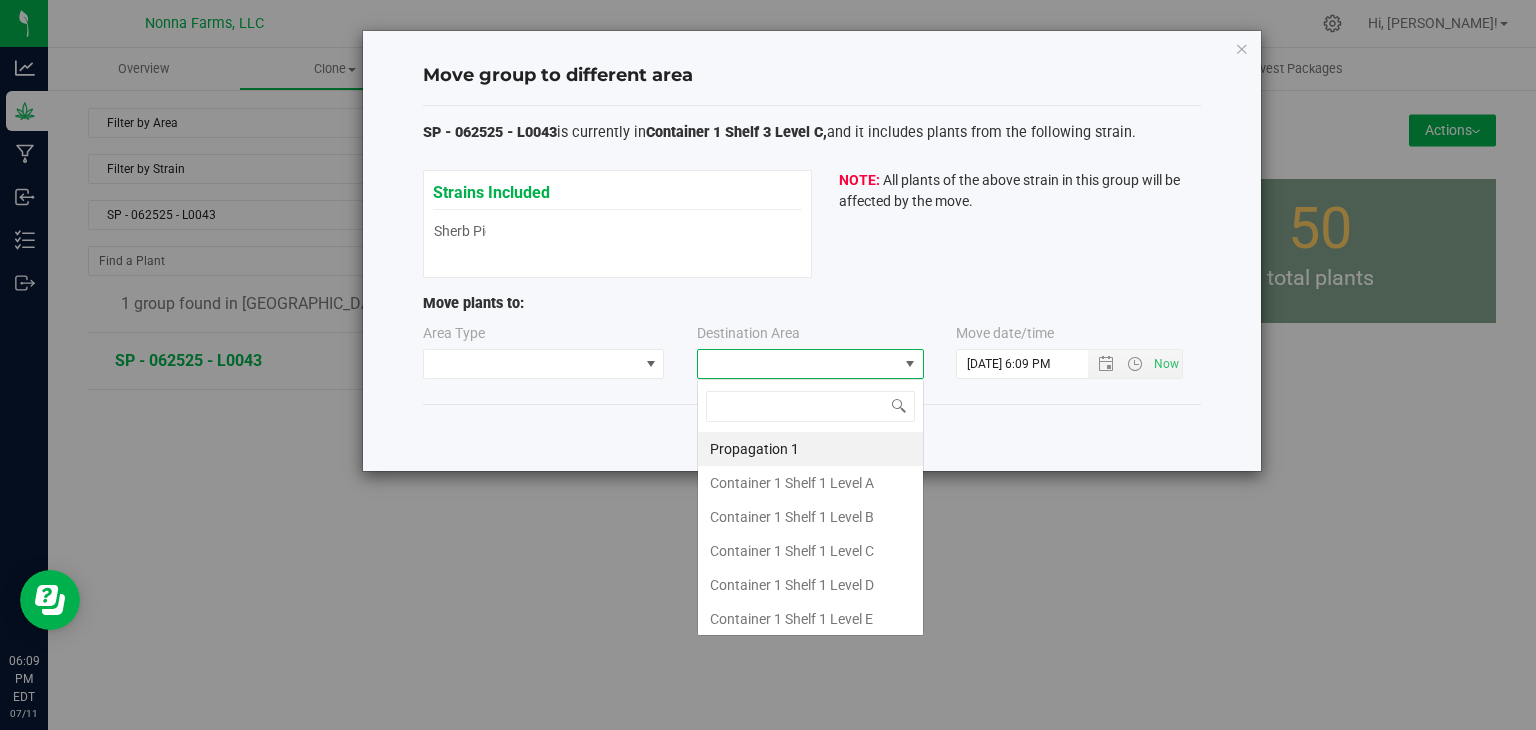 scroll, scrollTop: 99970, scrollLeft: 99772, axis: both 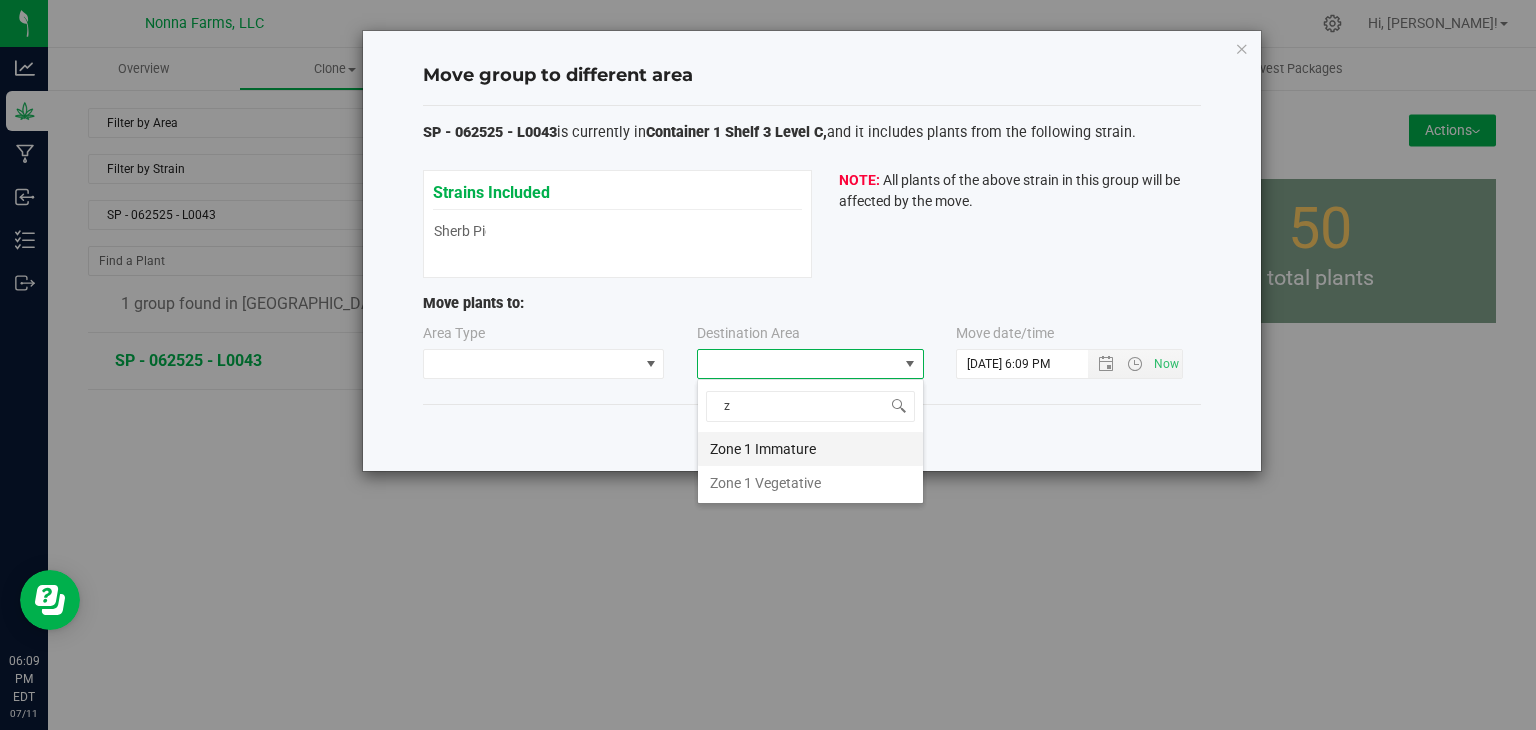 click on "Zone 1 Immature" at bounding box center [810, 449] 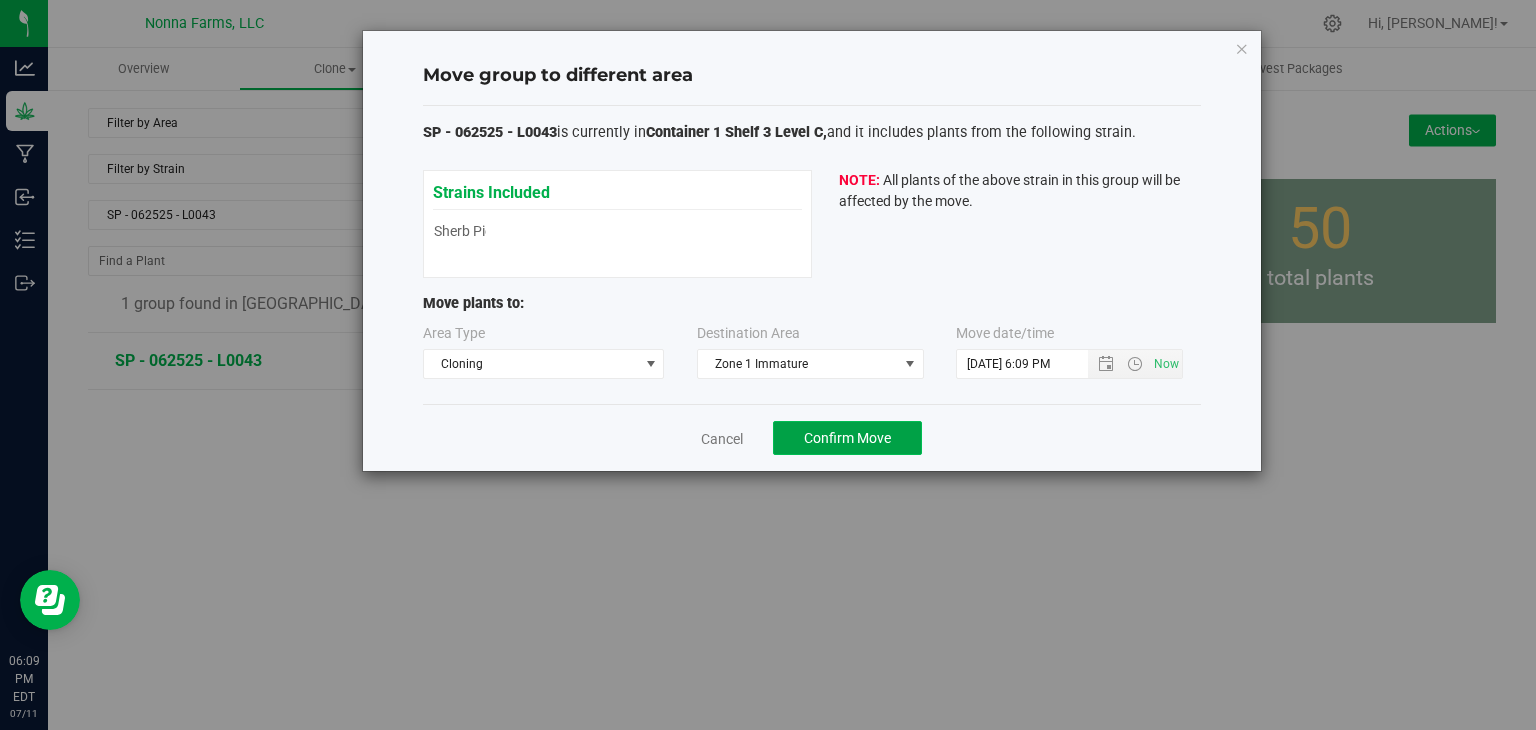 click on "Confirm Move" 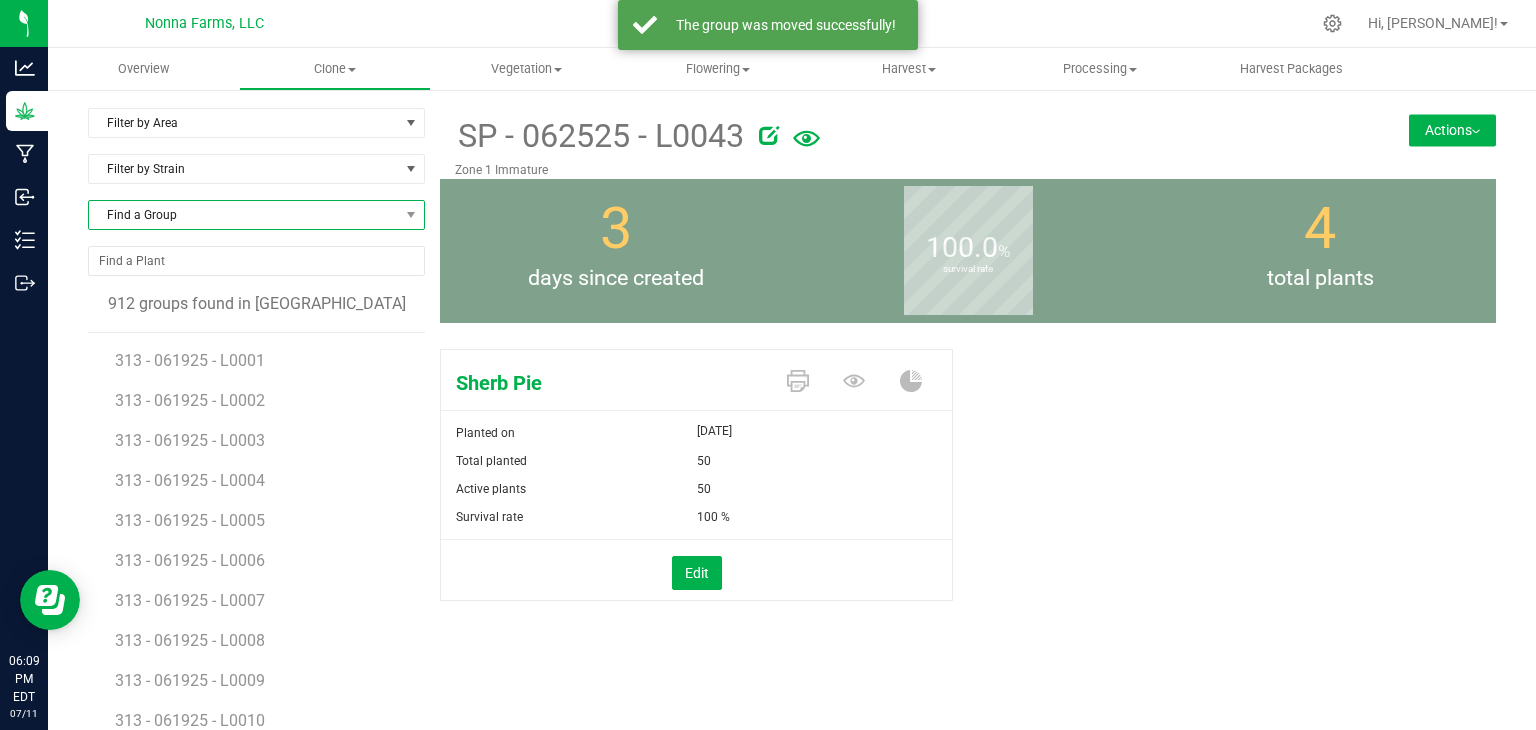 click on "Find a Group" at bounding box center (244, 215) 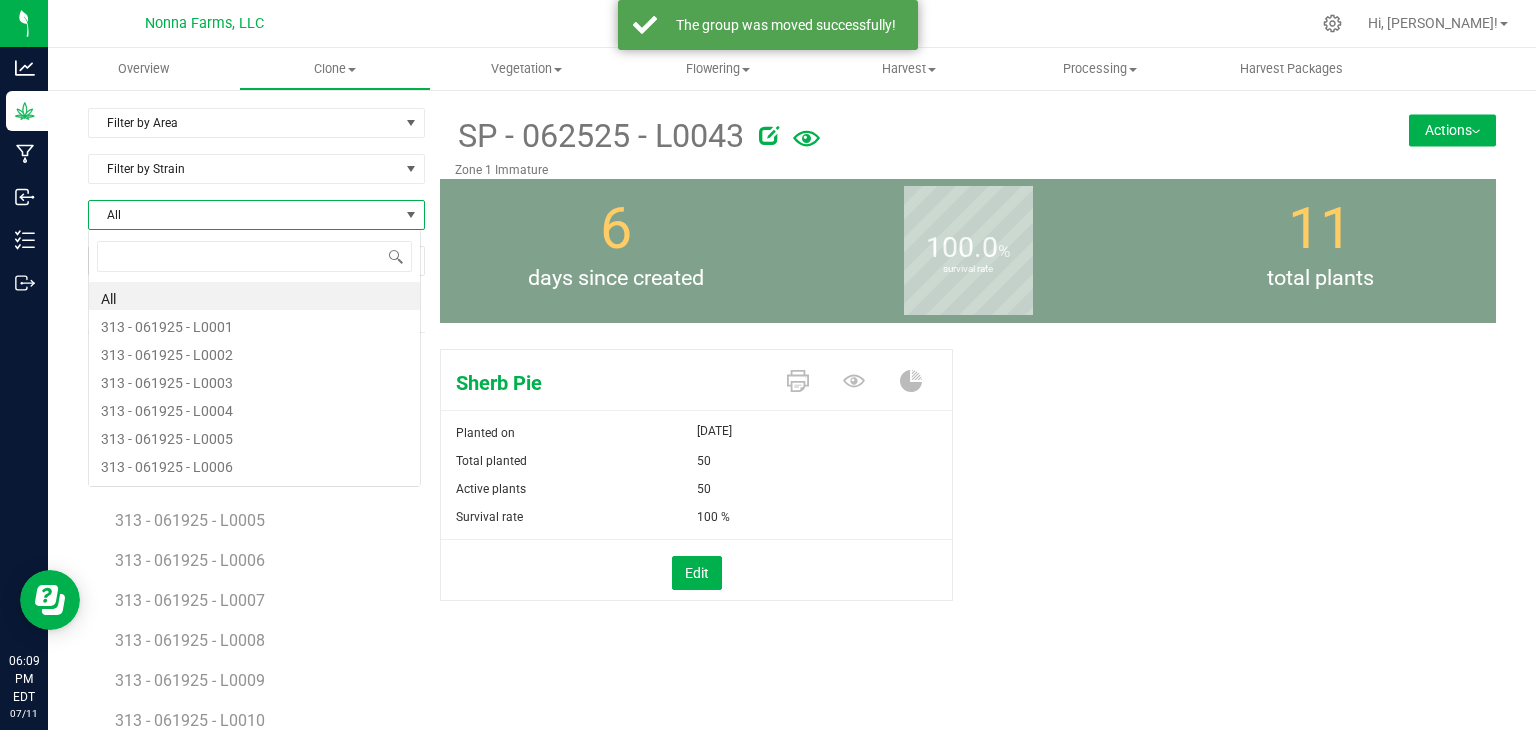 scroll, scrollTop: 99970, scrollLeft: 99666, axis: both 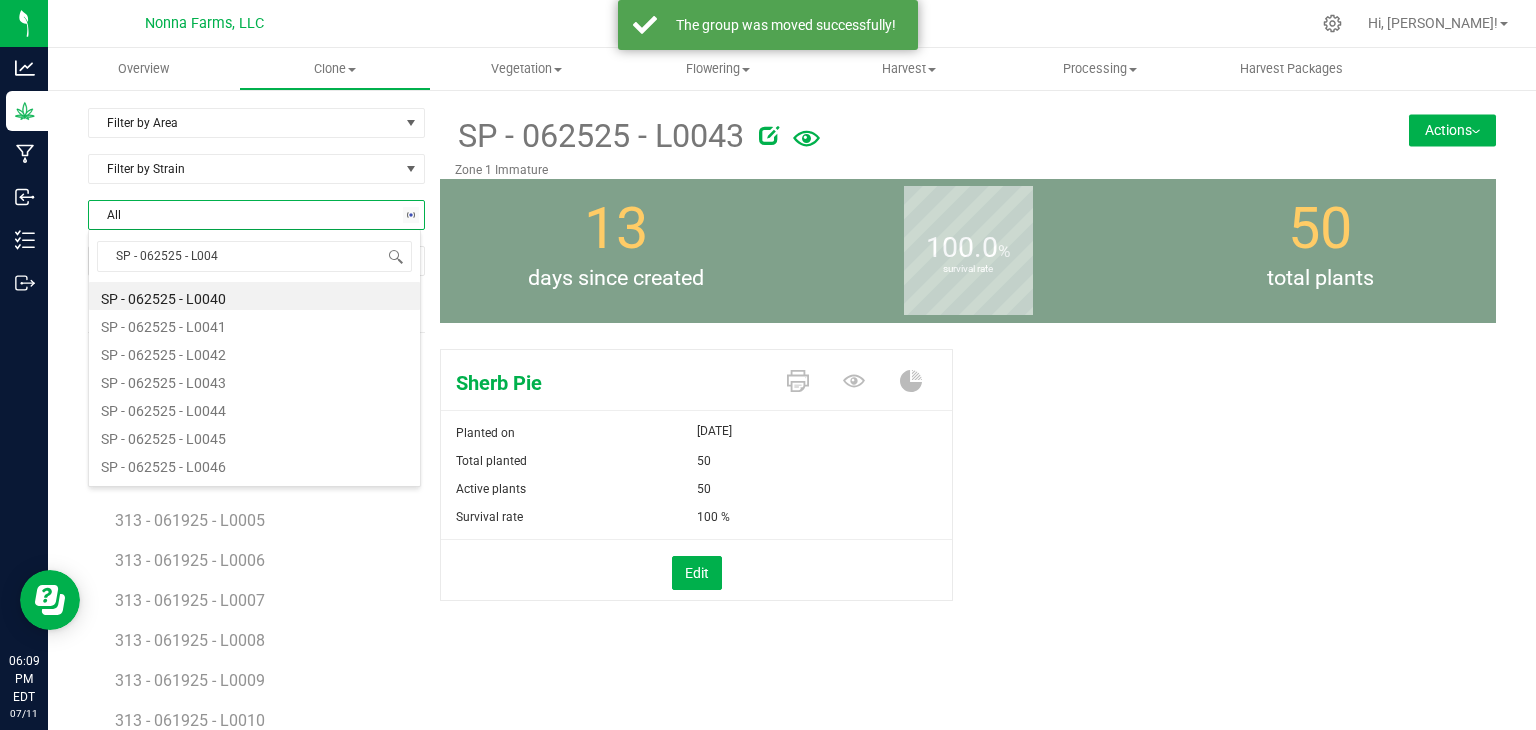 type on "SP - 062525 - L0044" 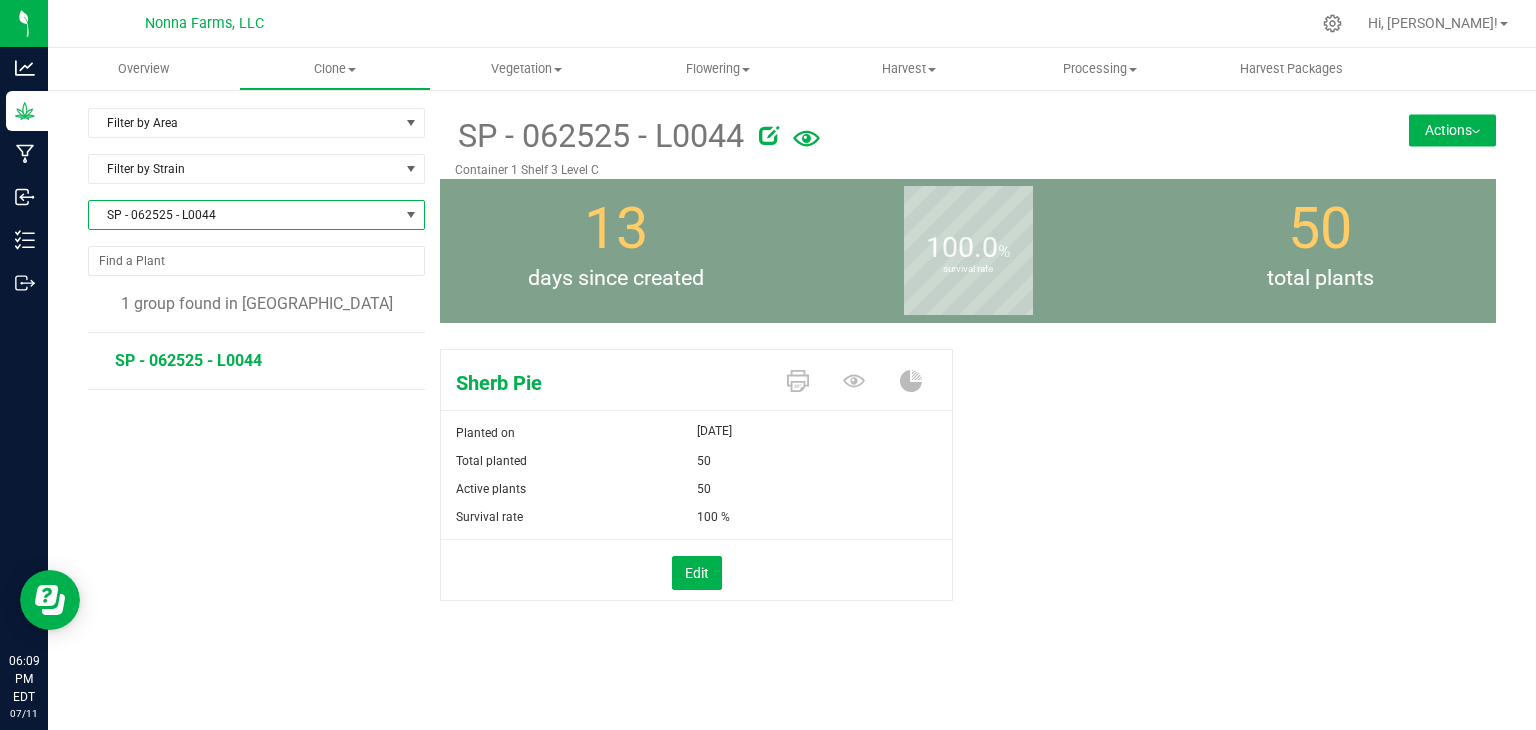 click at bounding box center (1476, 132) 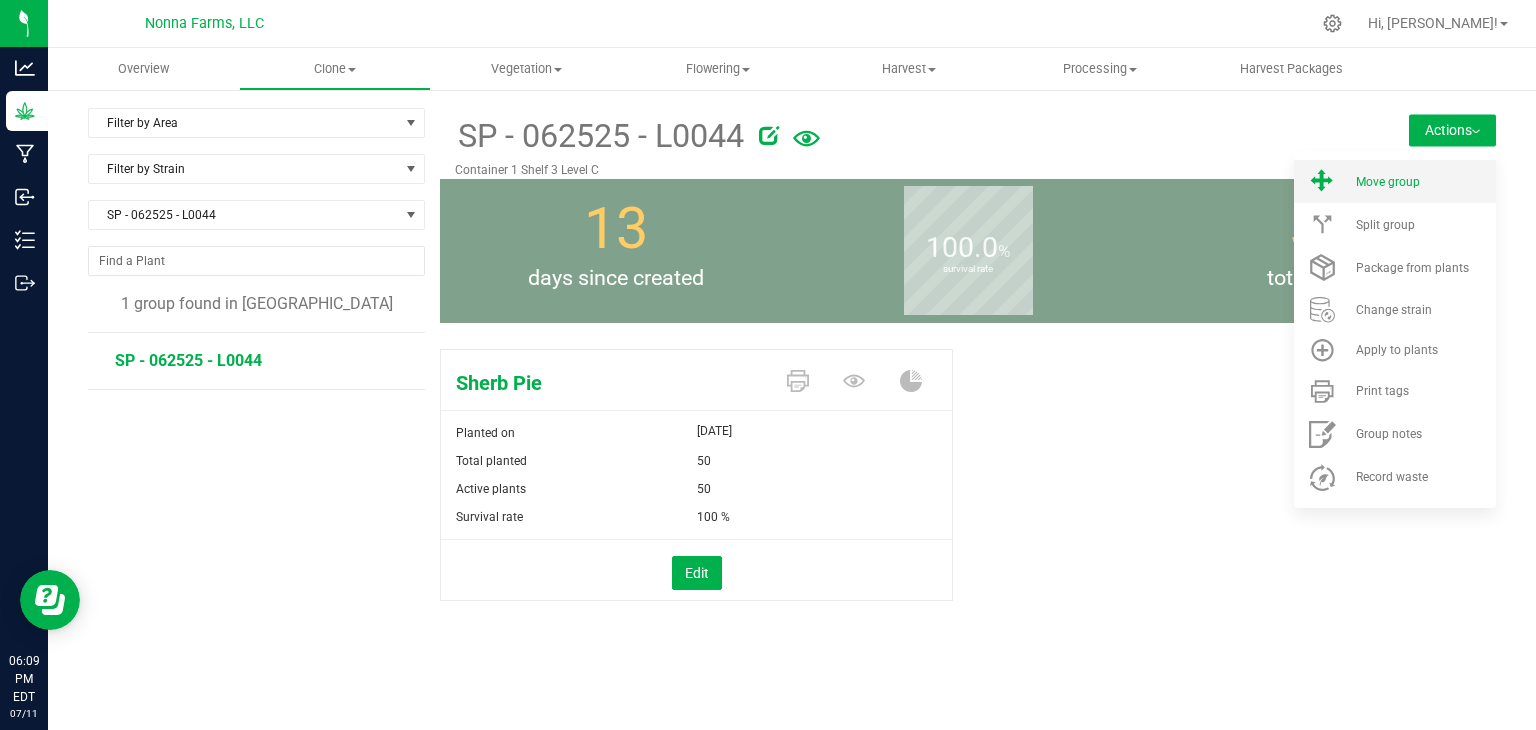 click on "Move group" at bounding box center (1395, 181) 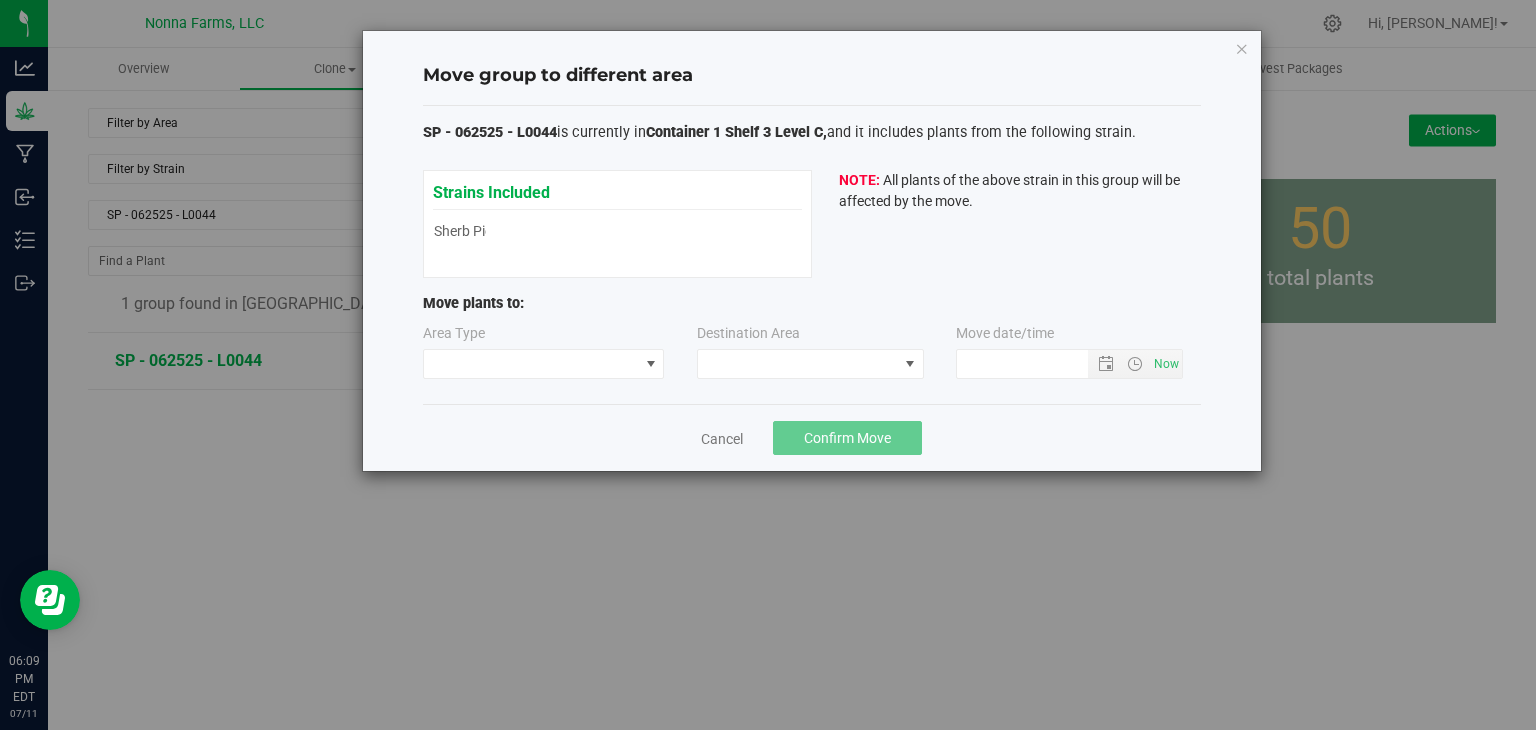 type on "[DATE] 6:09 PM" 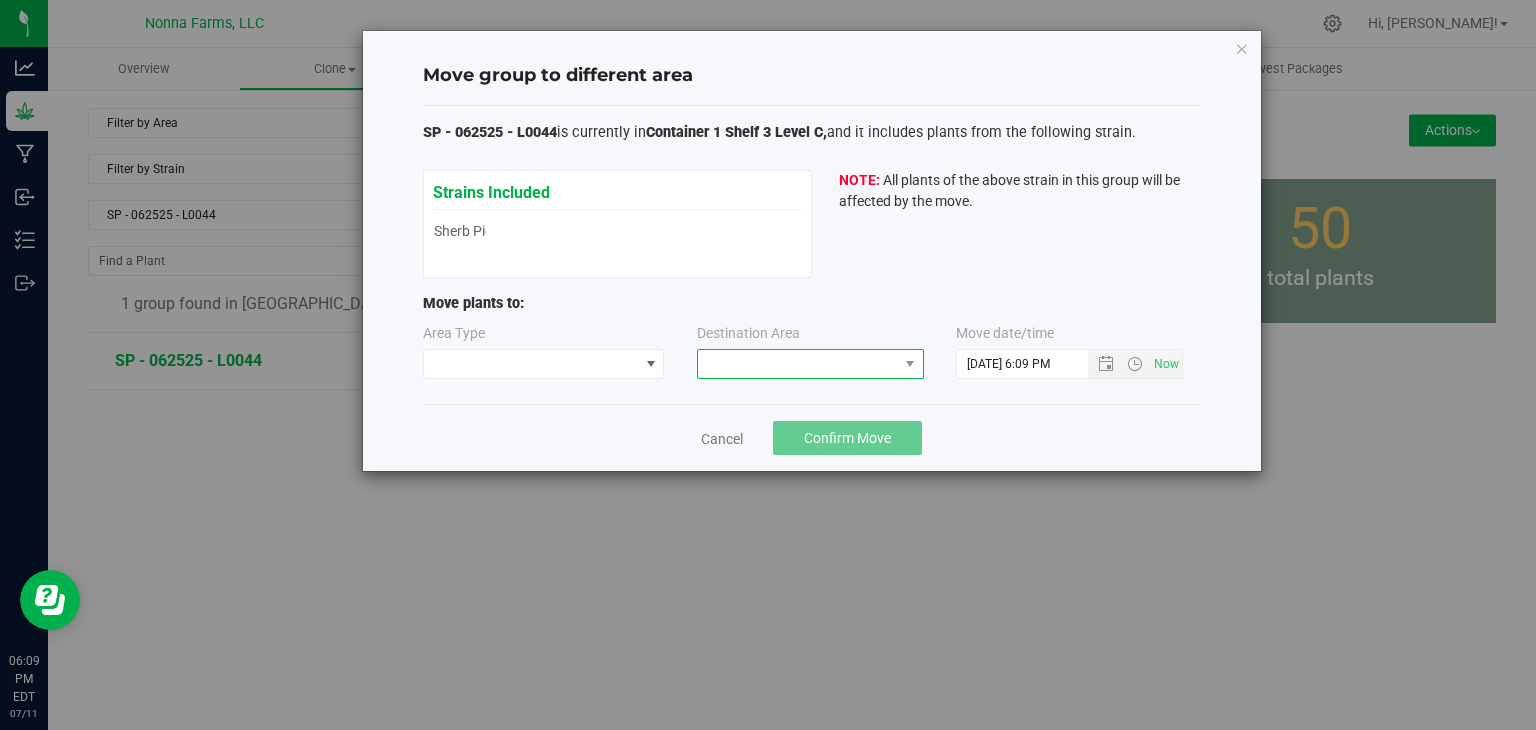 click at bounding box center (798, 364) 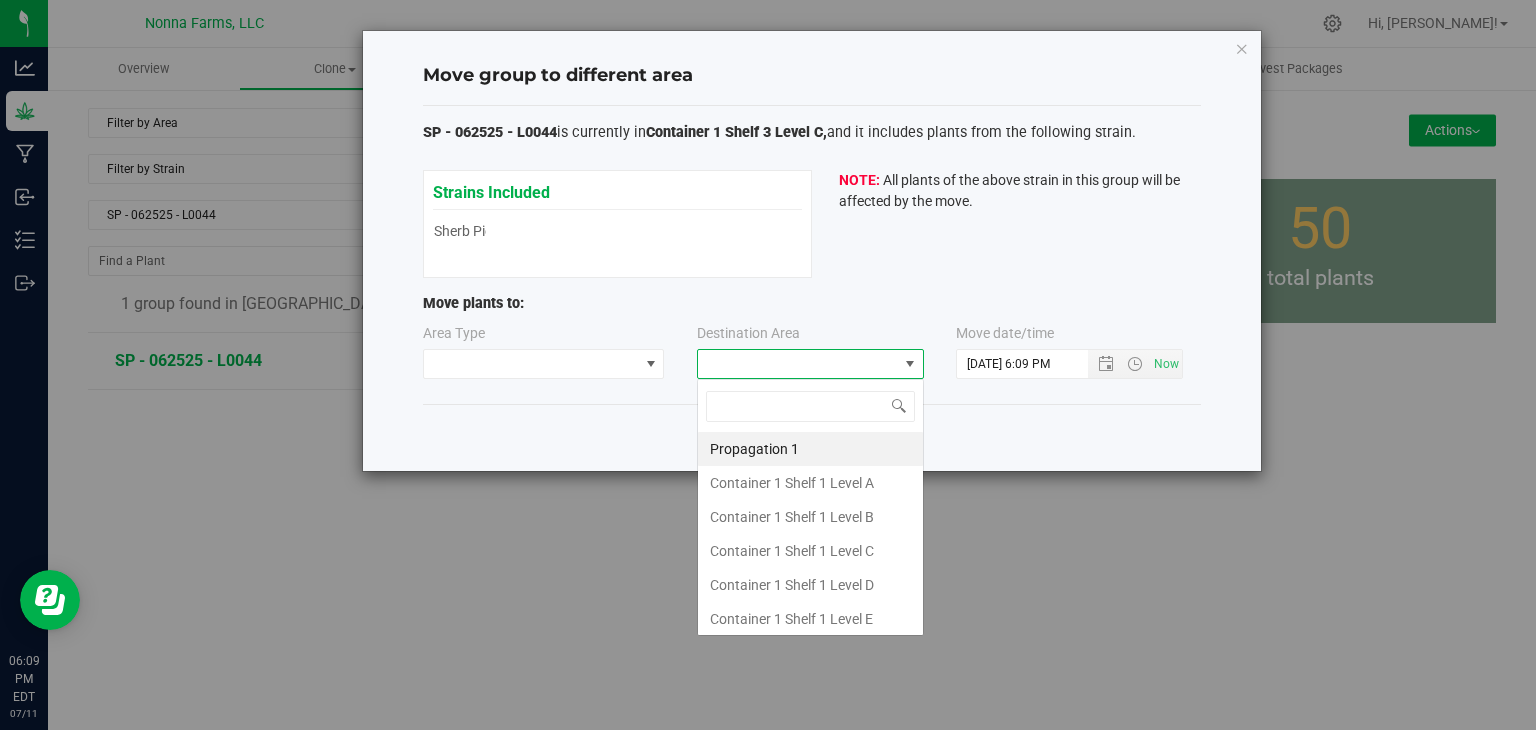 scroll, scrollTop: 99970, scrollLeft: 99772, axis: both 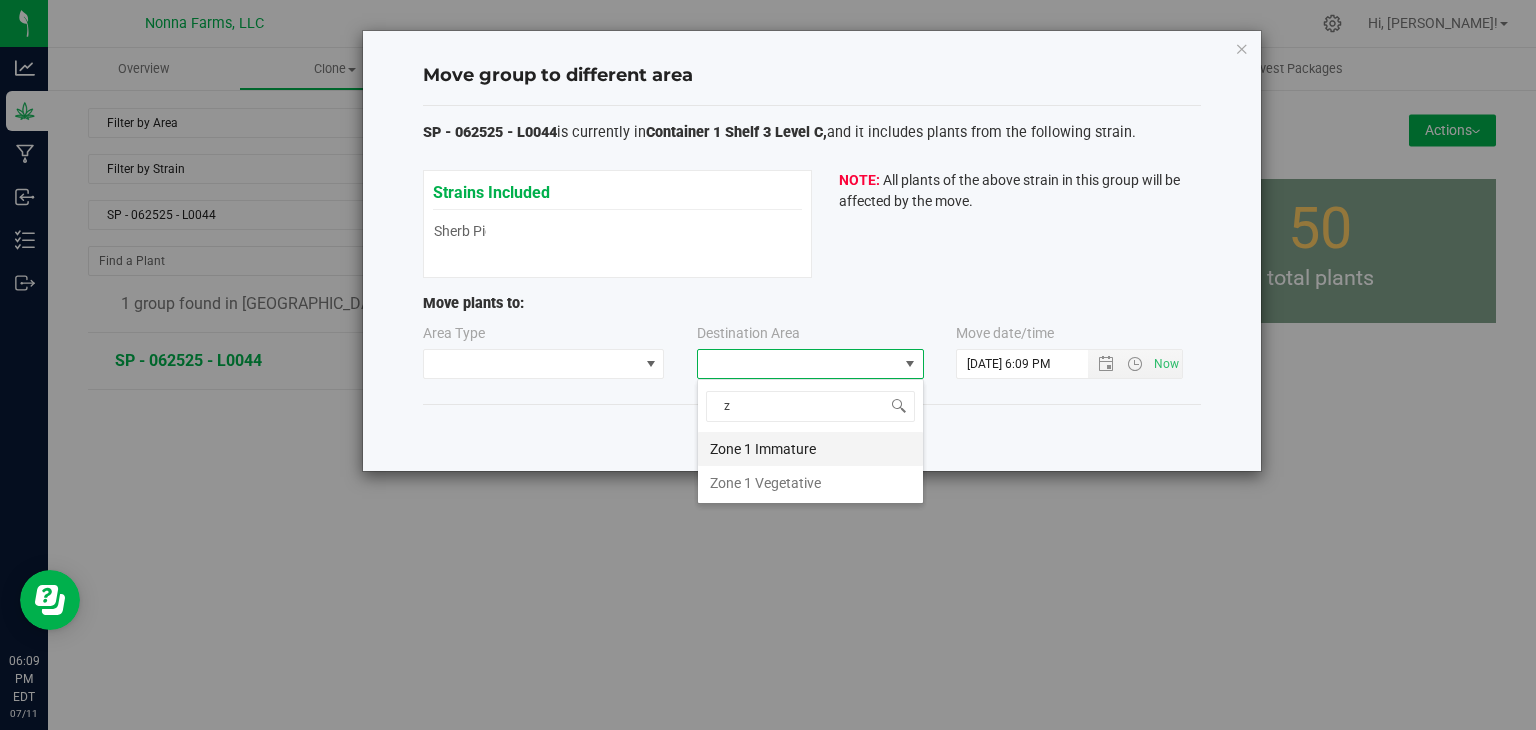 click on "Zone 1 Immature" at bounding box center (810, 449) 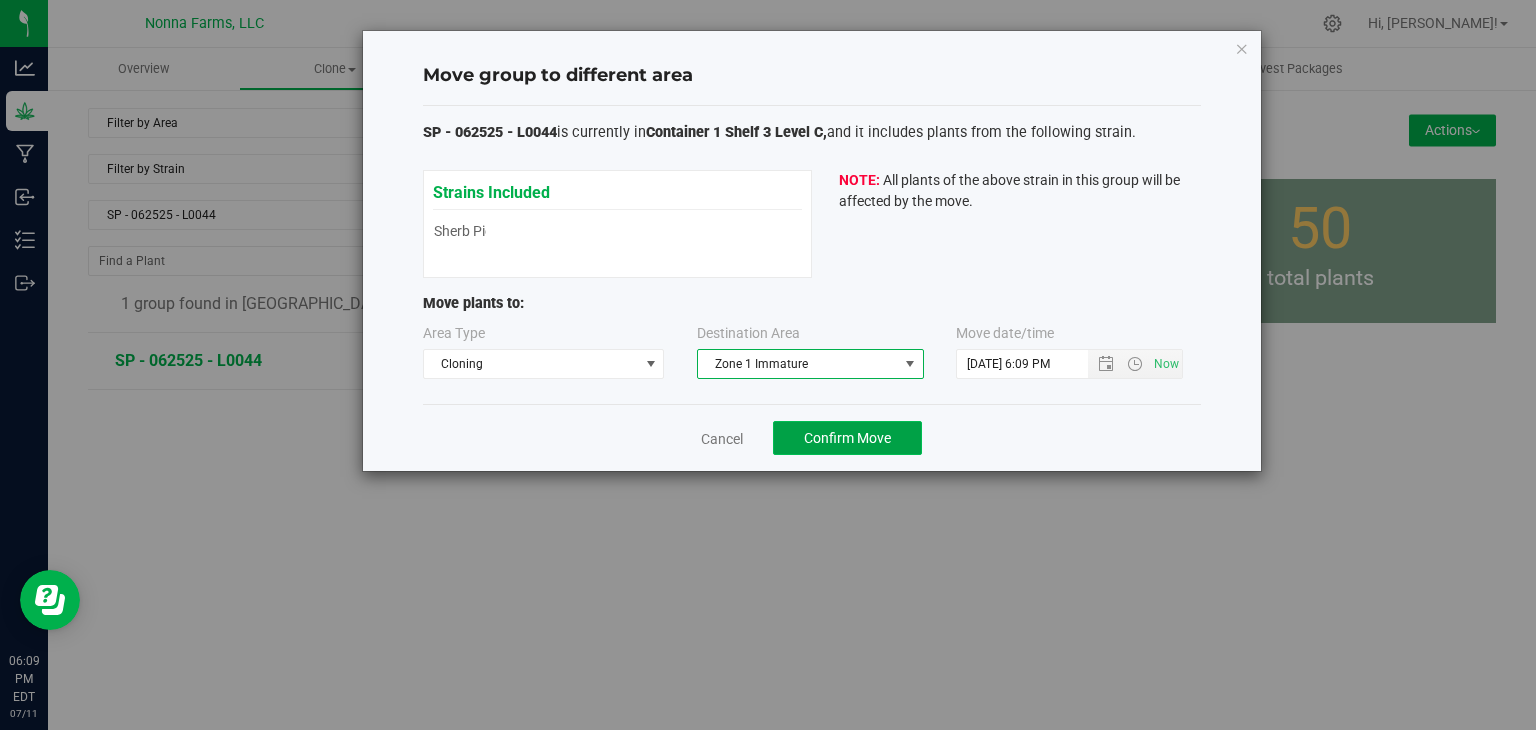 click on "Confirm Move" 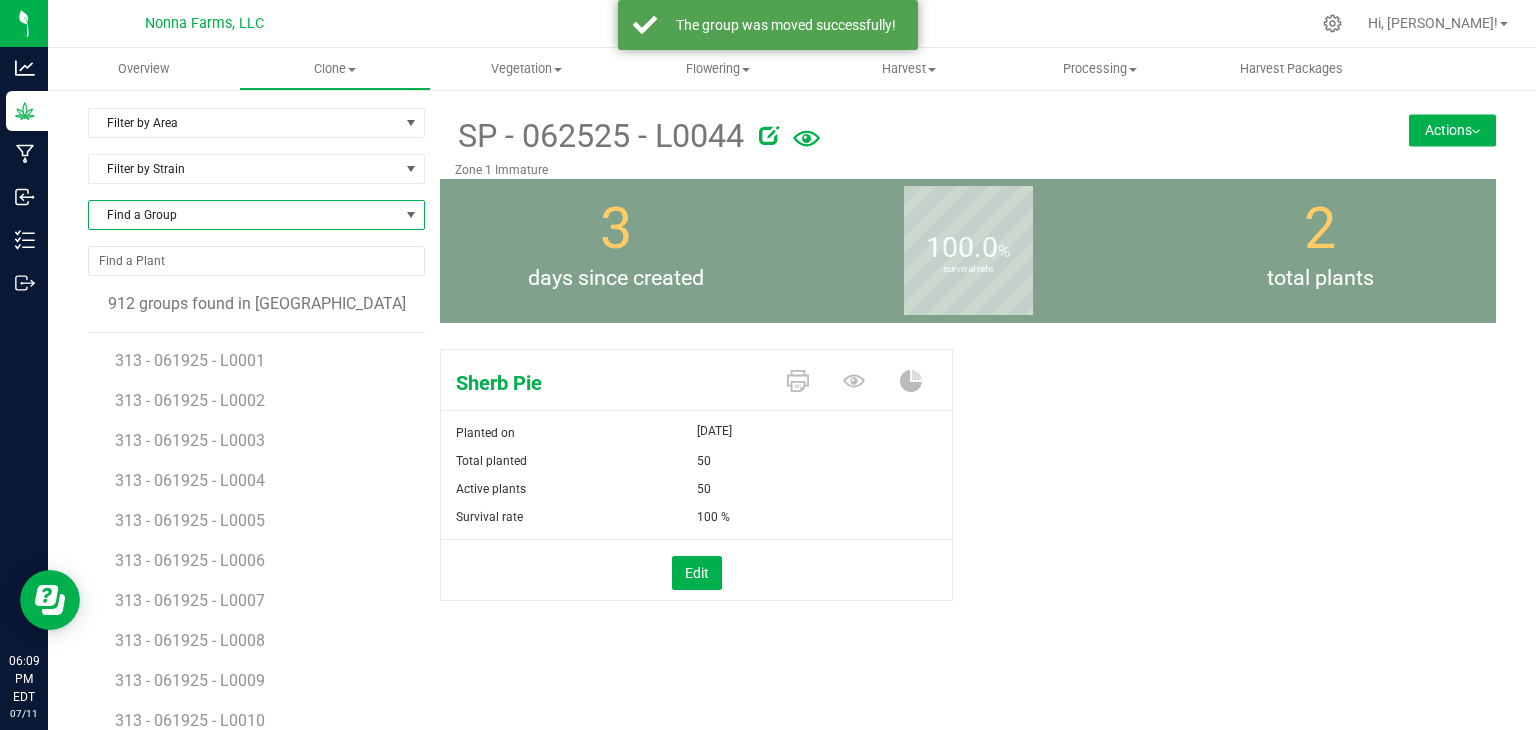 click on "Find a Group" at bounding box center (244, 215) 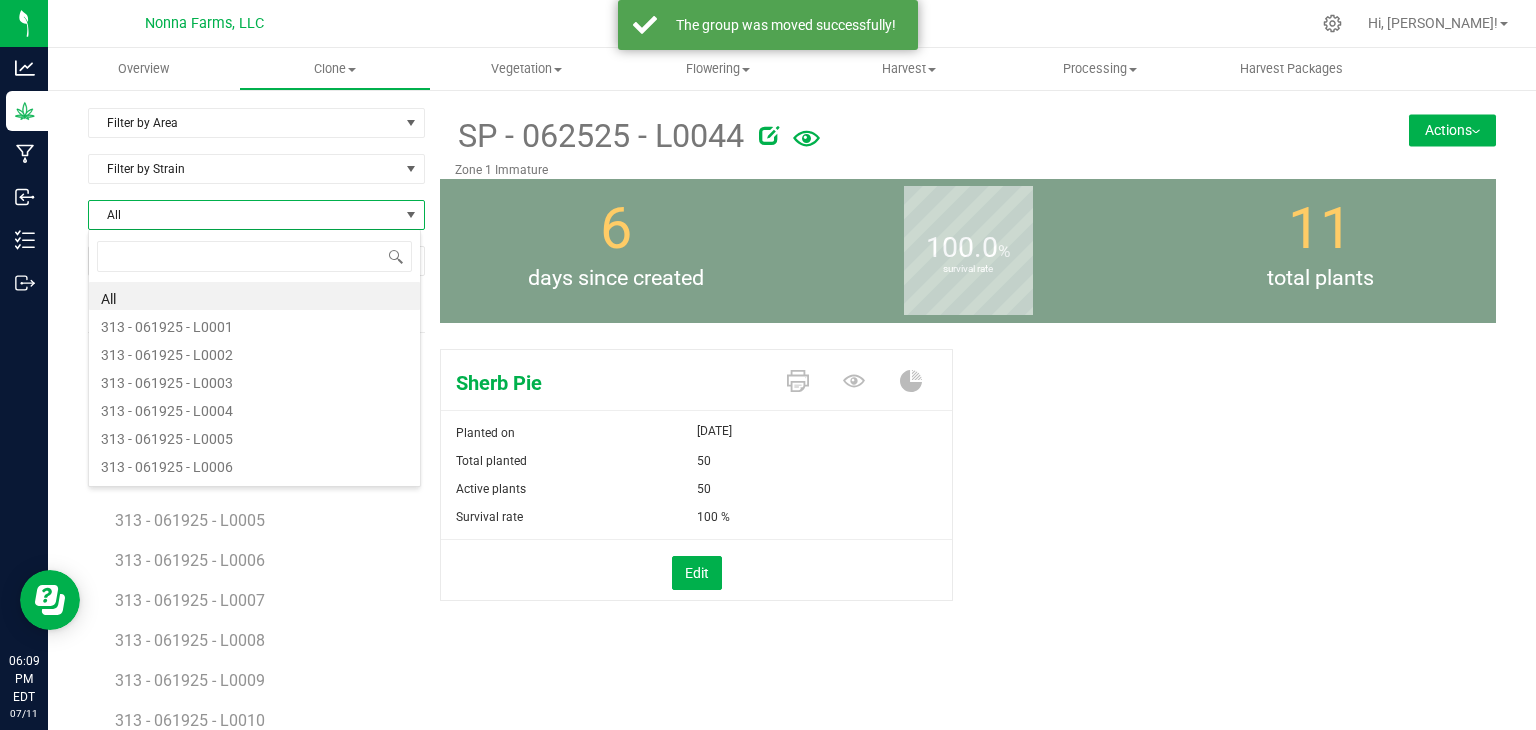scroll, scrollTop: 99970, scrollLeft: 99666, axis: both 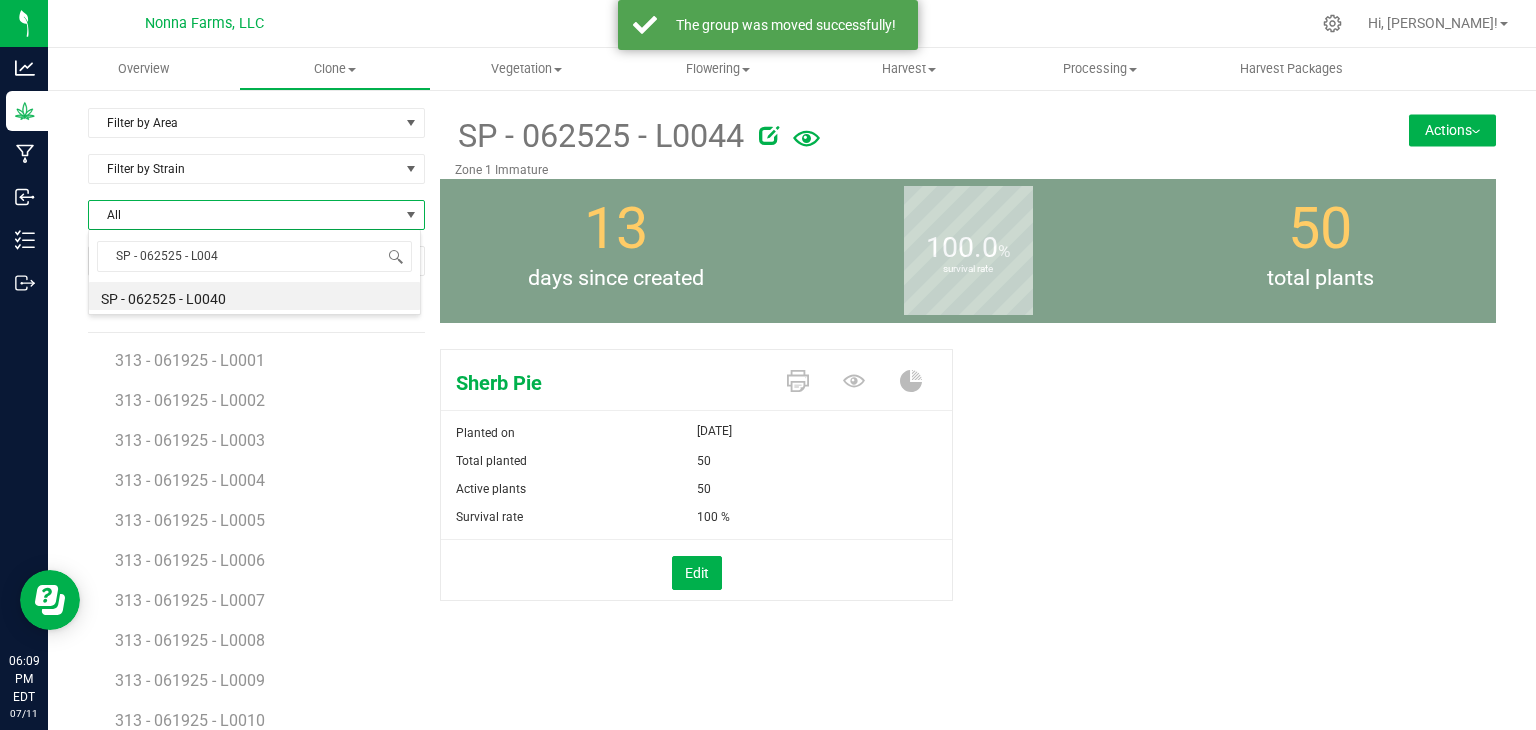 type on "SP - 062525 - L0045" 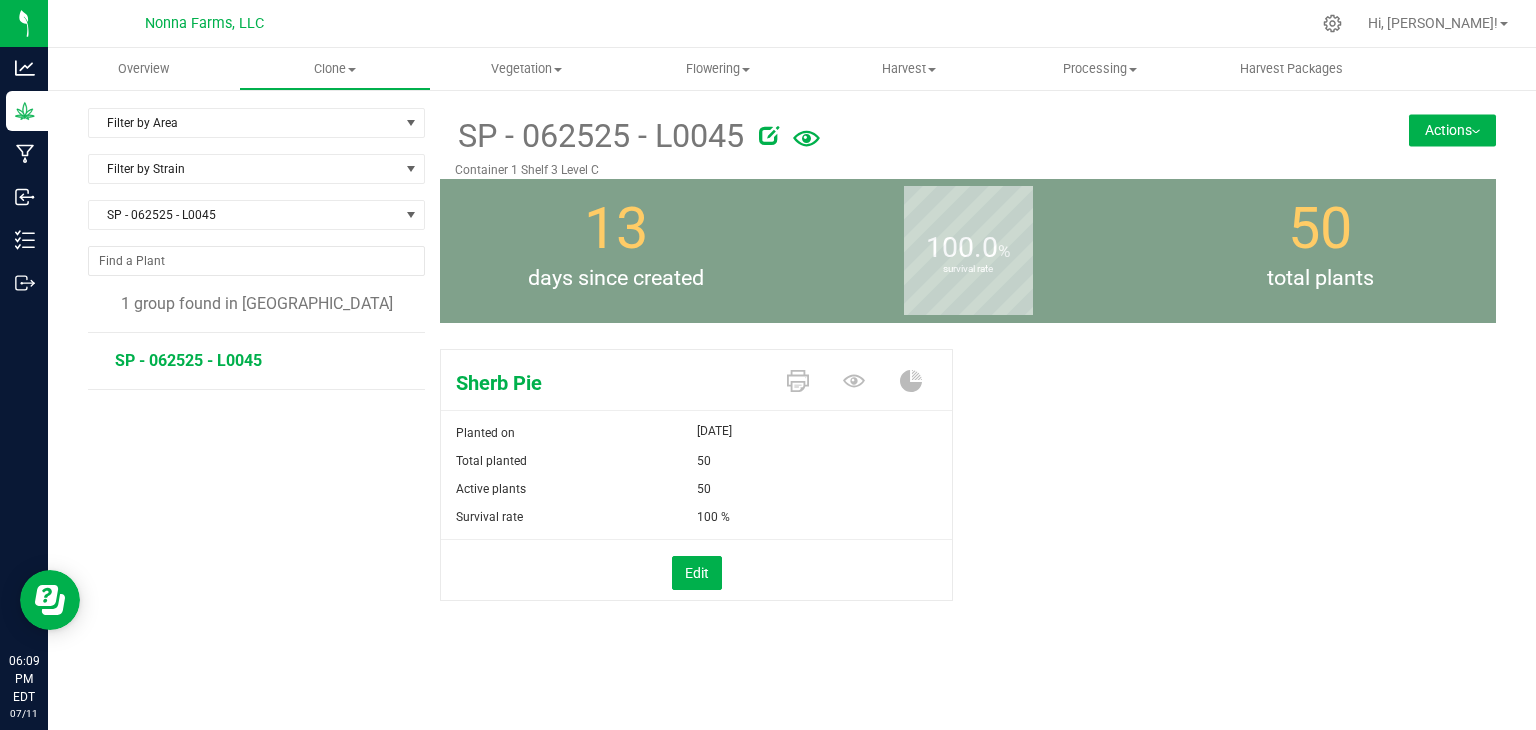 click on "Actions" at bounding box center (1452, 130) 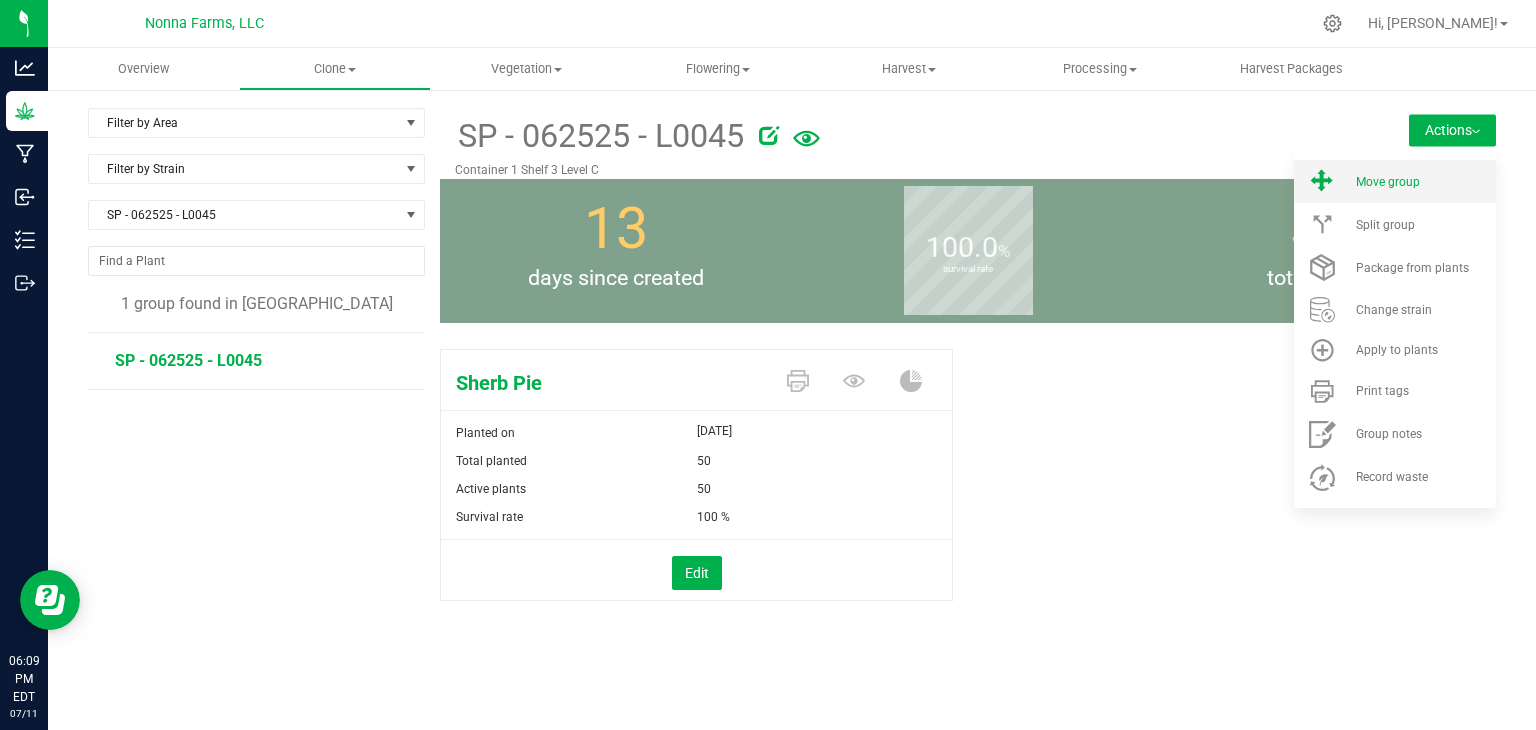 click on "Move group" at bounding box center [1424, 182] 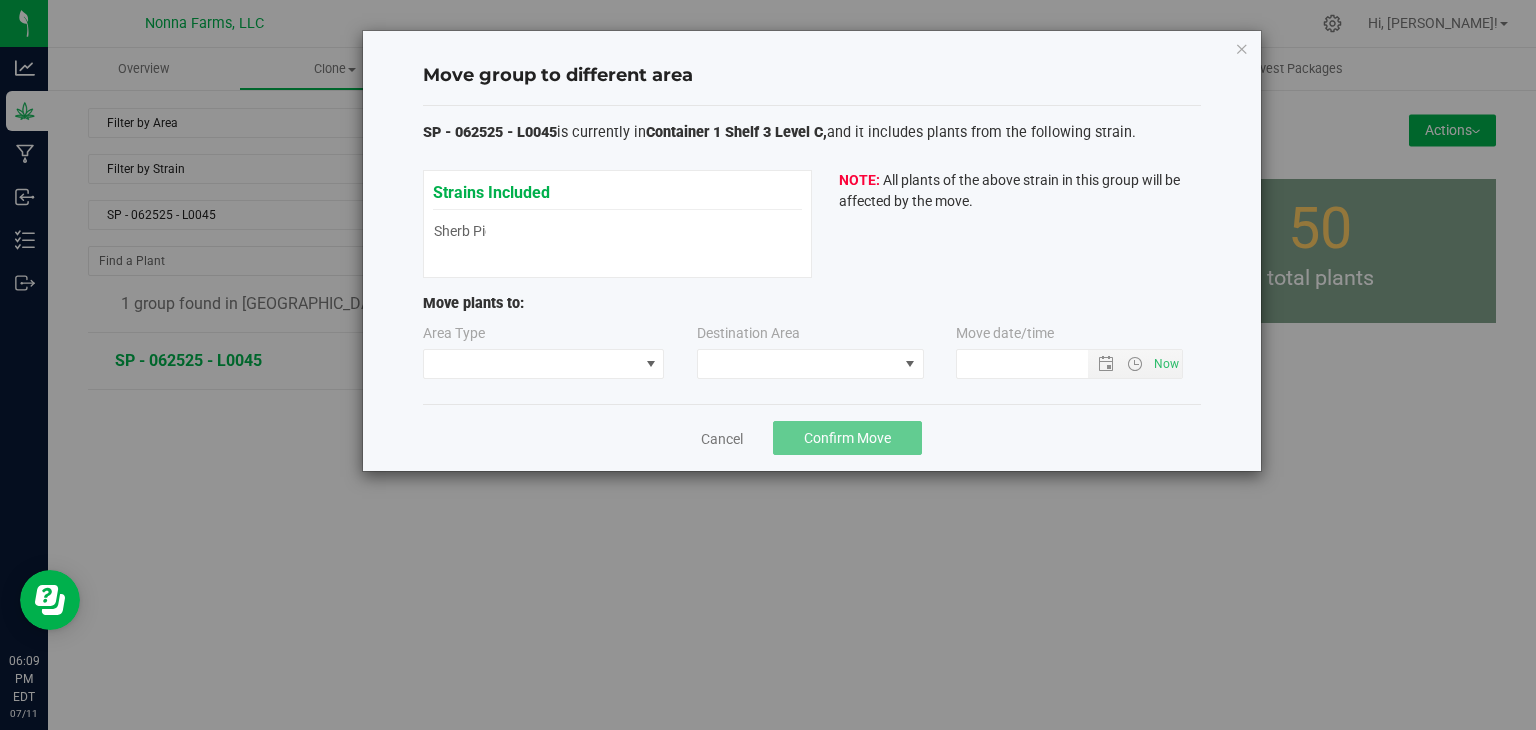 type on "[DATE] 6:09 PM" 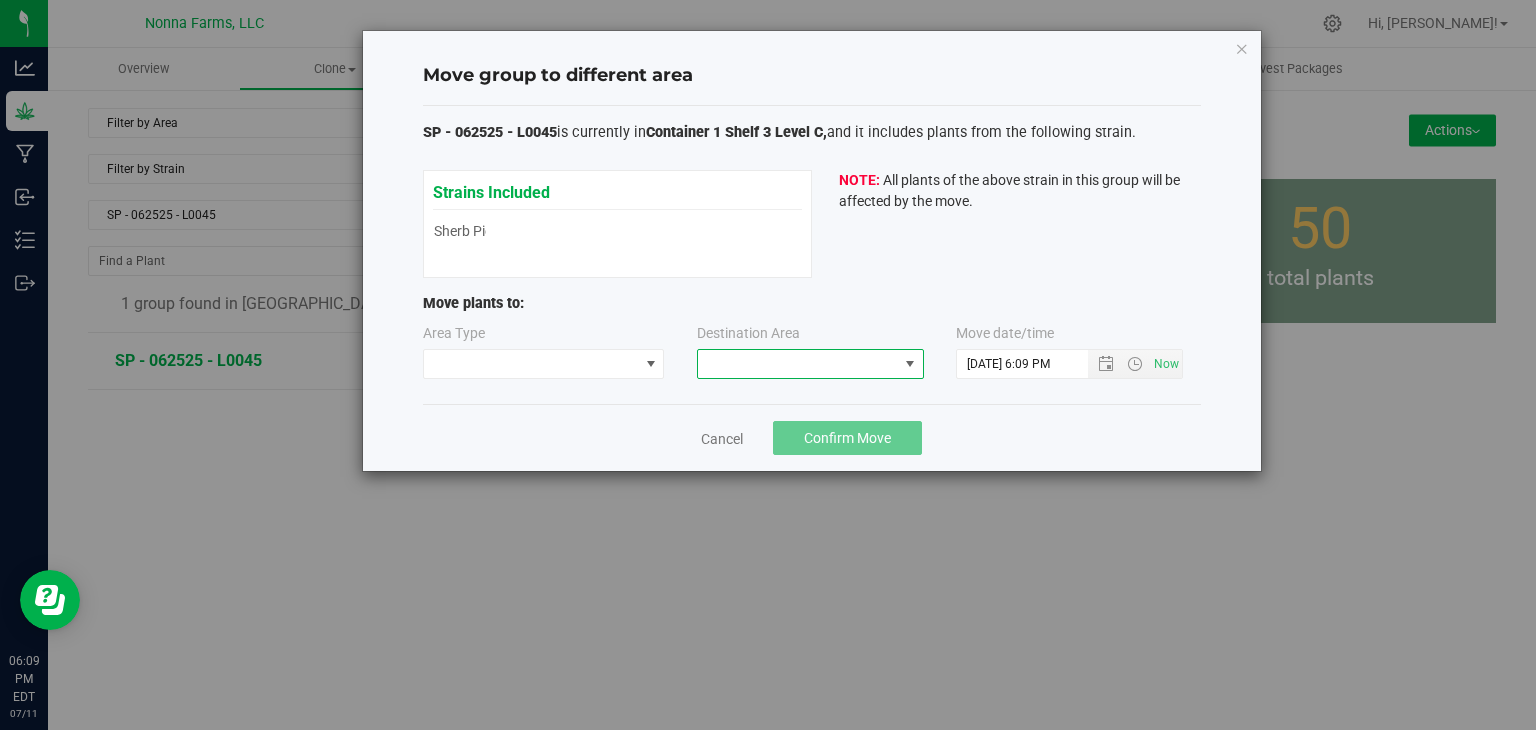 click at bounding box center (798, 364) 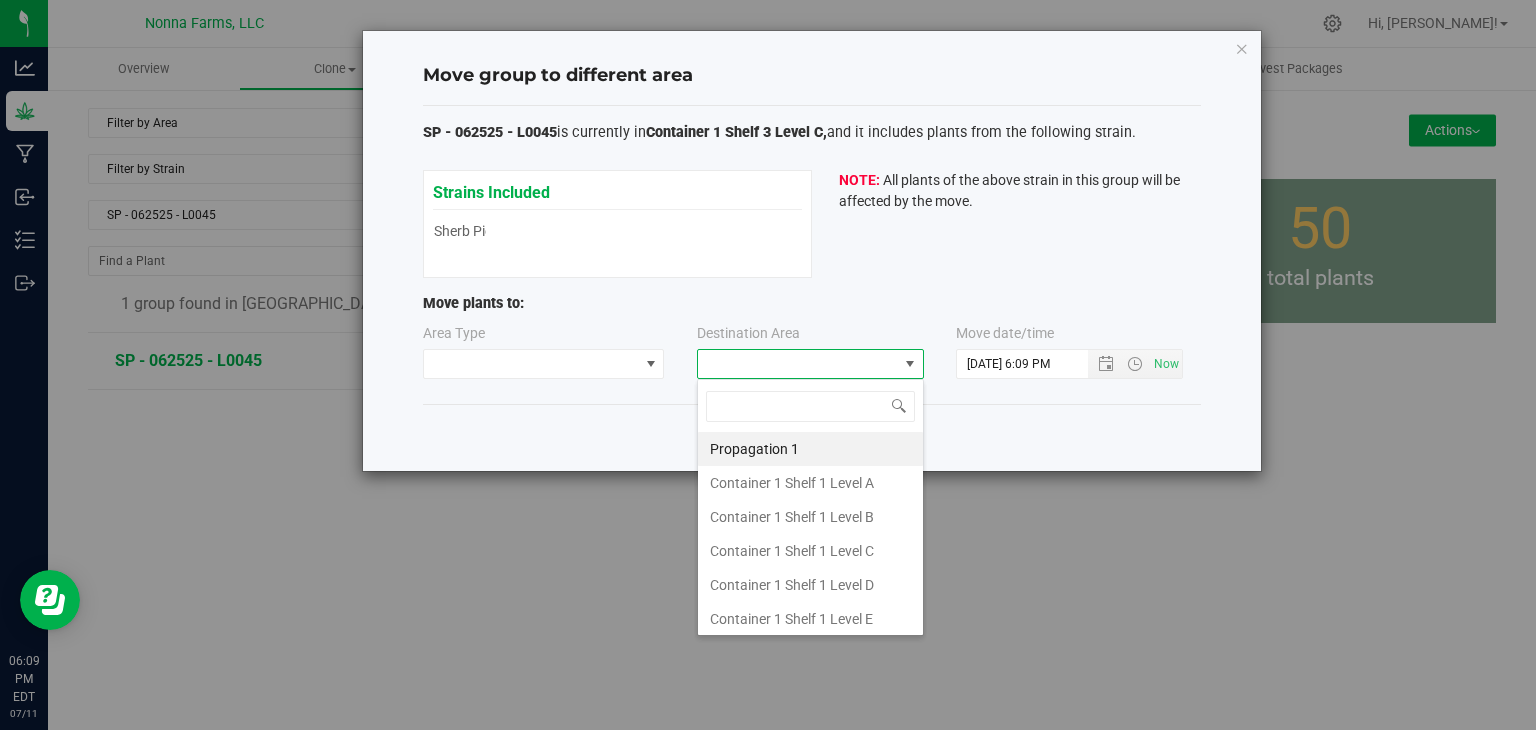 scroll, scrollTop: 99970, scrollLeft: 99772, axis: both 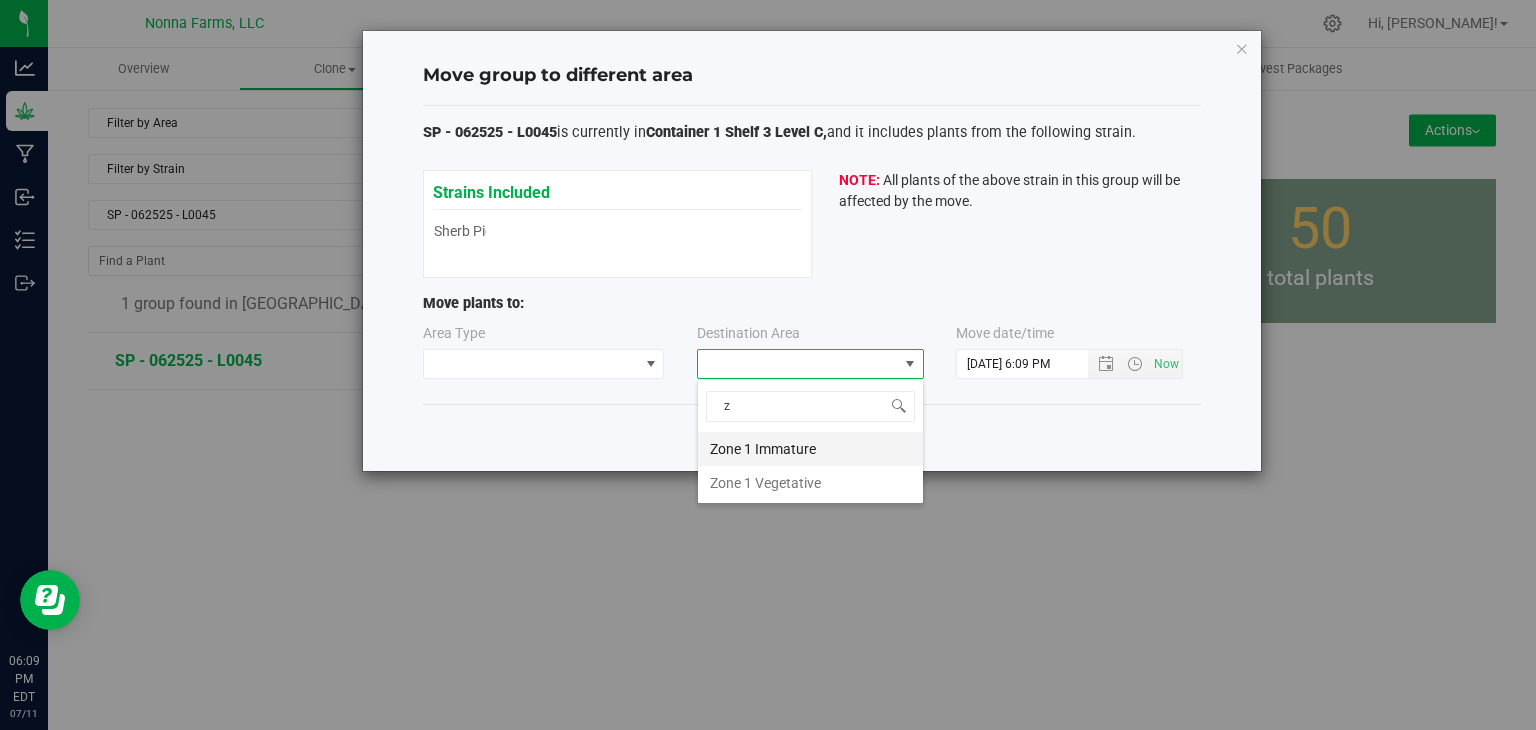 click on "Zone 1 Immature" at bounding box center [810, 449] 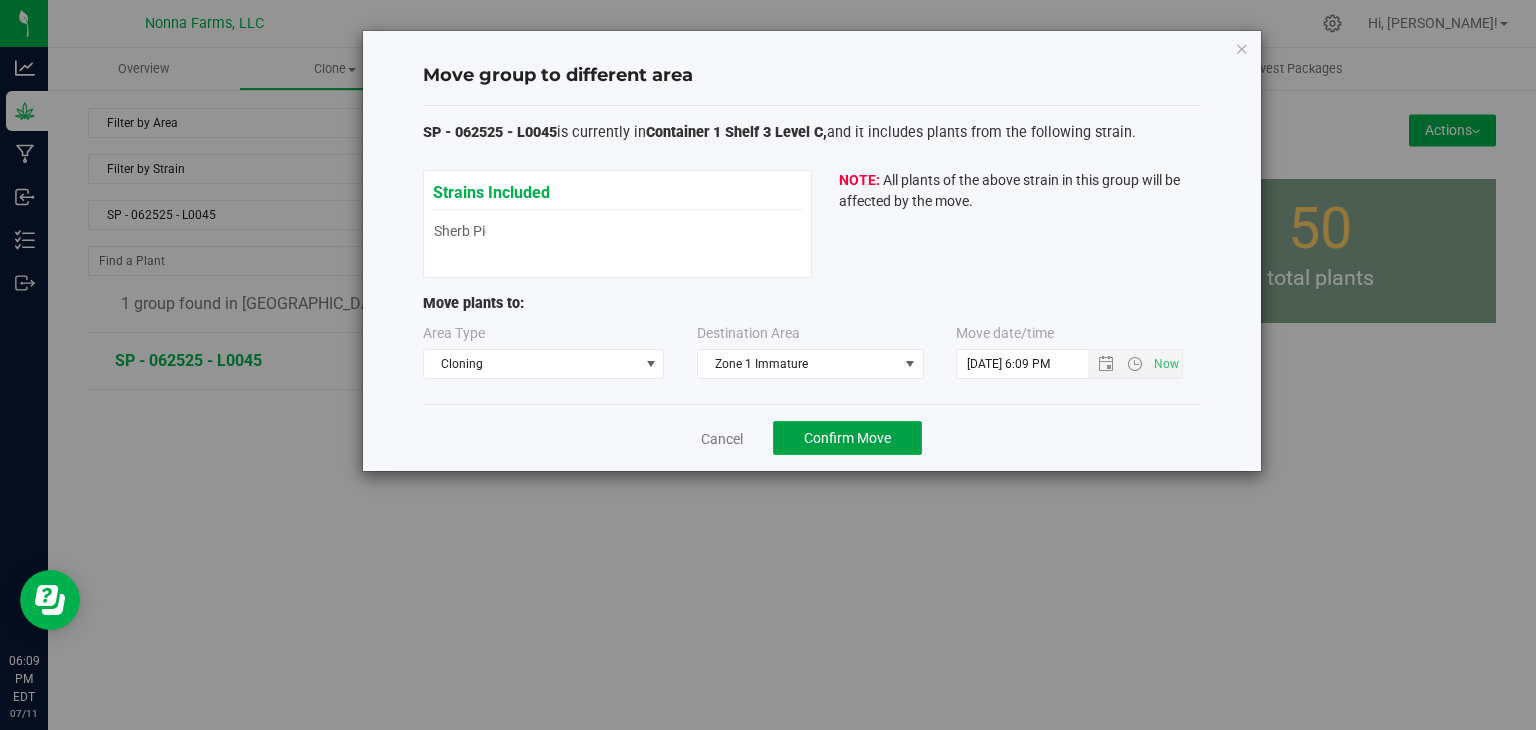 click on "Confirm Move" 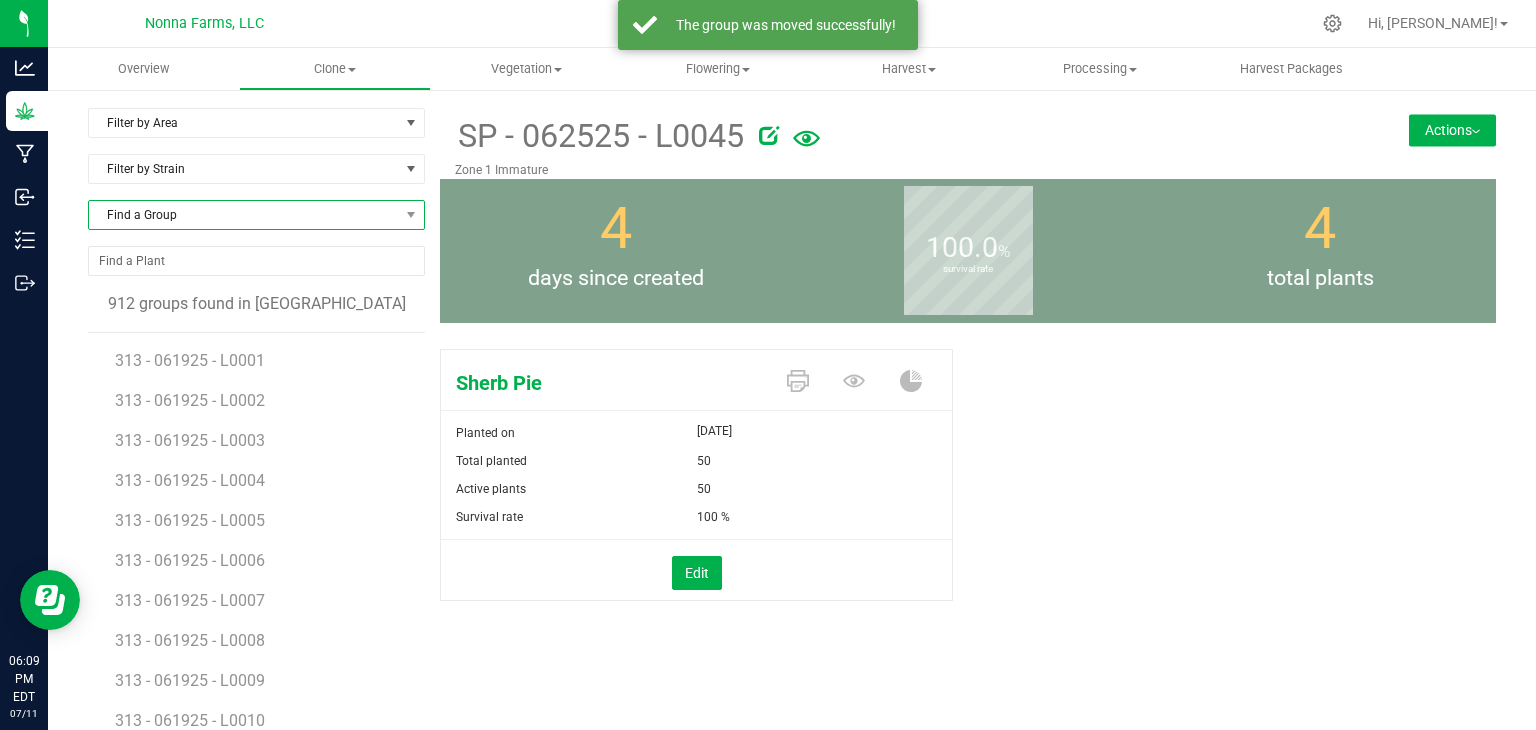 click on "Find a Group" at bounding box center [244, 215] 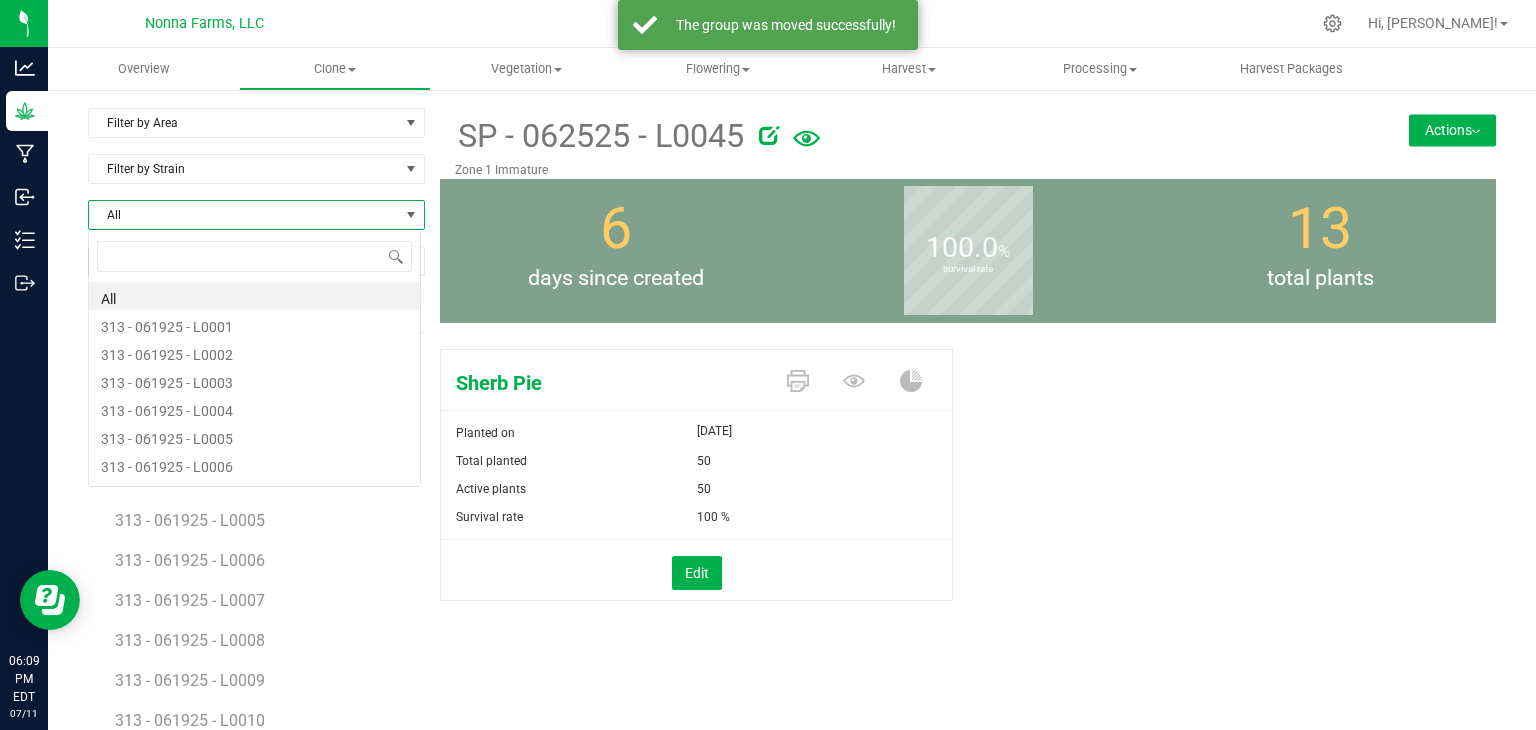 scroll, scrollTop: 99970, scrollLeft: 99666, axis: both 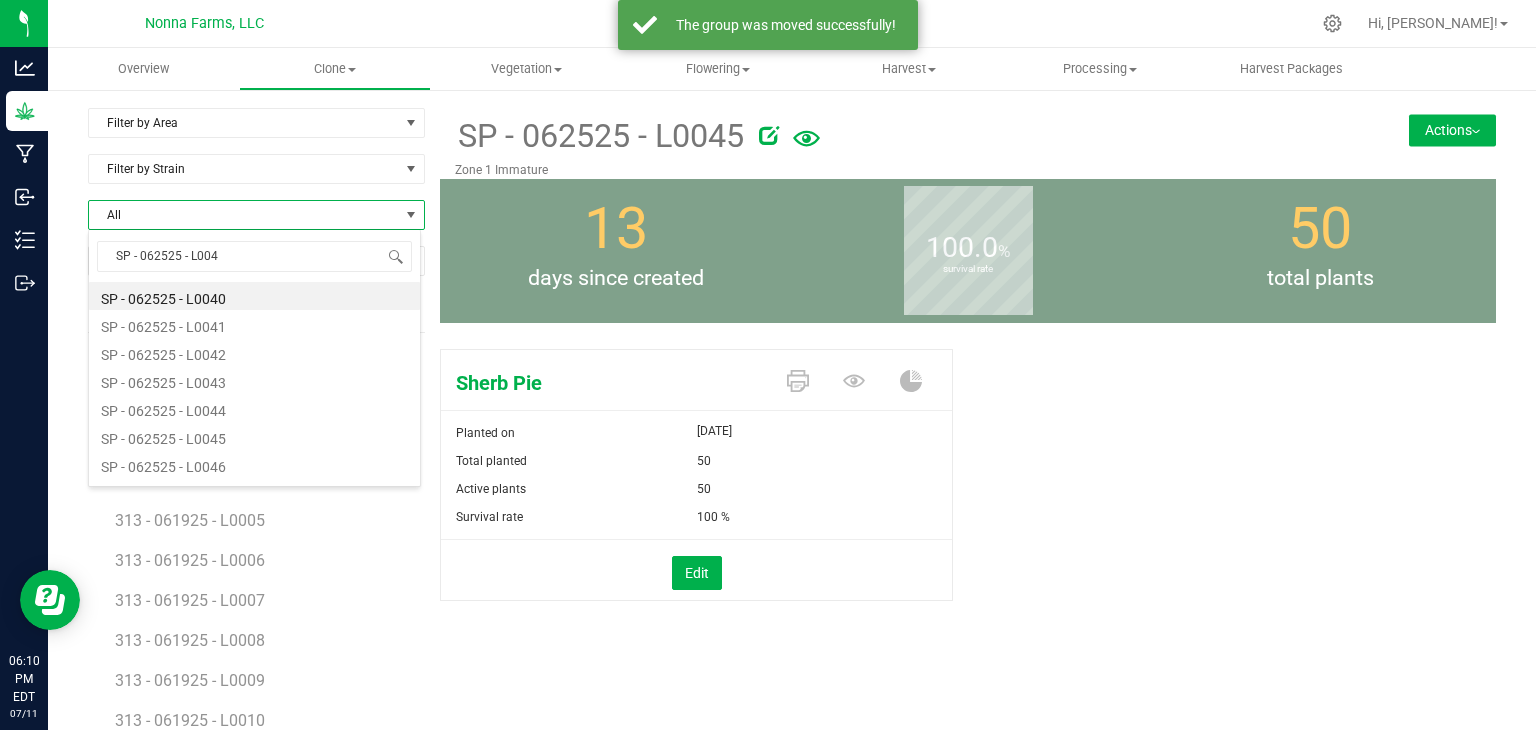 type on "SP - 062525 - L0046" 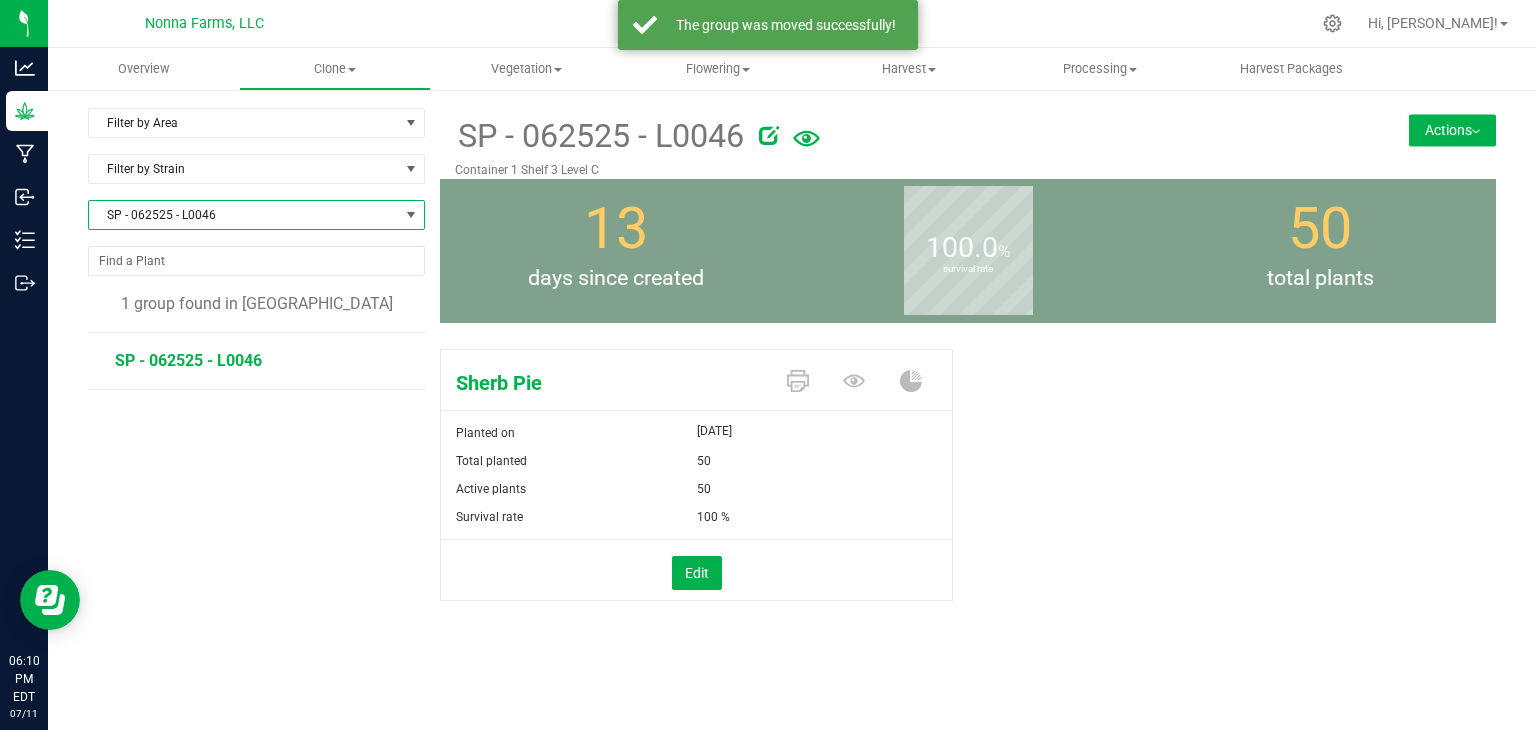 click on "SP - 062525 - L0046
Container 1 Shelf 3 Level C
Actions
Move group
Split group" at bounding box center (968, 143) 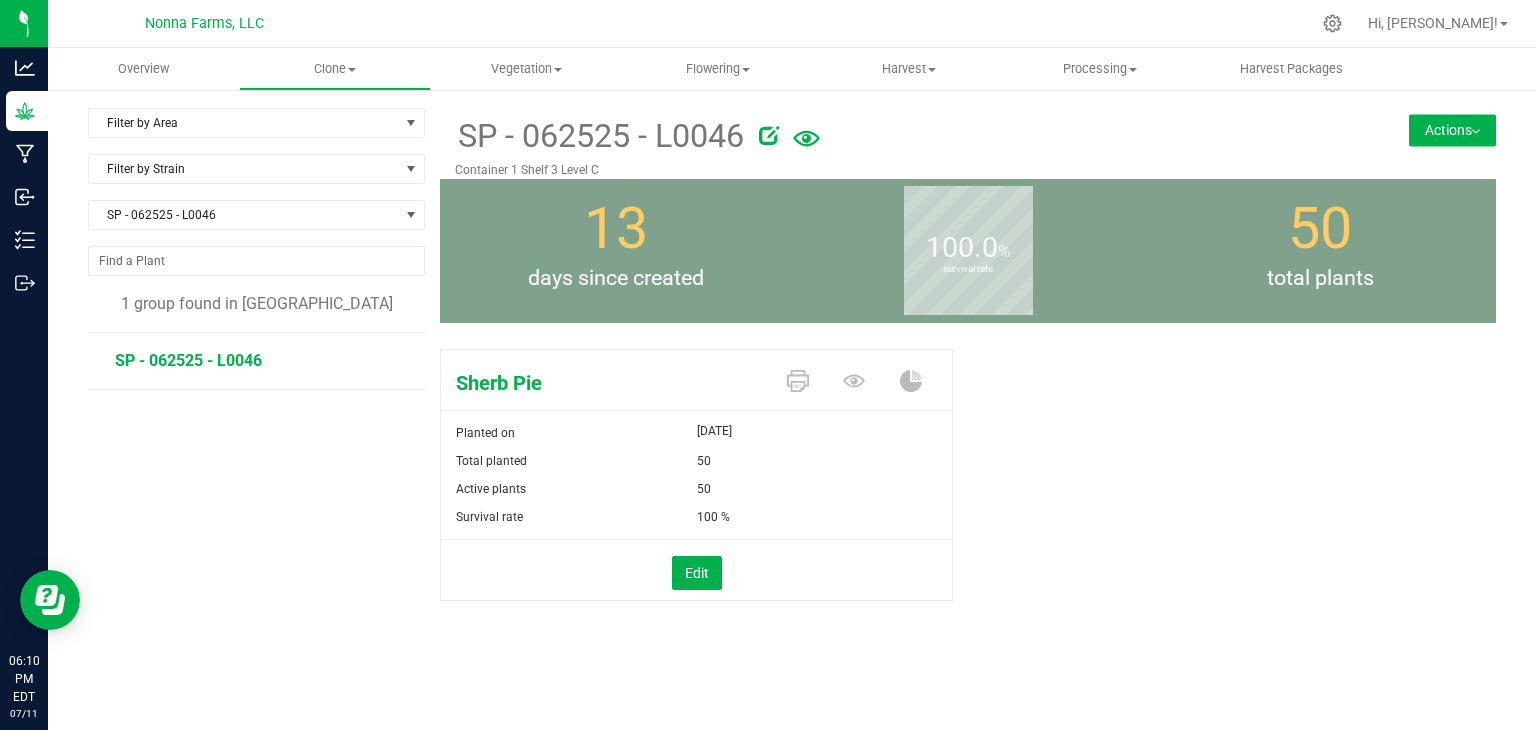 click on "Actions" at bounding box center (1452, 130) 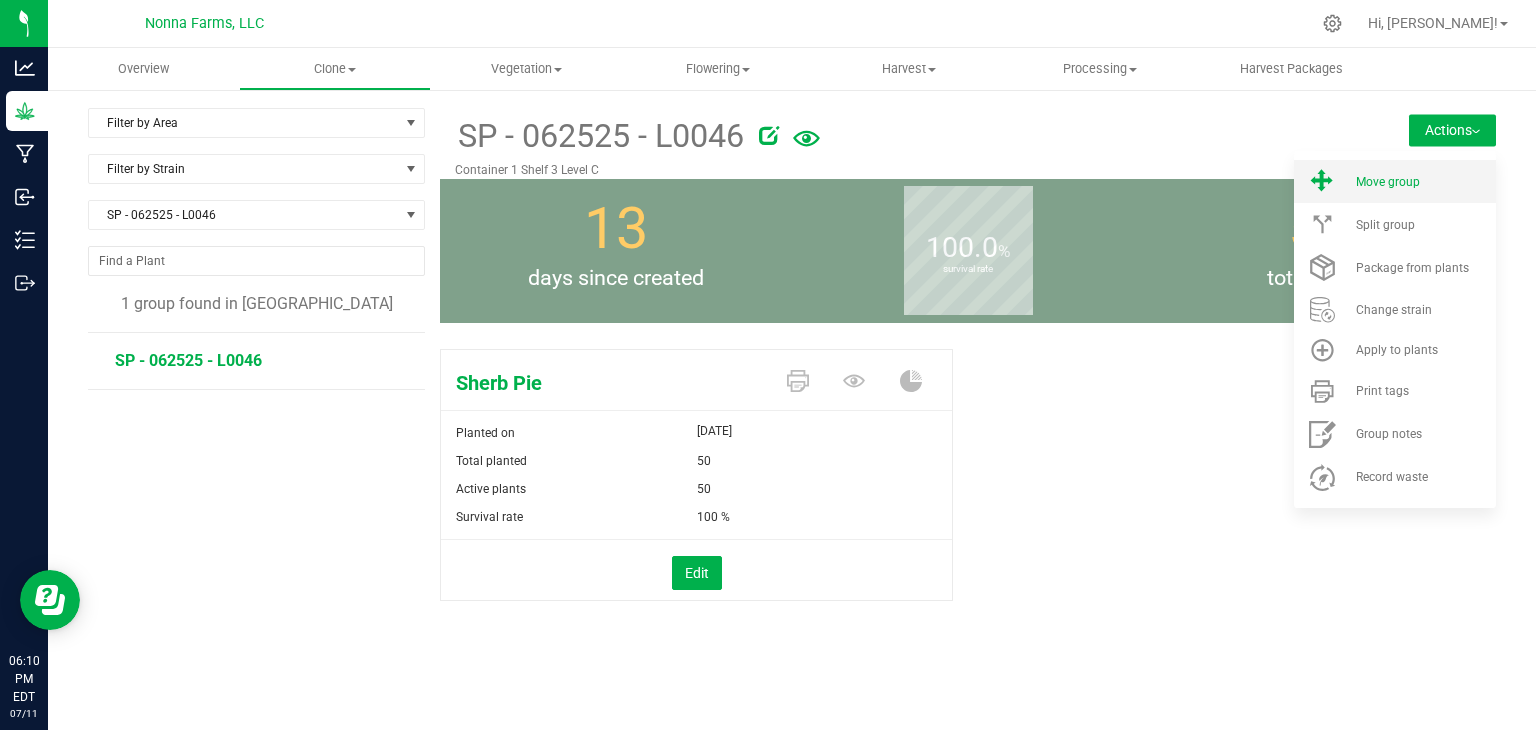 click on "Move group" at bounding box center (1424, 182) 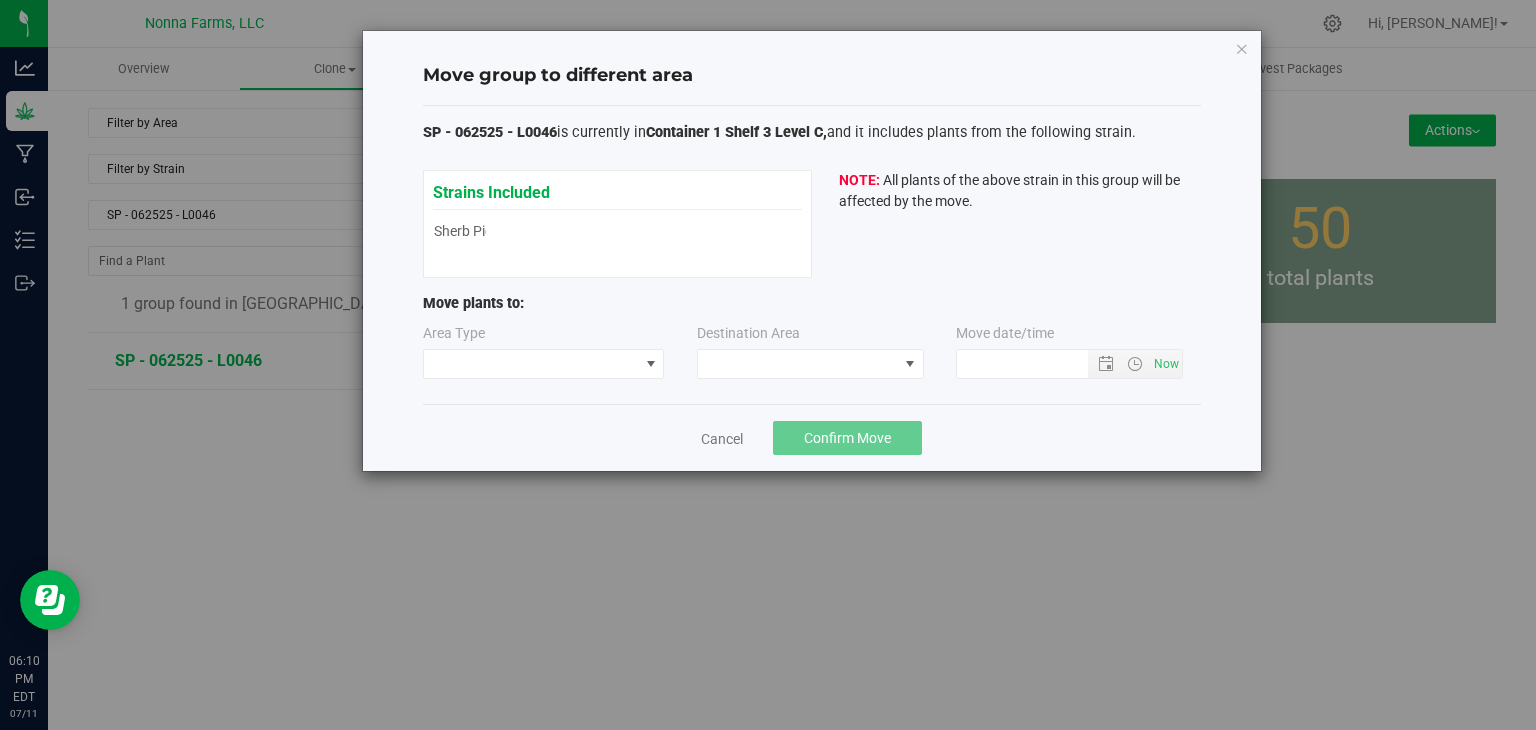 type on "[DATE] 6:10 PM" 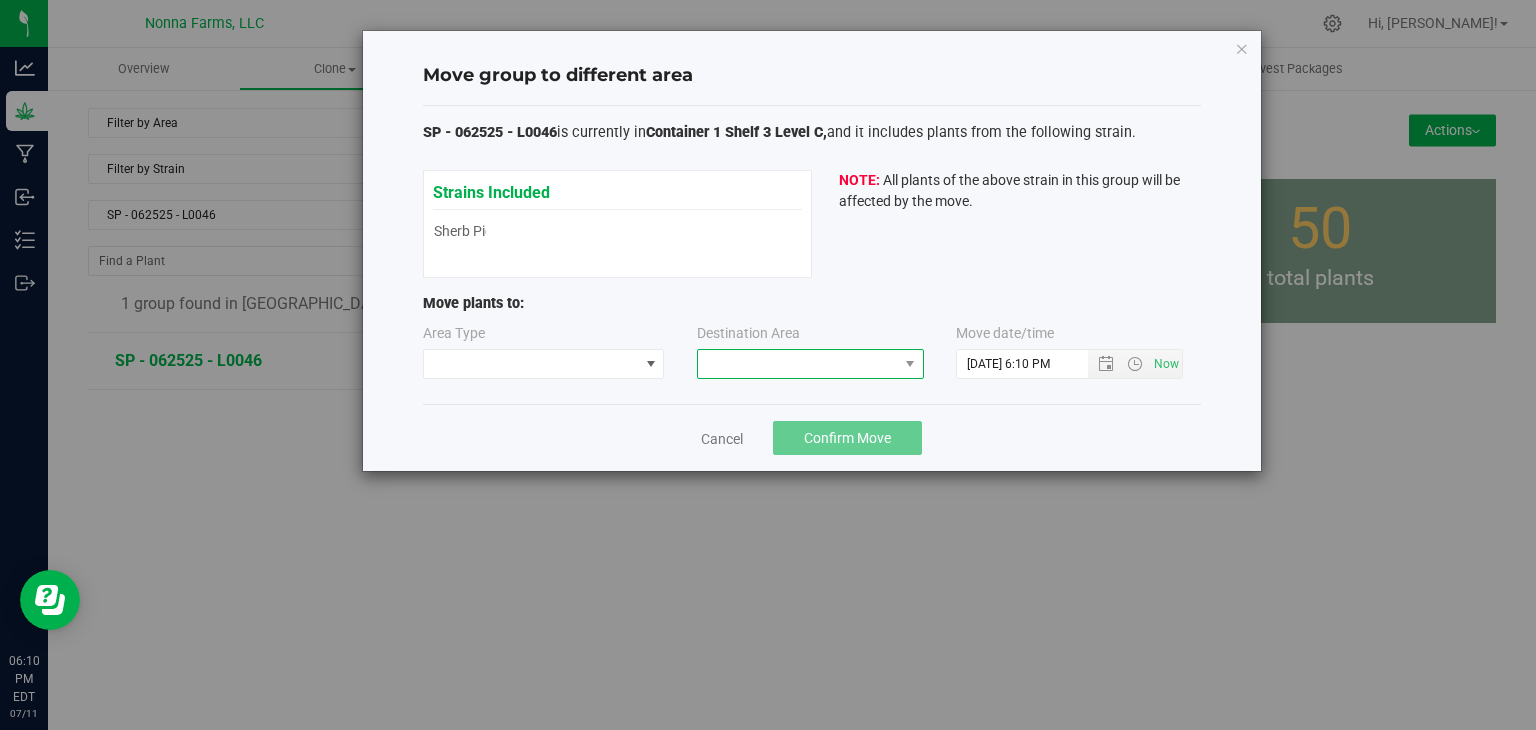 click at bounding box center [798, 364] 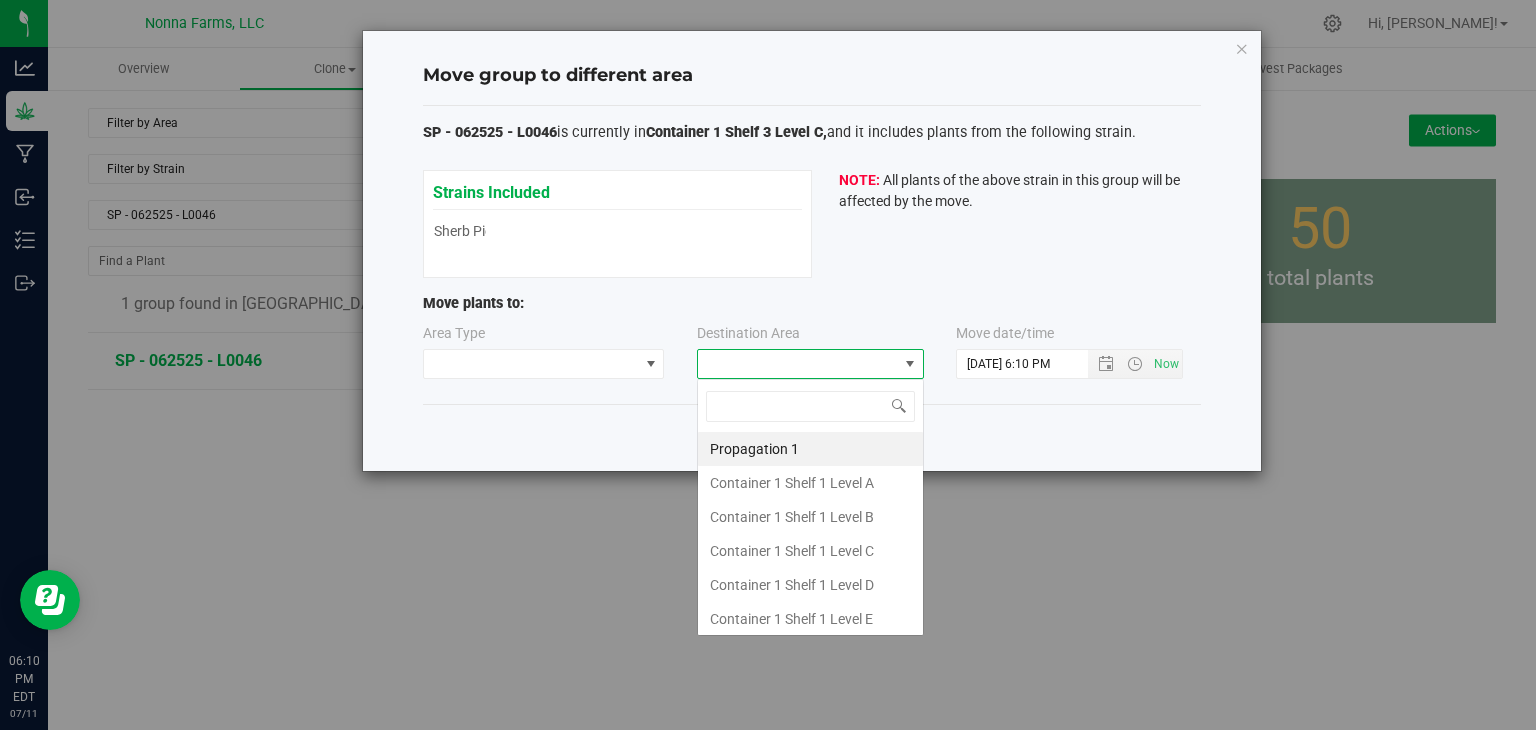 type on "z" 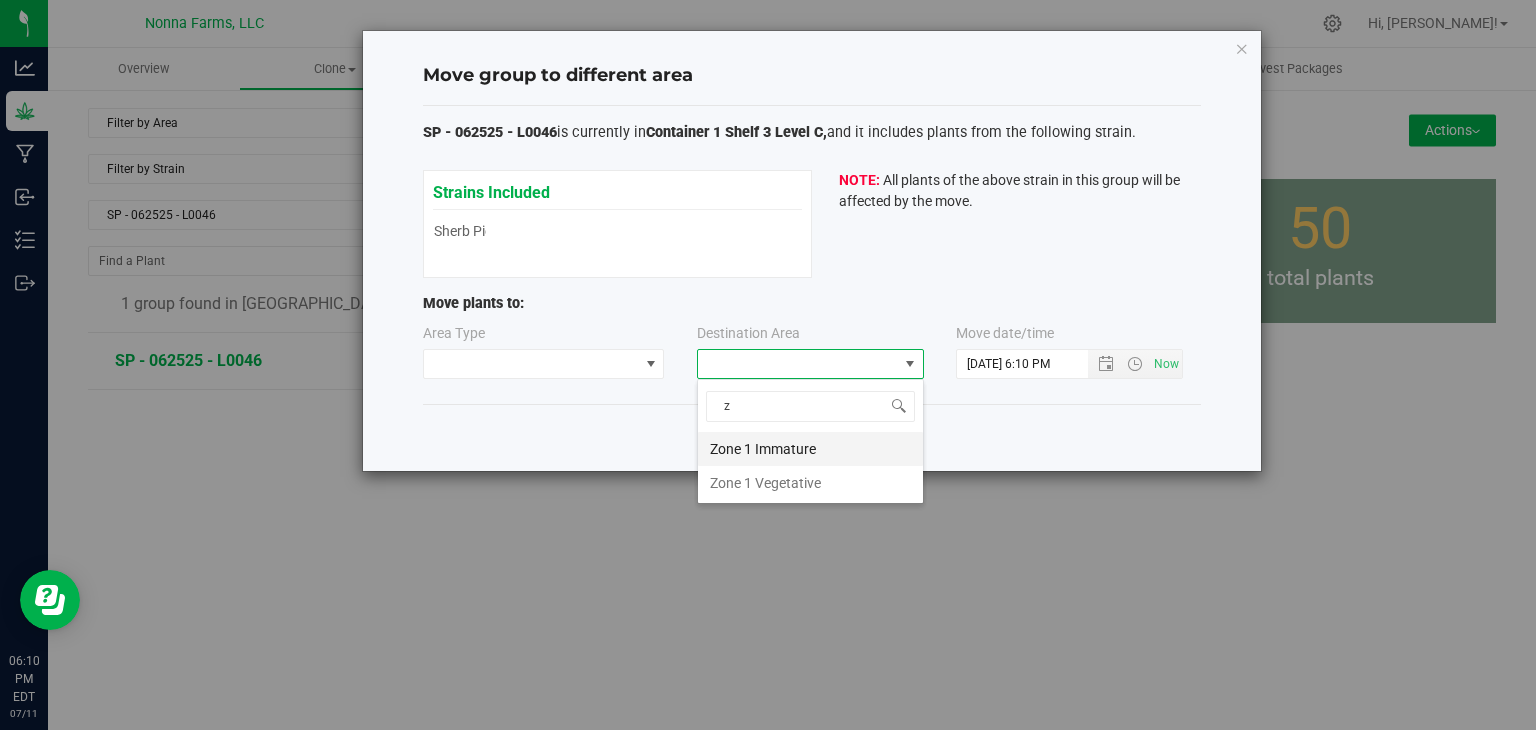 click on "Zone 1 Immature" at bounding box center (810, 449) 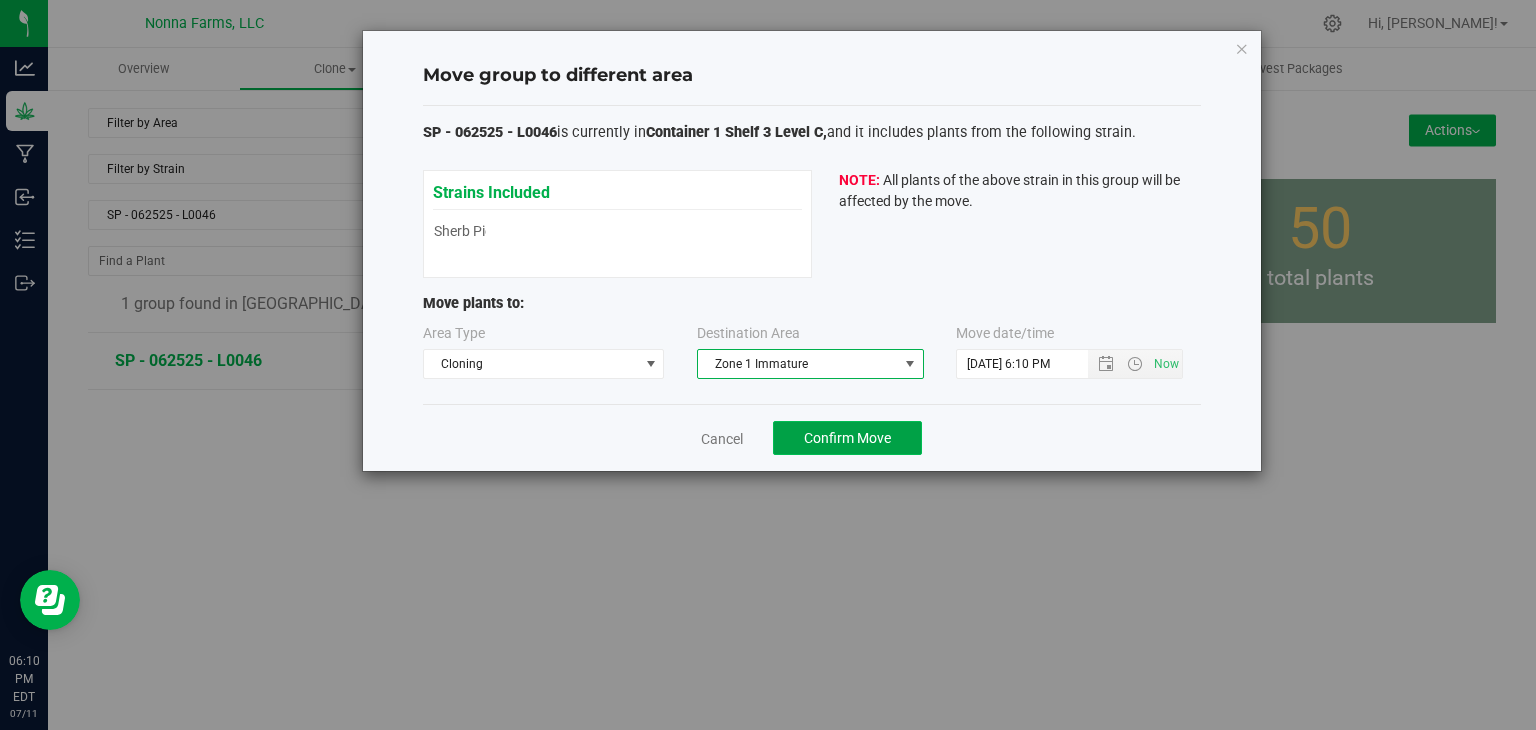 click on "Confirm Move" 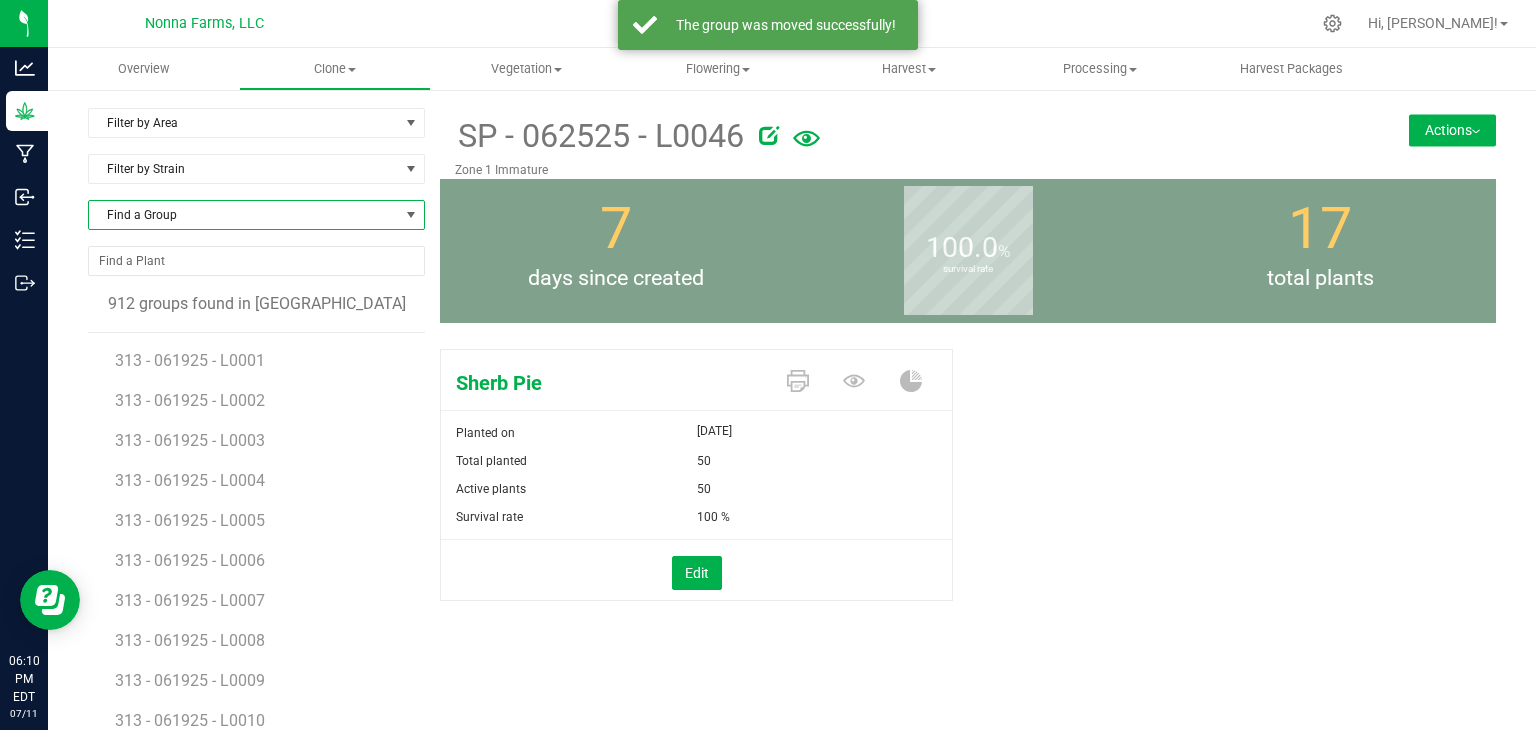 click on "Find a Group" at bounding box center (244, 215) 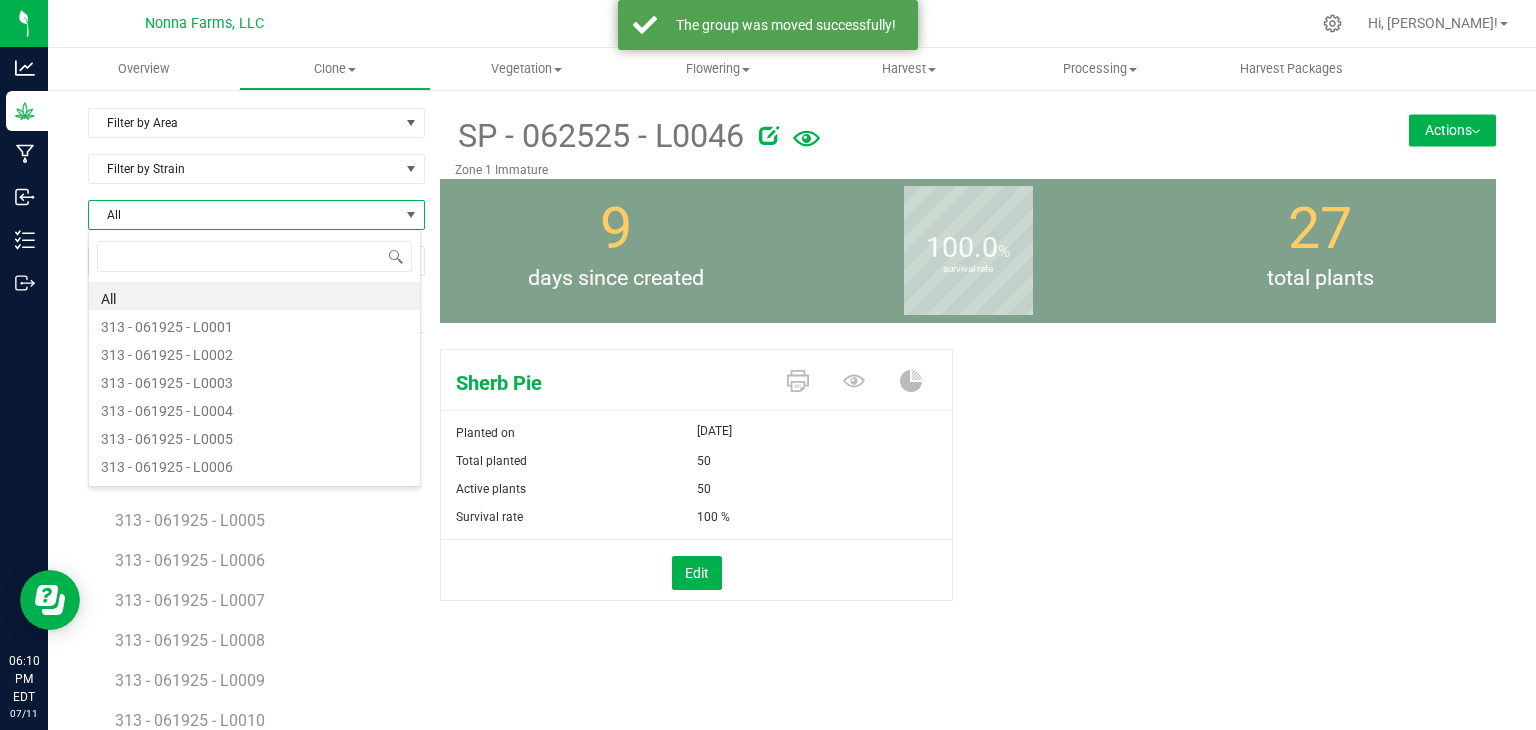 scroll, scrollTop: 99970, scrollLeft: 99666, axis: both 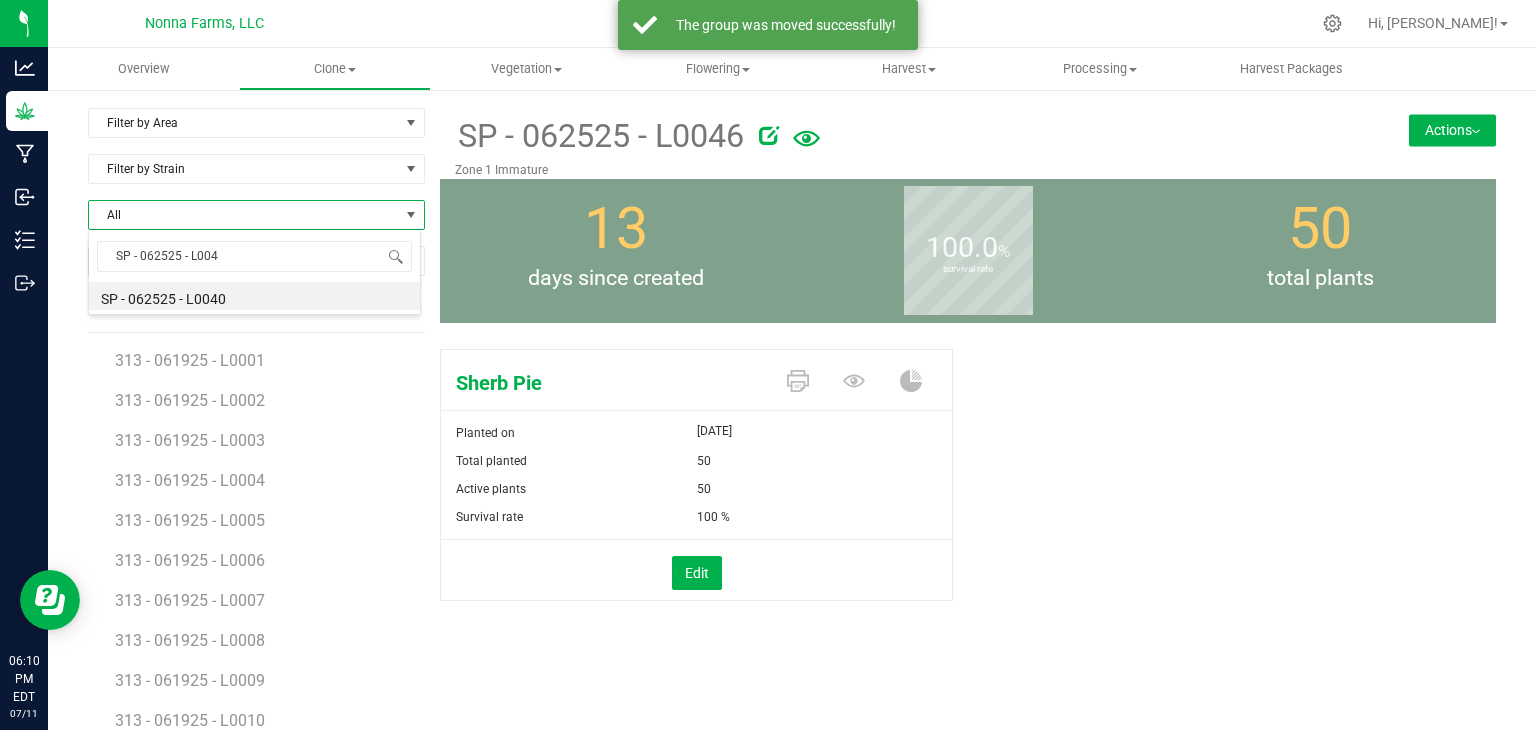 type on "SP - 062525 - L0047" 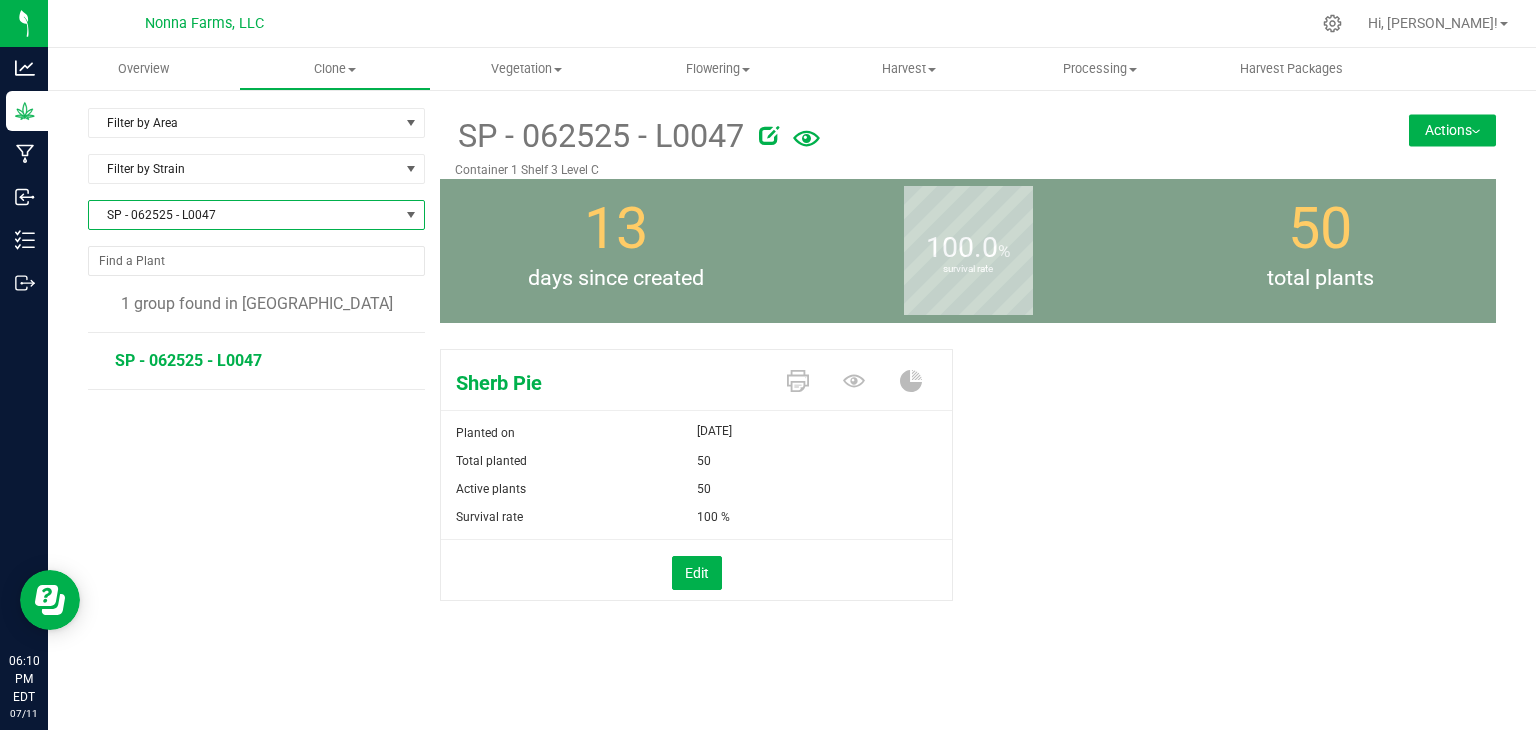 click on "Actions" at bounding box center [1452, 130] 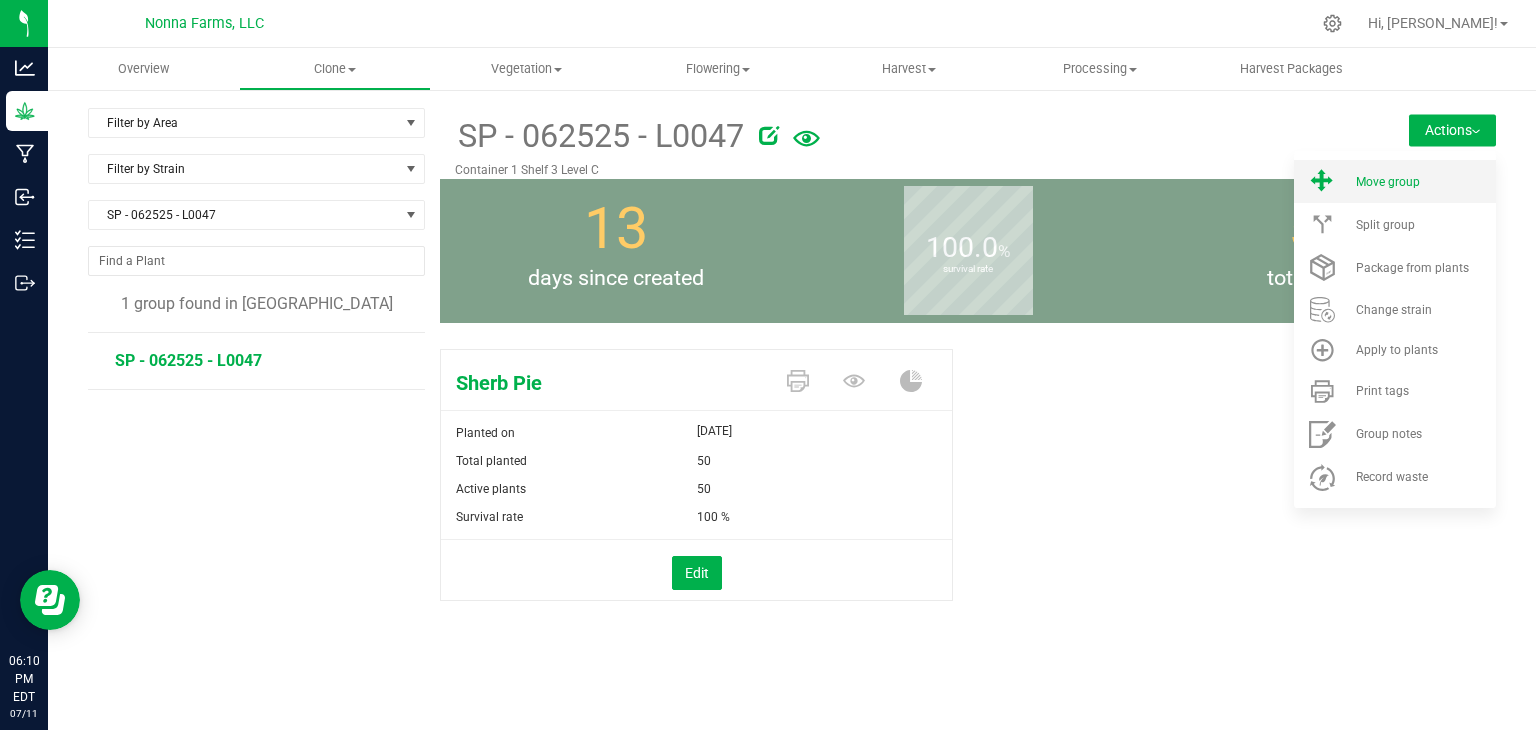 click on "Move group" at bounding box center [1424, 182] 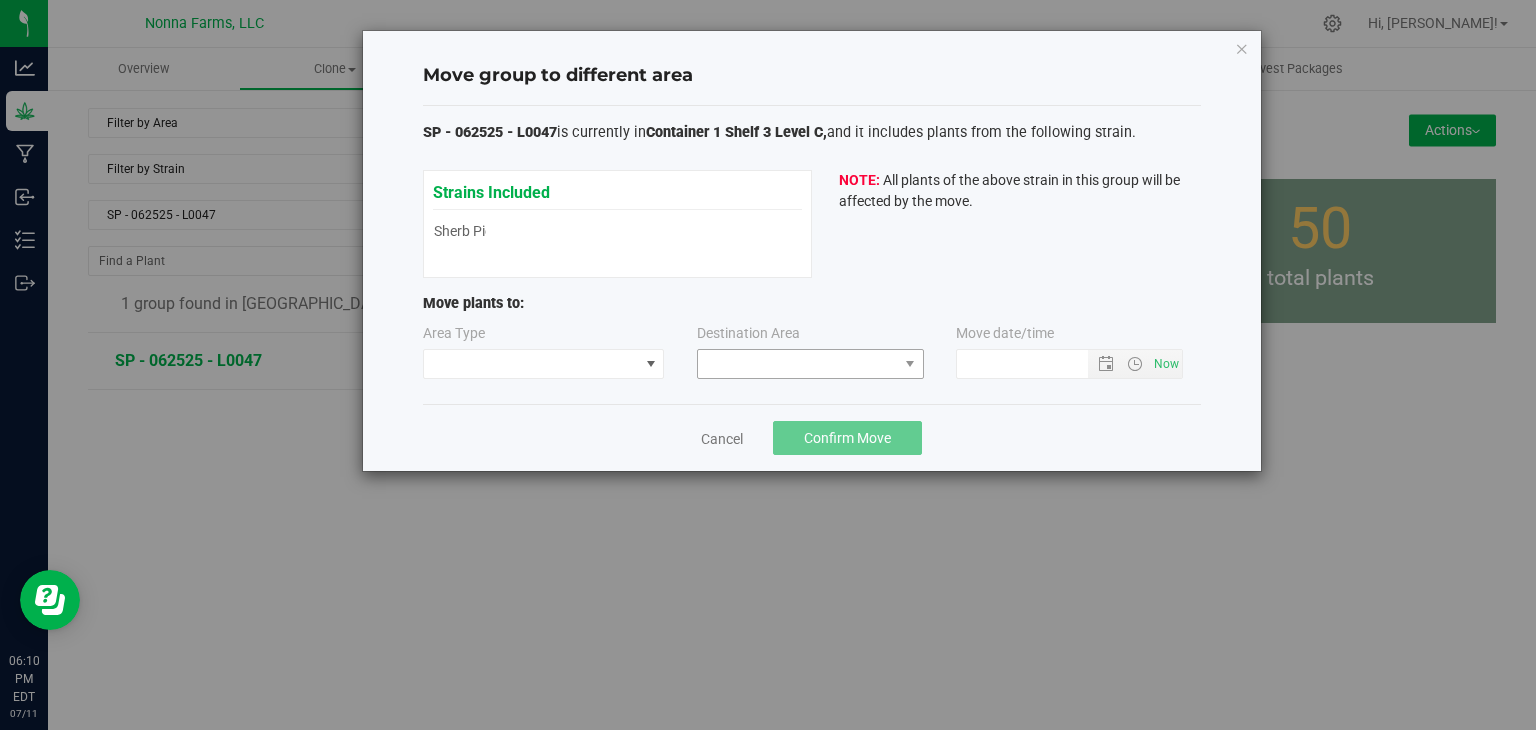 type on "[DATE] 6:10 PM" 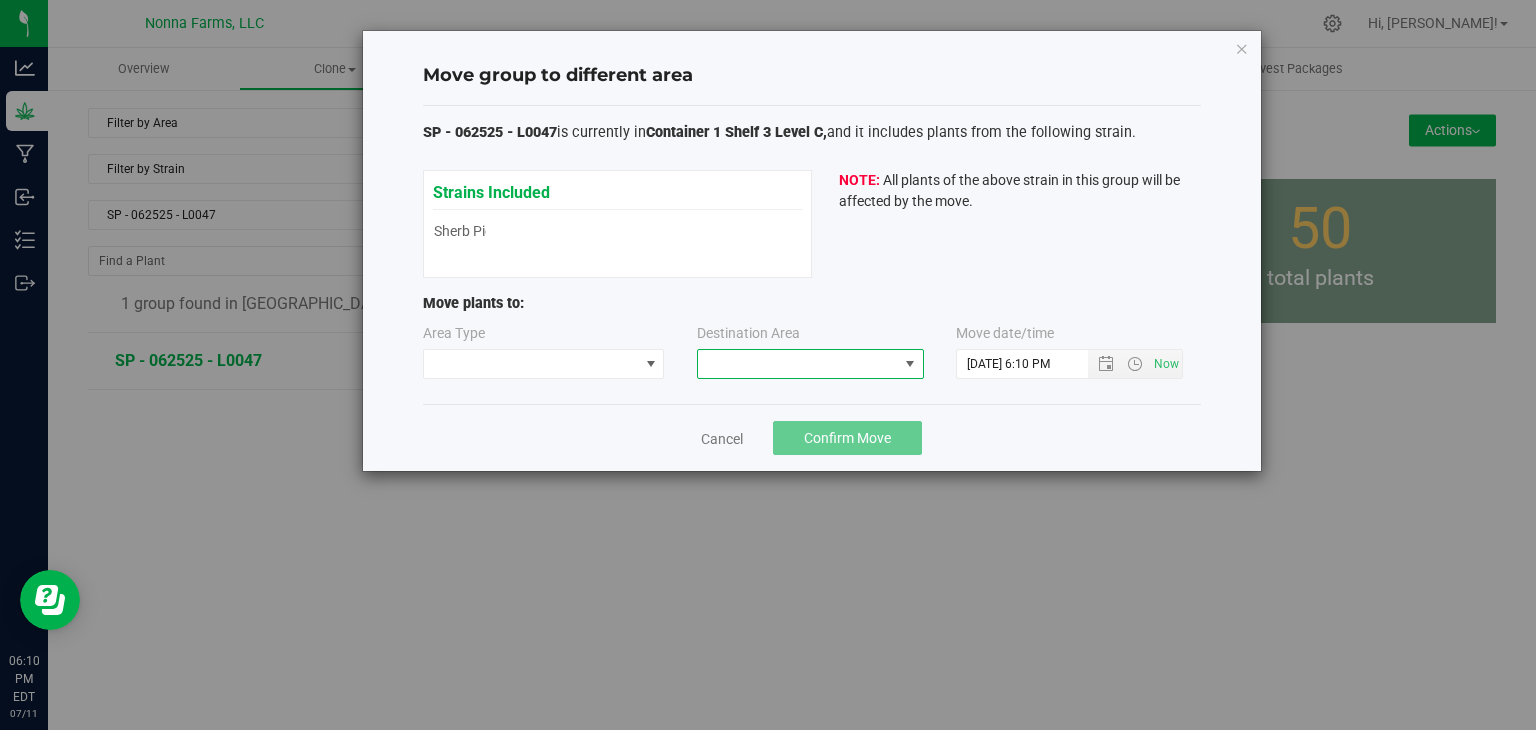 click at bounding box center [798, 364] 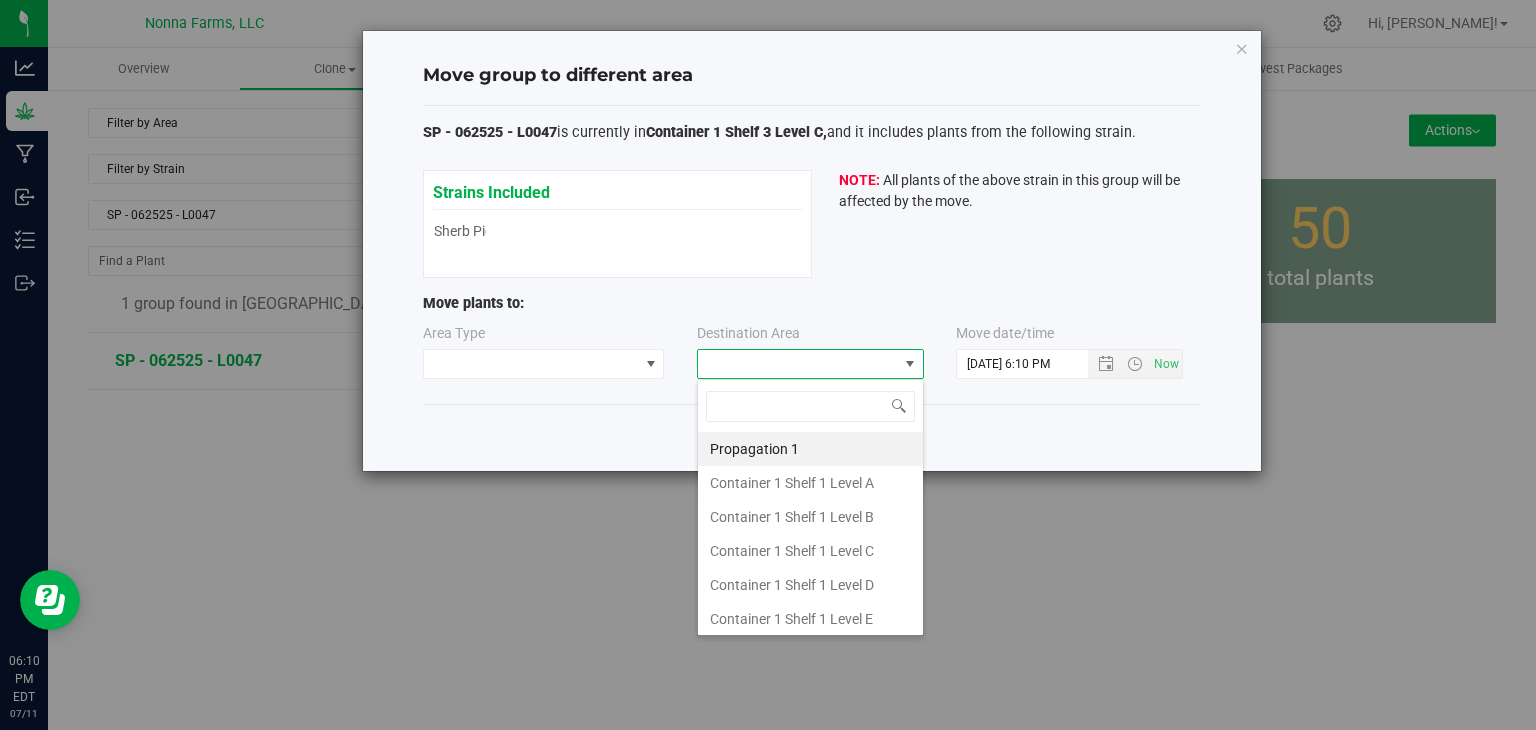 scroll, scrollTop: 99970, scrollLeft: 99772, axis: both 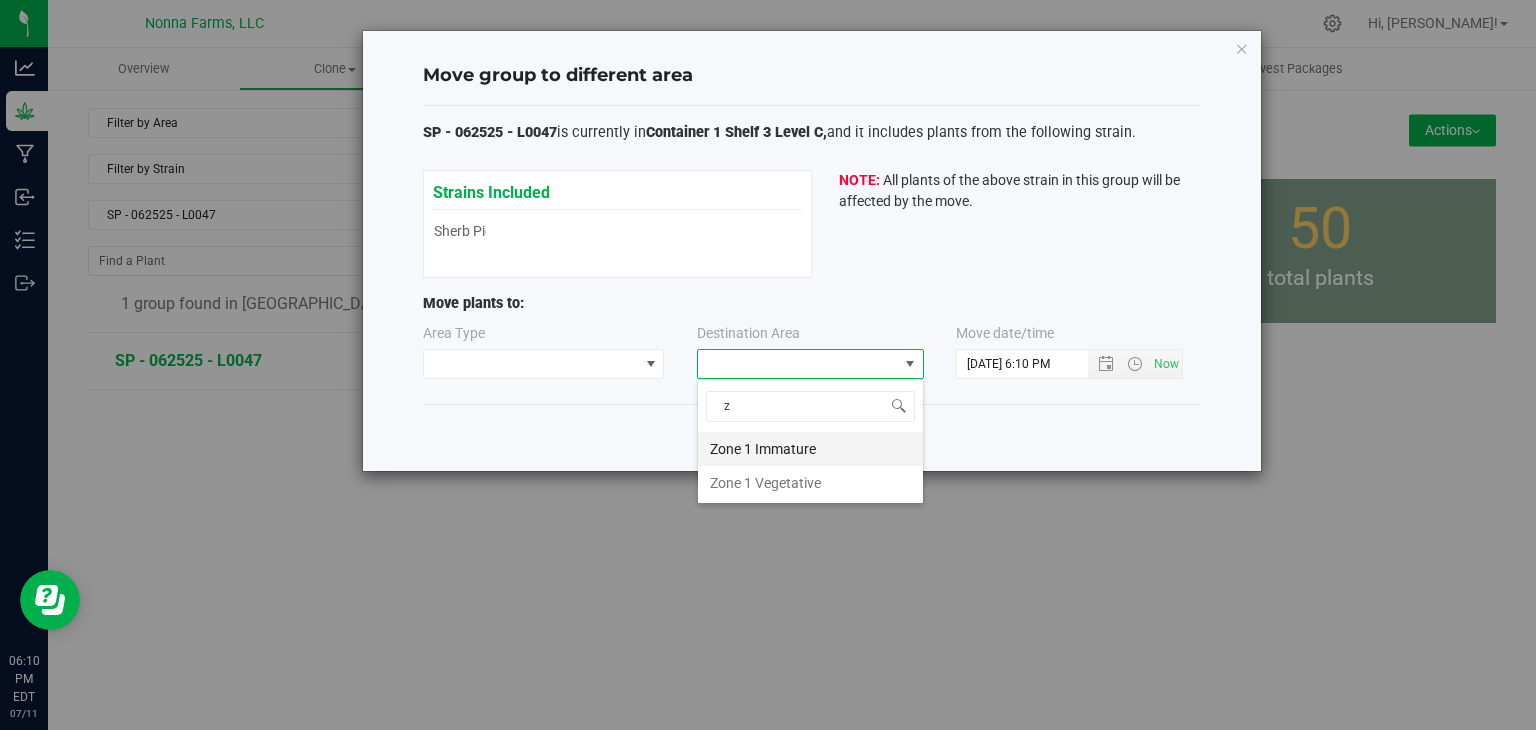 click on "Zone 1 Immature" at bounding box center [810, 449] 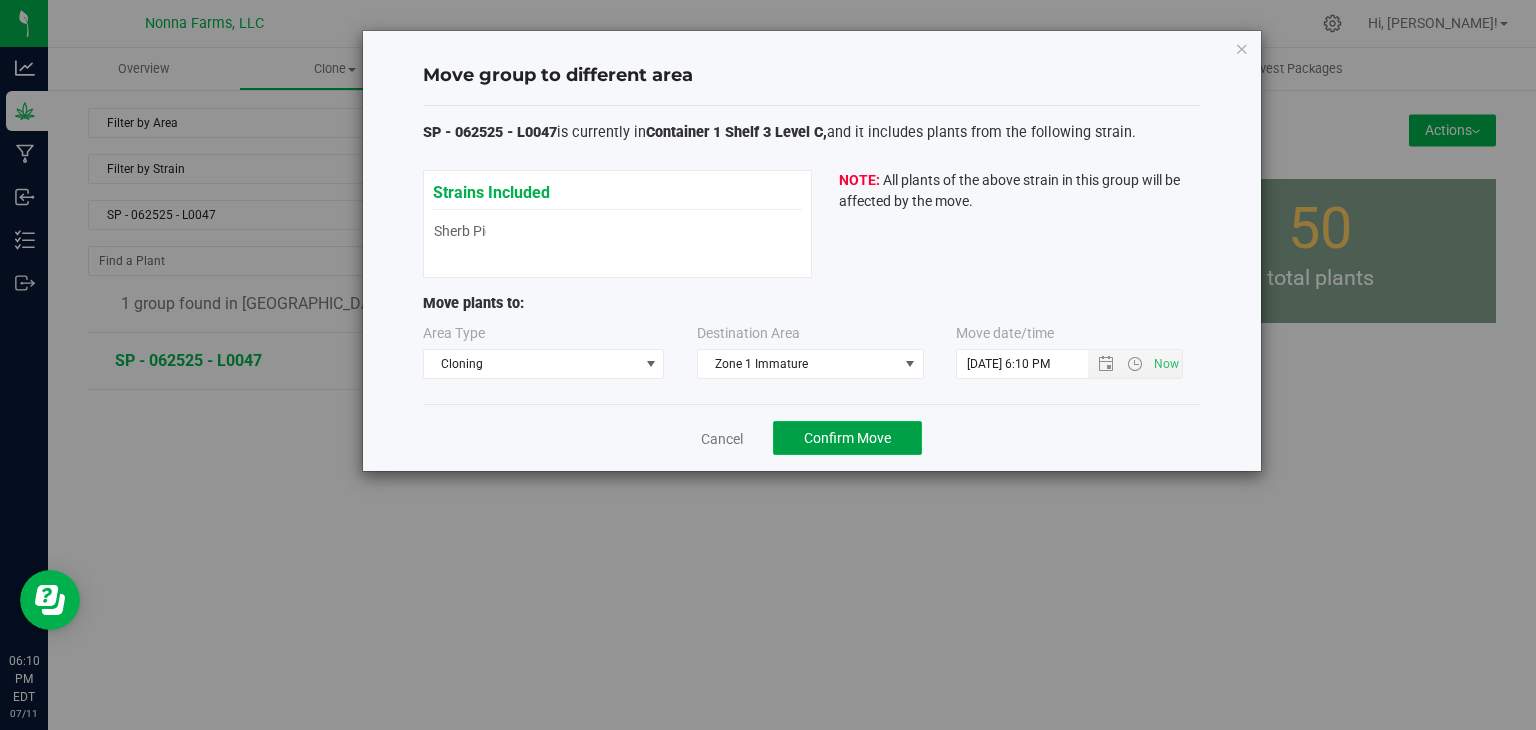 click on "Confirm Move" 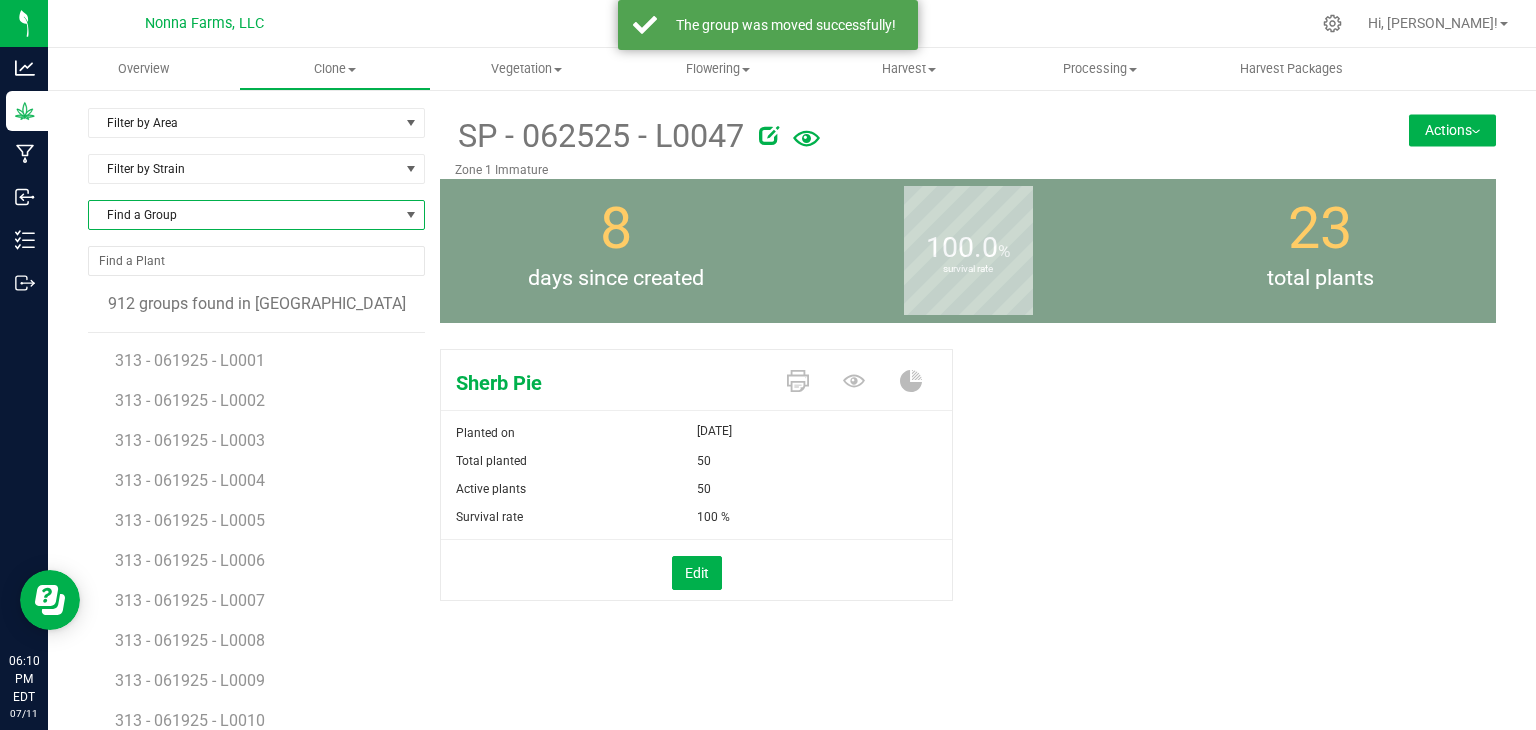 click on "Find a Group" at bounding box center (244, 215) 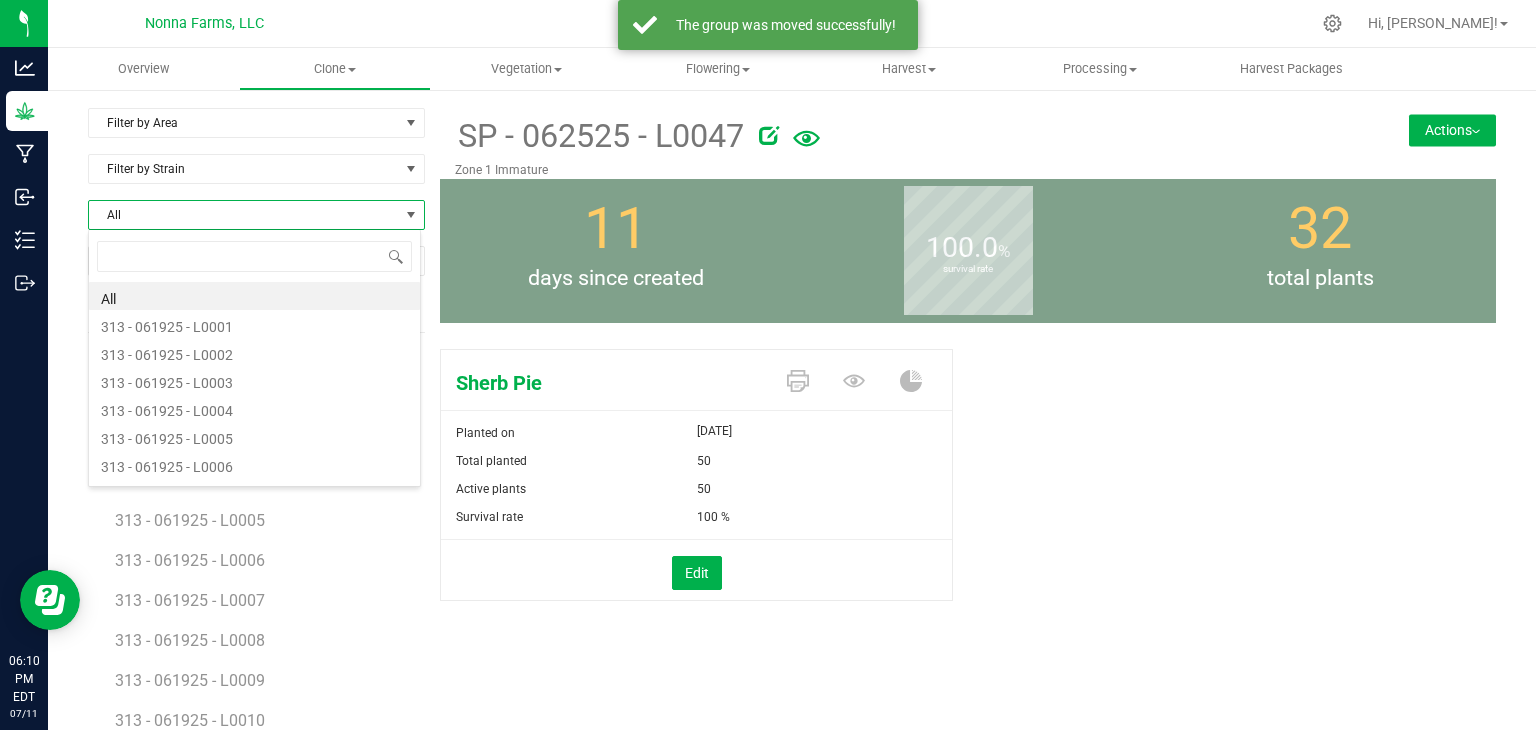 scroll, scrollTop: 99970, scrollLeft: 99666, axis: both 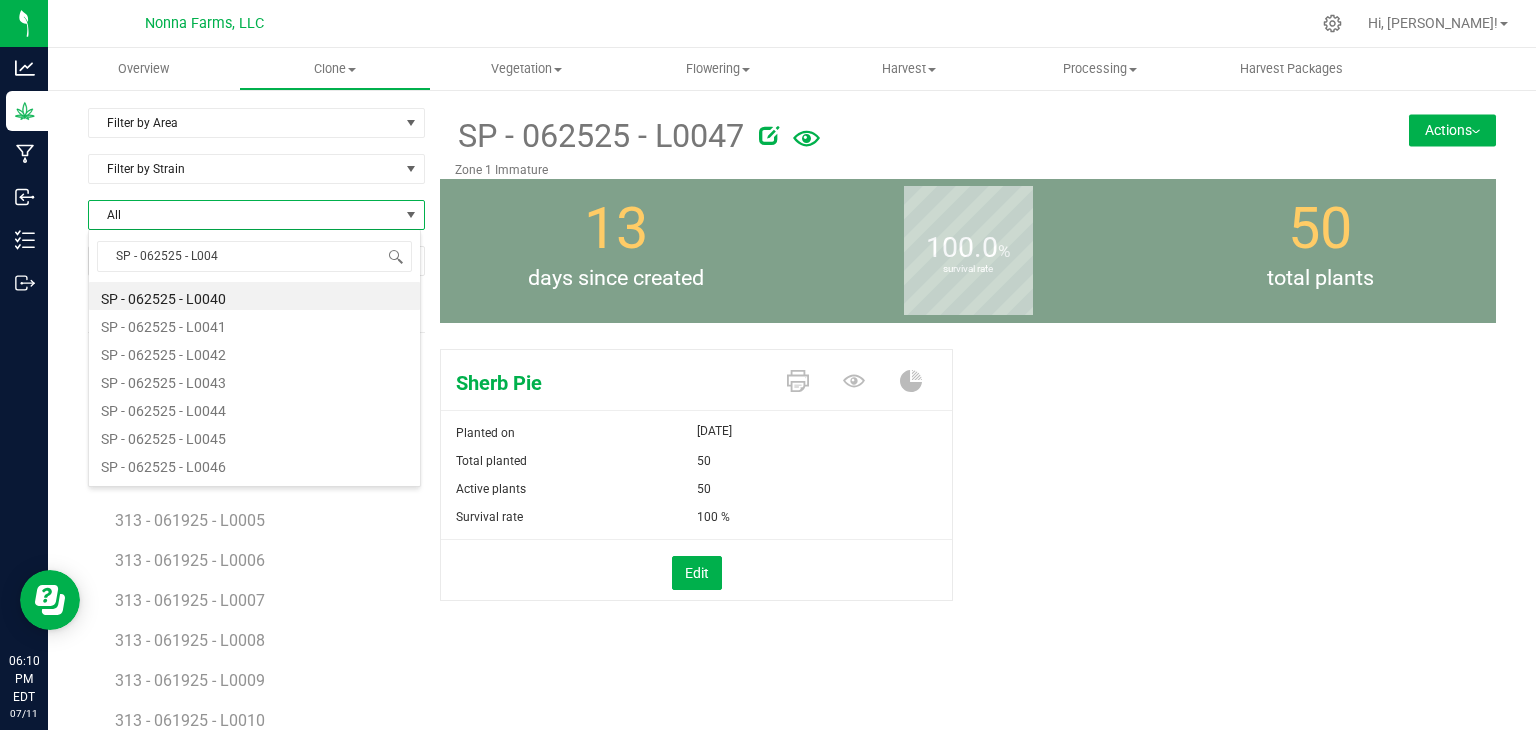 type on "SP - 062525 - L0048" 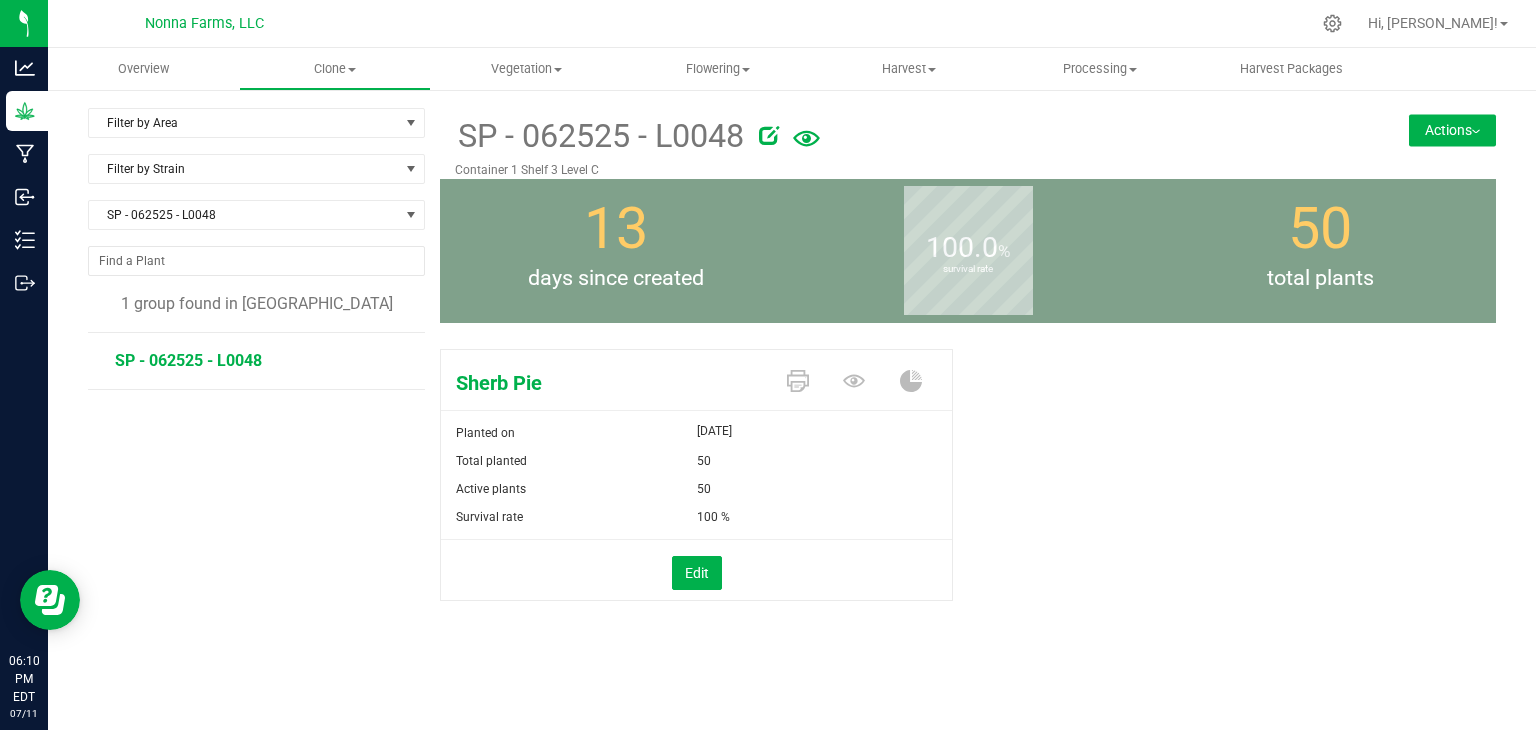 click on "Actions" at bounding box center [1452, 130] 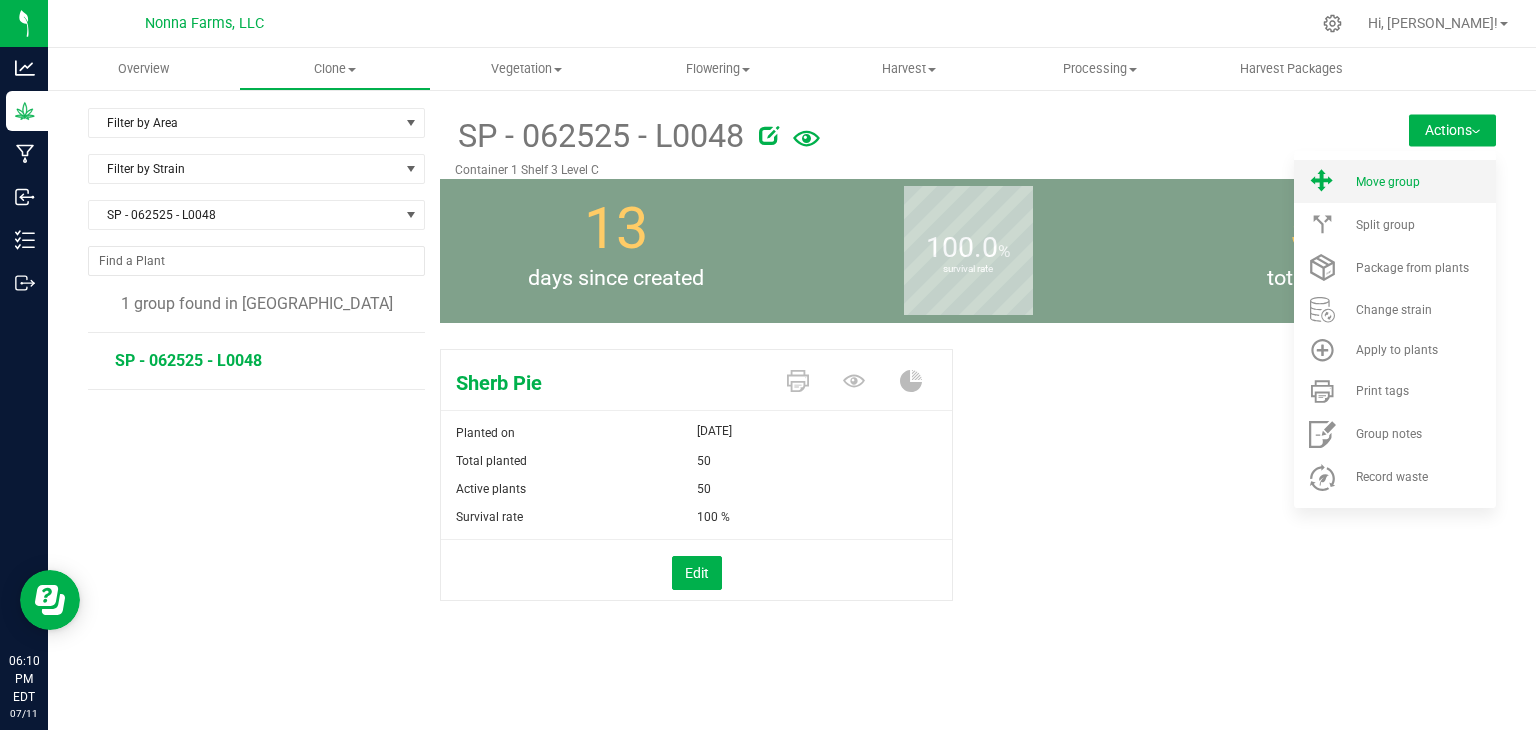 click on "Move group" at bounding box center [1395, 181] 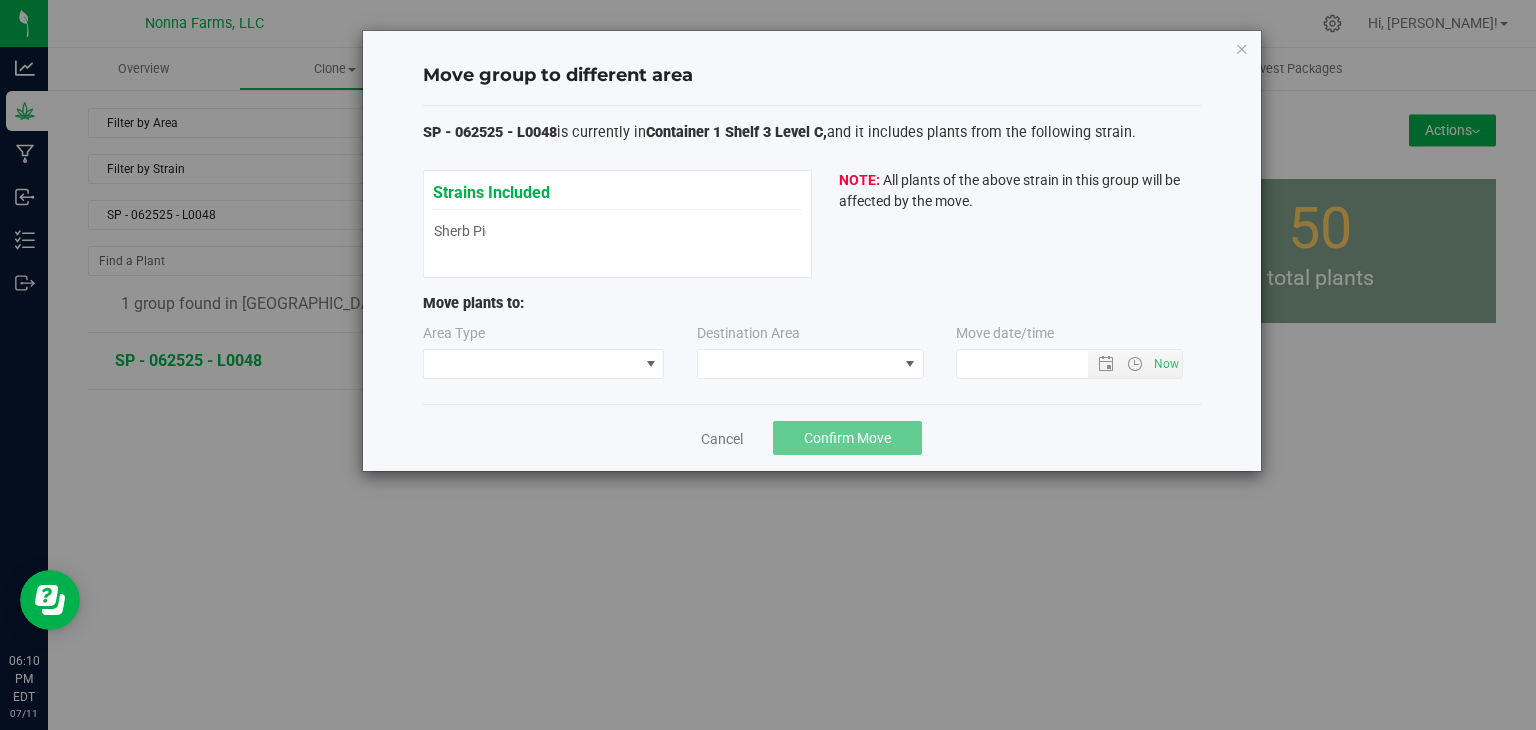 type on "[DATE] 6:10 PM" 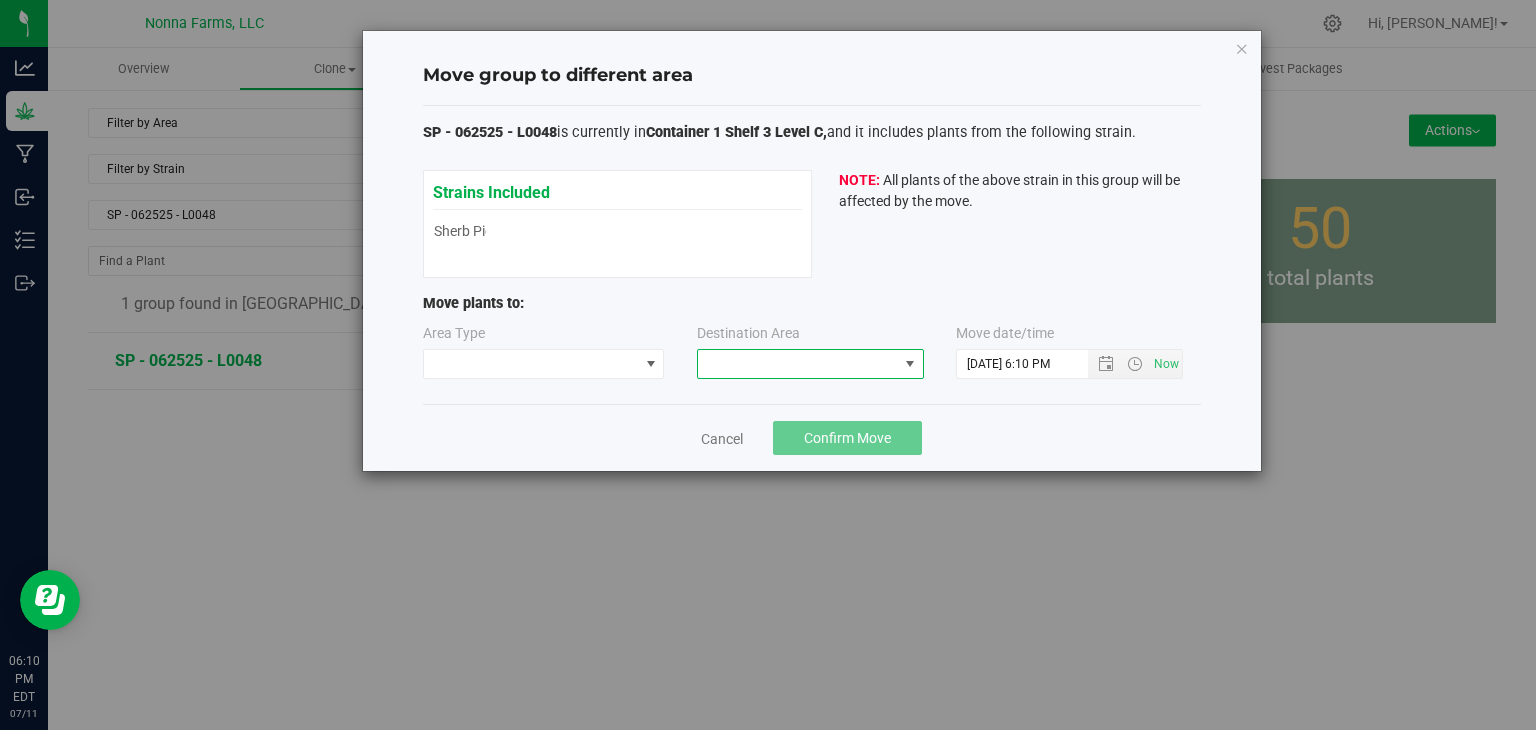 click at bounding box center (798, 364) 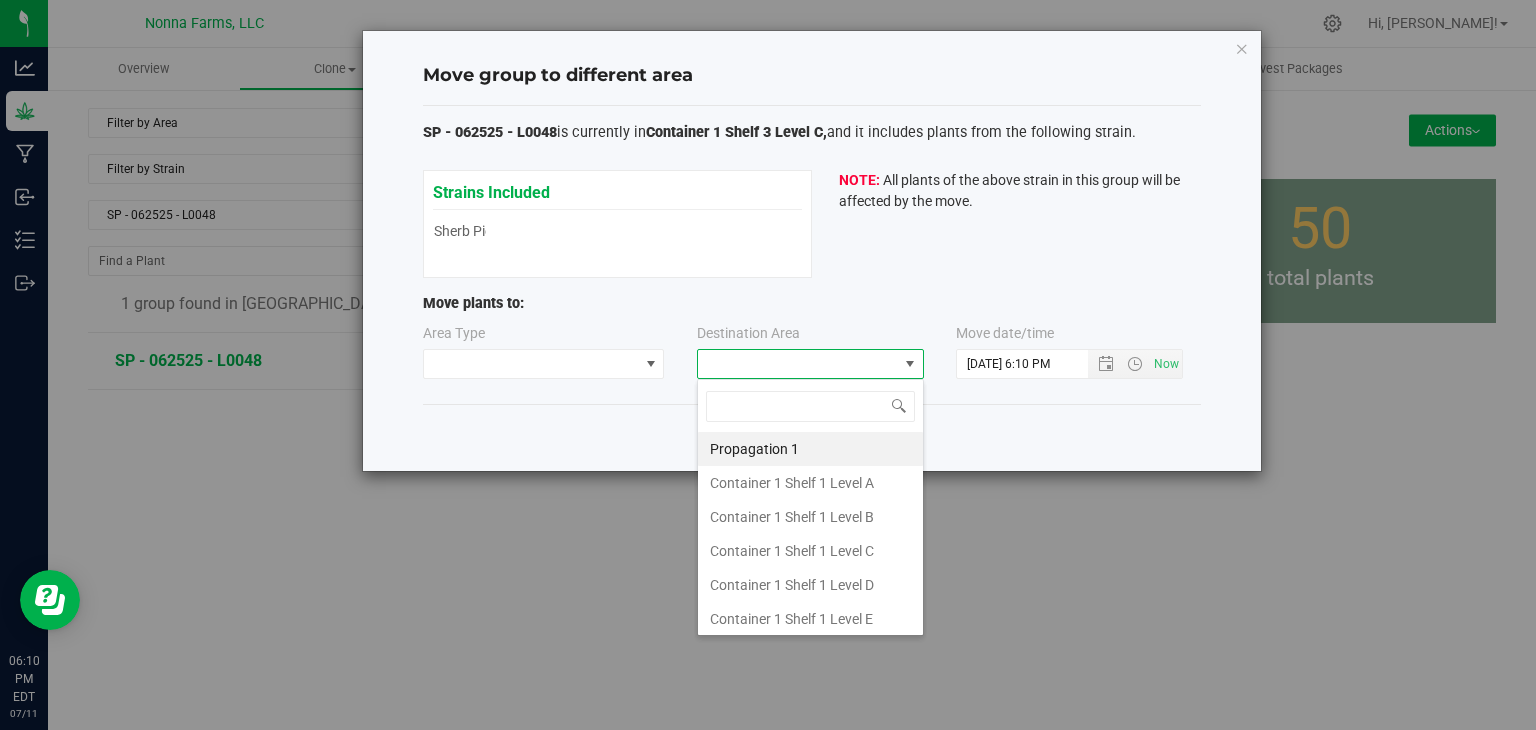 scroll, scrollTop: 99970, scrollLeft: 99772, axis: both 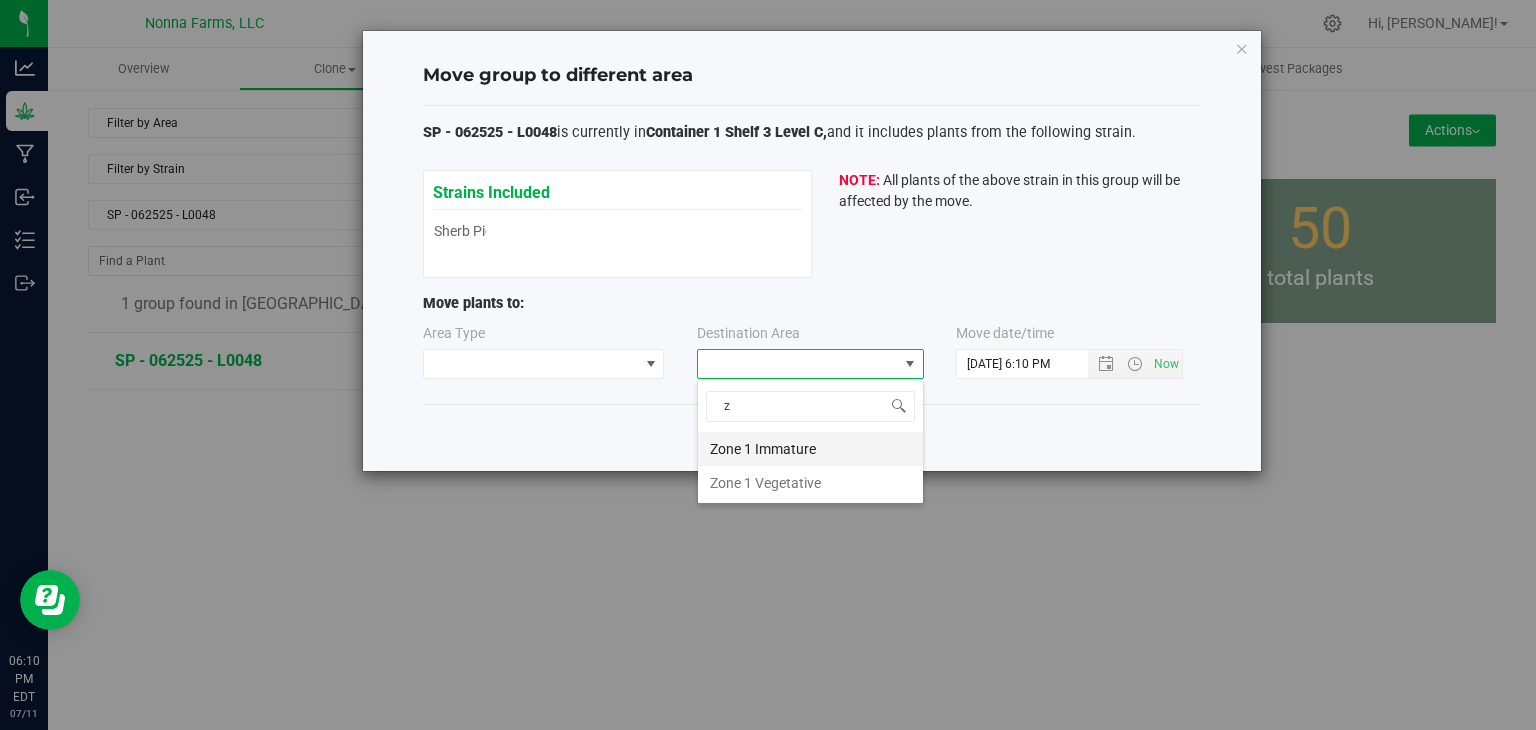 click on "Zone 1 Immature" at bounding box center (810, 449) 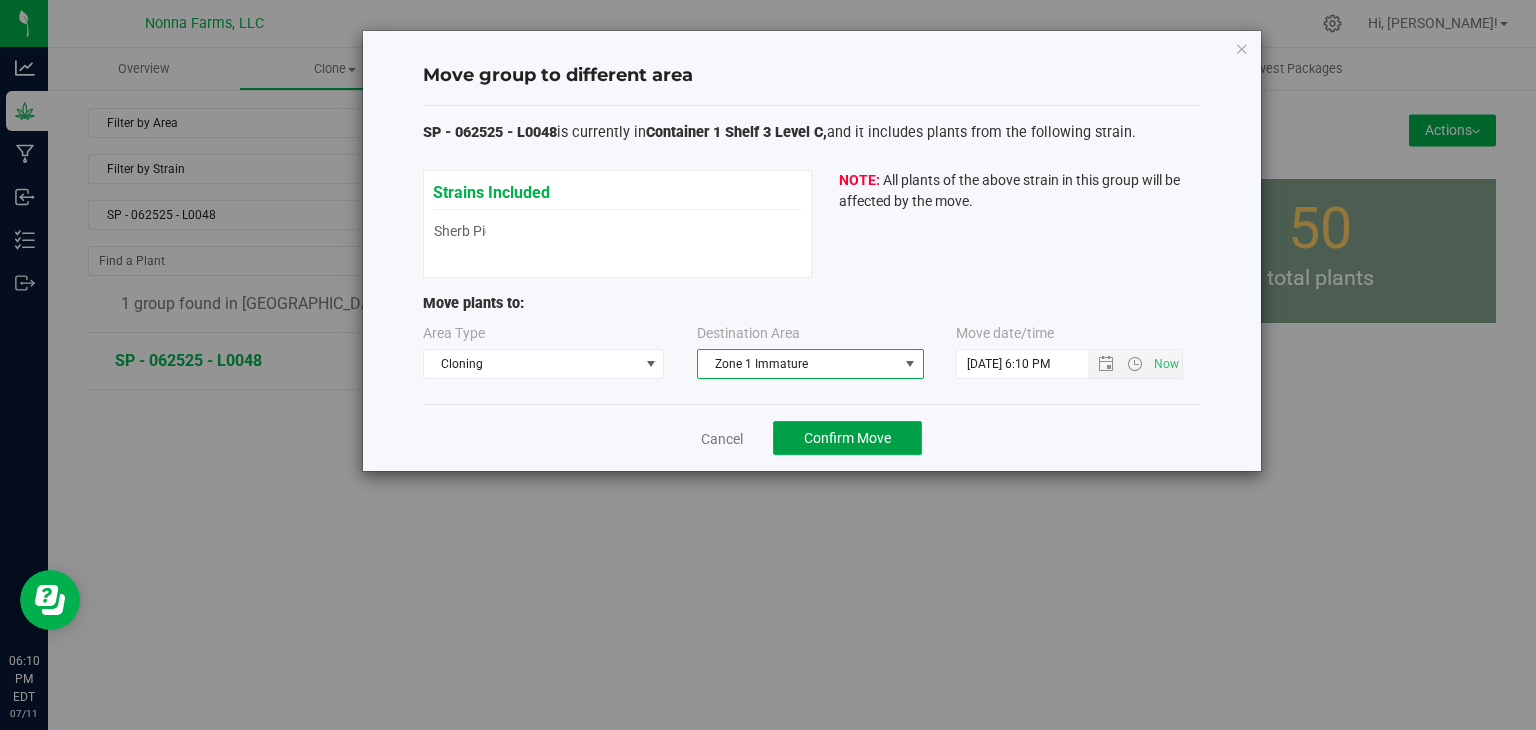 click on "Confirm Move" 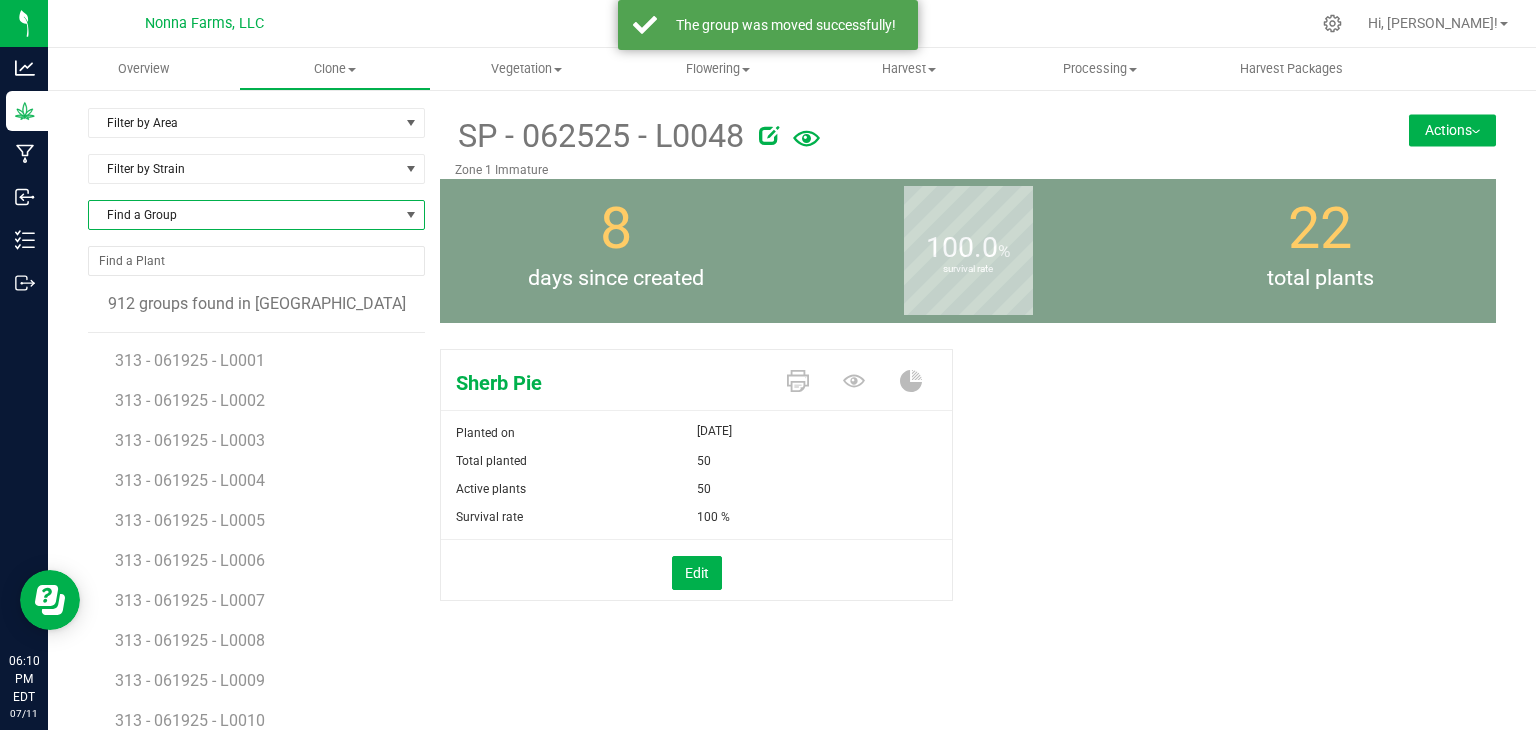 click on "Find a Group" at bounding box center [244, 215] 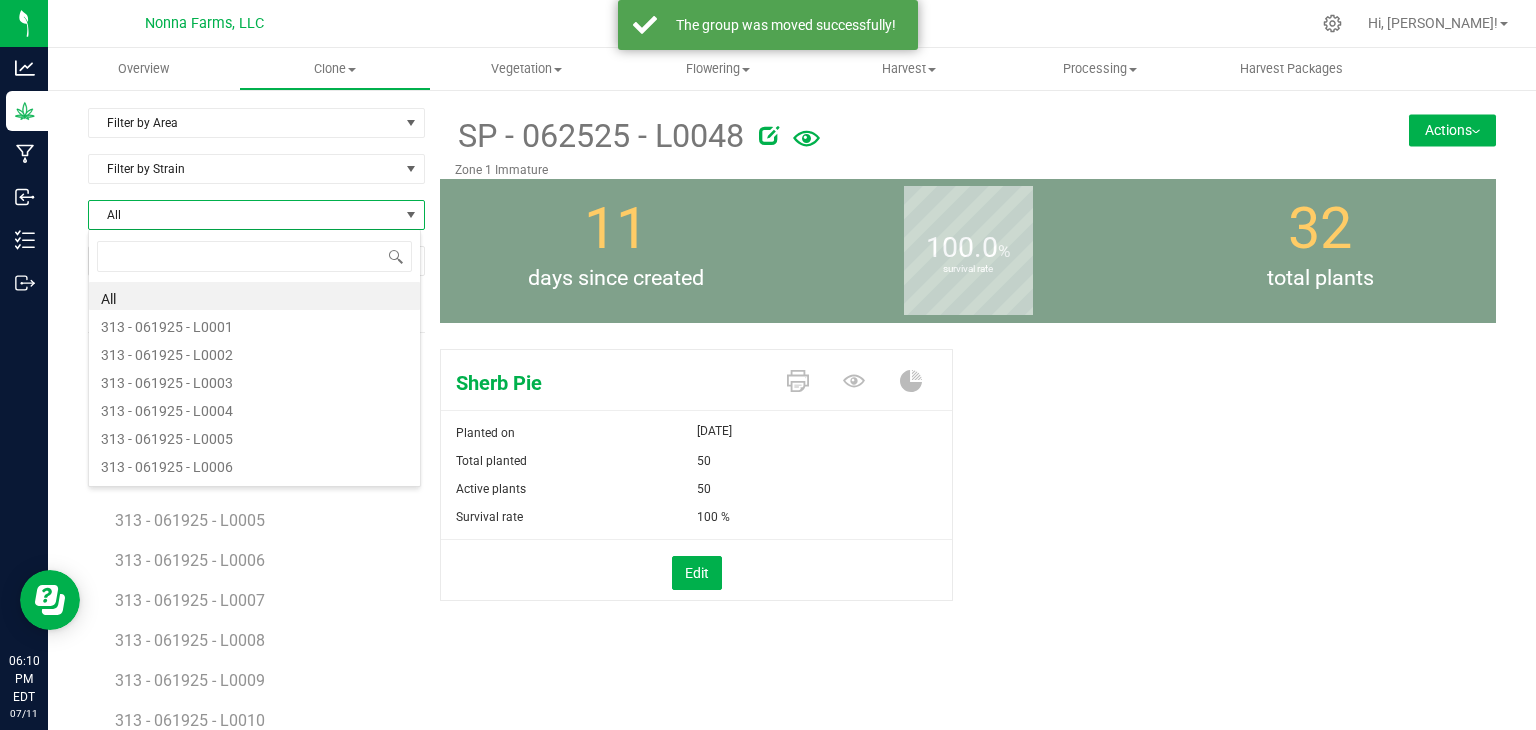 scroll, scrollTop: 99970, scrollLeft: 99666, axis: both 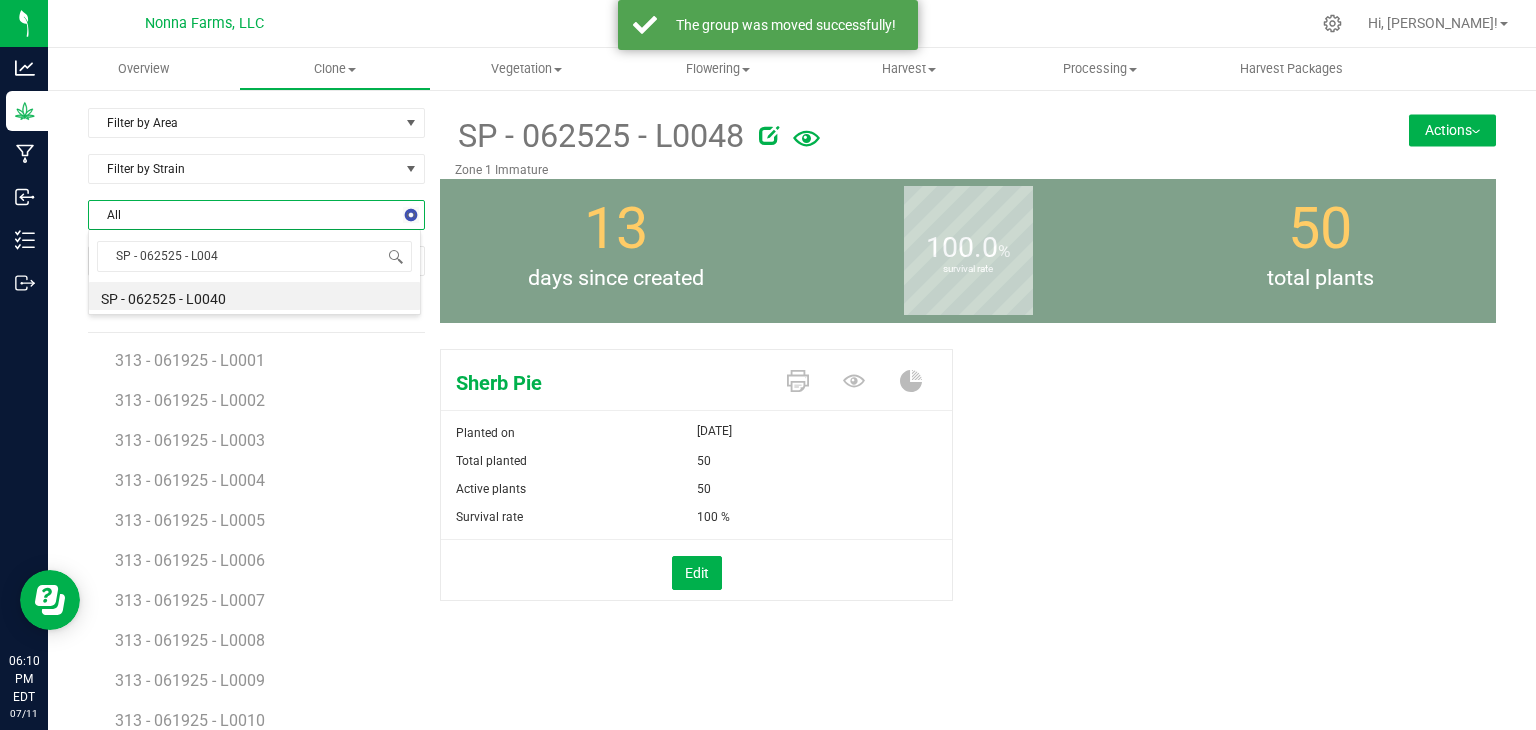 type on "SP - 062525 - L0049" 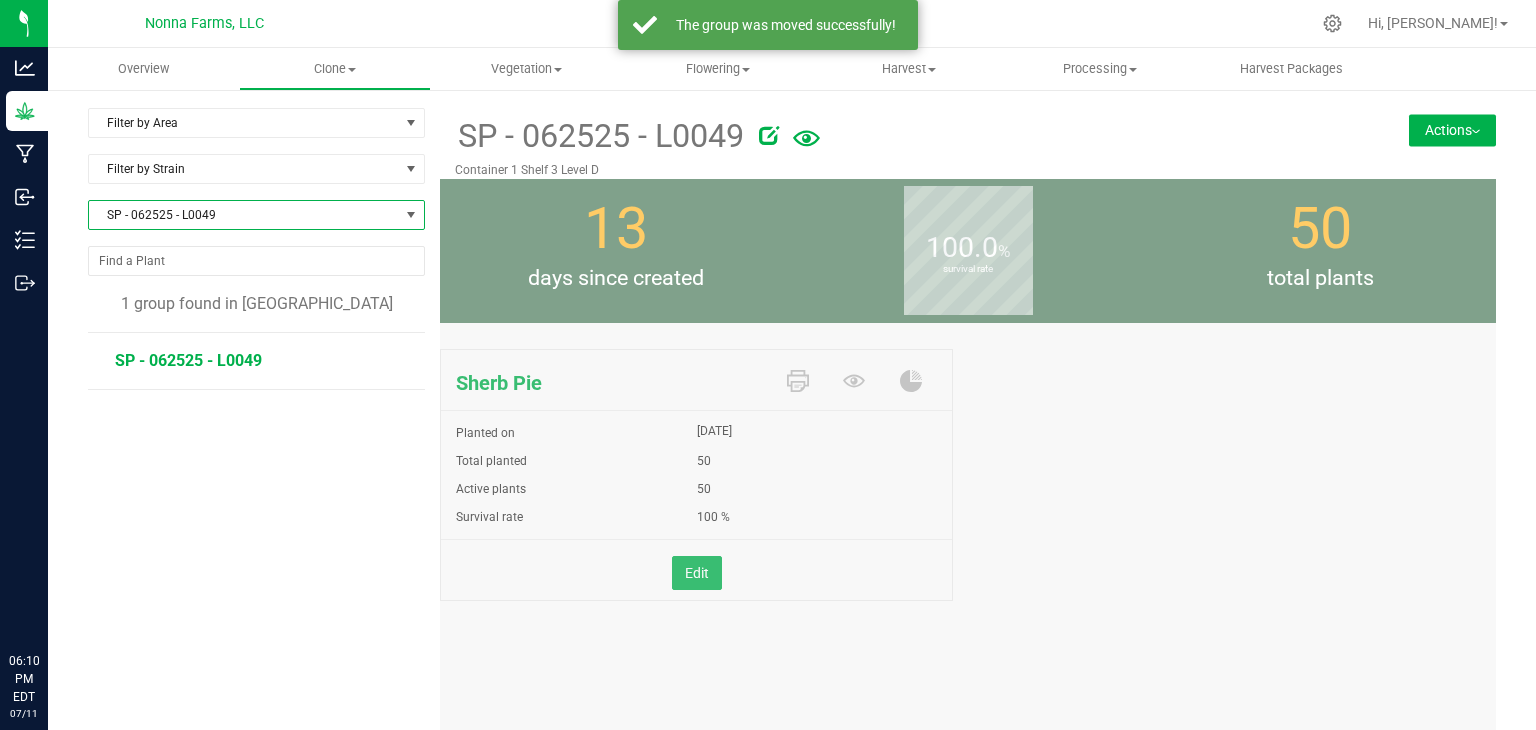 scroll, scrollTop: 0, scrollLeft: 0, axis: both 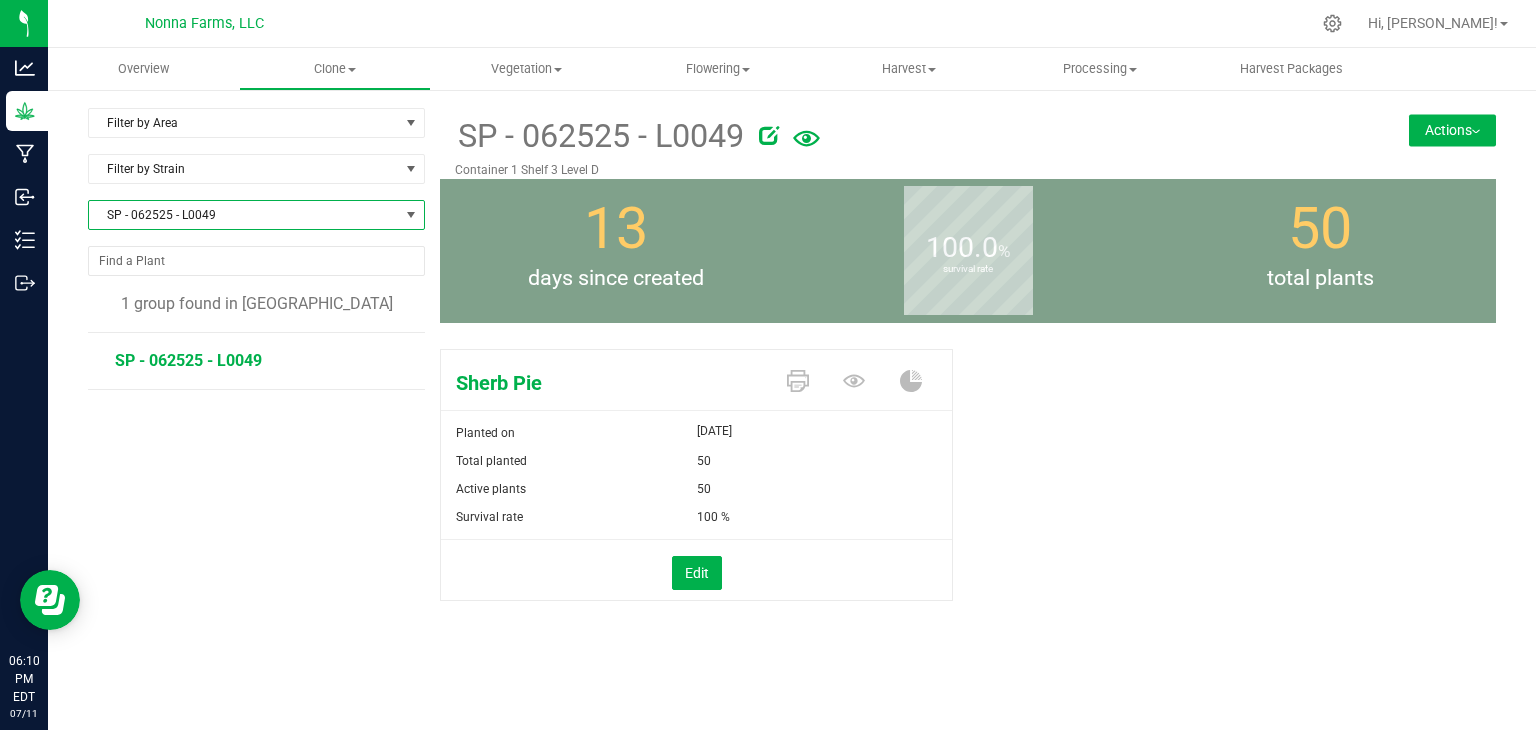 click on "Actions" at bounding box center (1452, 130) 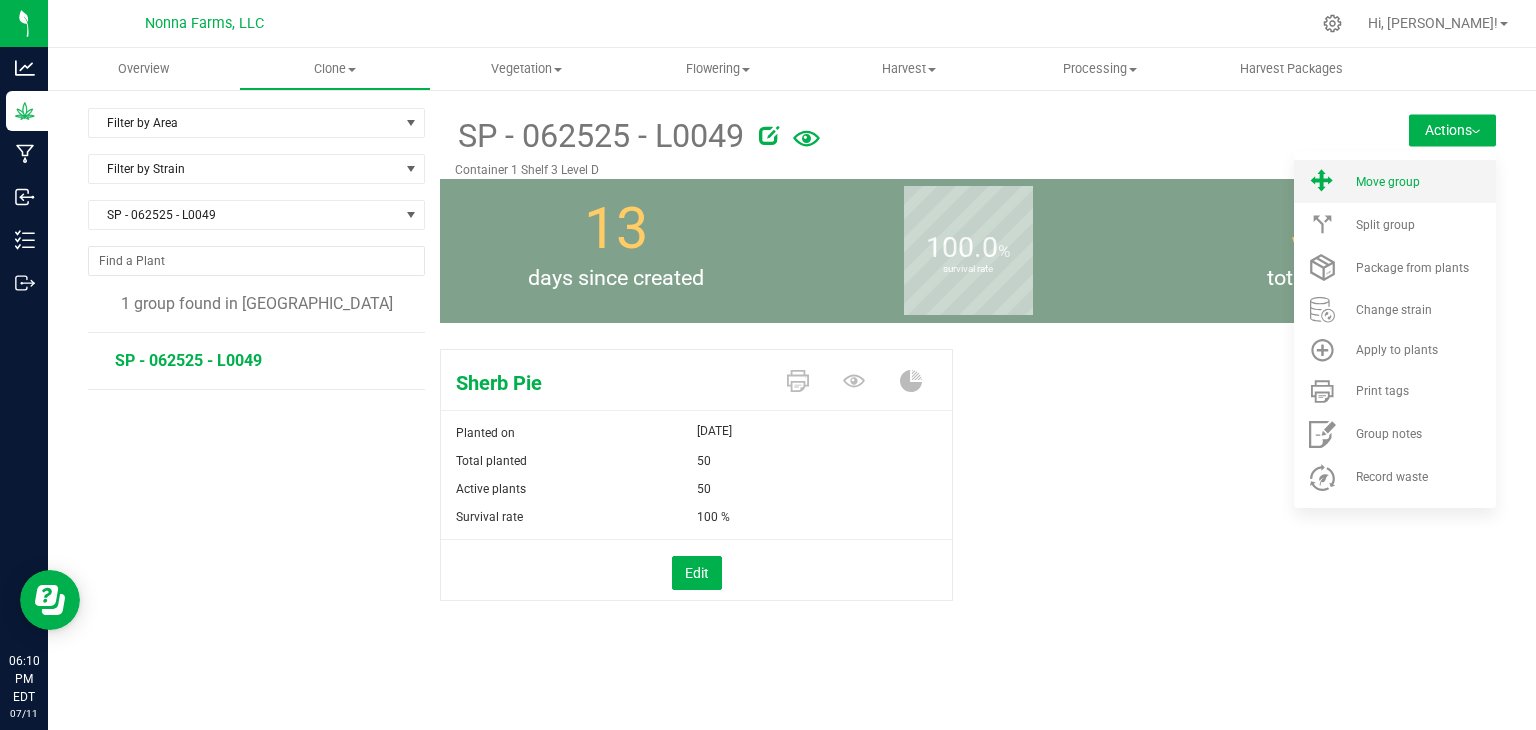 click on "Move group" at bounding box center (1395, 181) 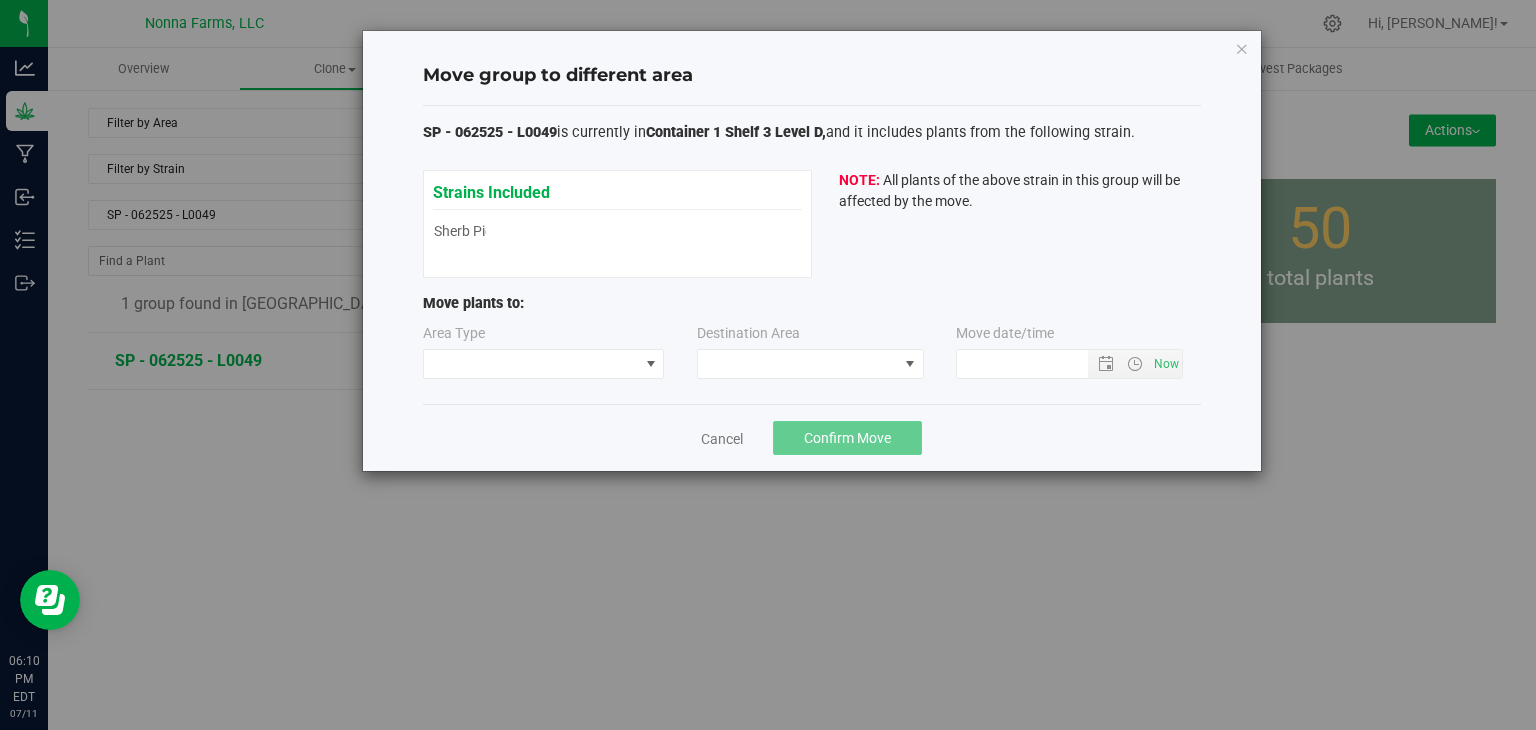type on "[DATE] 6:10 PM" 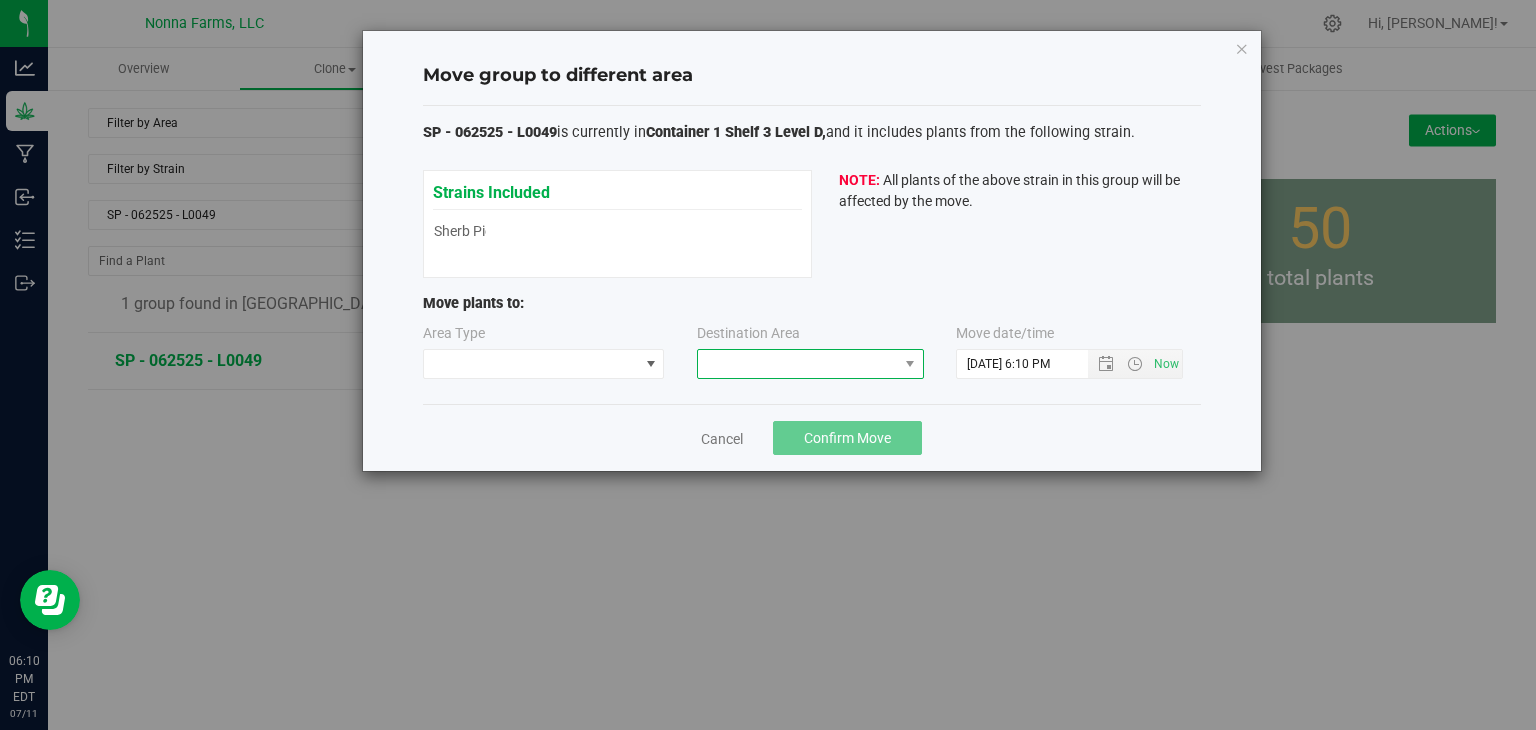 click at bounding box center (798, 364) 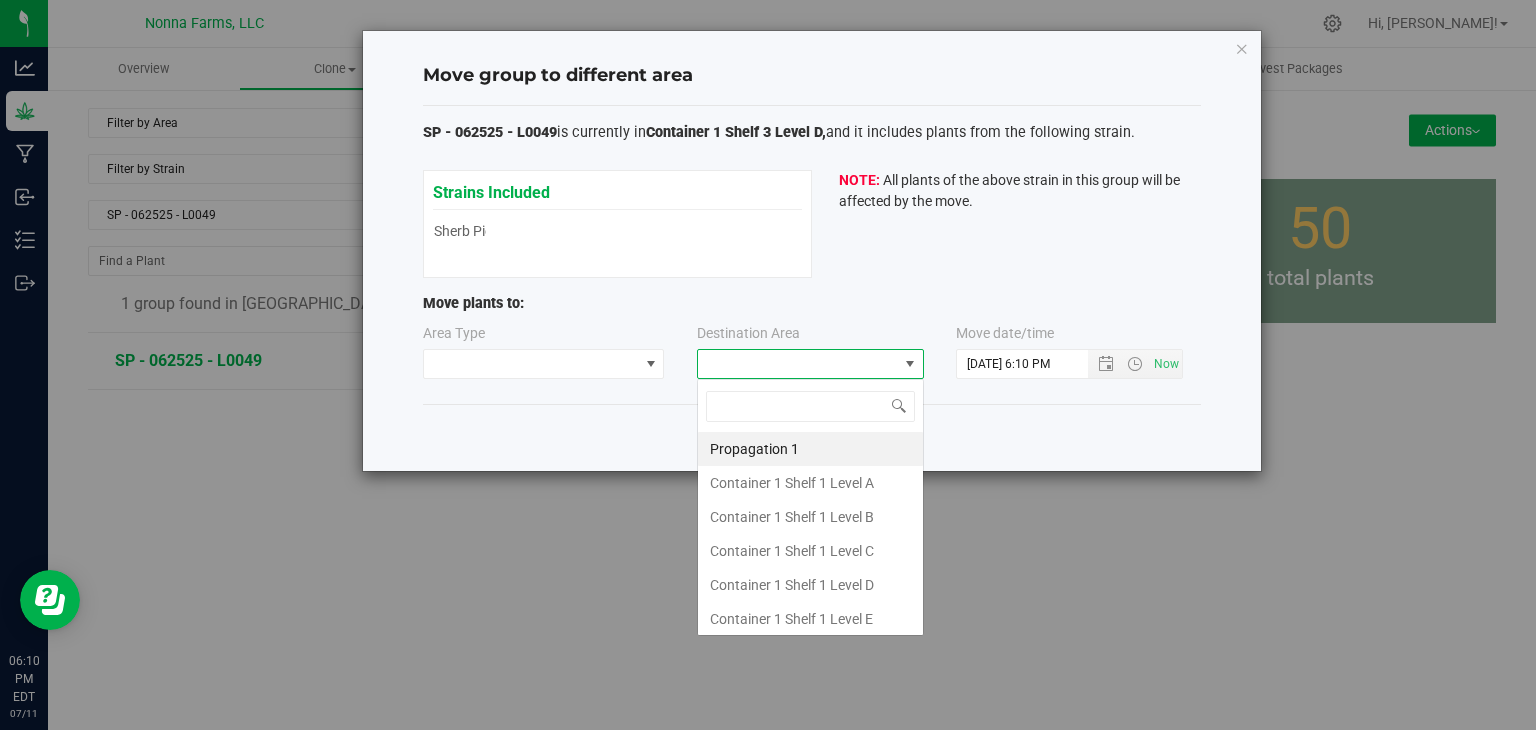 scroll, scrollTop: 99970, scrollLeft: 99772, axis: both 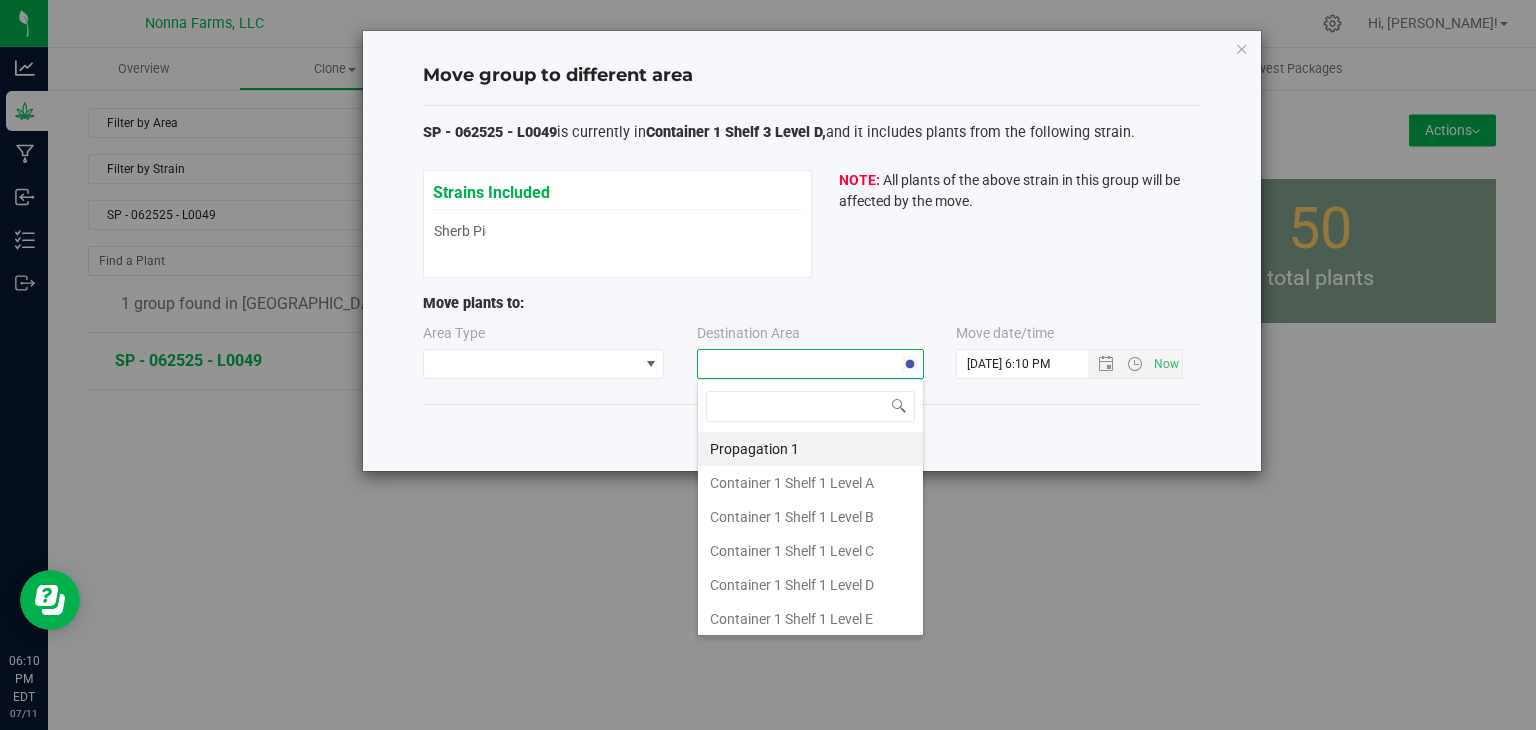 type on "z" 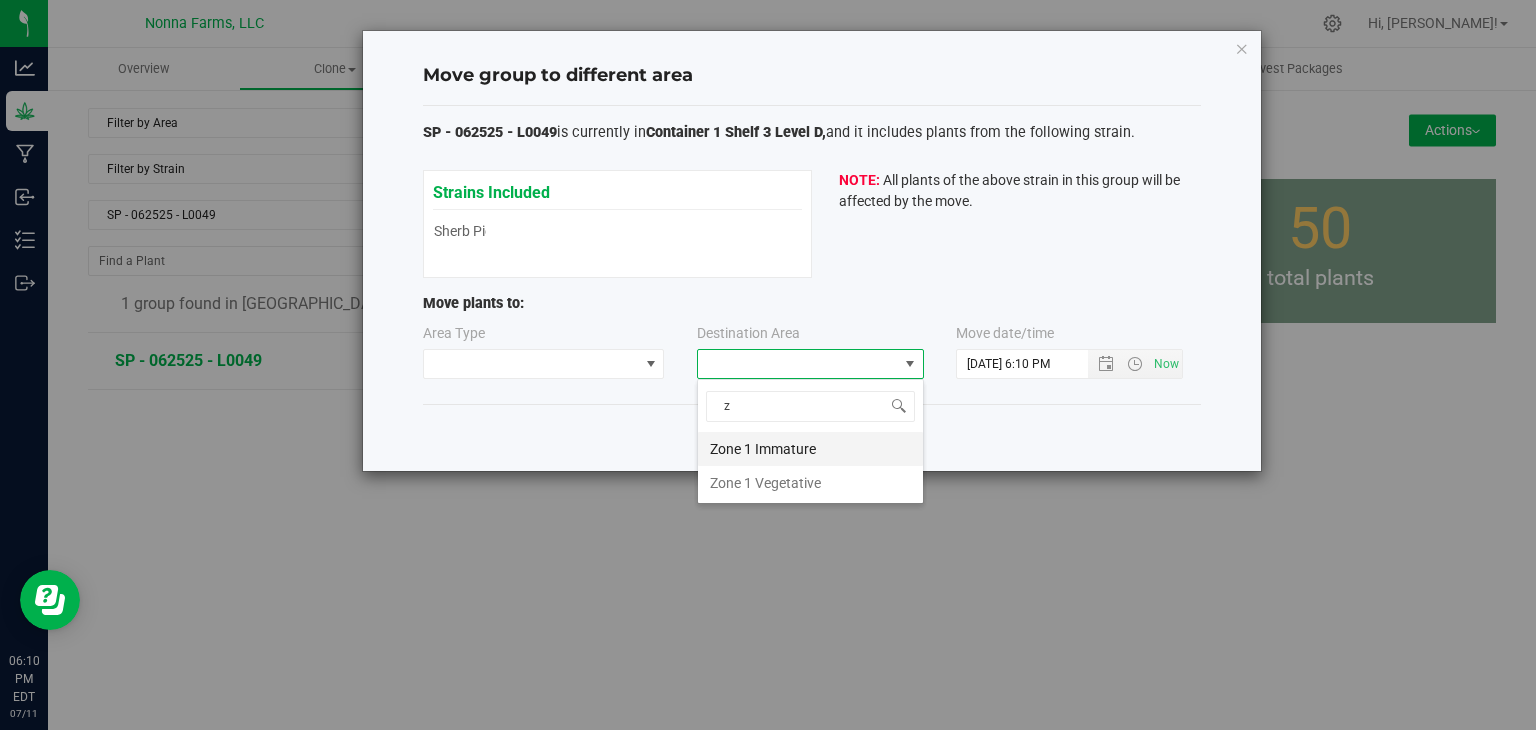 click on "Zone 1 Immature" at bounding box center [810, 449] 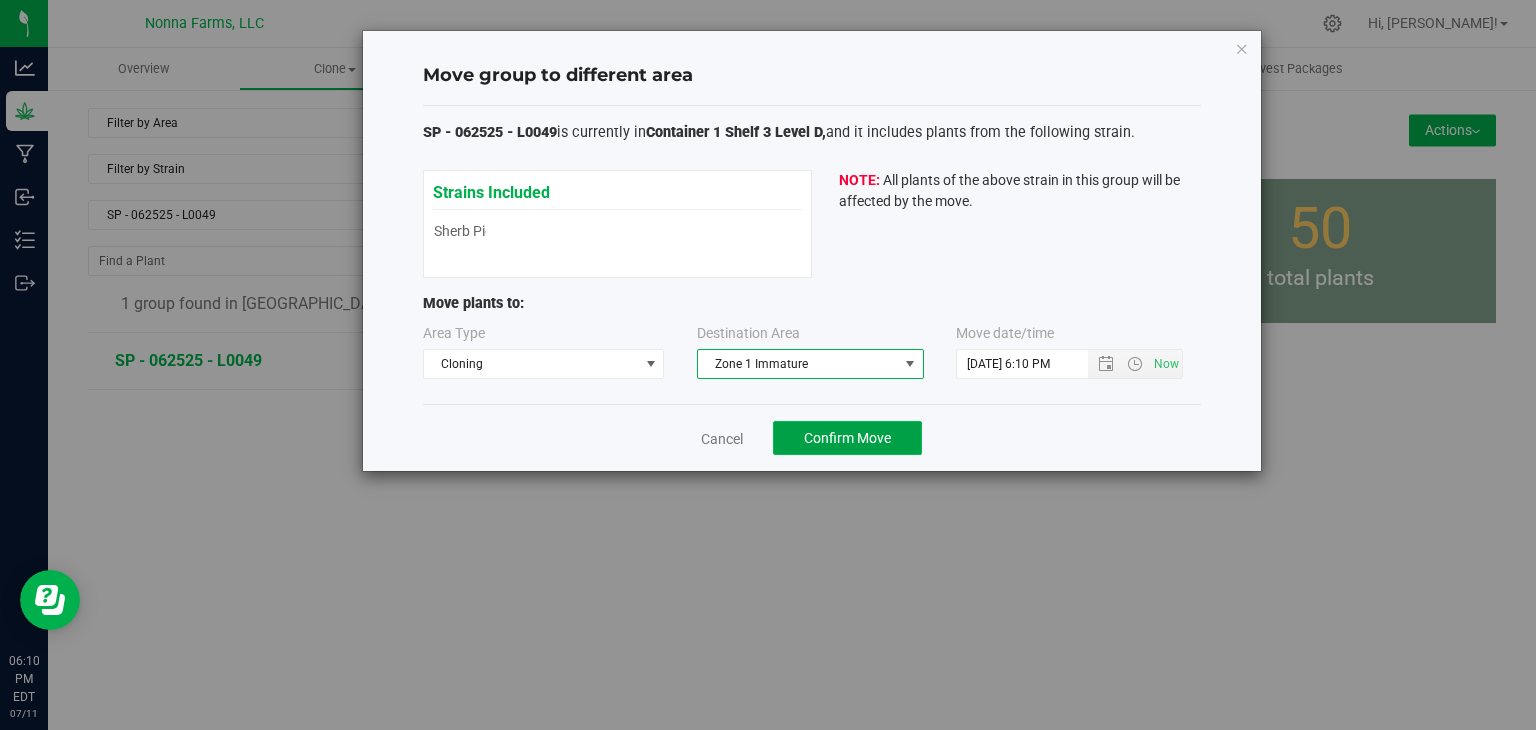 click on "Confirm Move" 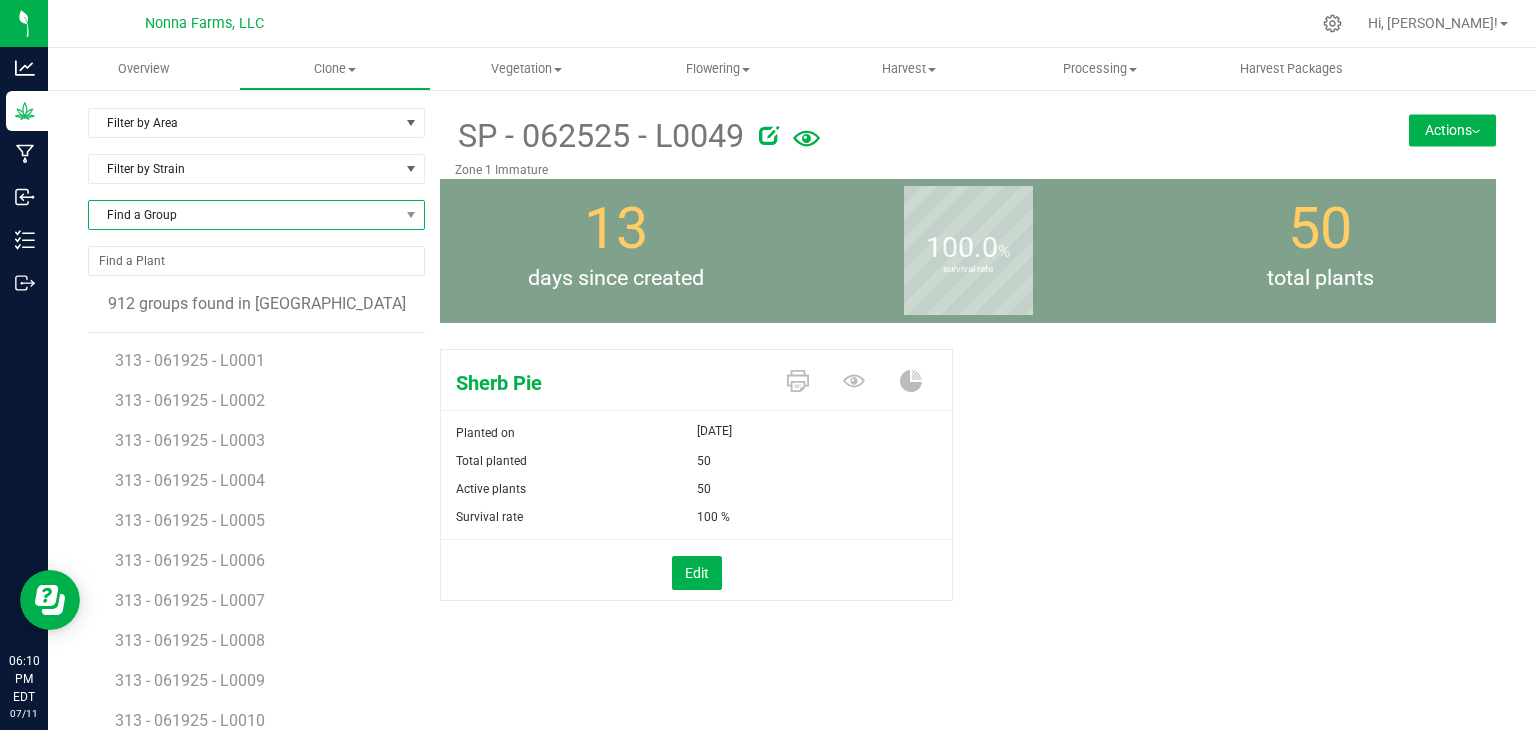 click on "Find a Group" at bounding box center [244, 215] 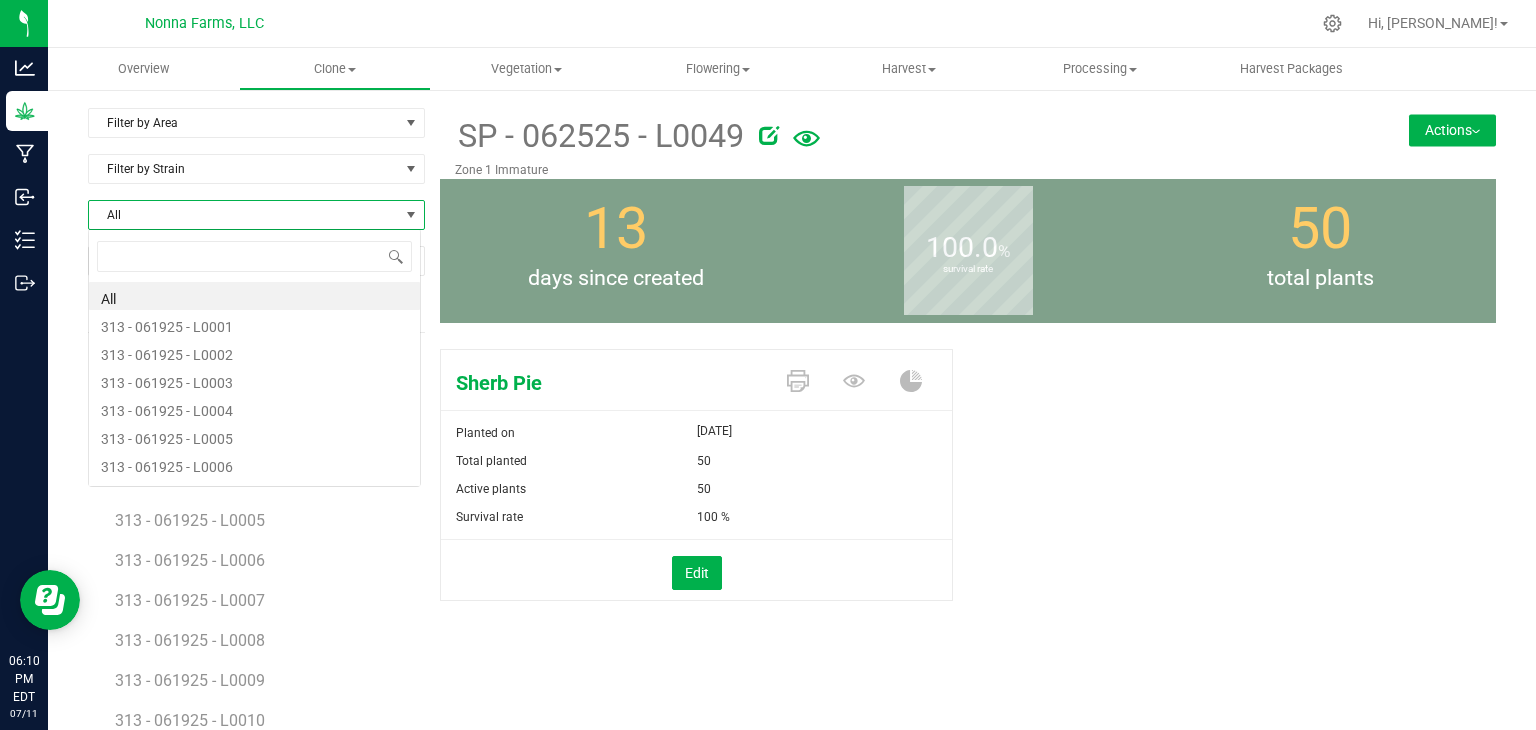 scroll, scrollTop: 99970, scrollLeft: 99666, axis: both 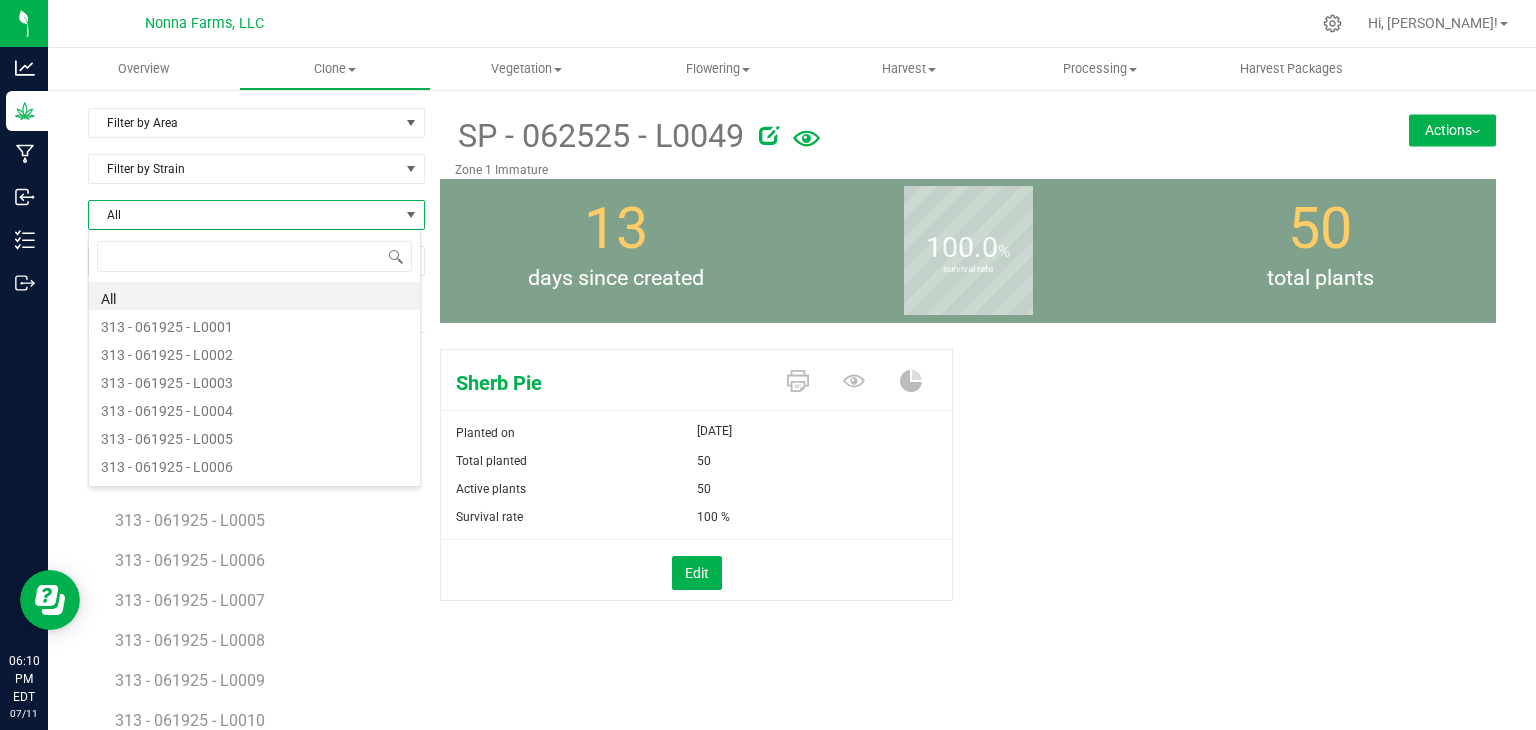 type on "SP - 062525 - L0050" 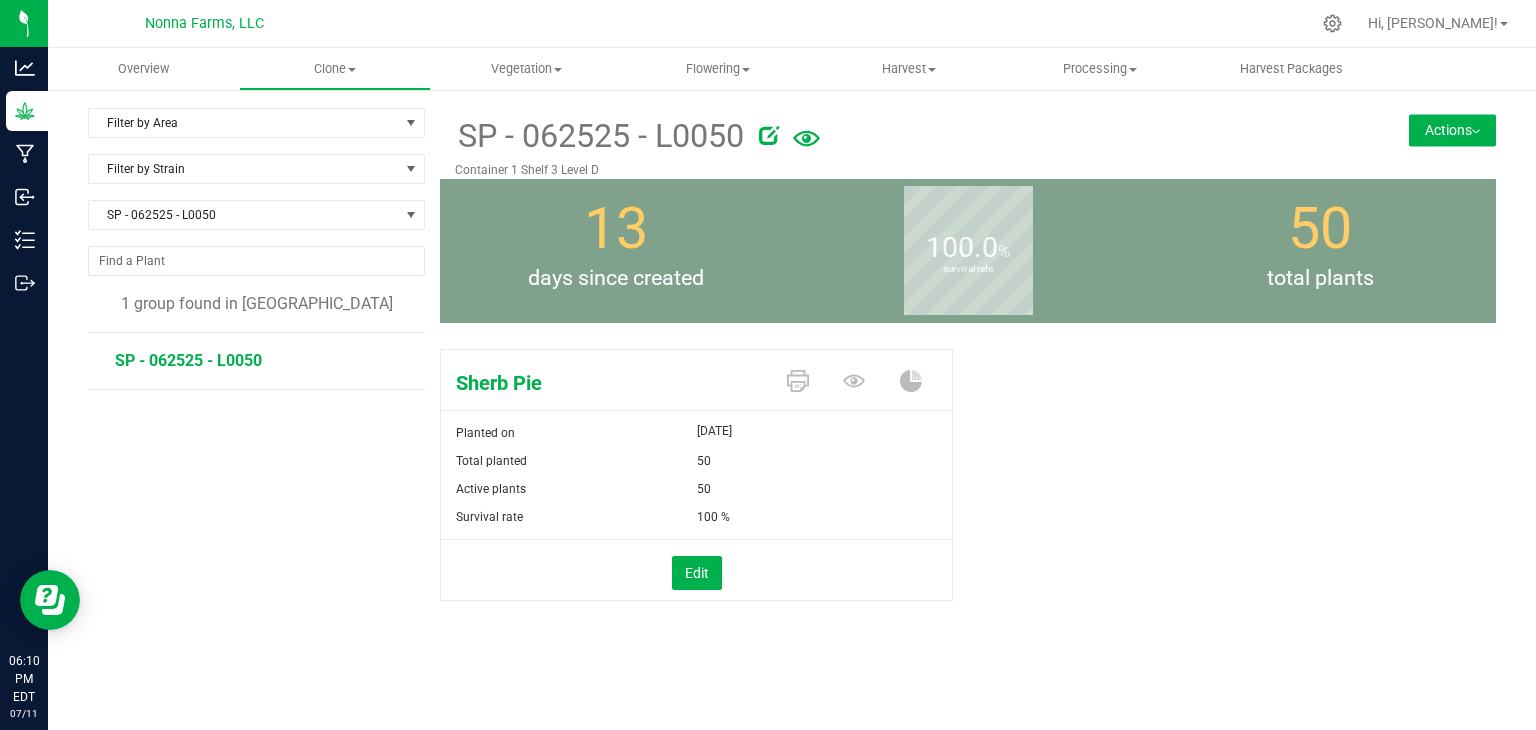 click on "Actions" at bounding box center [1452, 130] 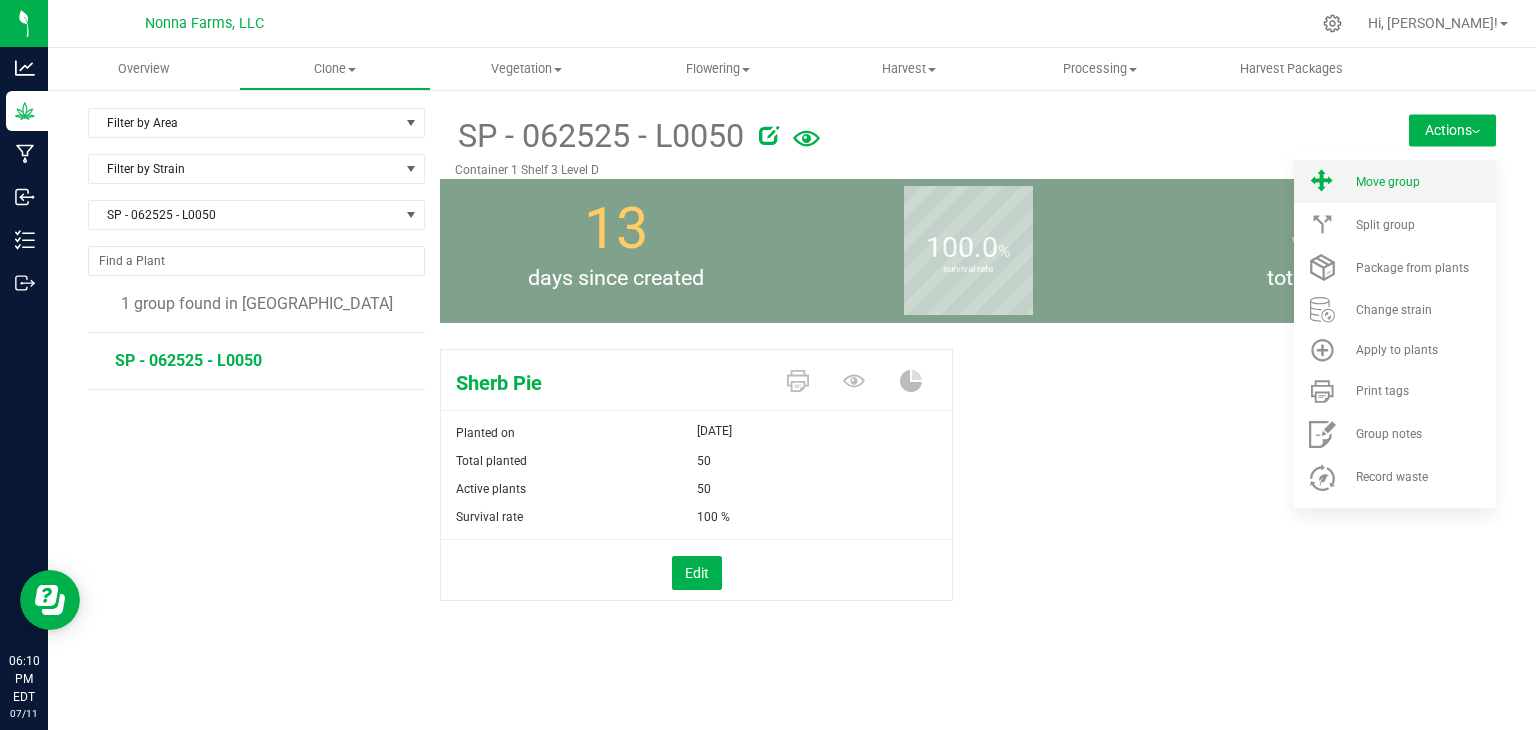 click on "Move group" at bounding box center (1395, 181) 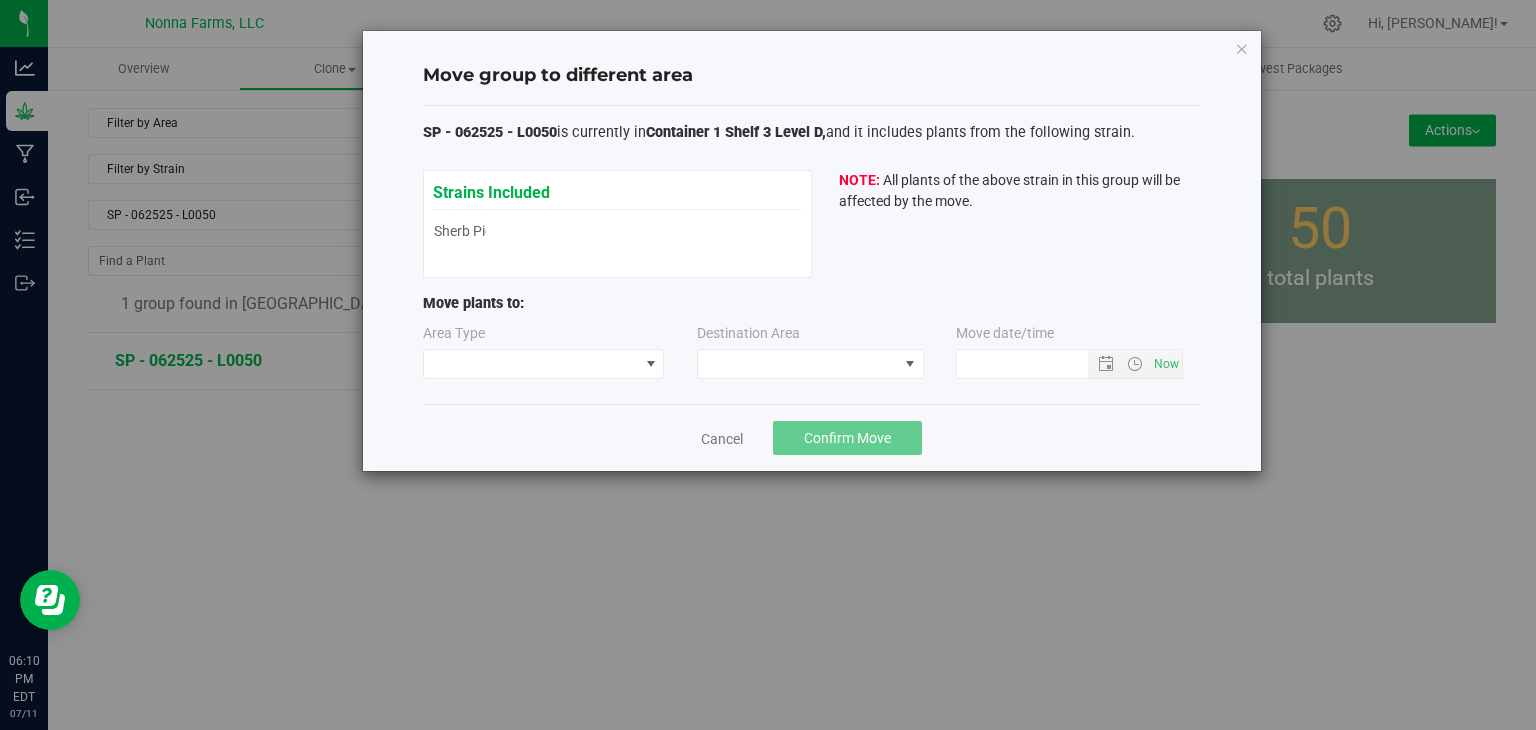 type on "[DATE] 6:10 PM" 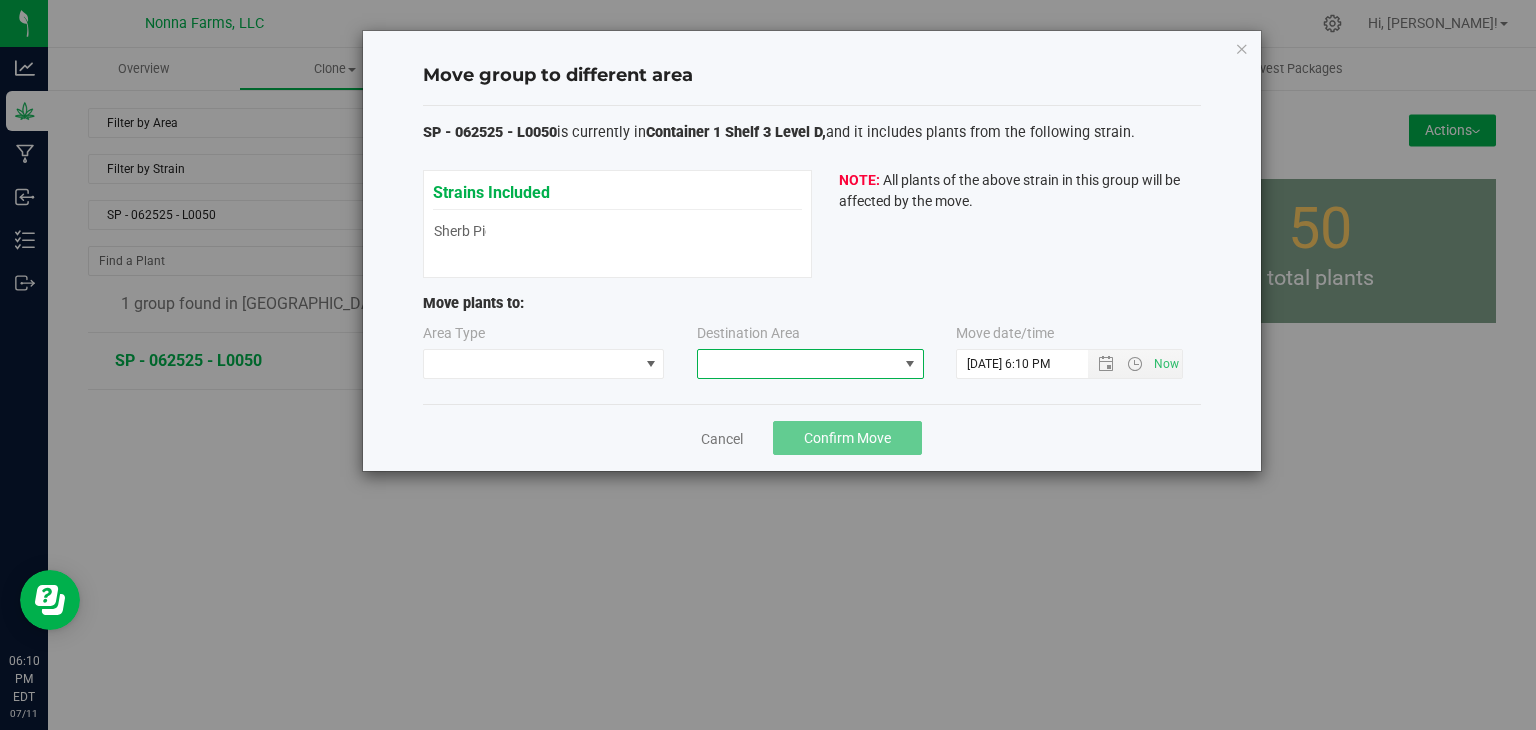 click at bounding box center [798, 364] 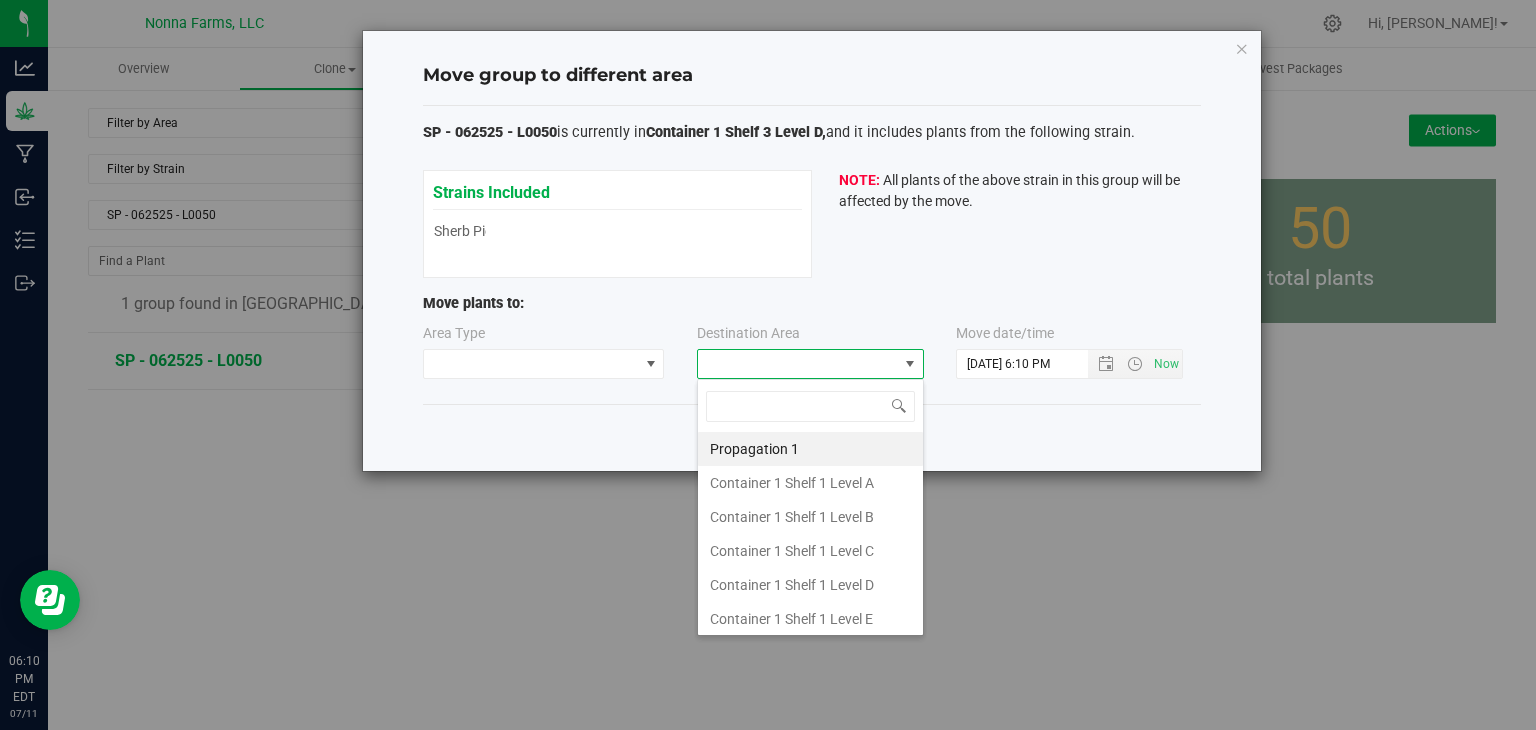 type on "z" 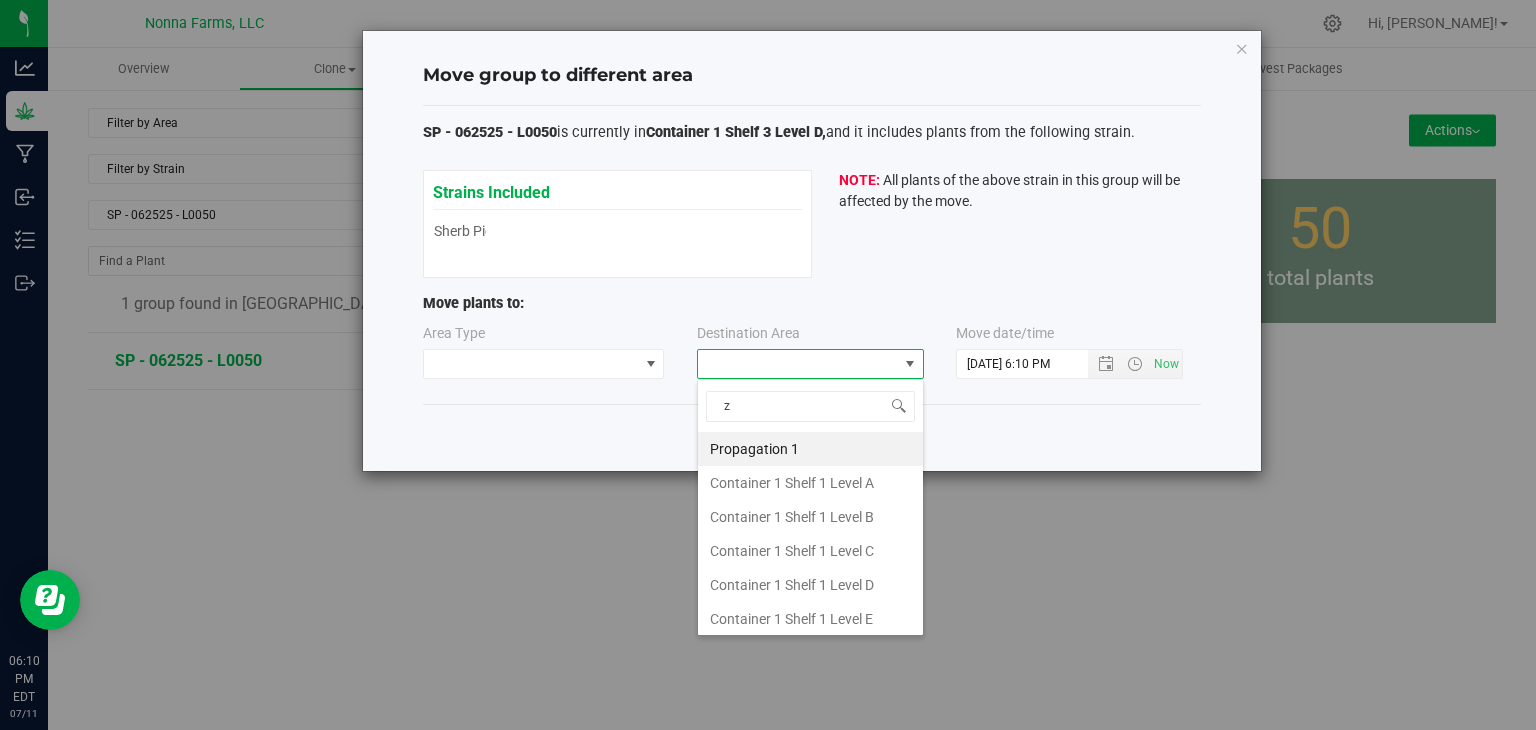 scroll, scrollTop: 99970, scrollLeft: 99772, axis: both 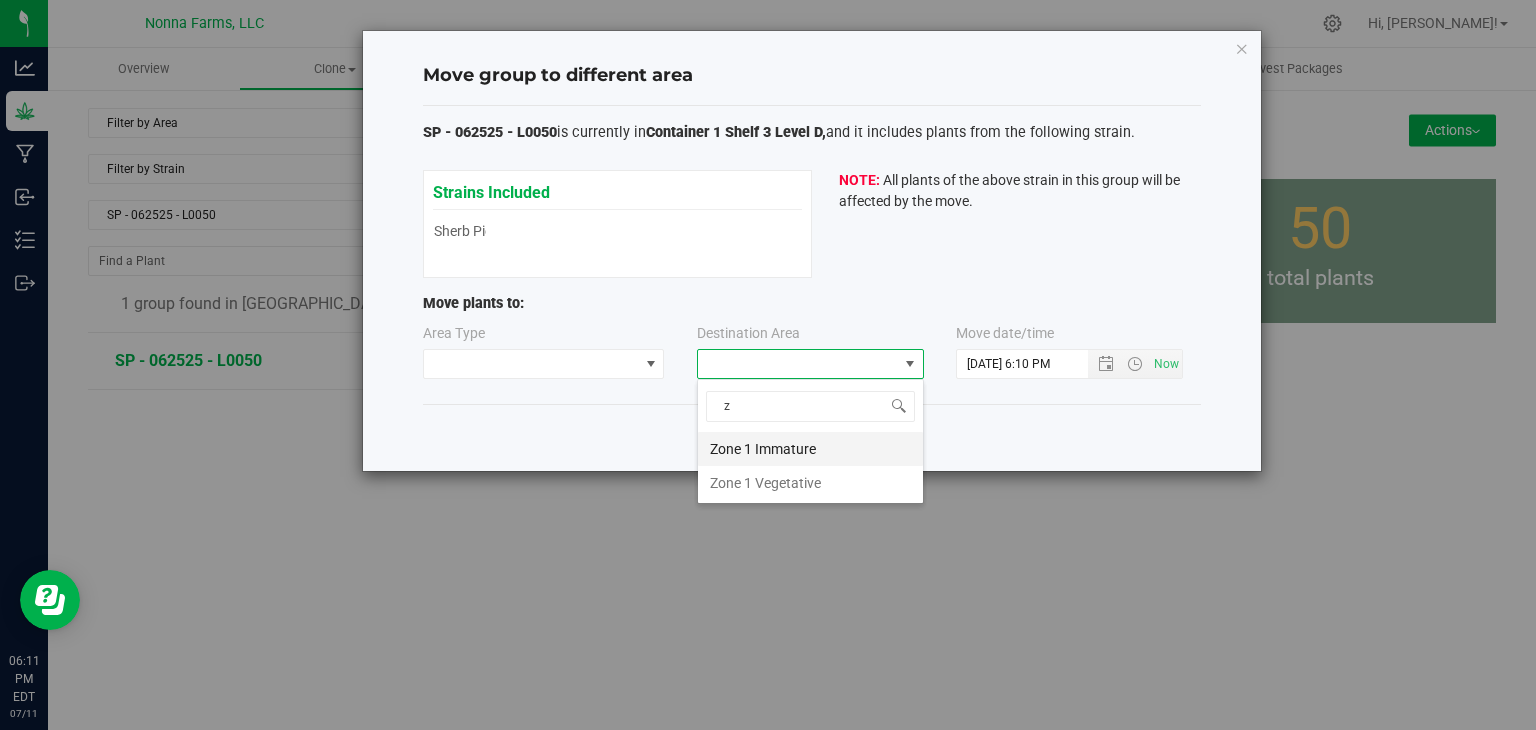 click on "Zone 1 Immature" at bounding box center (810, 449) 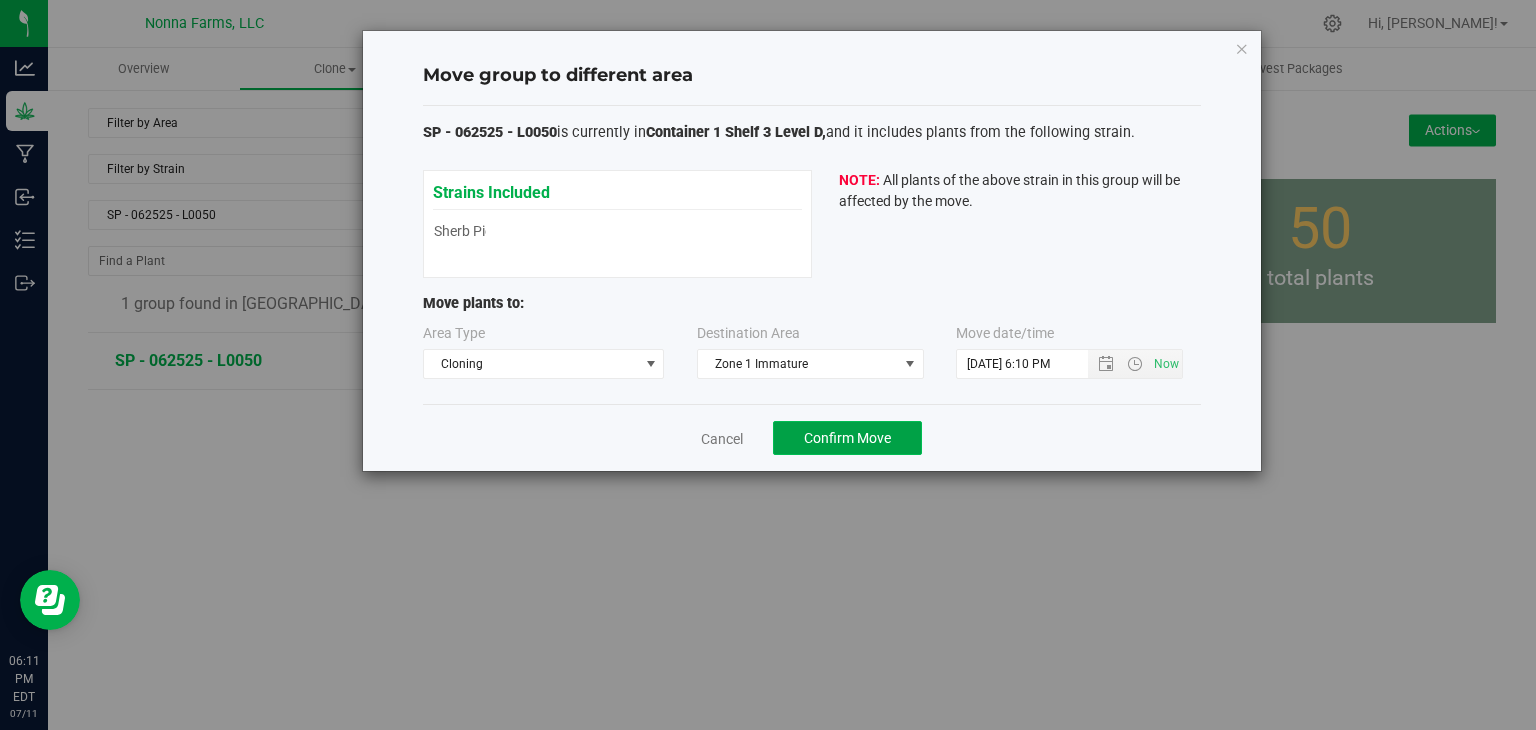 click on "Confirm Move" 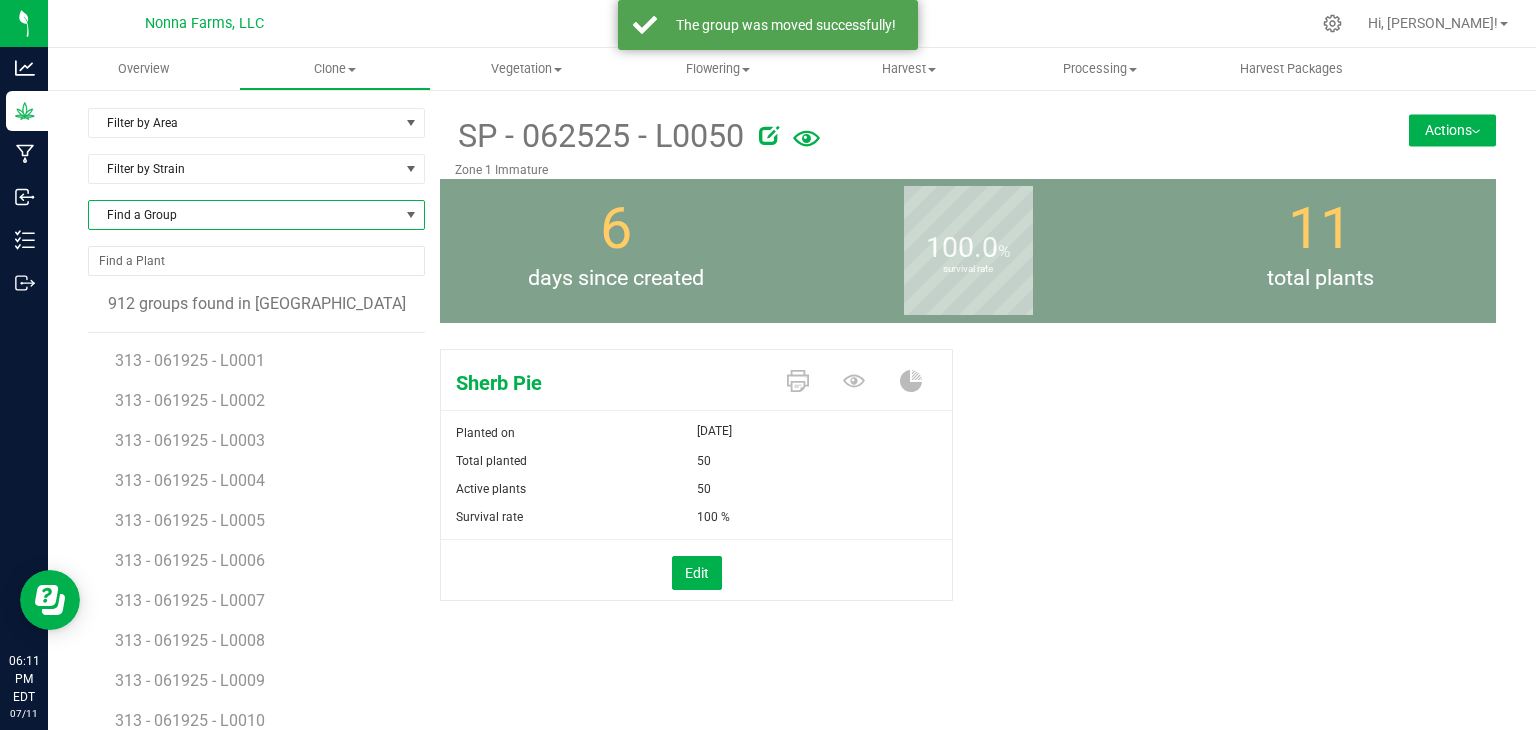 click on "Find a Group" at bounding box center (244, 215) 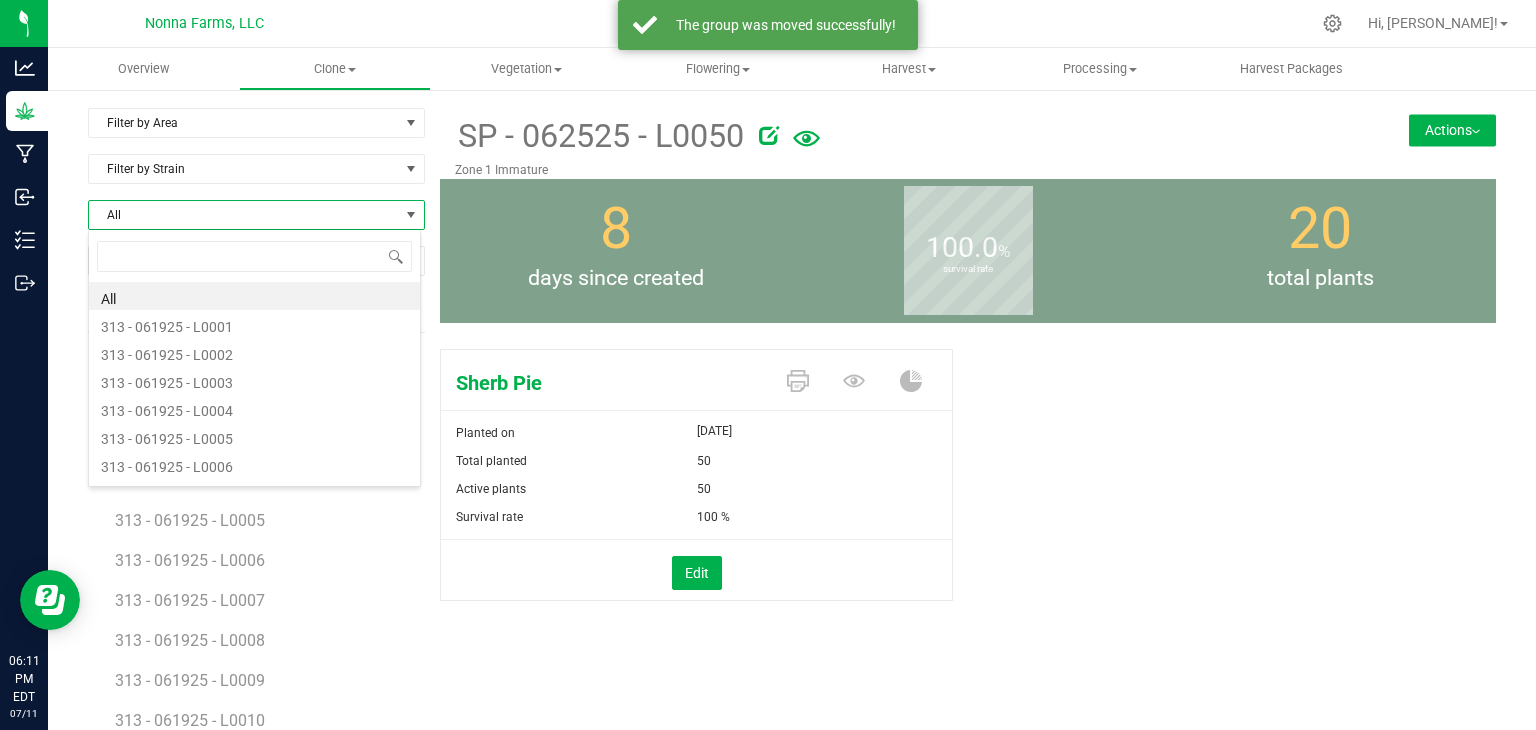 scroll, scrollTop: 99970, scrollLeft: 99666, axis: both 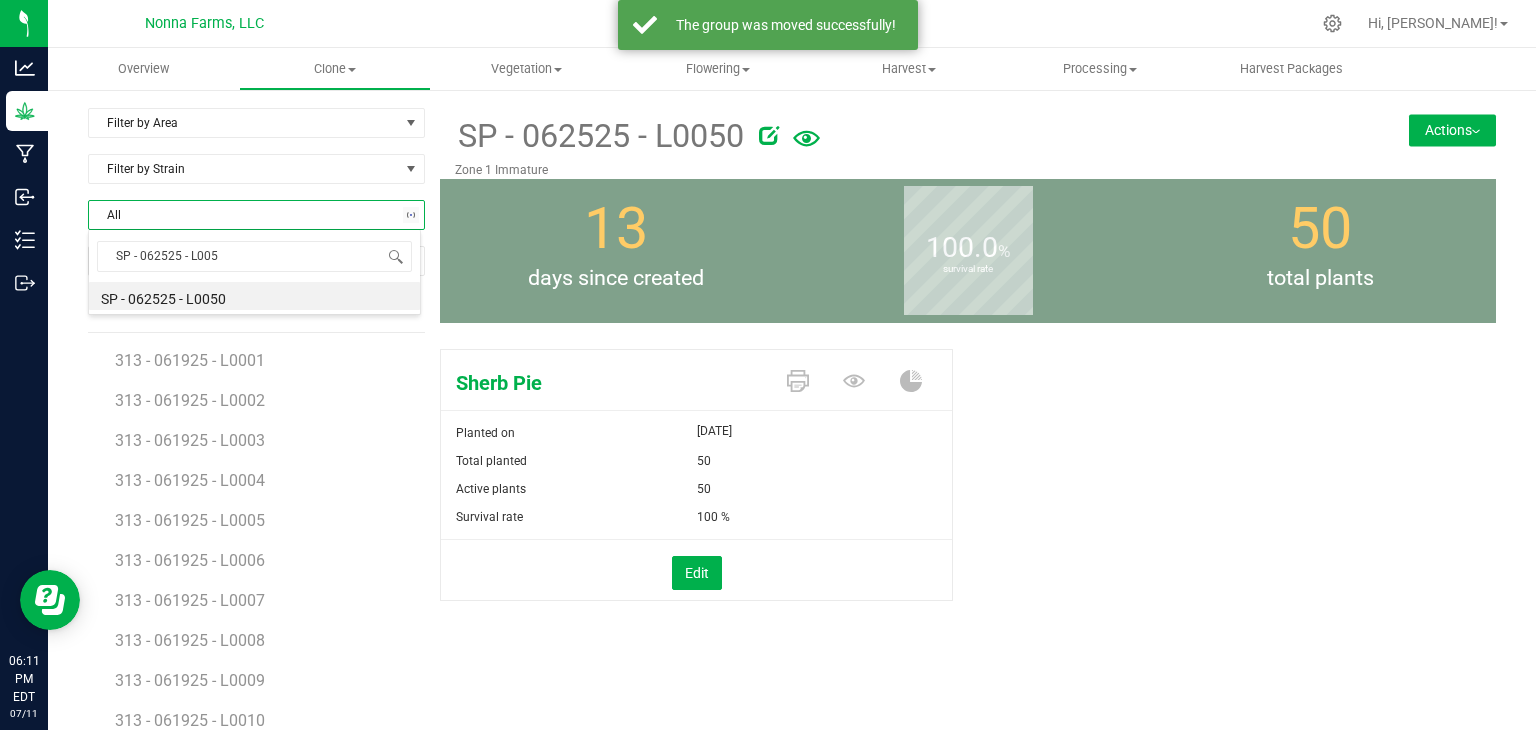 type on "SP - 062525 - L0051" 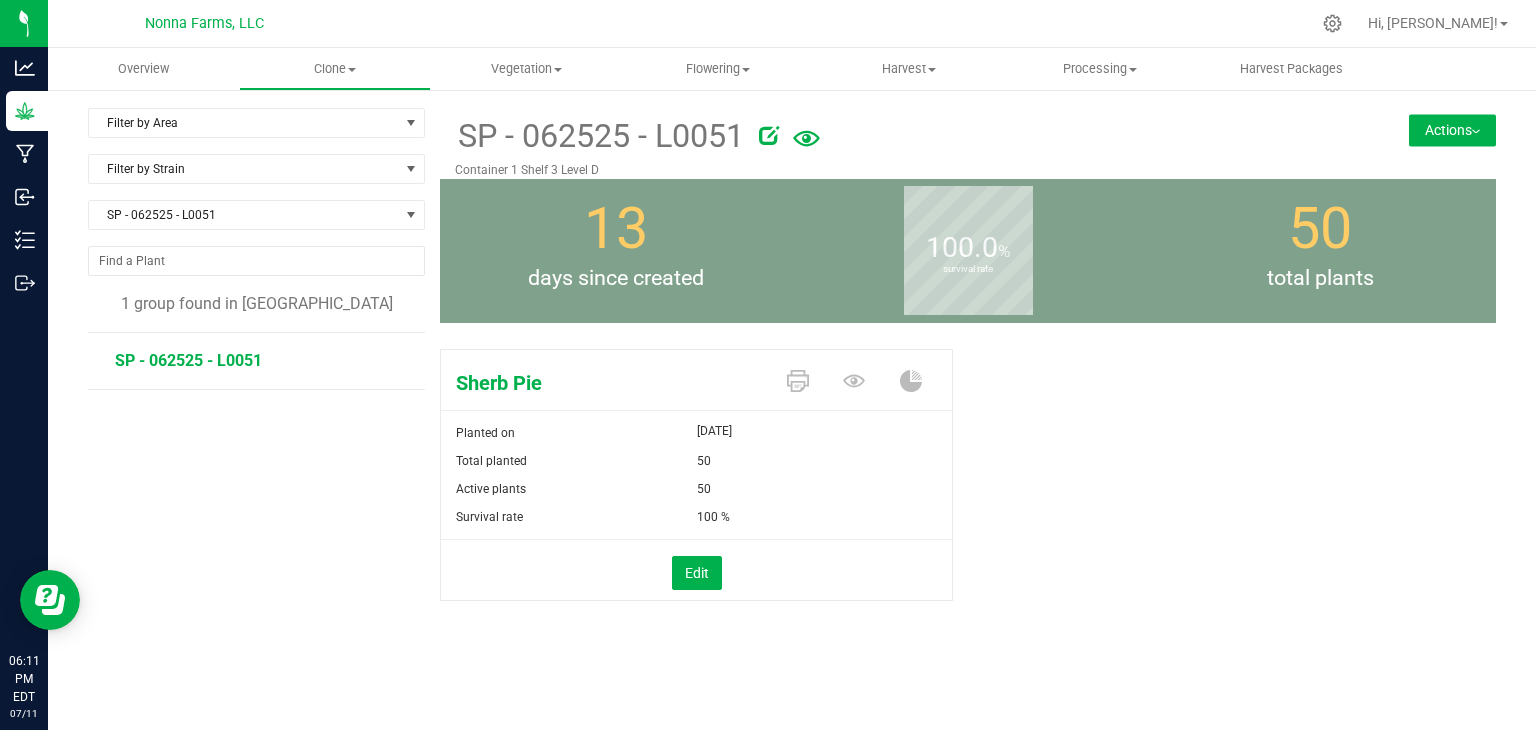 click on "Actions" at bounding box center [1452, 130] 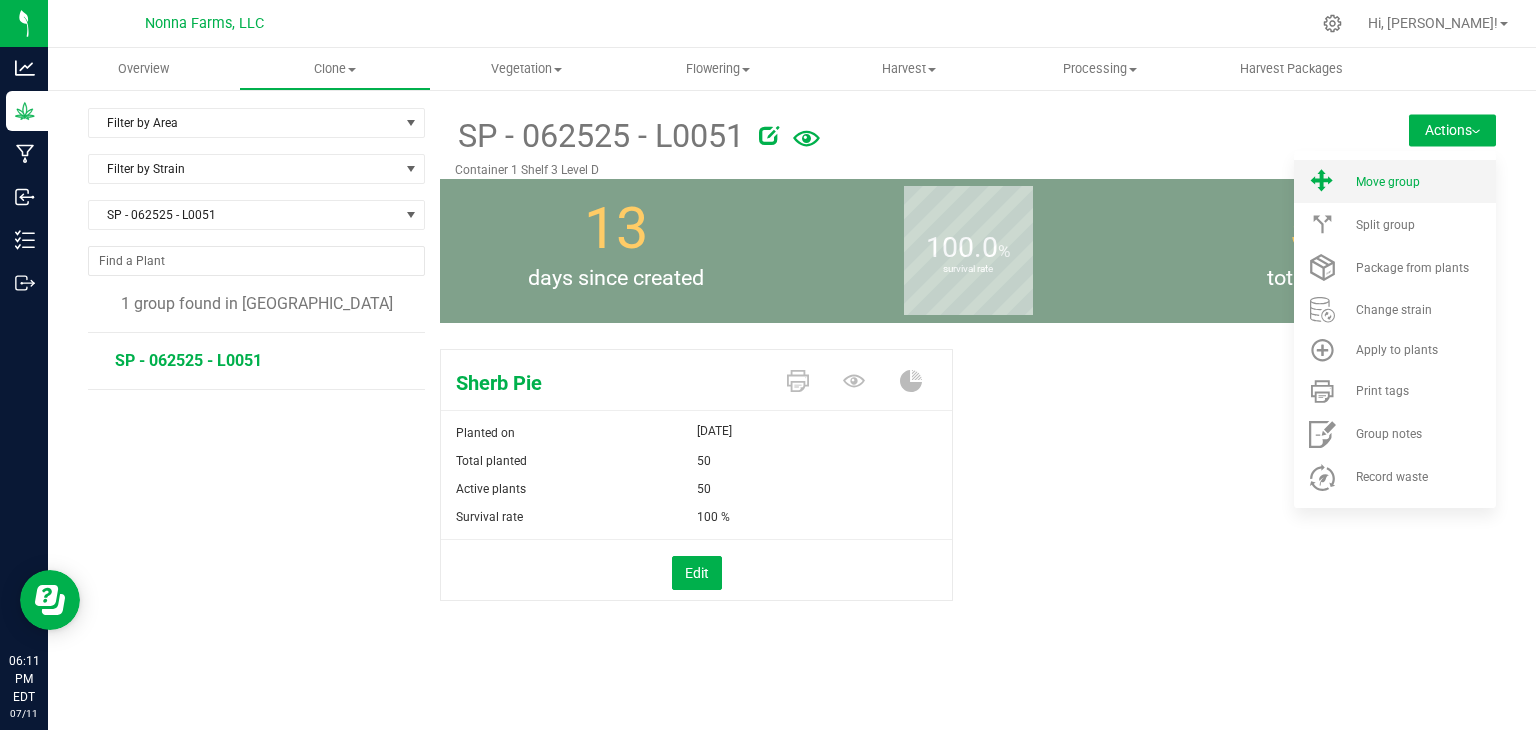 click on "Move group" at bounding box center [1424, 182] 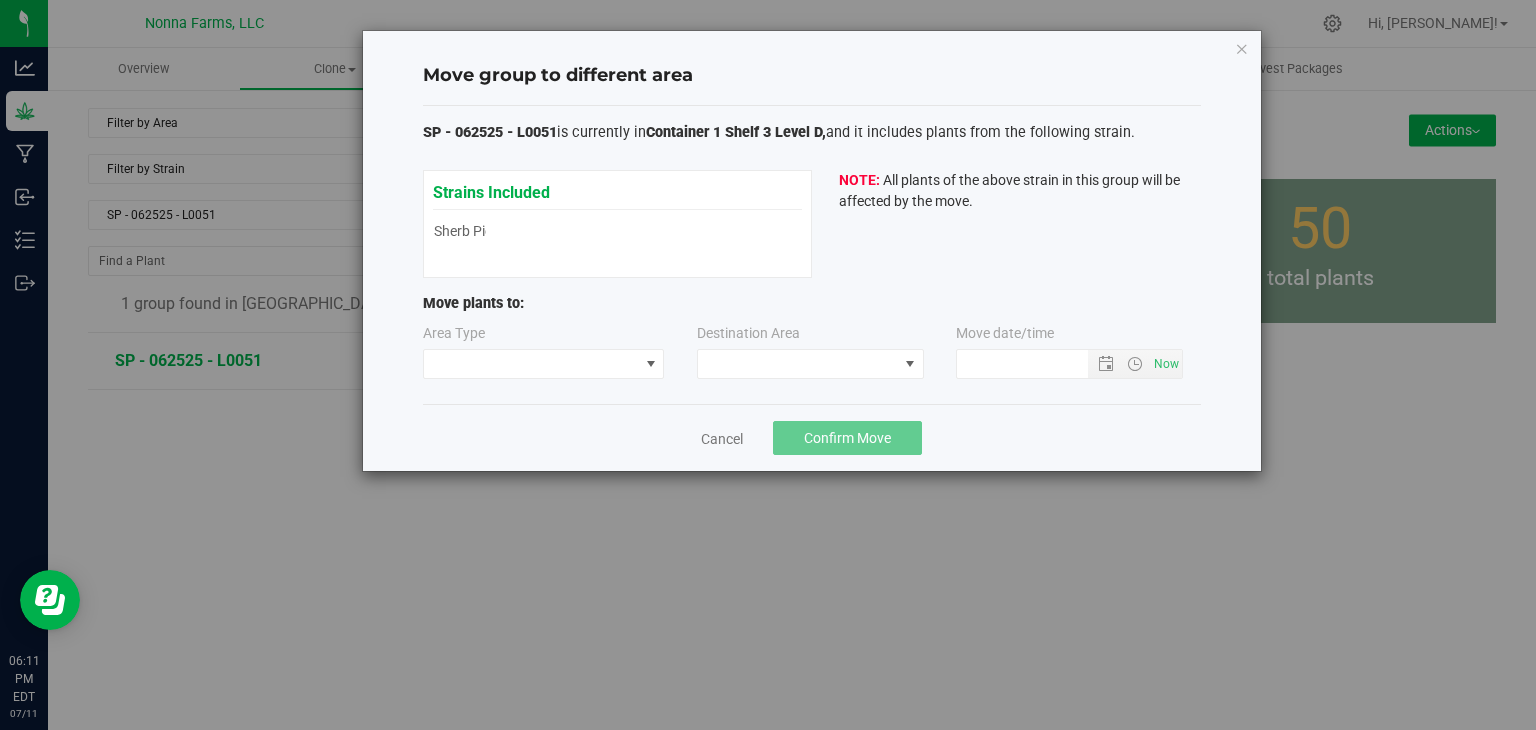 type on "7/11/2025 6:11 PM" 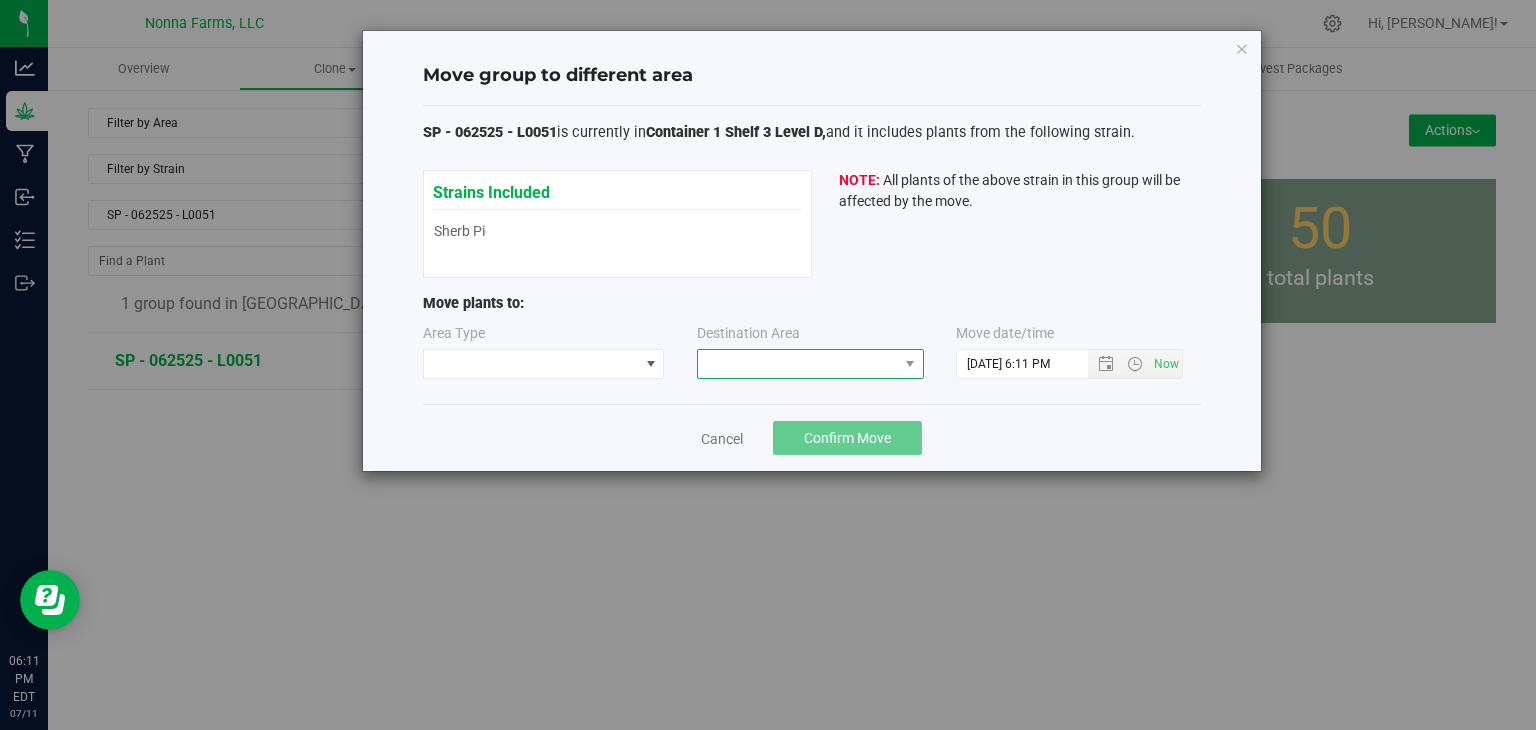 click at bounding box center [910, 364] 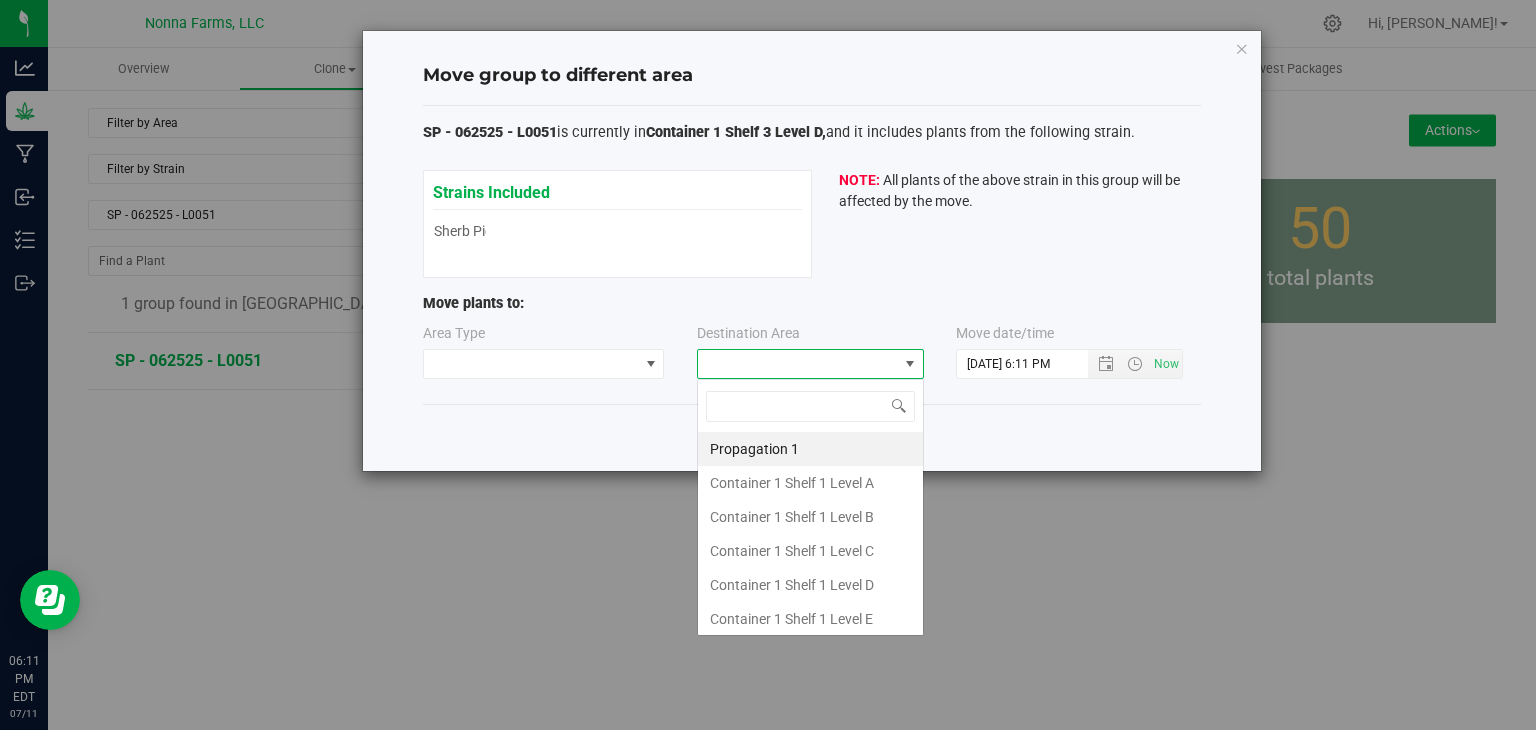 scroll, scrollTop: 99970, scrollLeft: 99772, axis: both 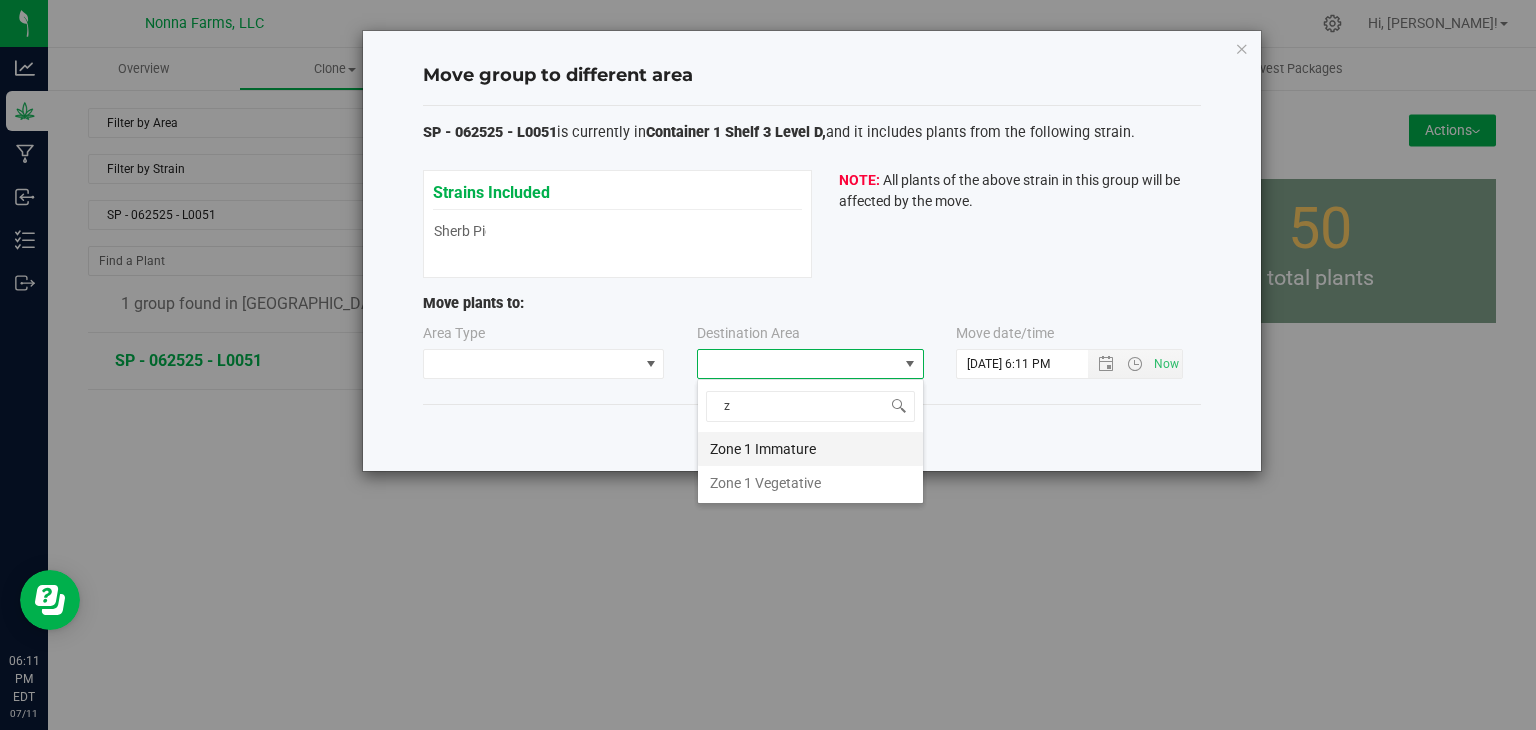 click on "Zone 1 Immature" at bounding box center [810, 449] 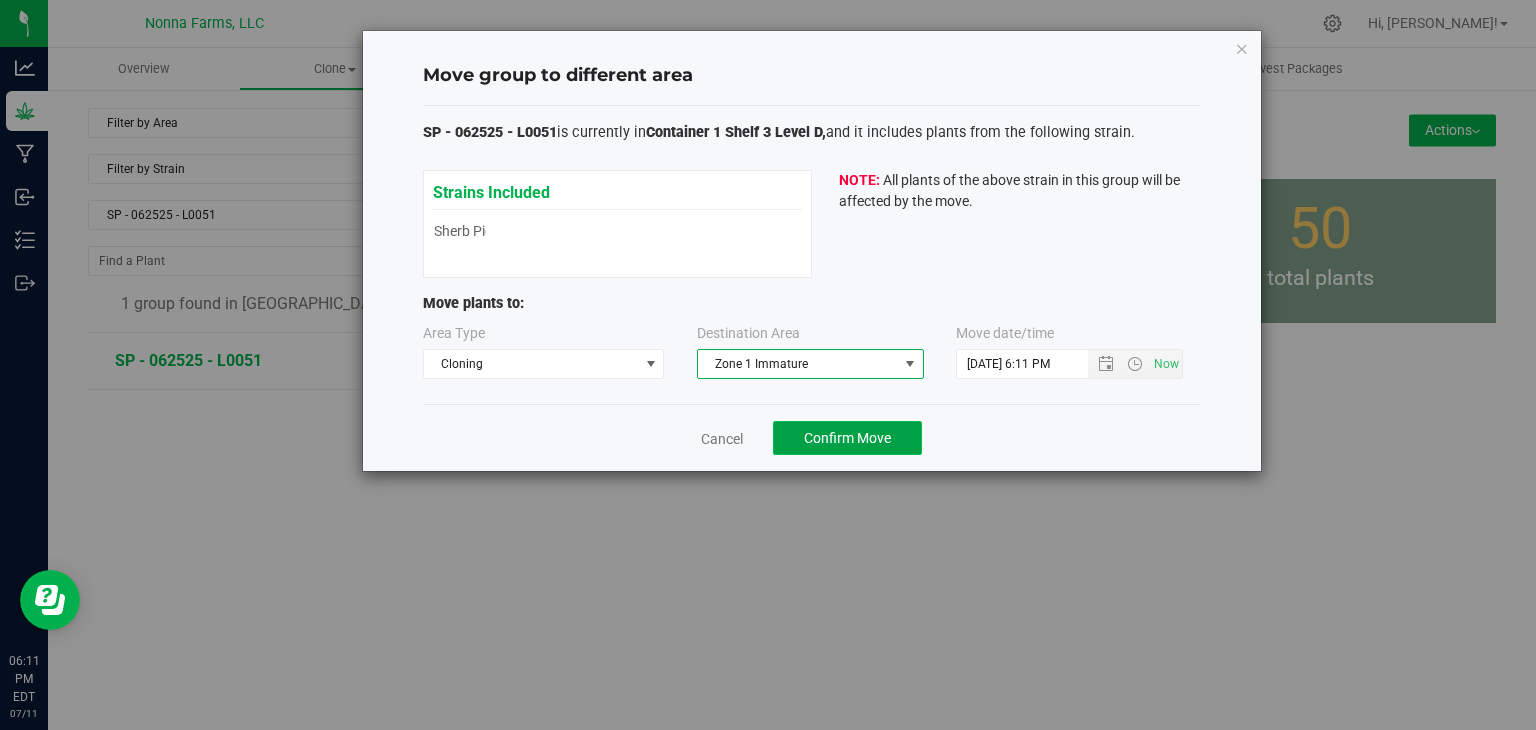 click on "Confirm Move" 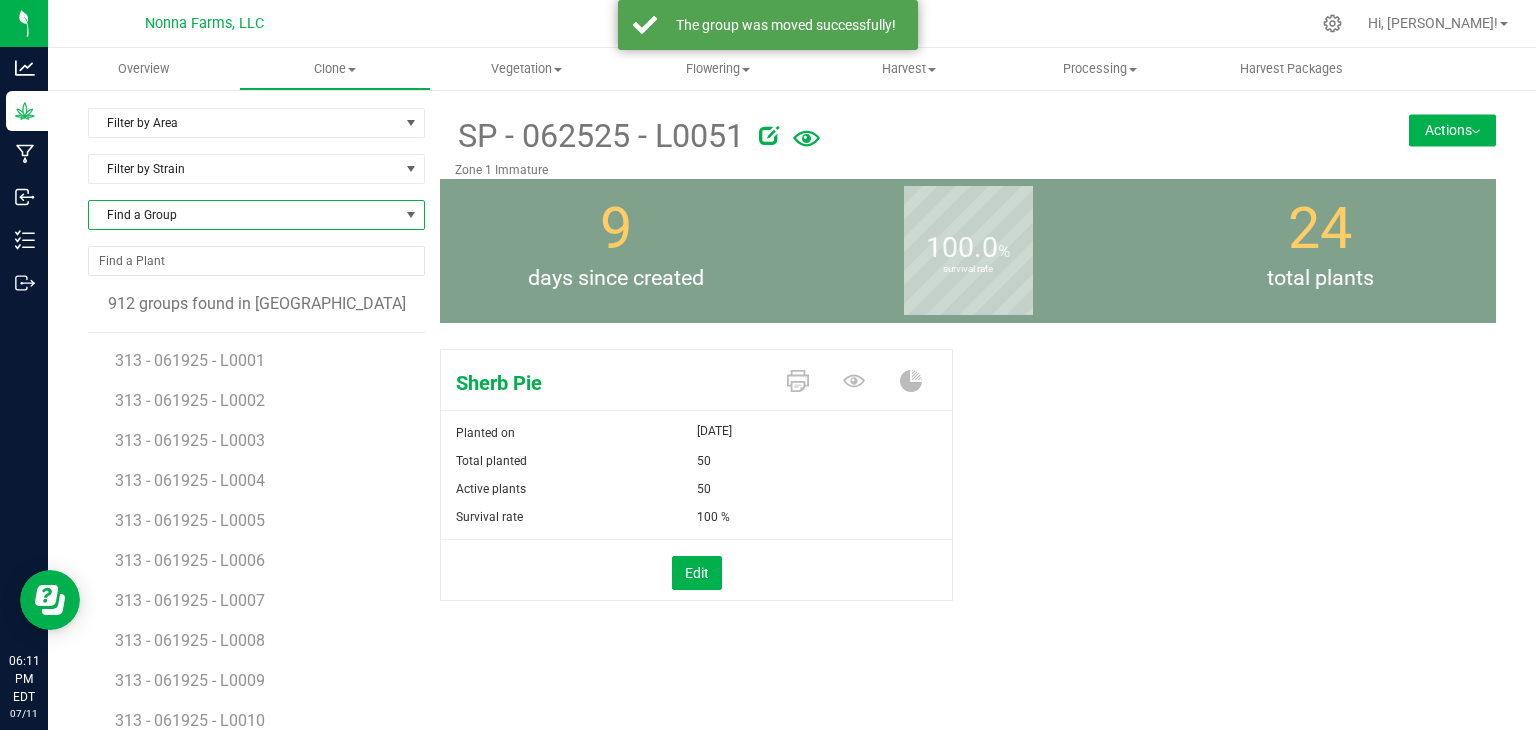 click on "Find a Group" at bounding box center [244, 215] 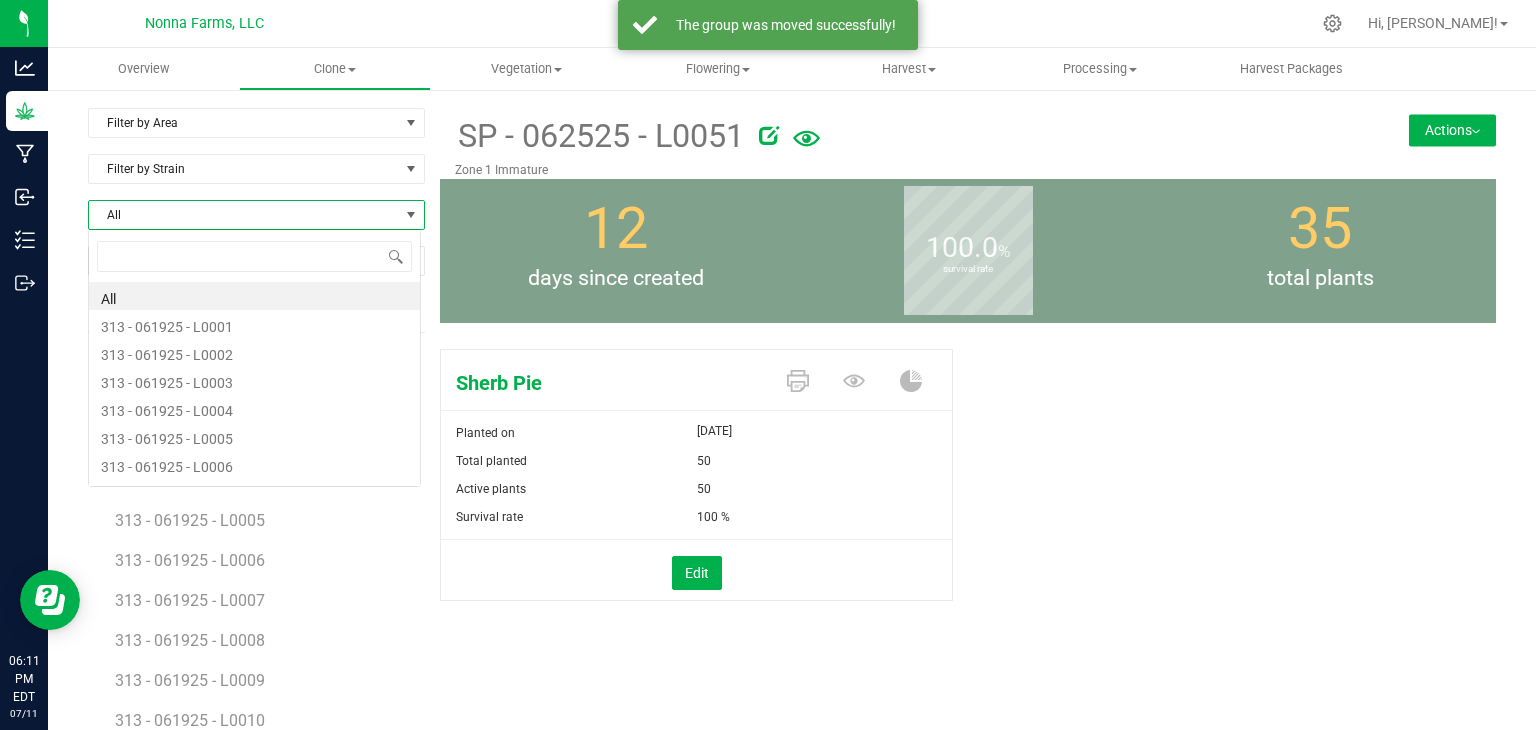 scroll, scrollTop: 99970, scrollLeft: 99666, axis: both 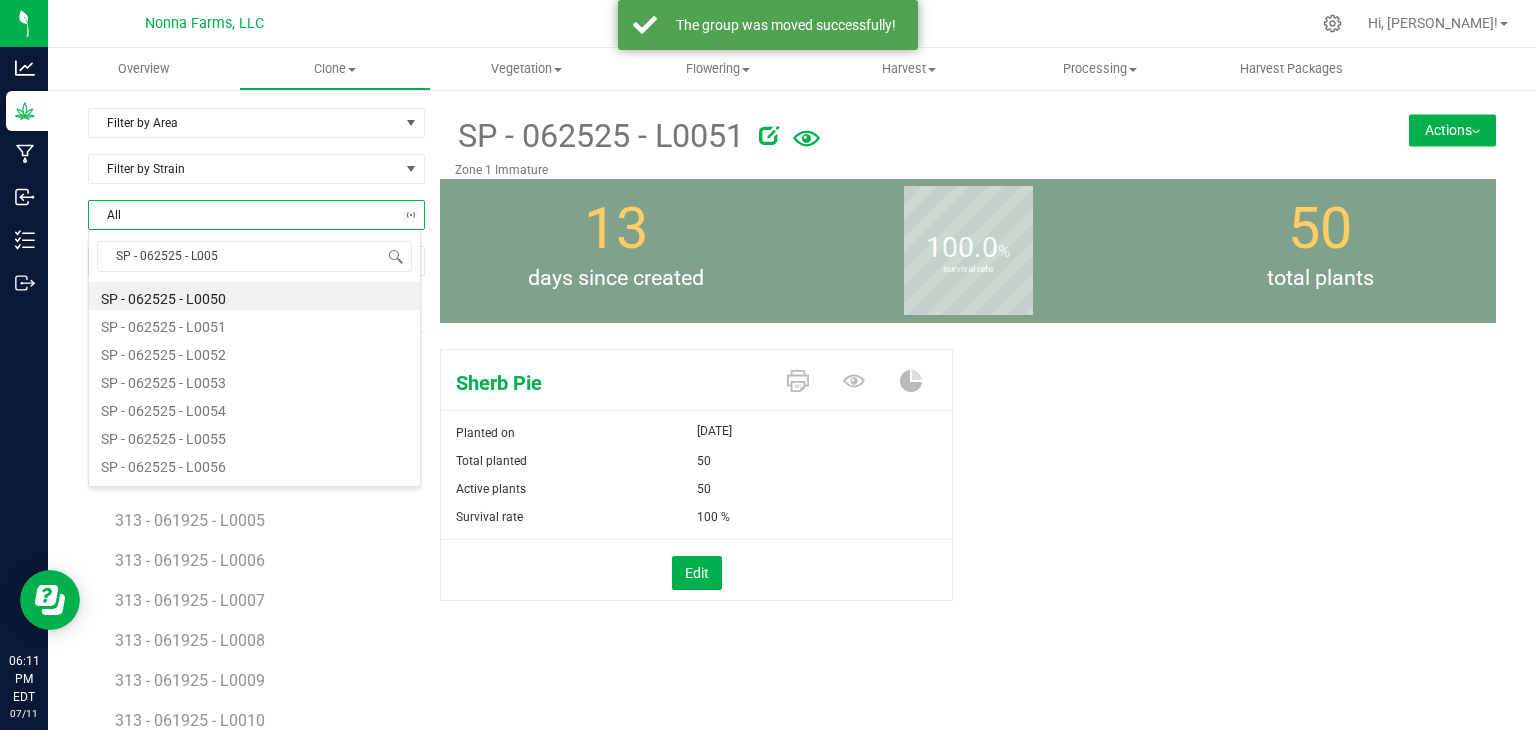 type on "SP - 062525 - L0052" 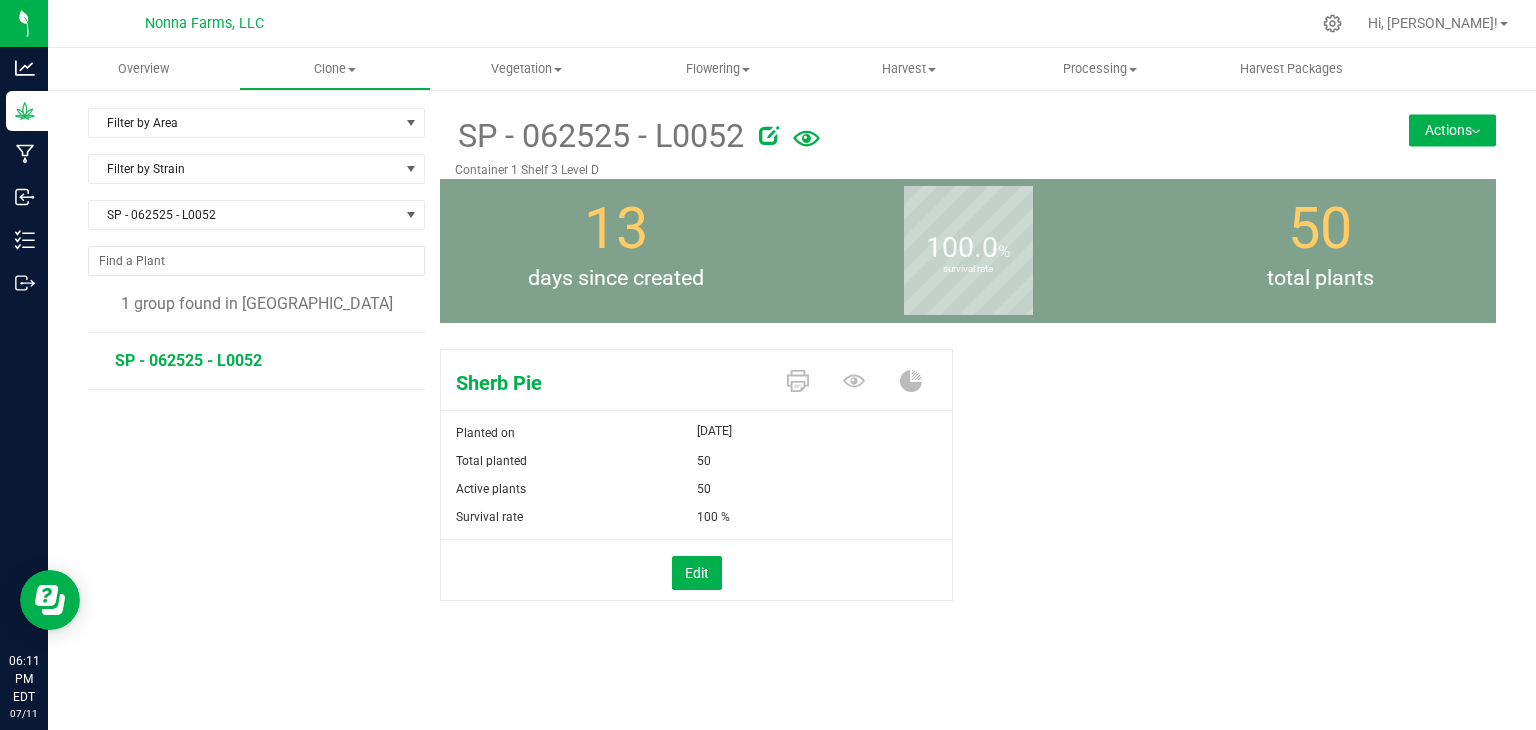 click on "Actions" at bounding box center [1452, 130] 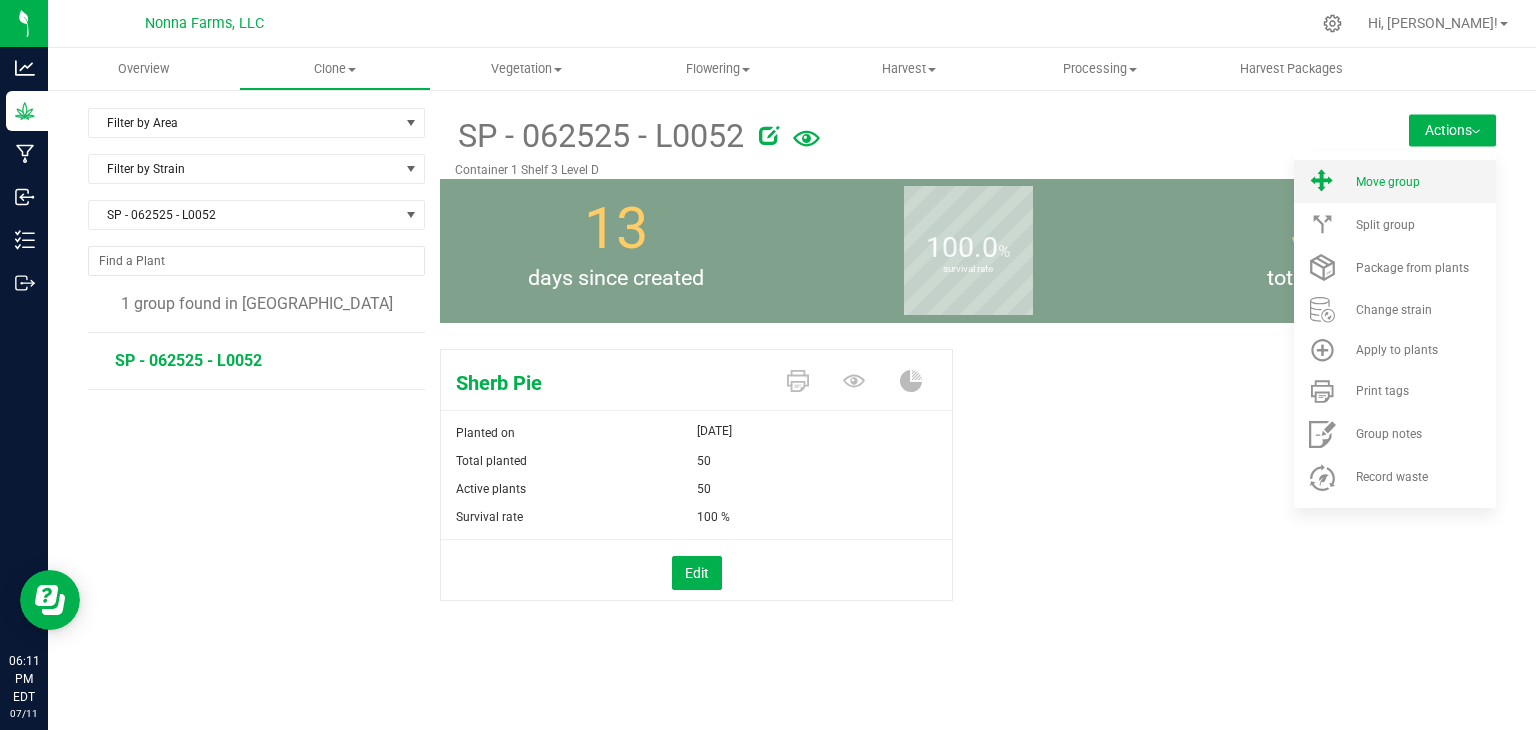 click on "Move group" at bounding box center (1424, 182) 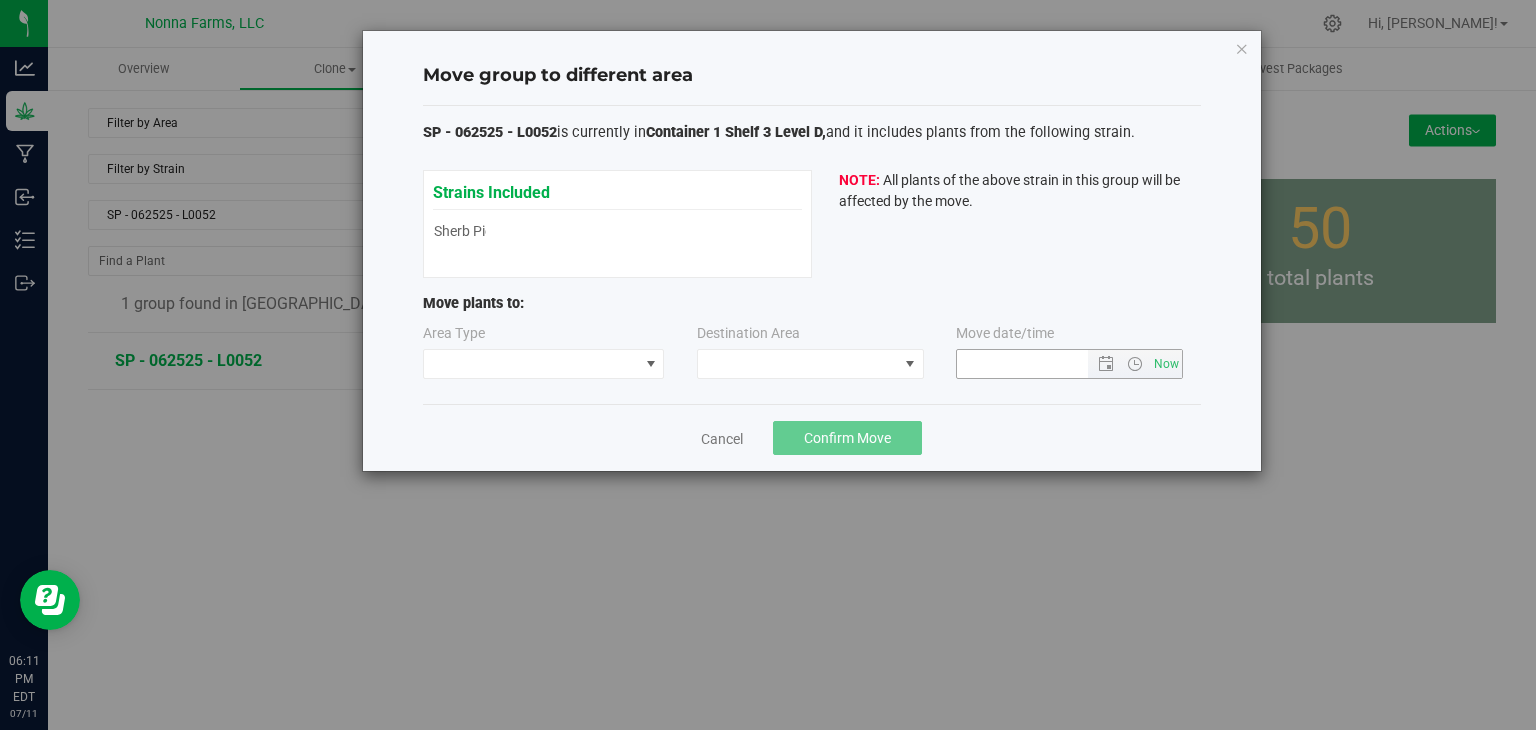 type on "7/11/2025 6:11 PM" 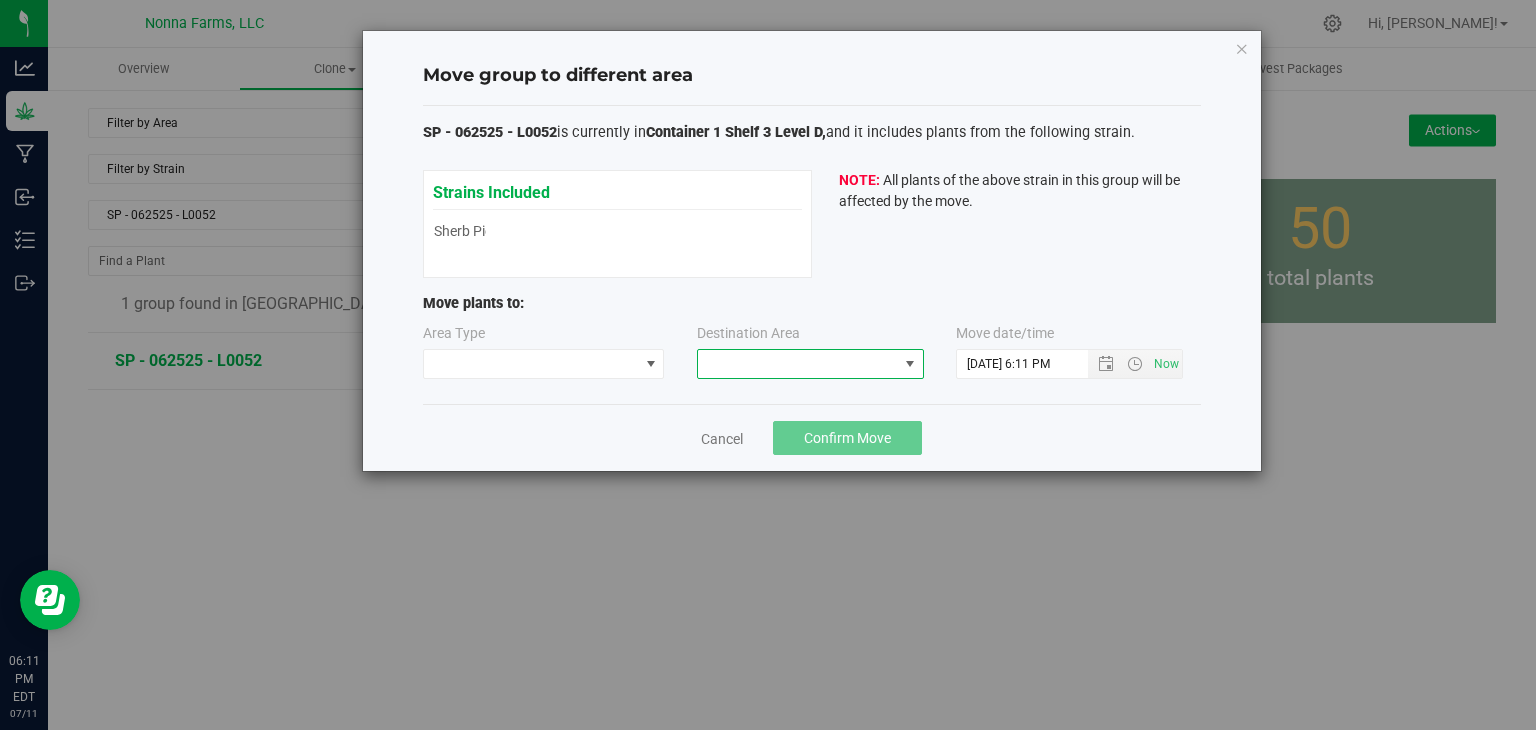 click at bounding box center [798, 364] 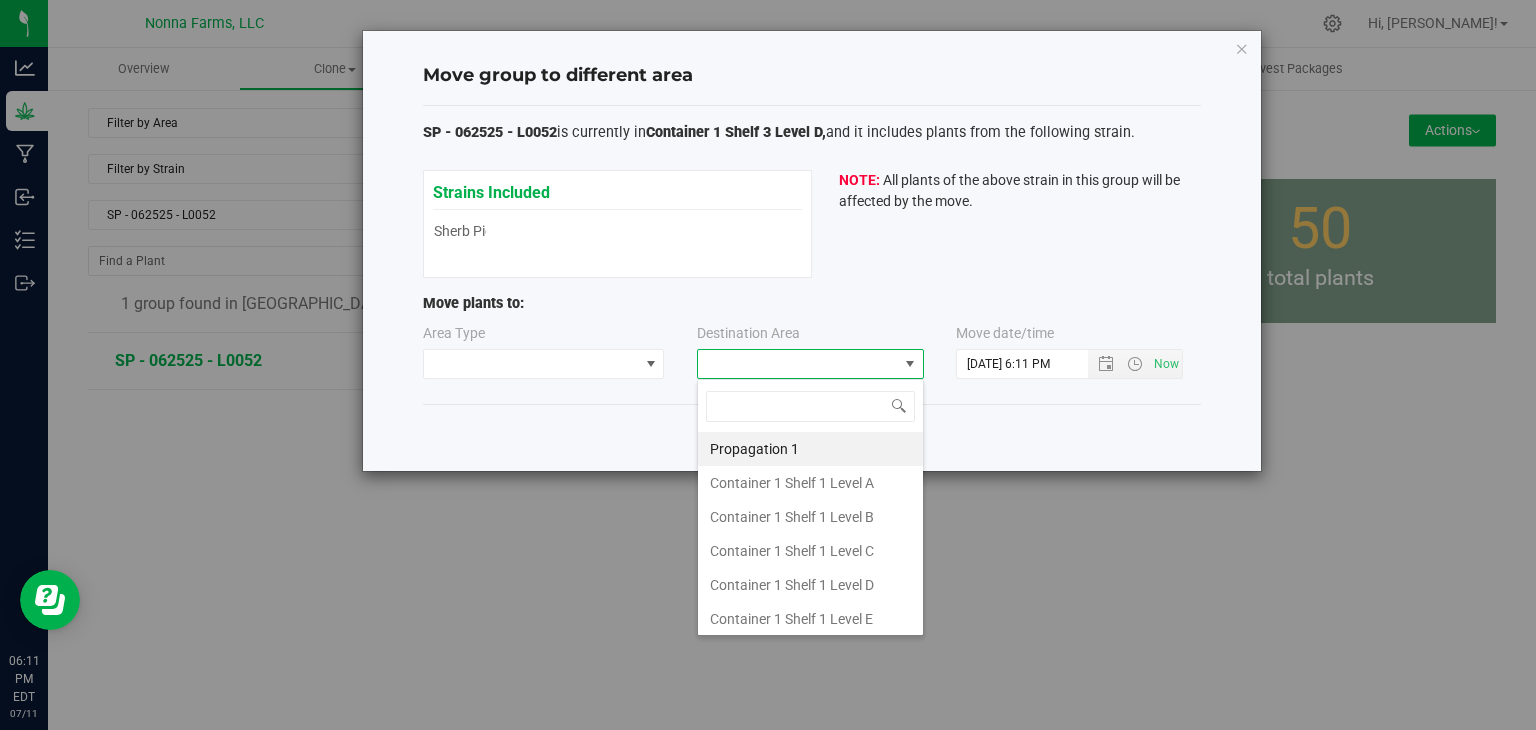 scroll, scrollTop: 99970, scrollLeft: 99772, axis: both 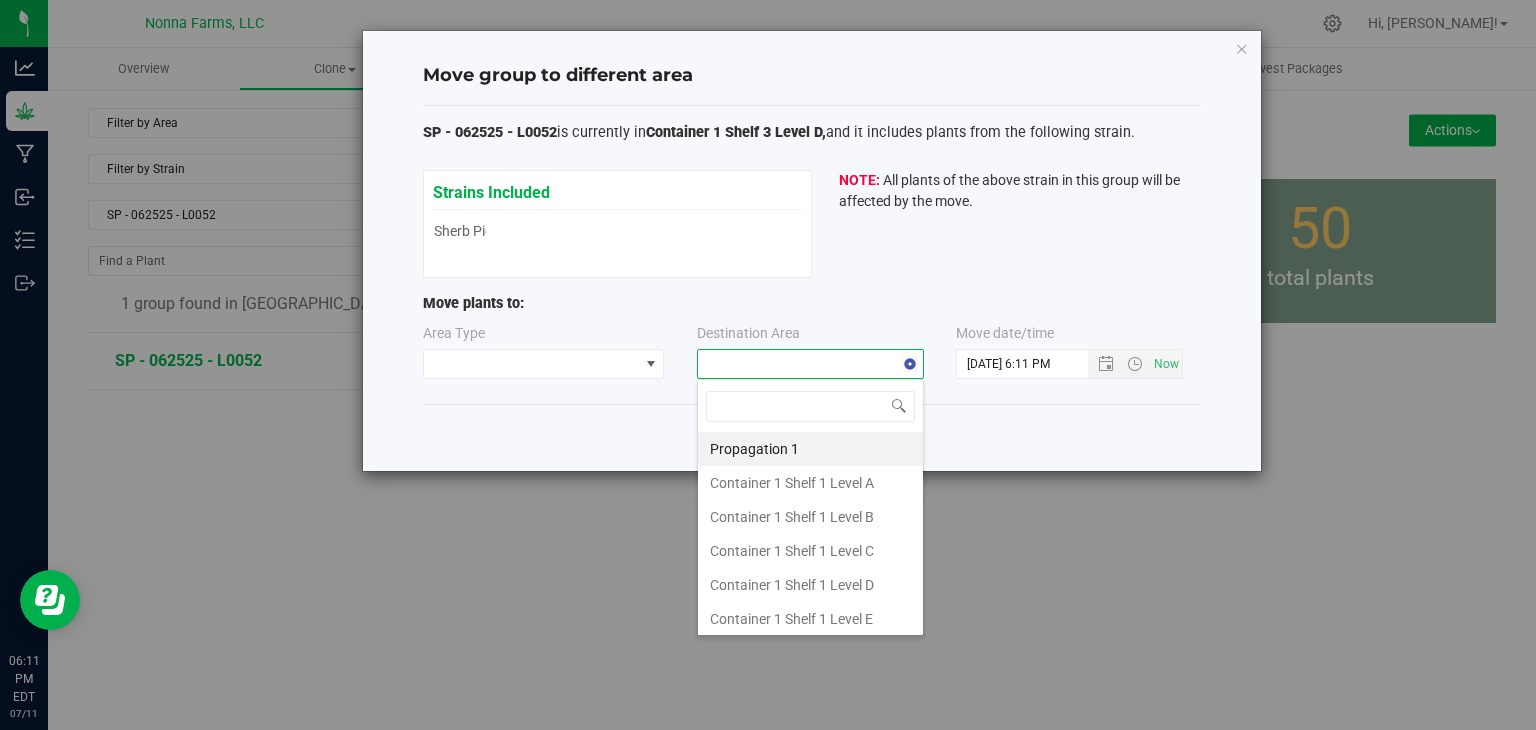 type on "z" 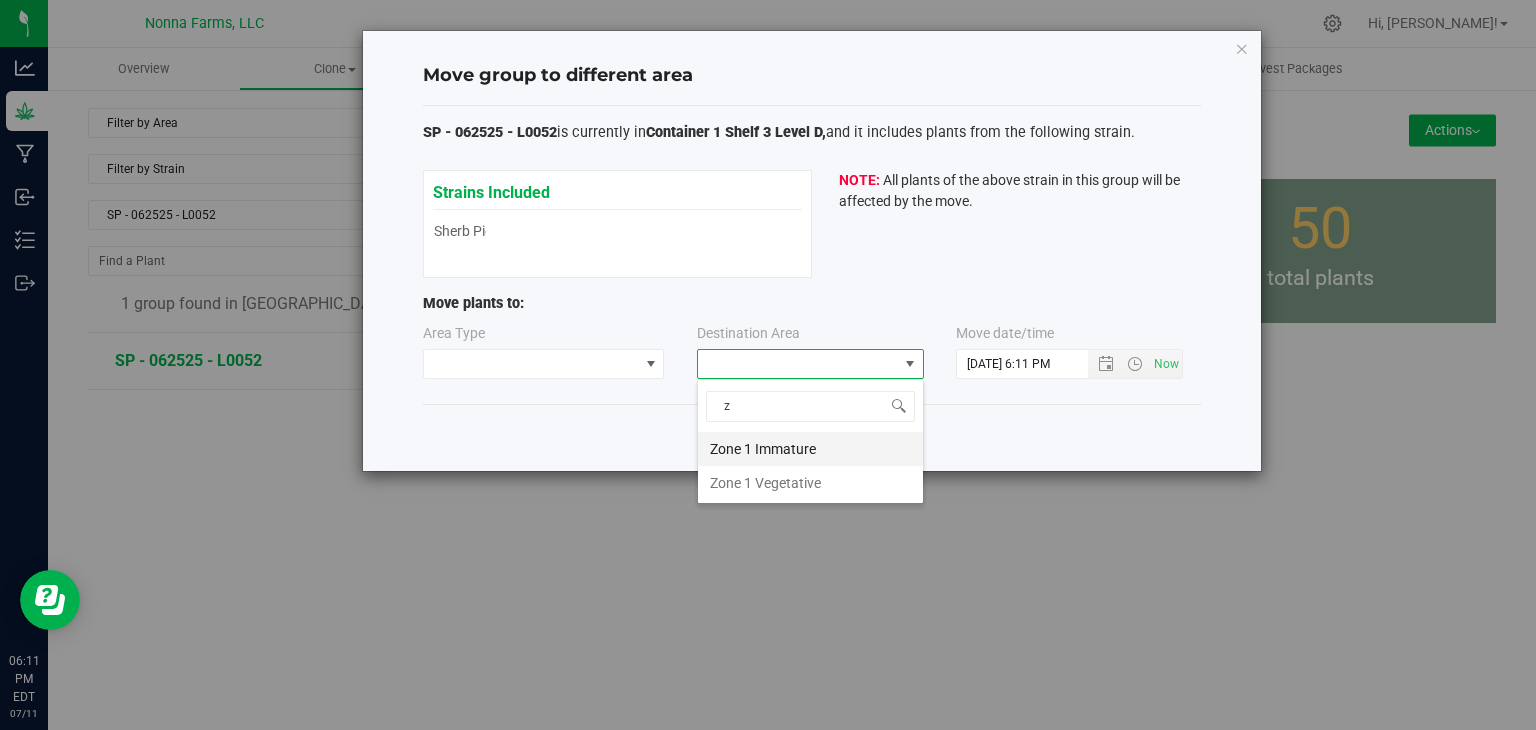 click on "Zone 1 Immature" at bounding box center (810, 449) 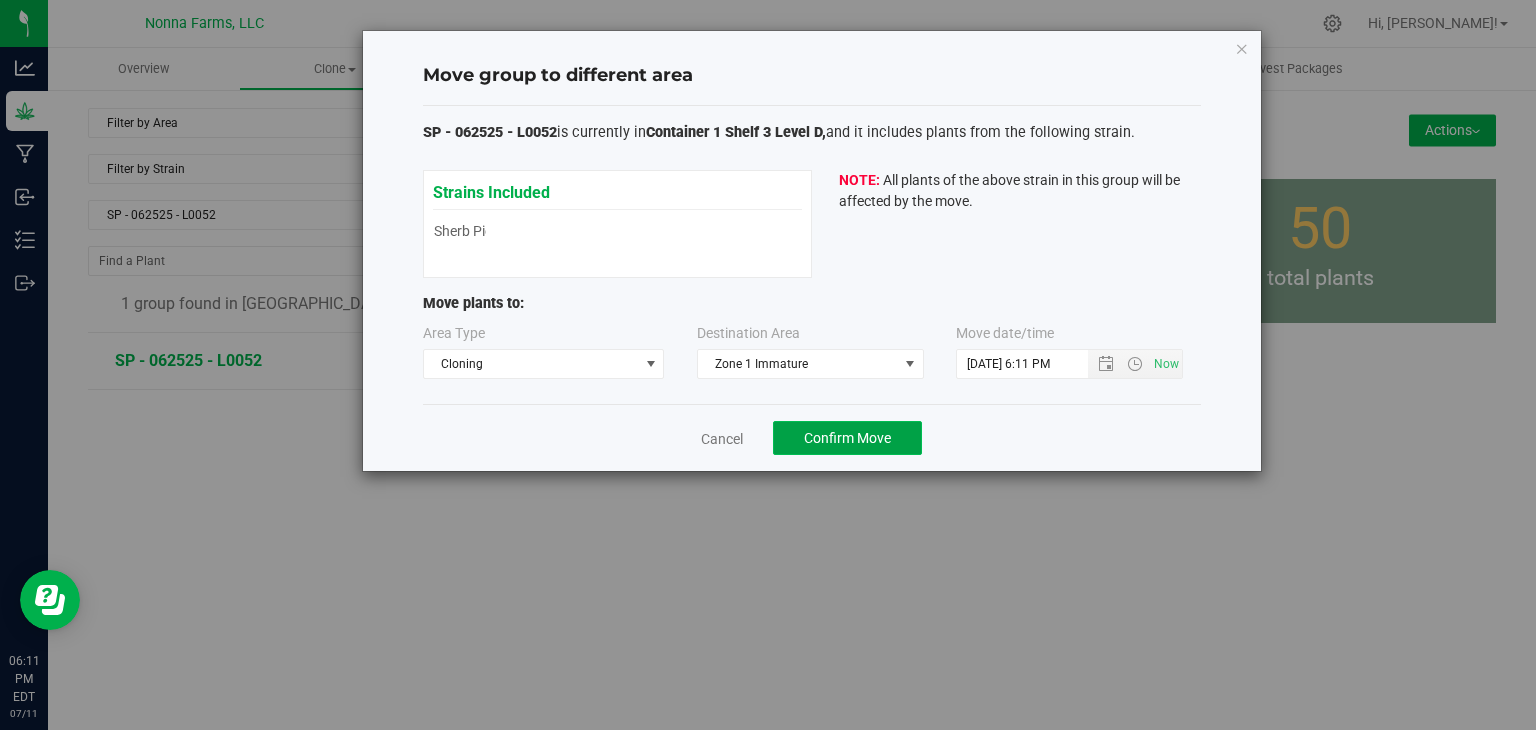 click on "Confirm Move" 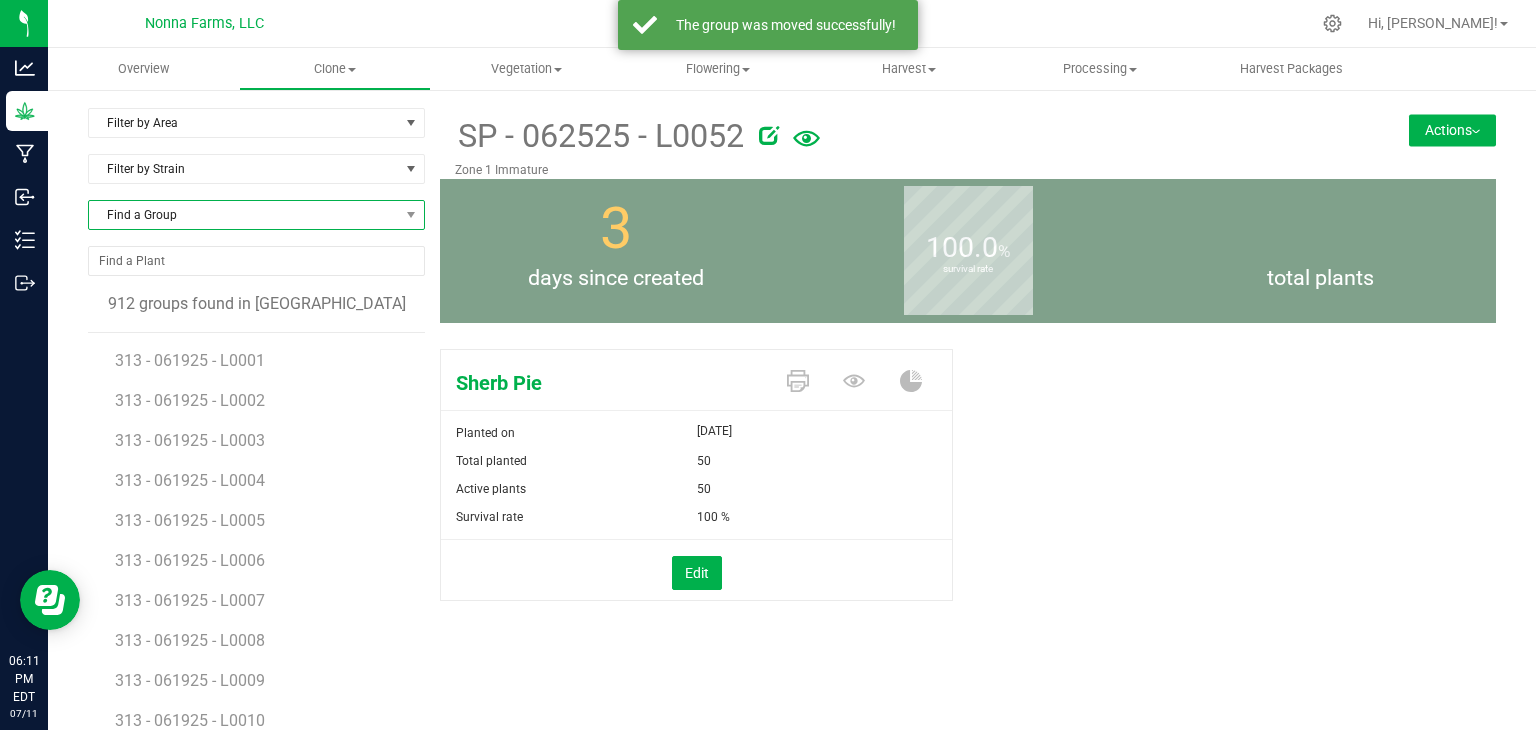 click on "Find a Group" at bounding box center (244, 215) 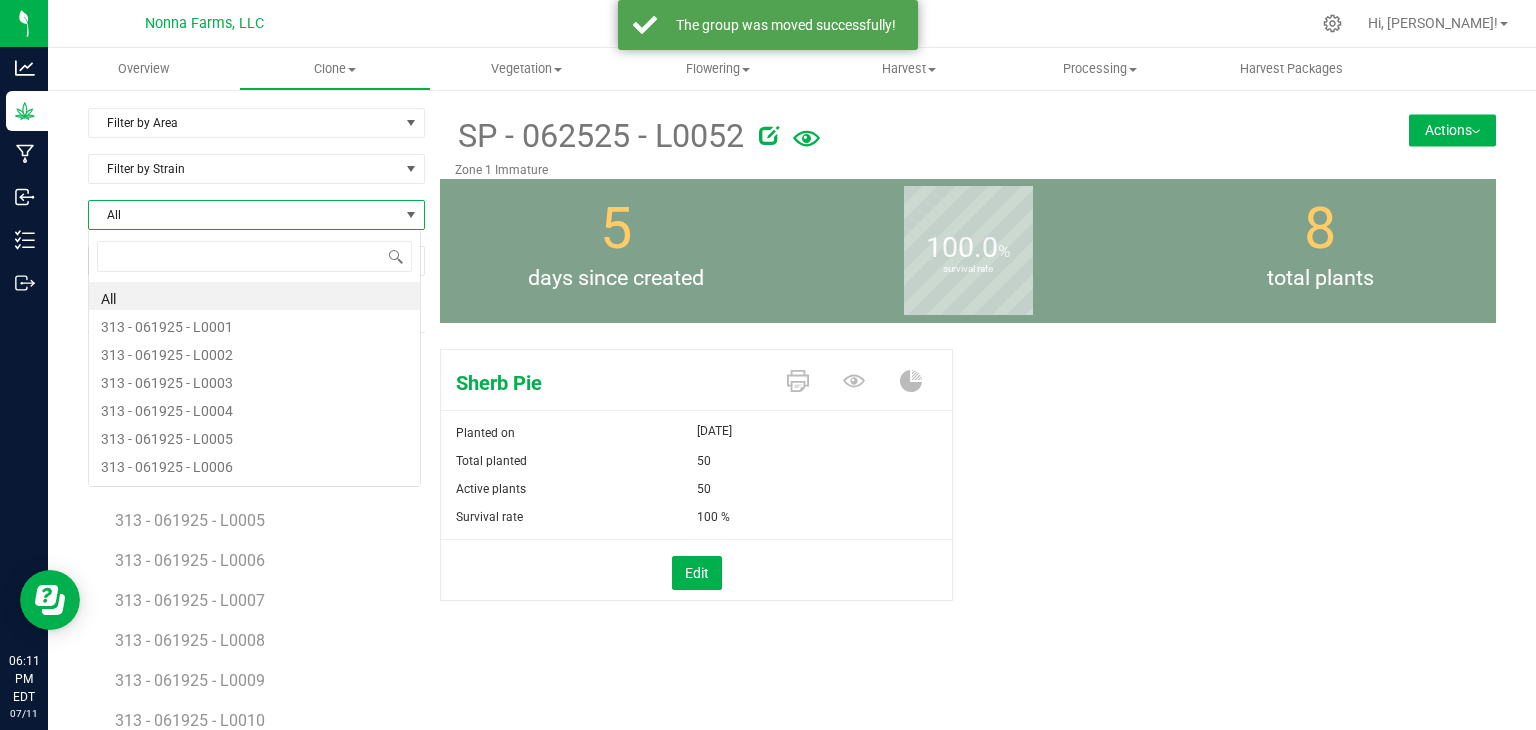 scroll, scrollTop: 99970, scrollLeft: 99666, axis: both 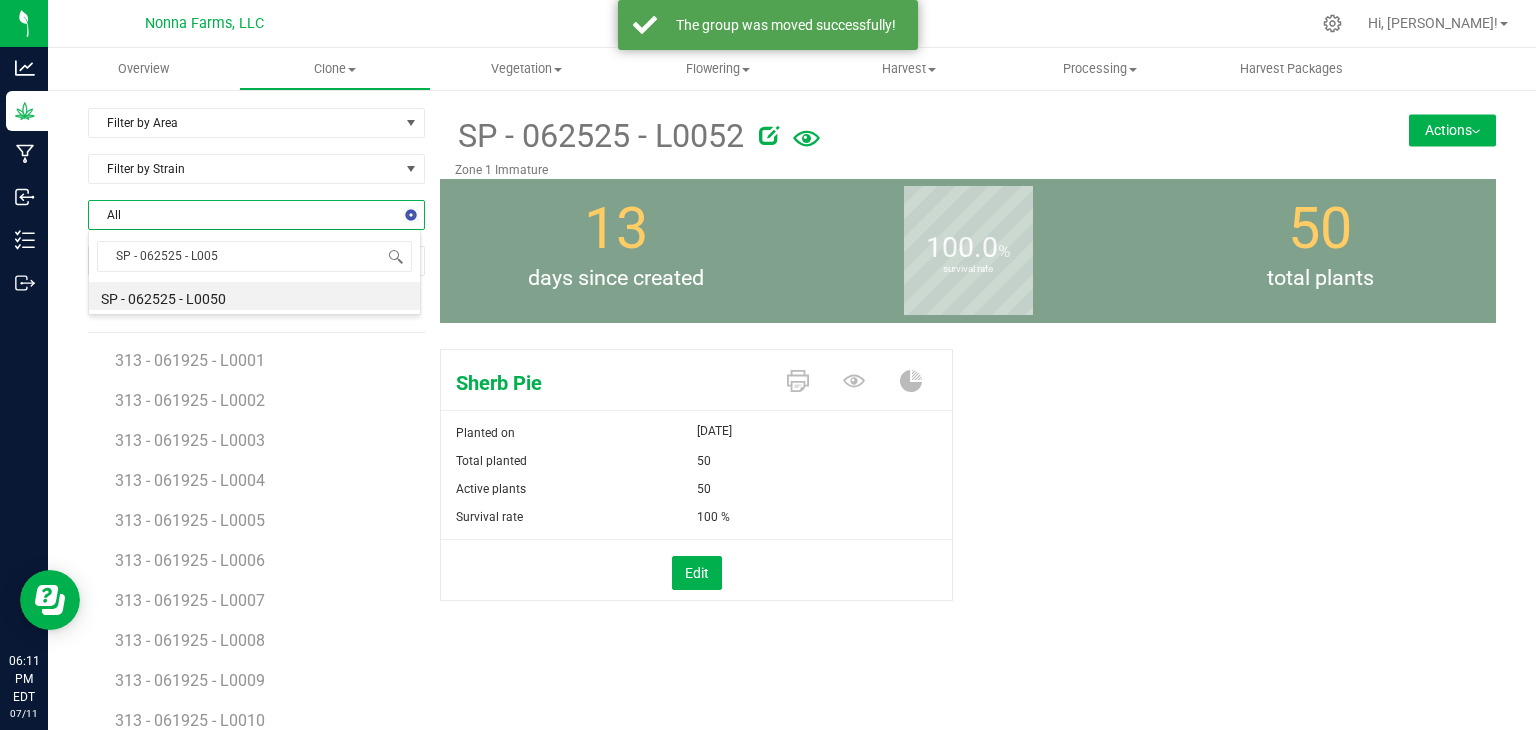 type on "SP - 062525 - L0053" 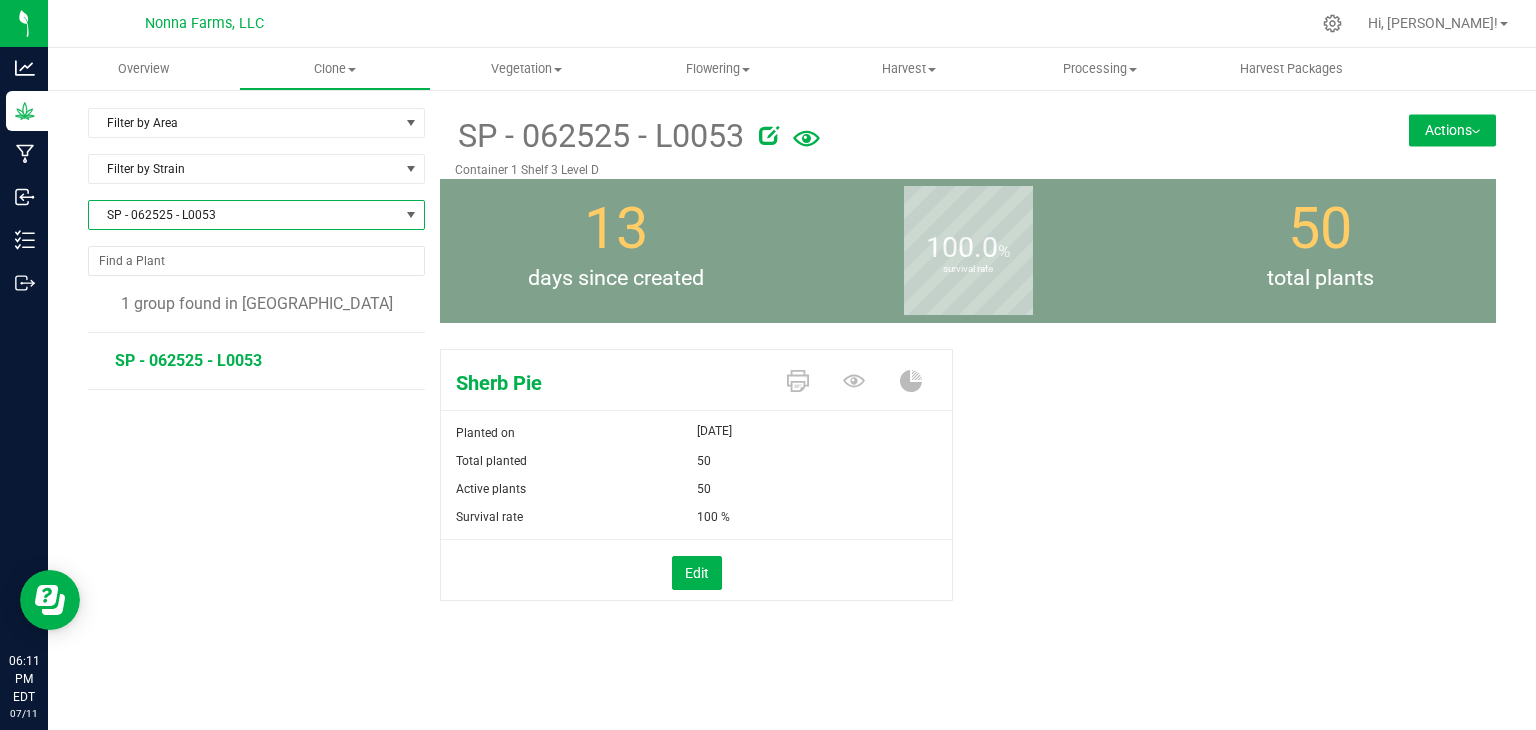 click on "Actions" at bounding box center (1452, 130) 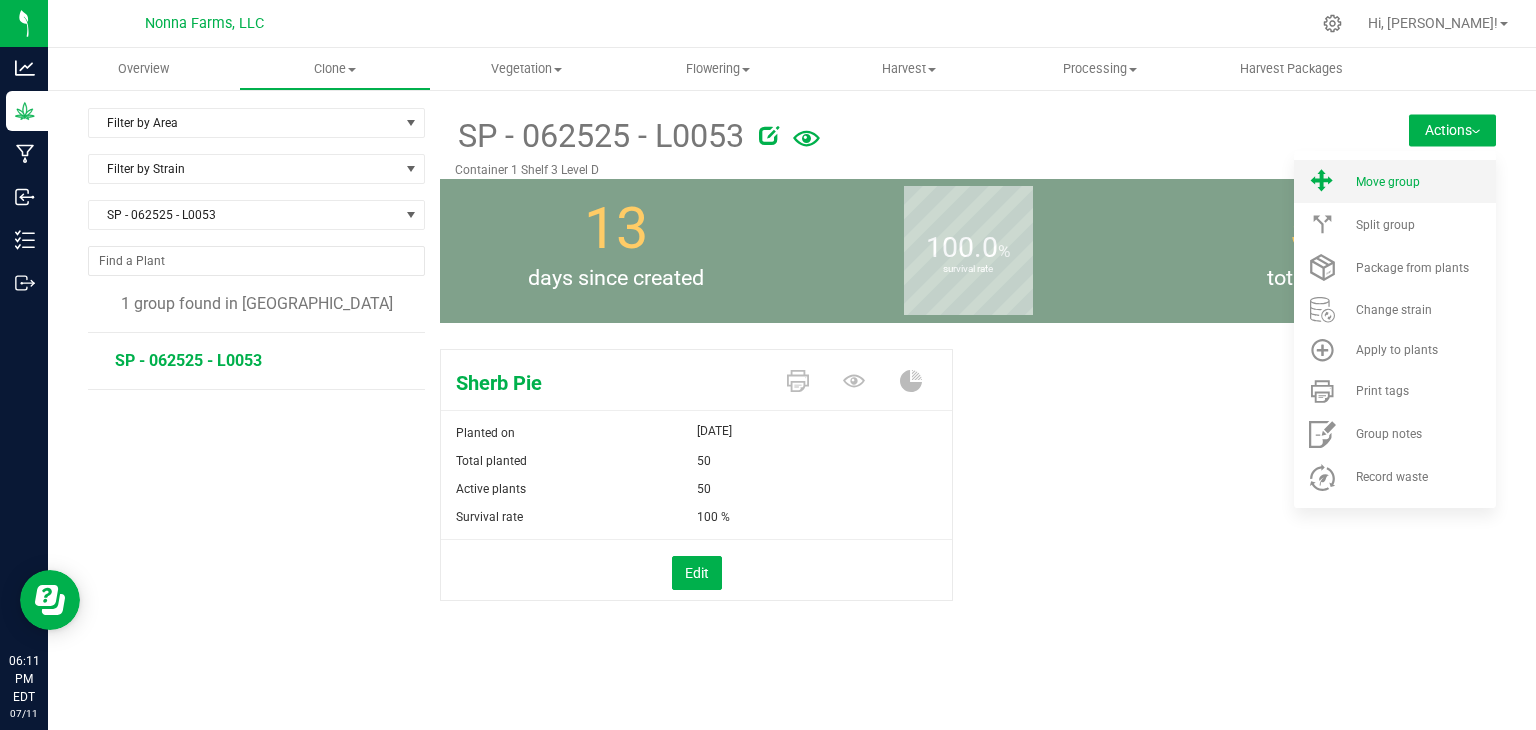 click on "Move group" at bounding box center [1395, 181] 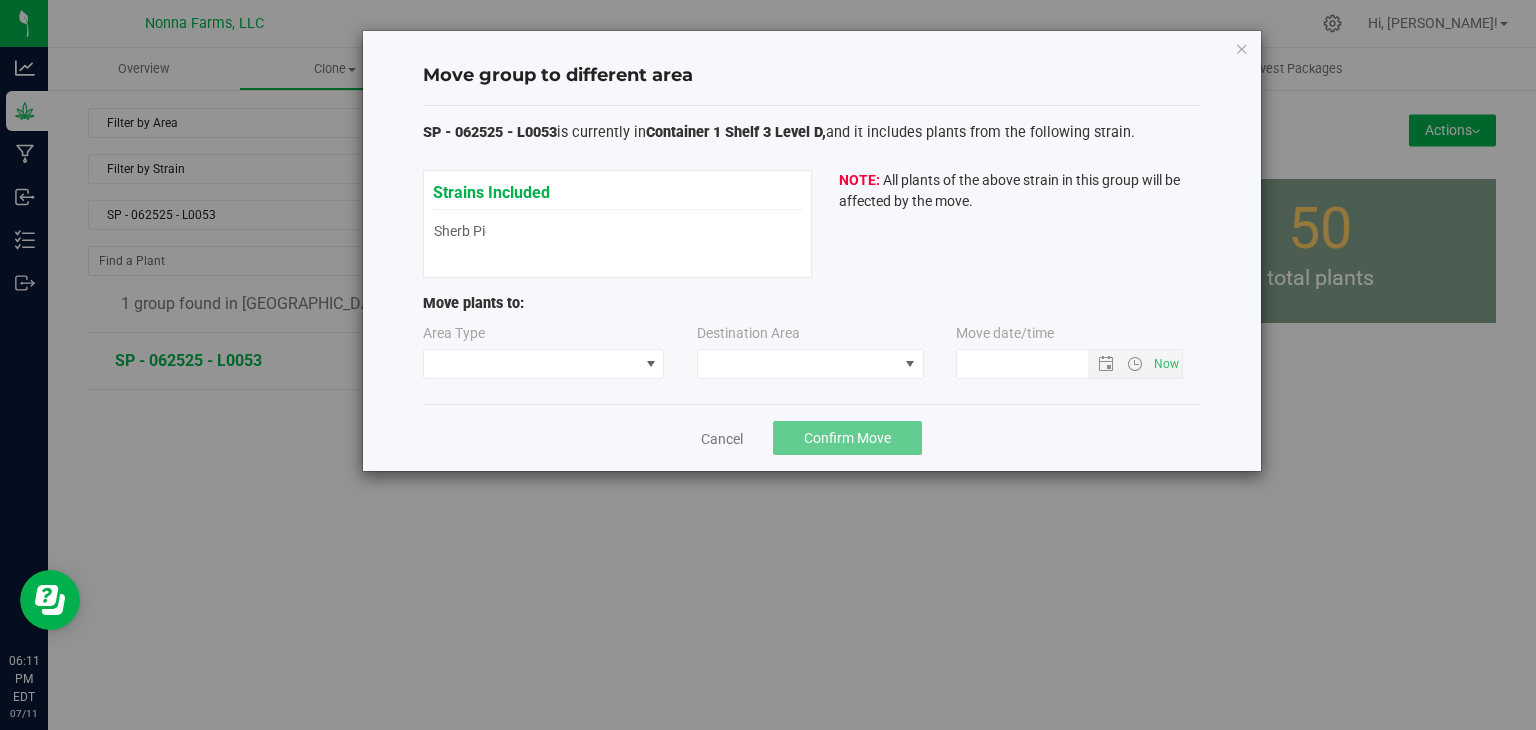 type on "7/11/2025 6:11 PM" 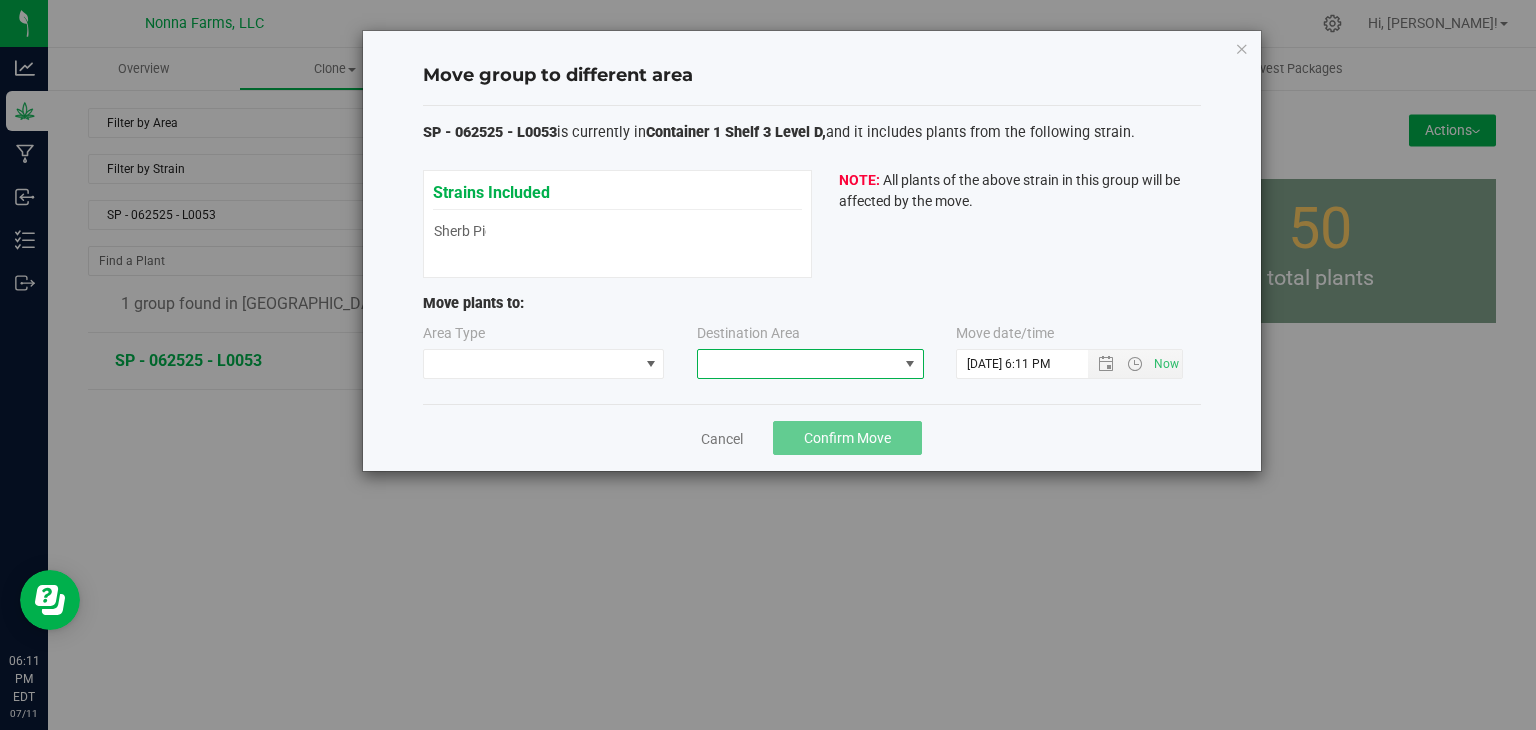 click at bounding box center [798, 364] 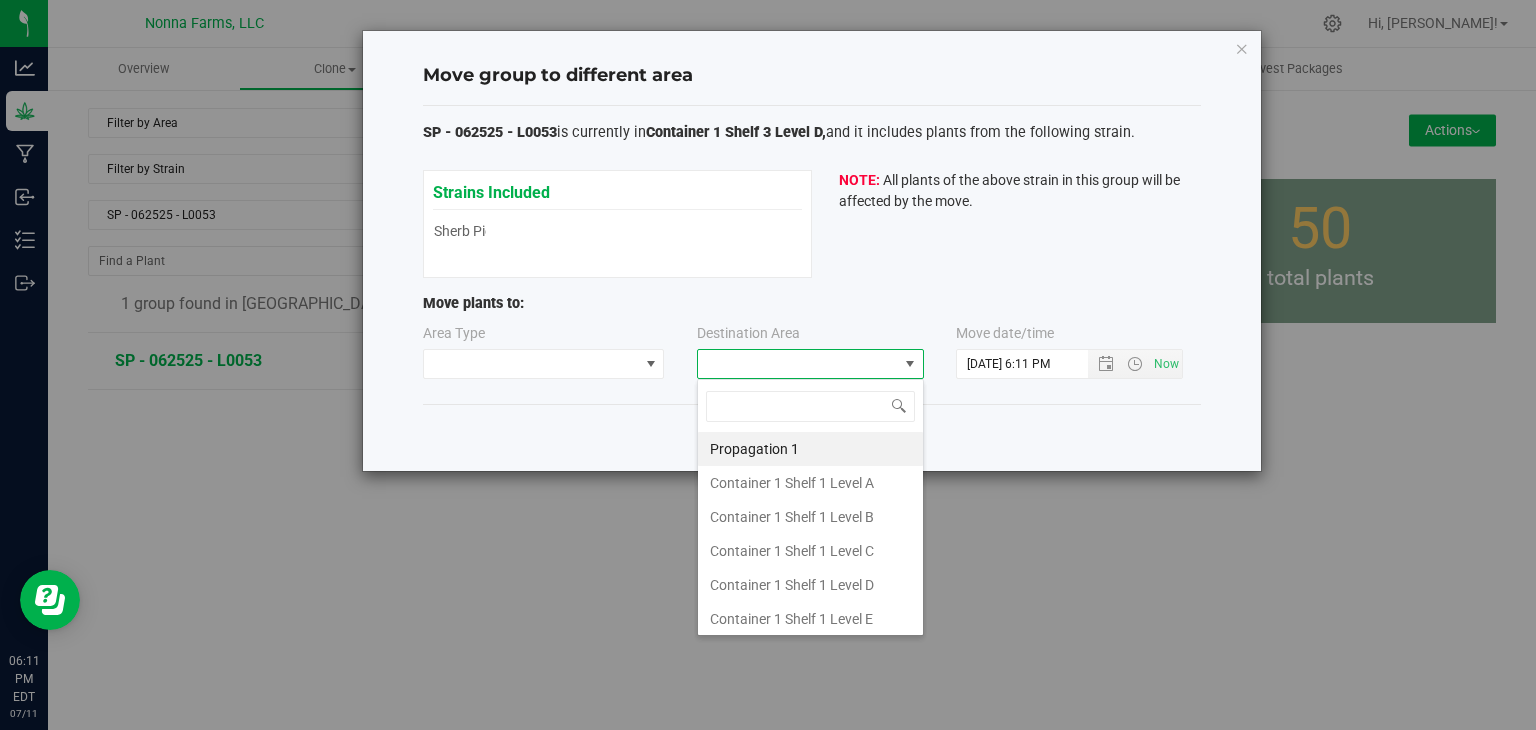 type on "z" 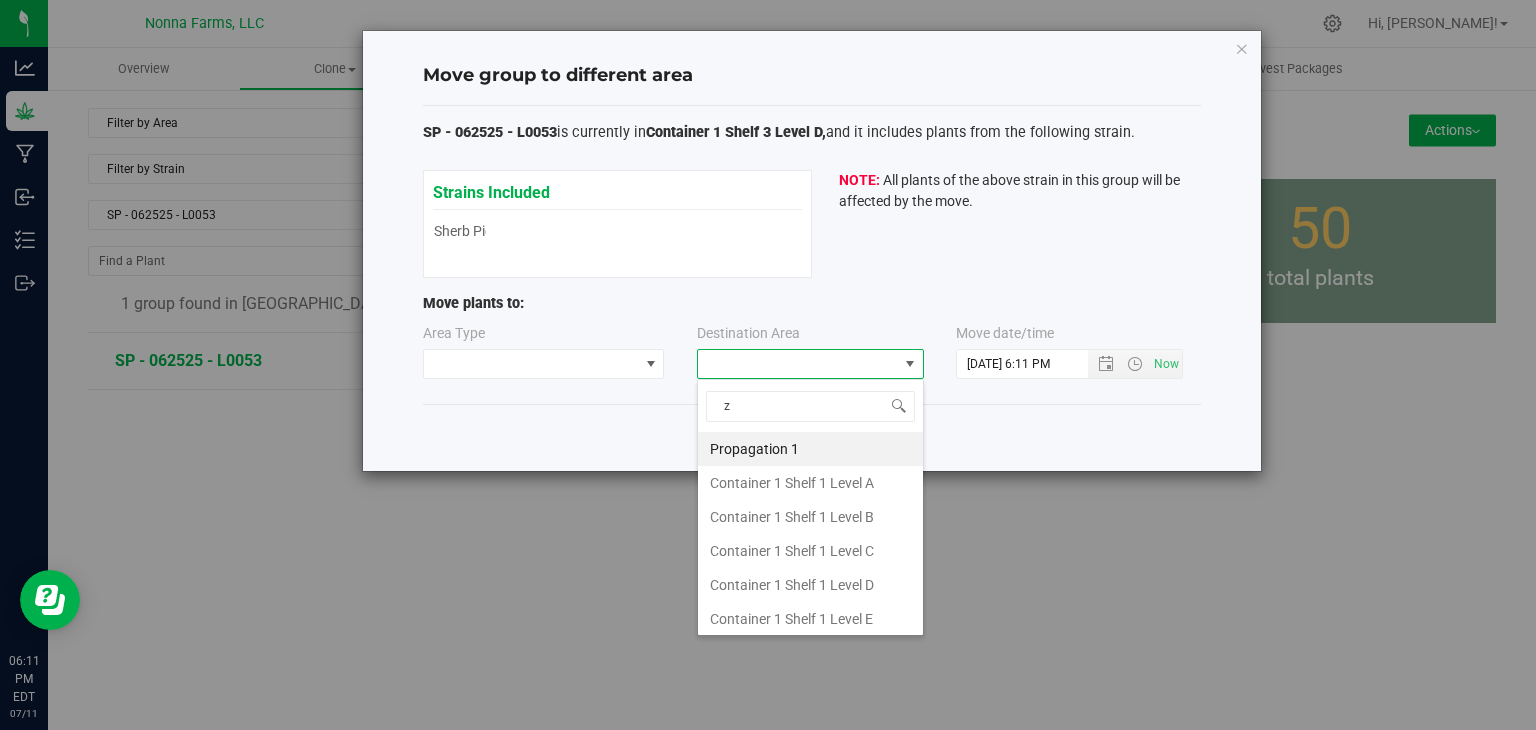scroll, scrollTop: 99970, scrollLeft: 99772, axis: both 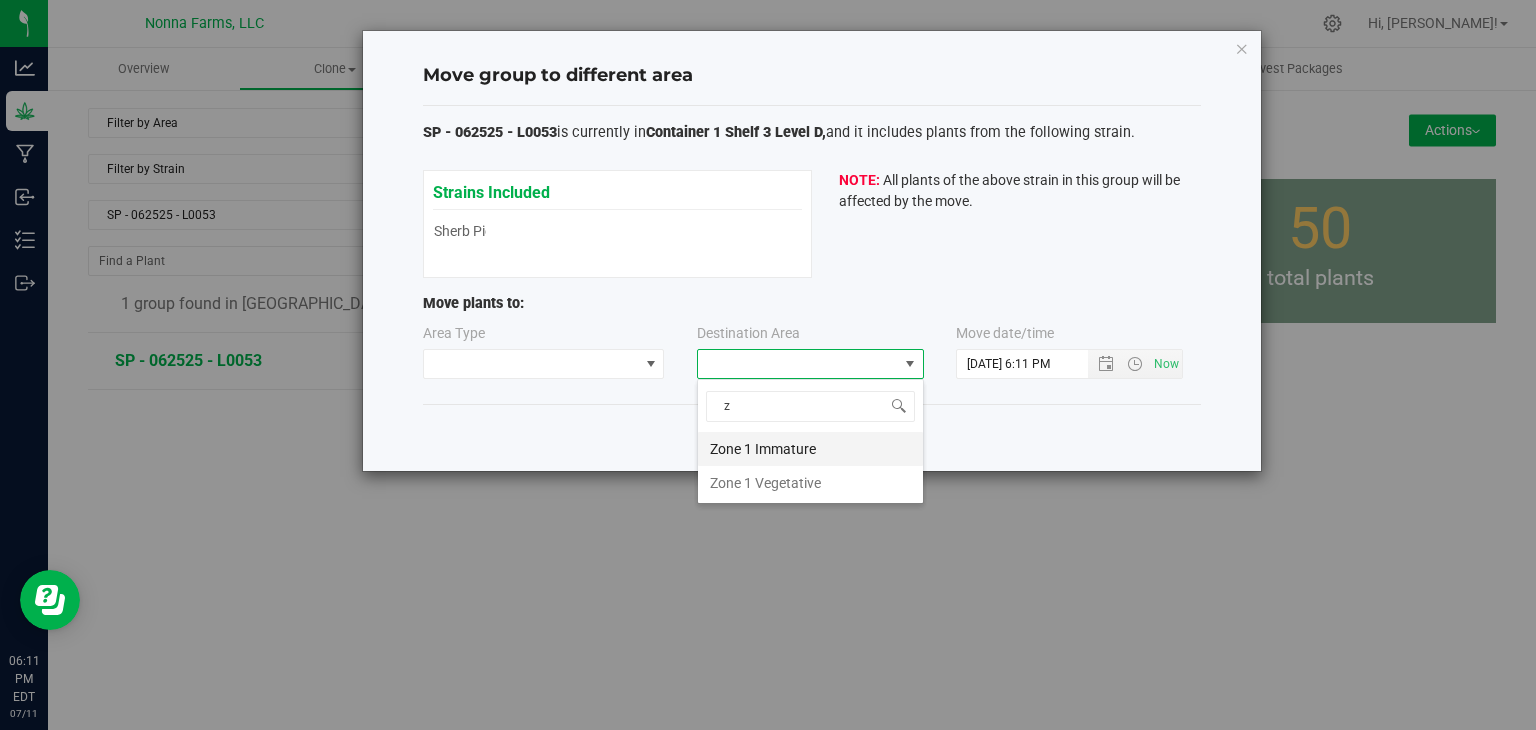 click on "Zone 1 Immature" at bounding box center [810, 449] 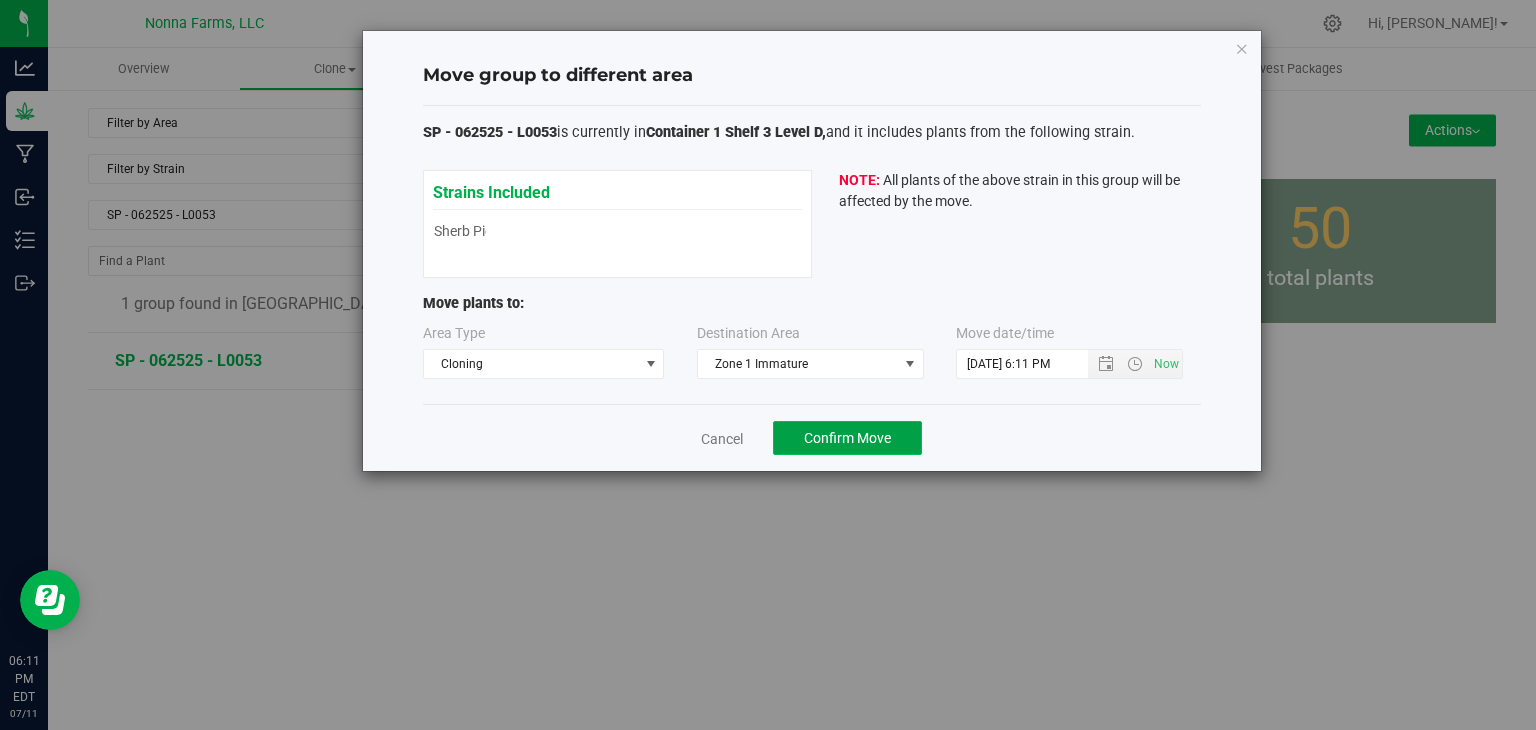 click on "Confirm Move" 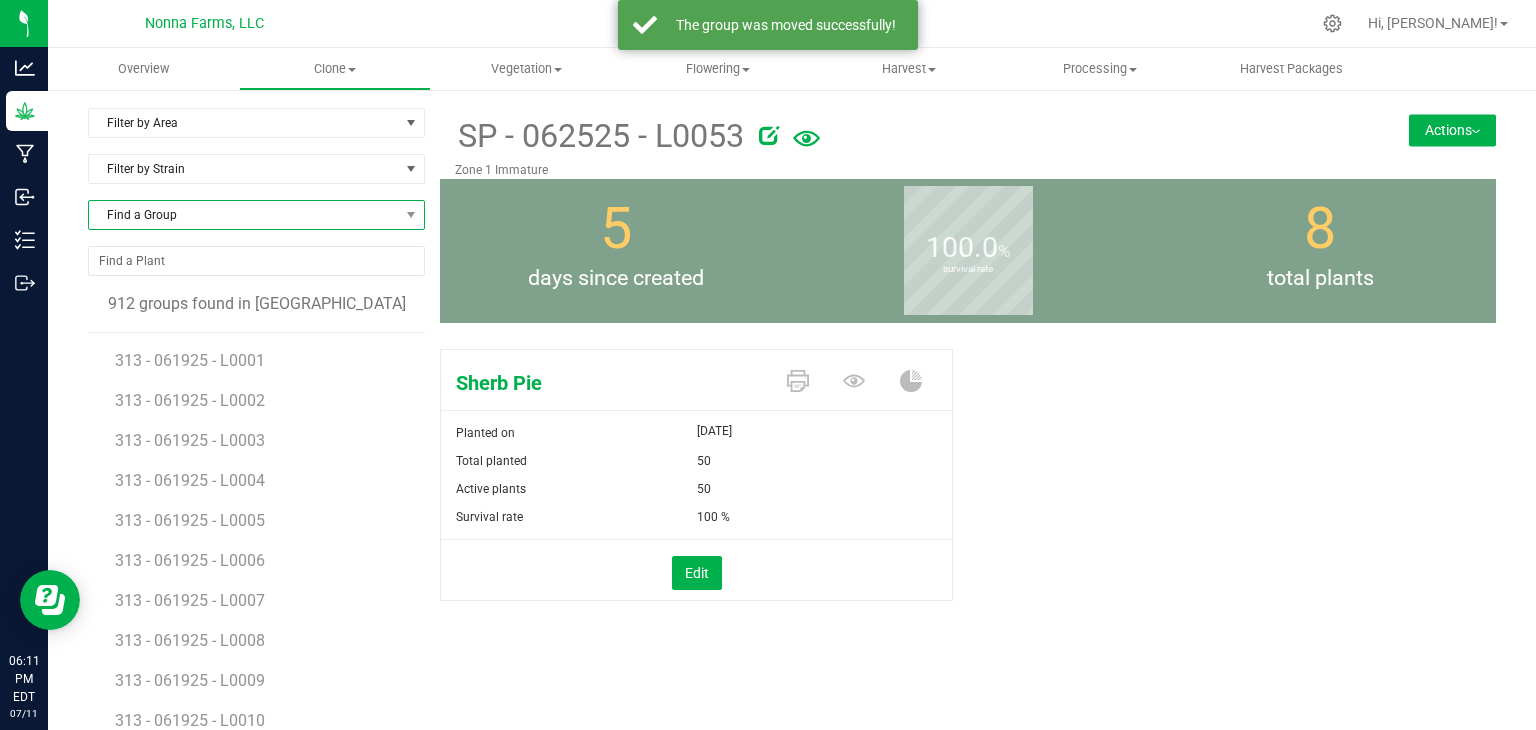 click on "Find a Group" at bounding box center (244, 215) 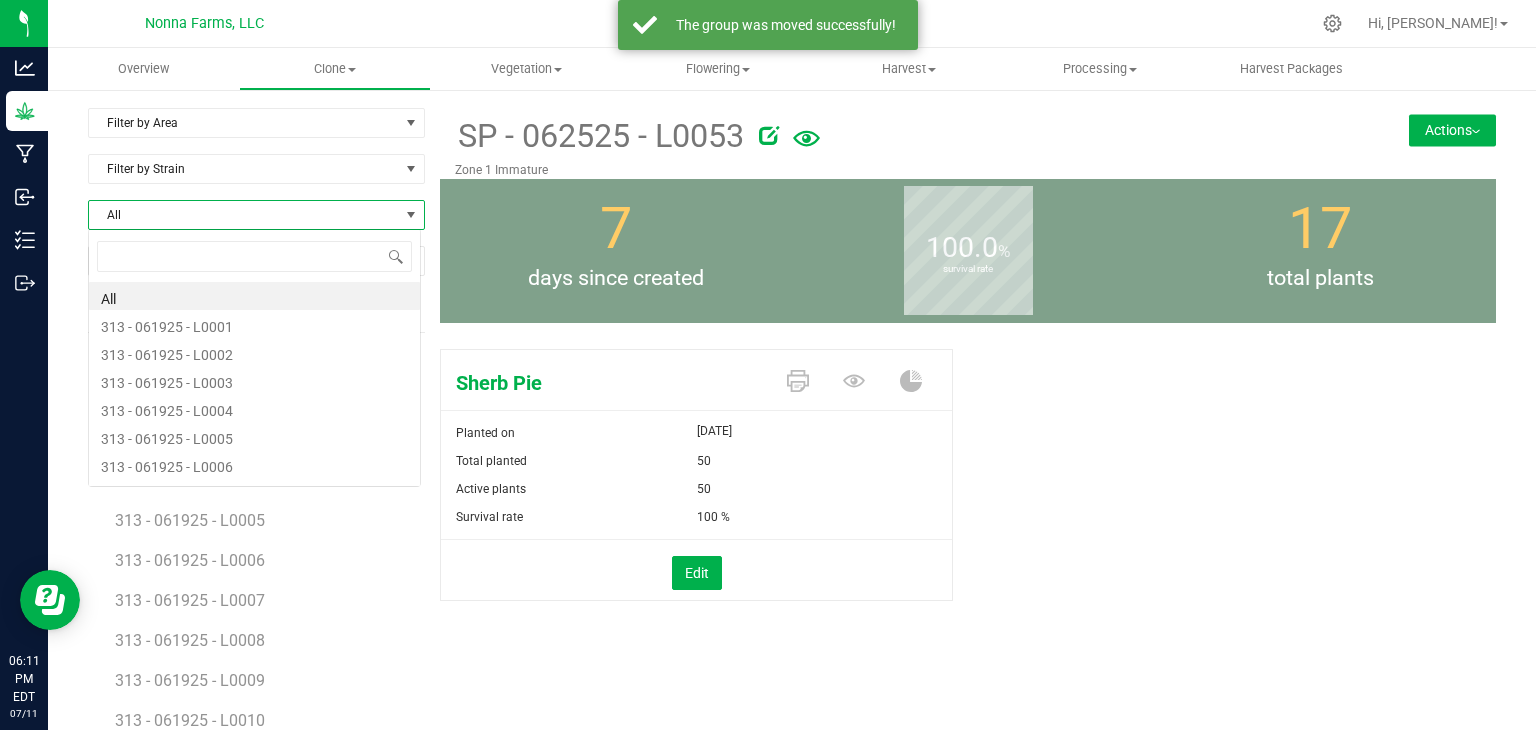 scroll, scrollTop: 99970, scrollLeft: 99666, axis: both 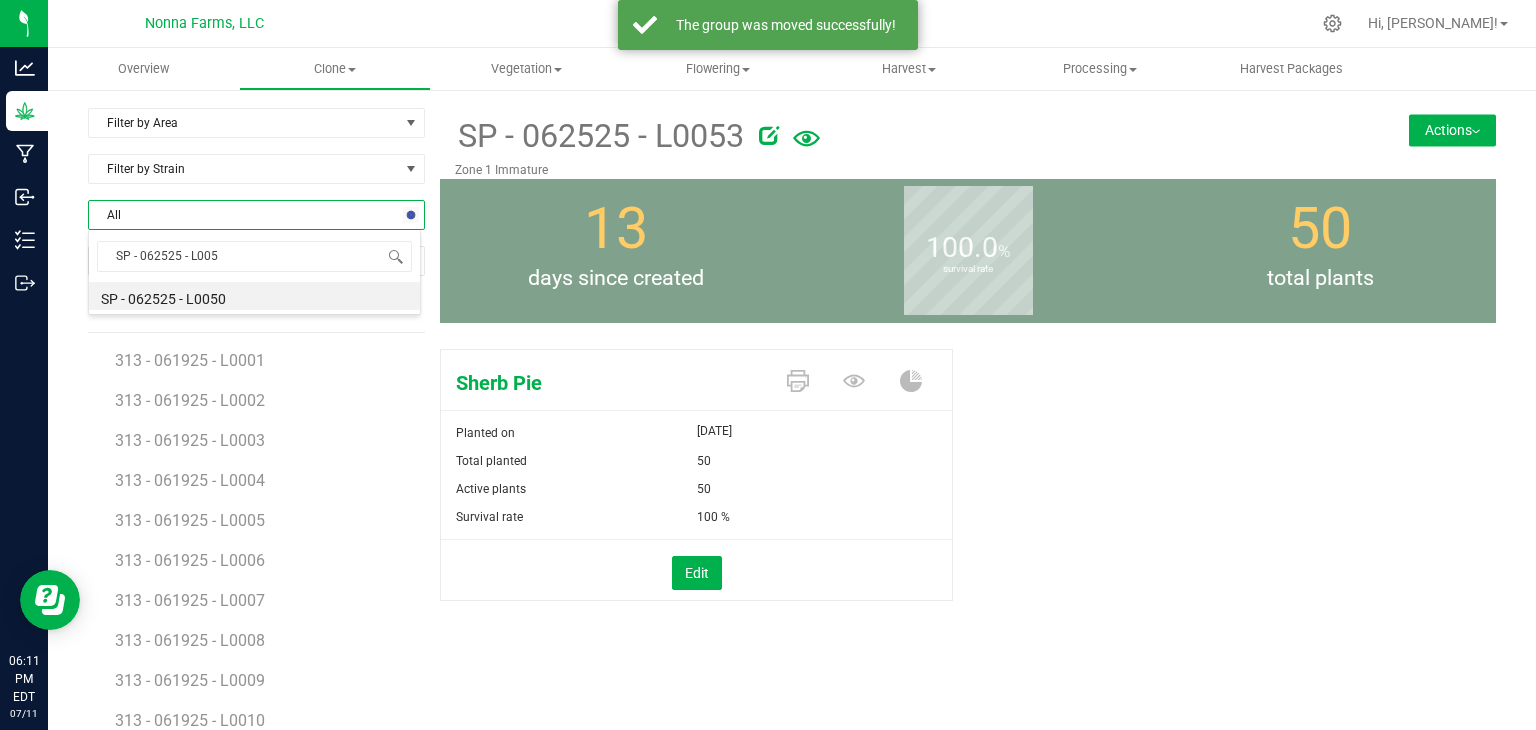 type on "SP - 062525 - L0054" 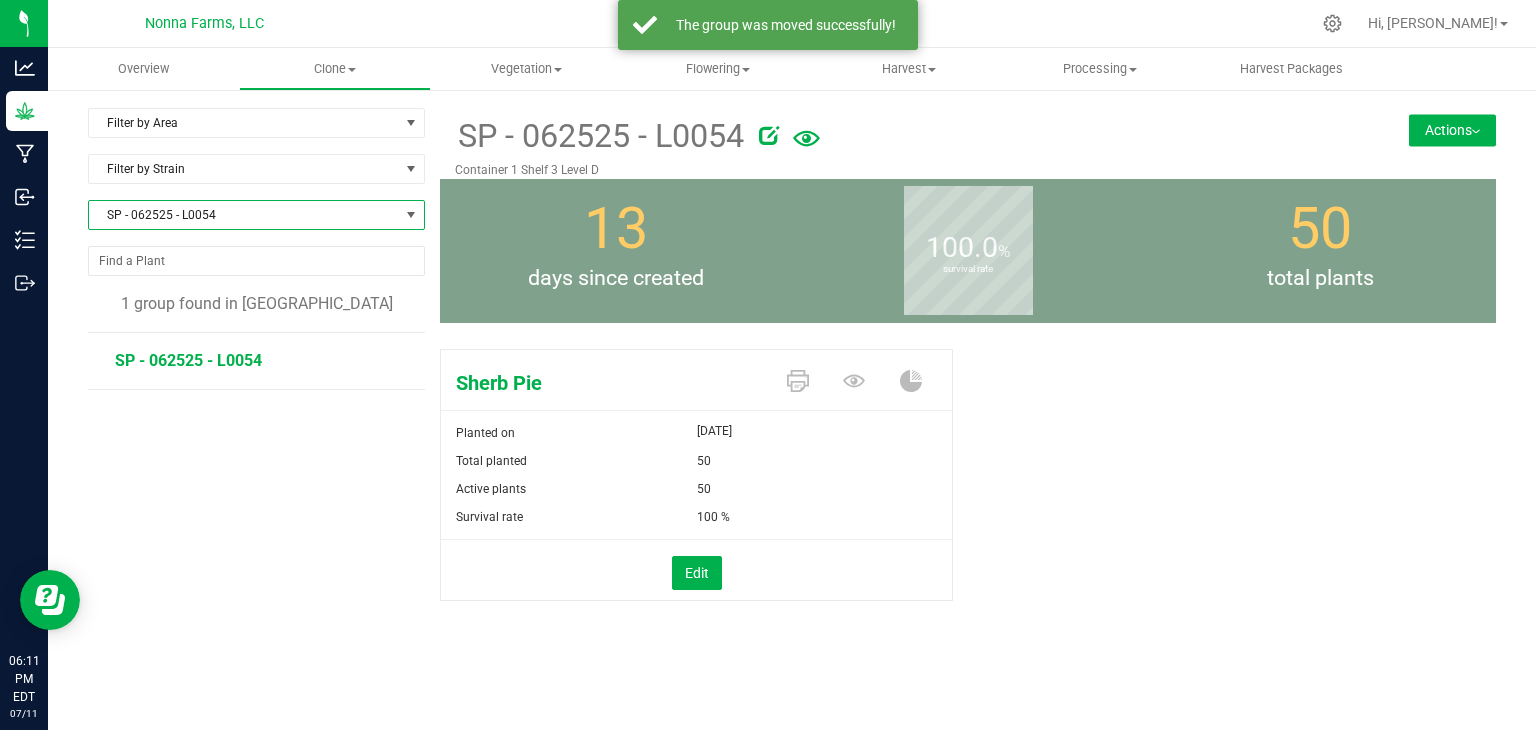 click on "Actions" at bounding box center [1452, 130] 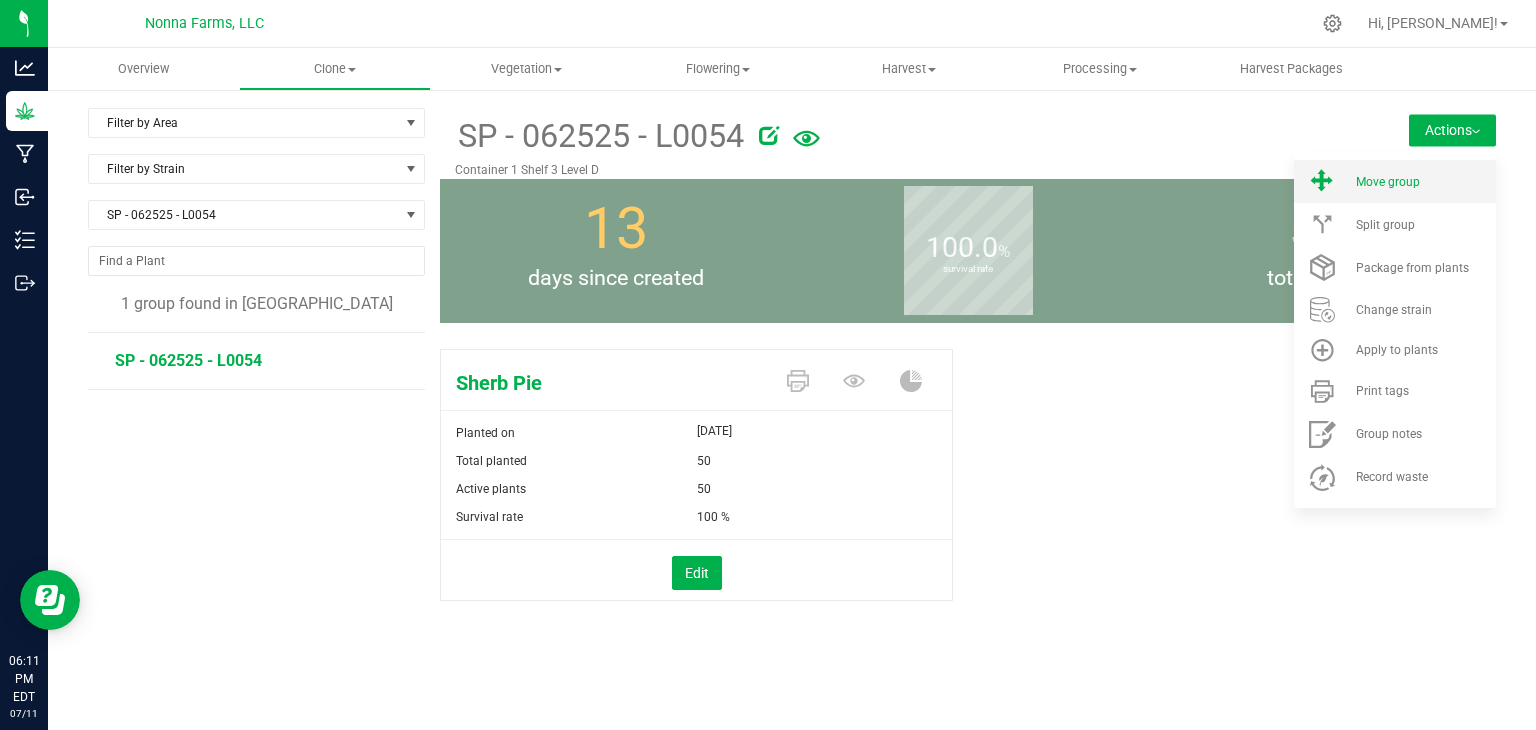 click on "Move group" at bounding box center [1424, 182] 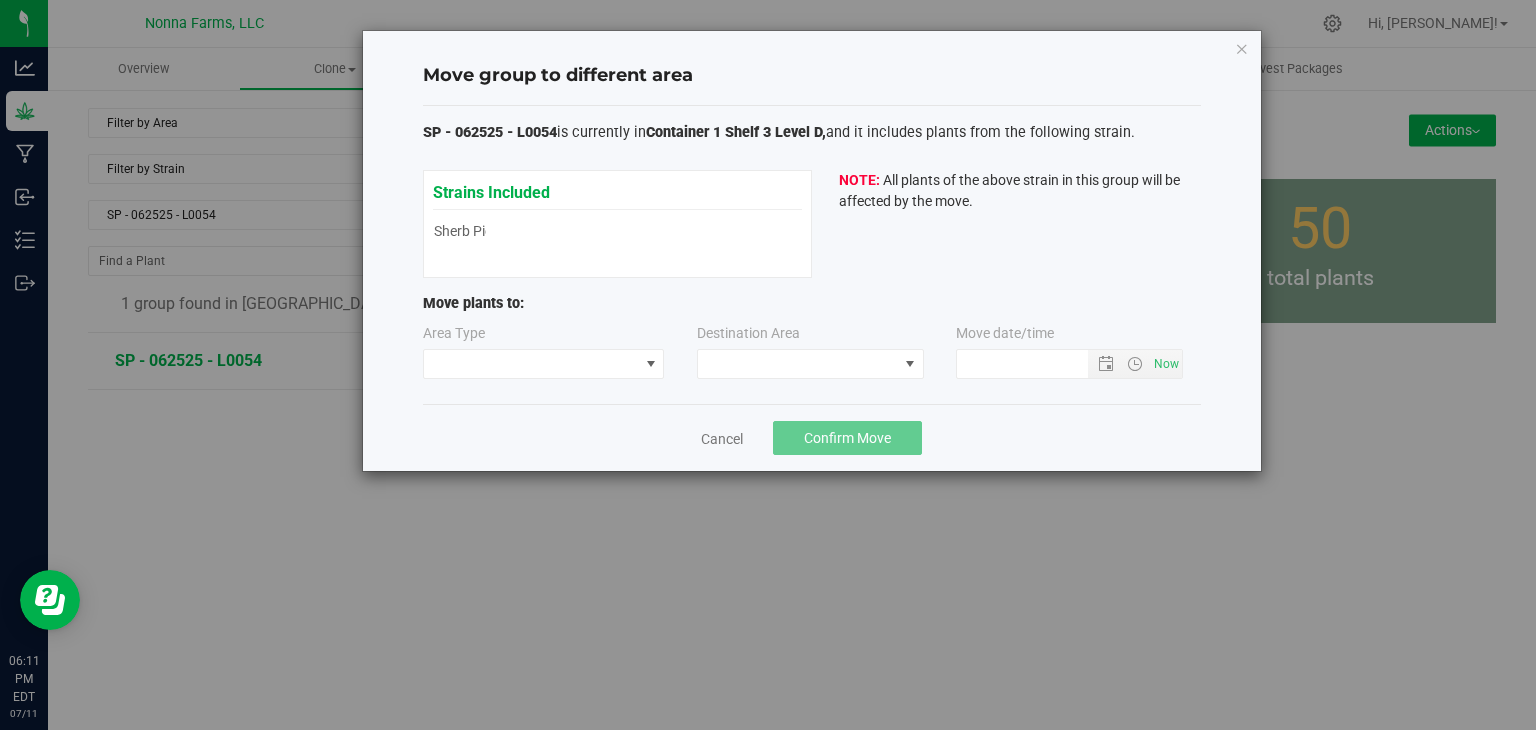 type on "7/11/2025 6:11 PM" 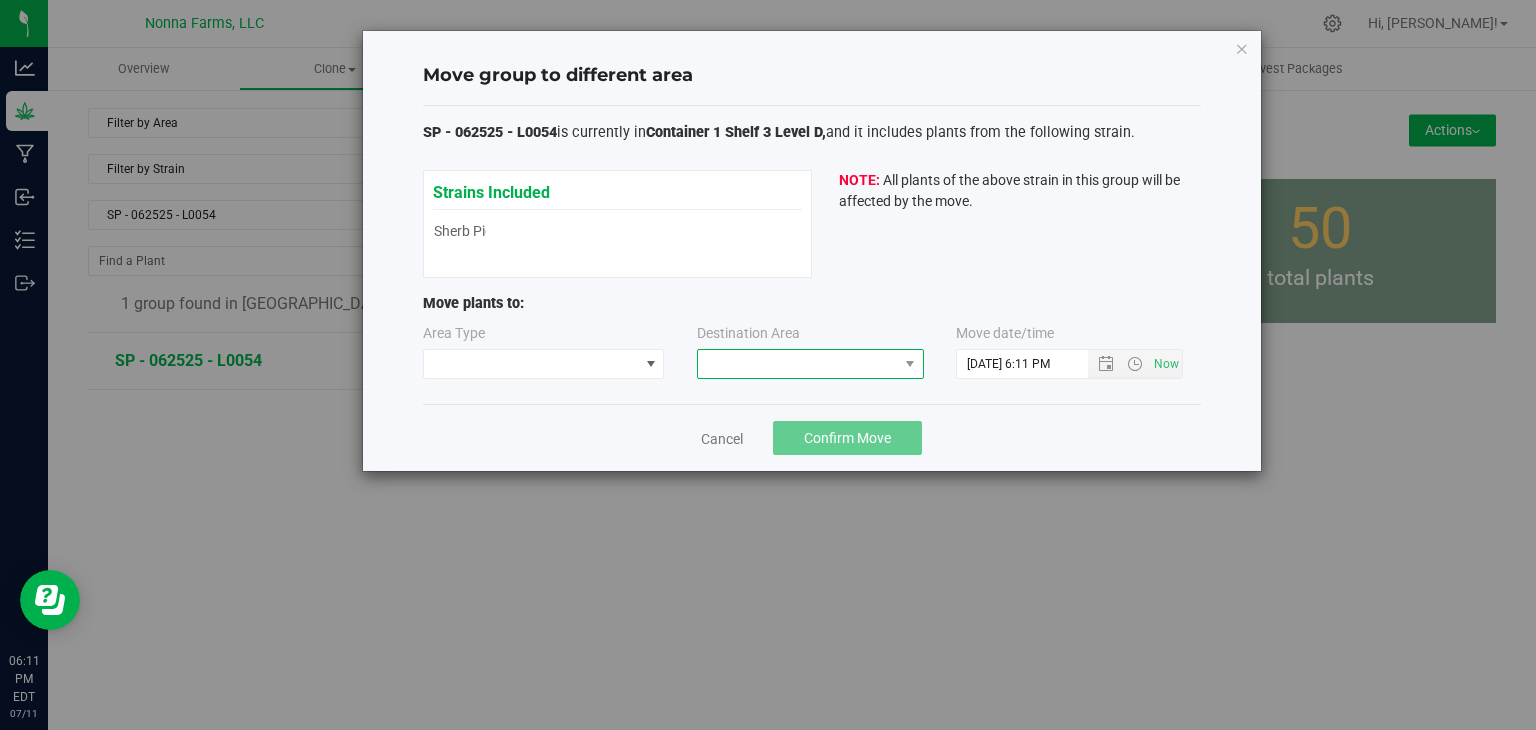 click at bounding box center [798, 364] 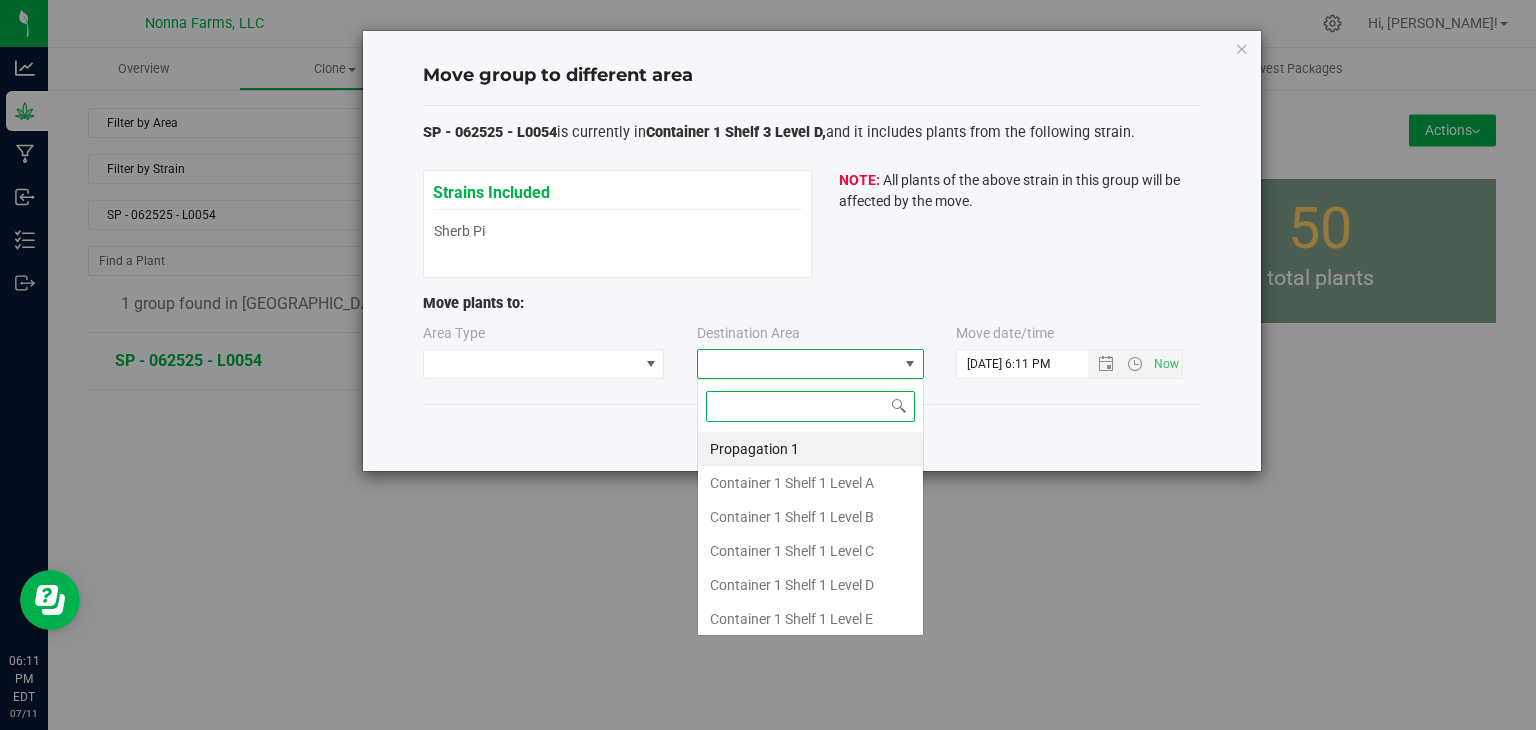 scroll, scrollTop: 99970, scrollLeft: 99772, axis: both 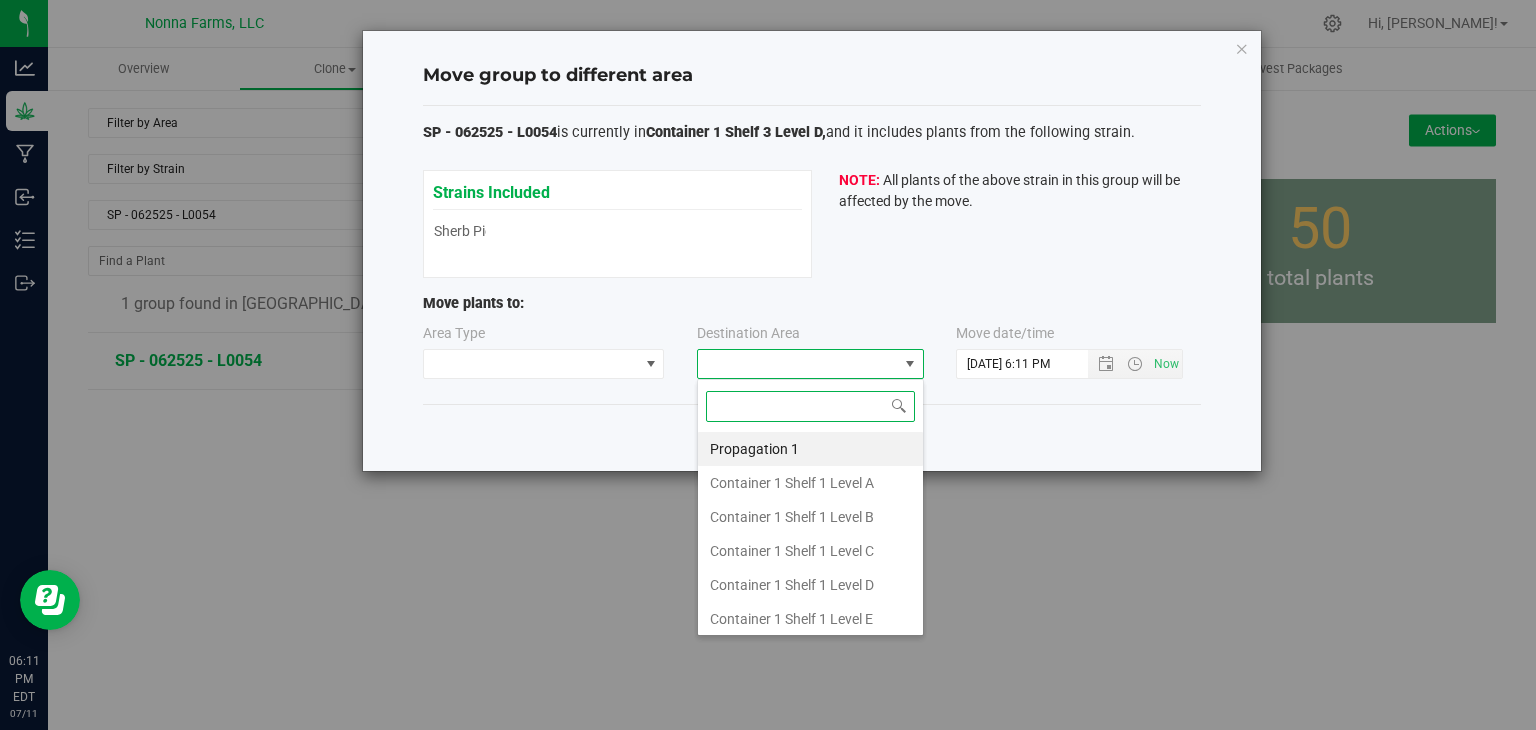 type on "z" 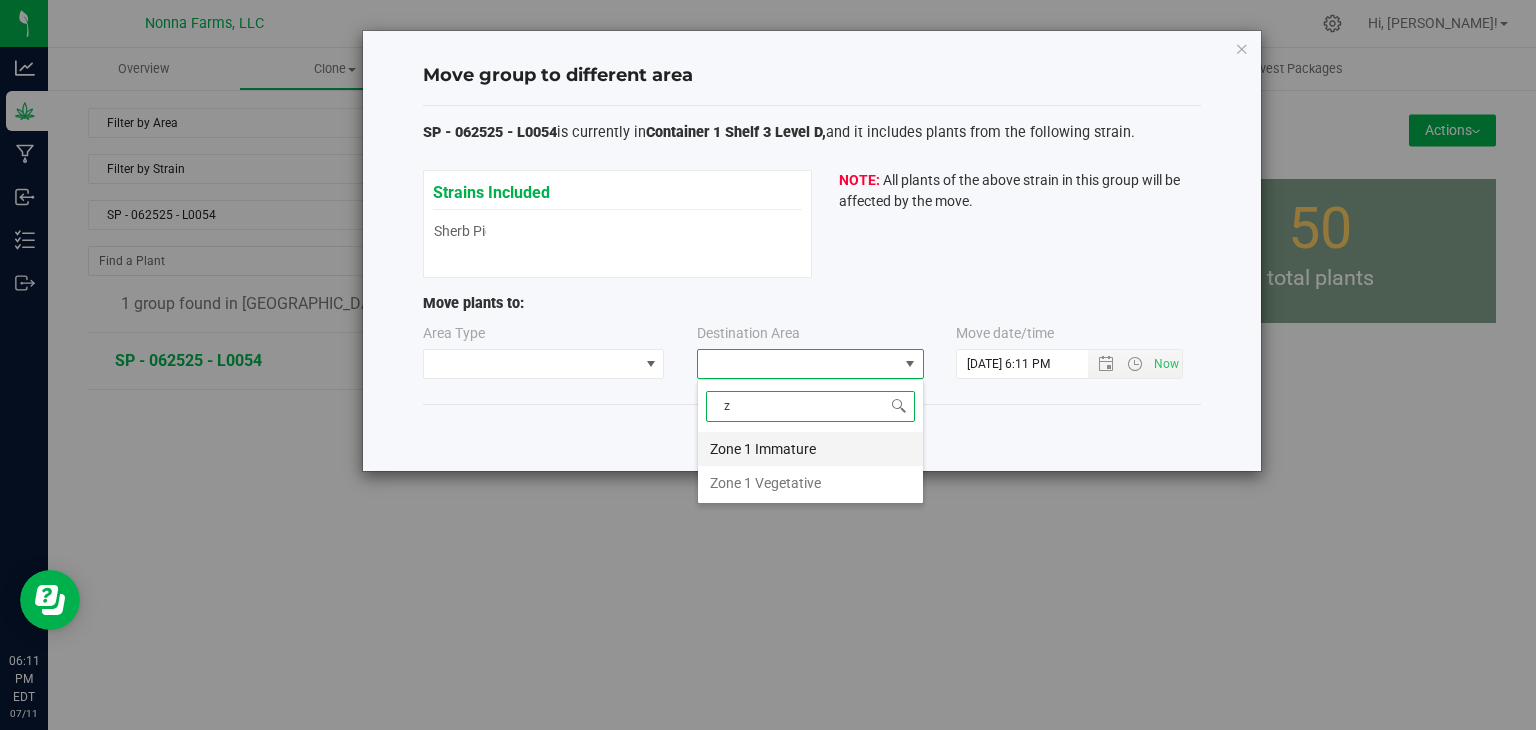 click on "Zone 1 Immature" at bounding box center [810, 449] 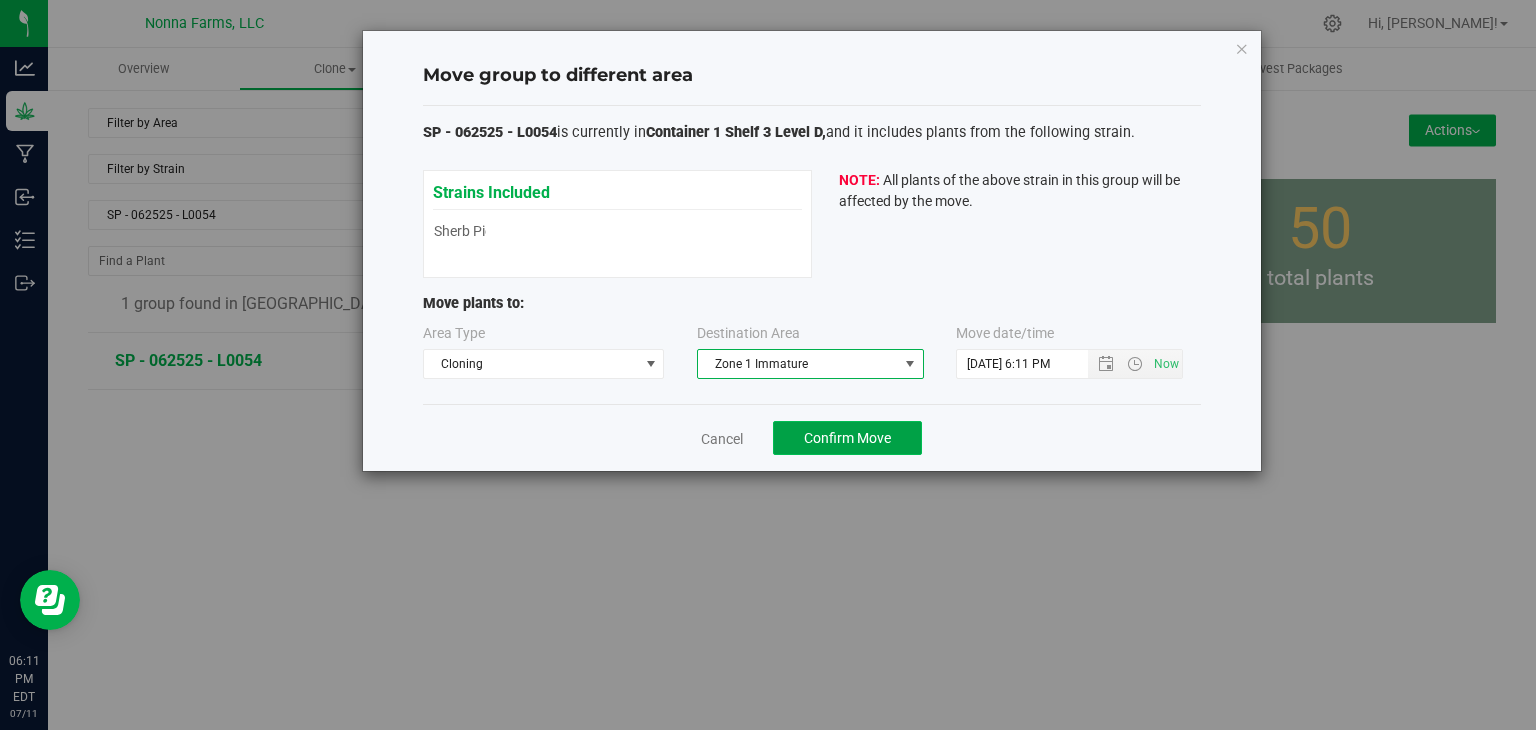 click on "Confirm Move" 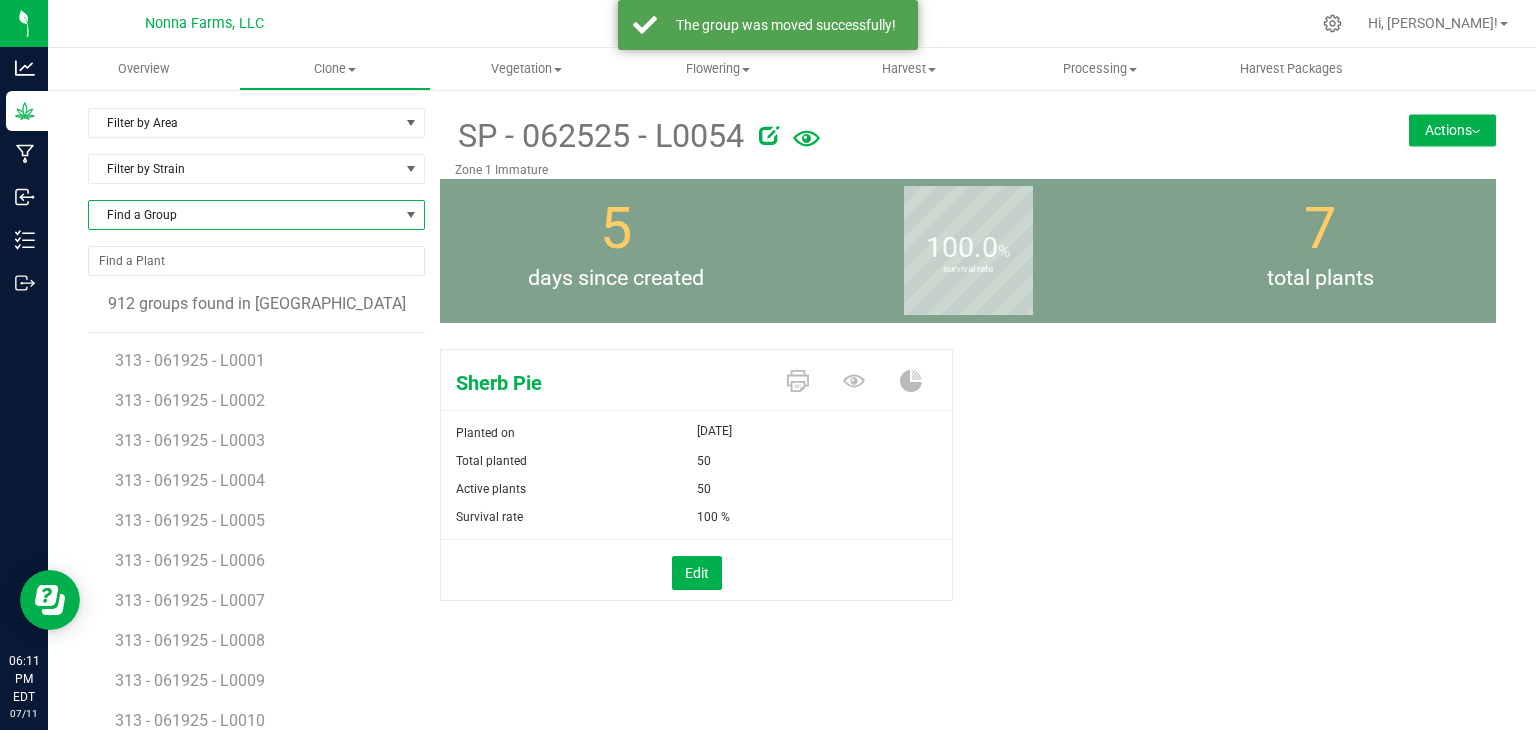 click on "Find a Group" at bounding box center (244, 215) 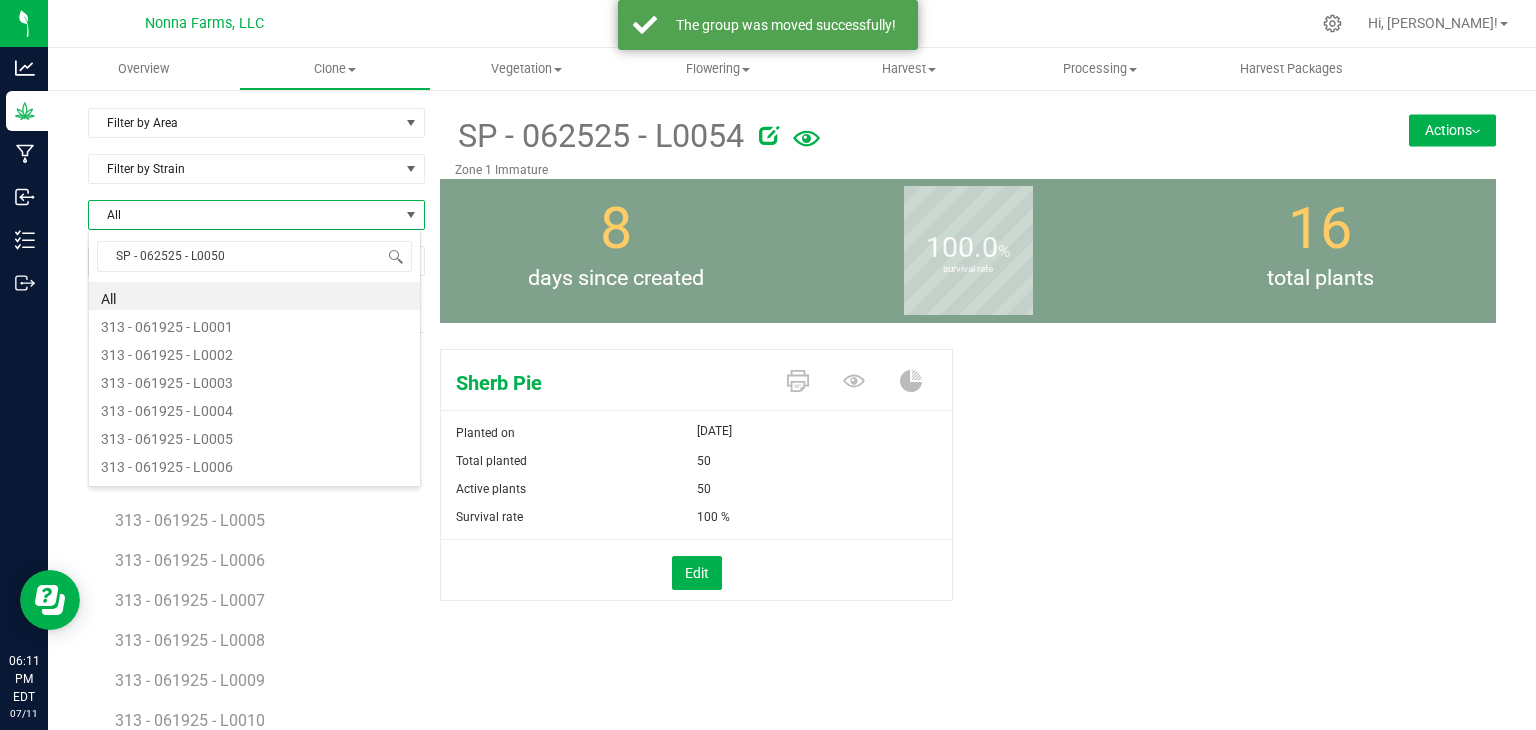 scroll, scrollTop: 99970, scrollLeft: 99666, axis: both 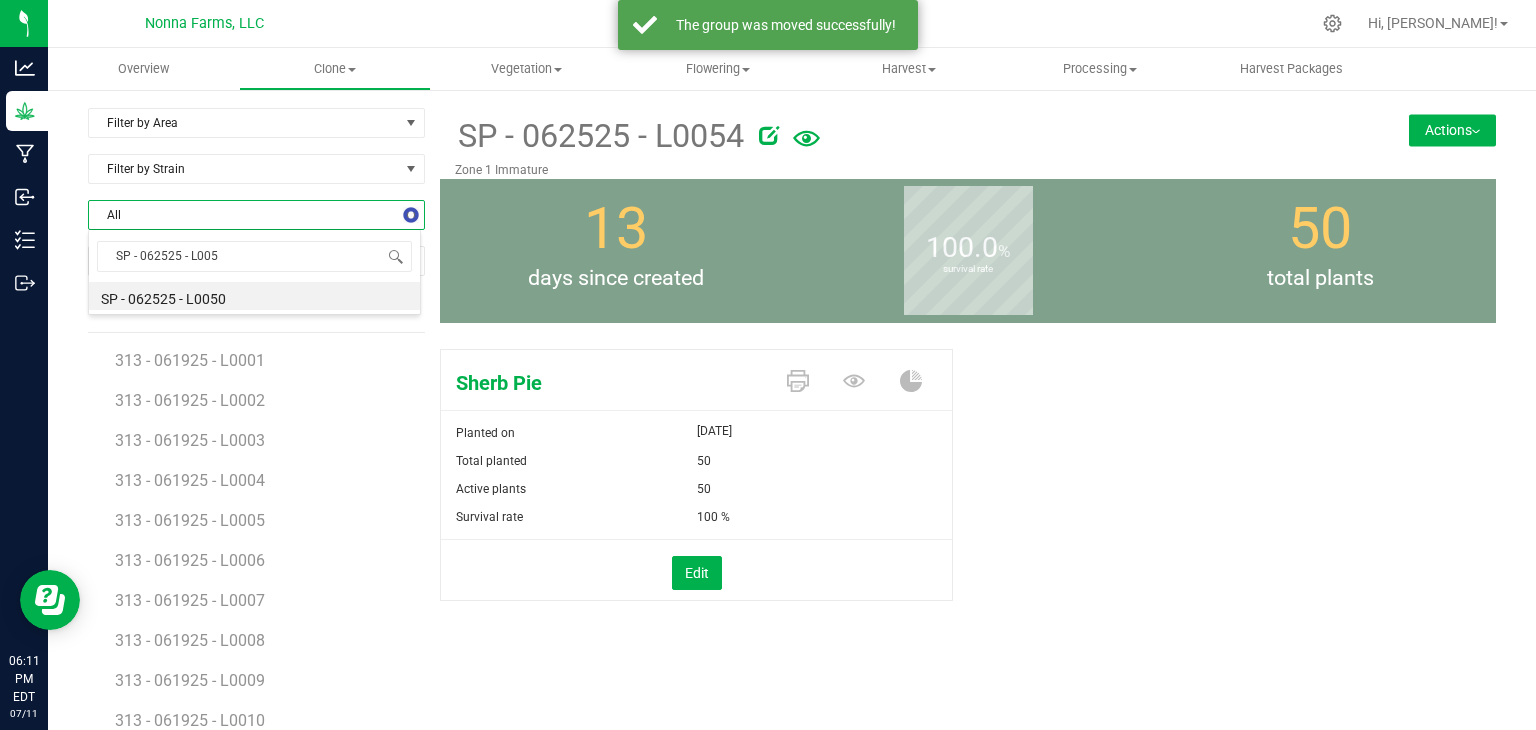 type on "SP - 062525 - L0055" 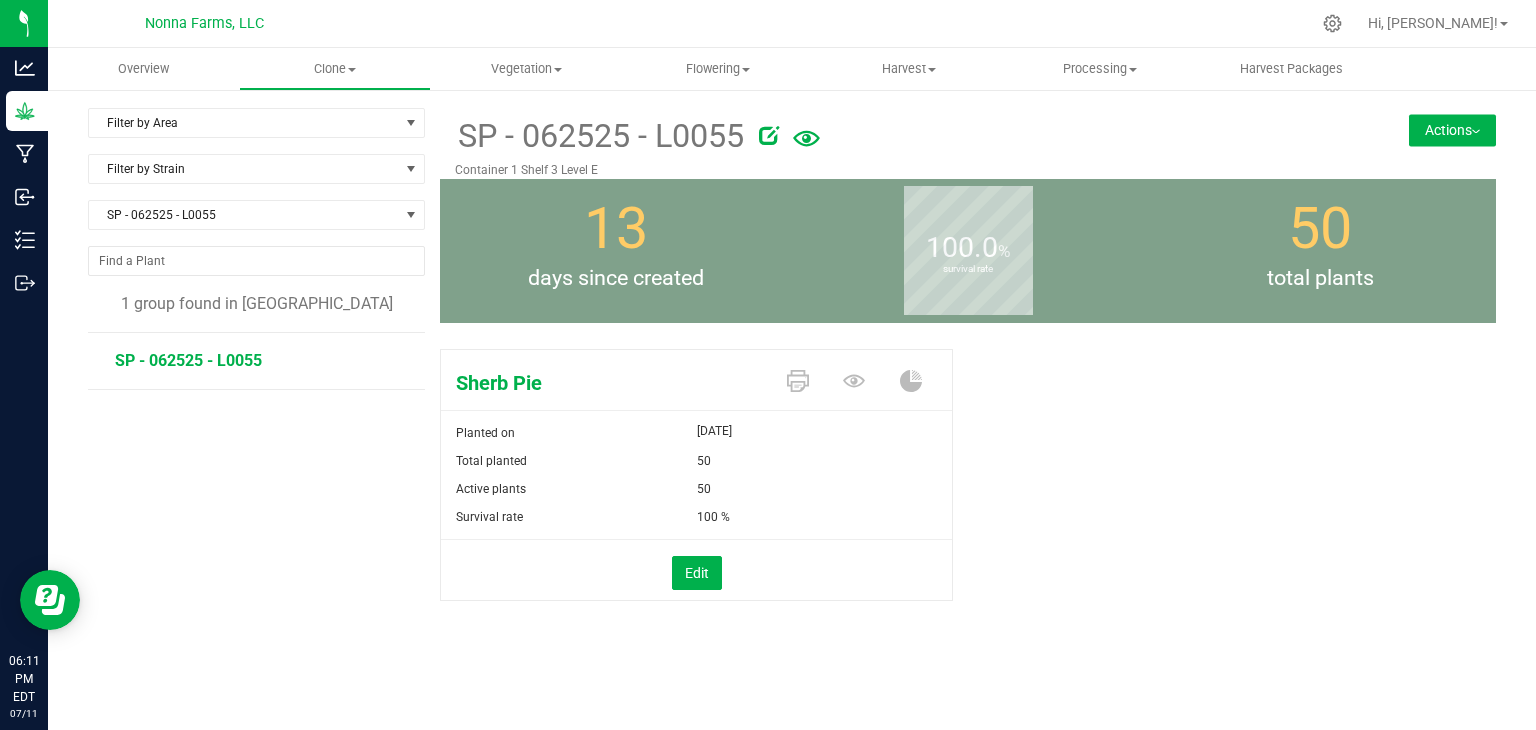 click on "Actions" at bounding box center [1452, 130] 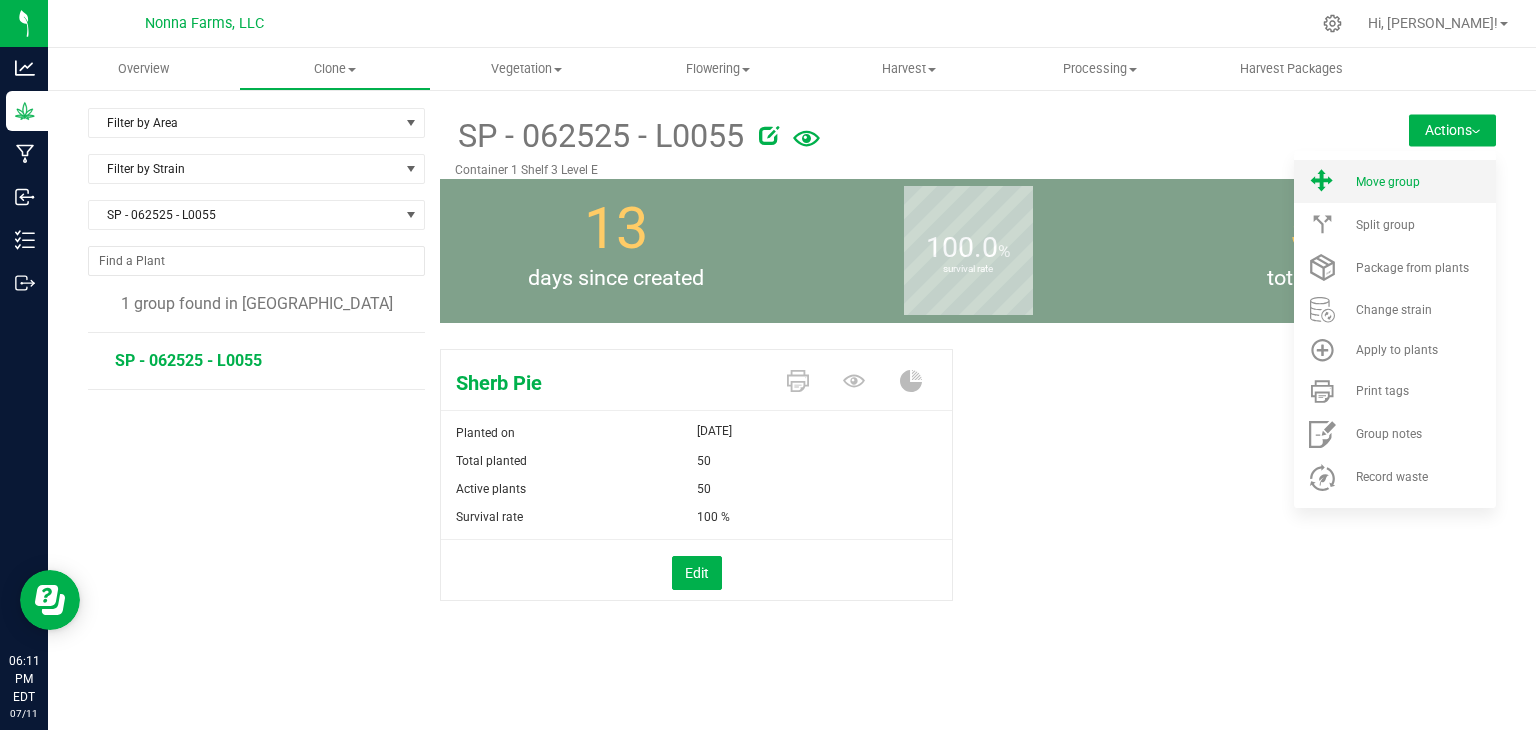 click on "Move group" at bounding box center [1388, 182] 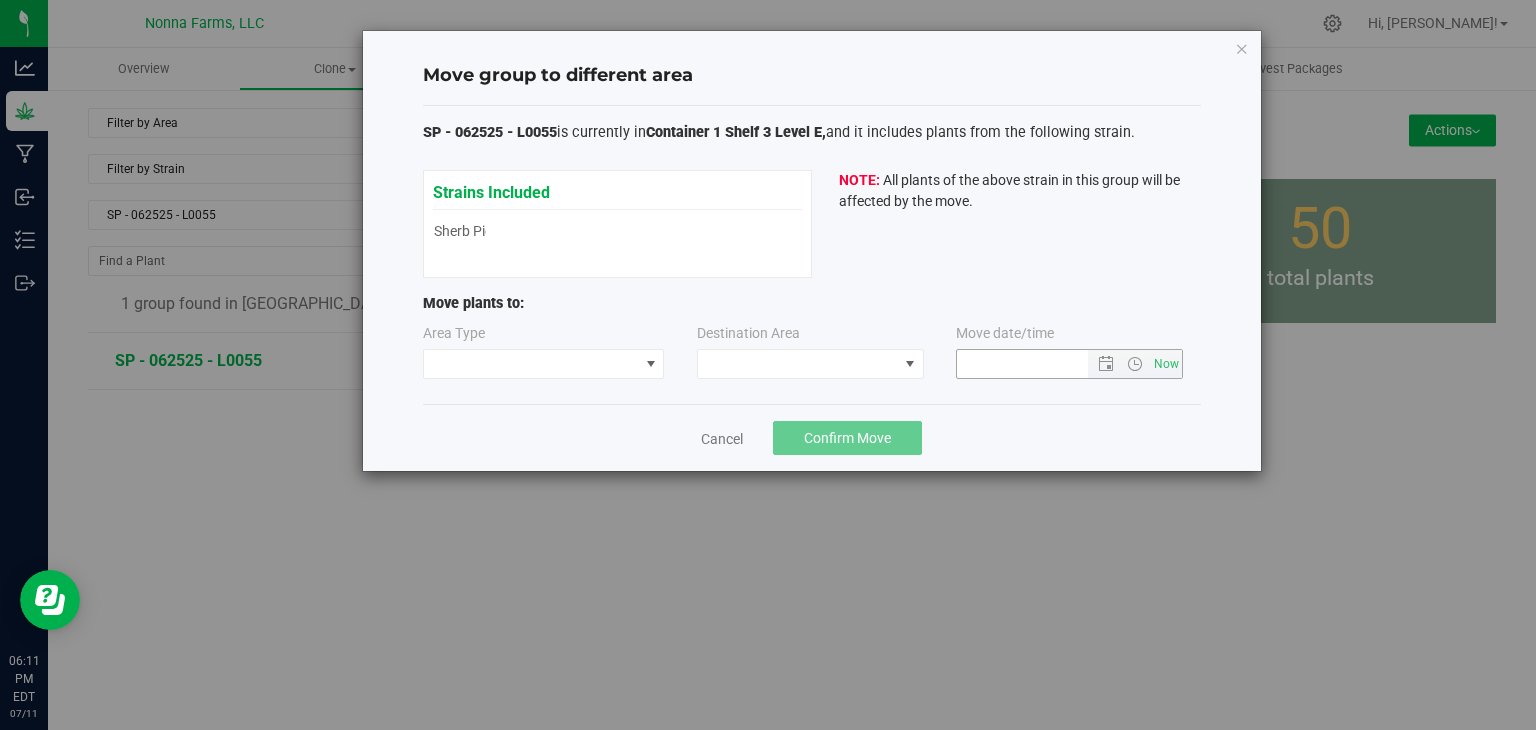type on "7/11/2025 6:11 PM" 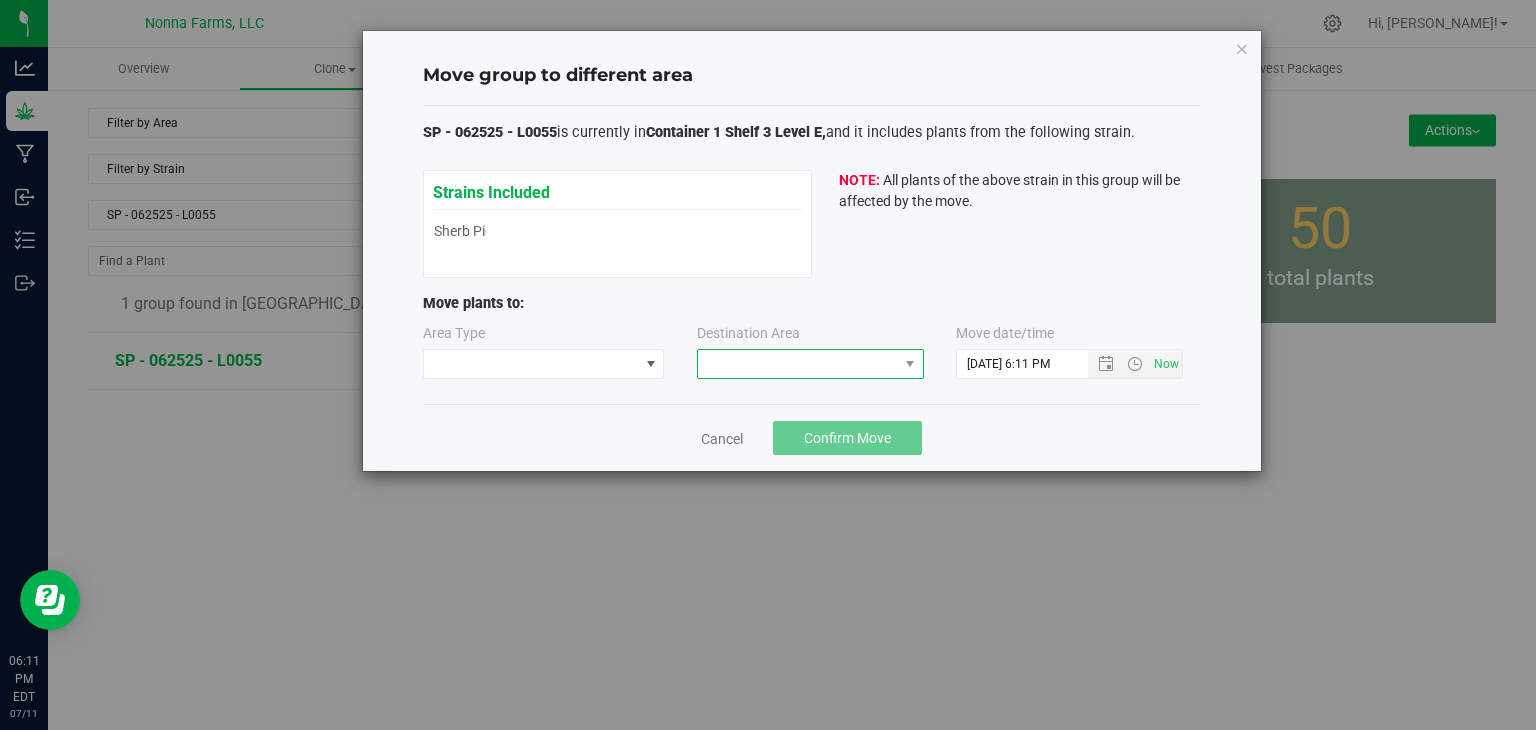 click at bounding box center (798, 364) 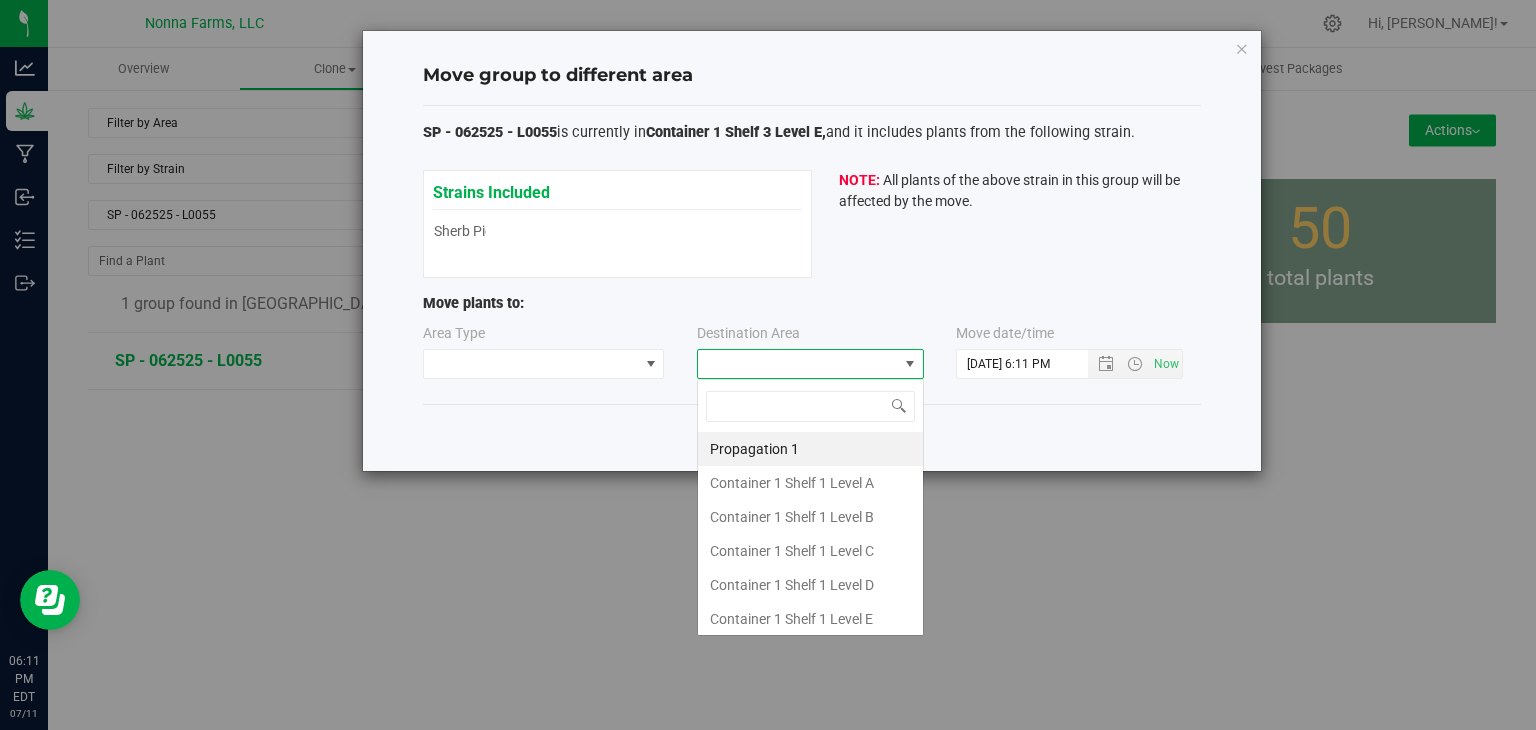 type on "z" 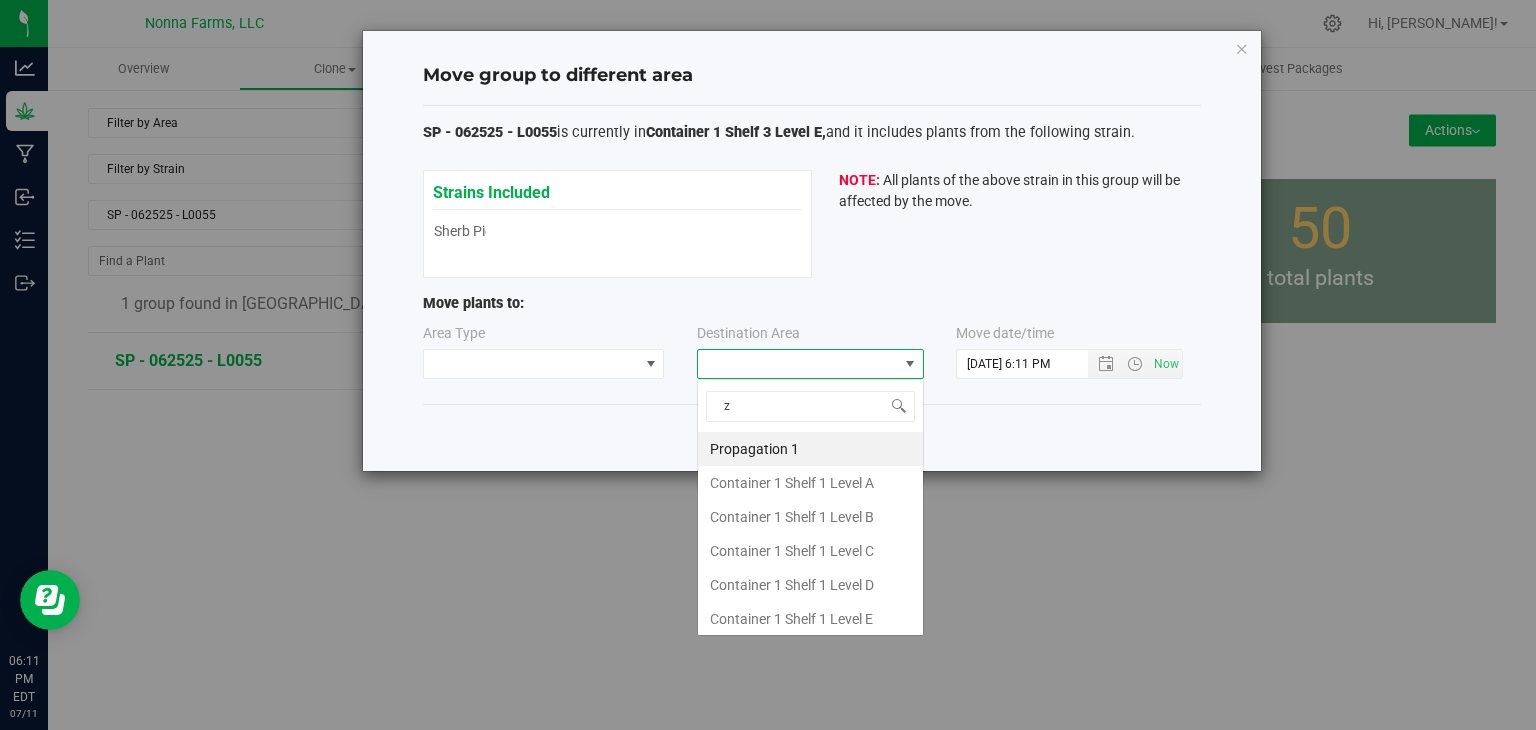 scroll, scrollTop: 29, scrollLeft: 227, axis: both 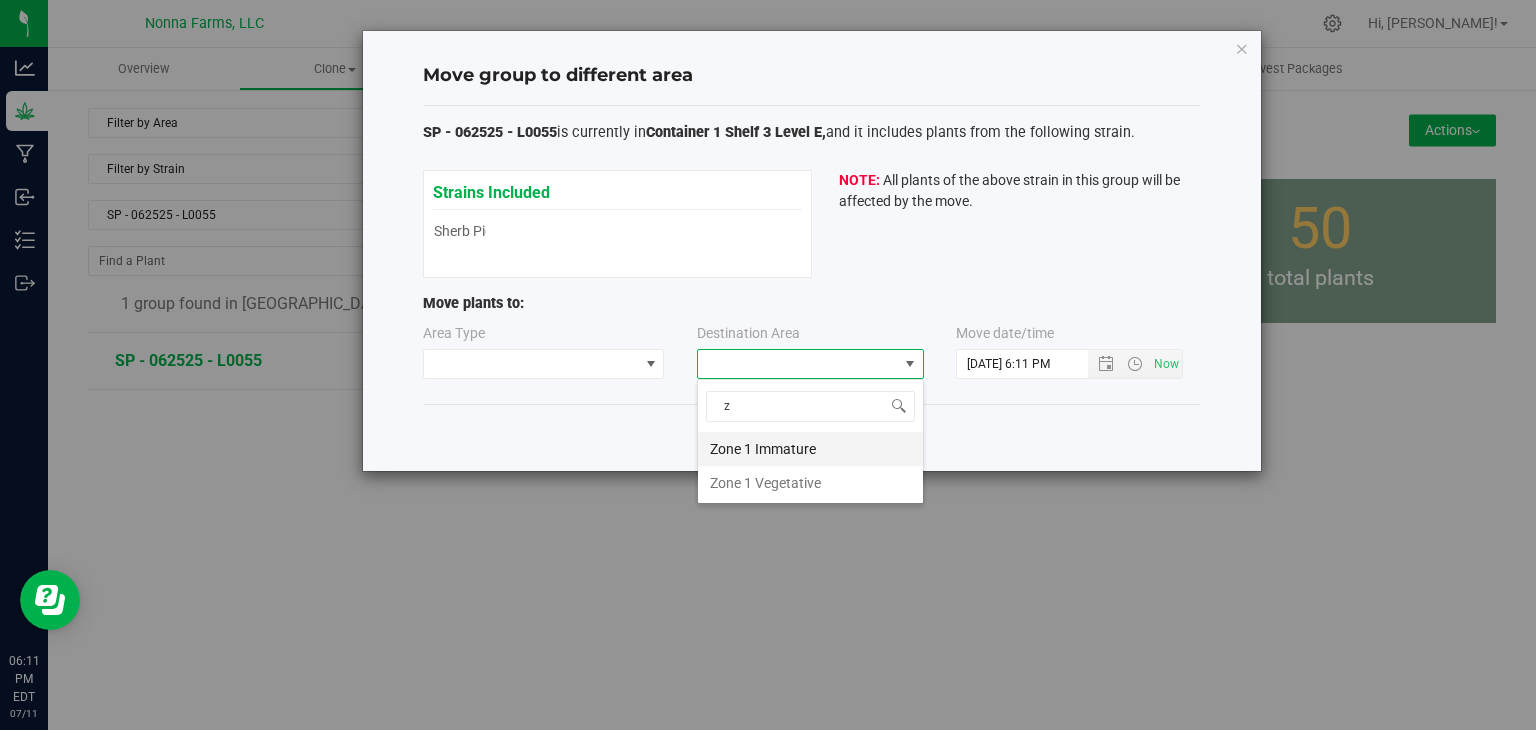 click on "Zone 1 Immature" at bounding box center (810, 449) 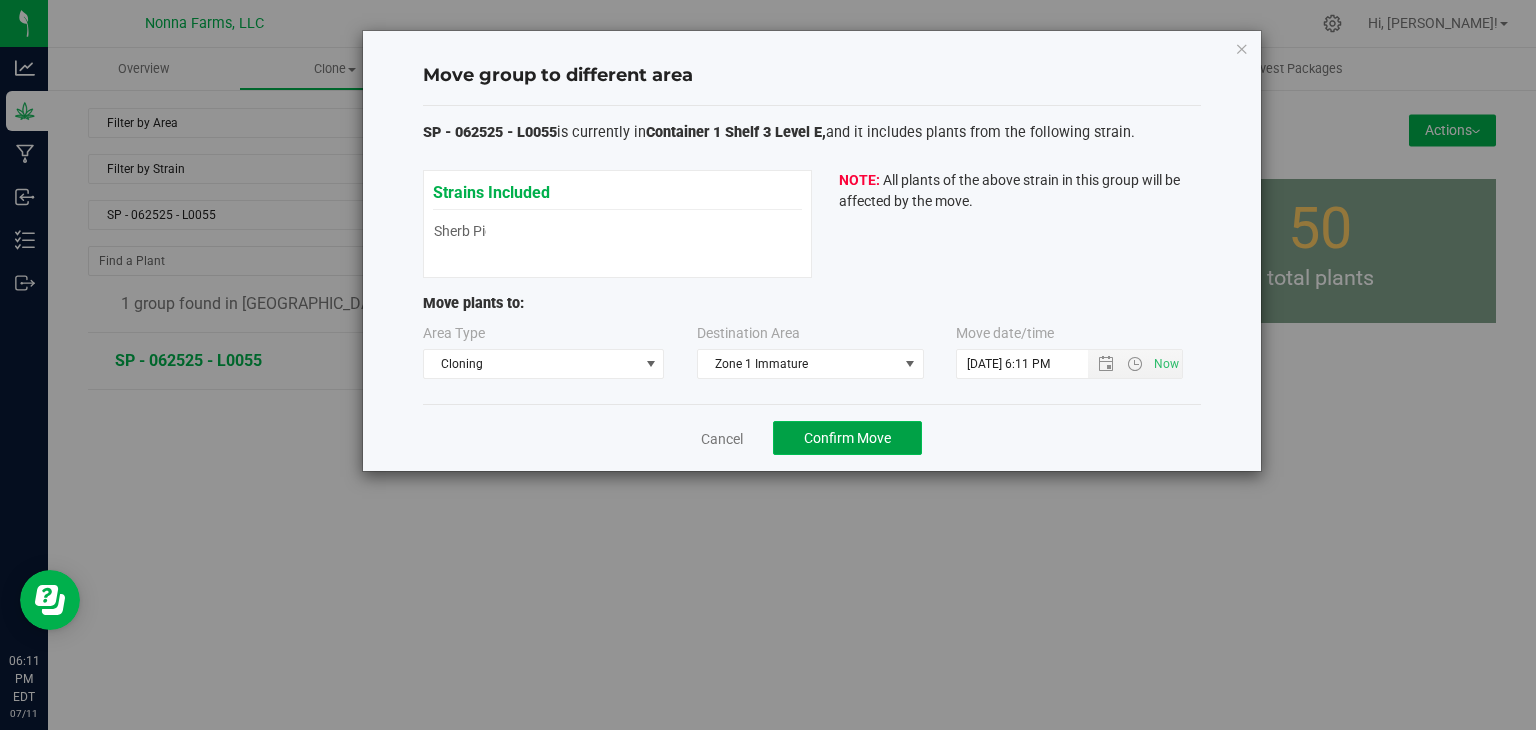 click on "Confirm Move" 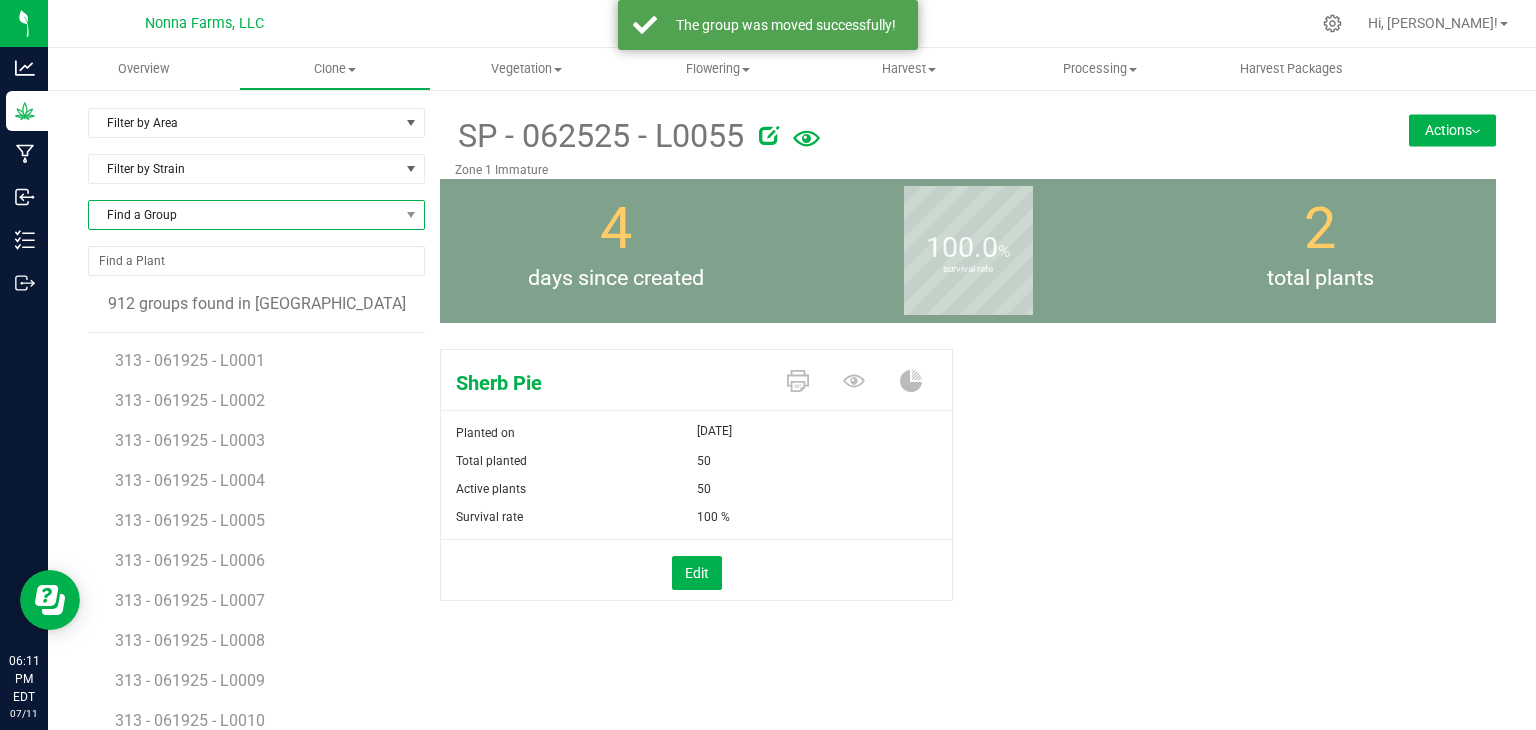 click on "Find a Group" at bounding box center [244, 215] 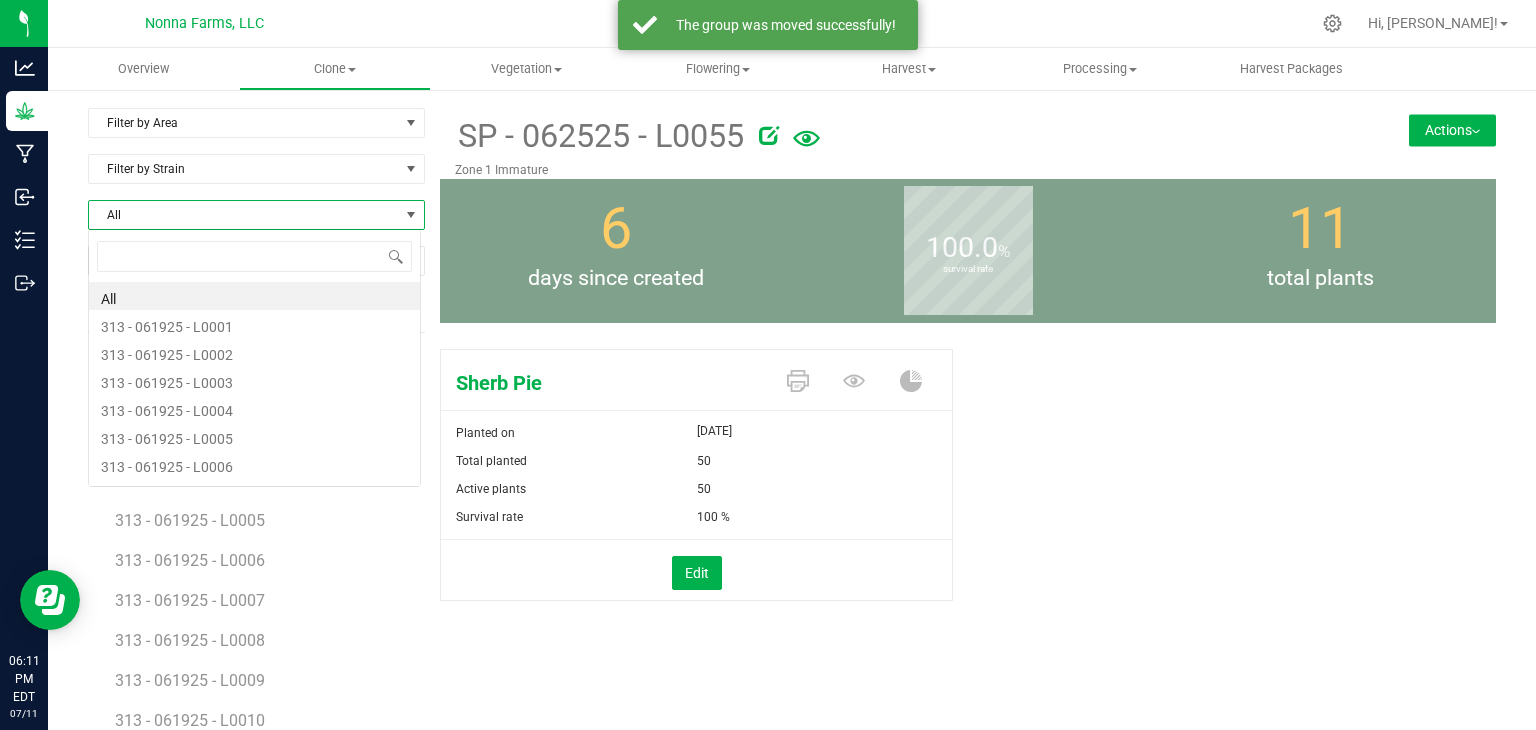 scroll, scrollTop: 99970, scrollLeft: 99666, axis: both 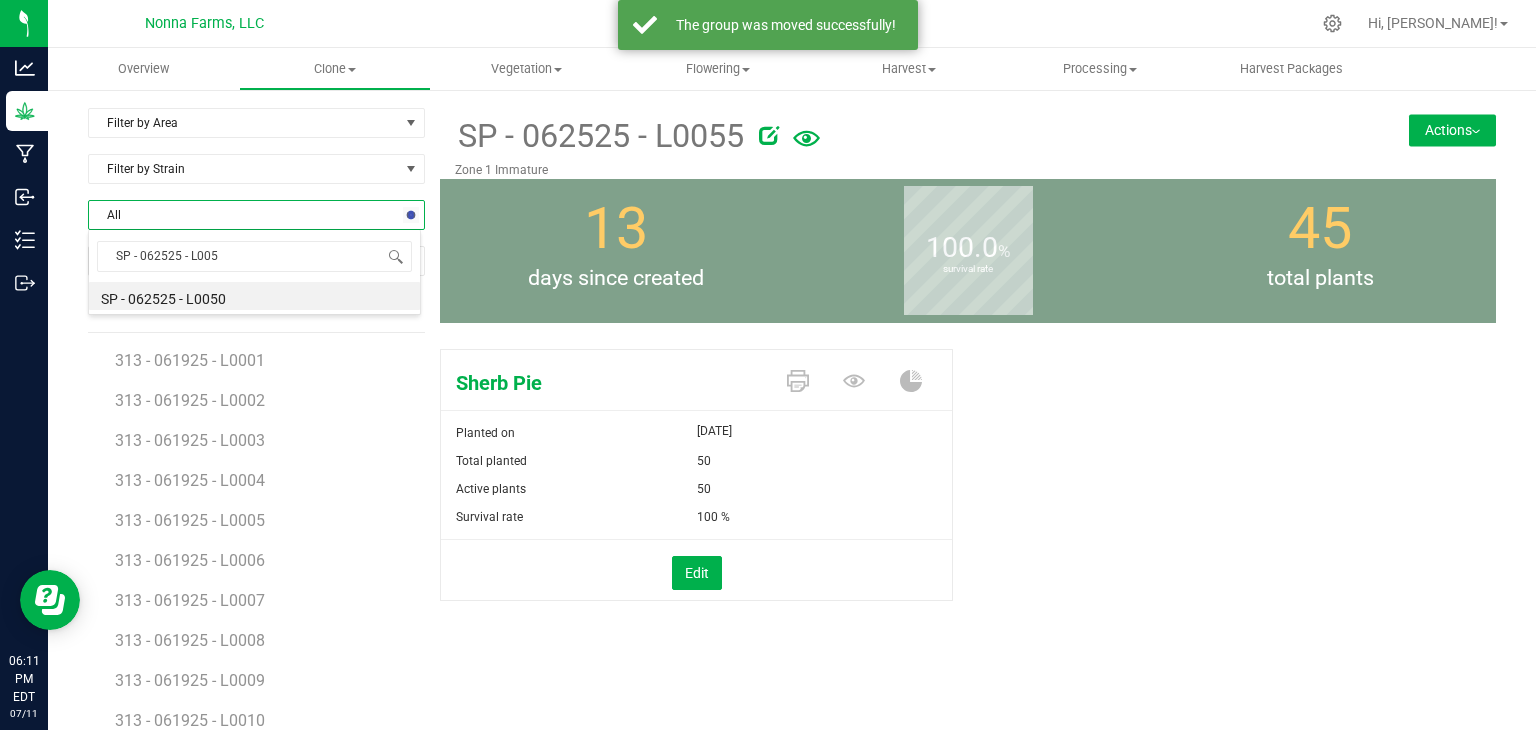 type on "SP - 062525 - L0056" 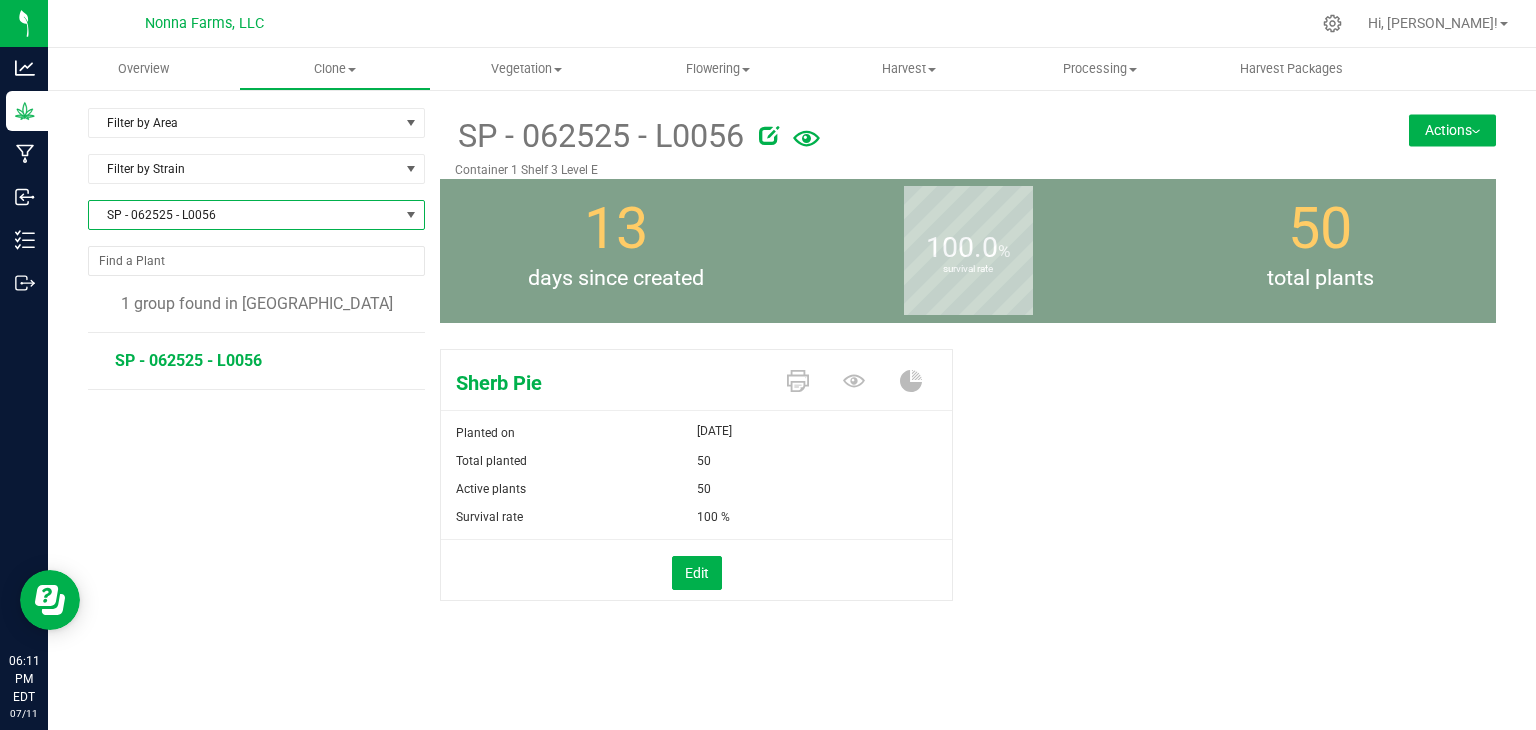 click on "Actions" at bounding box center [1452, 130] 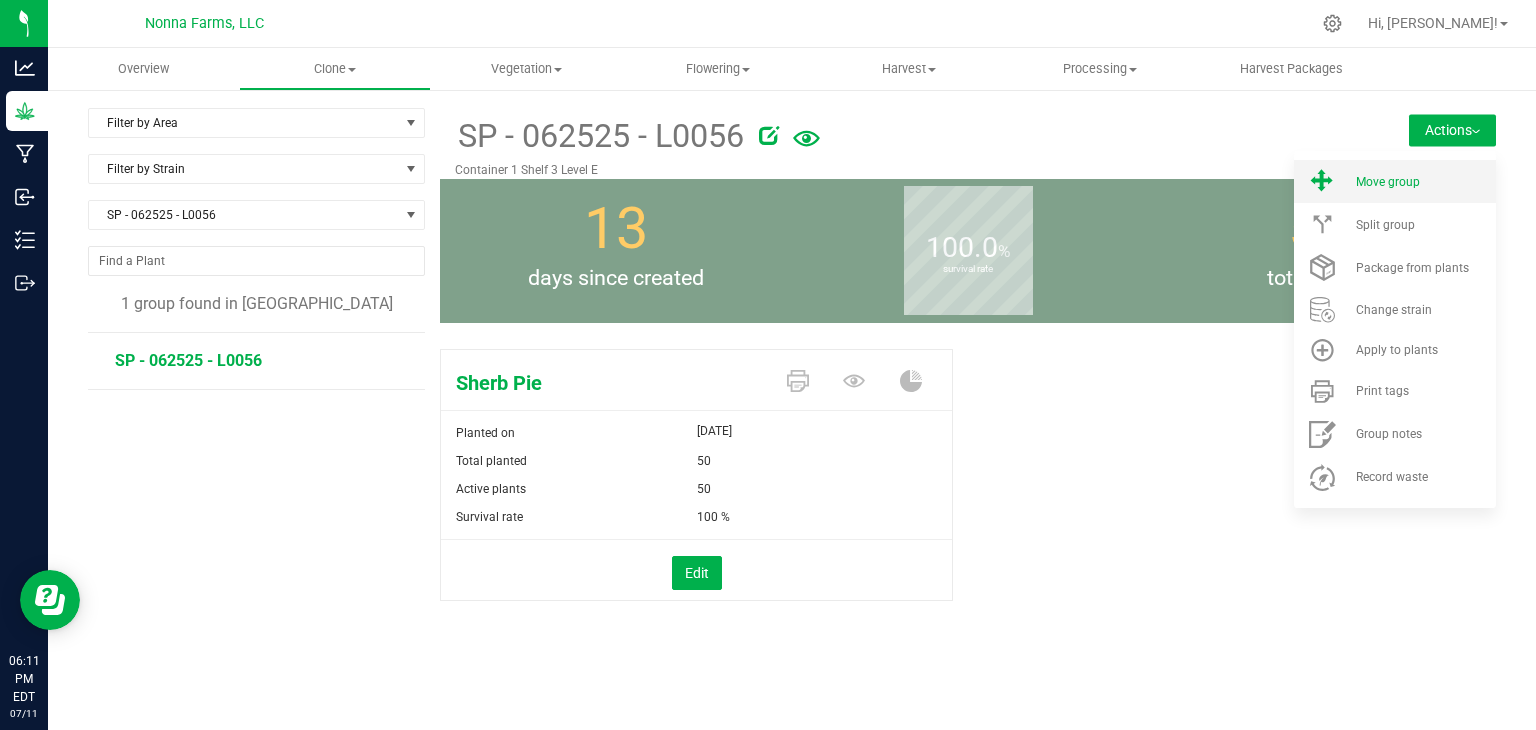 click on "Move group" at bounding box center [1395, 181] 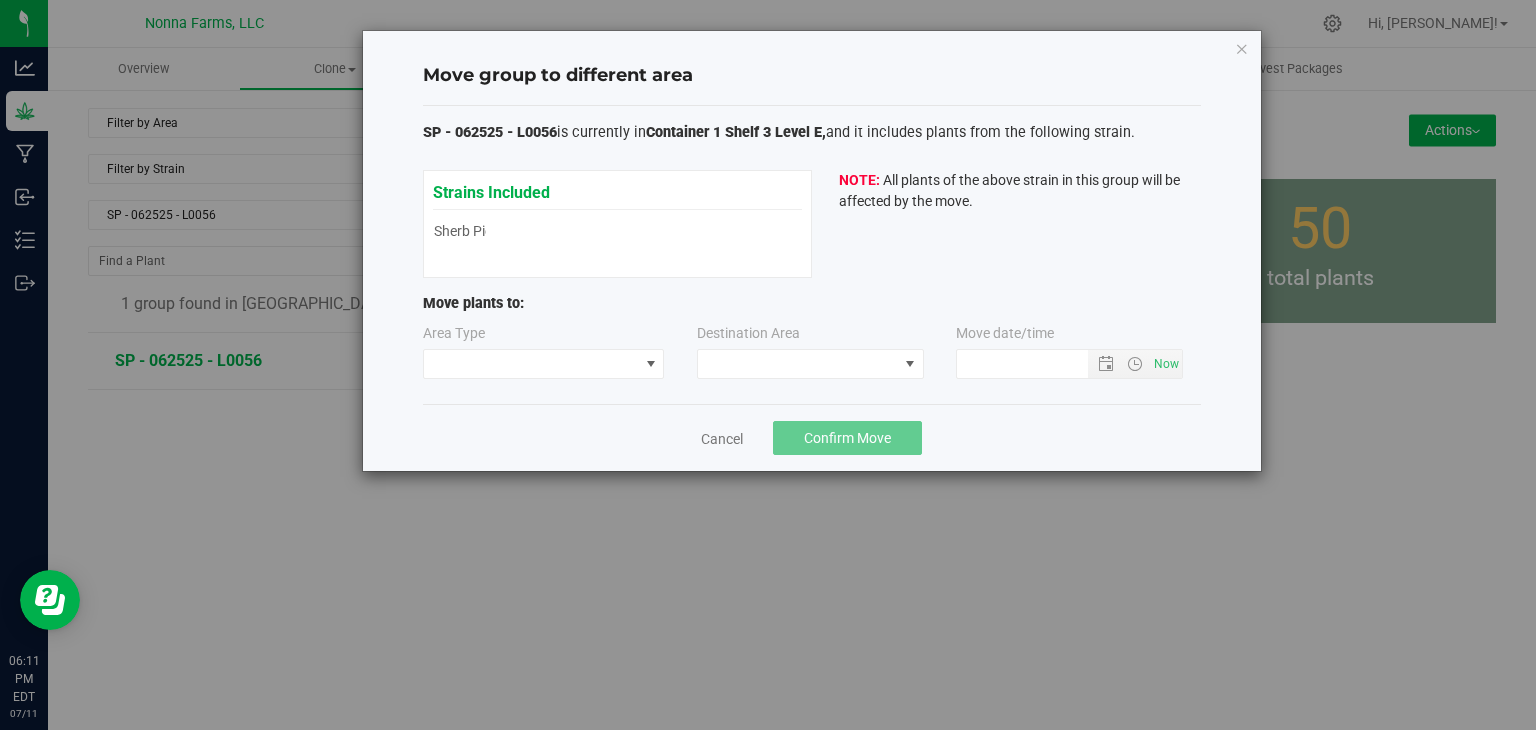 type on "7/11/2025 6:11 PM" 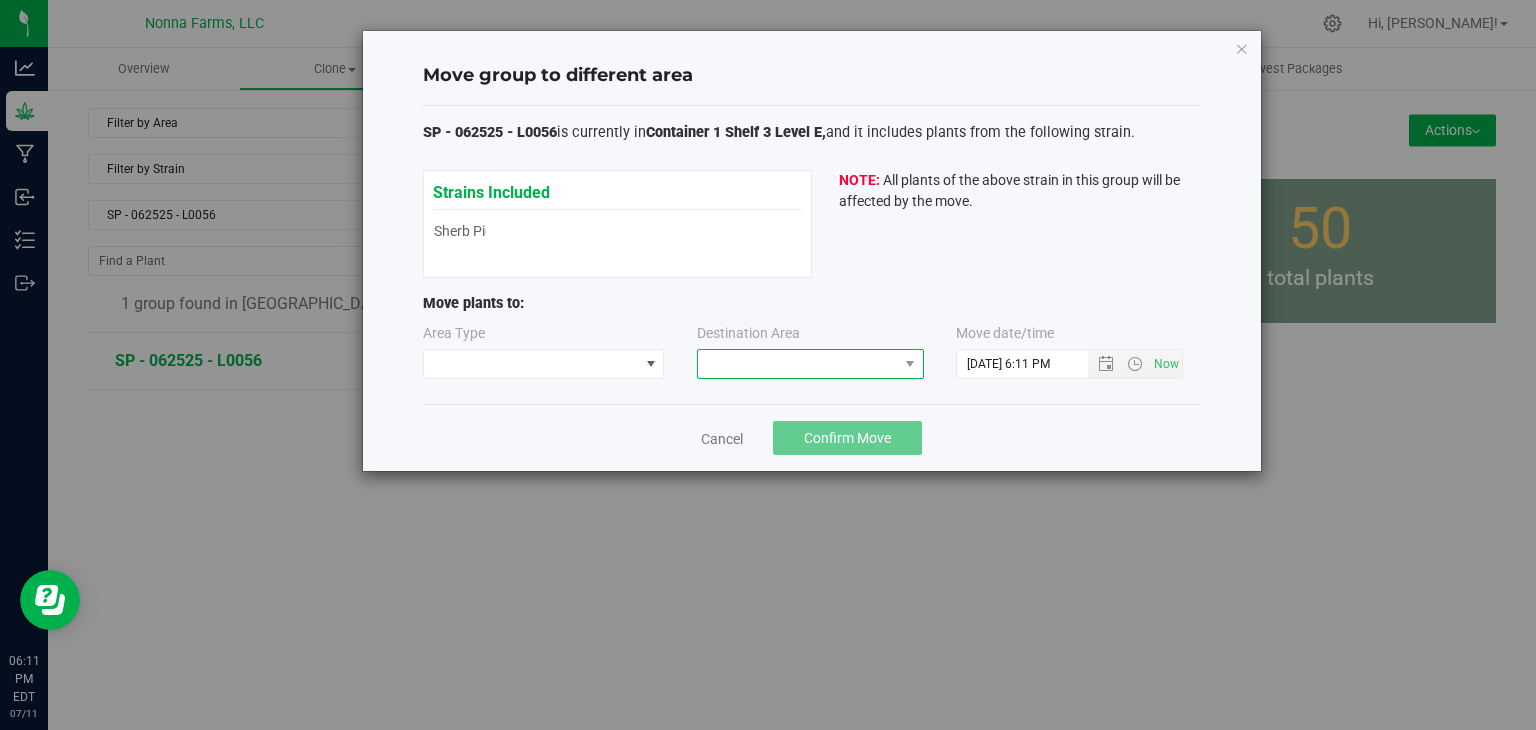 click at bounding box center [798, 364] 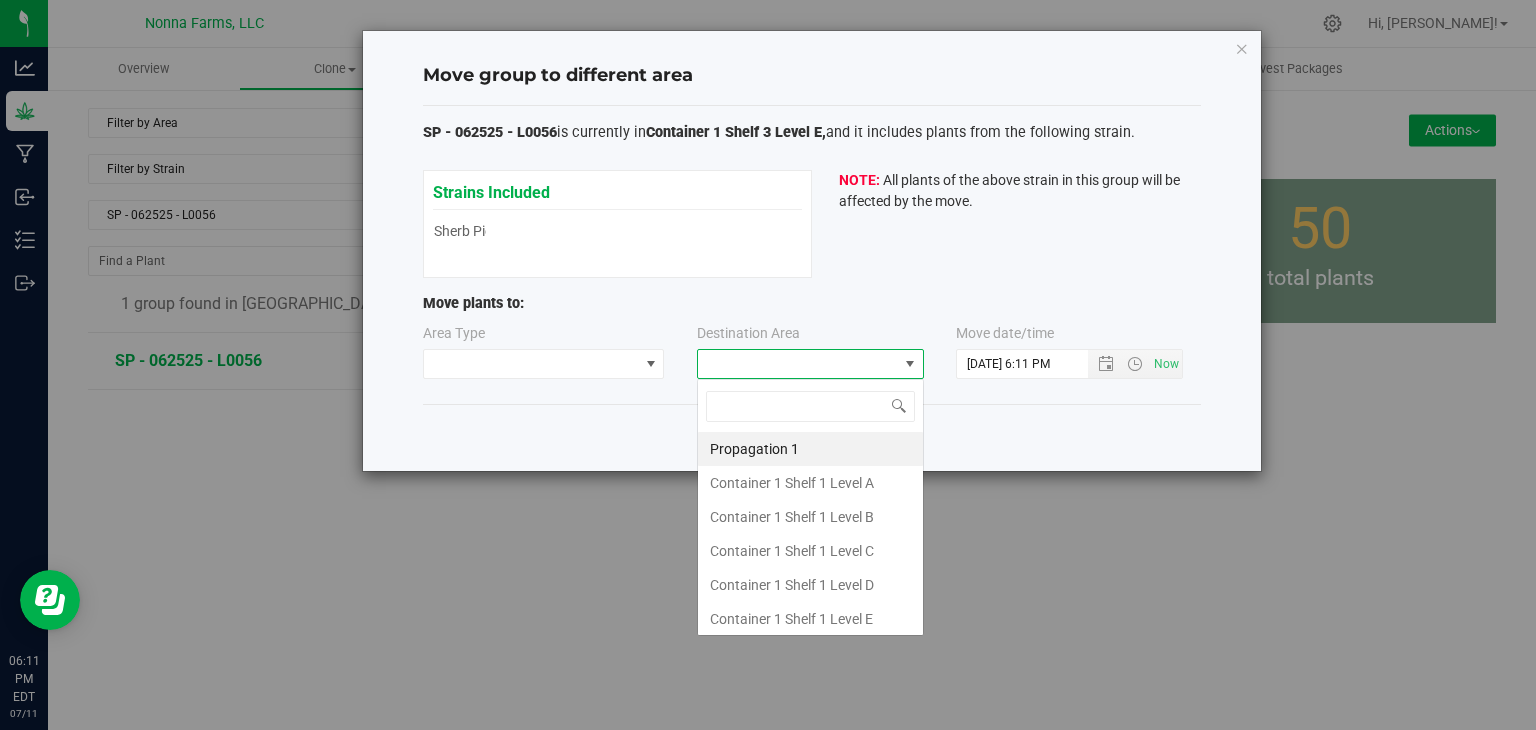 scroll, scrollTop: 99970, scrollLeft: 99772, axis: both 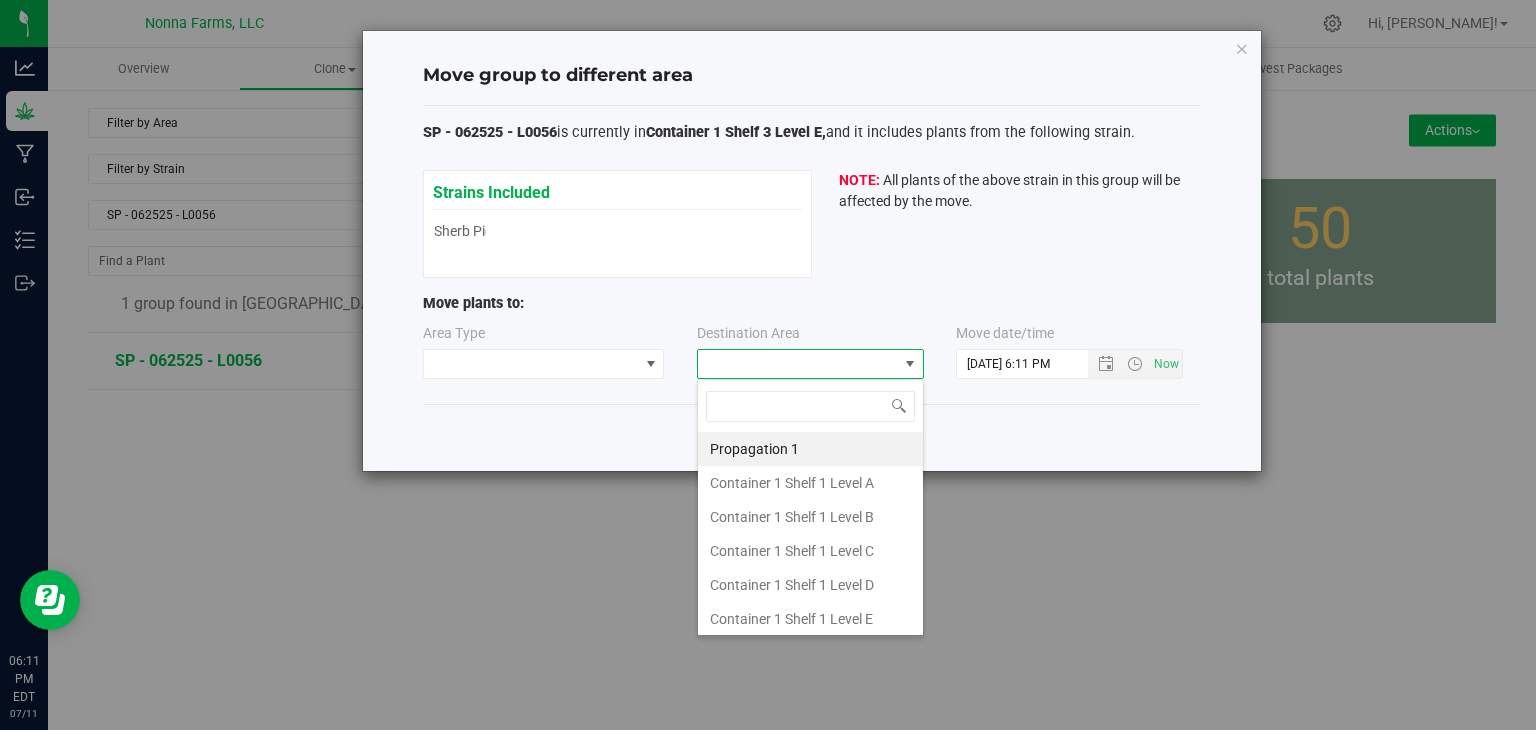 type on "z" 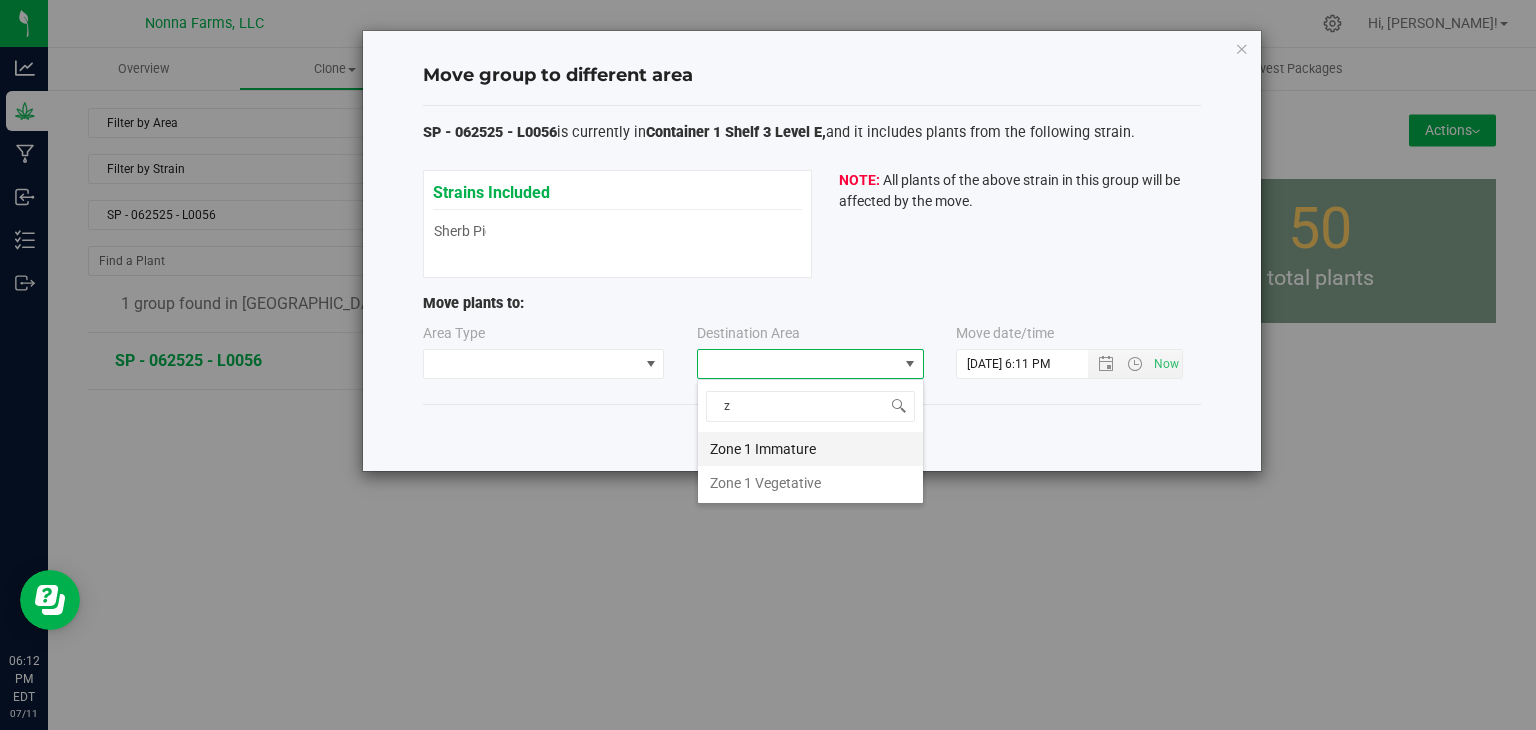 click on "Zone 1 Immature" at bounding box center [810, 449] 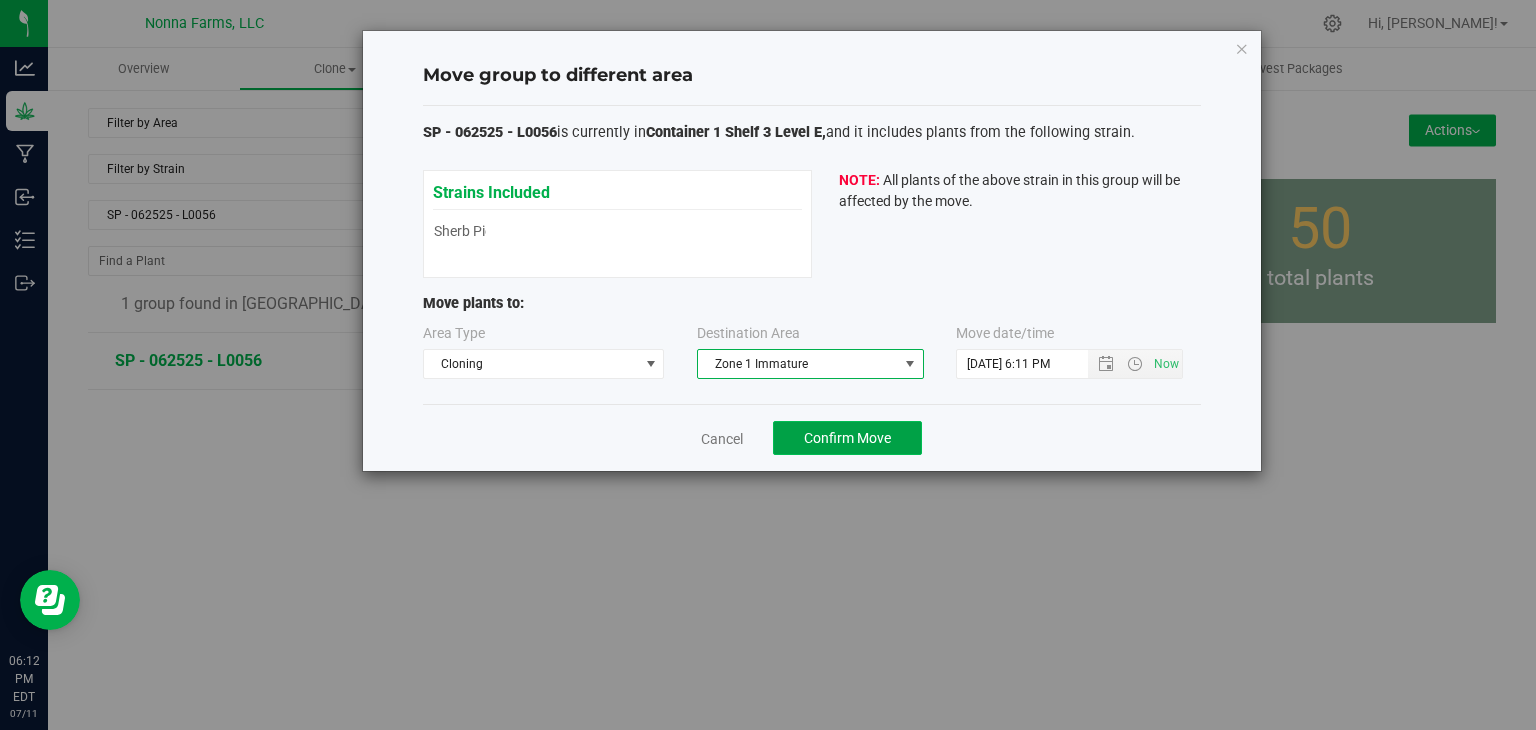 click on "Confirm Move" 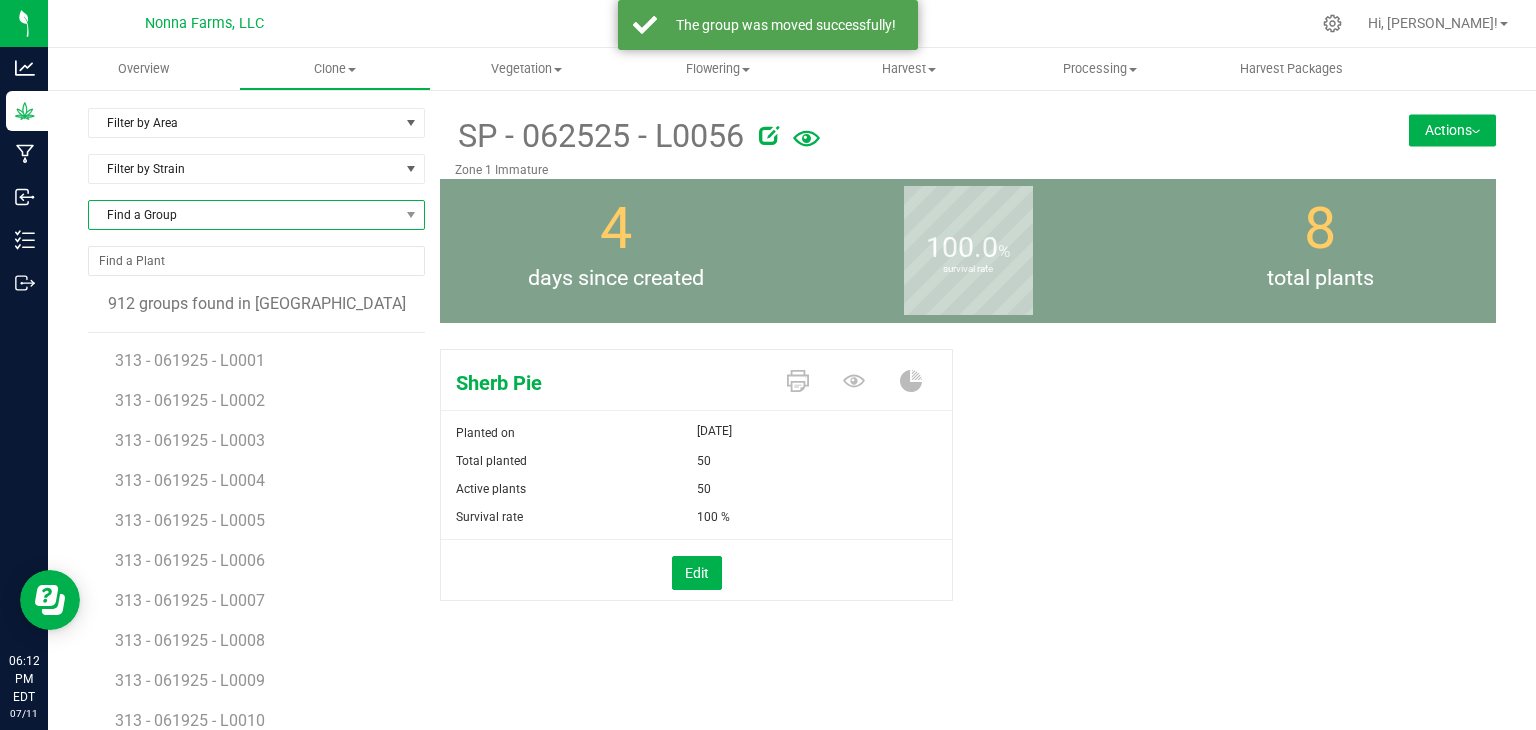 click on "Find a Group" at bounding box center (244, 215) 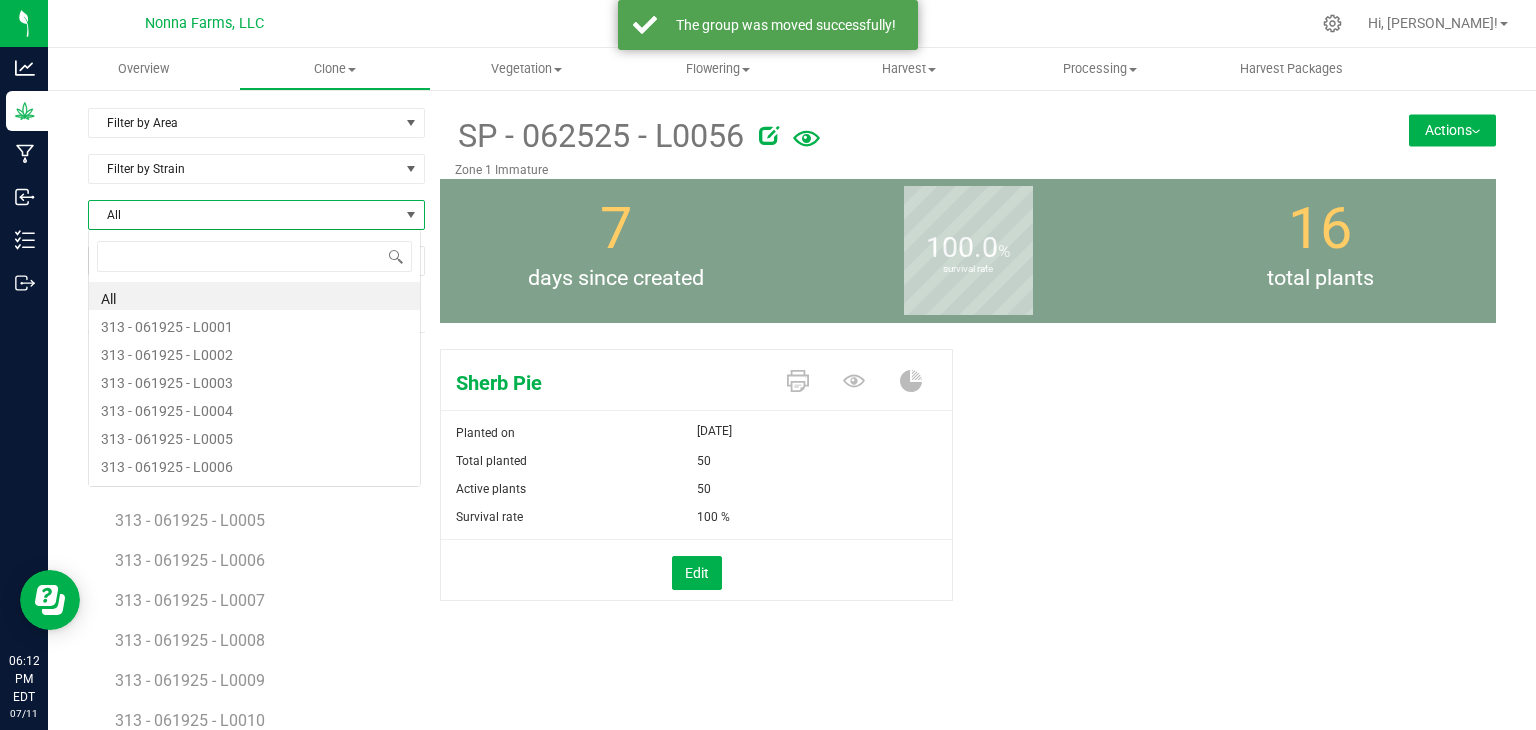 scroll, scrollTop: 99970, scrollLeft: 99666, axis: both 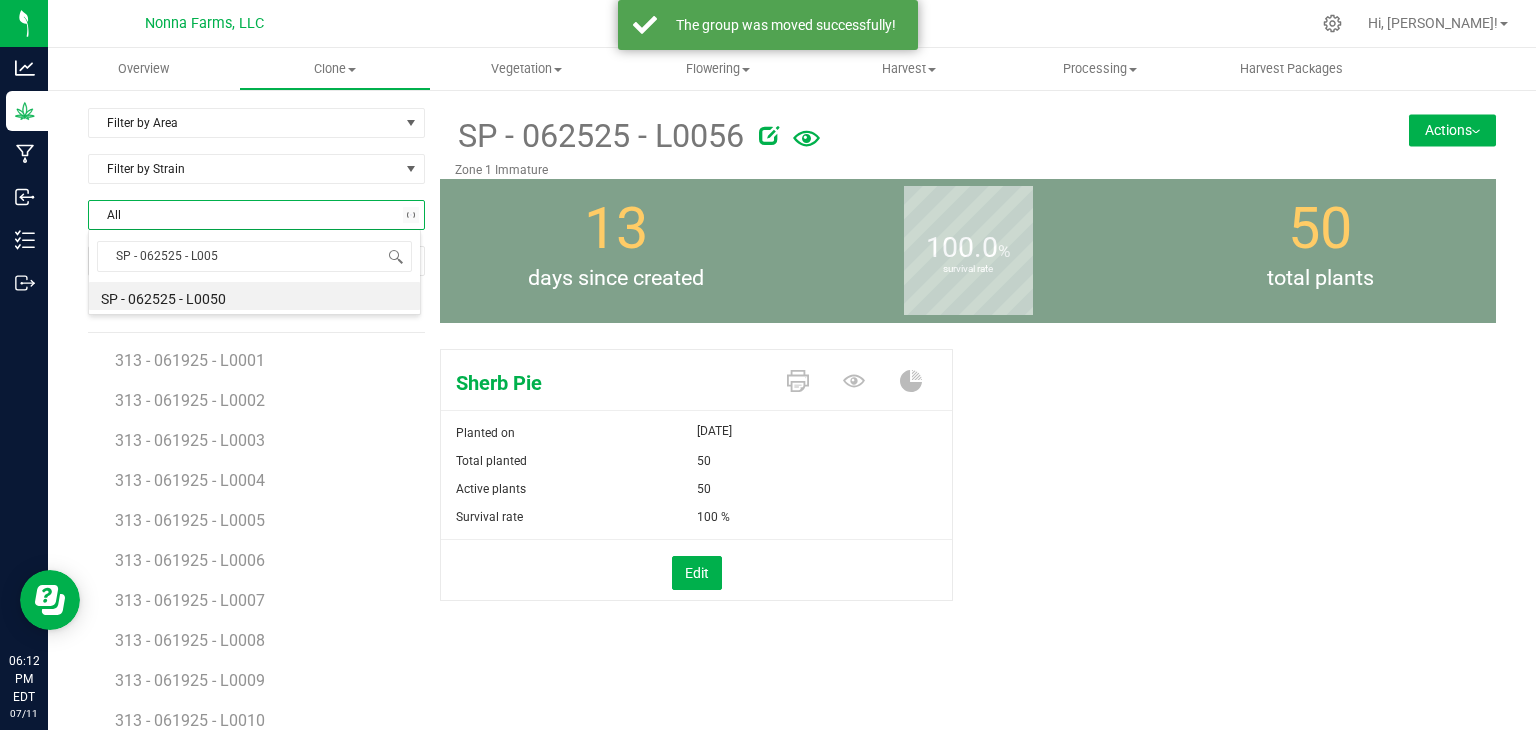 type on "SP - 062525 - L0057" 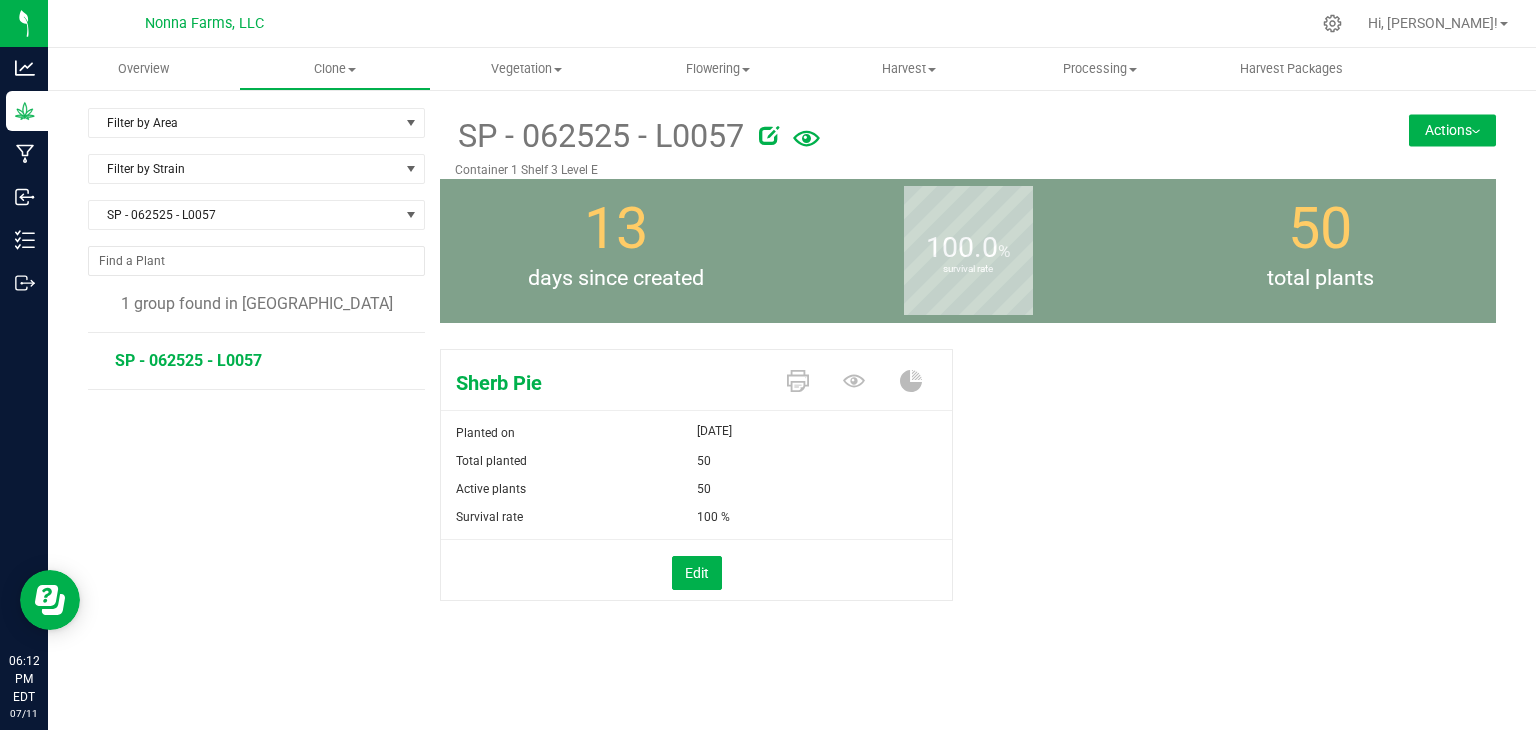 click on "Actions" at bounding box center [1452, 130] 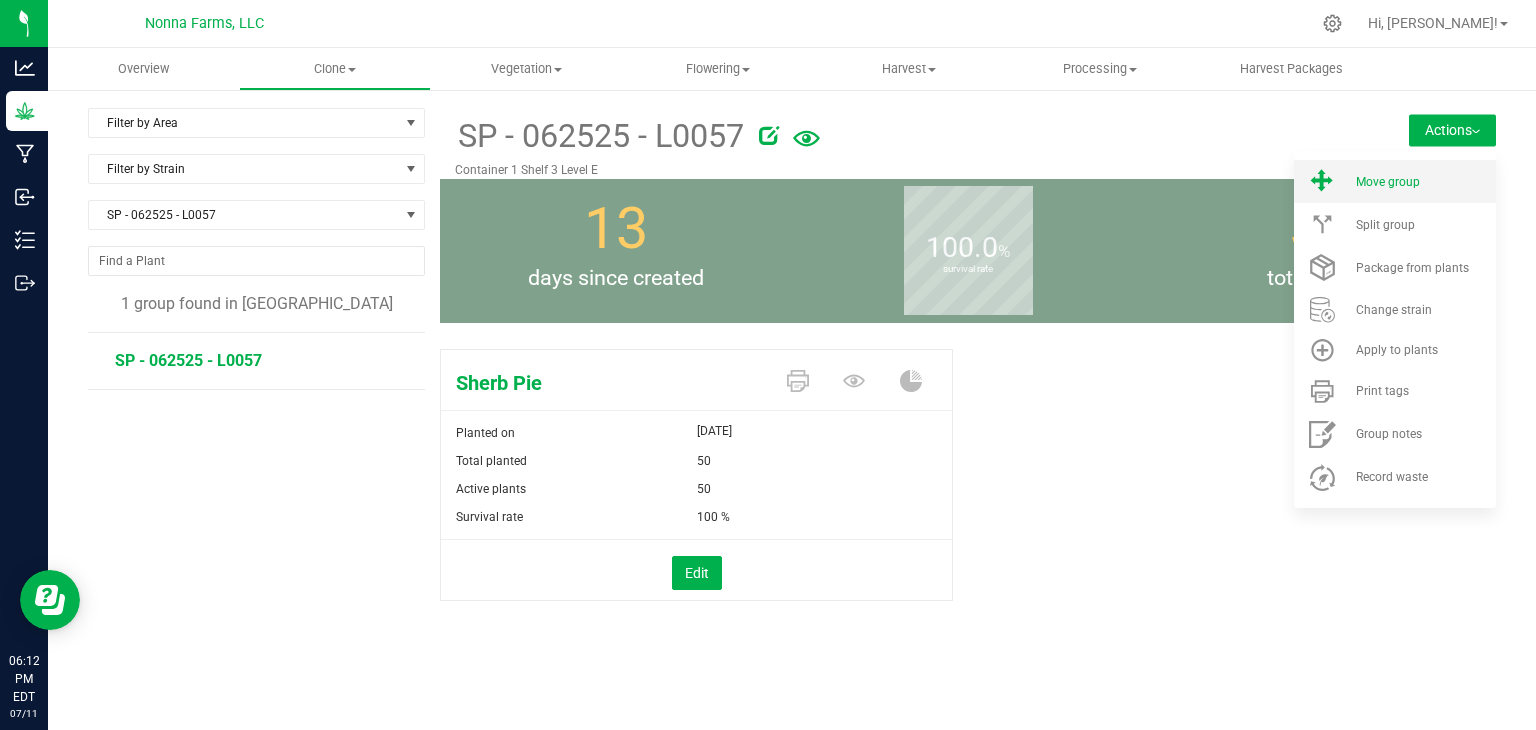 click on "Move group" at bounding box center (1395, 181) 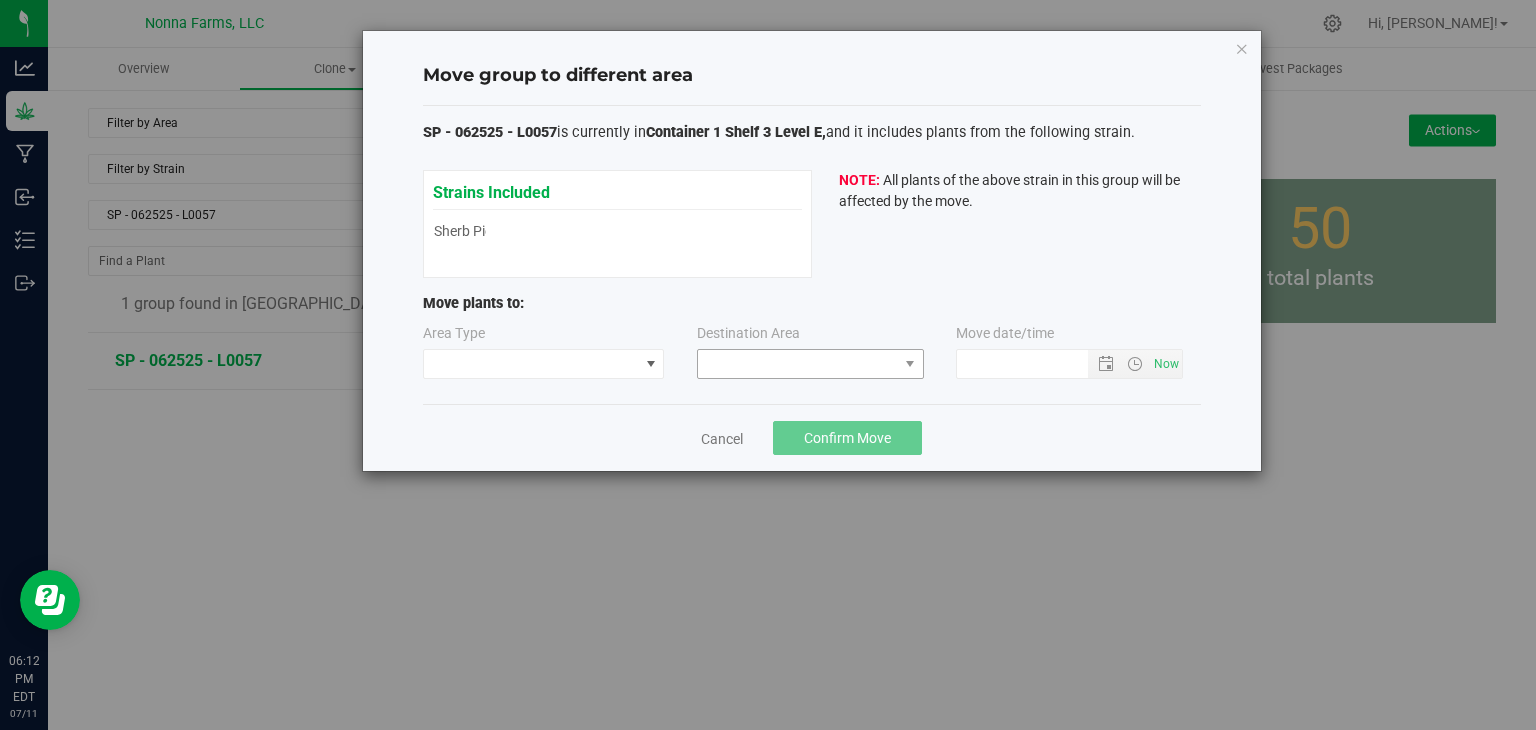 type on "7/11/2025 6:12 PM" 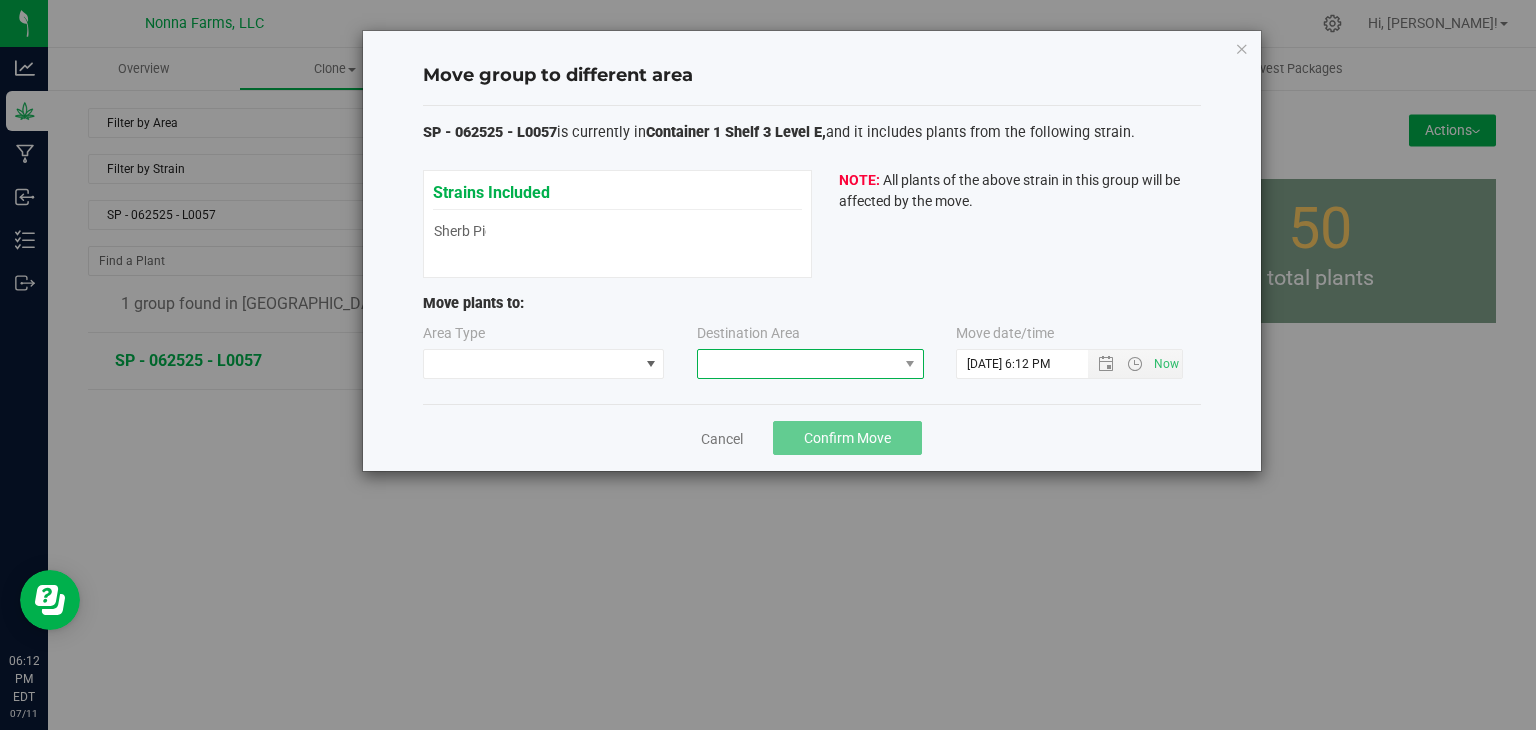 click at bounding box center [798, 364] 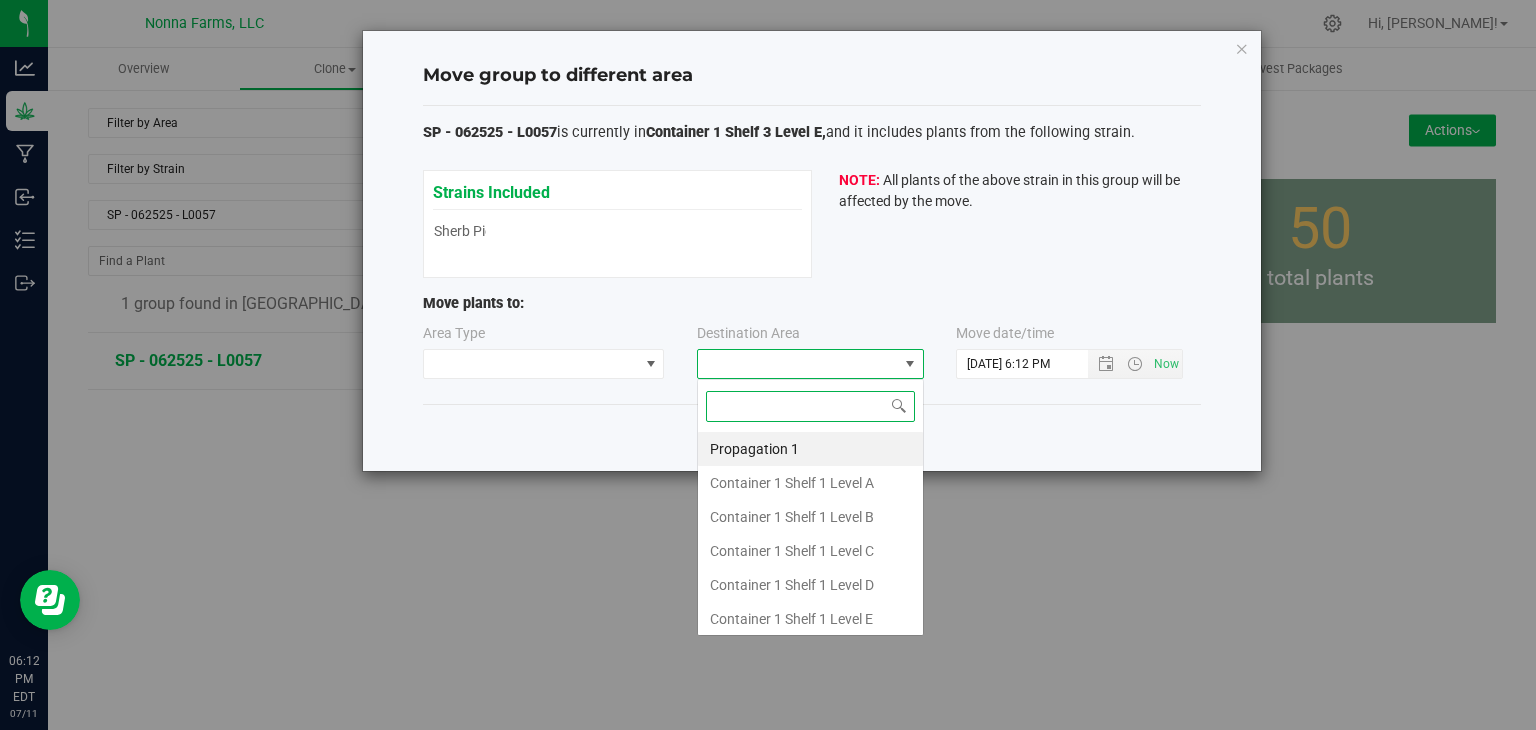 scroll, scrollTop: 99970, scrollLeft: 99772, axis: both 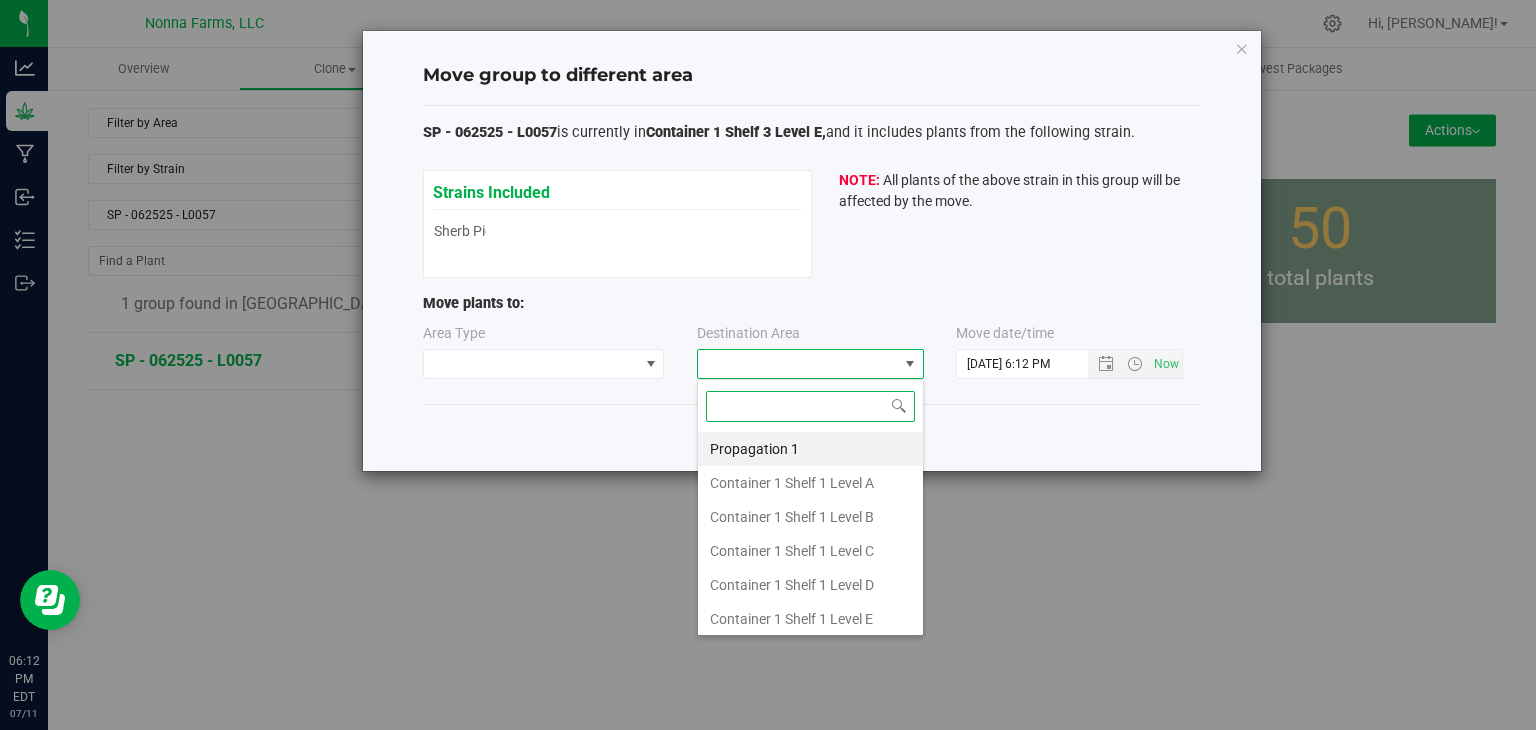 type on "z" 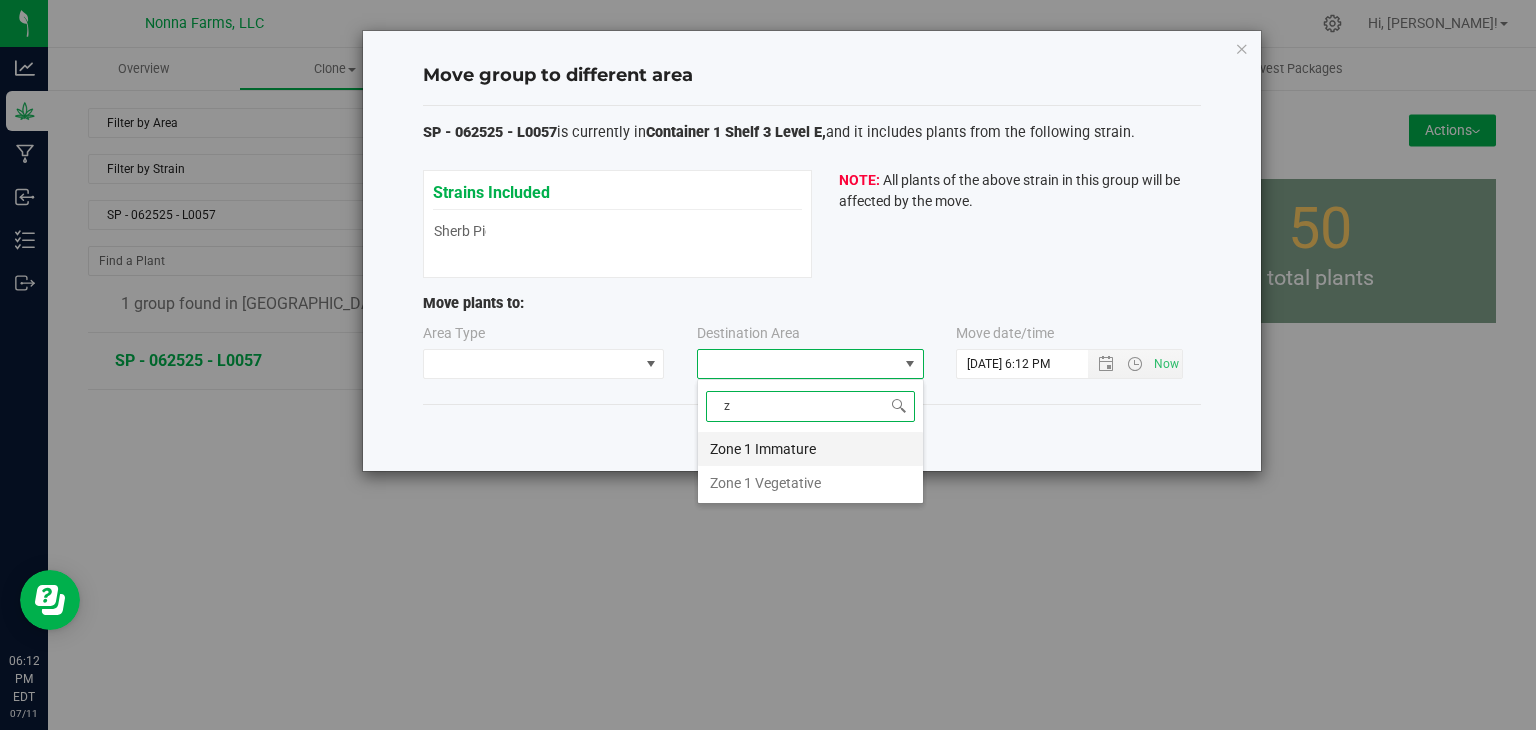 click on "Zone 1 Immature" at bounding box center (810, 449) 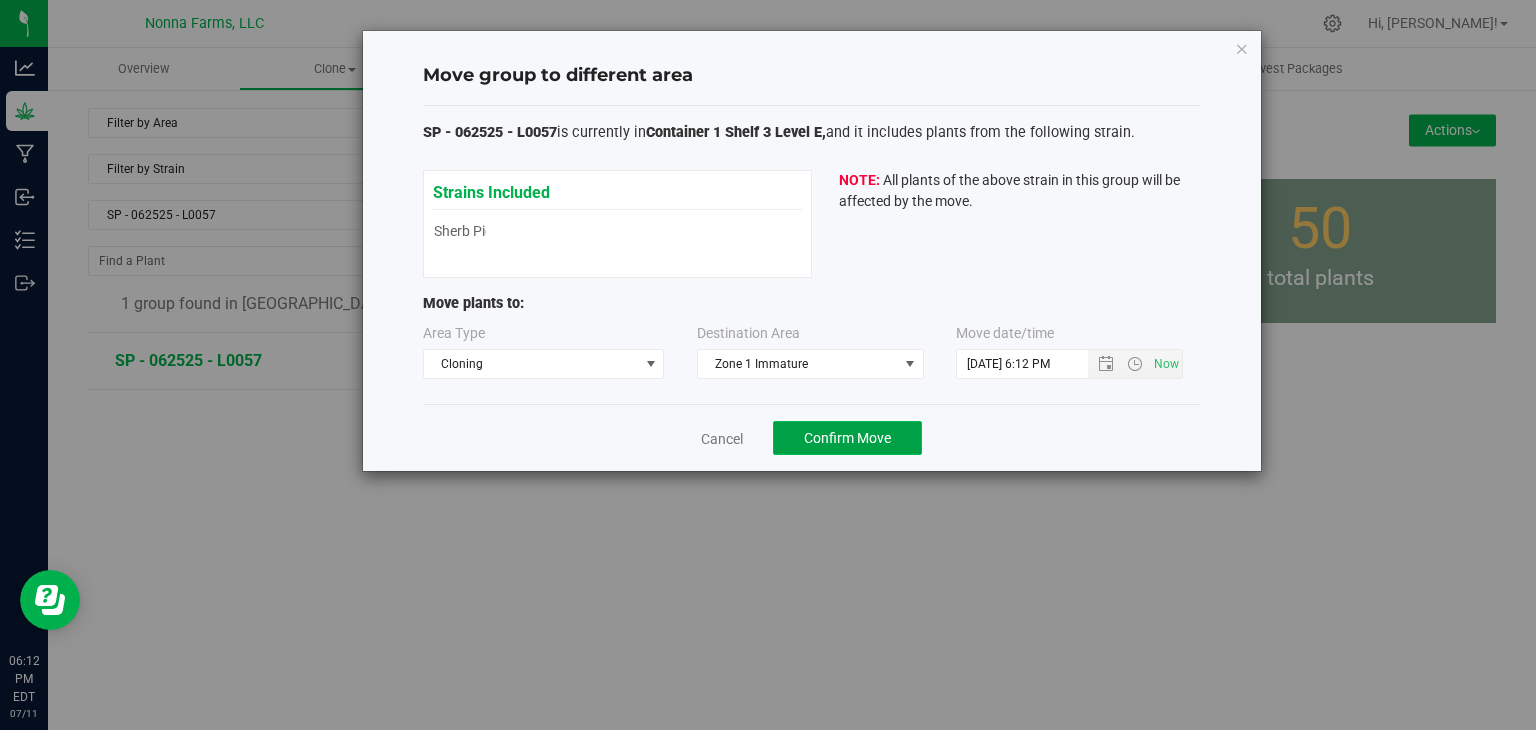 click on "Confirm Move" 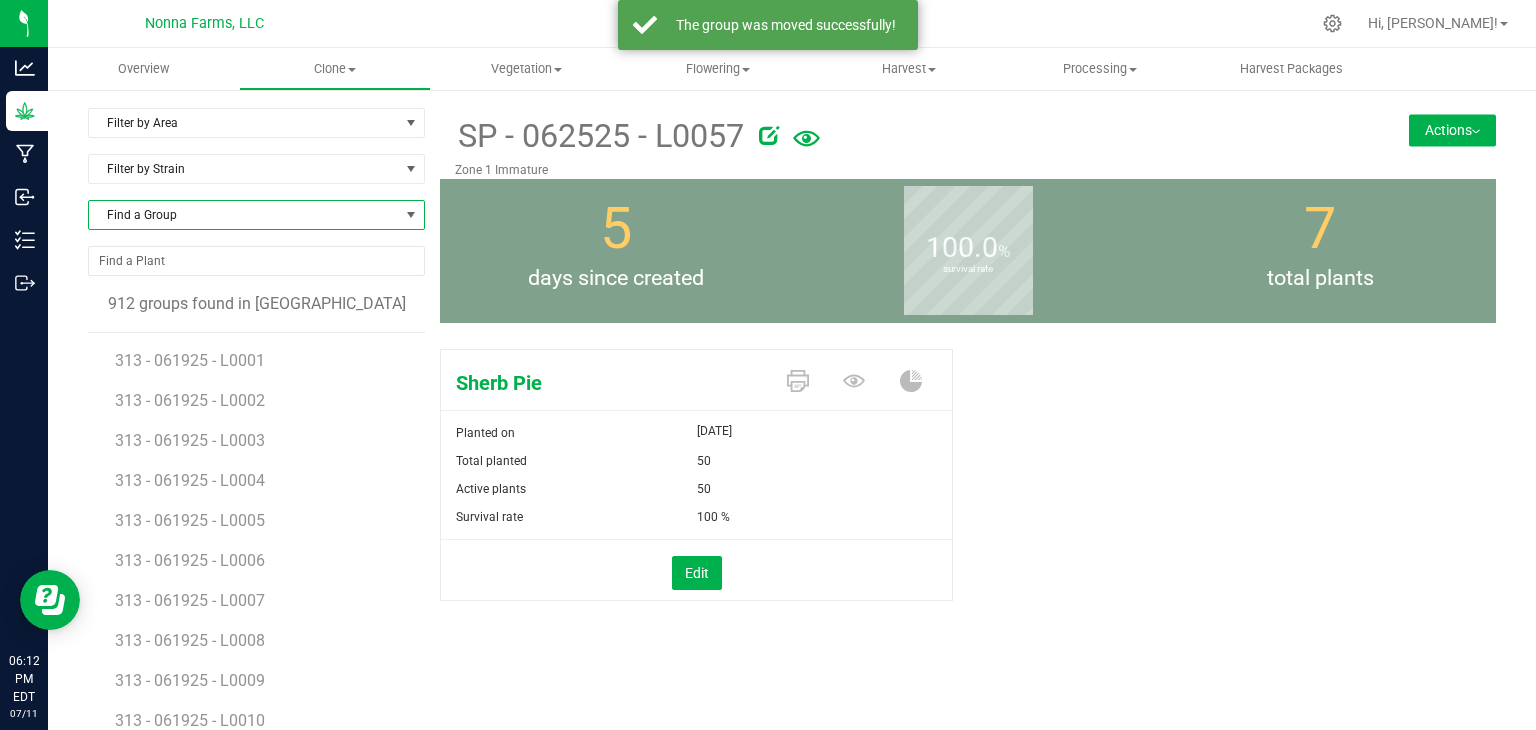 click on "Find a Group" at bounding box center (244, 215) 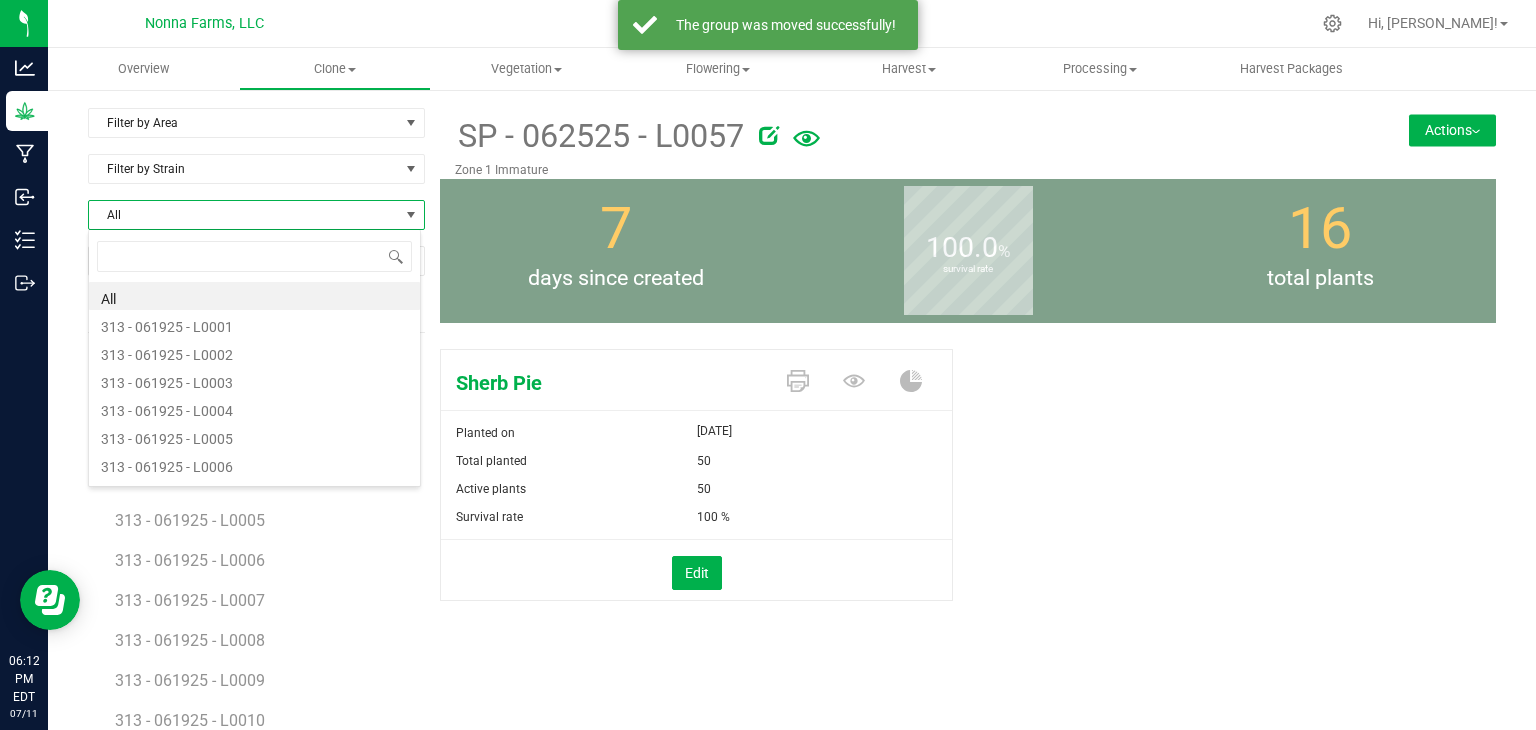 scroll, scrollTop: 99970, scrollLeft: 99666, axis: both 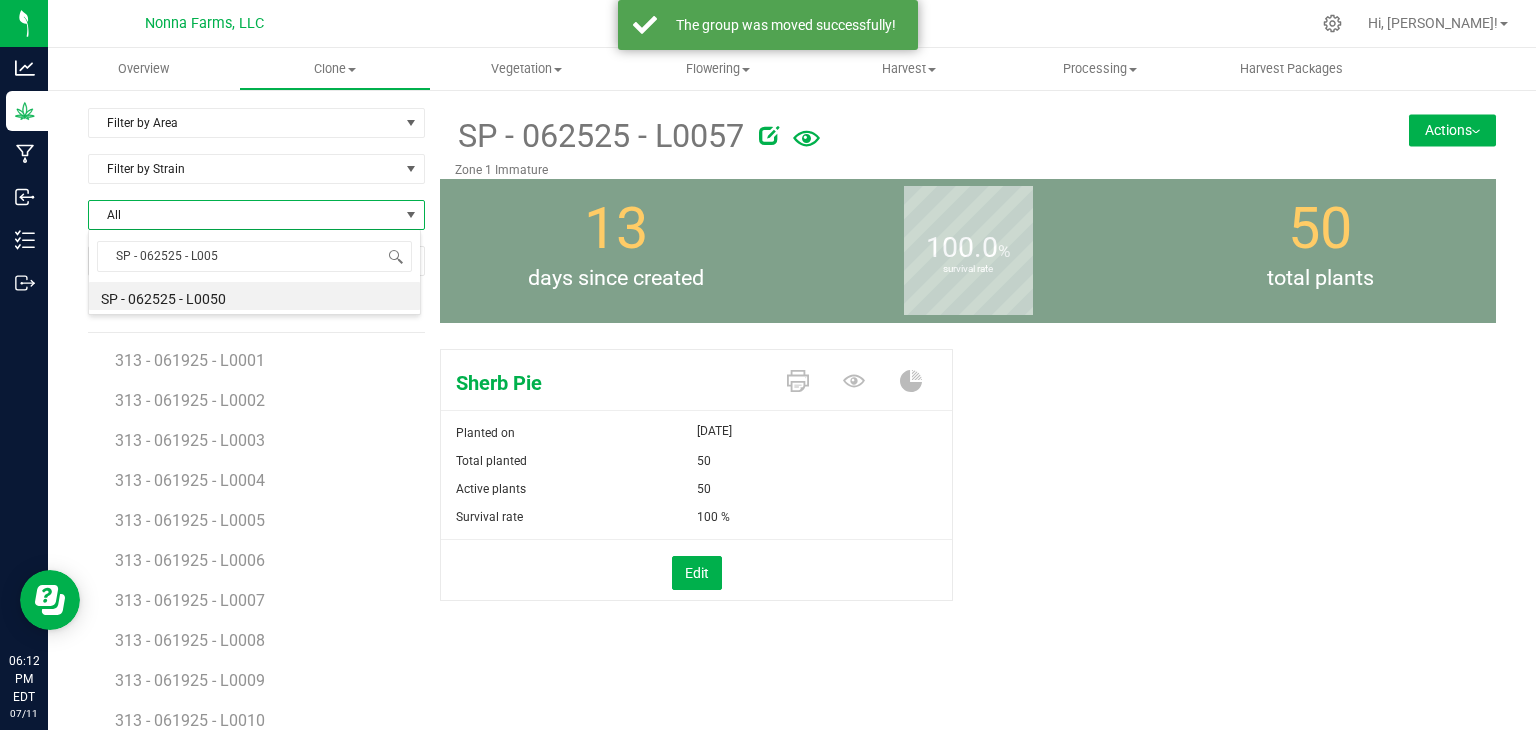 type on "SP - 062525 - L0058" 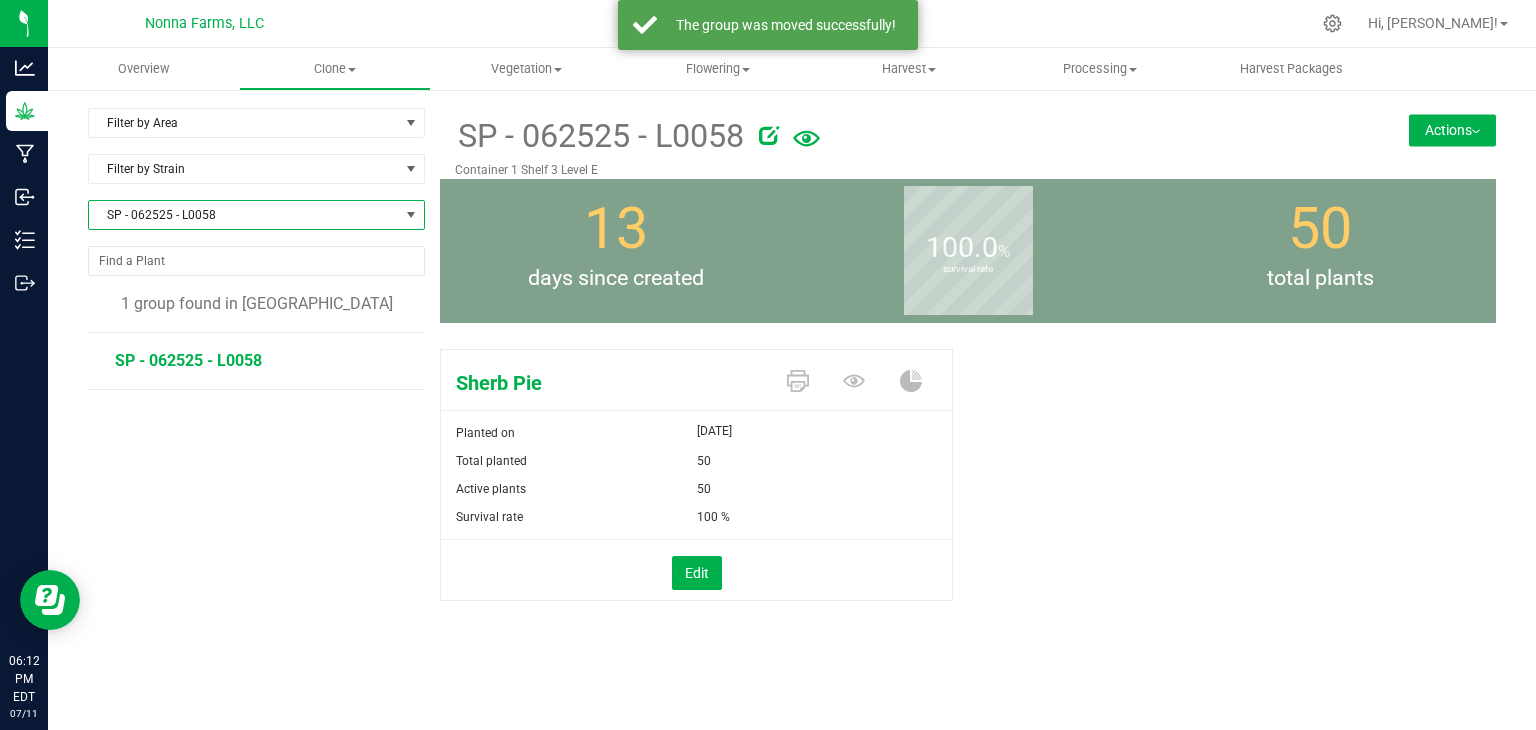 click on "Actions" at bounding box center [1452, 130] 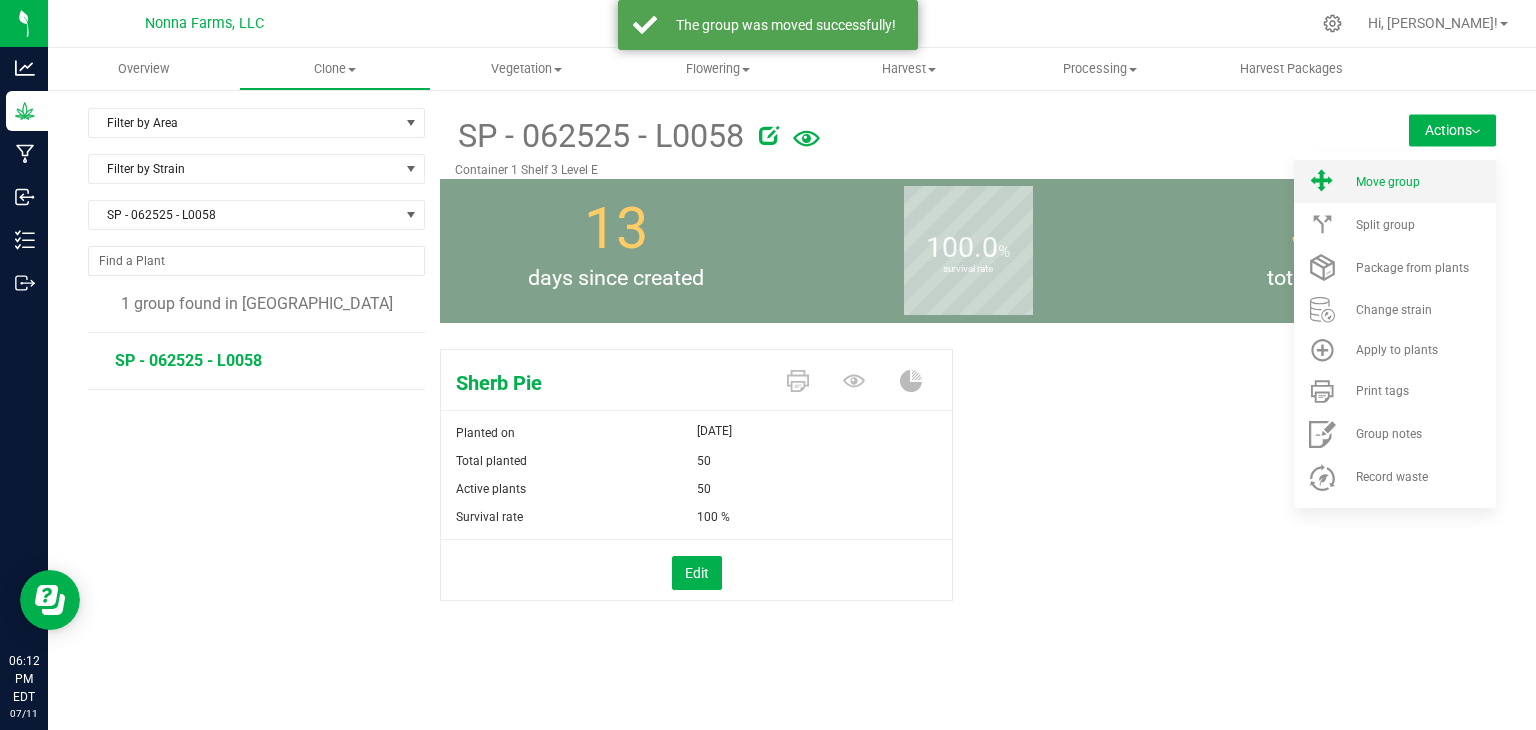 click on "Move group" at bounding box center (1395, 181) 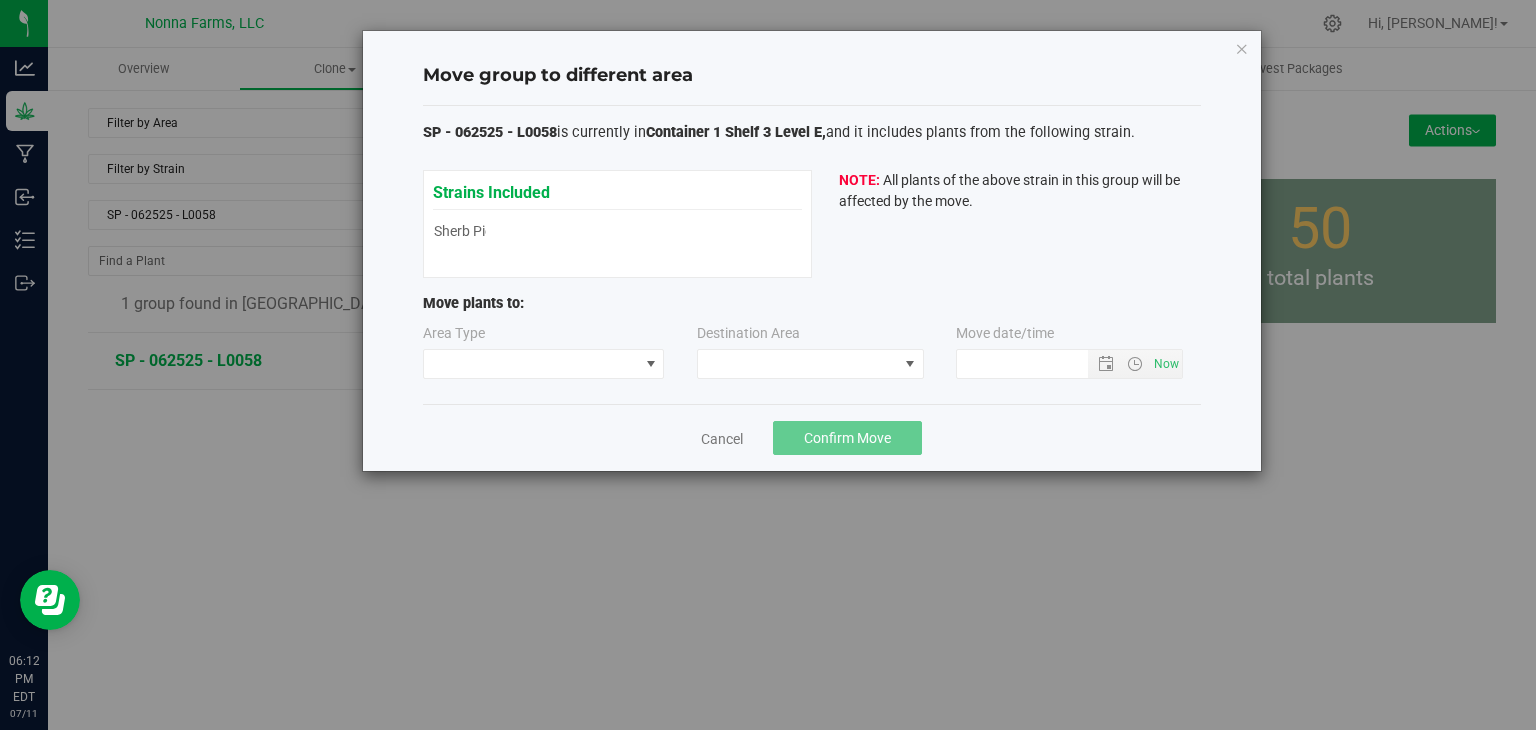 type on "7/11/2025 6:12 PM" 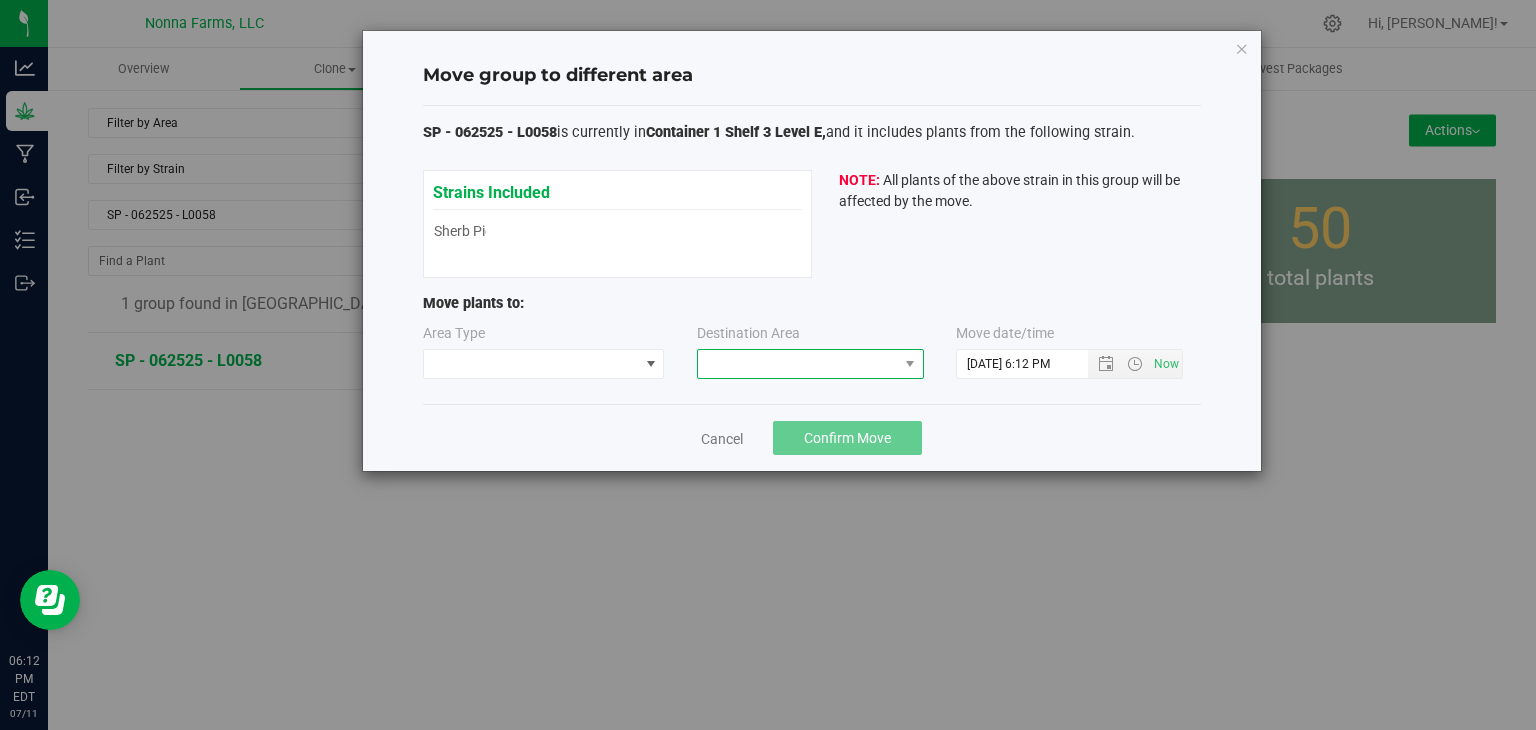 click at bounding box center (798, 364) 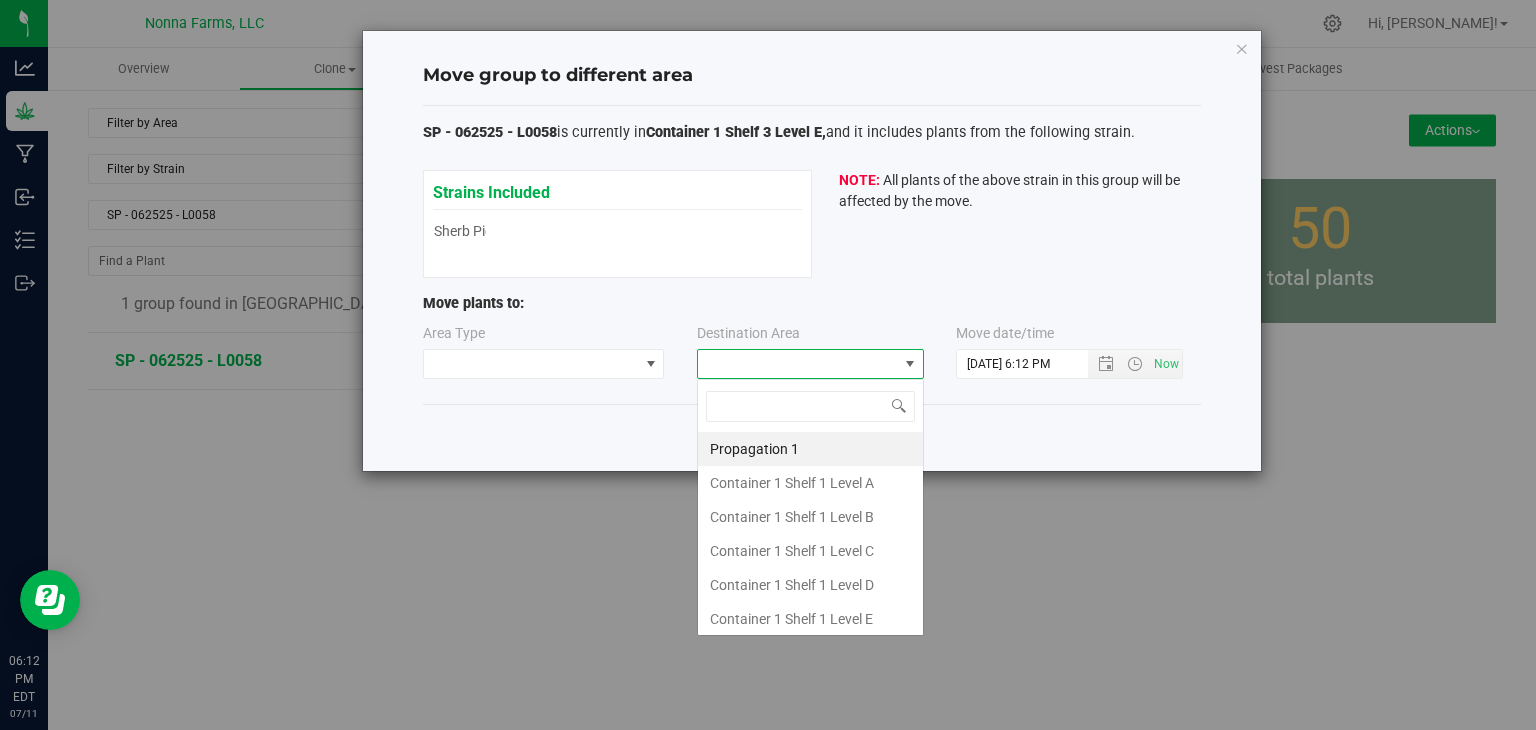scroll, scrollTop: 99970, scrollLeft: 99772, axis: both 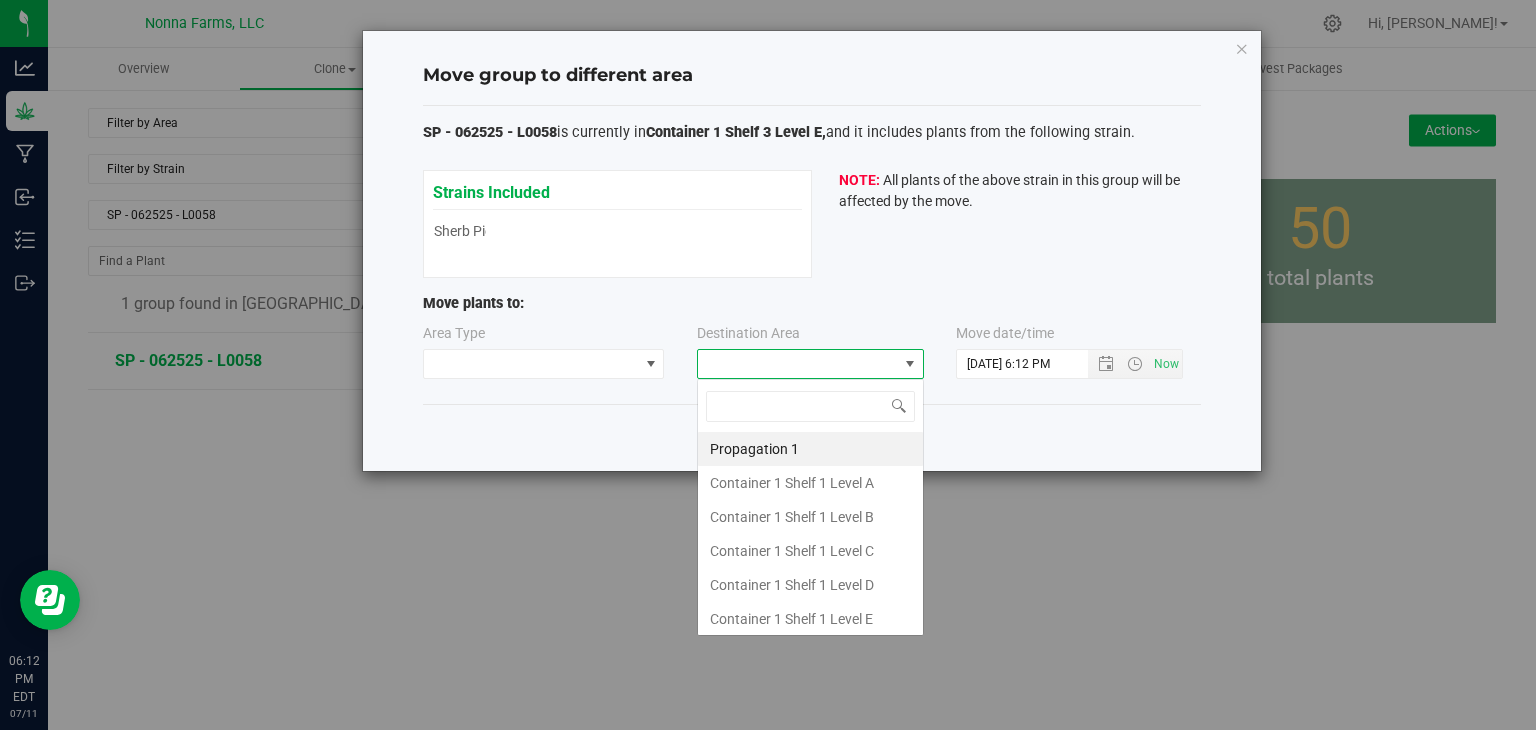 type on "z" 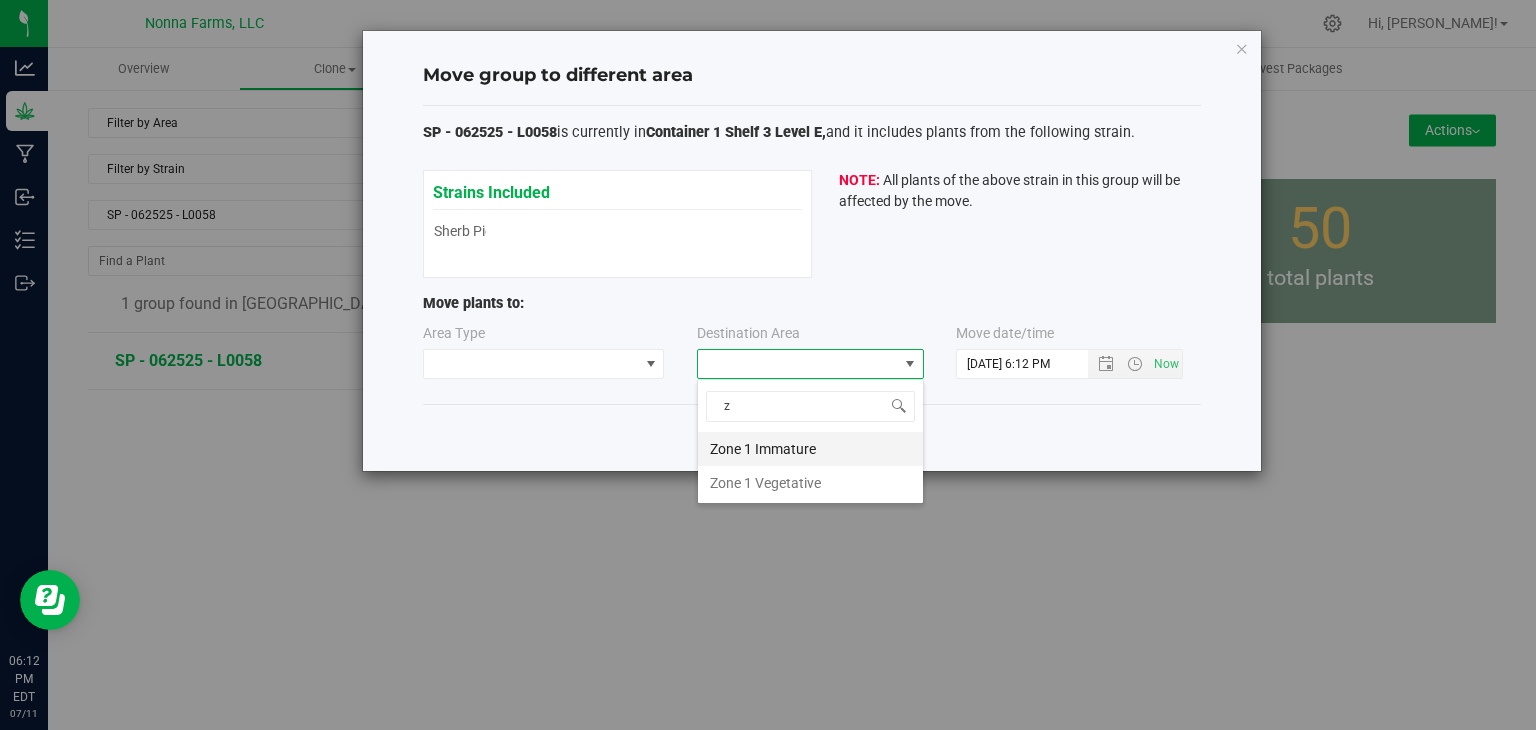 click on "Zone 1 Immature" at bounding box center [810, 449] 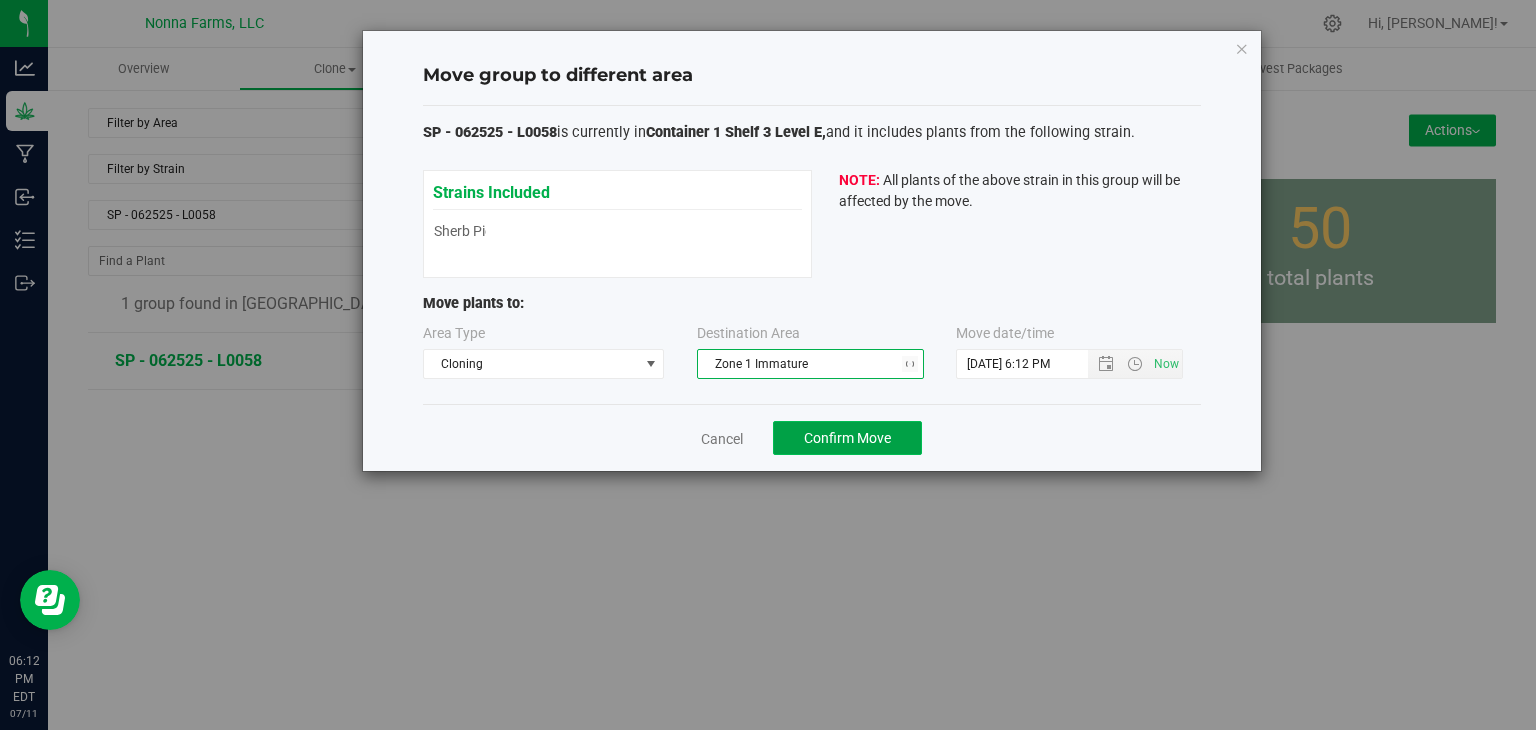 click on "Confirm Move" 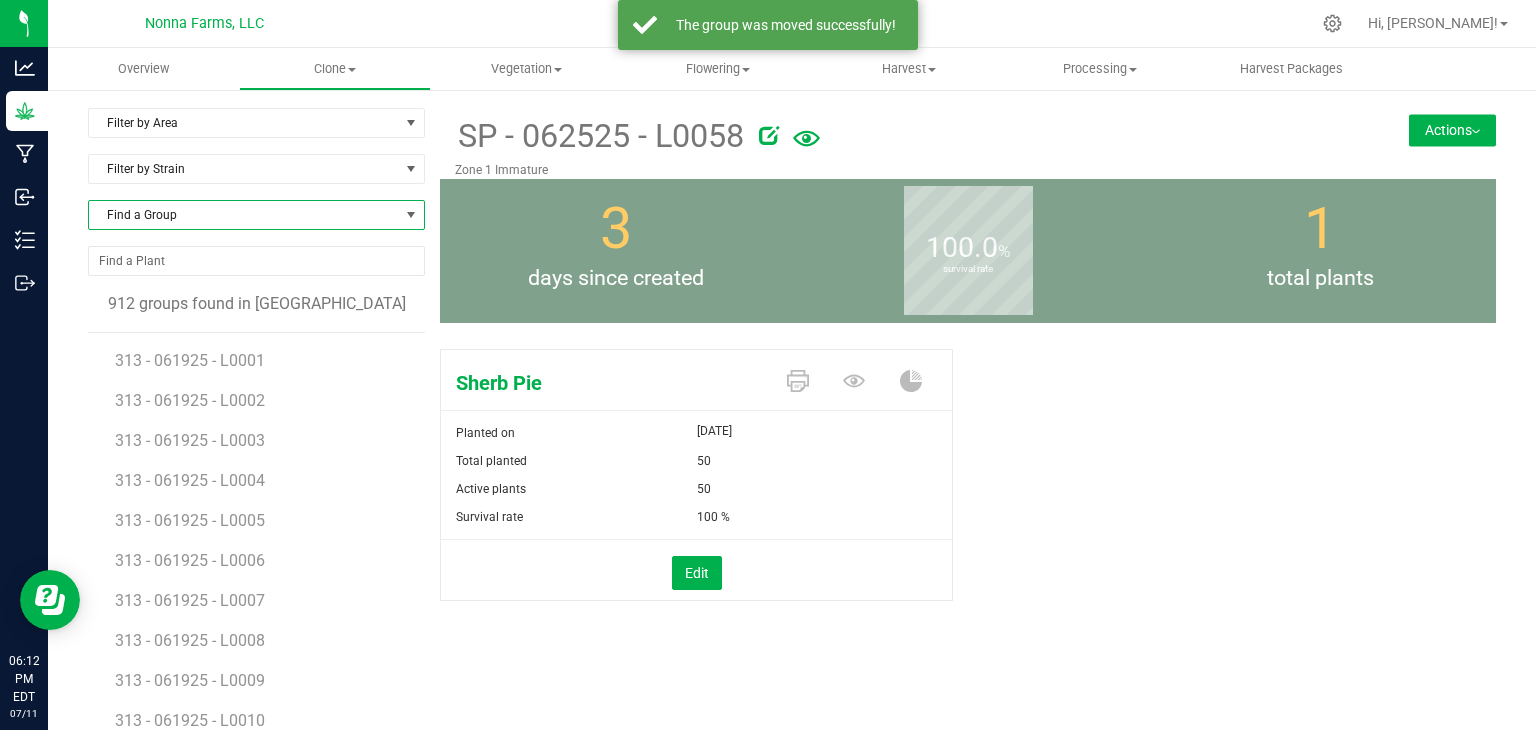 click on "Find a Group" at bounding box center [244, 215] 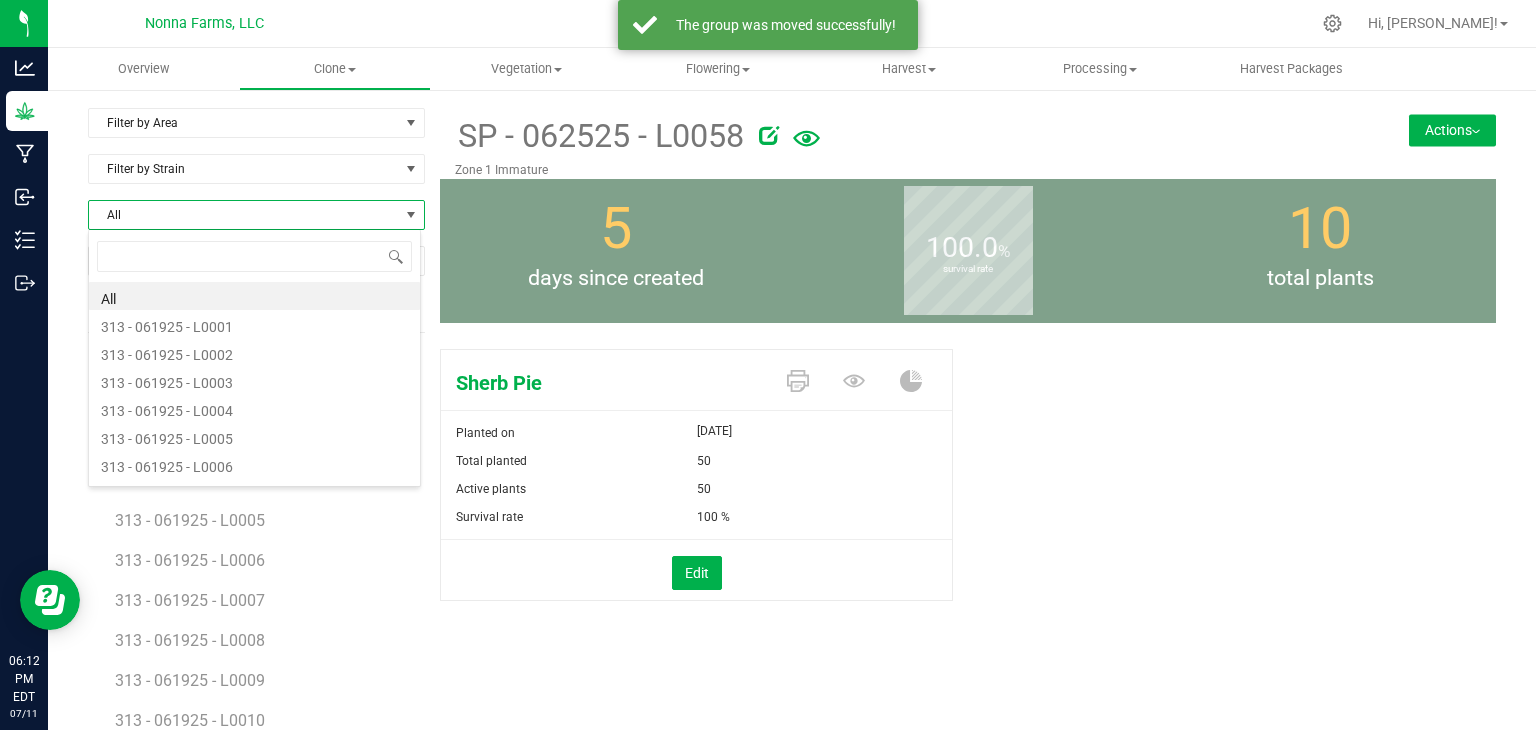 scroll, scrollTop: 99970, scrollLeft: 99666, axis: both 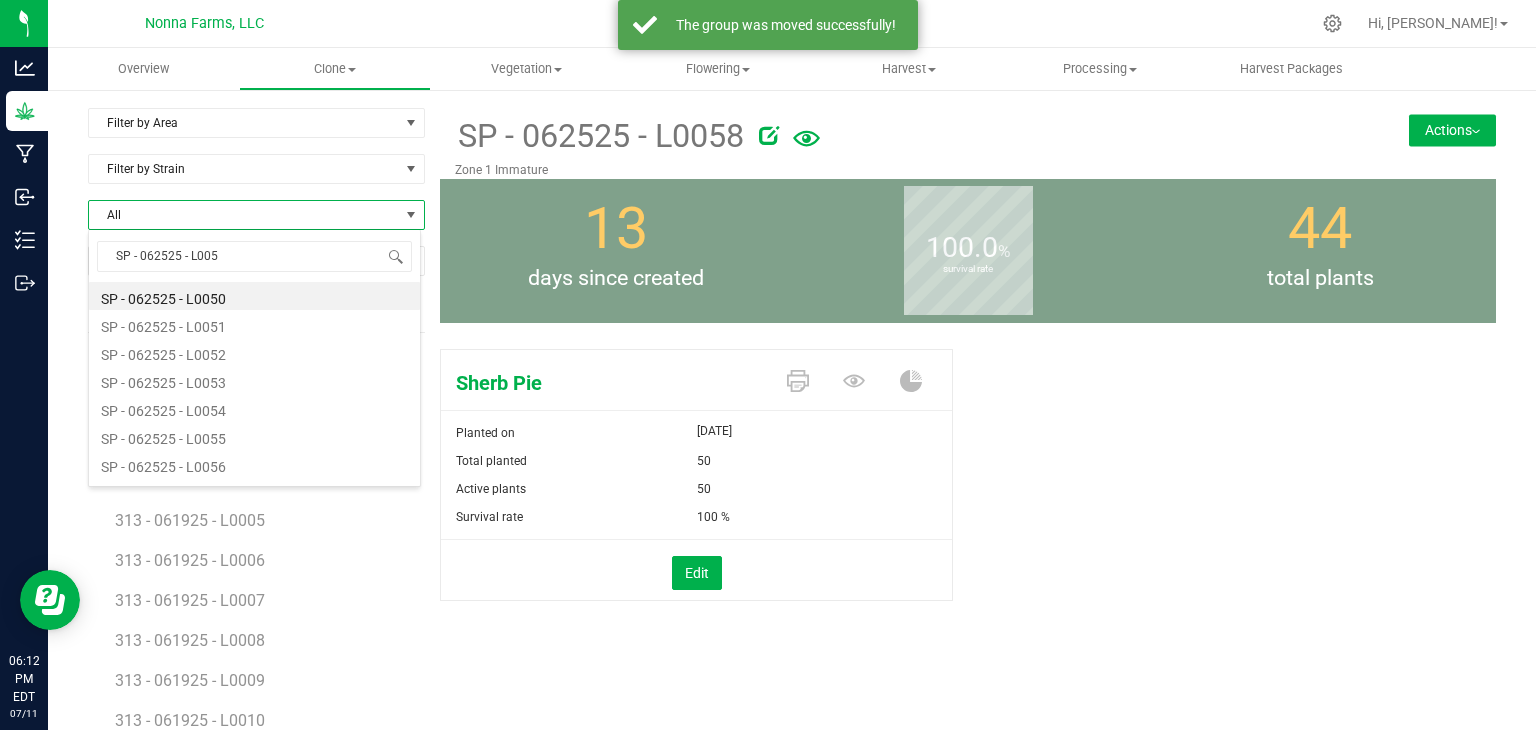 type on "SP - 062525 - L0059" 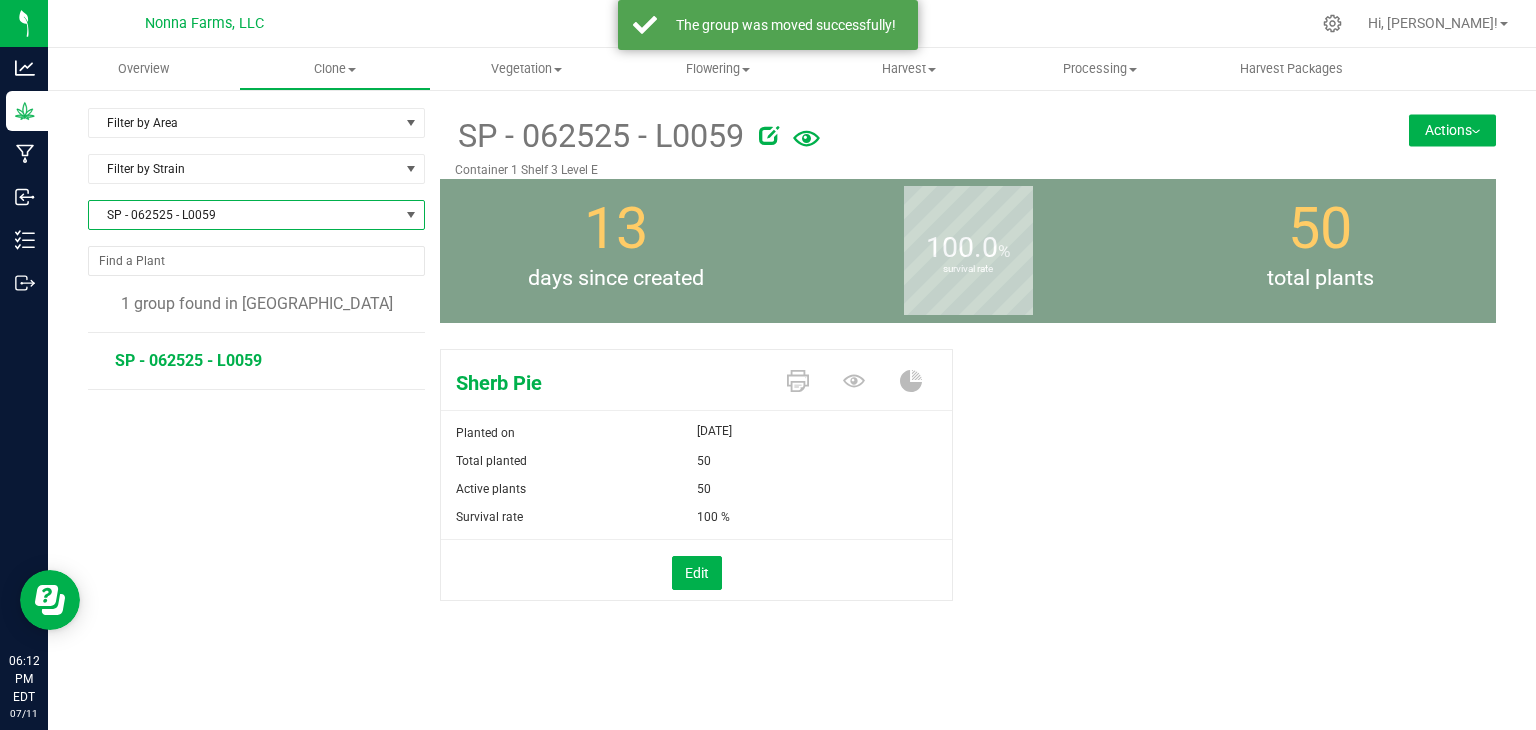 click on "Actions" at bounding box center [1452, 130] 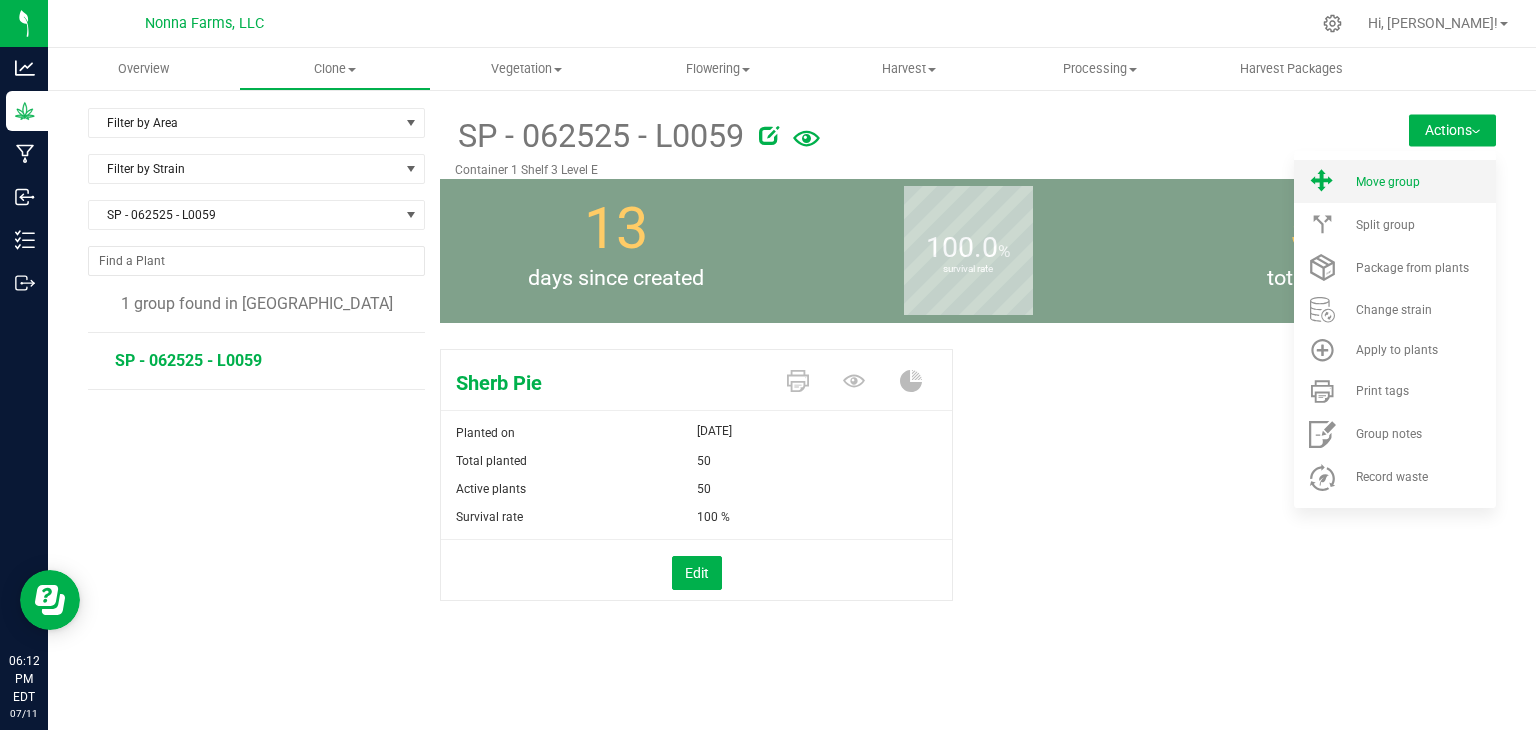 click on "Move group" at bounding box center [1395, 181] 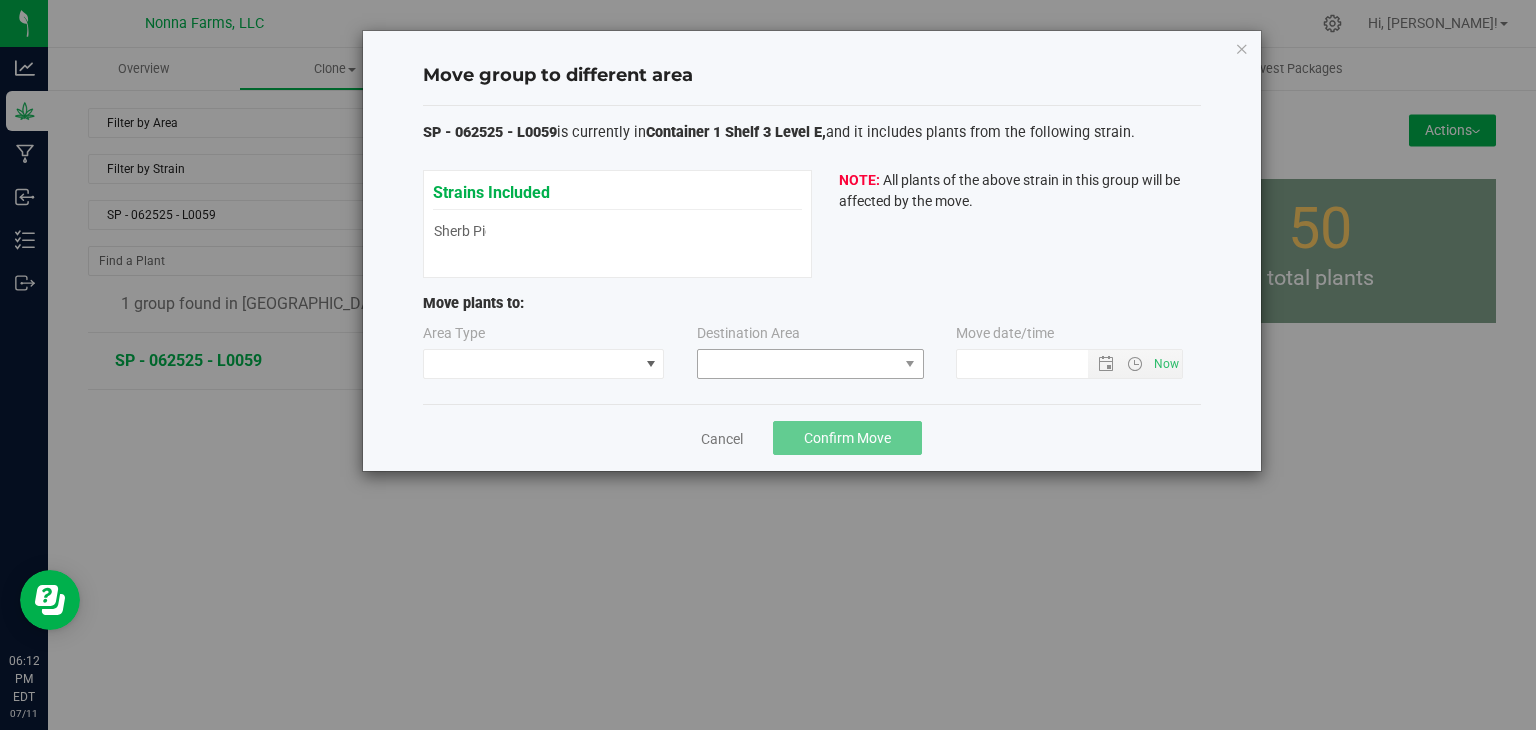 type on "7/11/2025 6:12 PM" 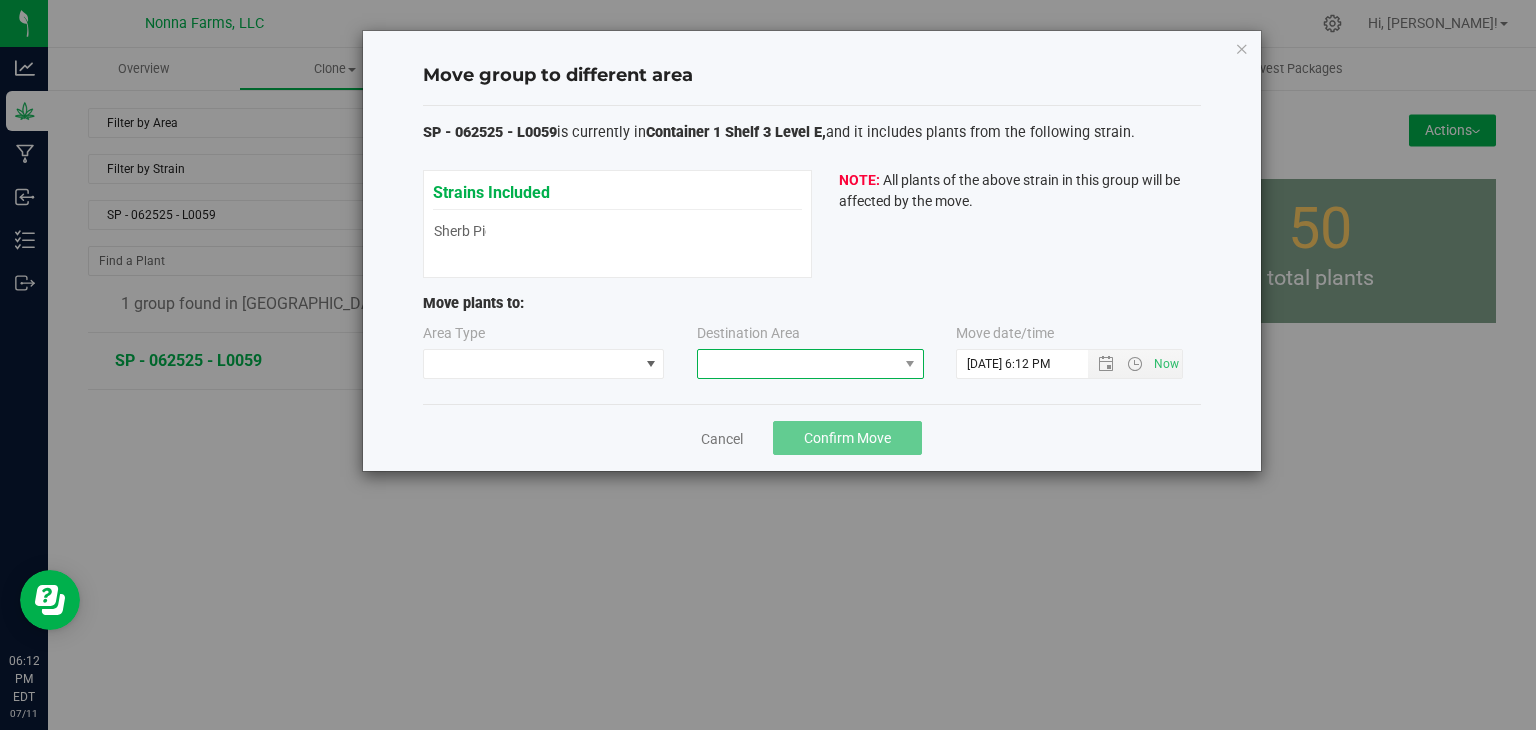 click at bounding box center [798, 364] 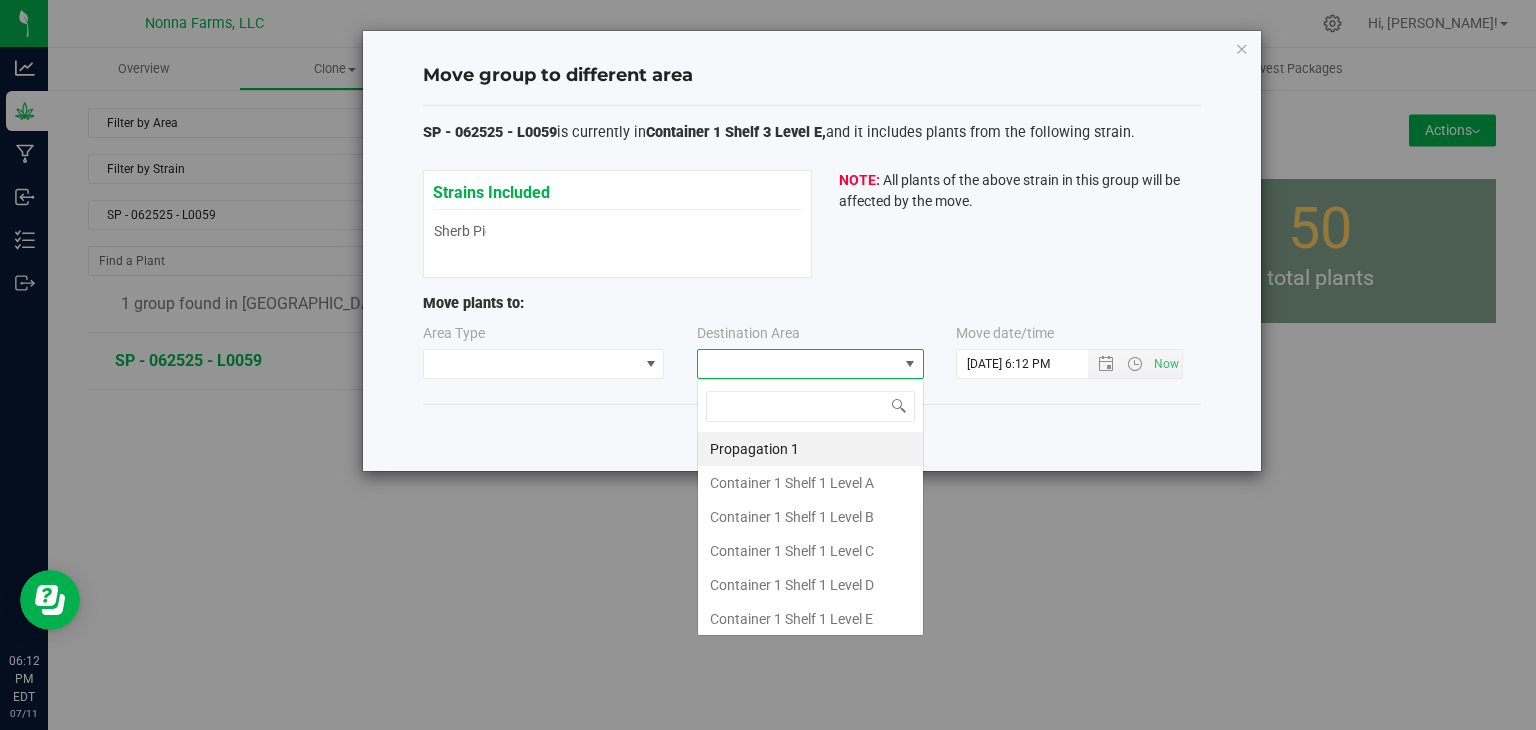 type on "z" 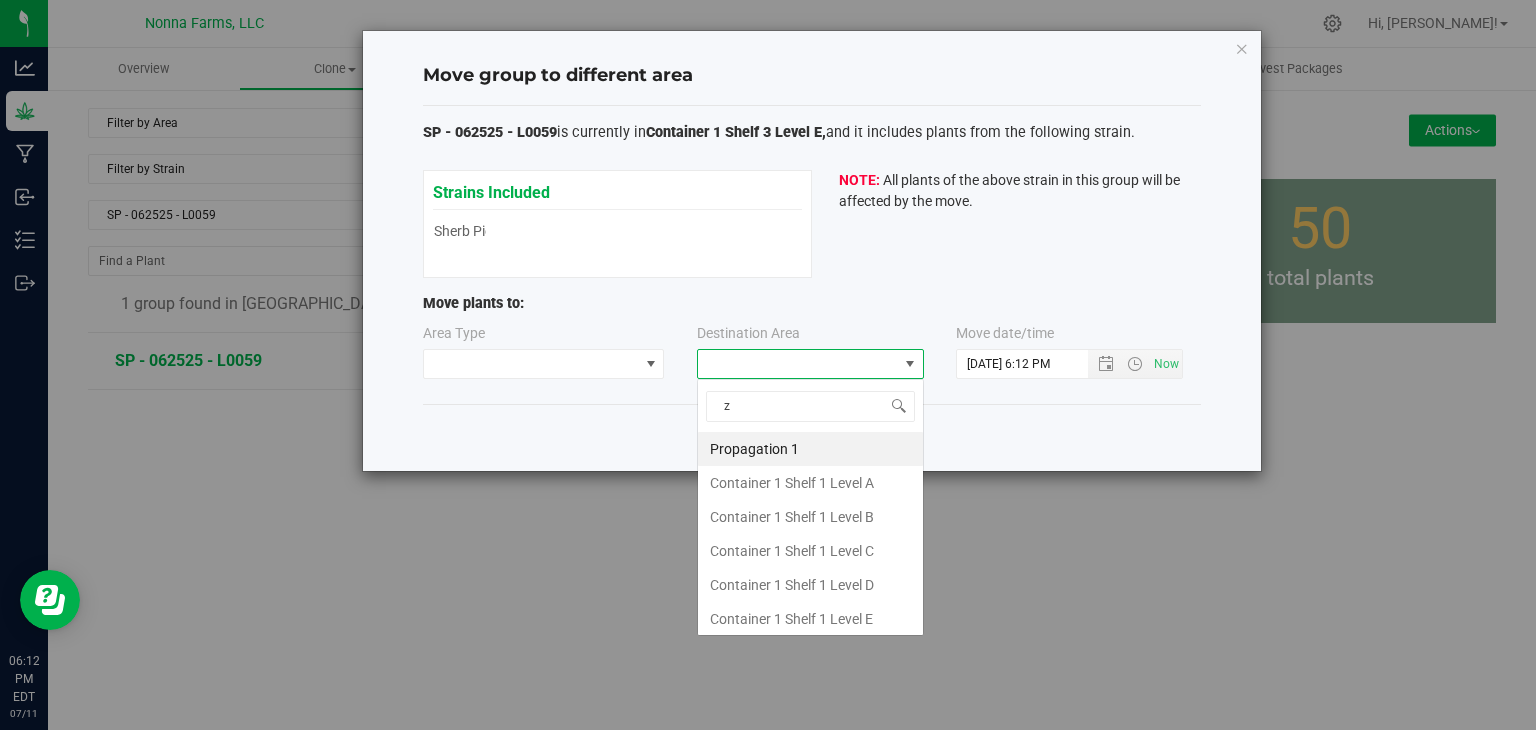 scroll, scrollTop: 99970, scrollLeft: 99772, axis: both 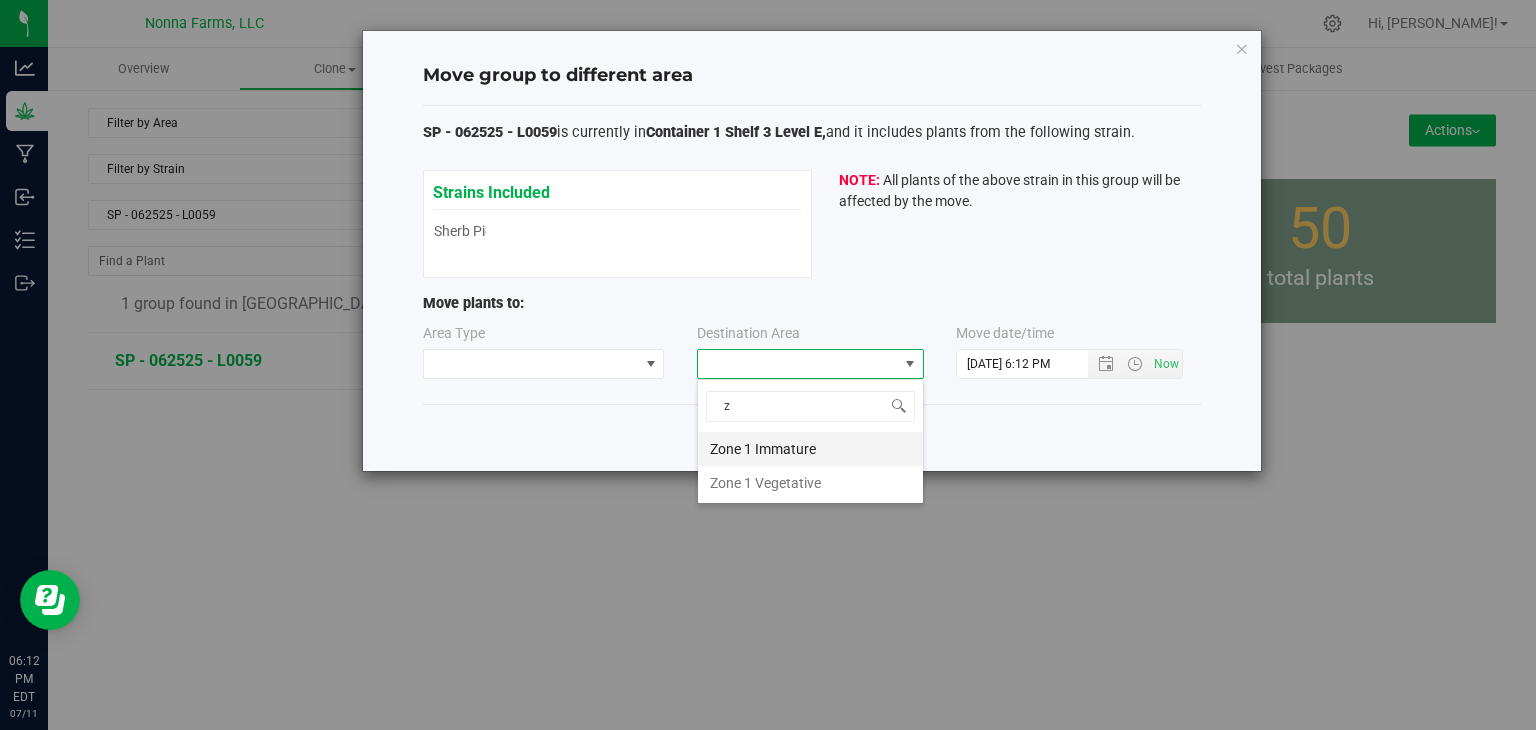 click on "Zone 1 Immature" at bounding box center [810, 449] 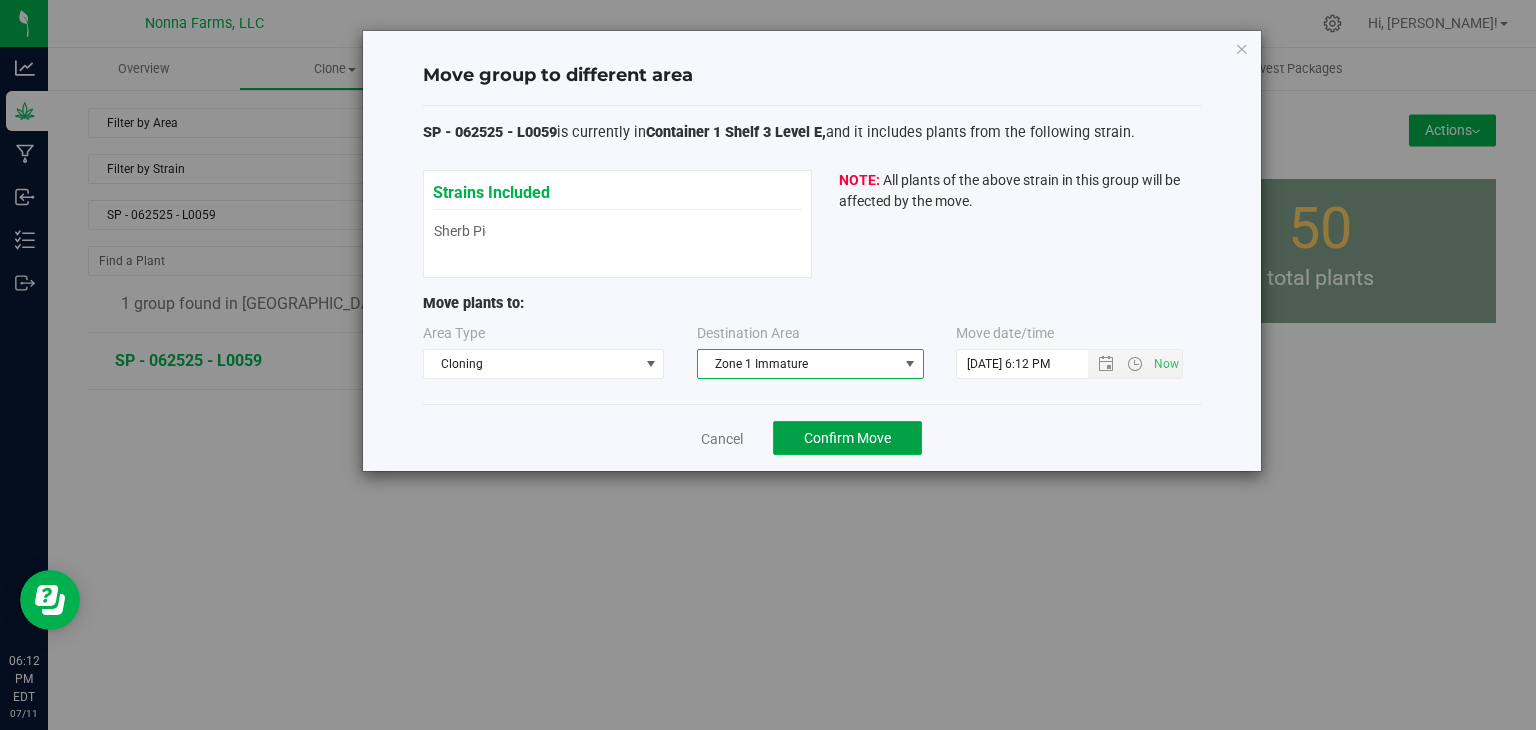 click on "Confirm Move" 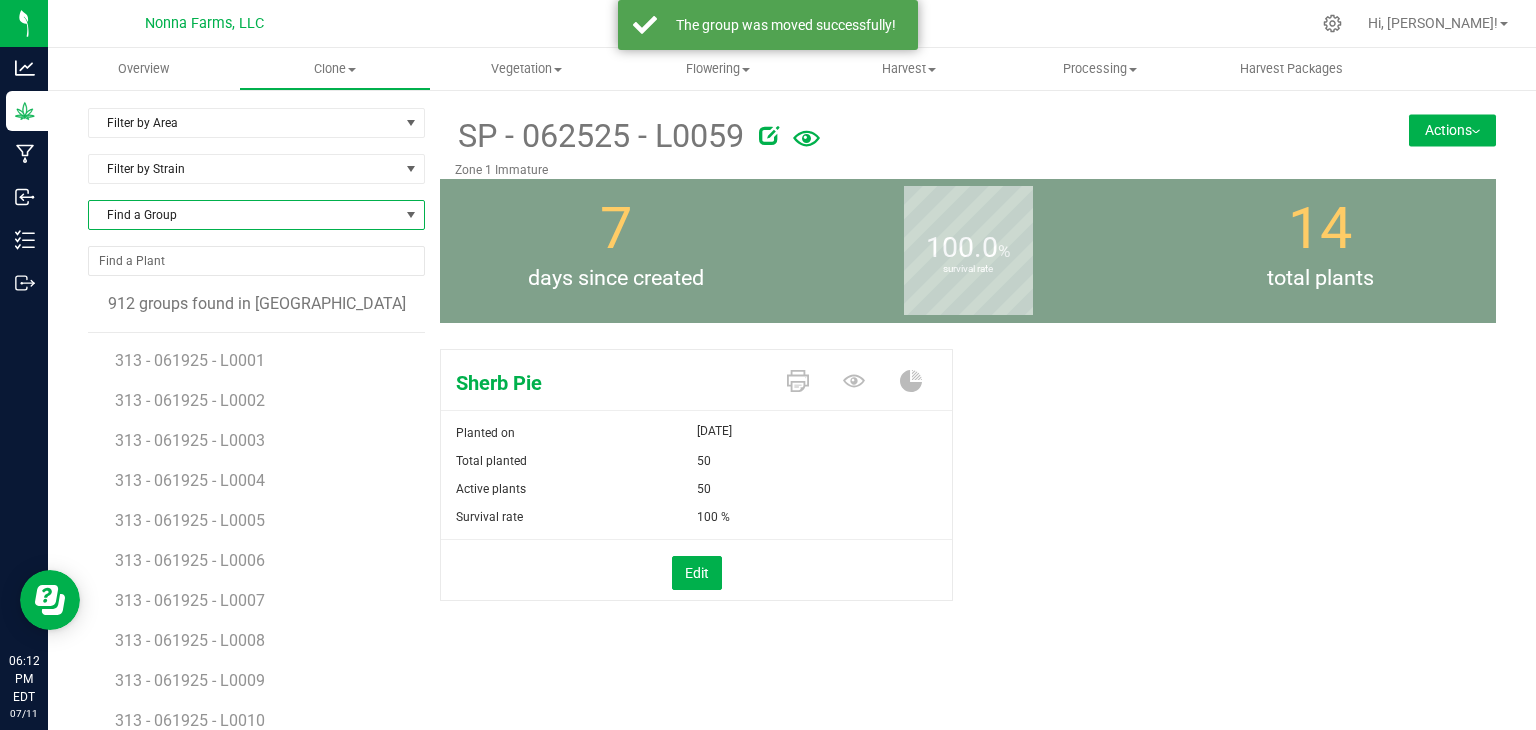 click on "Find a Group" at bounding box center (244, 215) 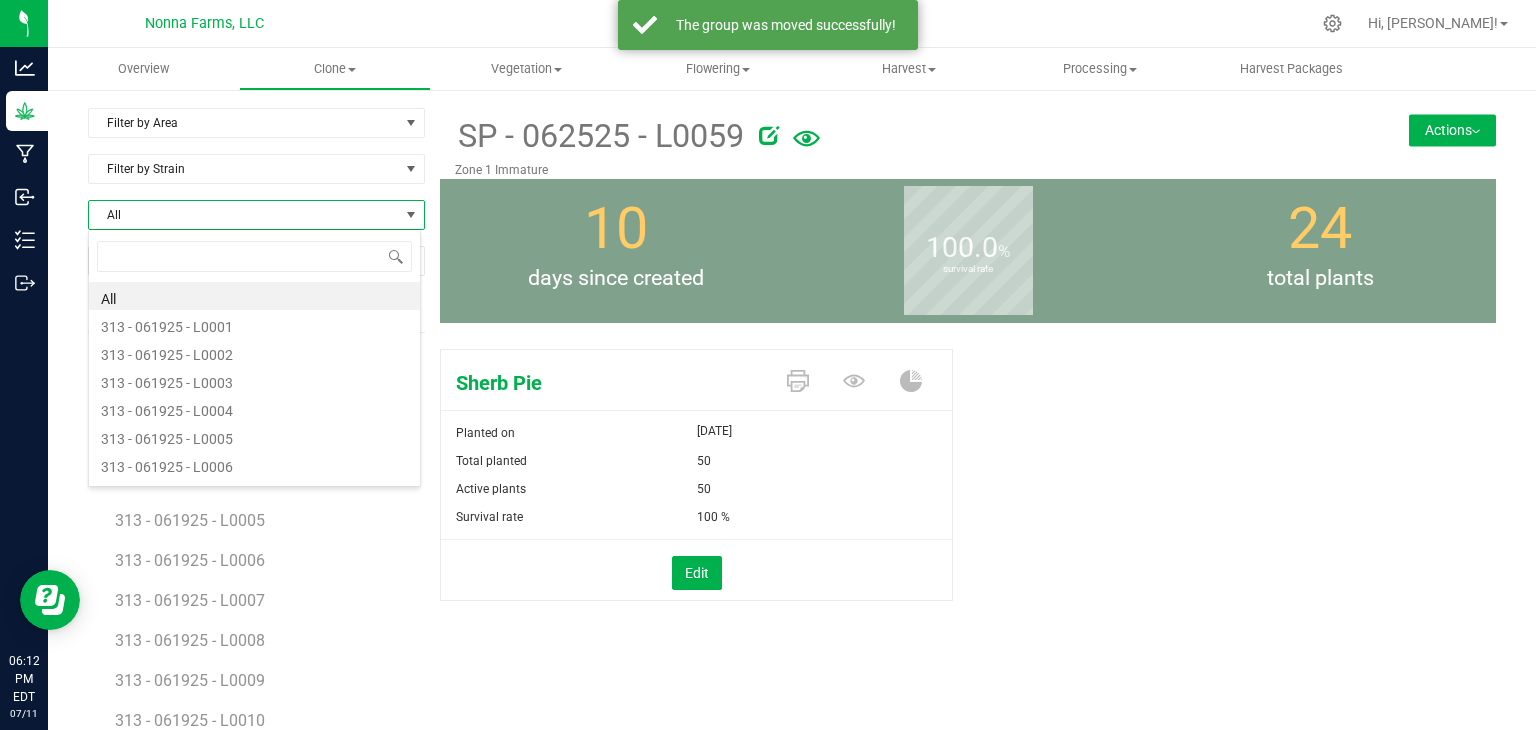scroll, scrollTop: 99970, scrollLeft: 99666, axis: both 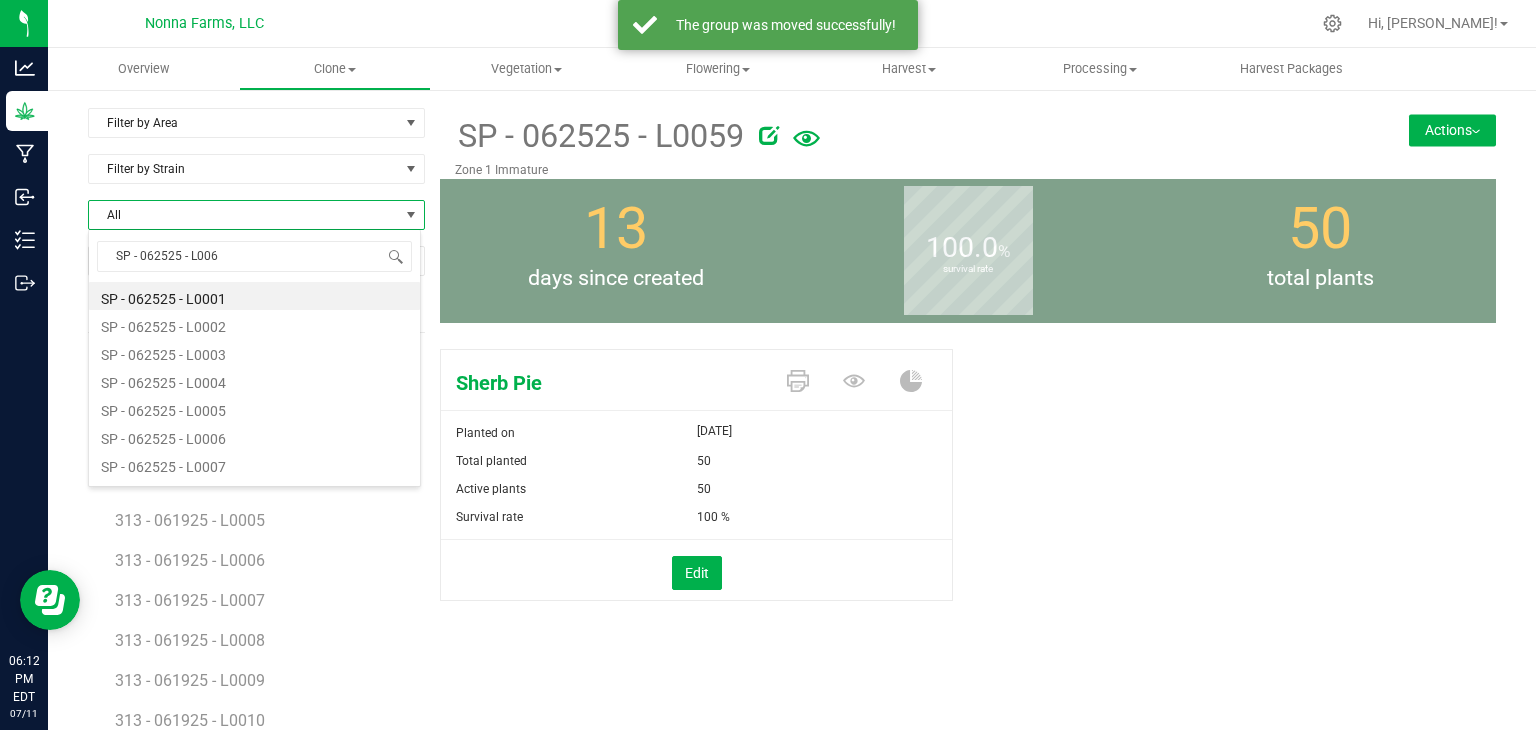 type on "SP - 062525 - L0060" 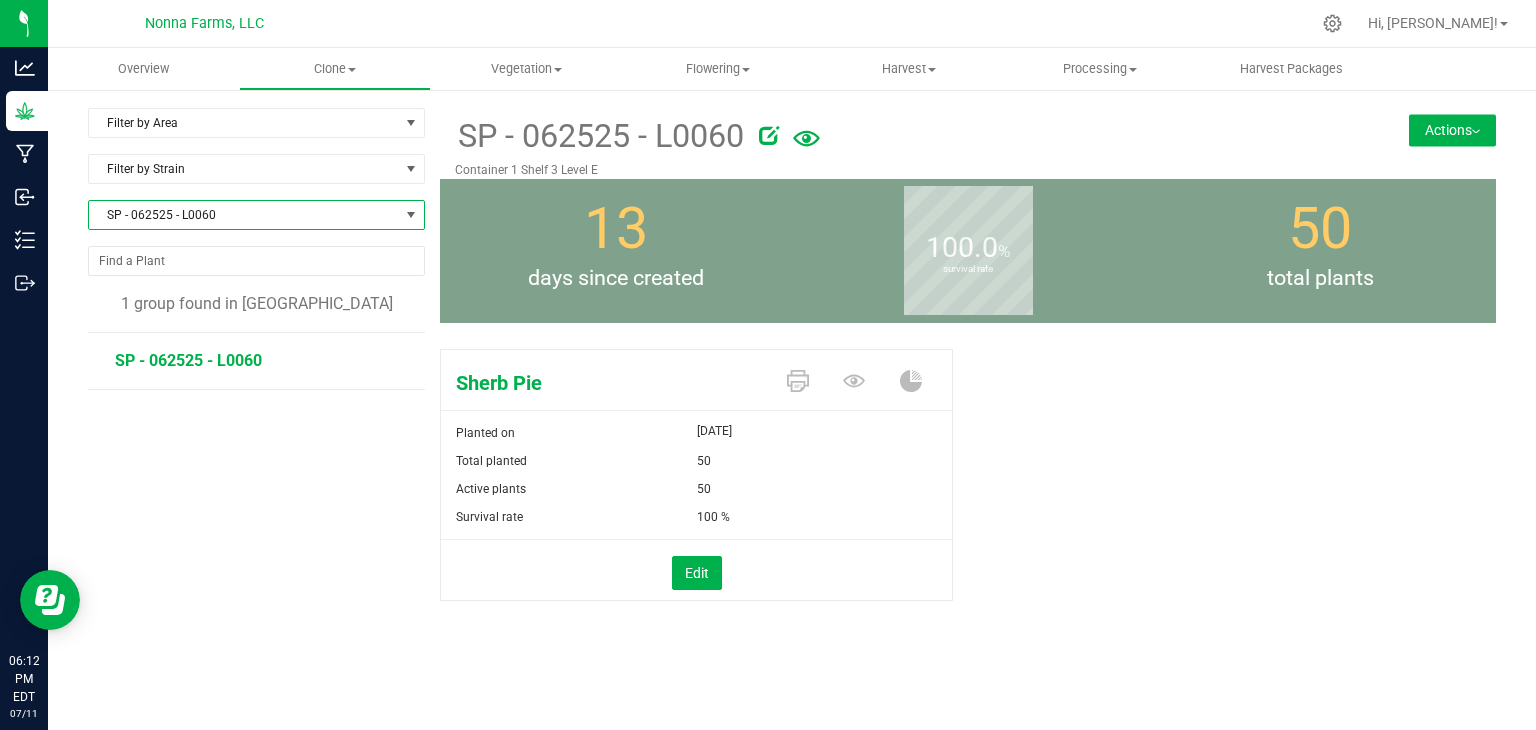 click on "Actions" at bounding box center [1452, 130] 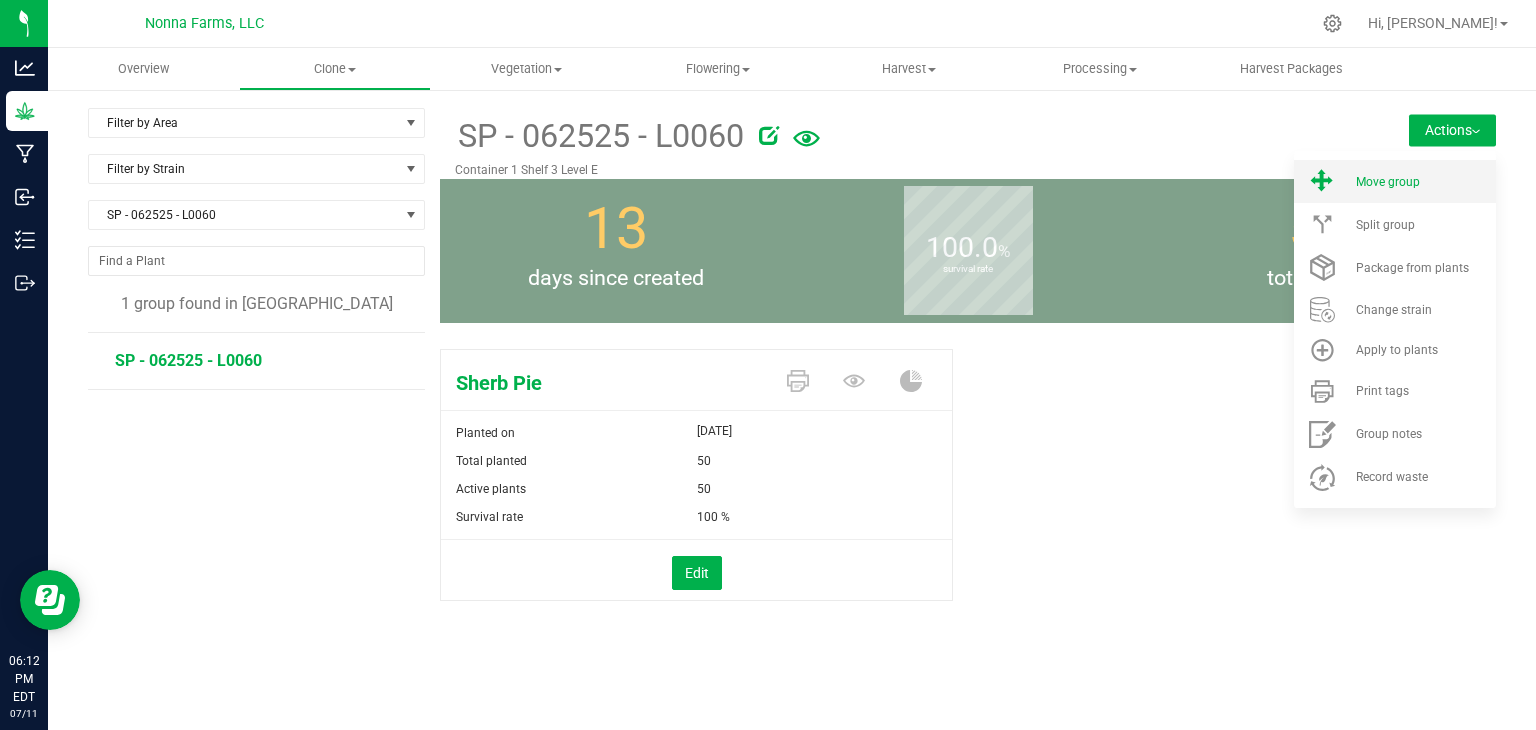 click on "Move group" at bounding box center (1424, 182) 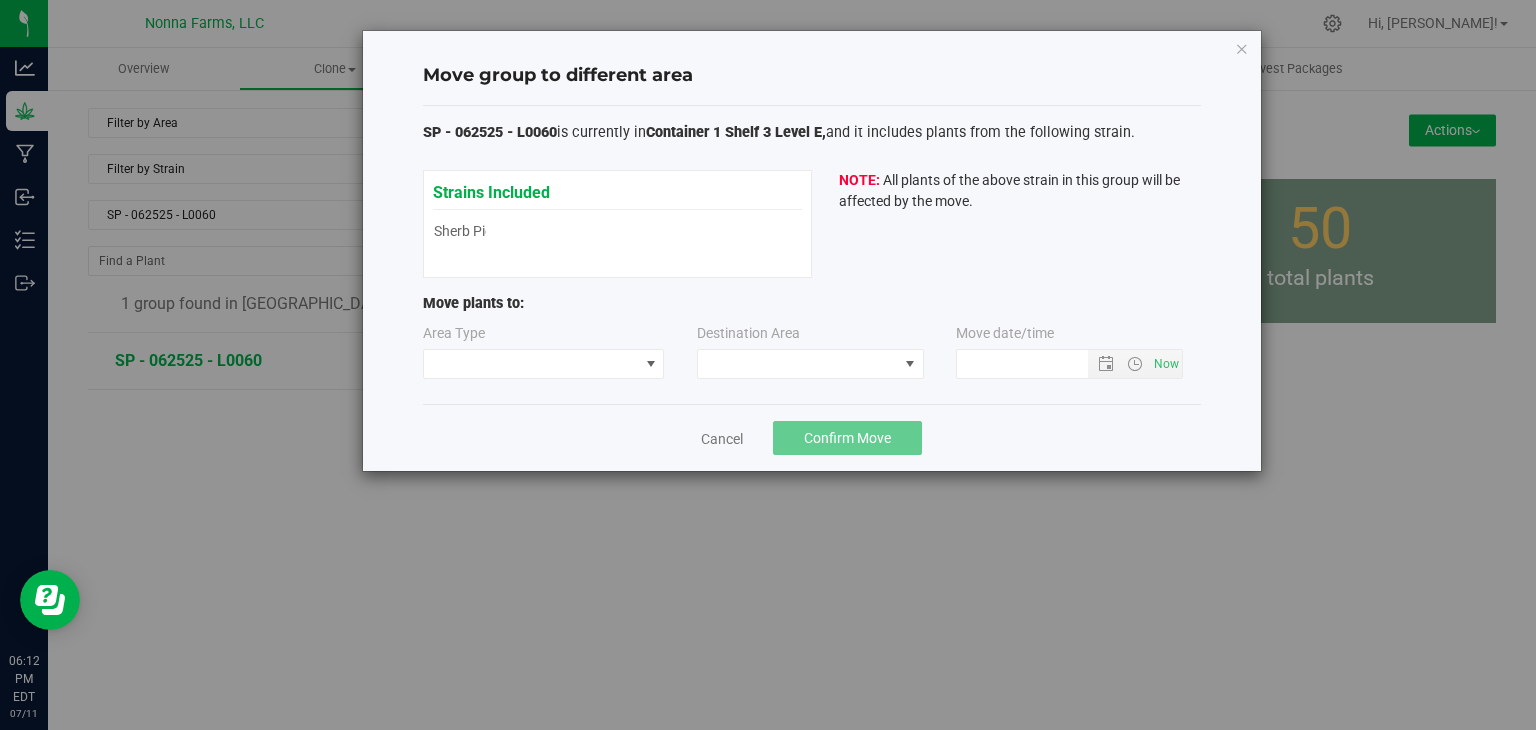 type on "7/11/2025 6:12 PM" 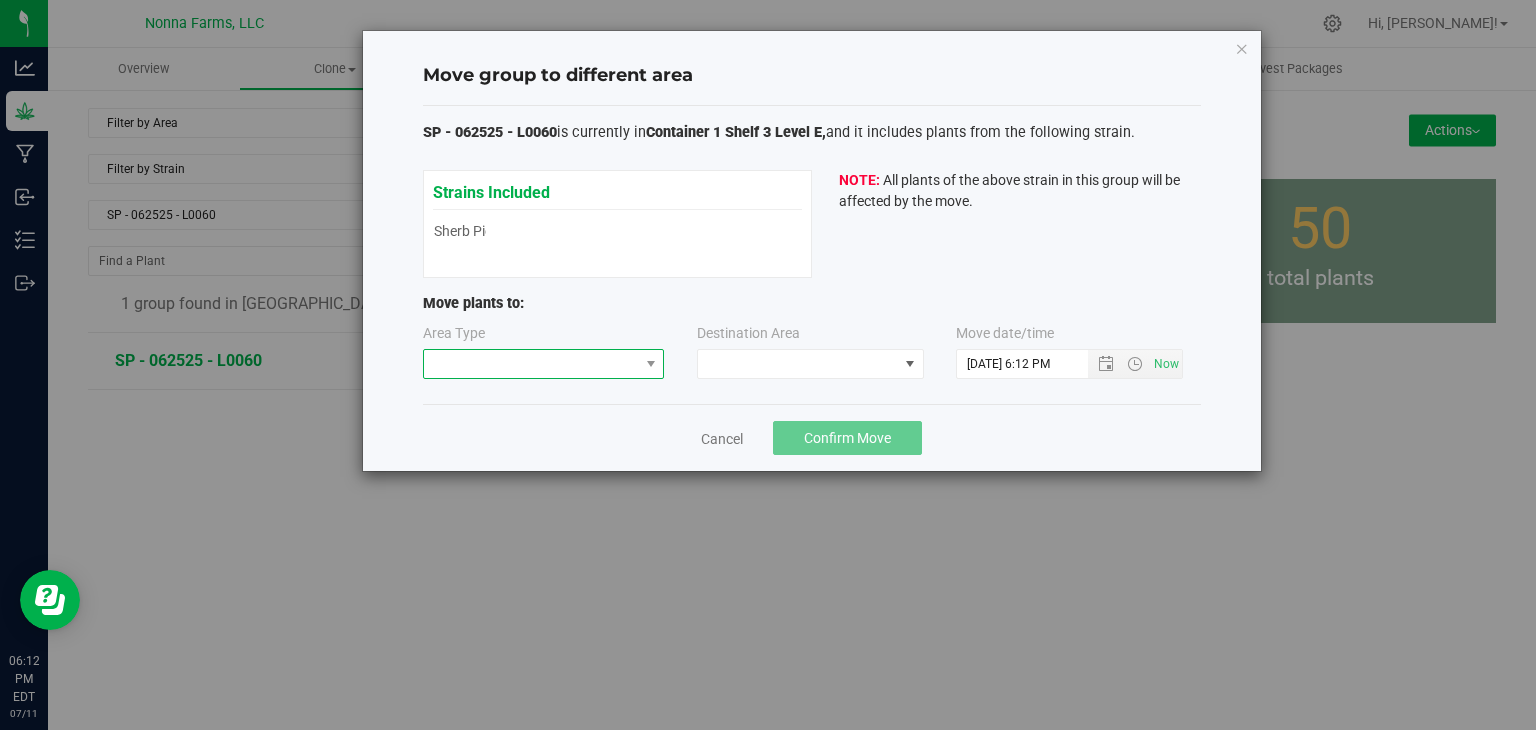 click at bounding box center (531, 364) 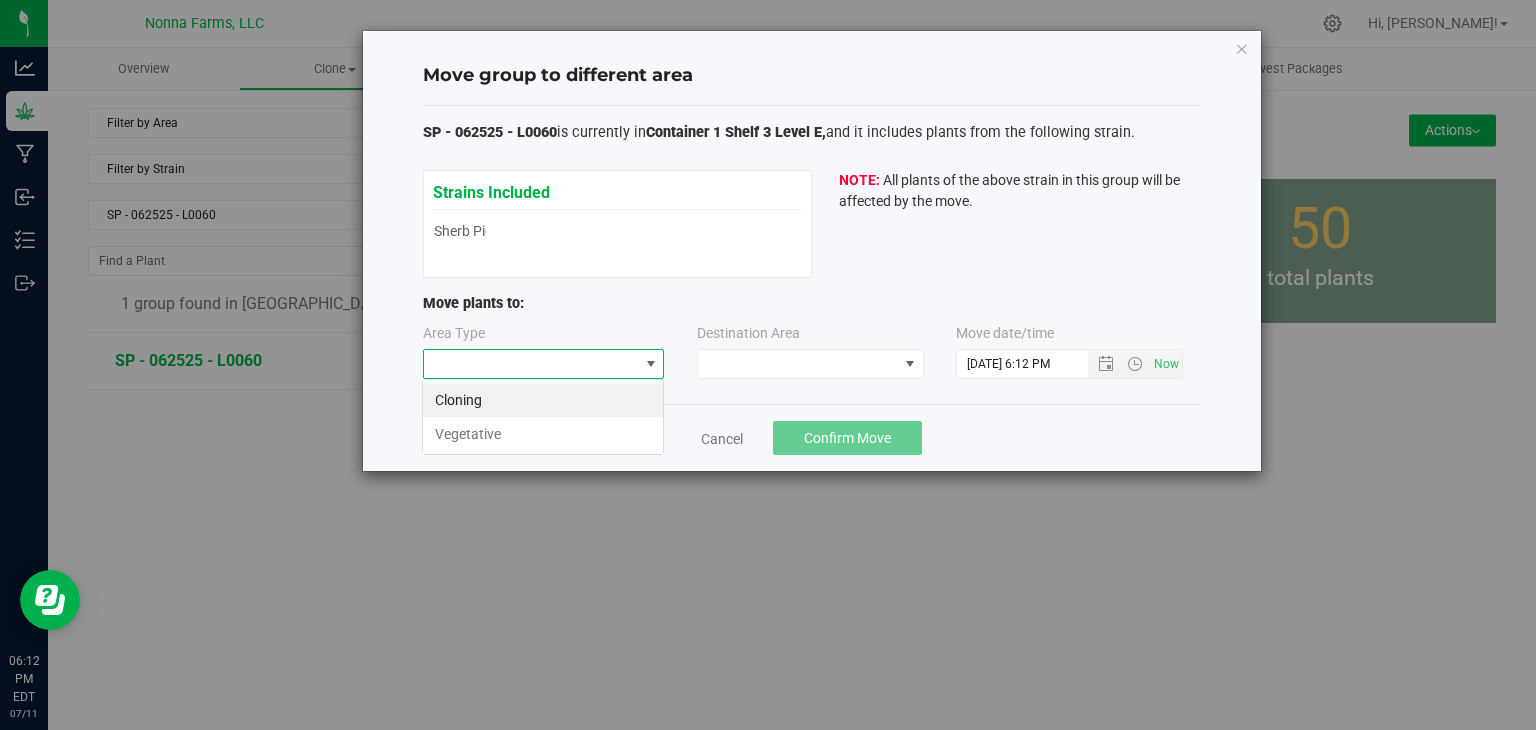 scroll, scrollTop: 99970, scrollLeft: 99757, axis: both 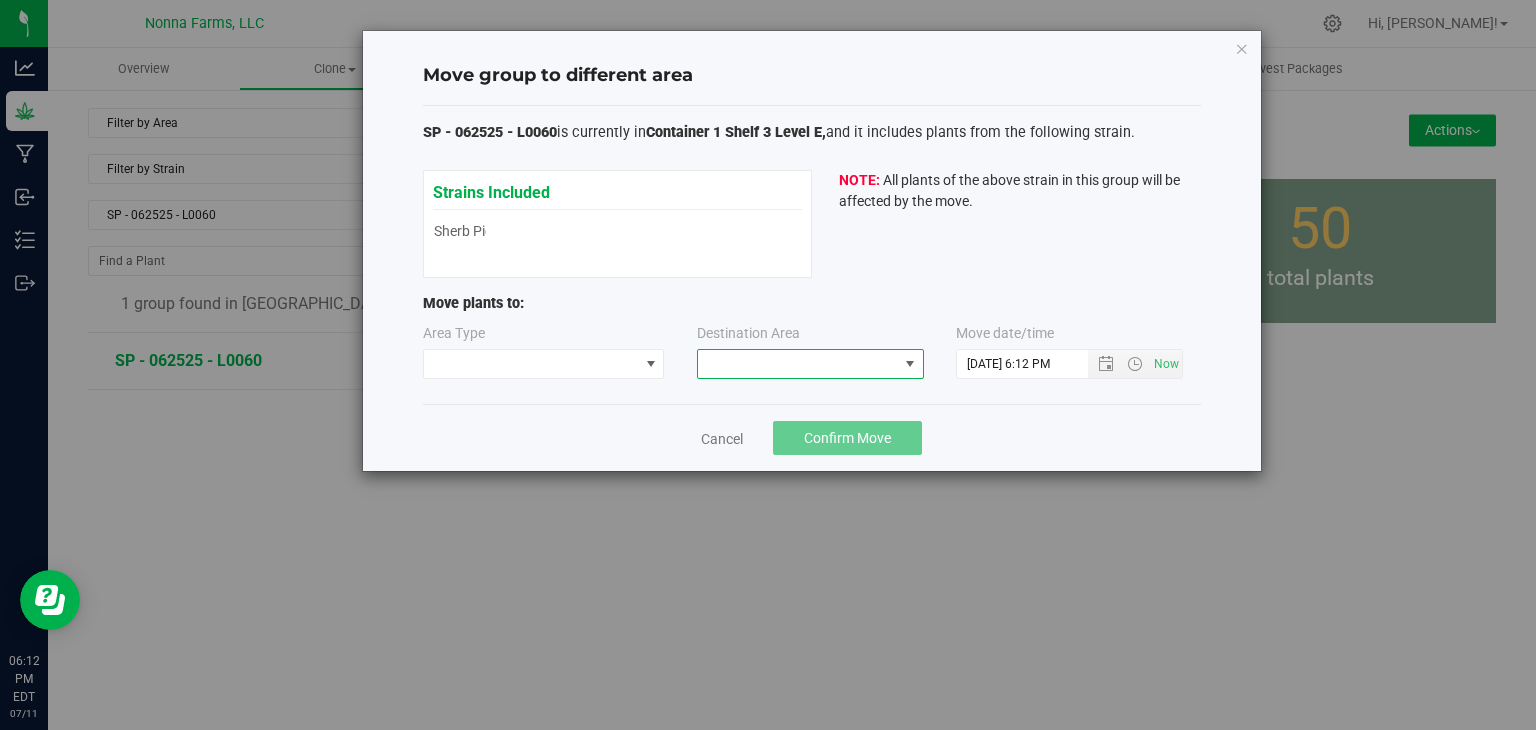 click at bounding box center (798, 364) 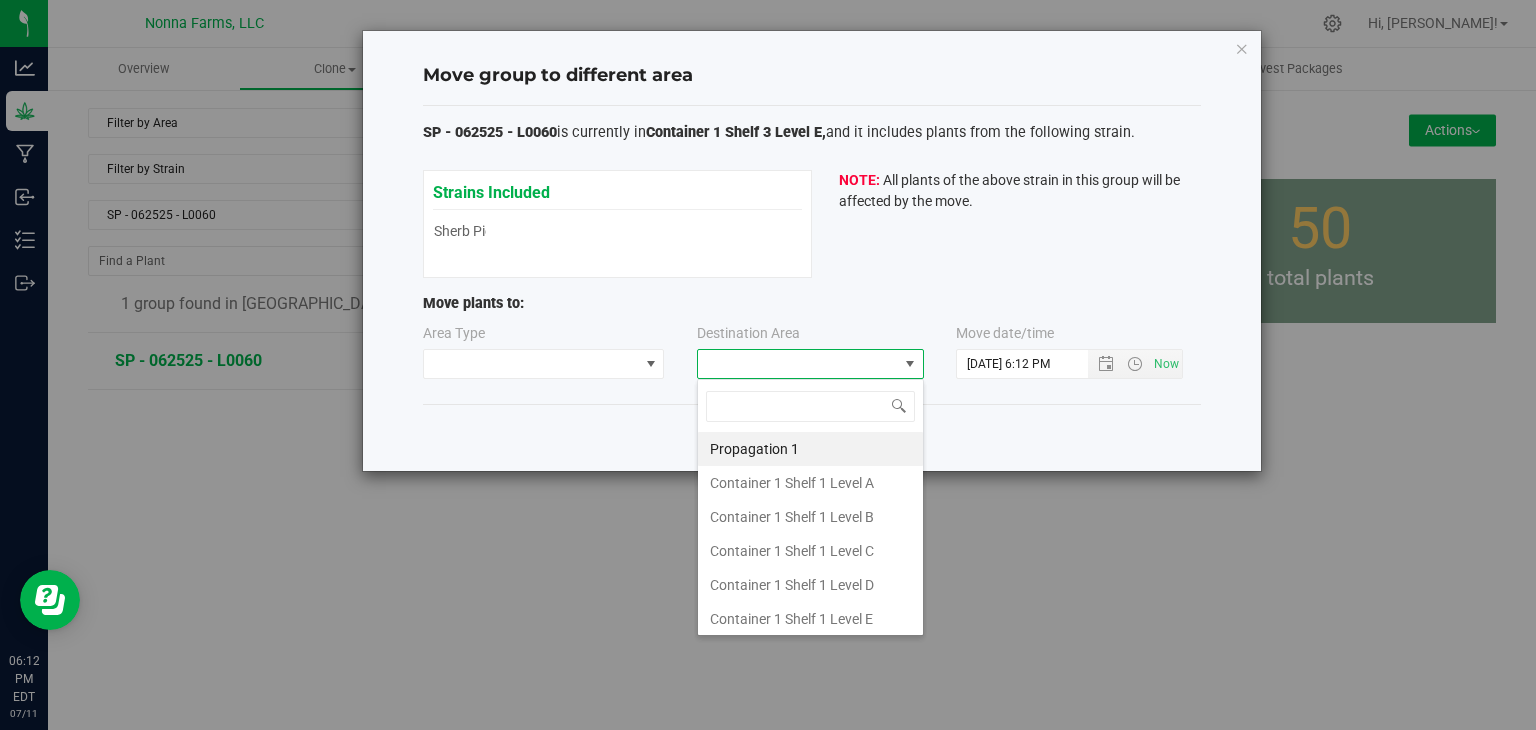 scroll, scrollTop: 99970, scrollLeft: 99772, axis: both 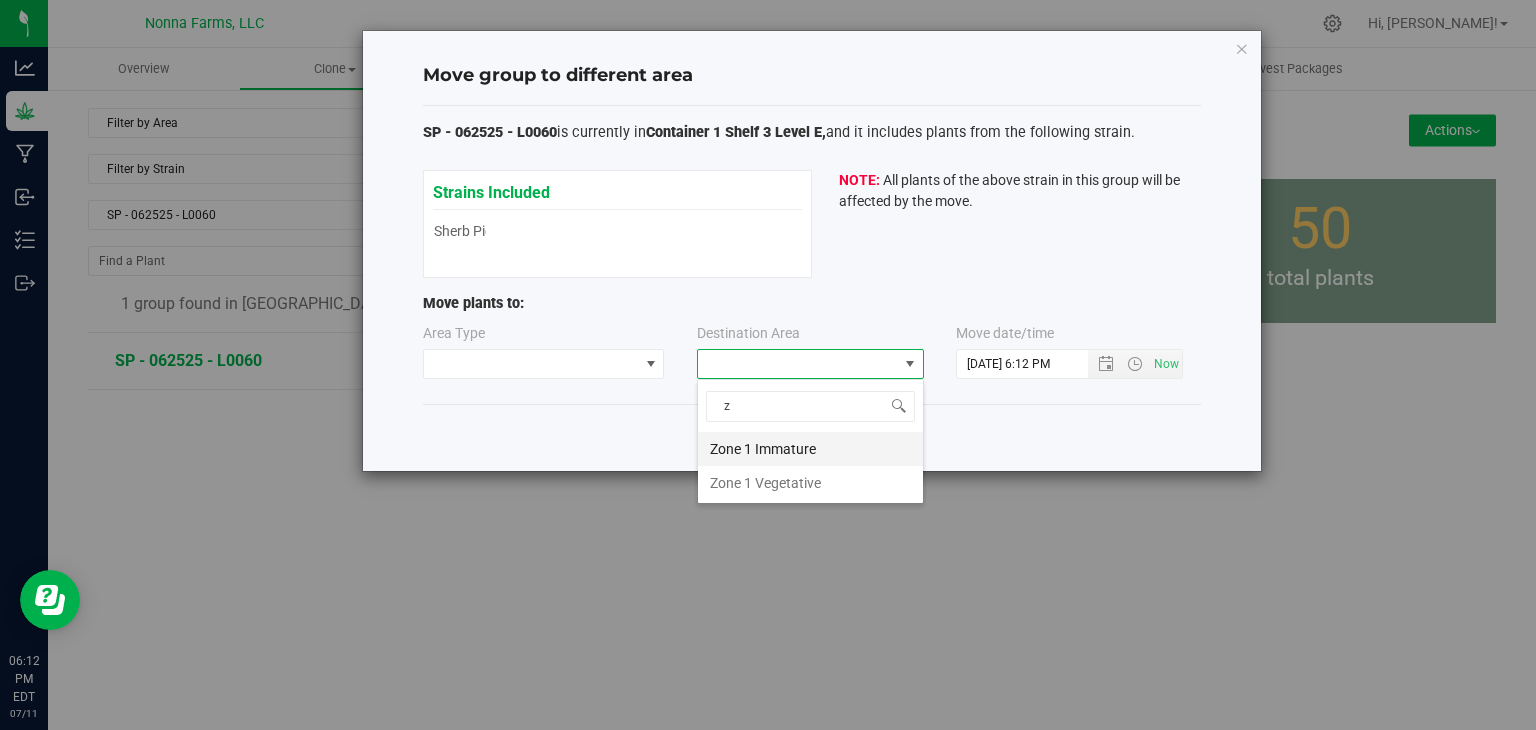 click on "Zone 1 Immature" at bounding box center [810, 449] 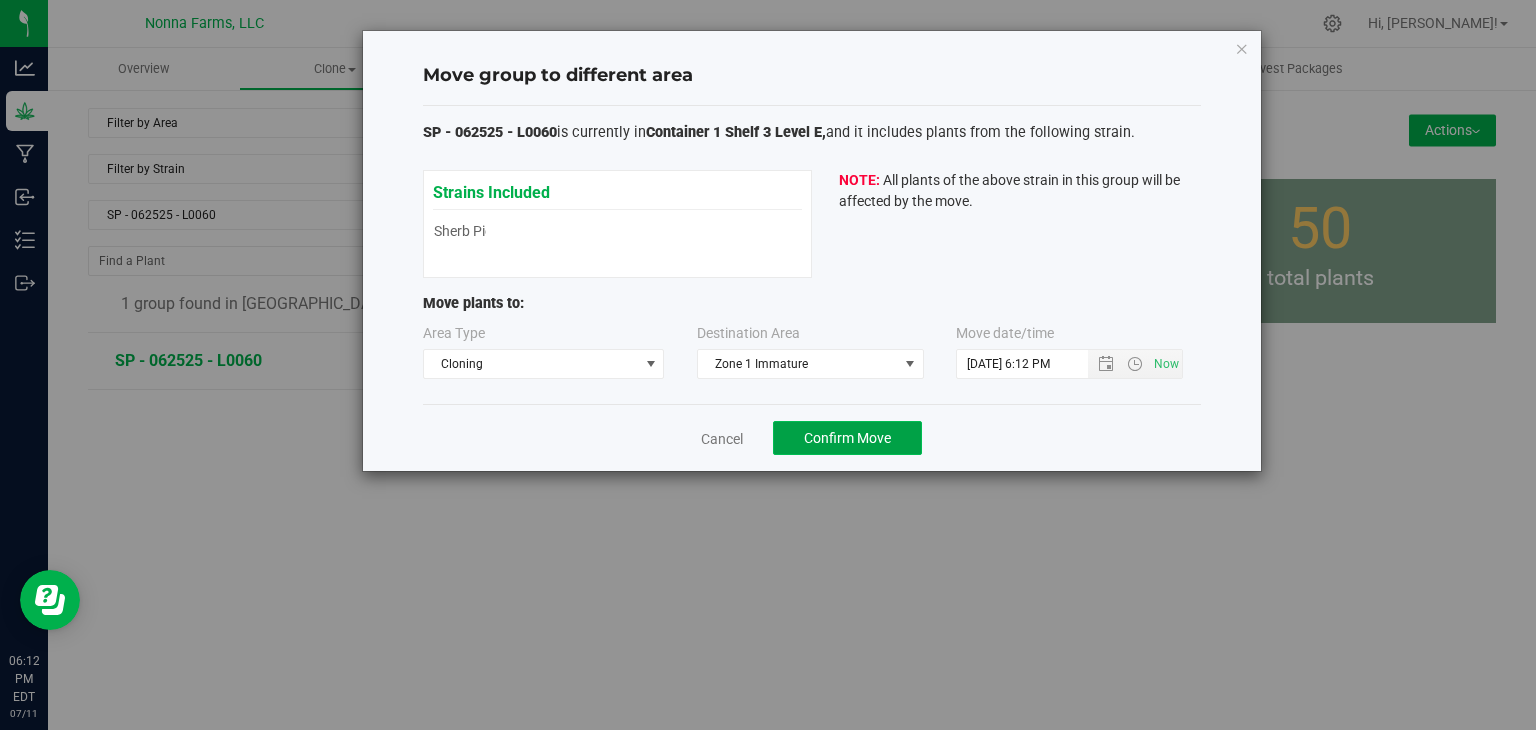 click on "Confirm Move" 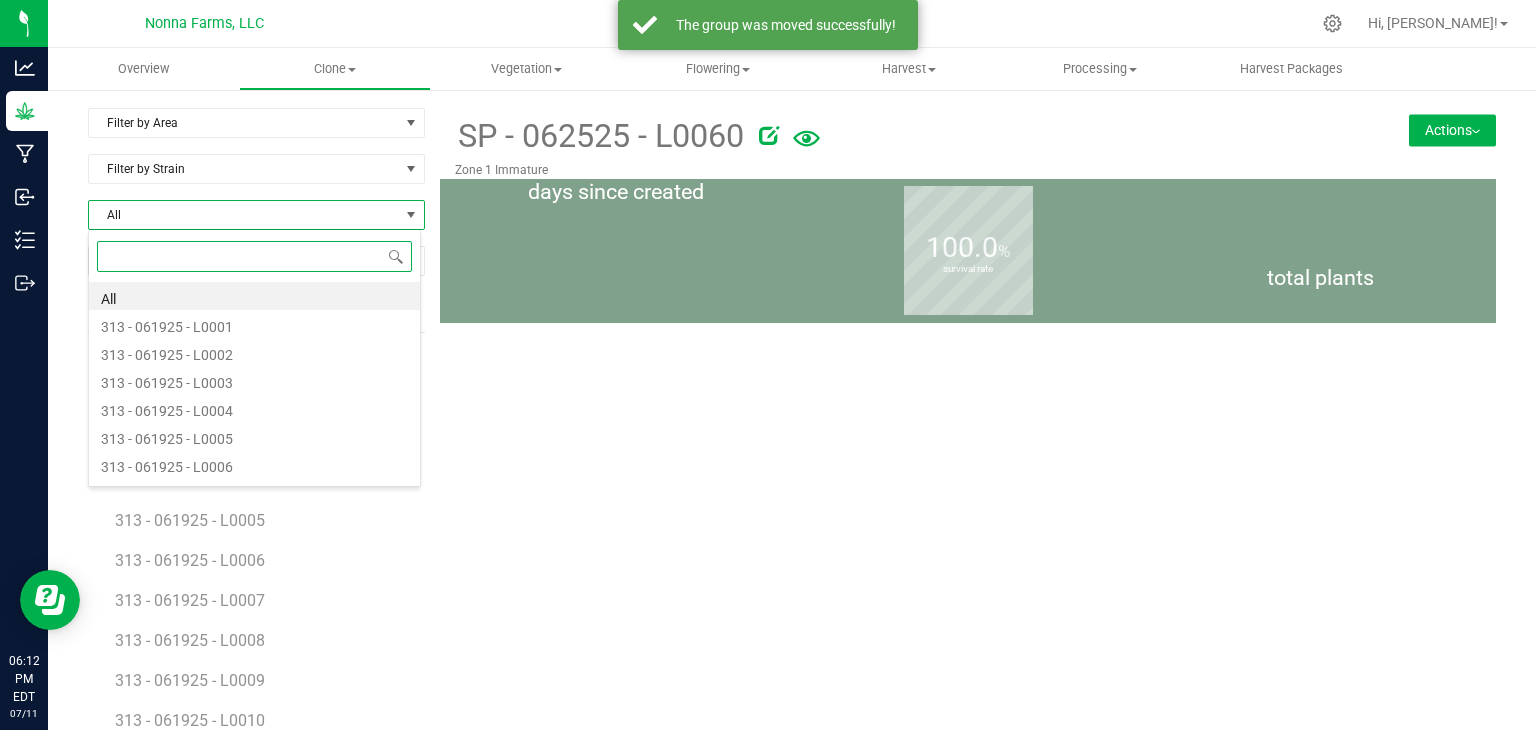 click at bounding box center (254, 256) 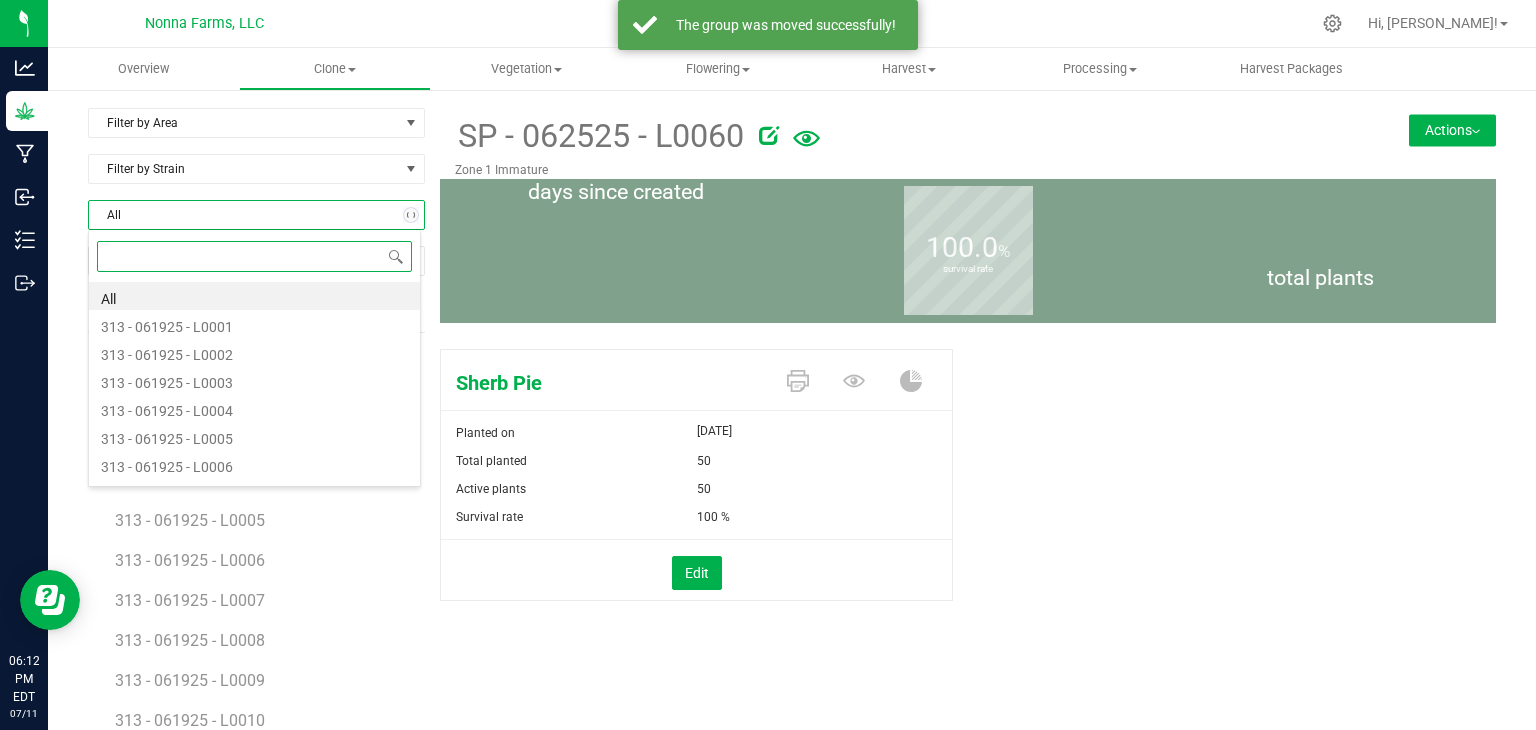 type on "SP - 062525 - L0061" 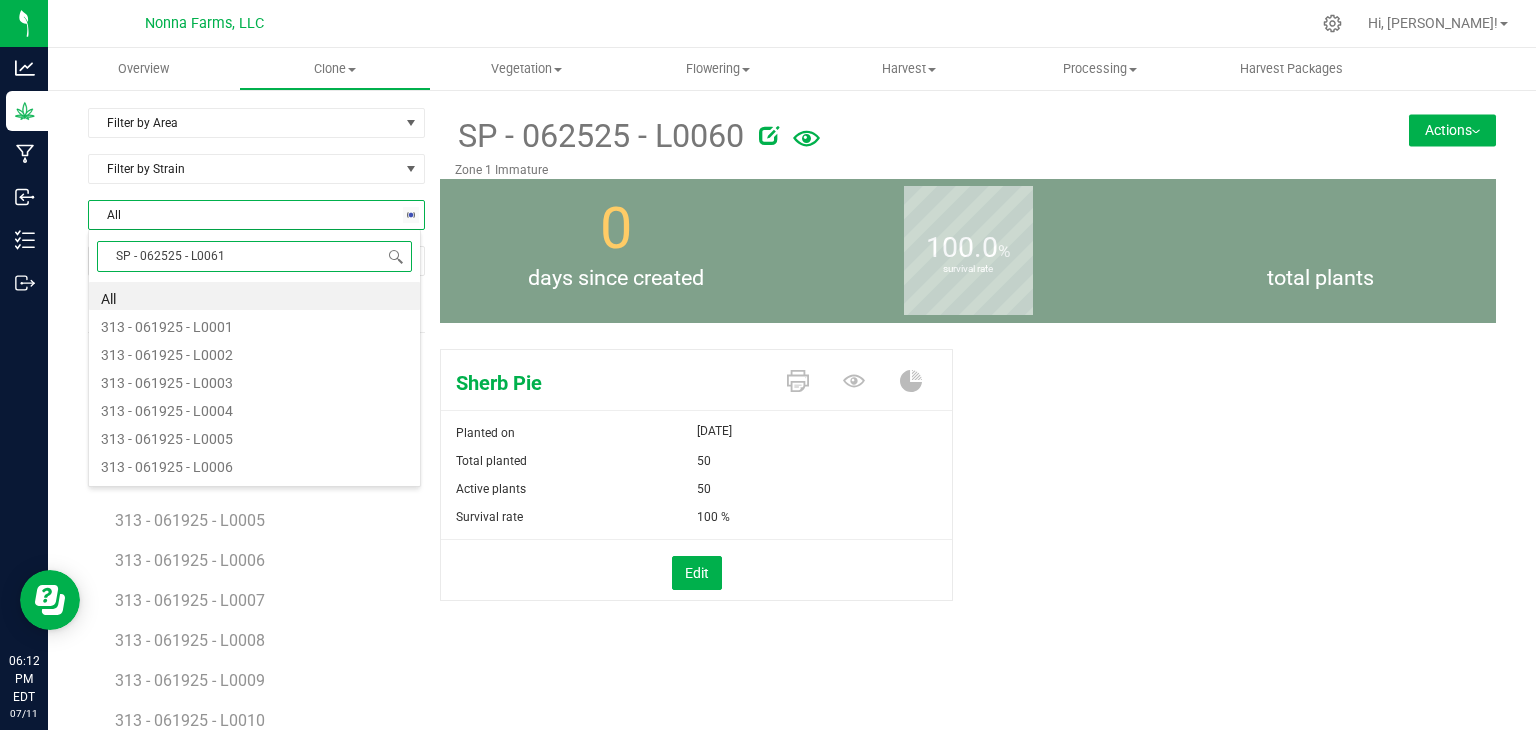 scroll, scrollTop: 99970, scrollLeft: 99666, axis: both 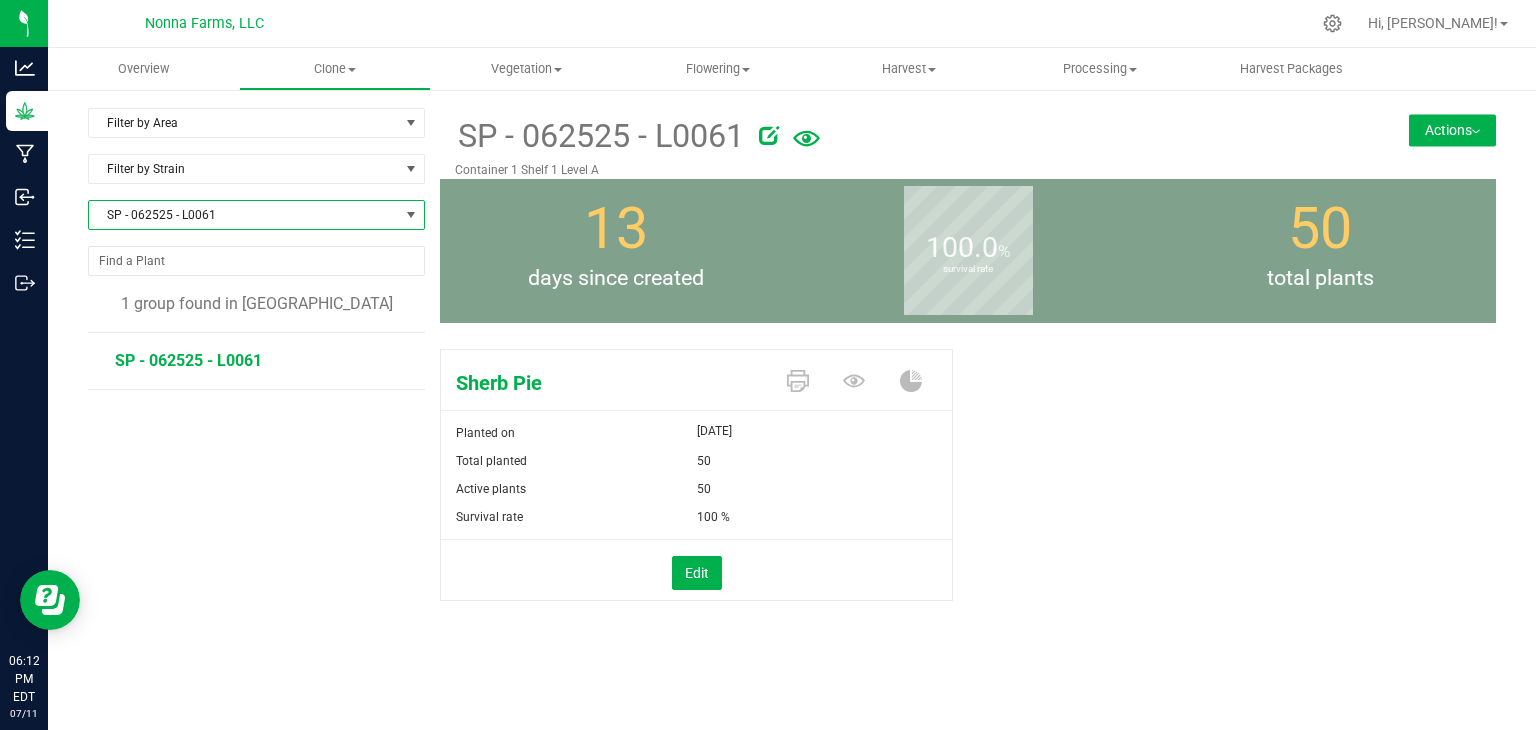 click on "Actions" at bounding box center [1452, 130] 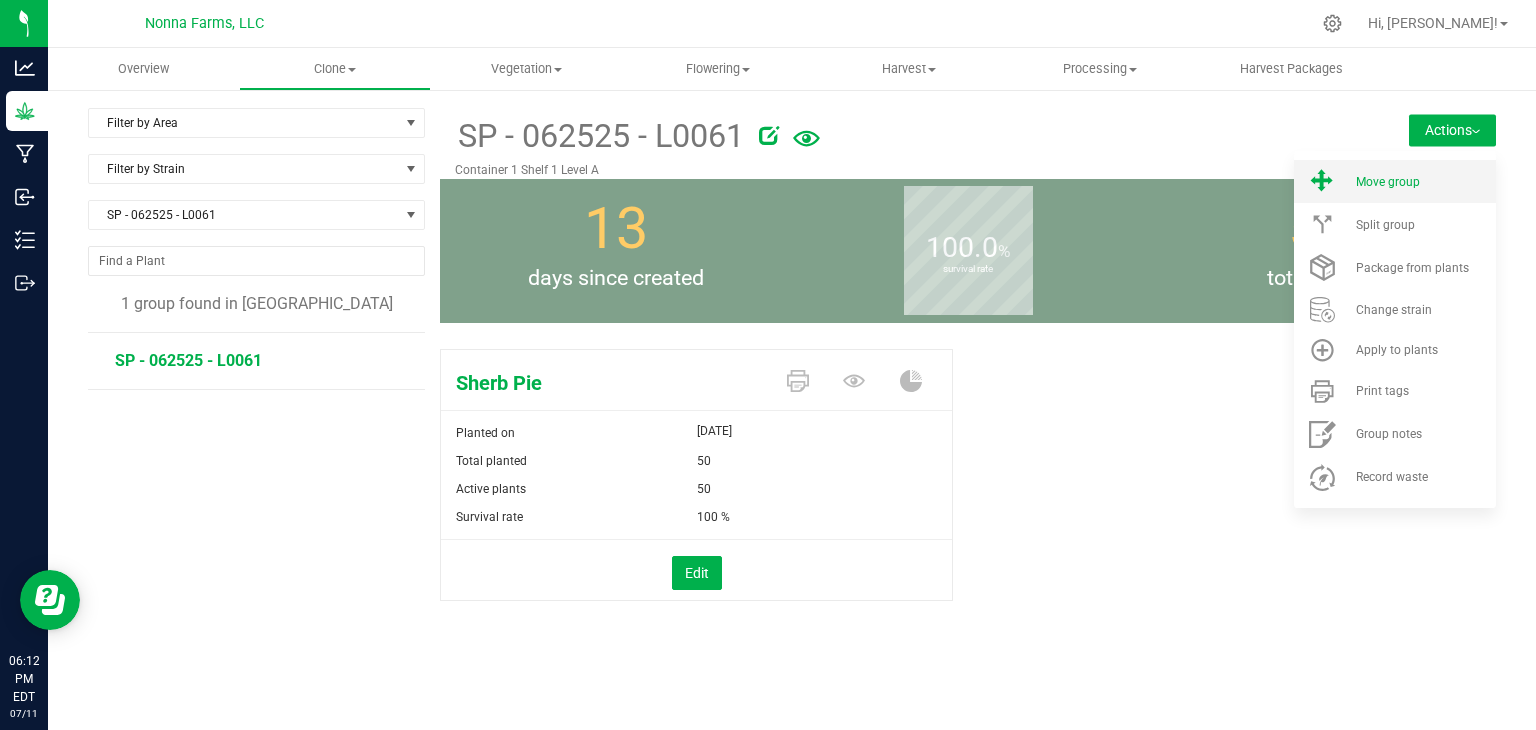 click on "Move group" at bounding box center (1395, 181) 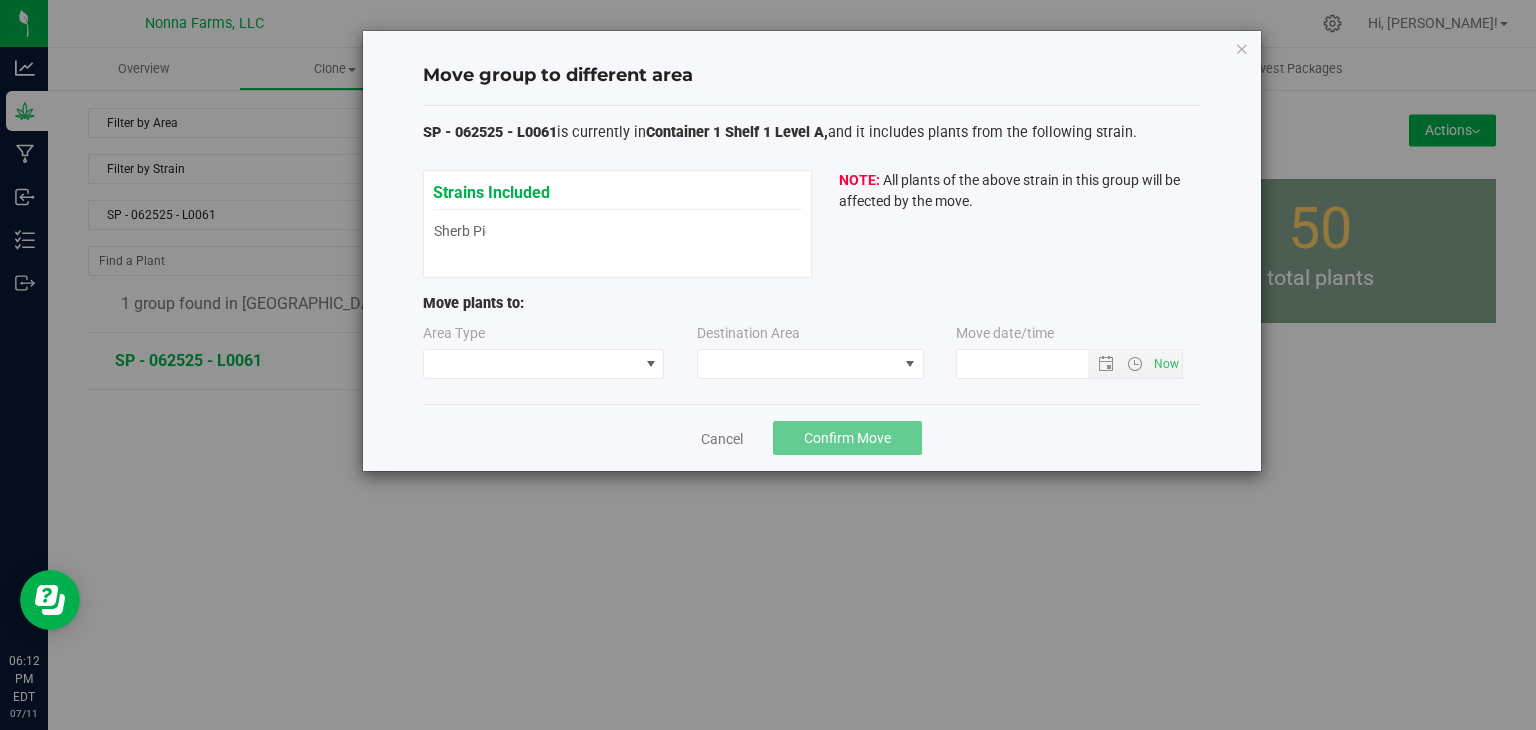 type on "7/11/2025 6:12 PM" 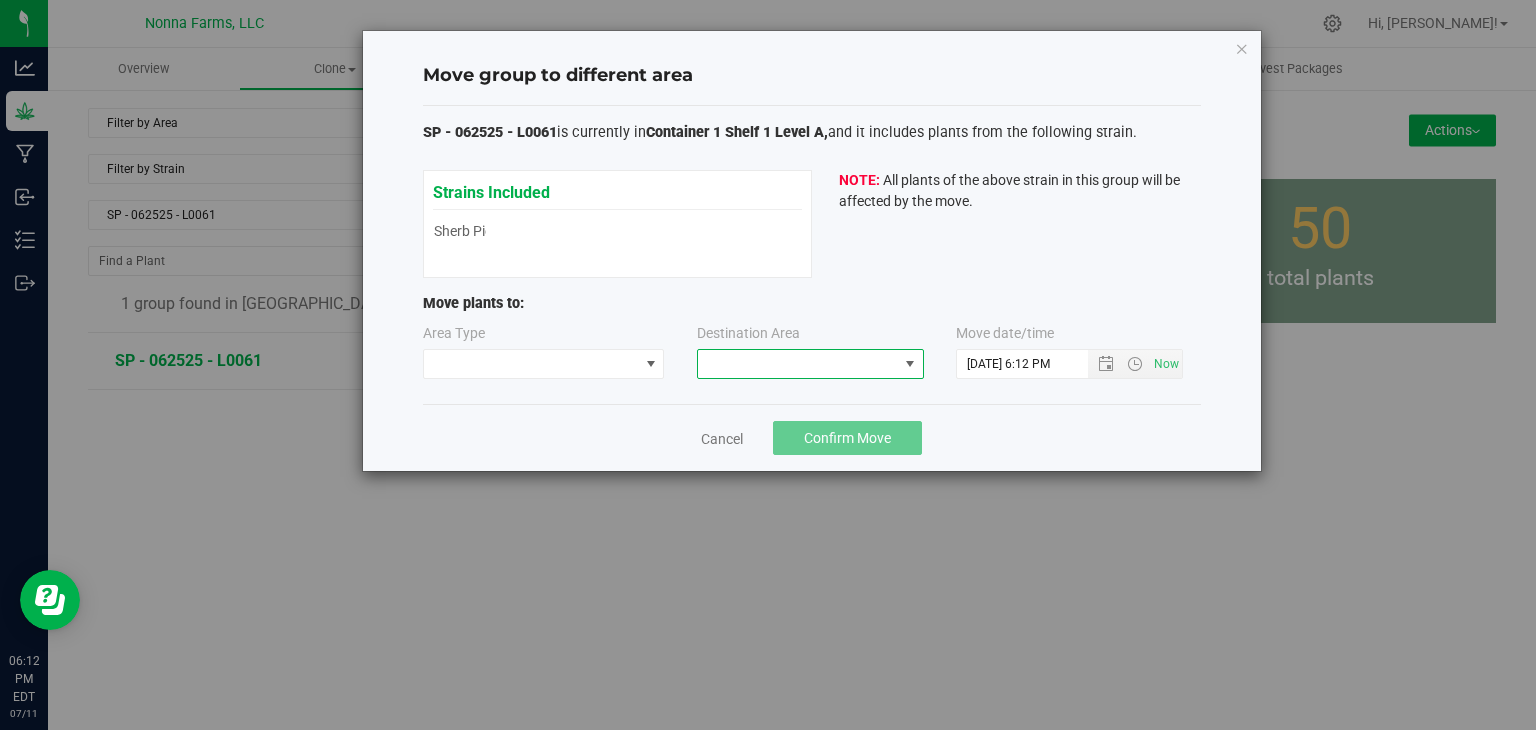 click at bounding box center (798, 364) 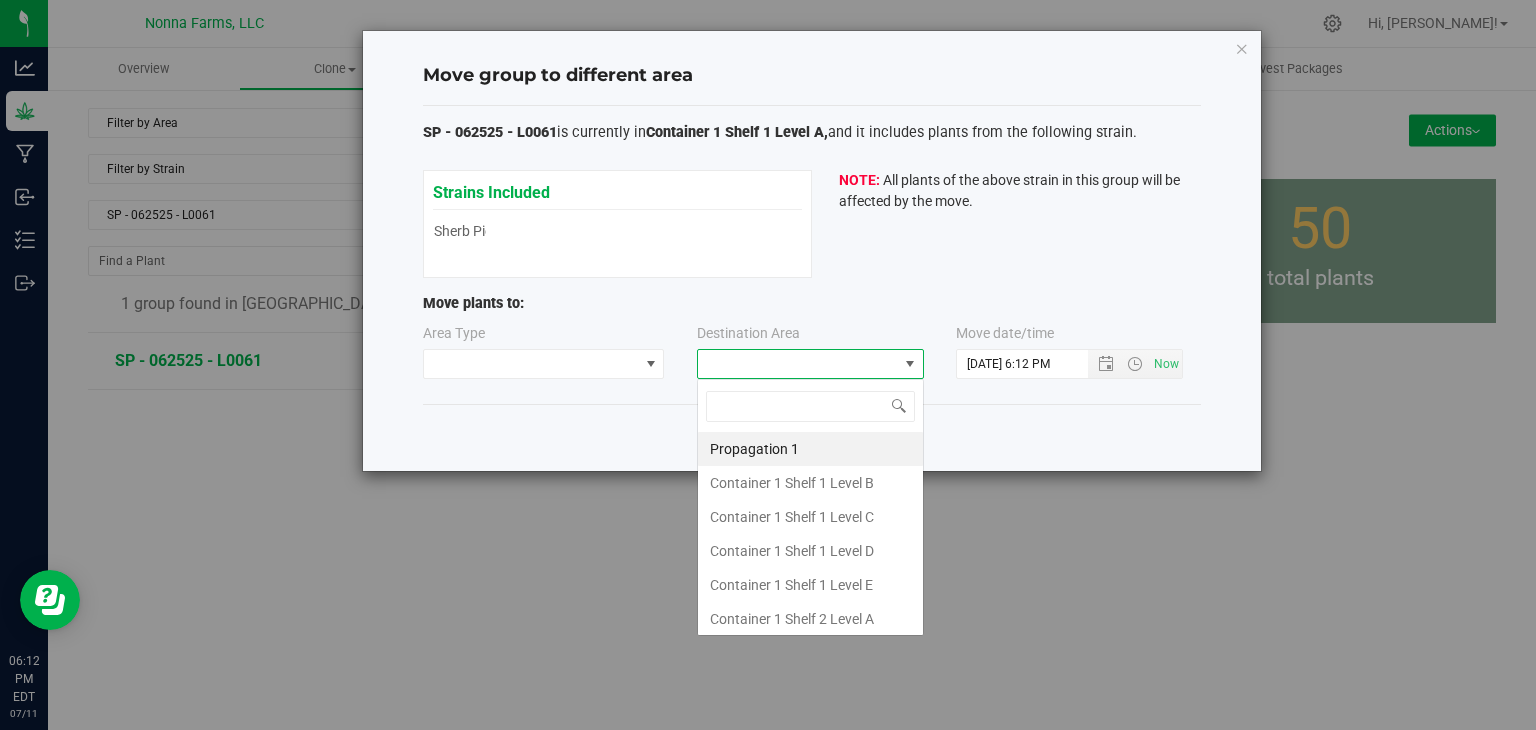 scroll, scrollTop: 99970, scrollLeft: 99772, axis: both 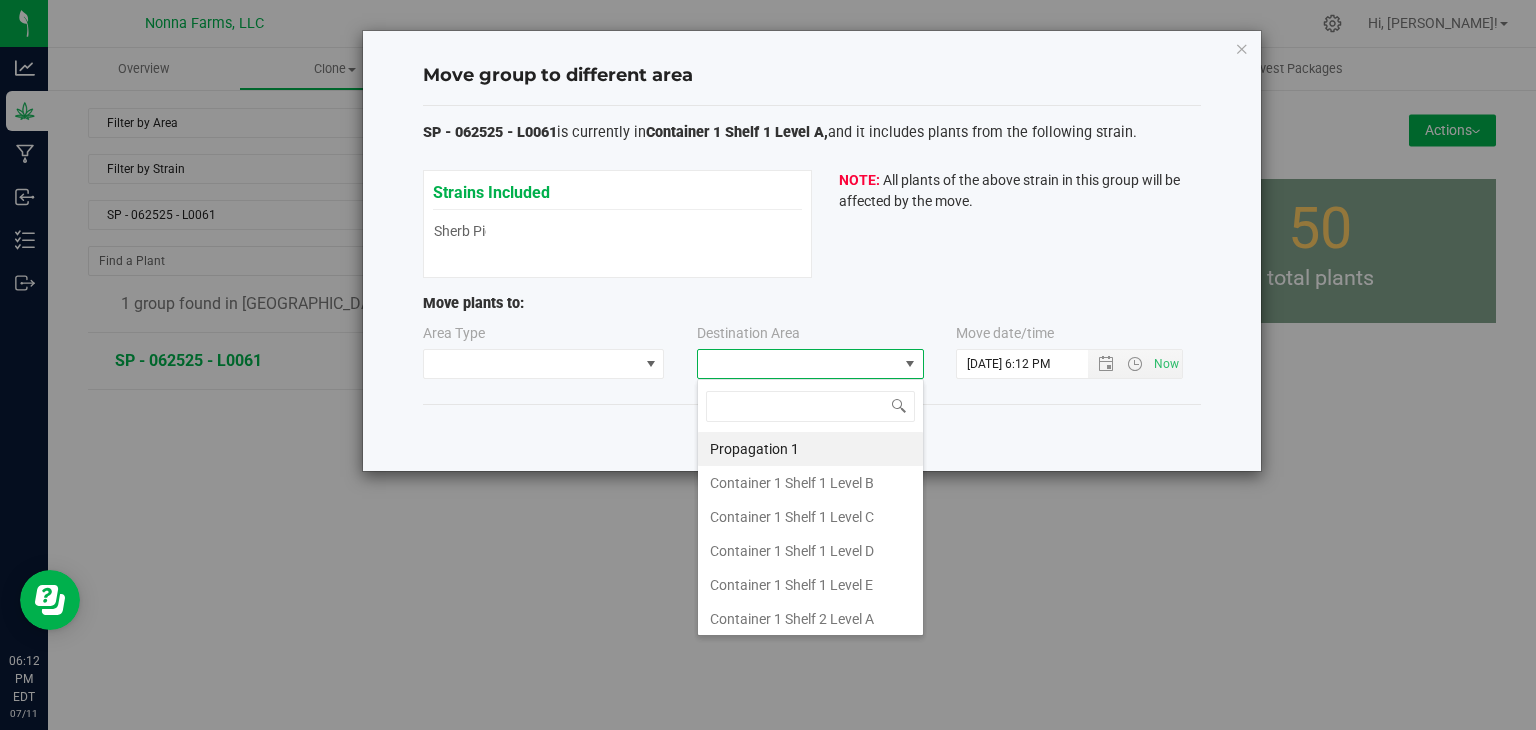 type on "z" 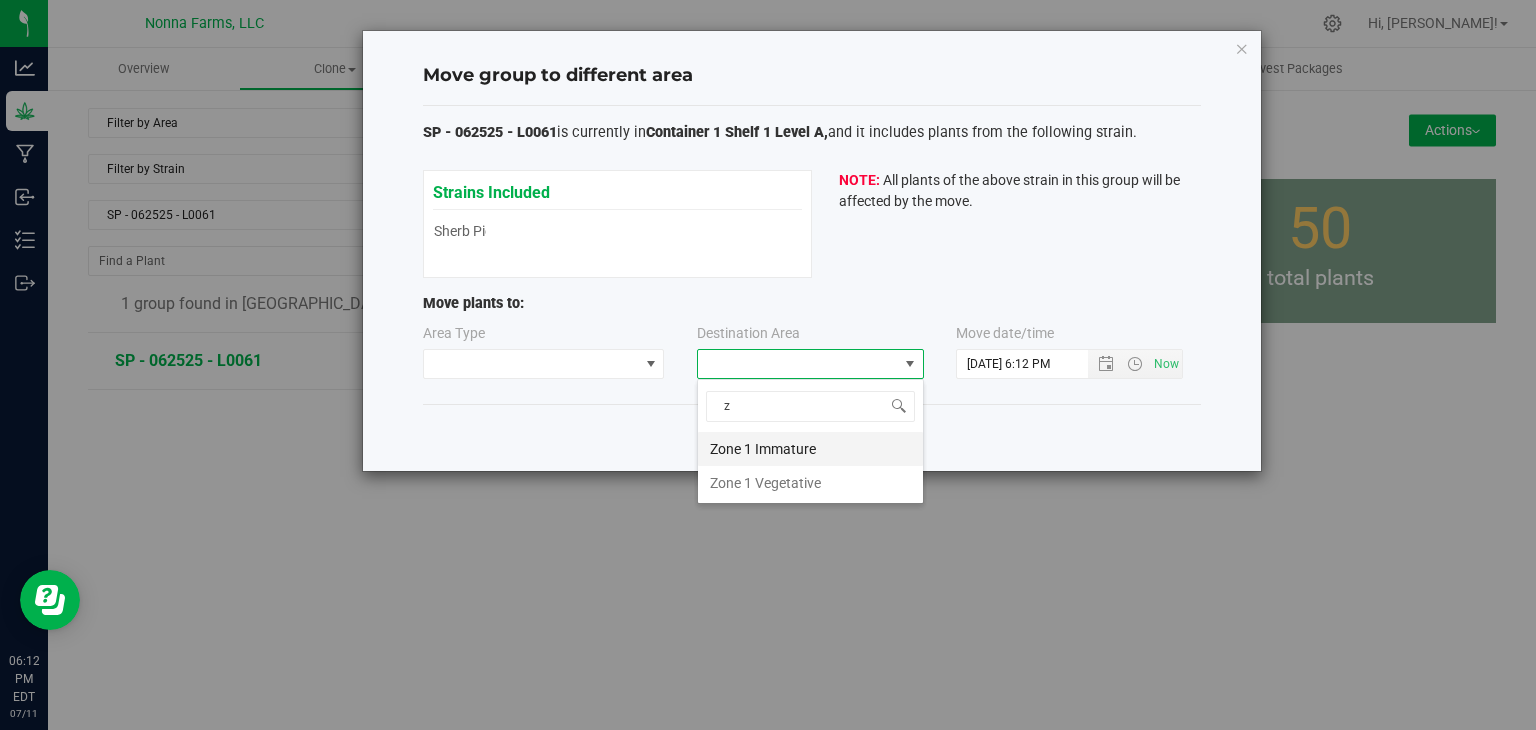 click on "Zone 1 Immature" at bounding box center (810, 449) 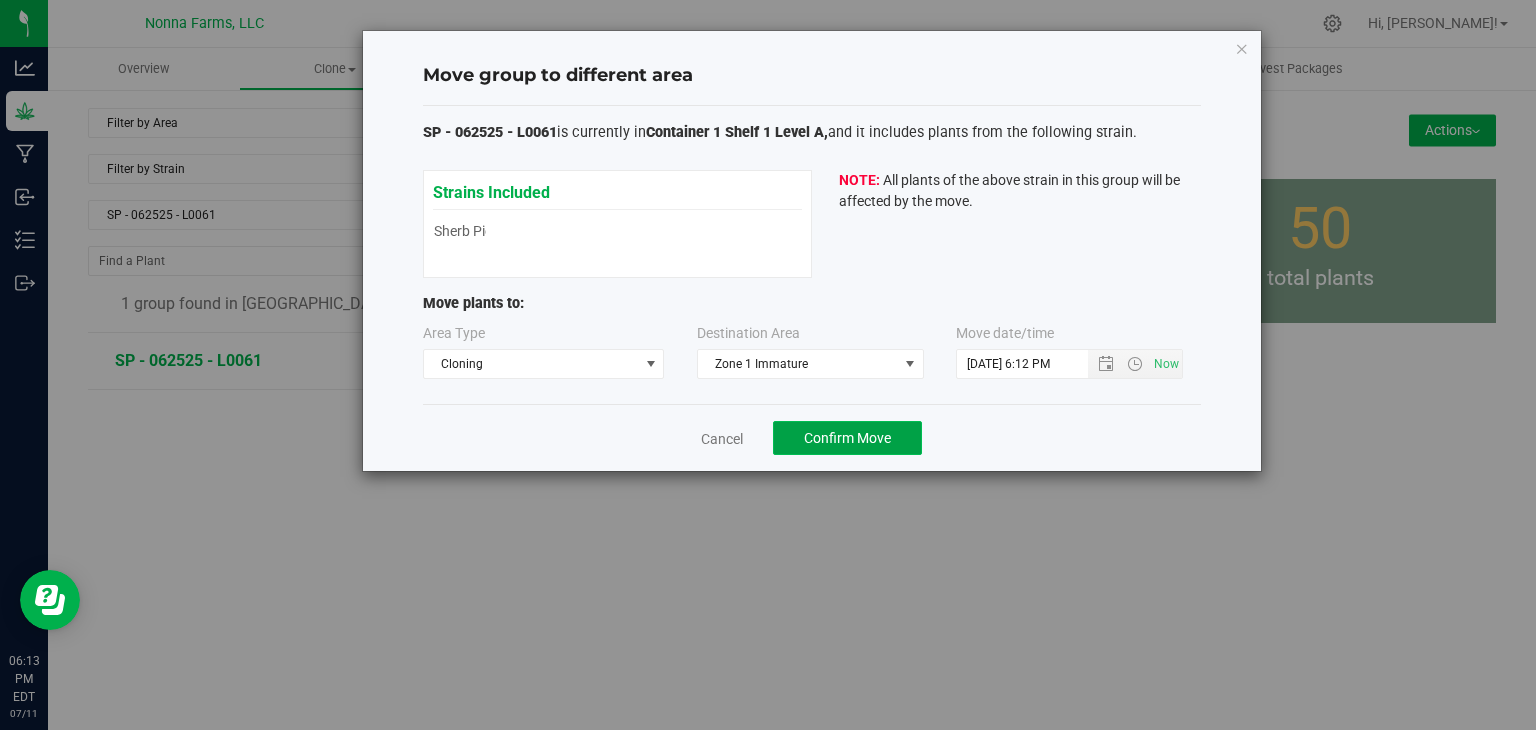 click on "Confirm Move" 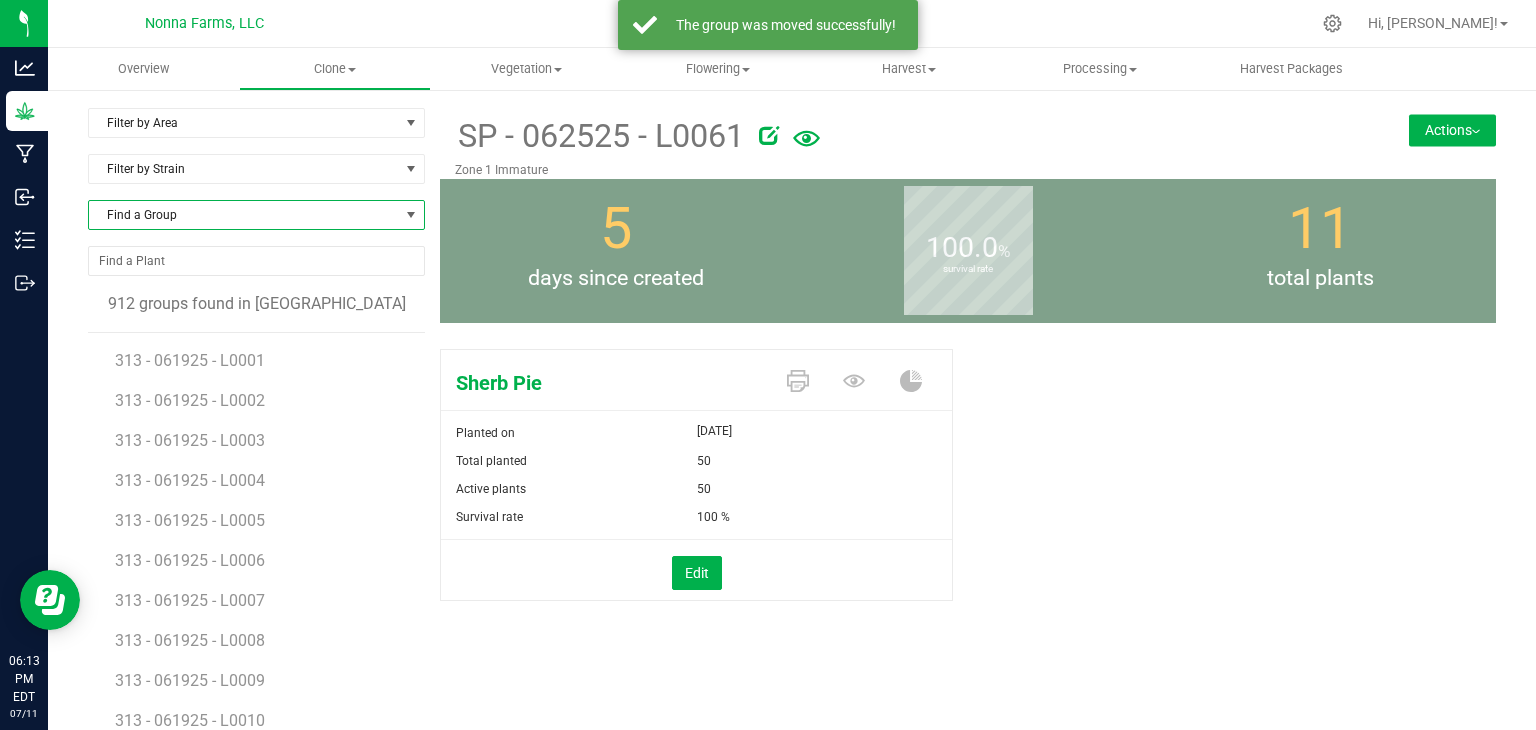 click on "Find a Group" at bounding box center [244, 215] 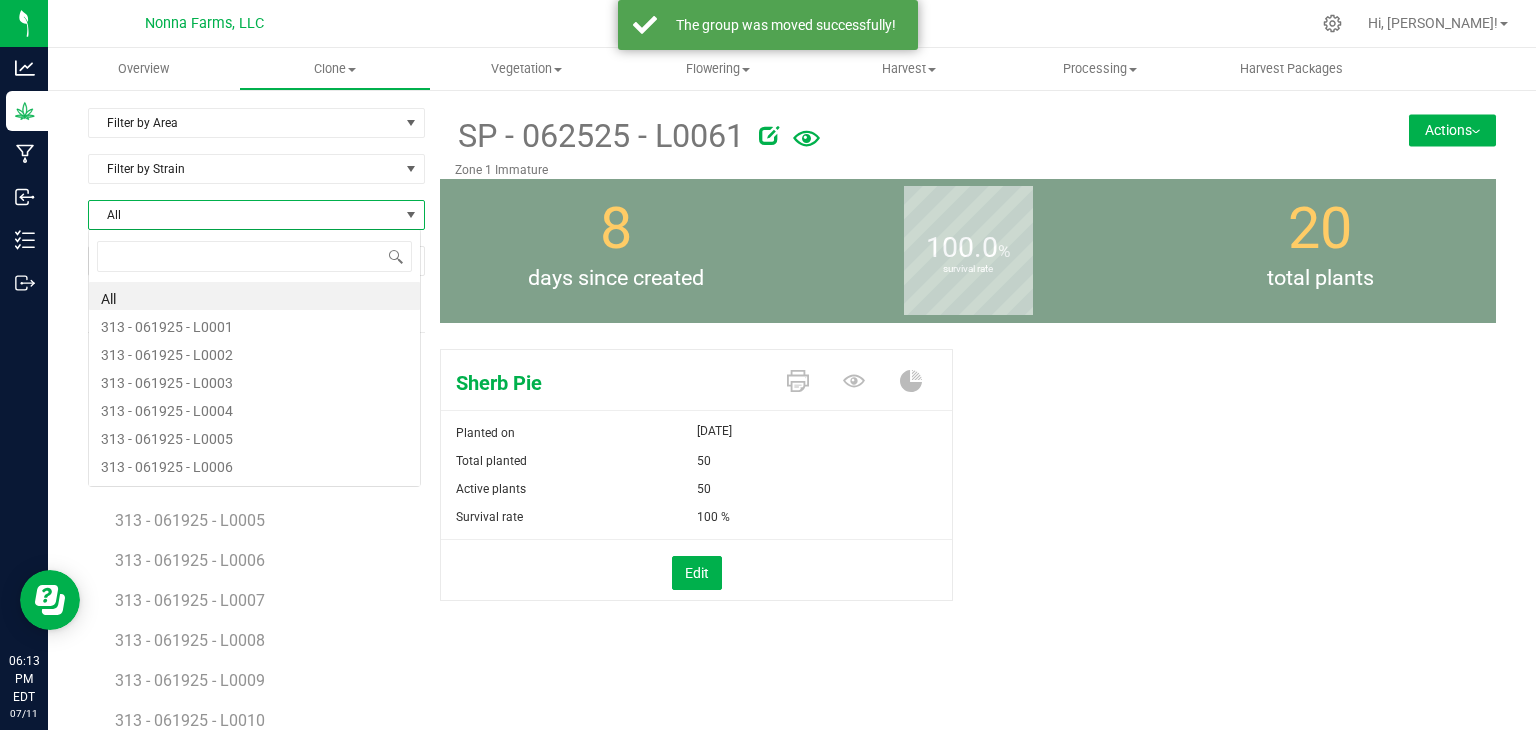scroll, scrollTop: 99970, scrollLeft: 99666, axis: both 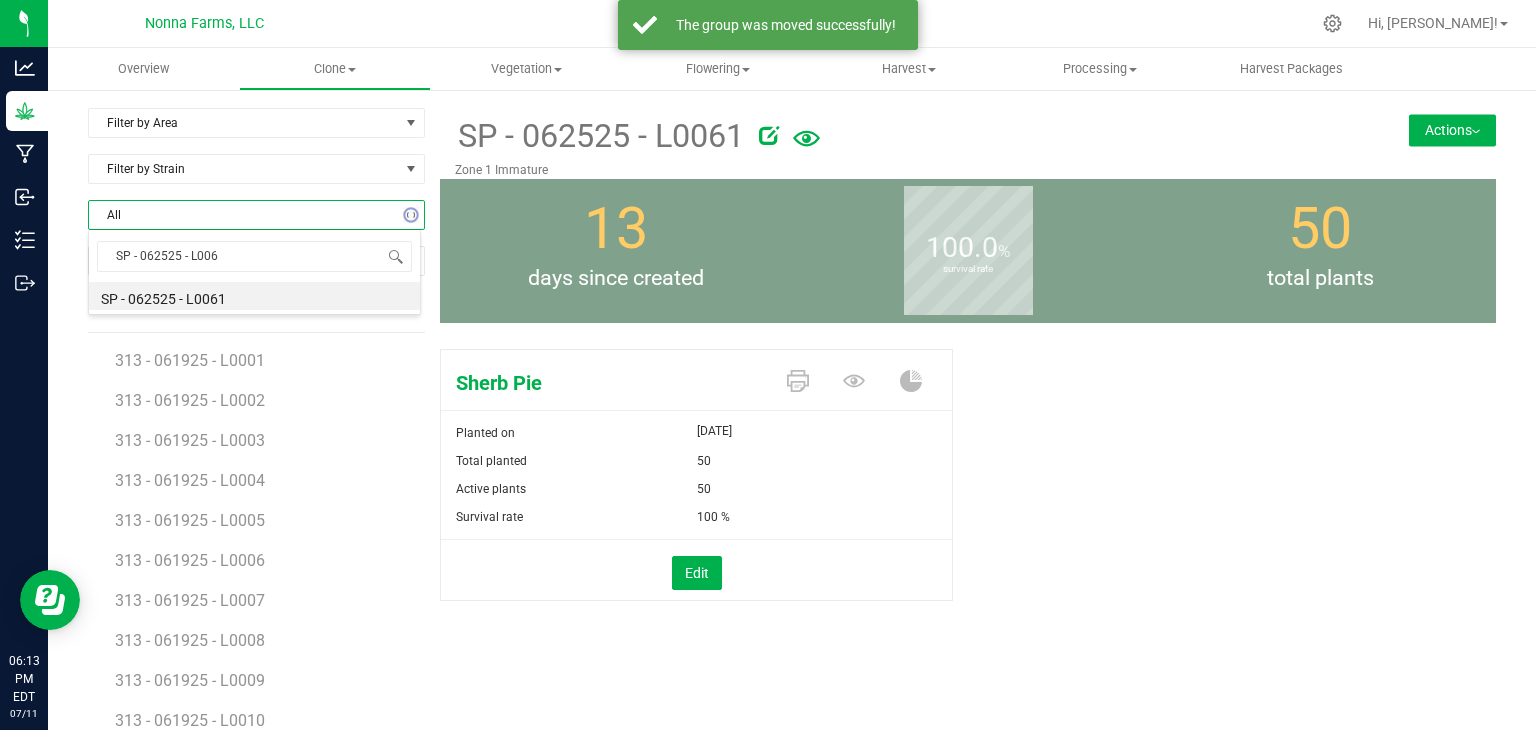 type on "SP - 062525 - L0062" 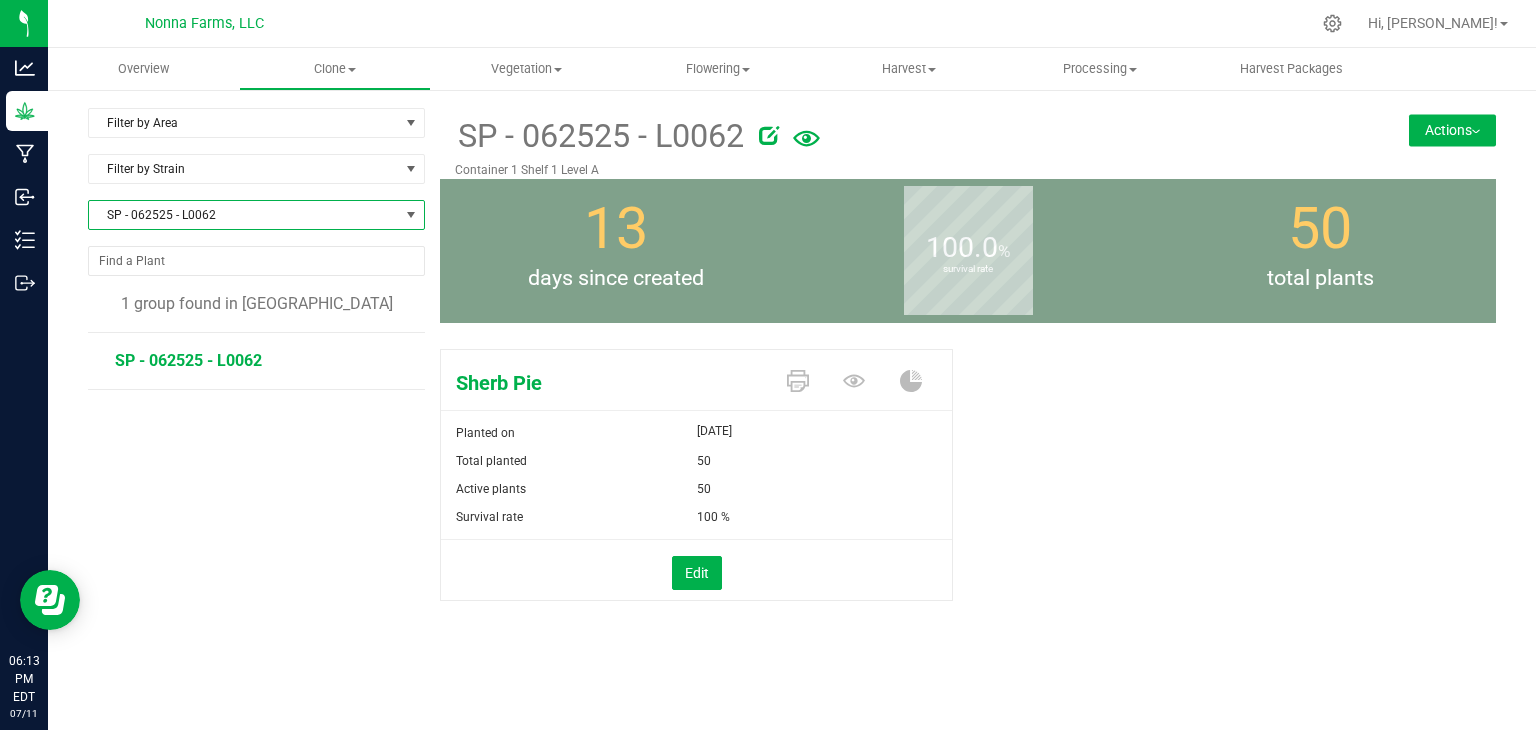 drag, startPoint x: 1428, startPoint y: 130, endPoint x: 1428, endPoint y: 166, distance: 36 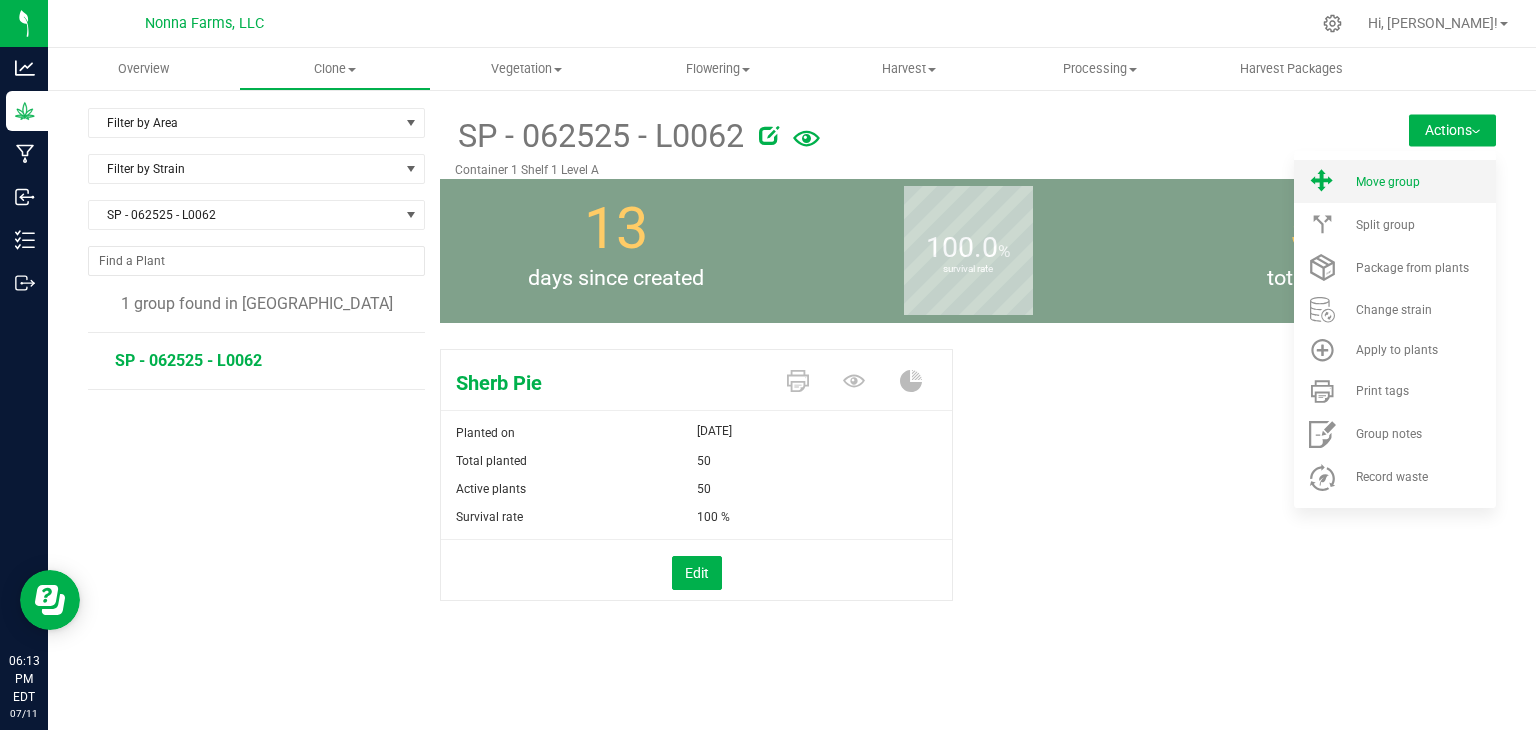 click on "Move group" at bounding box center (1424, 182) 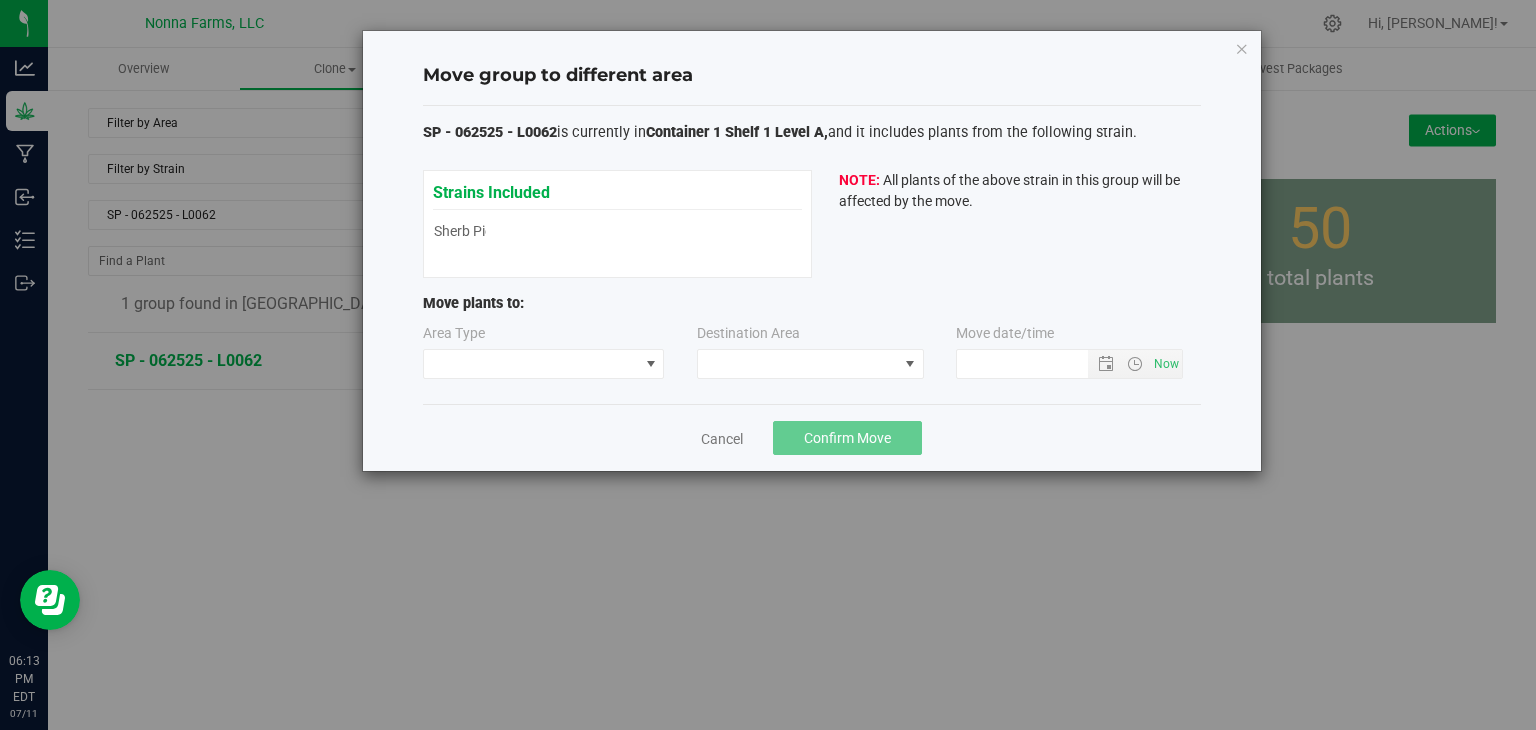type on "7/11/2025 6:13 PM" 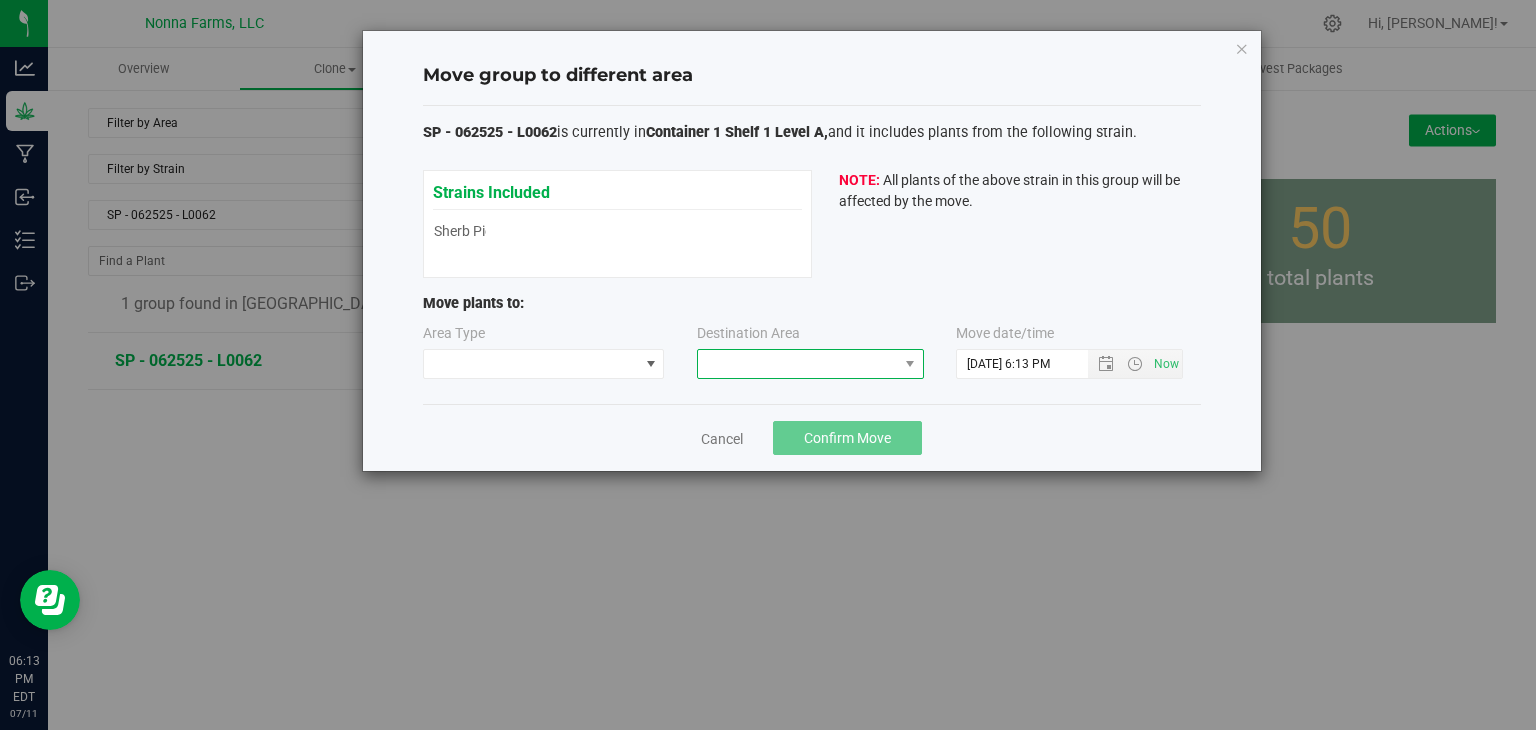 click at bounding box center (798, 364) 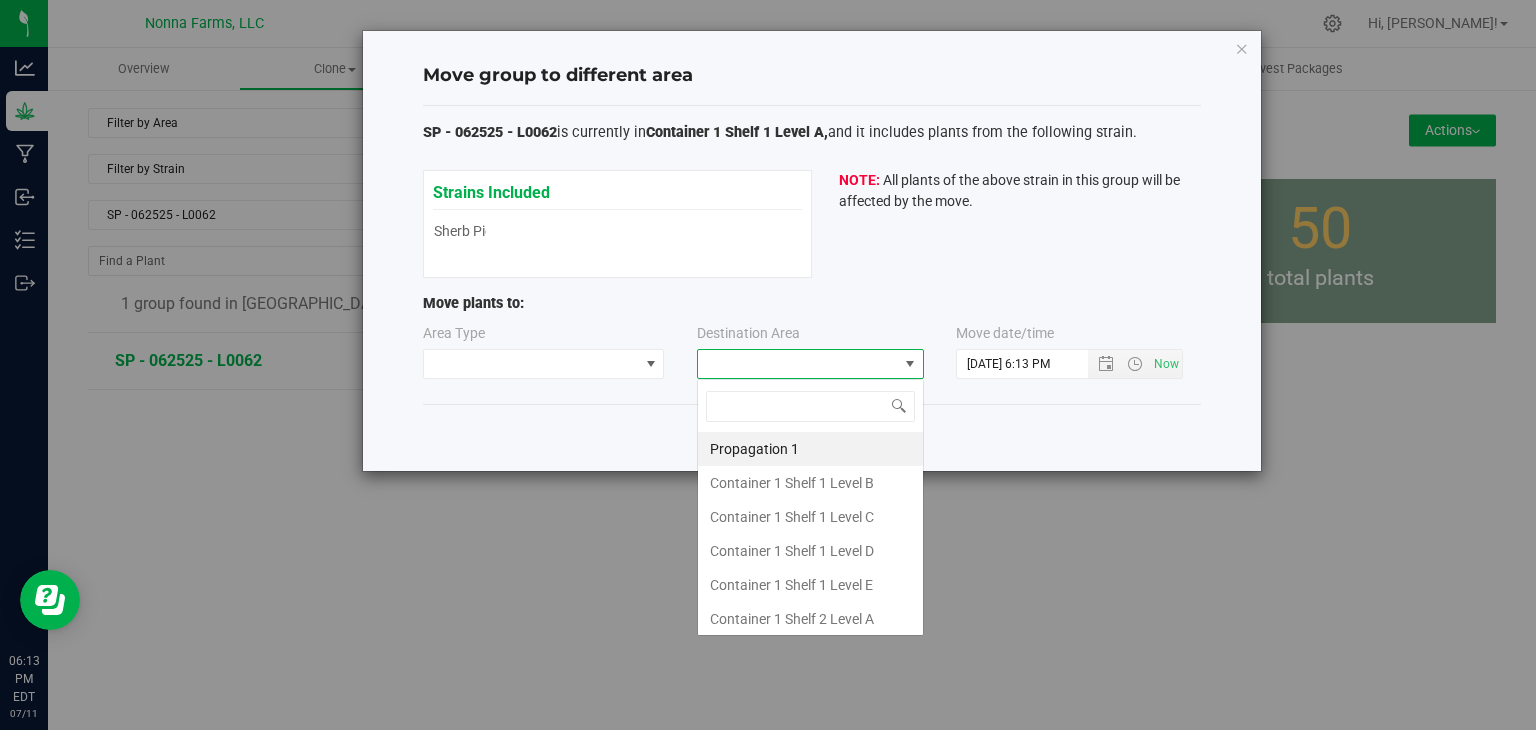 scroll, scrollTop: 99970, scrollLeft: 99772, axis: both 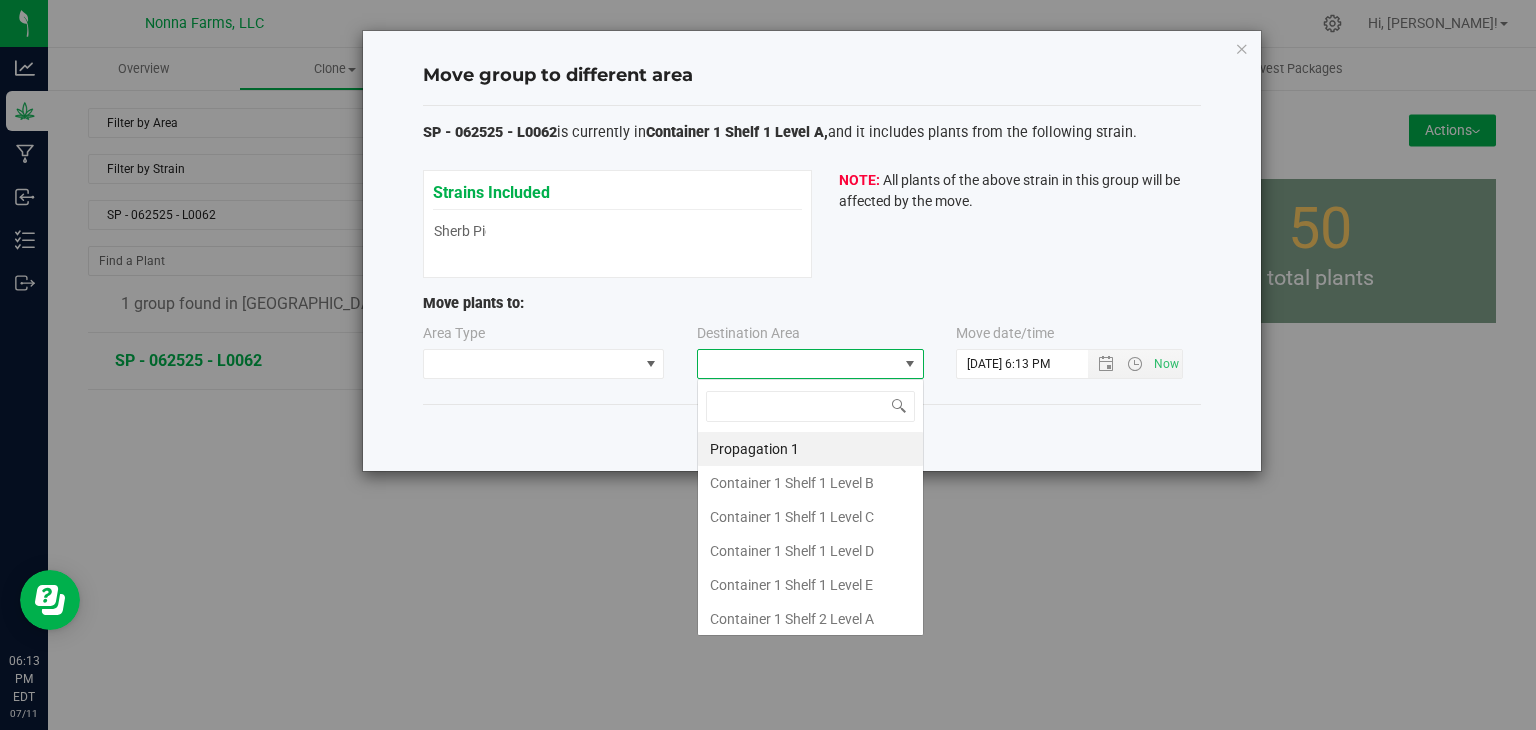 type on "z" 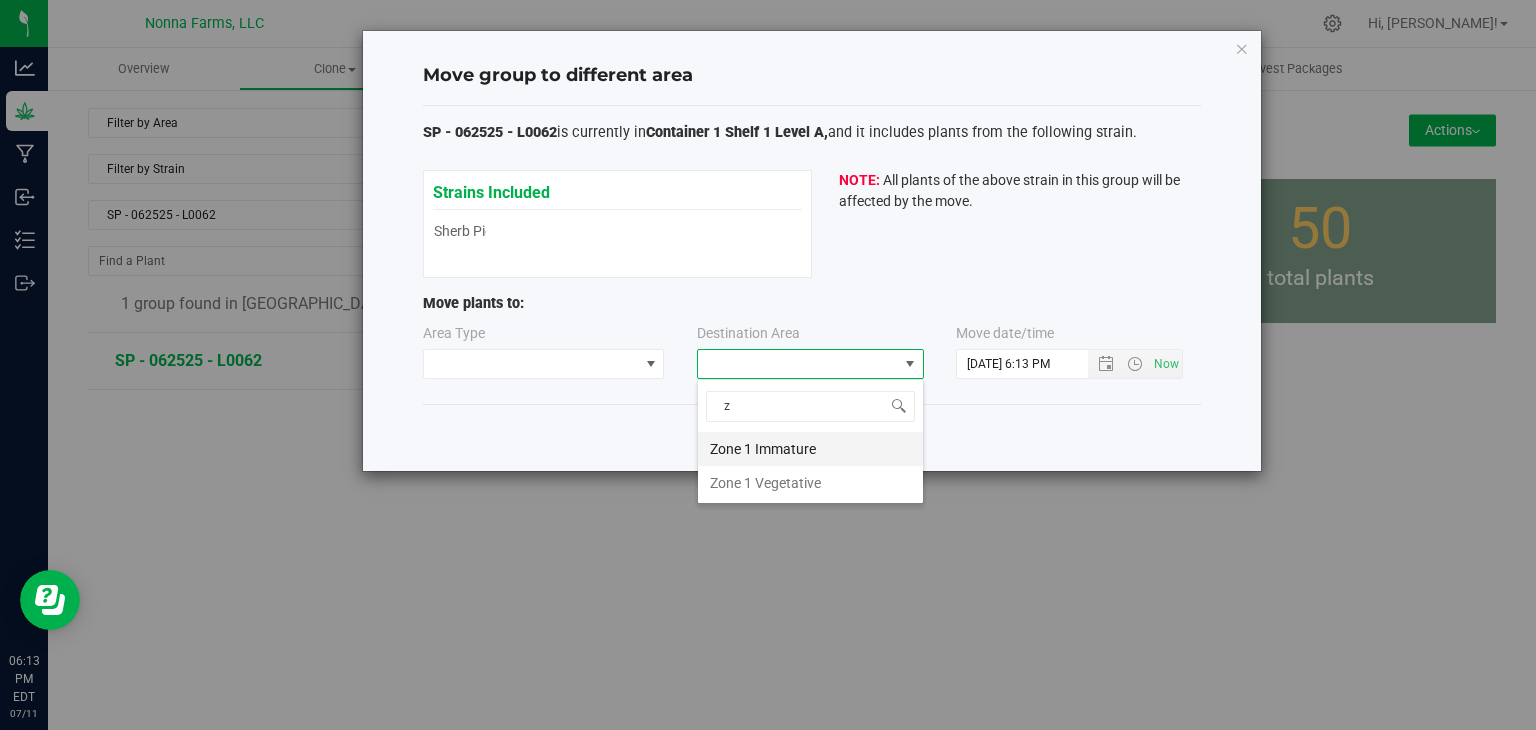click on "Zone 1 Immature" at bounding box center [810, 449] 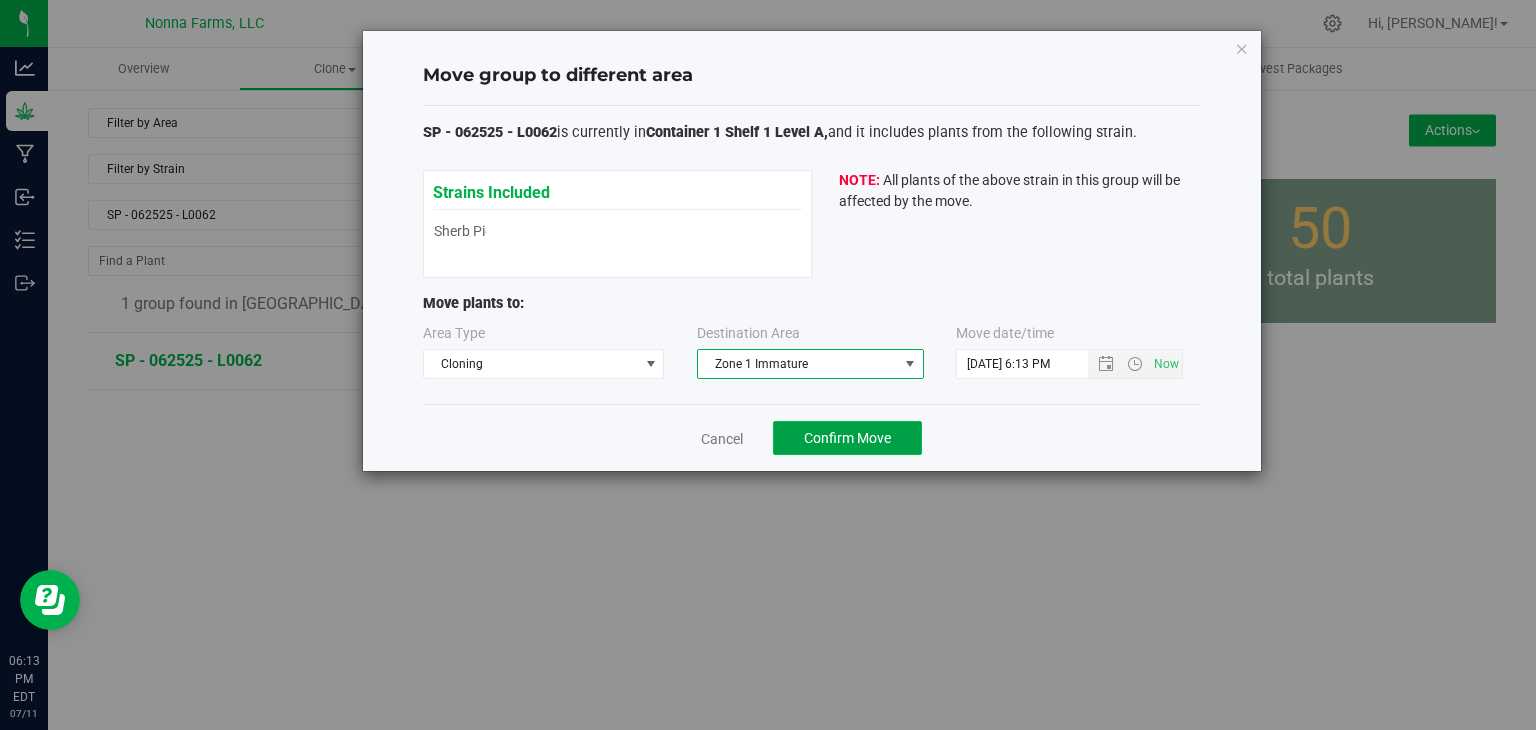 click on "Confirm Move" 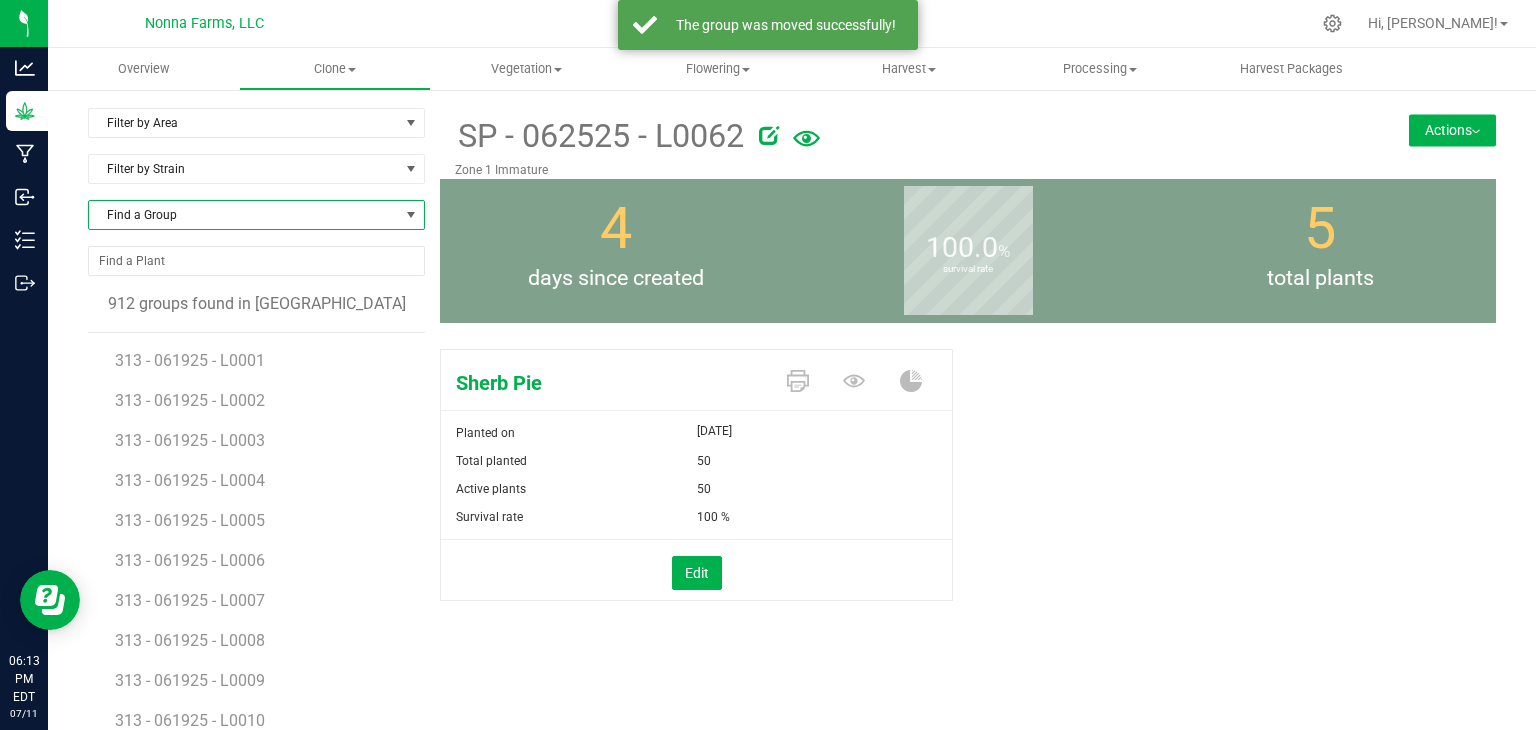 click on "Find a Group" at bounding box center [244, 215] 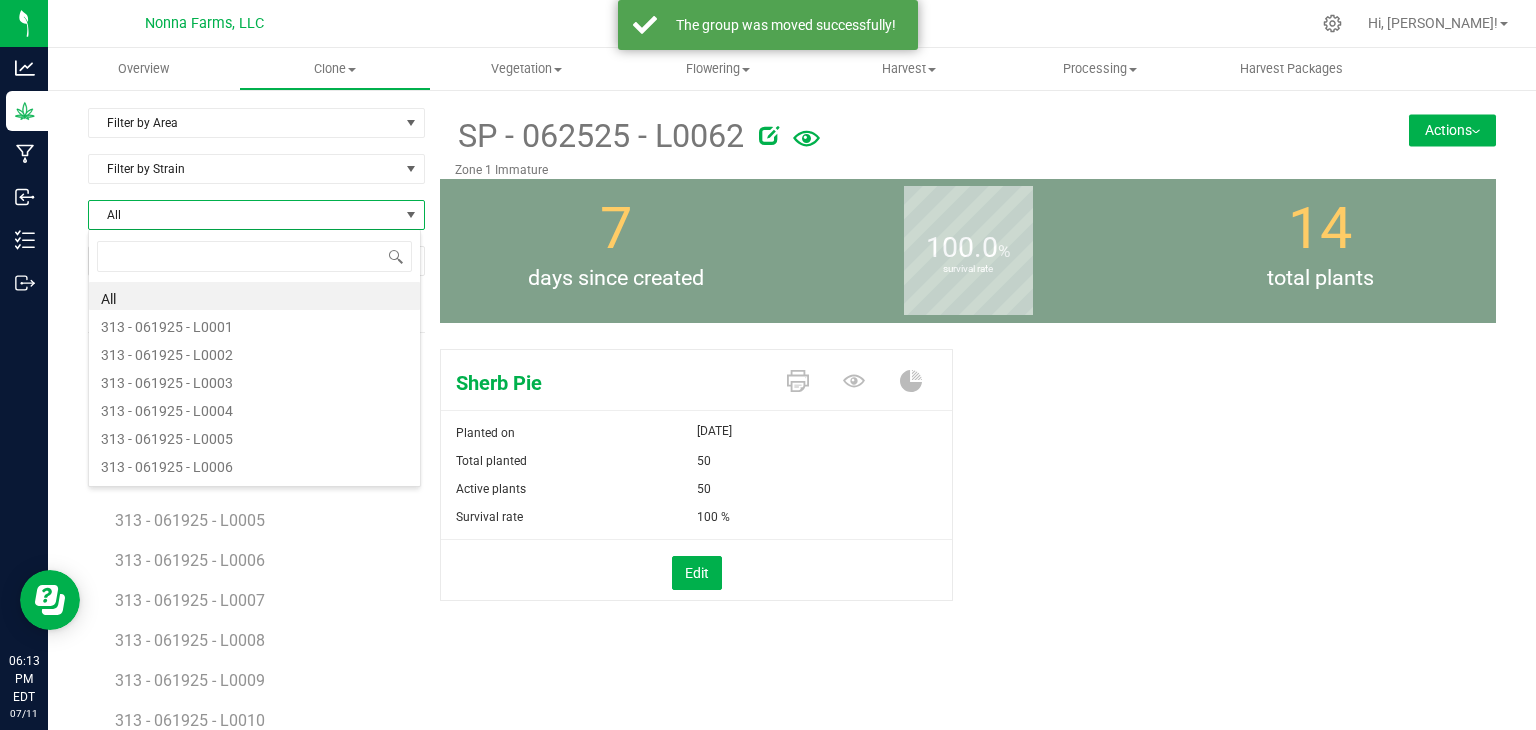 scroll, scrollTop: 99970, scrollLeft: 99666, axis: both 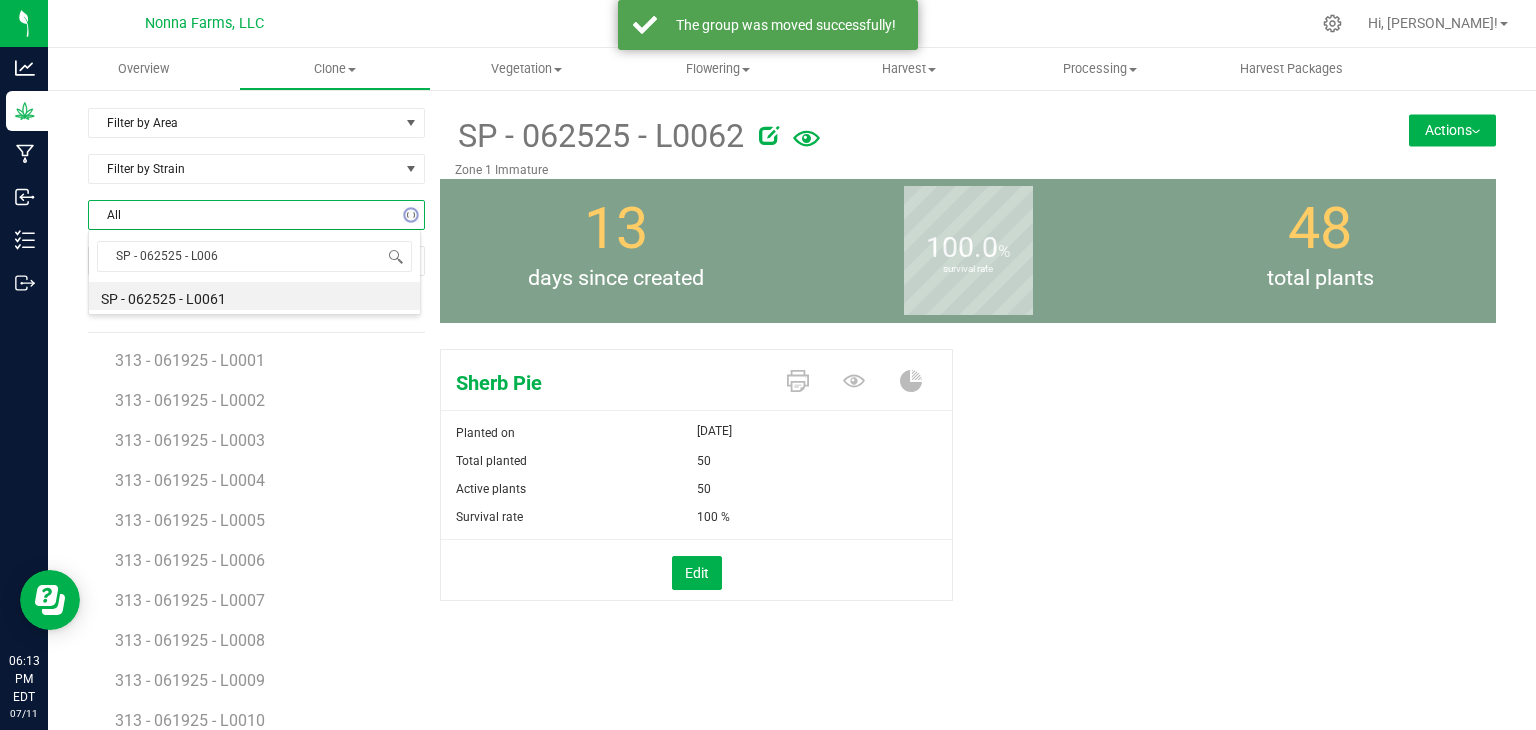 type on "SP - 062525 - L0063" 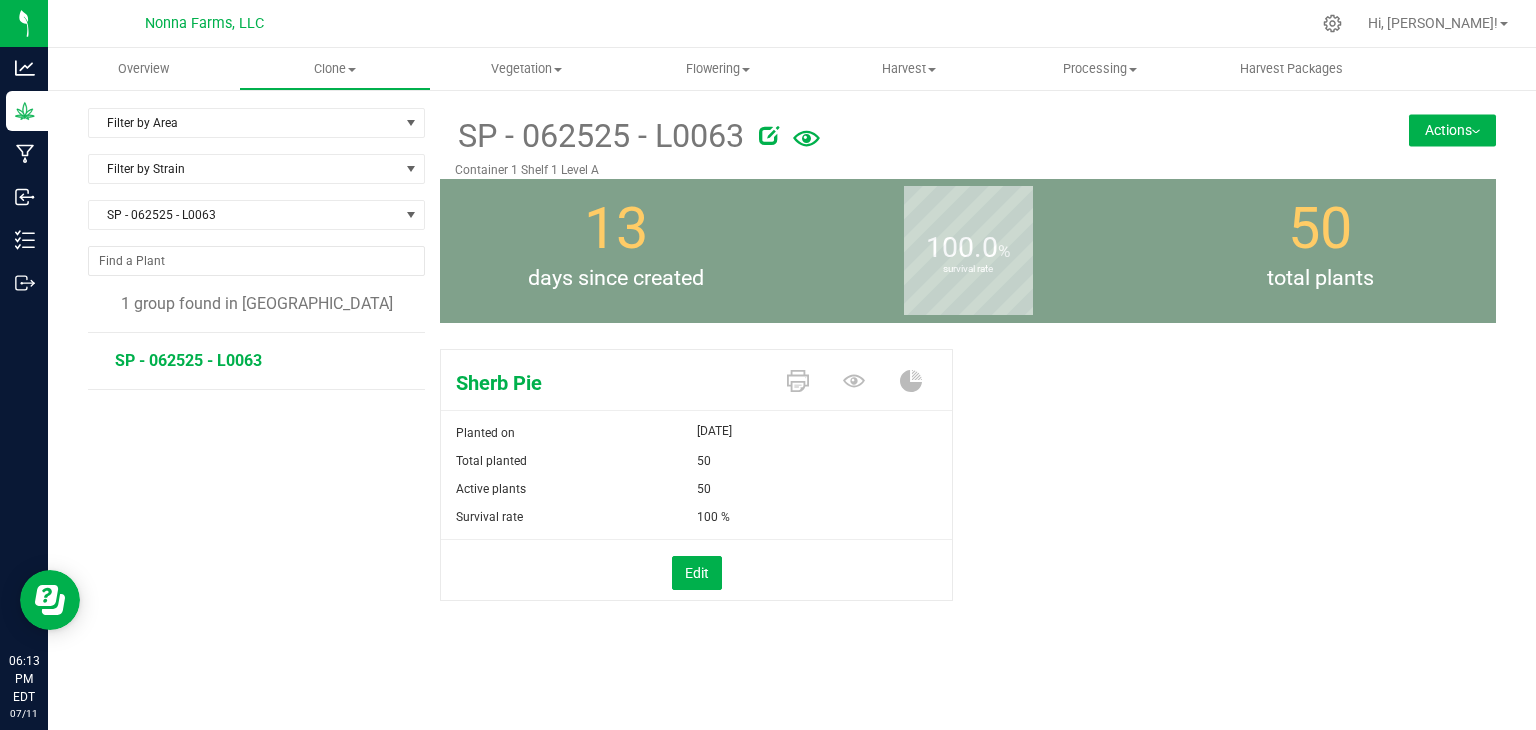 click on "Actions" at bounding box center (1452, 130) 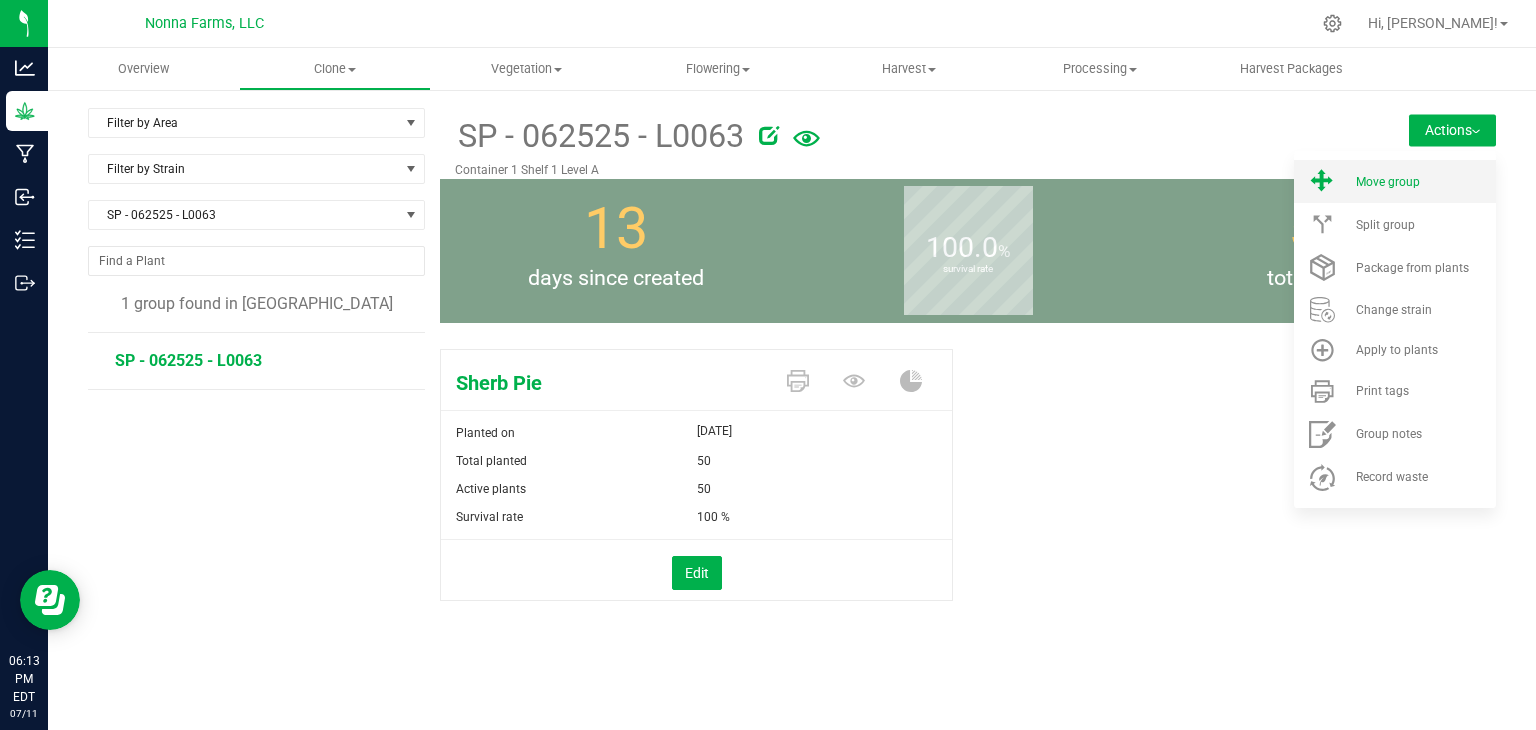 click on "Move group" at bounding box center (1395, 181) 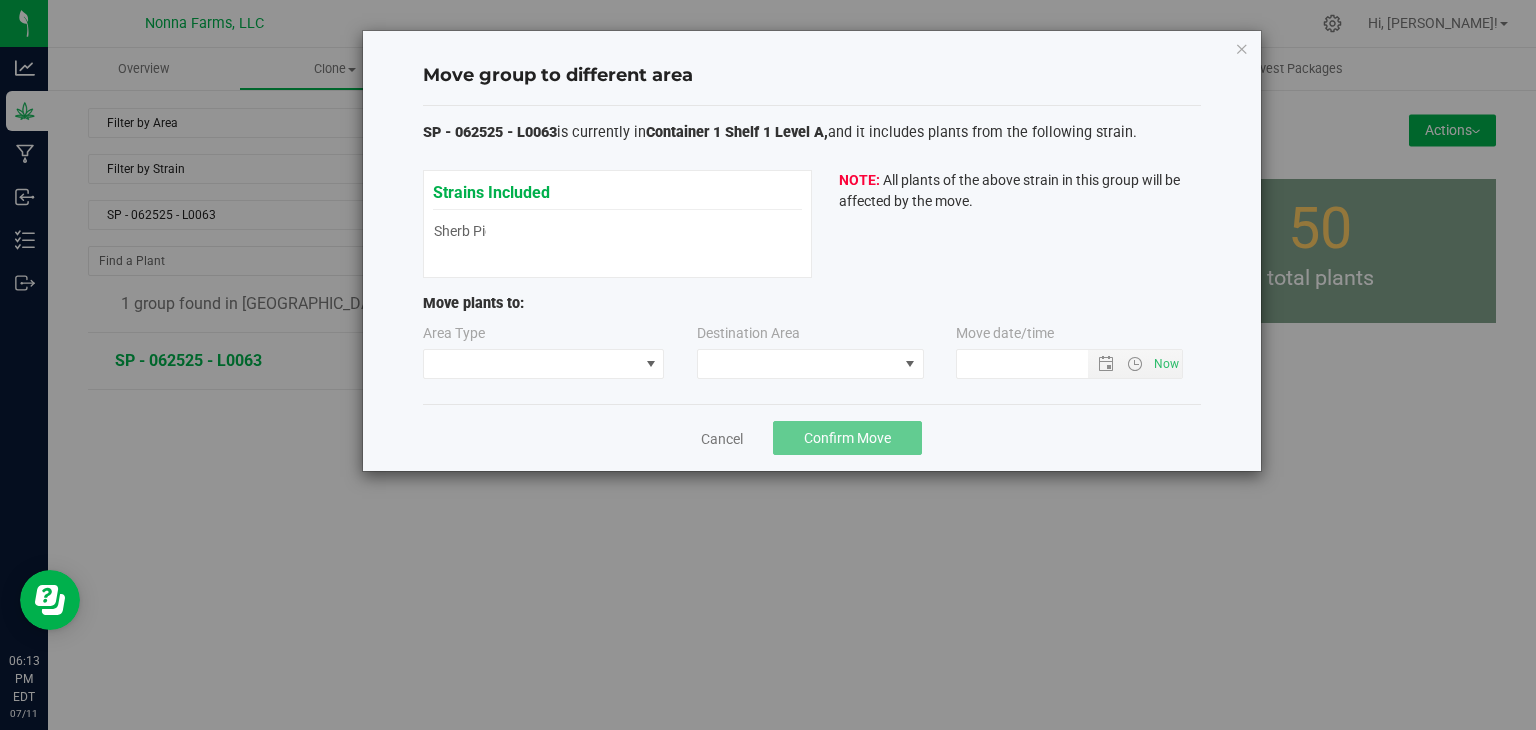 type on "7/11/2025 6:13 PM" 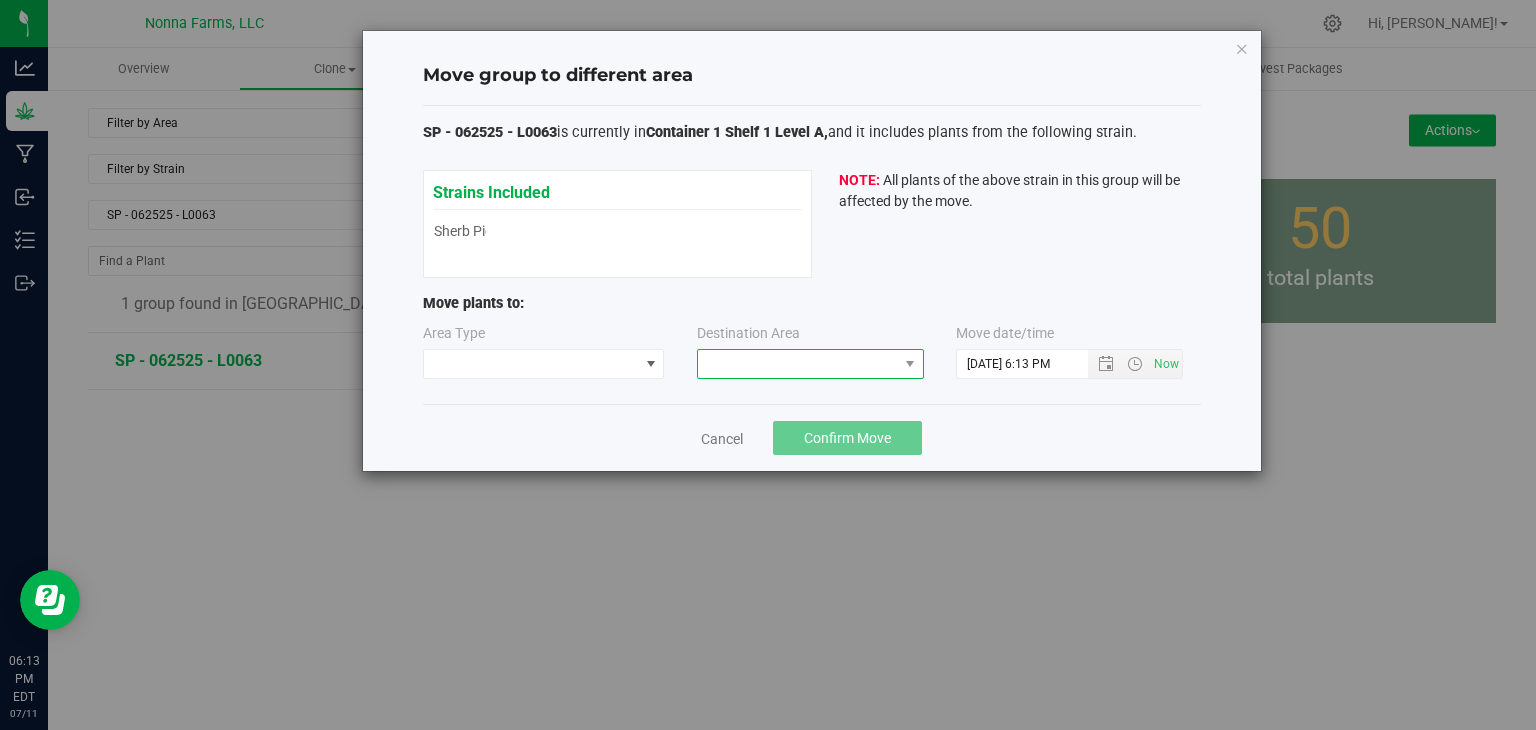 click at bounding box center (798, 364) 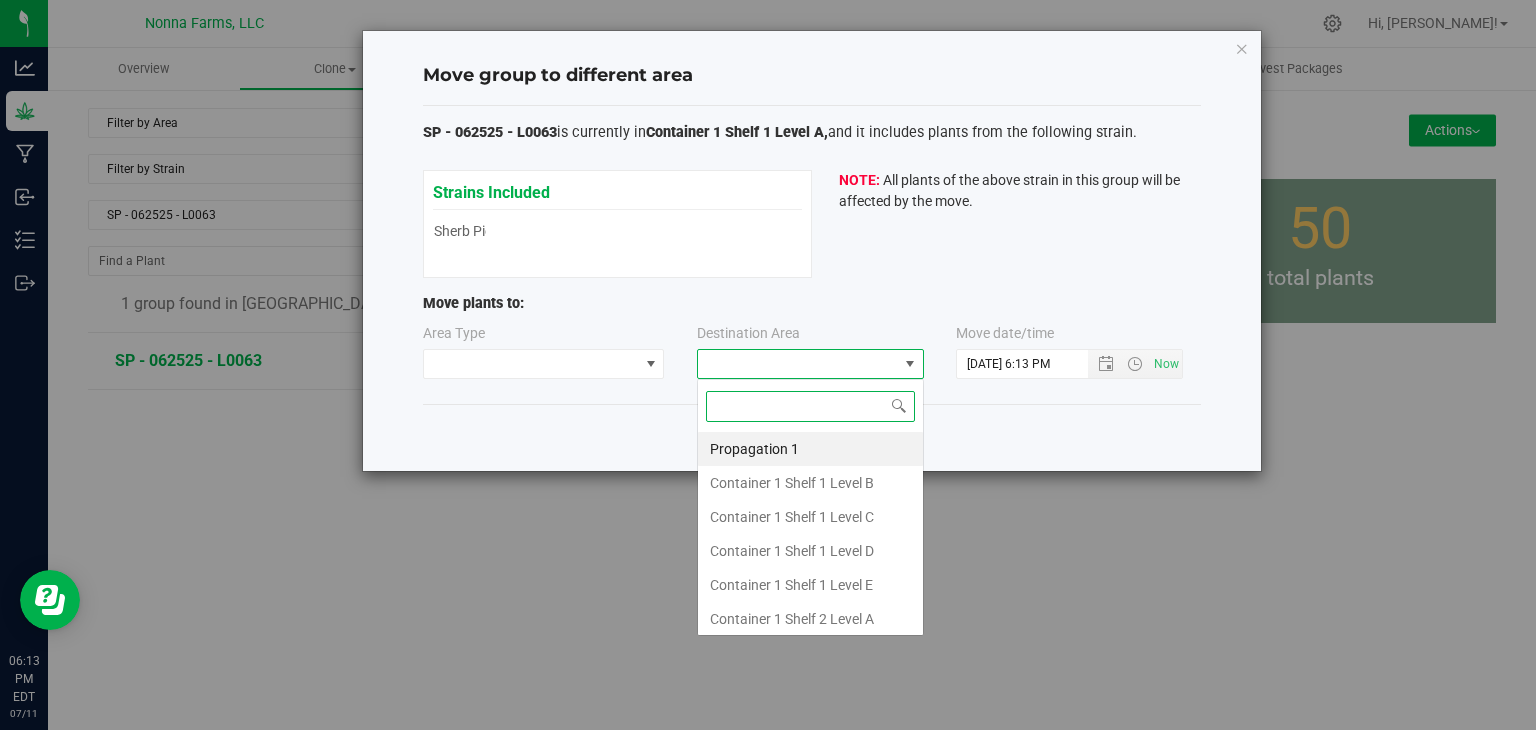 scroll, scrollTop: 99970, scrollLeft: 99772, axis: both 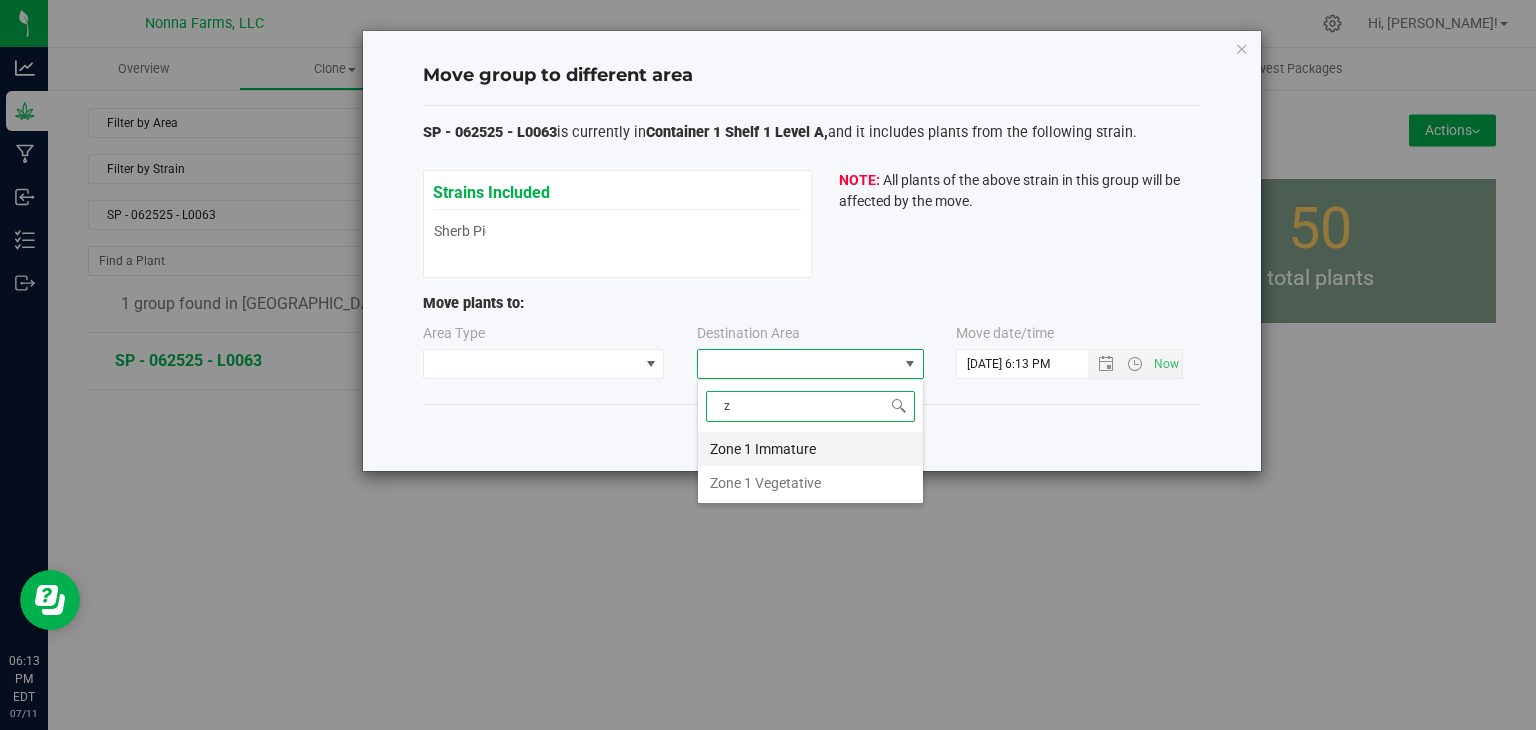 click on "Zone 1 Immature" at bounding box center (810, 449) 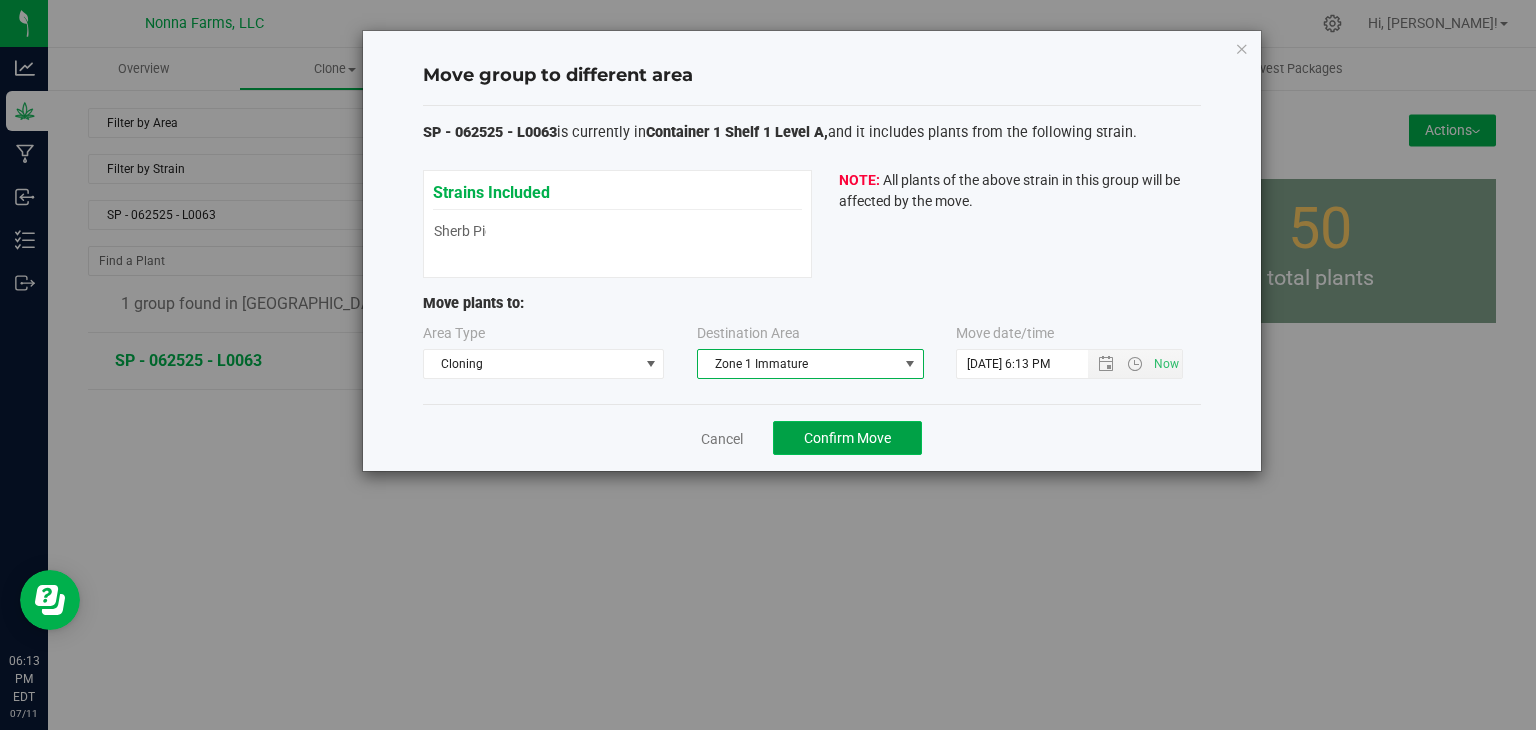 click on "Confirm Move" 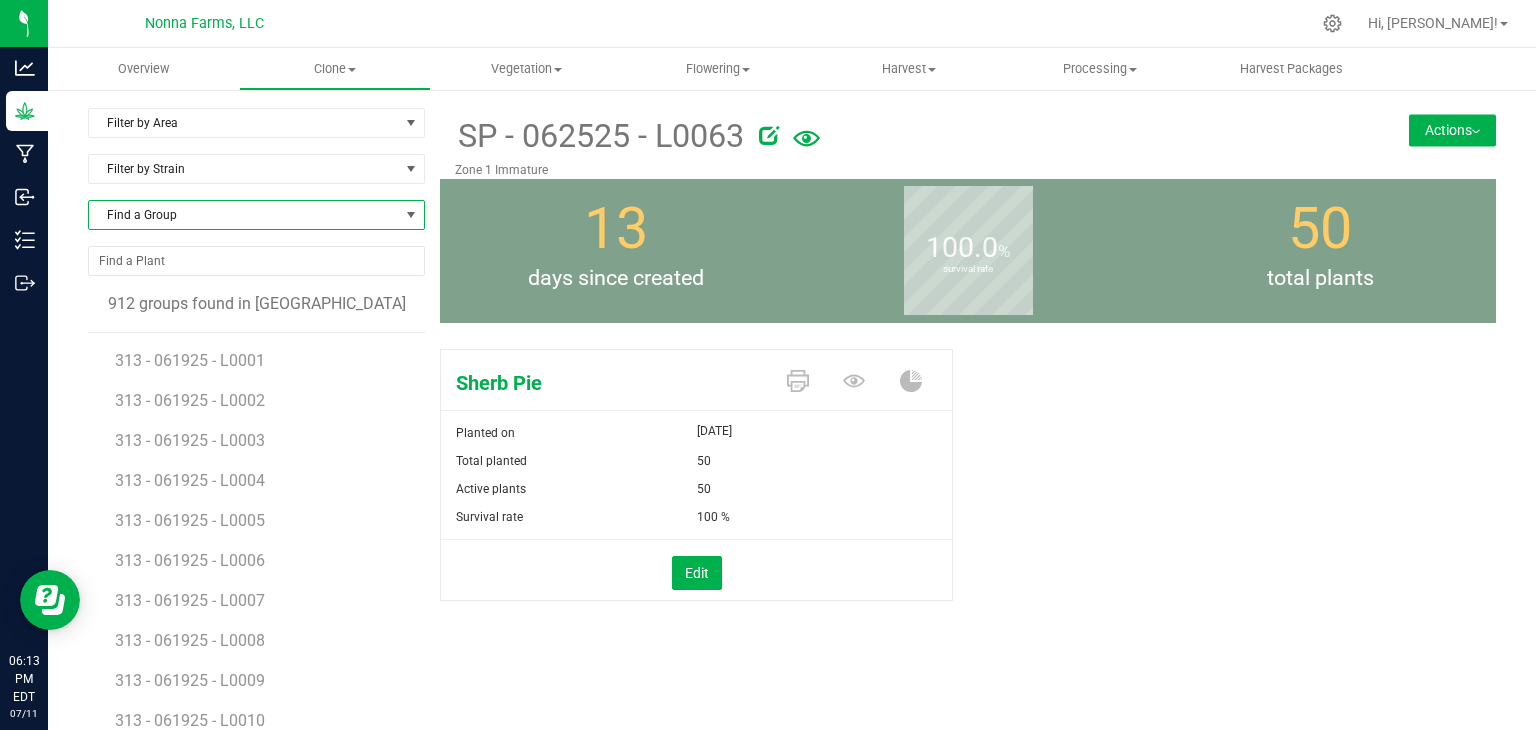 click on "Find a Group" at bounding box center (244, 215) 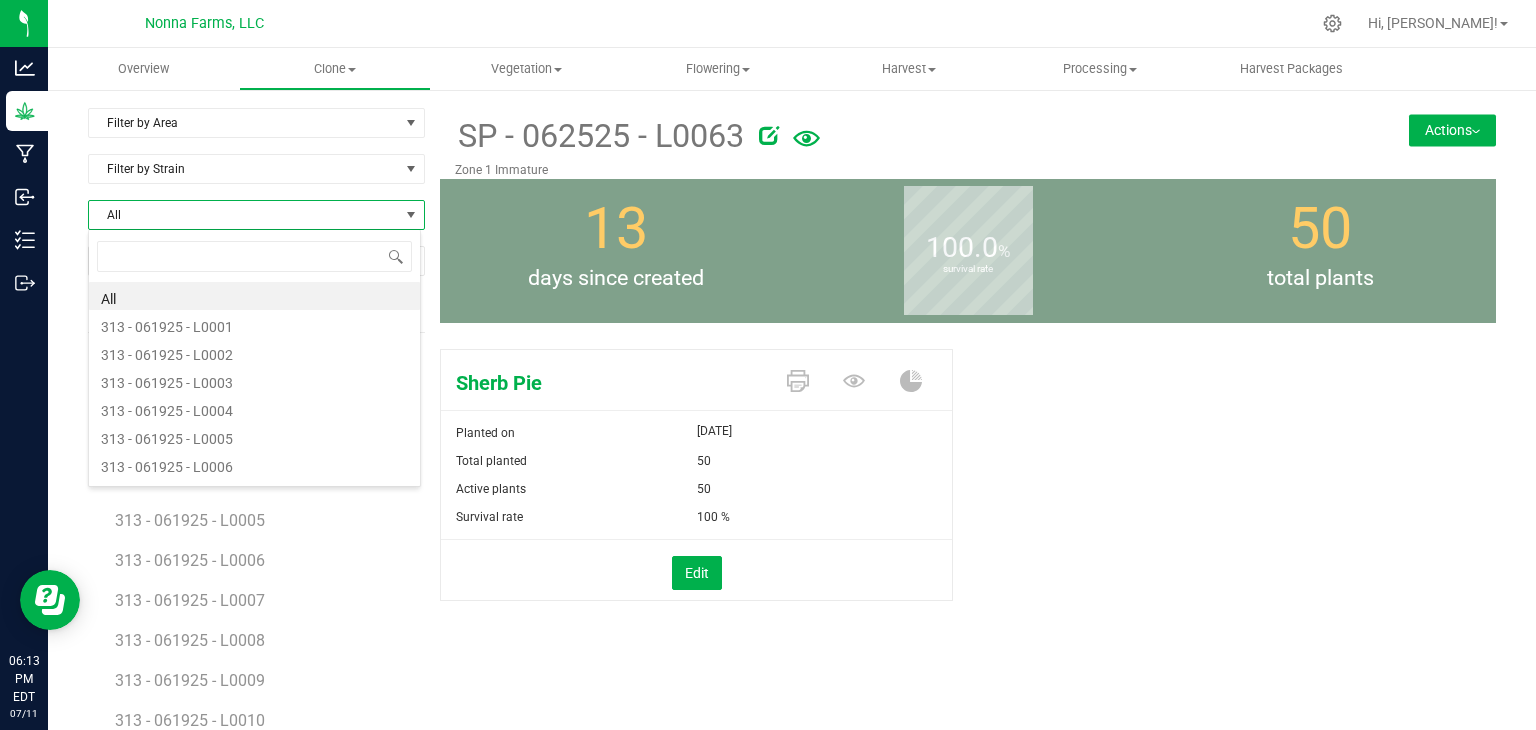 type on "SP - 062525 - L0064" 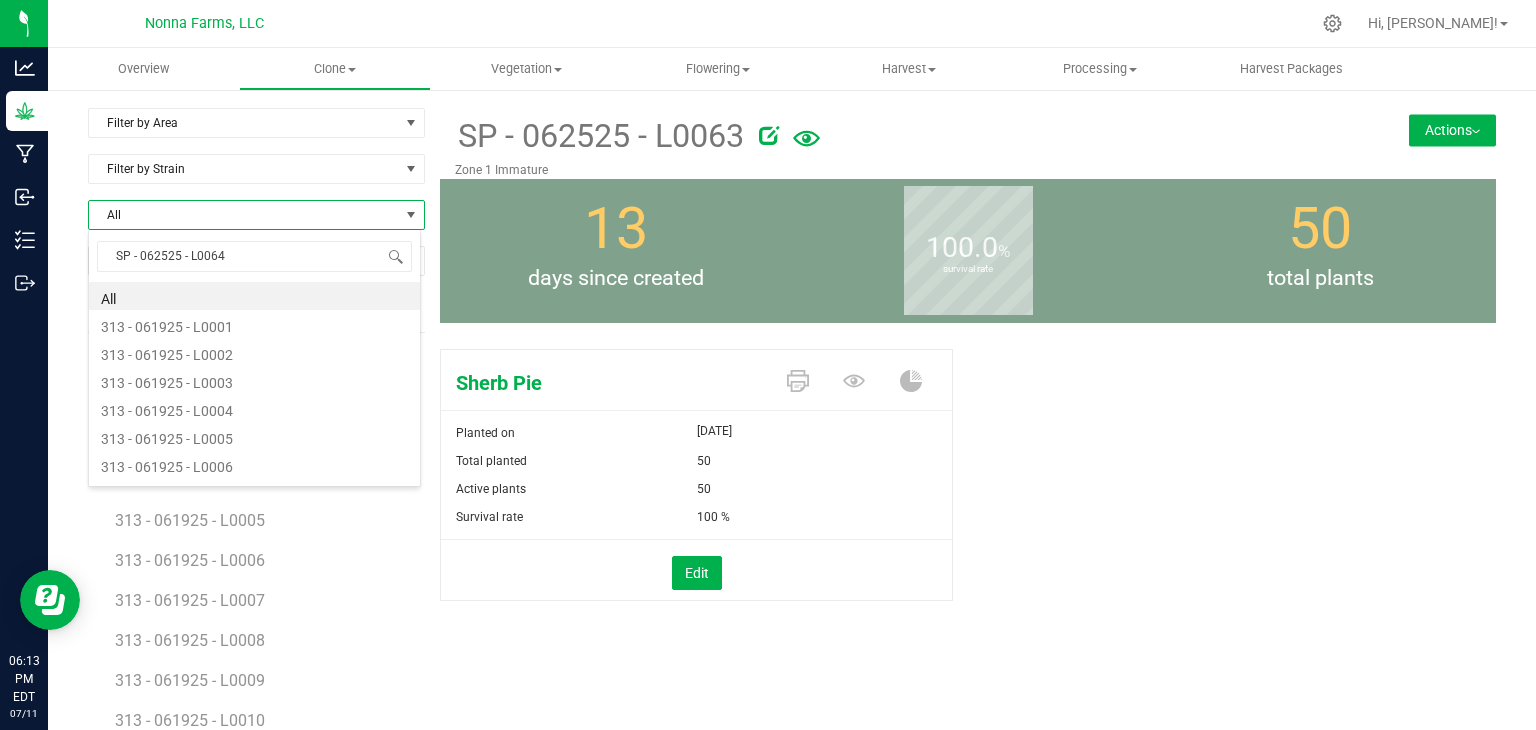 scroll, scrollTop: 99970, scrollLeft: 99666, axis: both 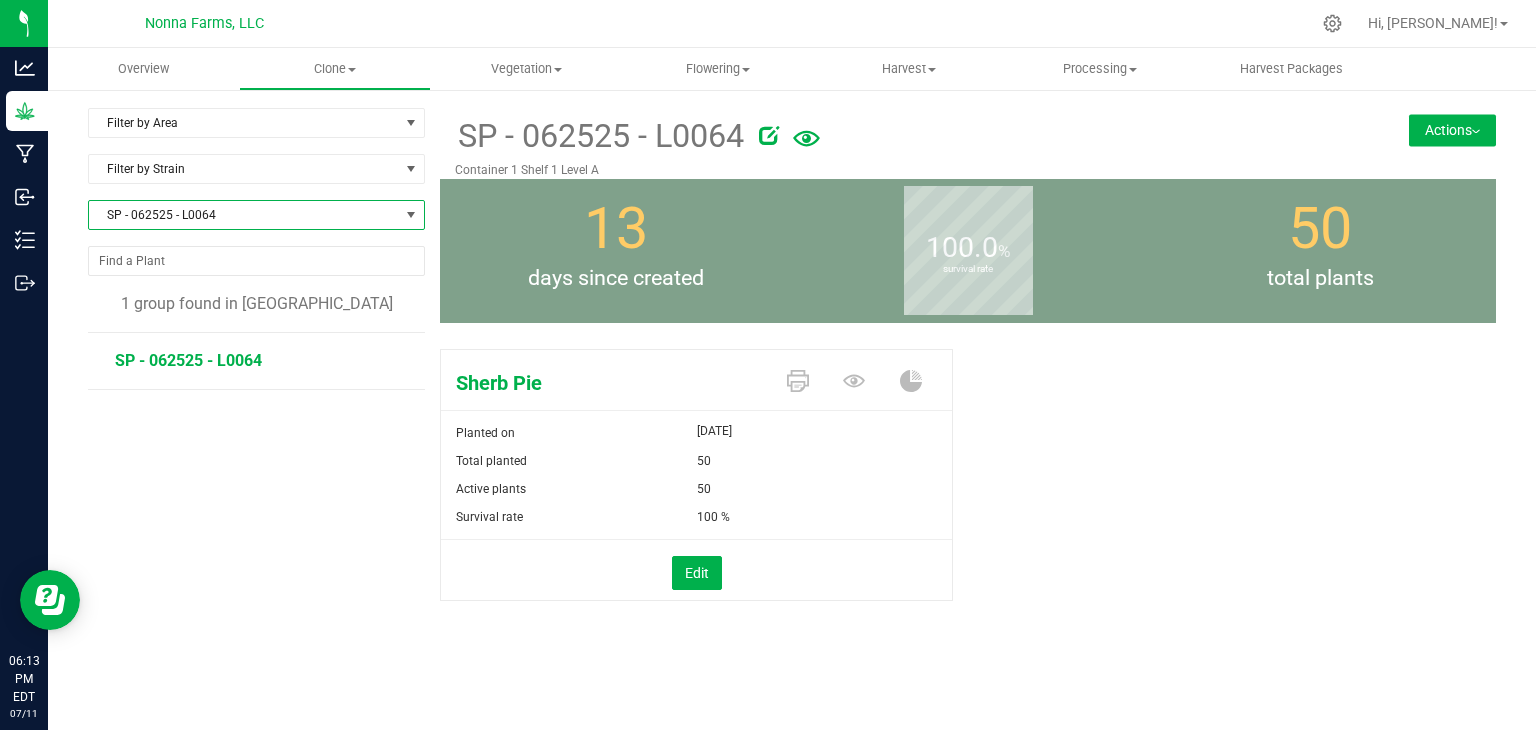 click on "Actions" at bounding box center (1452, 130) 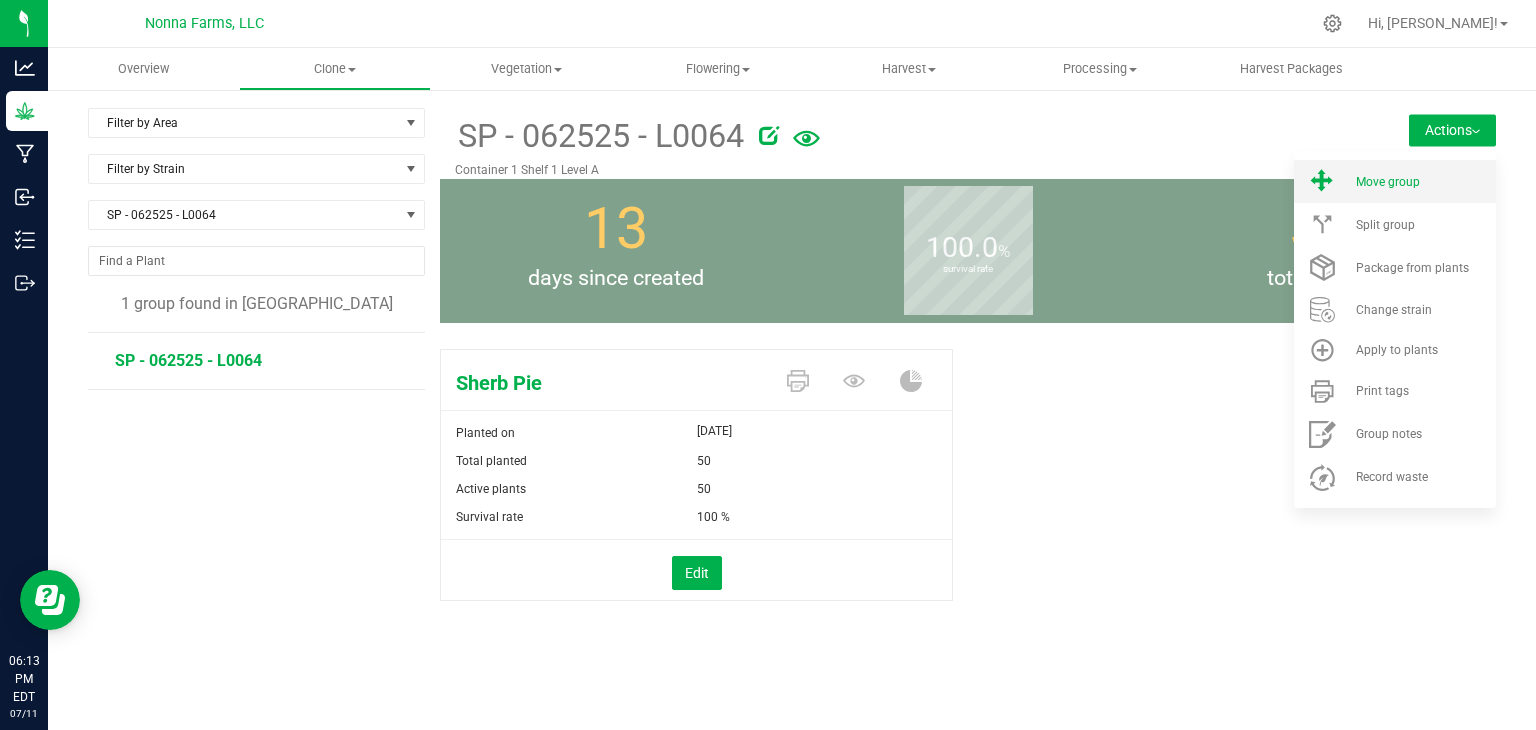 click on "Move group" at bounding box center [1395, 181] 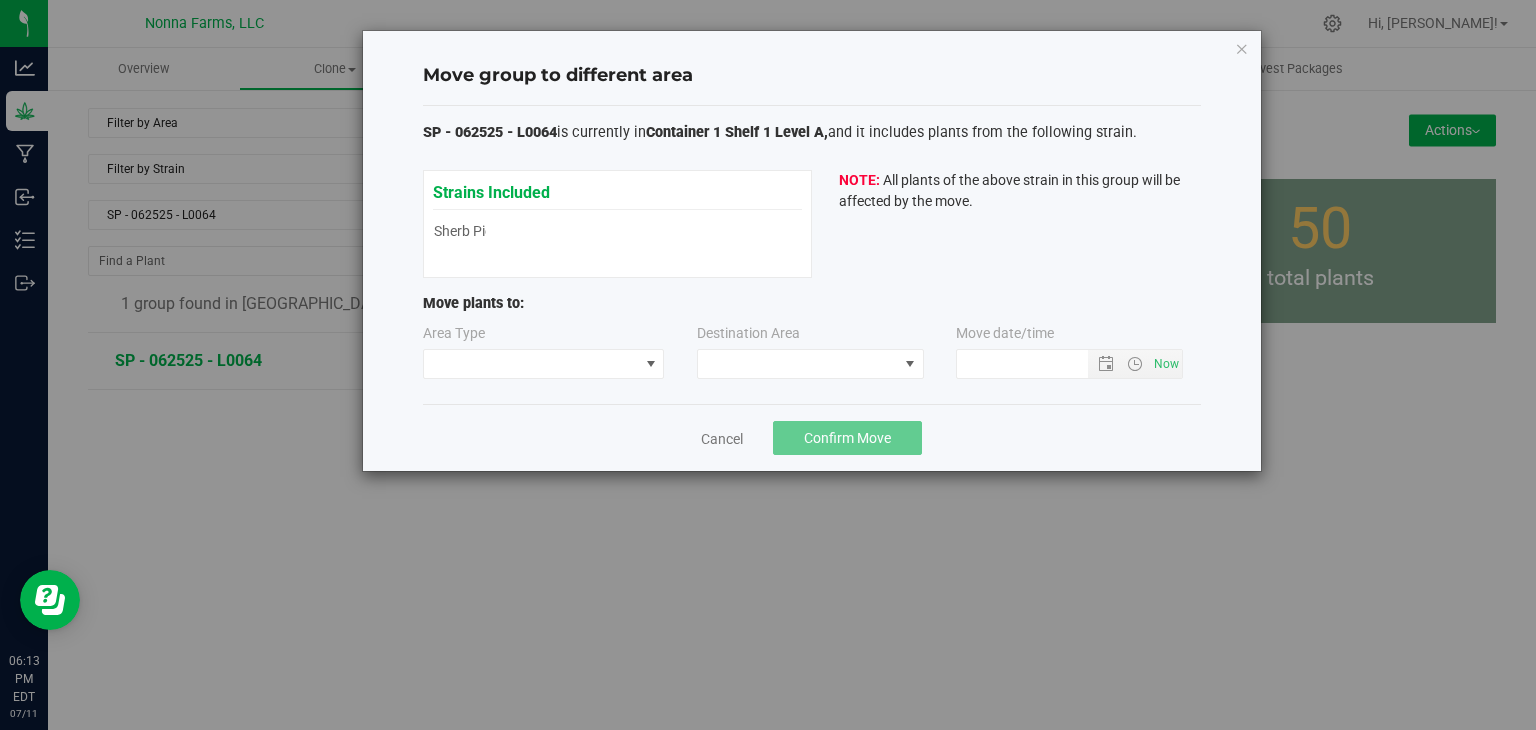 type on "7/11/2025 6:13 PM" 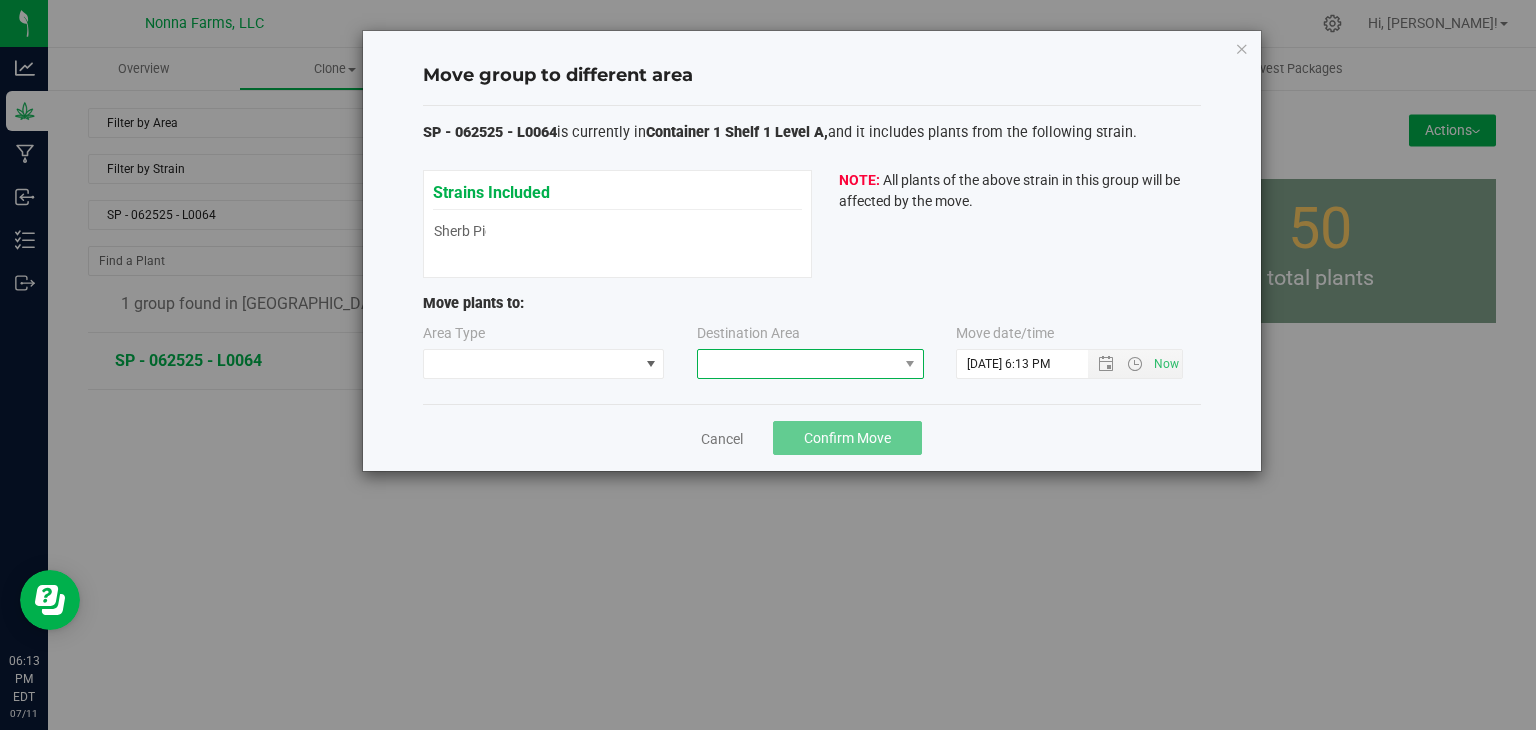 click at bounding box center (798, 364) 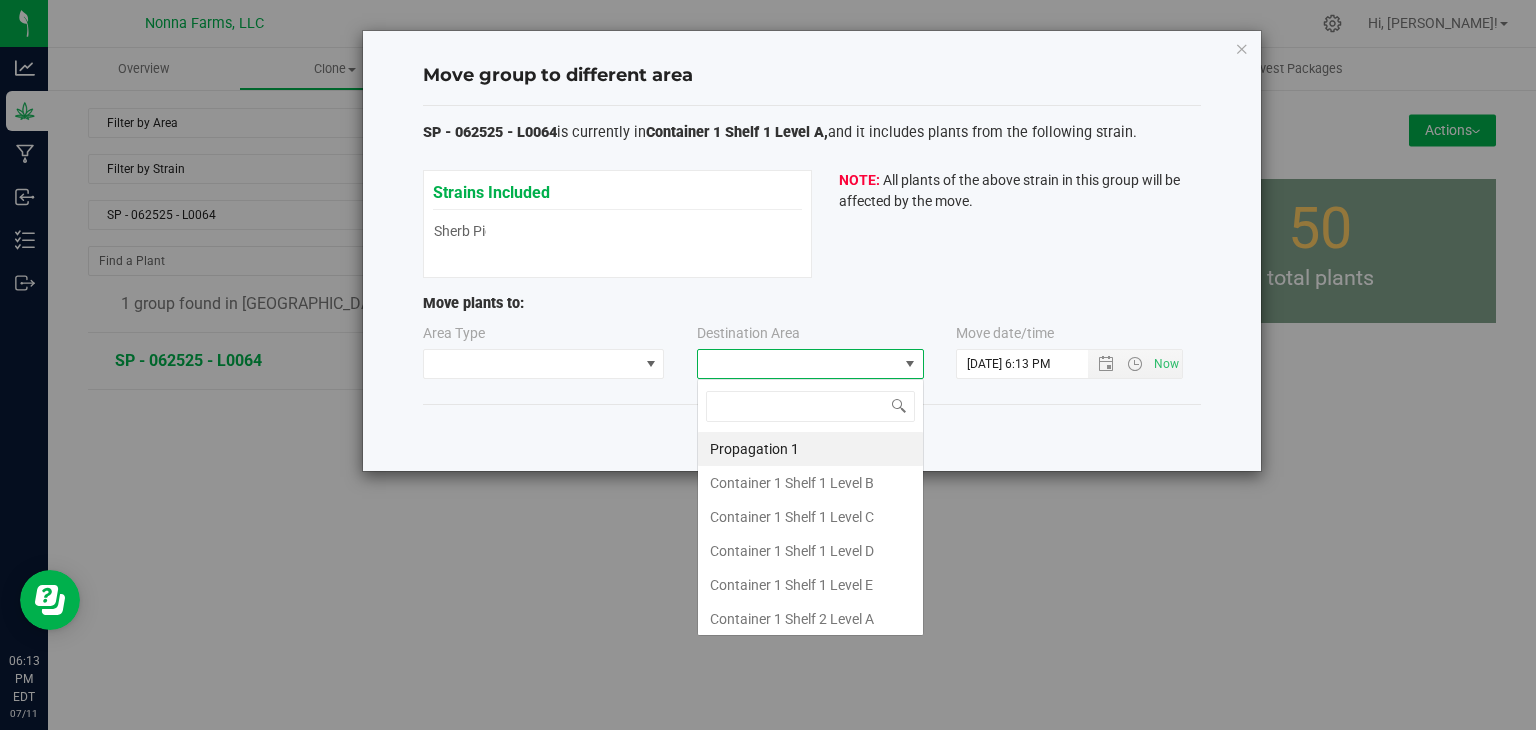 scroll, scrollTop: 99970, scrollLeft: 99772, axis: both 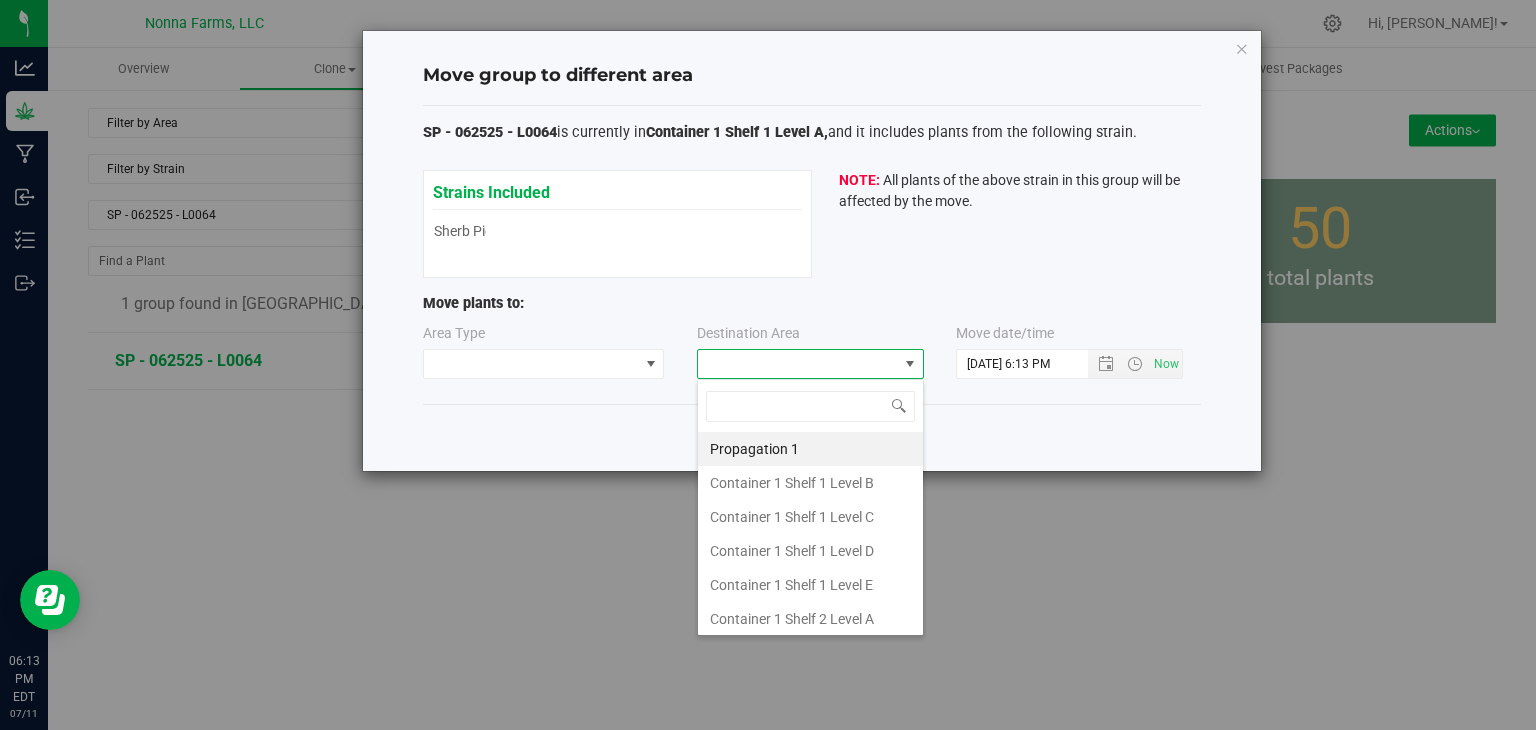 type on "z" 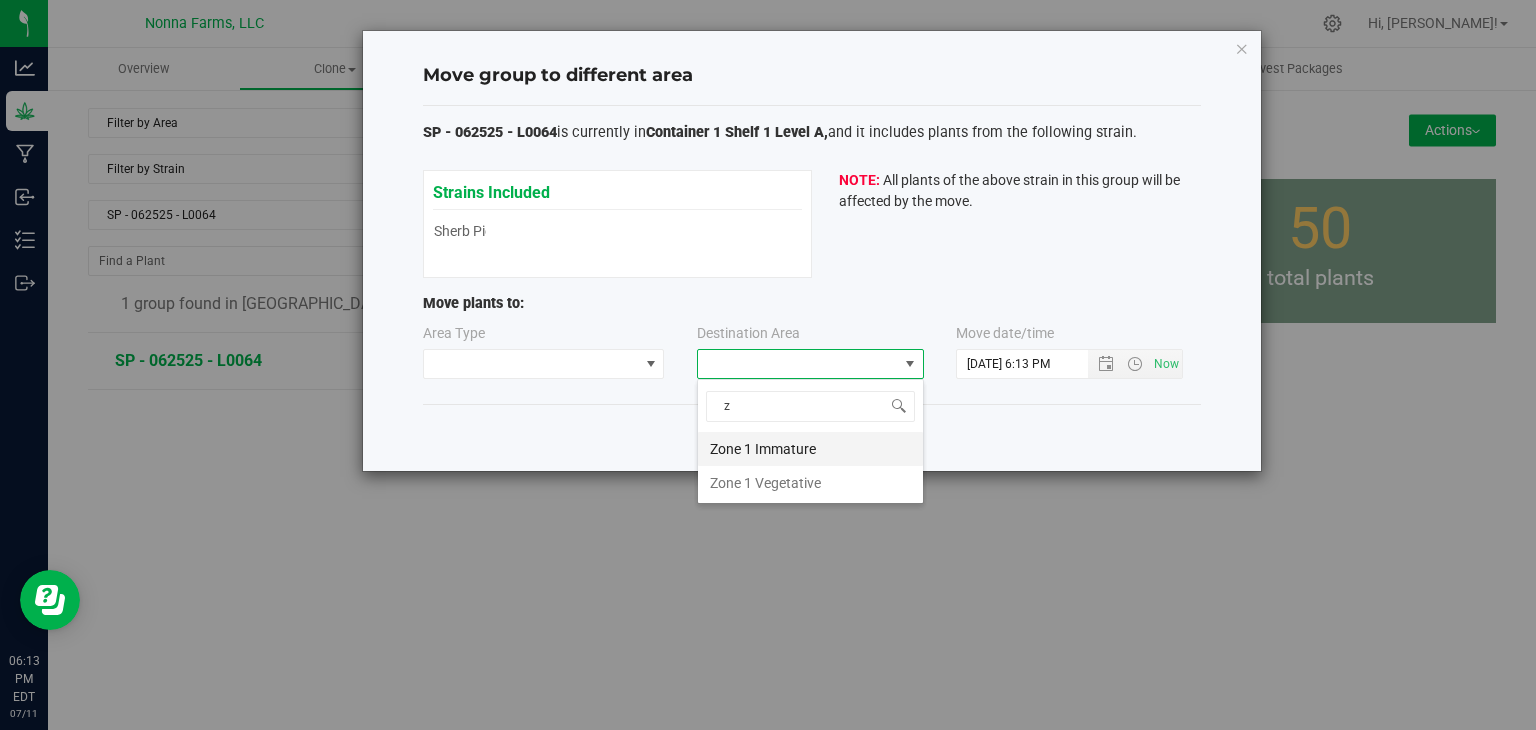 click on "Zone 1 Immature" at bounding box center (810, 449) 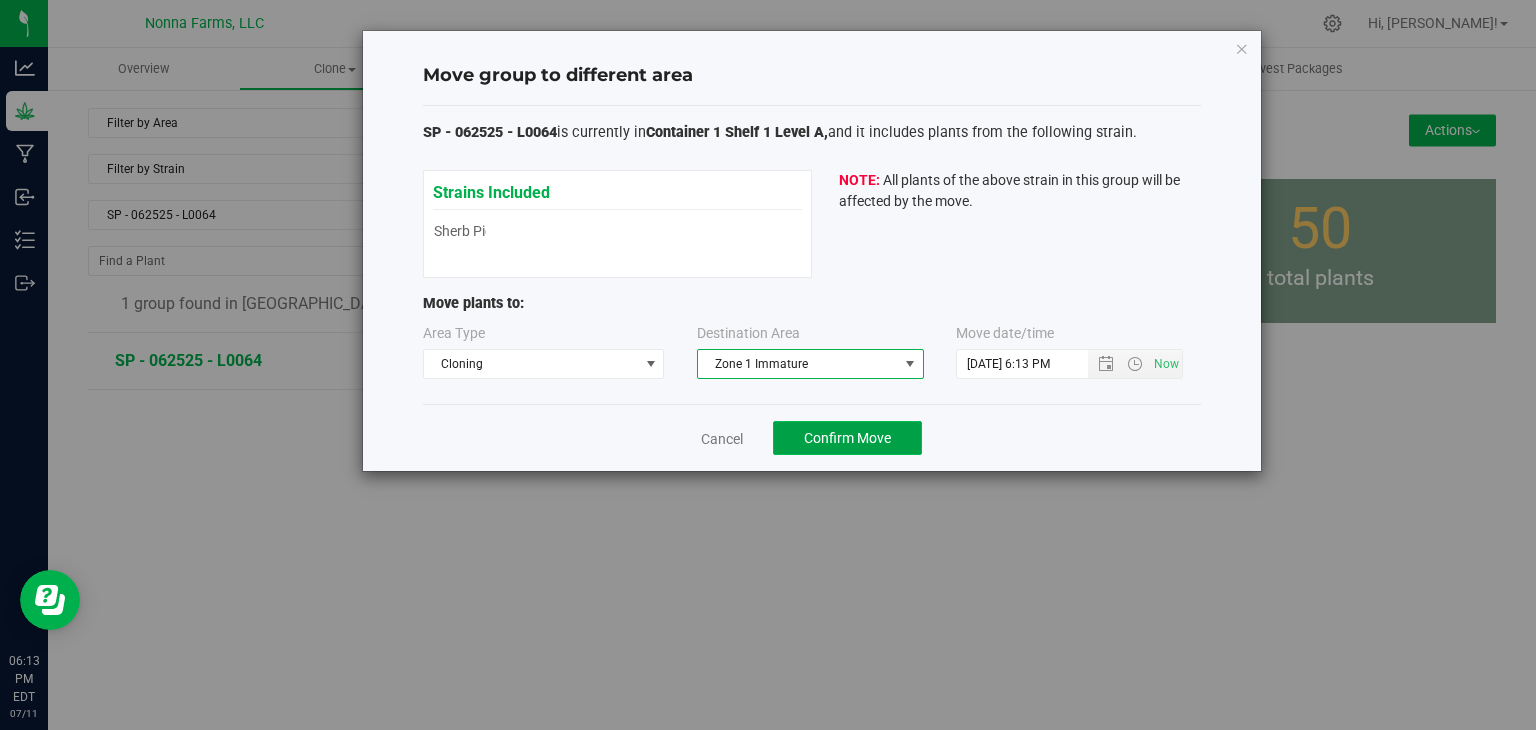 click on "Confirm Move" 